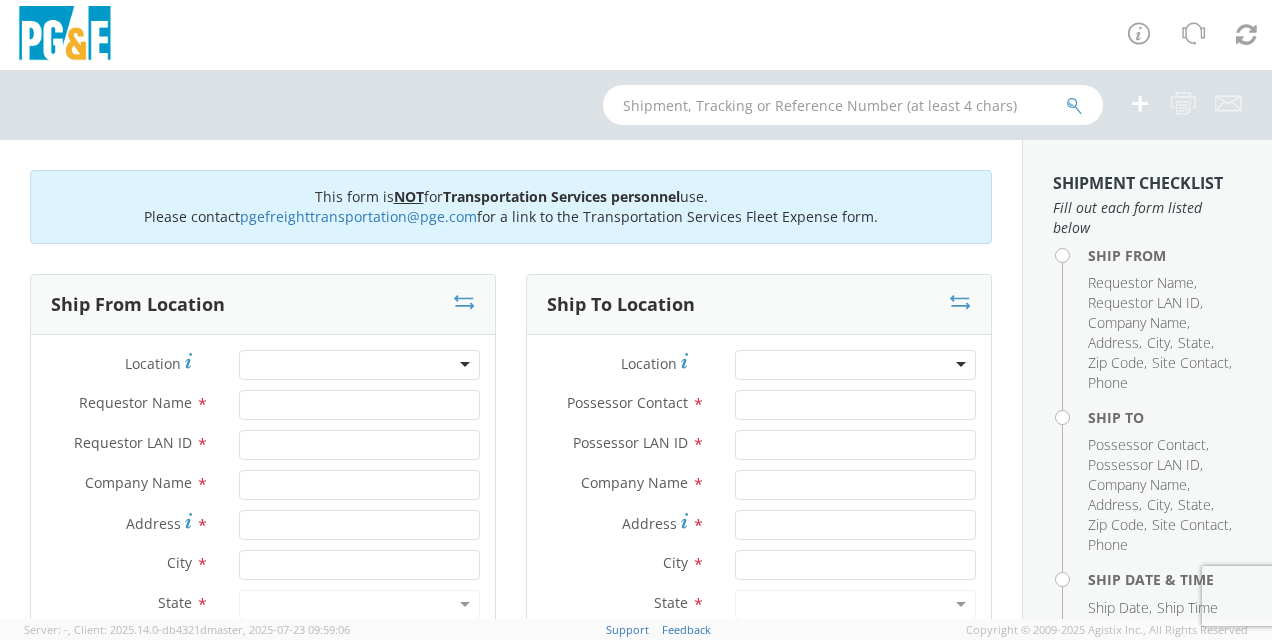 scroll, scrollTop: 0, scrollLeft: 0, axis: both 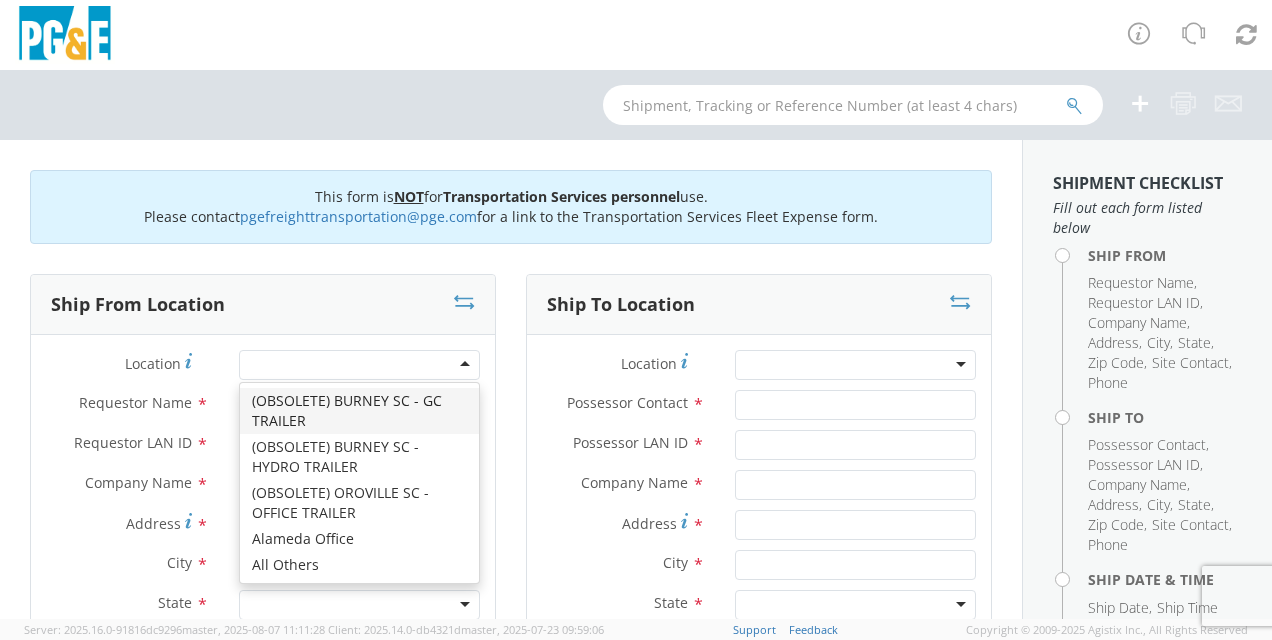 click at bounding box center (359, 365) 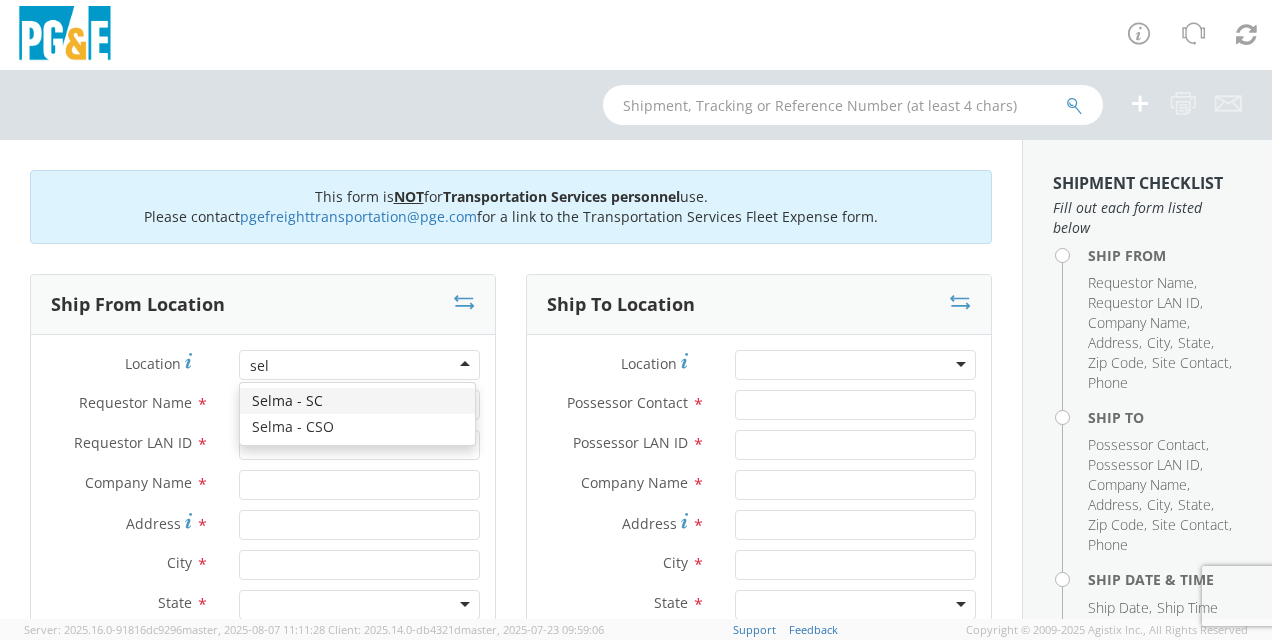 scroll, scrollTop: 0, scrollLeft: 0, axis: both 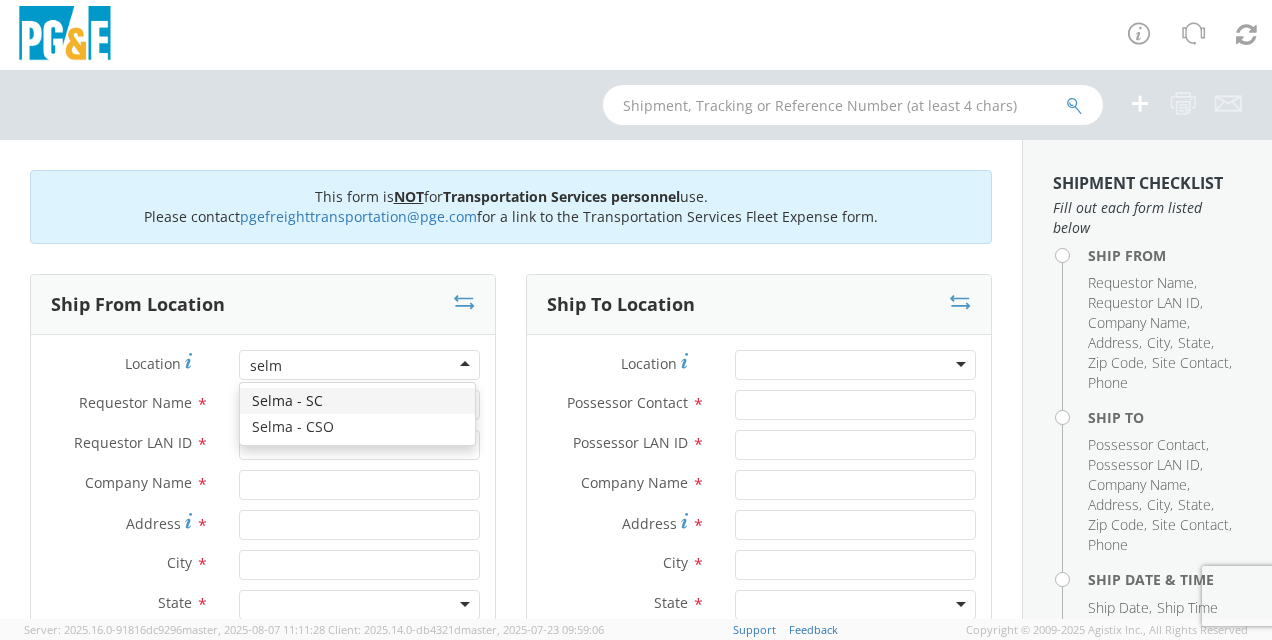 type 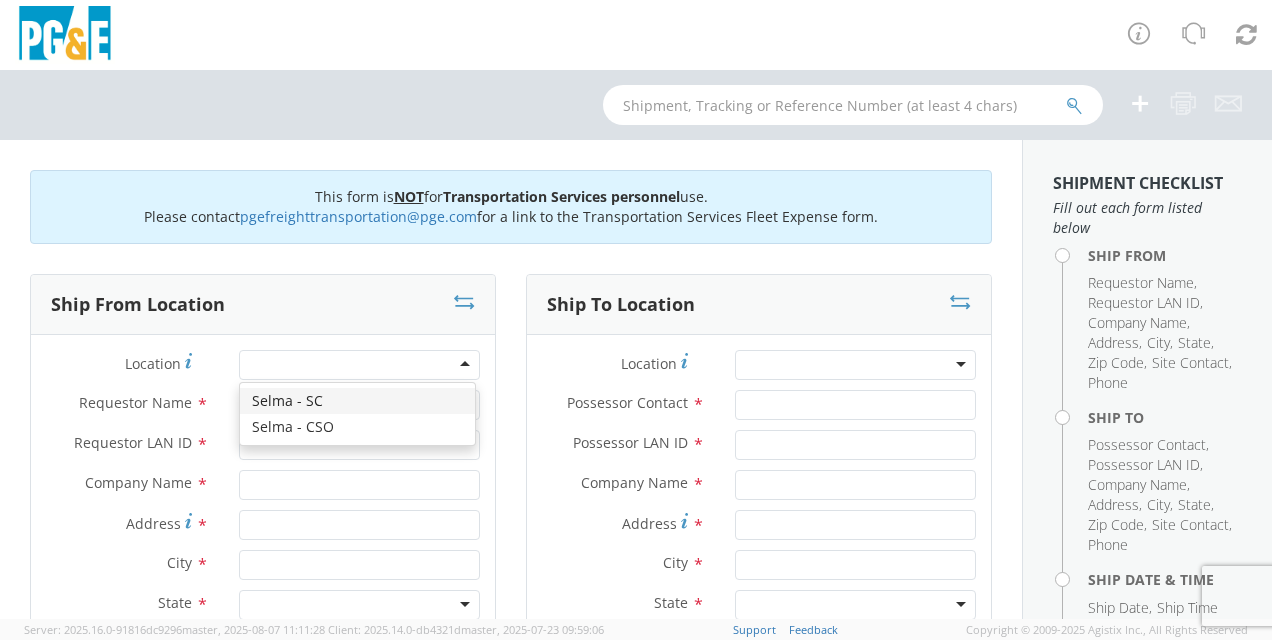 type on "PG&E" 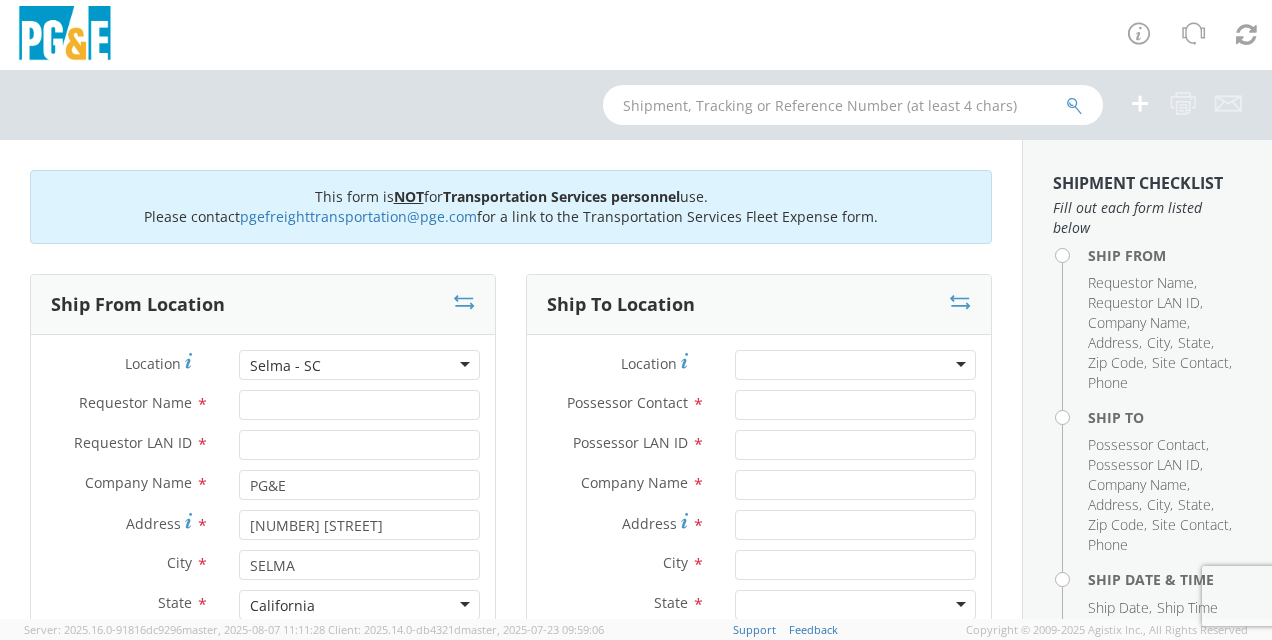 scroll, scrollTop: 0, scrollLeft: 0, axis: both 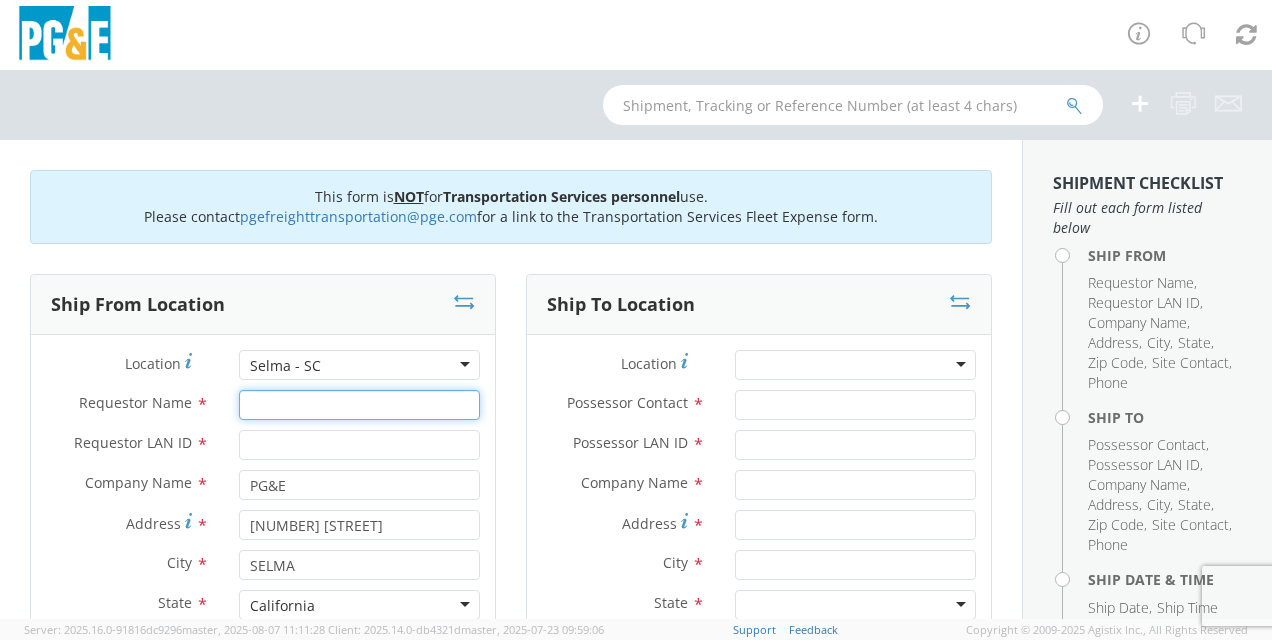 click on "Requestor Name        *" at bounding box center [359, 405] 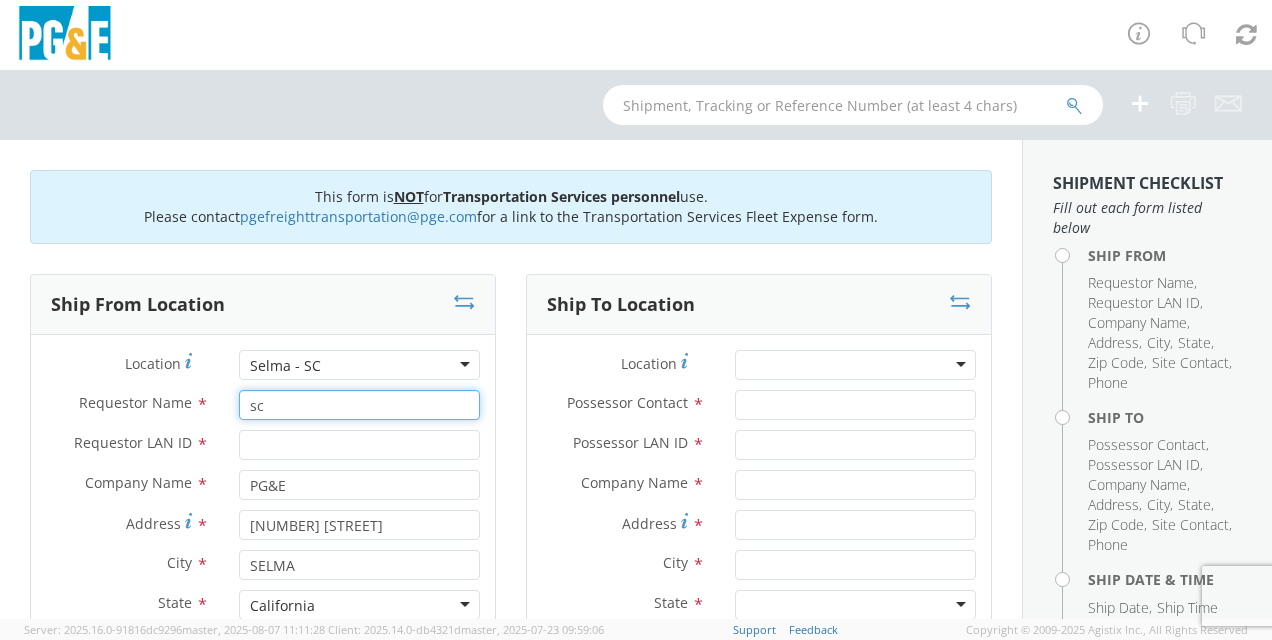 type on "s" 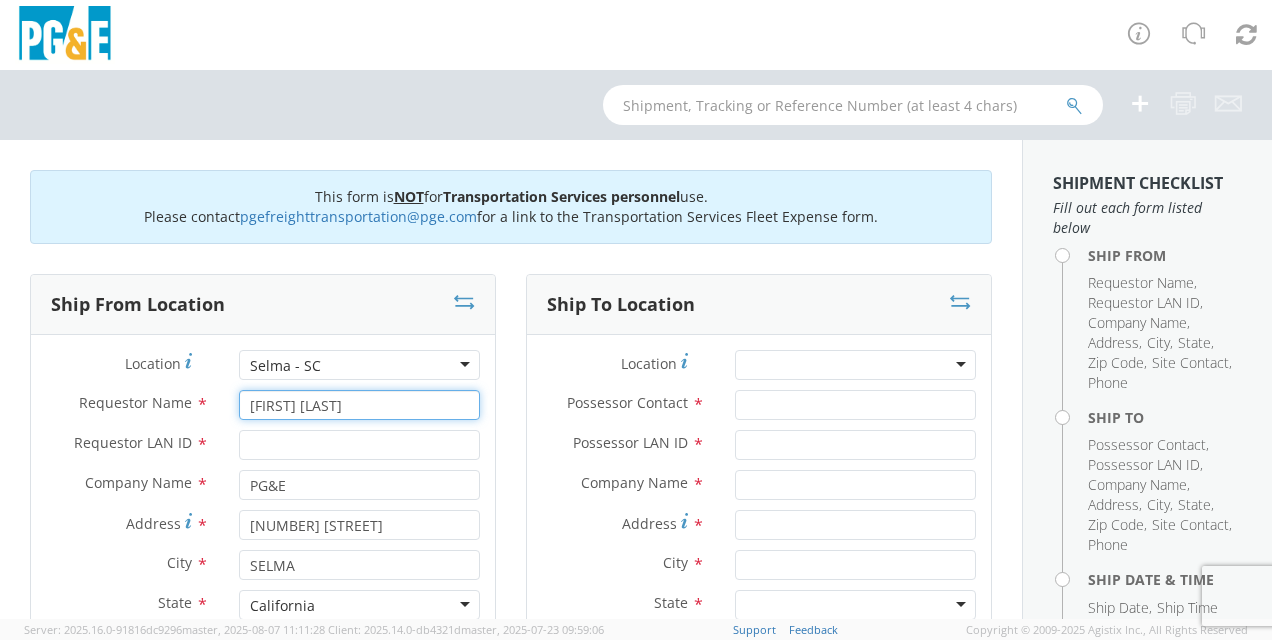 type on "[FIRST] [LAST]" 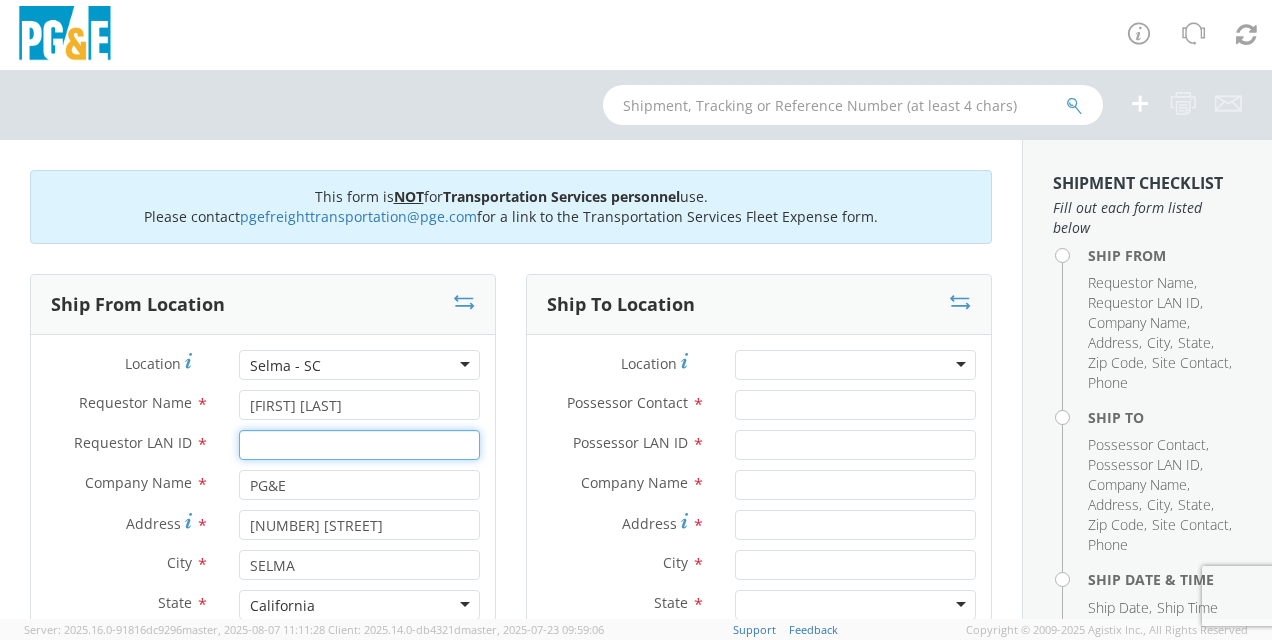 click on "Requestor LAN ID        *" at bounding box center (359, 445) 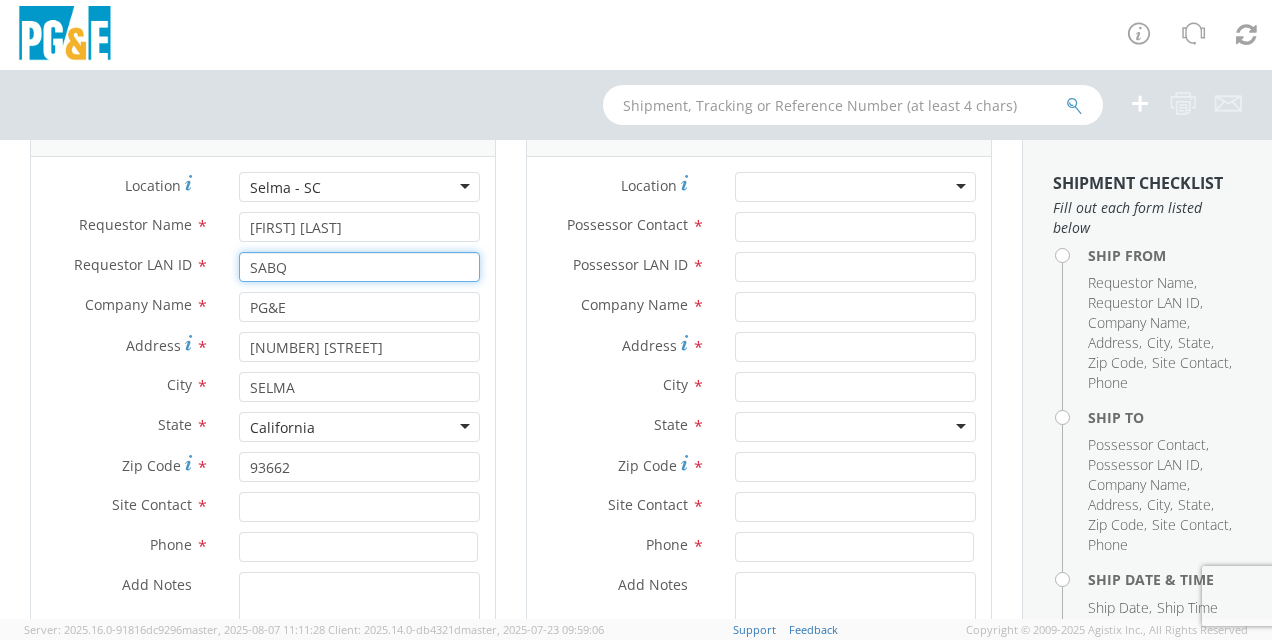 scroll, scrollTop: 200, scrollLeft: 0, axis: vertical 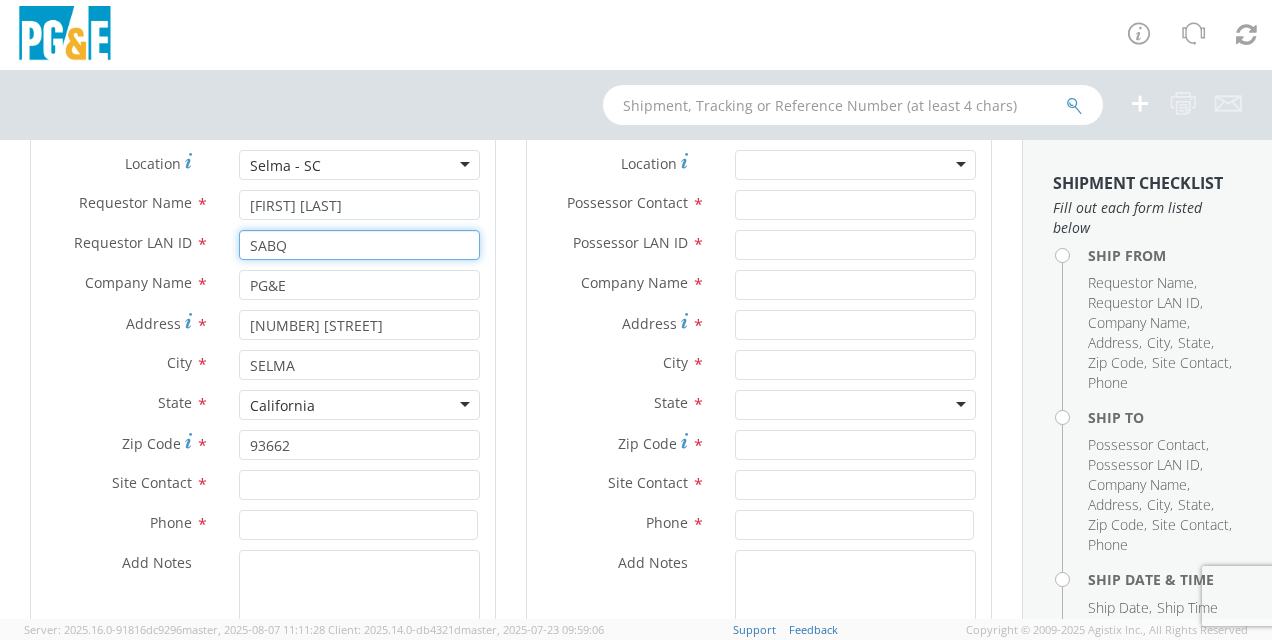 type on "SABQ" 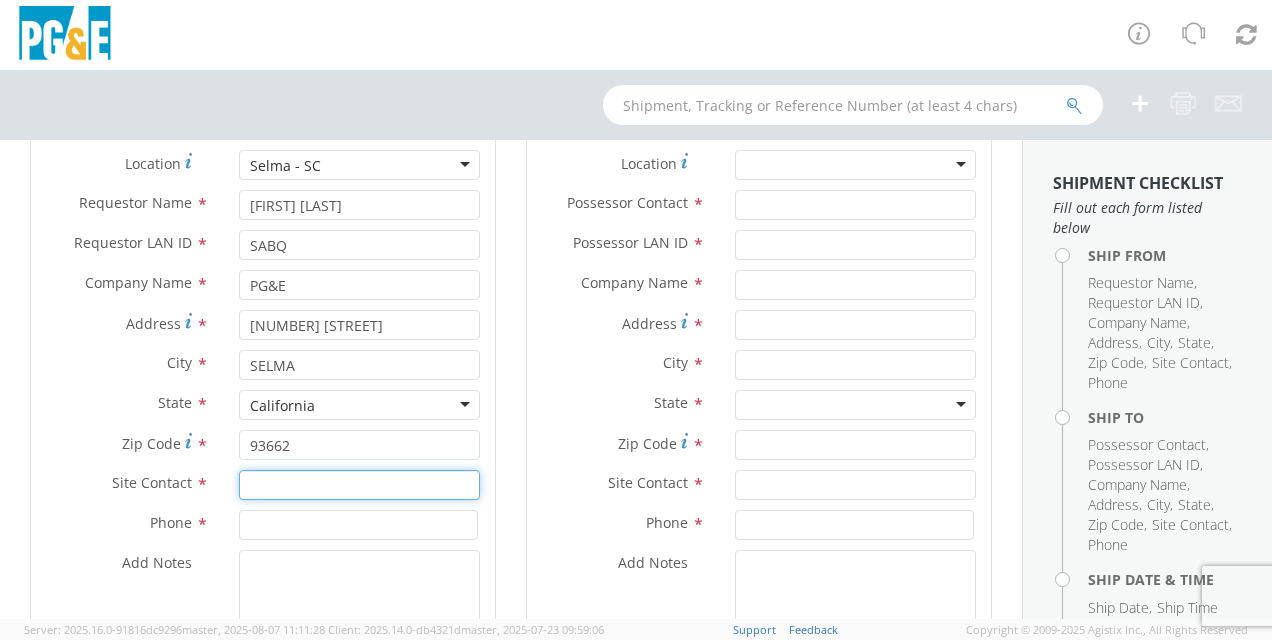 click at bounding box center [359, 485] 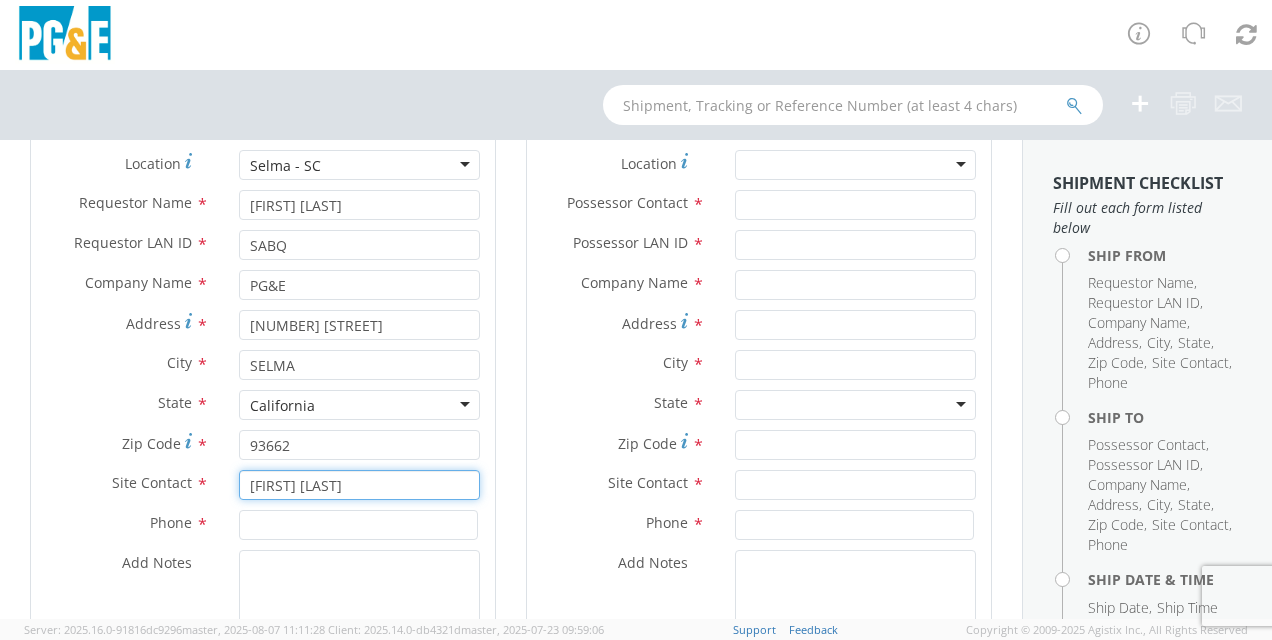 type on "[FIRST] [LAST]" 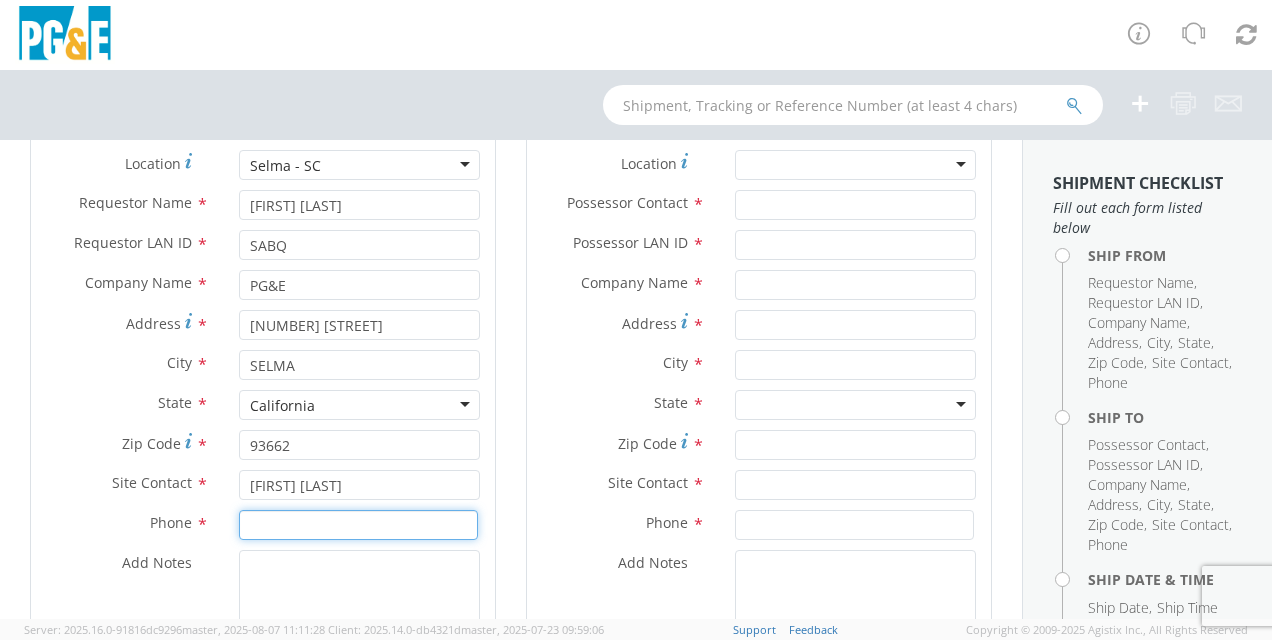 click at bounding box center (358, 525) 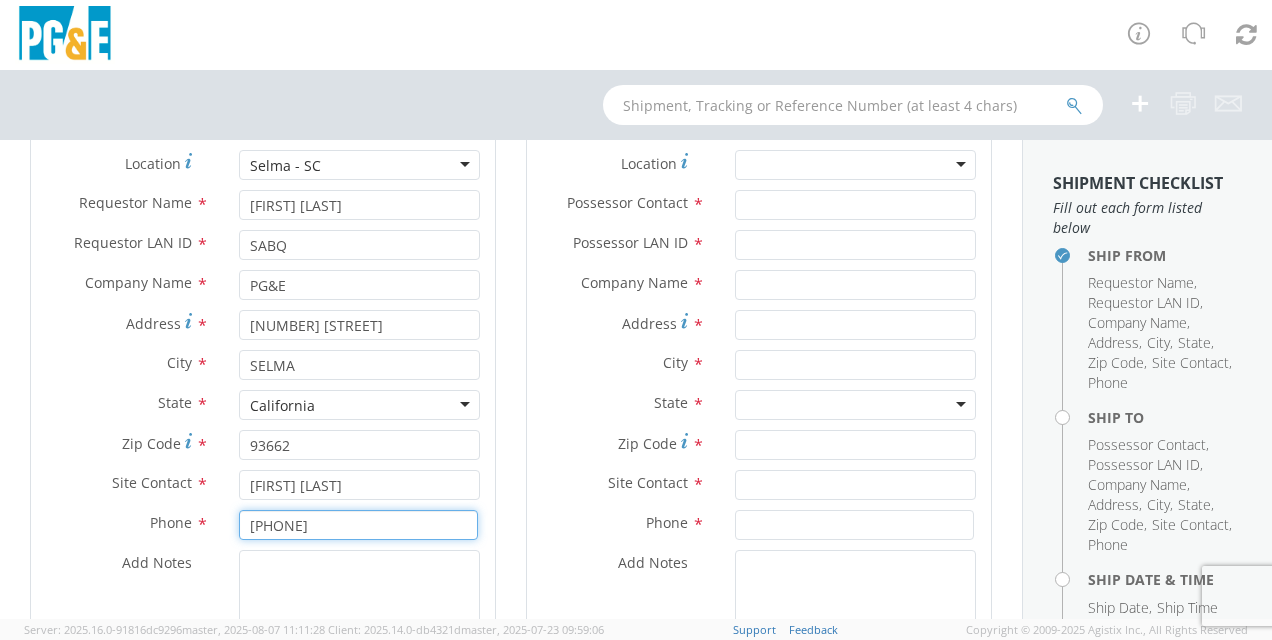 type on "[PHONE]" 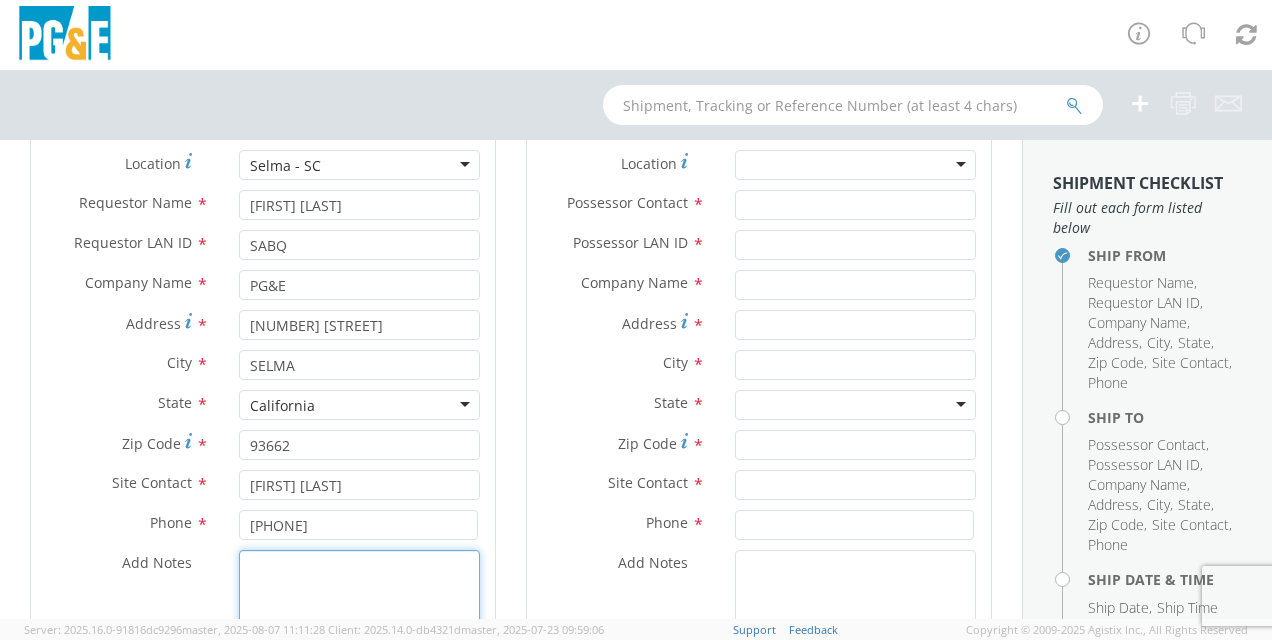 click on "Add Notes        *" at bounding box center [359, 618] 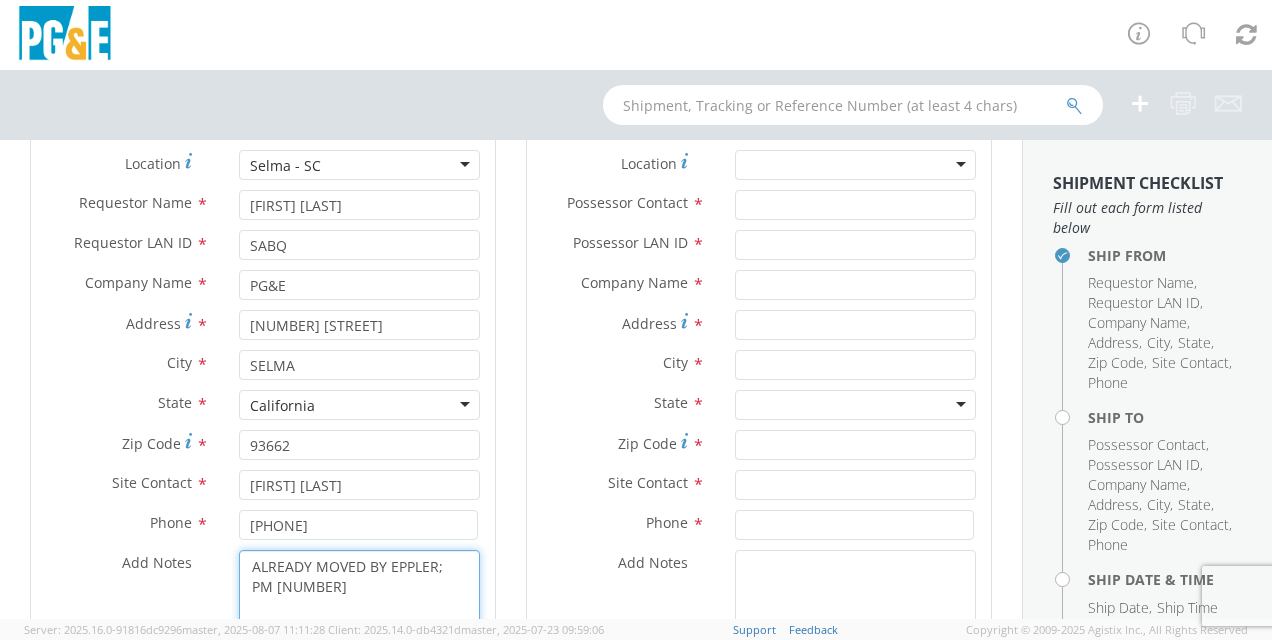 type on "ALREADY MOVED BY EPPLER; PM [NUMBER]" 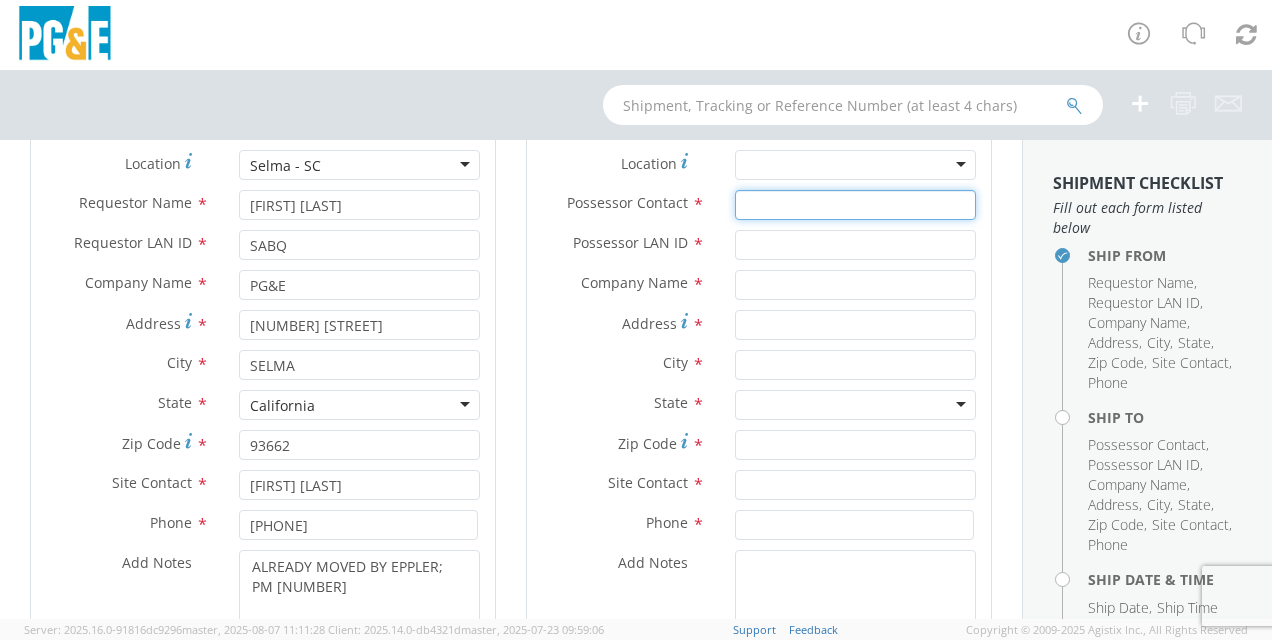 click on "Possessor Contact        *" at bounding box center (855, 205) 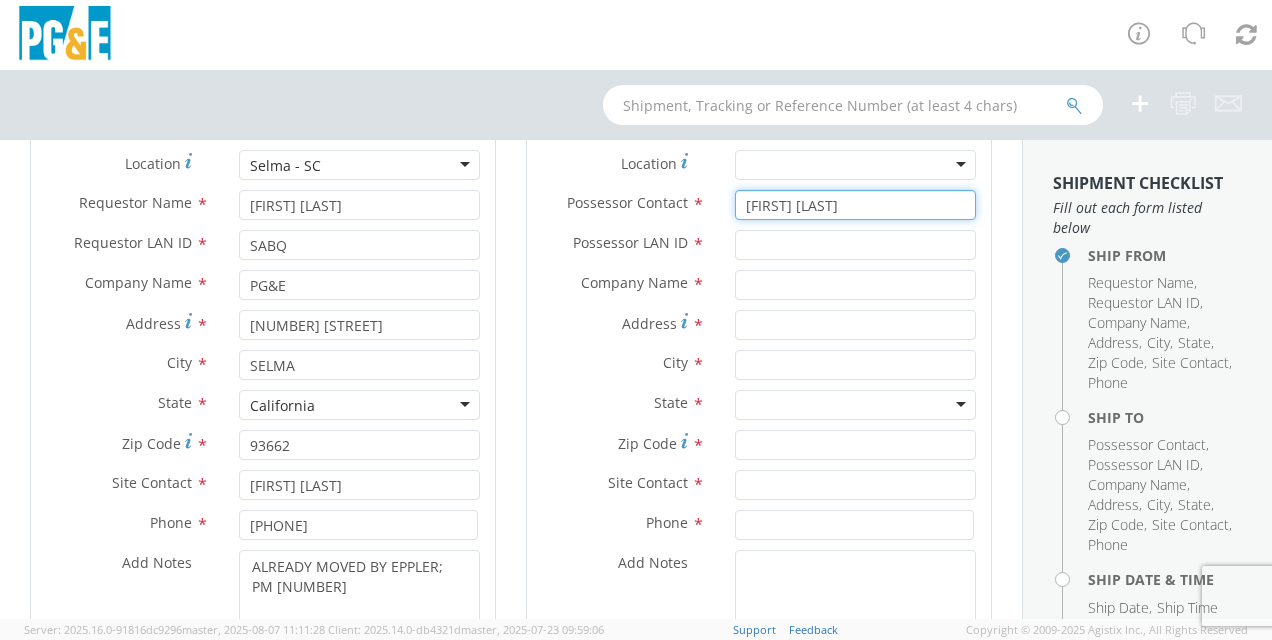 type on "[FIRST] [LAST]" 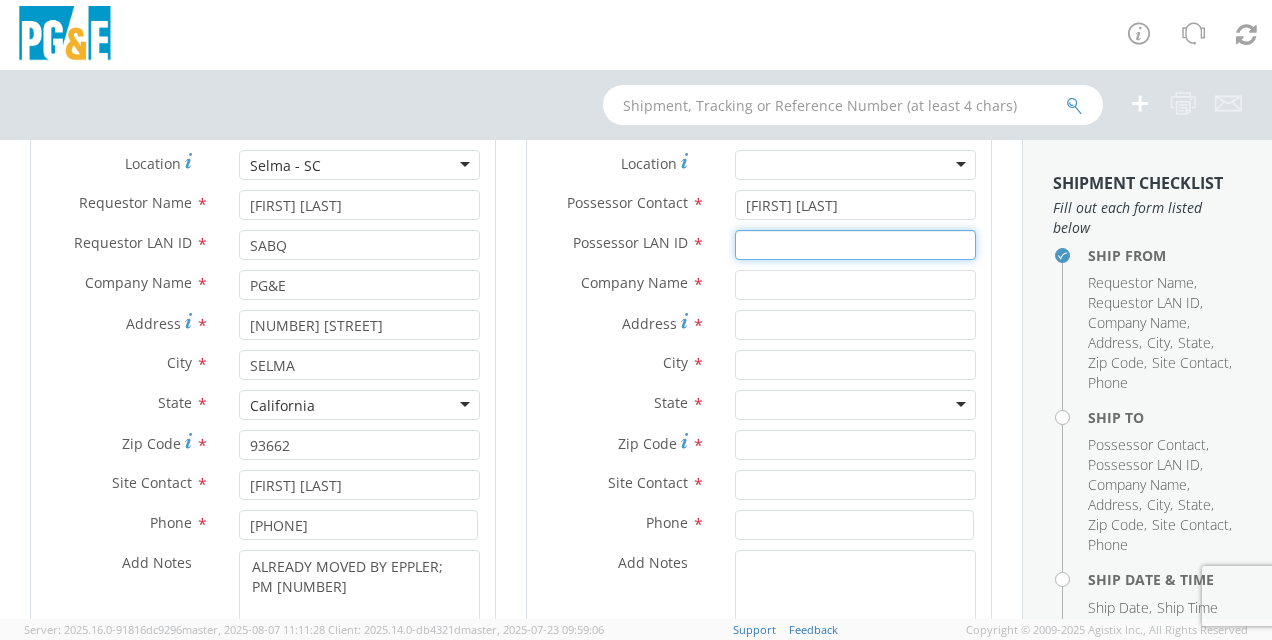 click on "Possessor LAN ID        *" at bounding box center (855, 245) 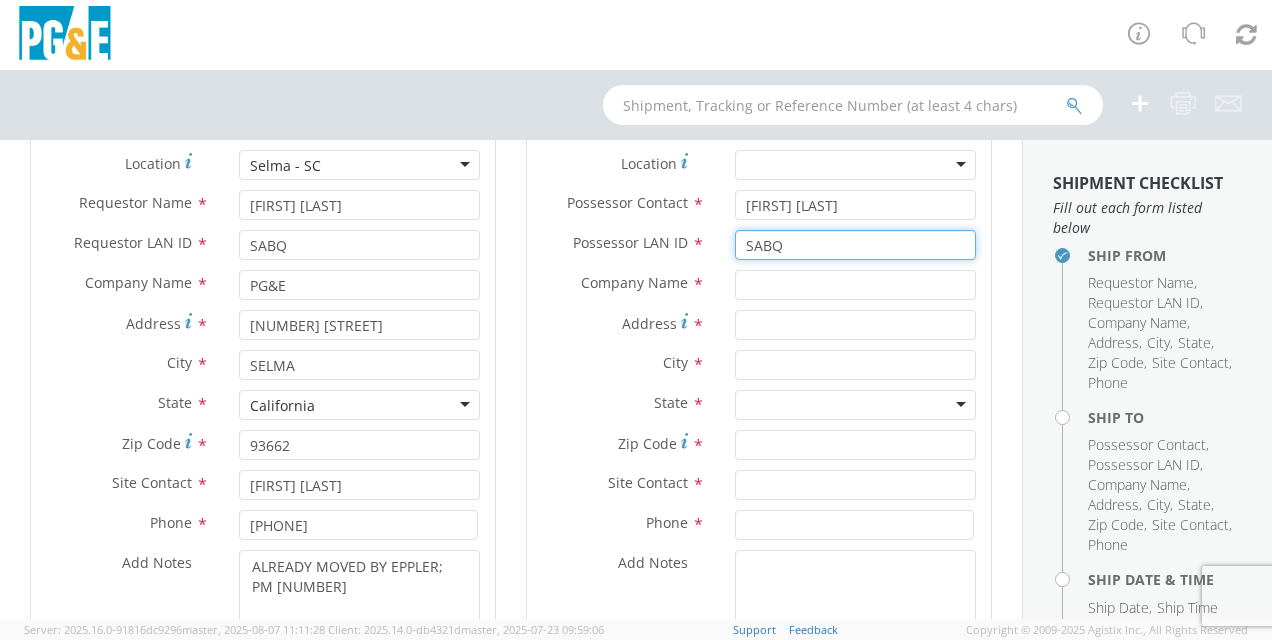 type on "SABQ" 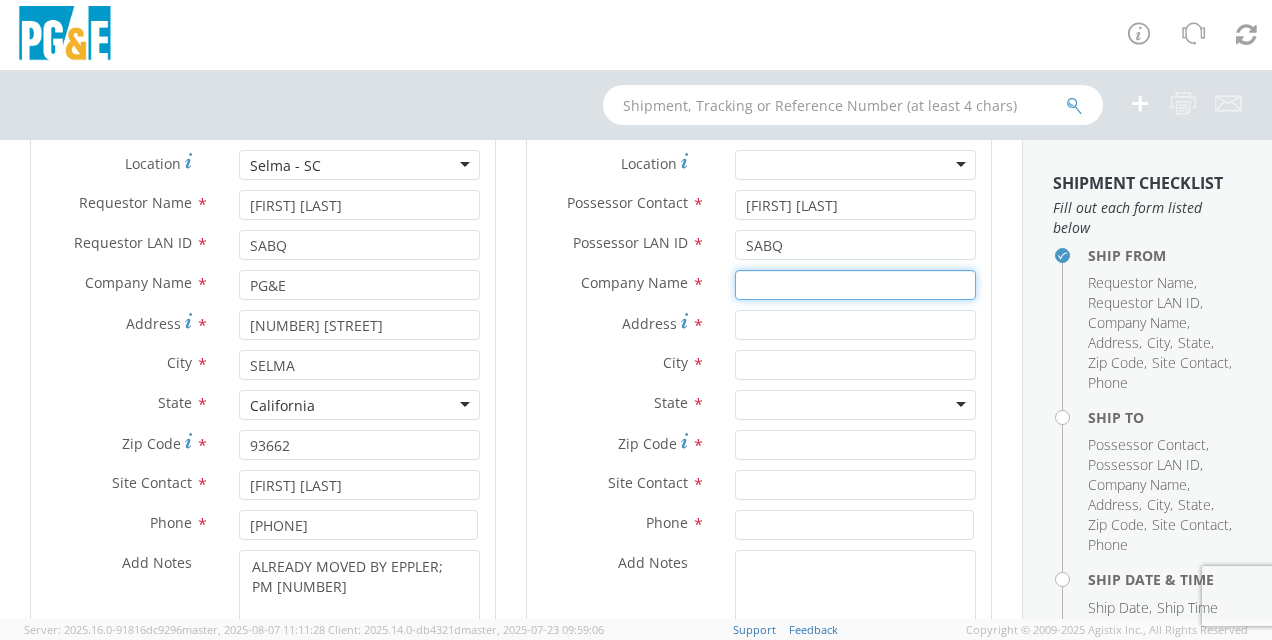 click at bounding box center (855, 285) 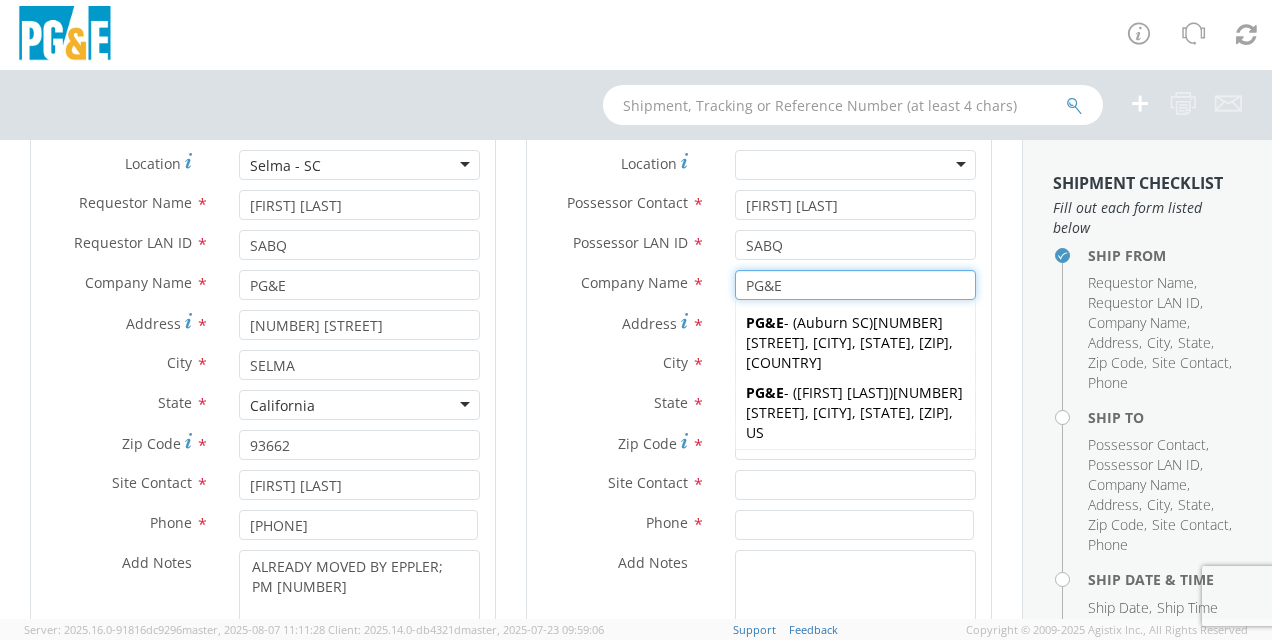type on "PG&E" 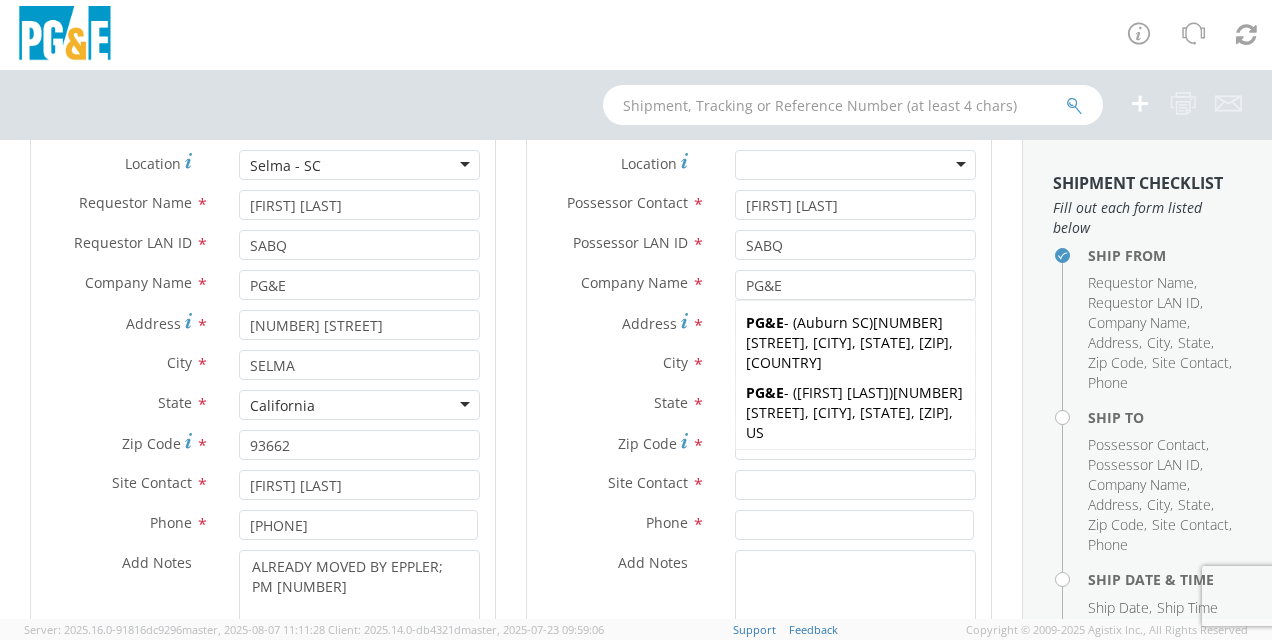 click on "Address        *" at bounding box center [623, 323] 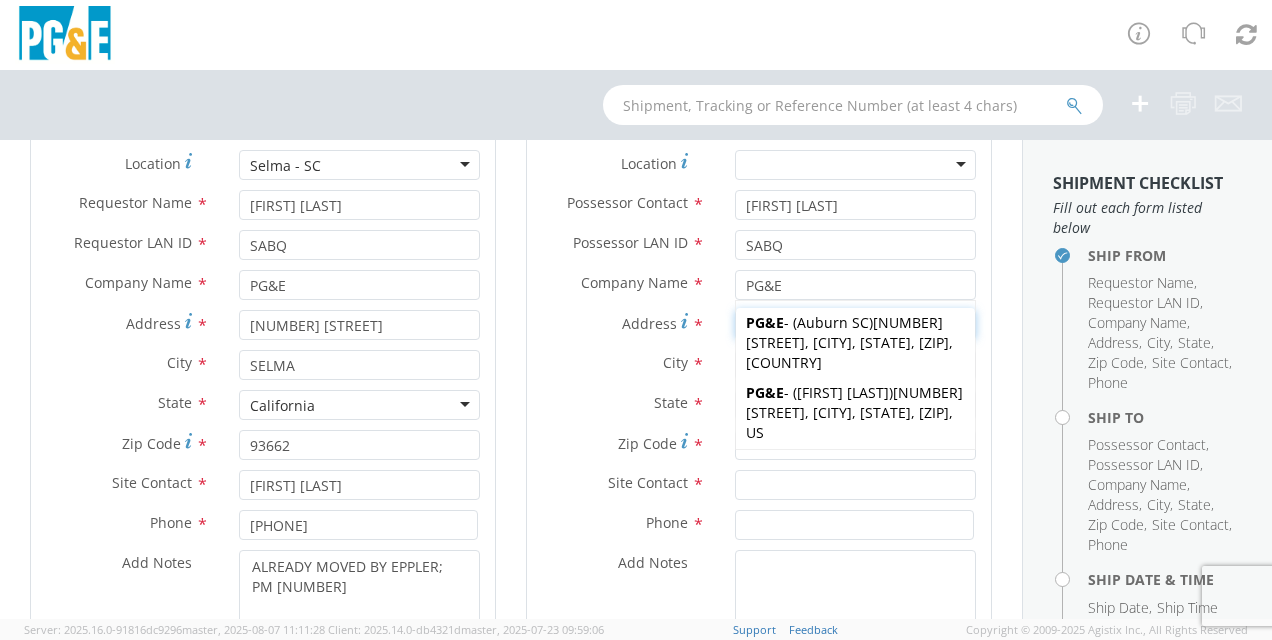 click on "Address        *" at bounding box center (855, 325) 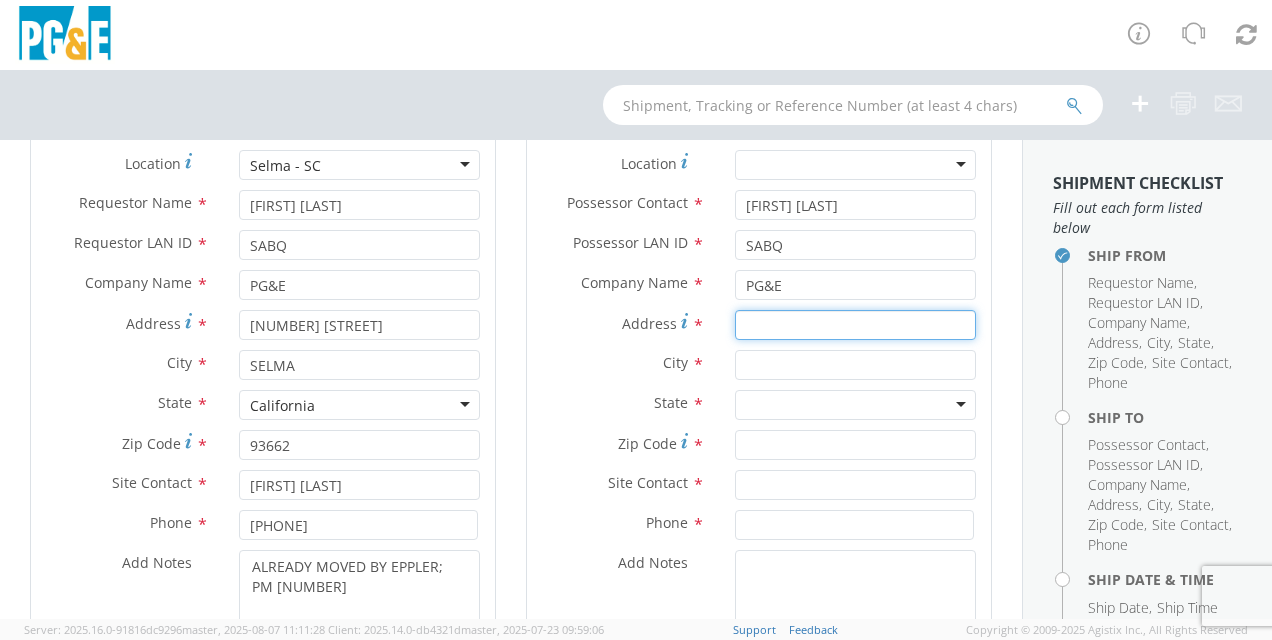 click on "Address        *" at bounding box center [855, 325] 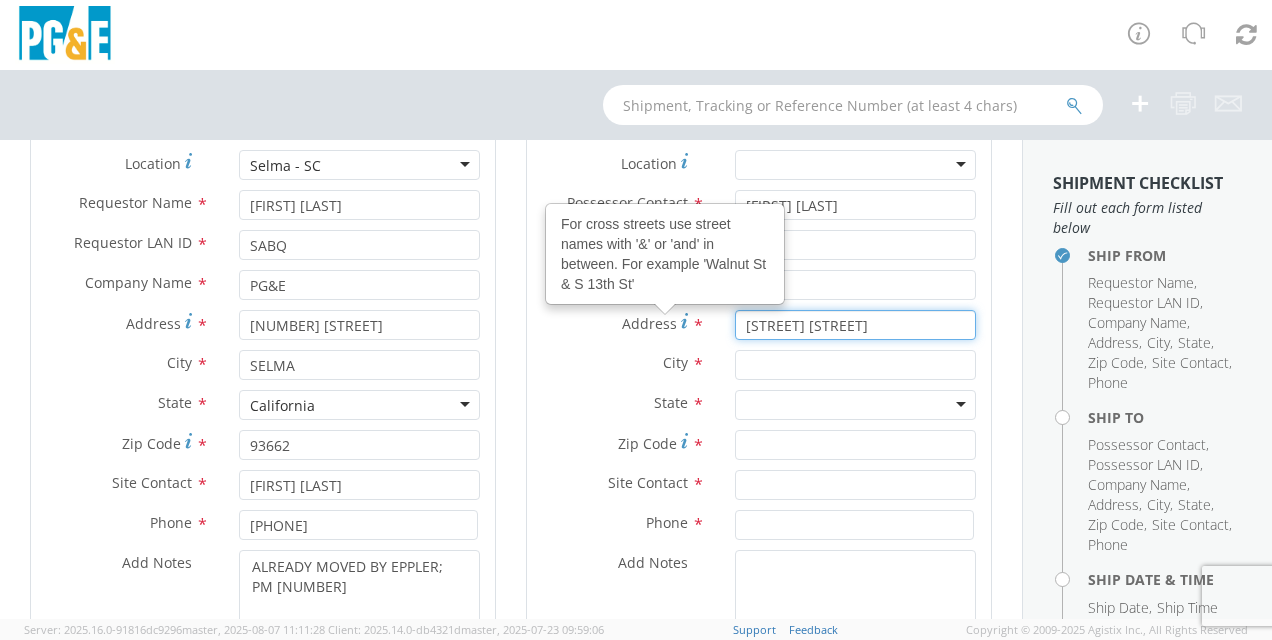 type on "[STREET] [STREET]" 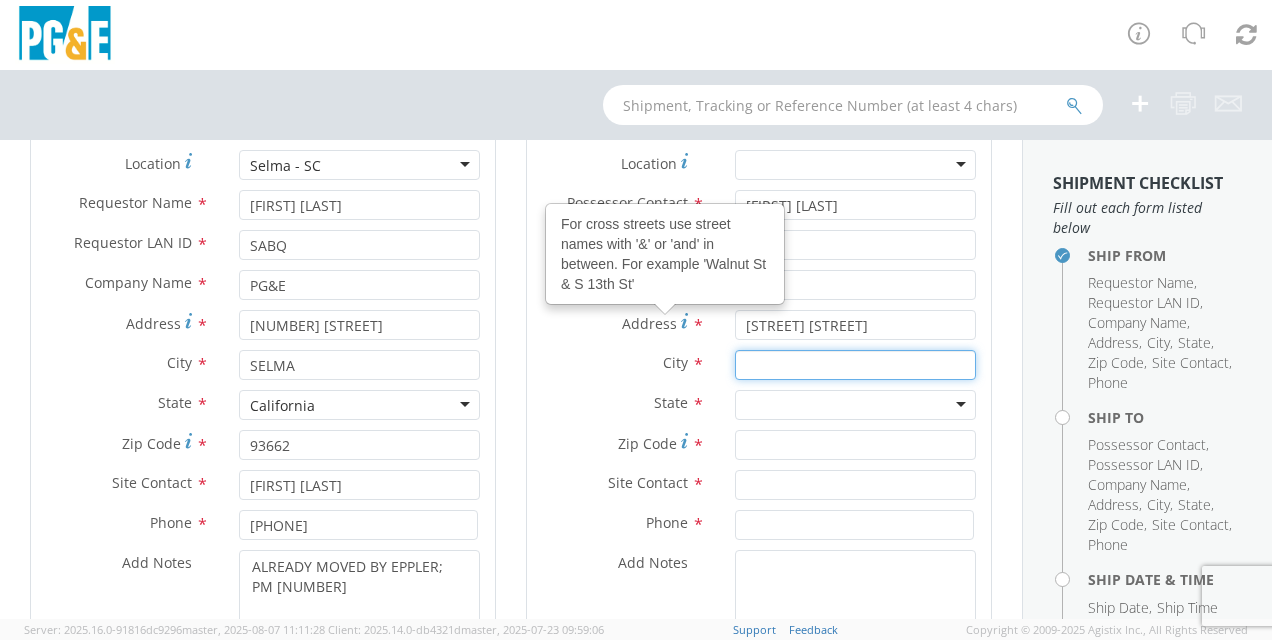 click at bounding box center (855, 365) 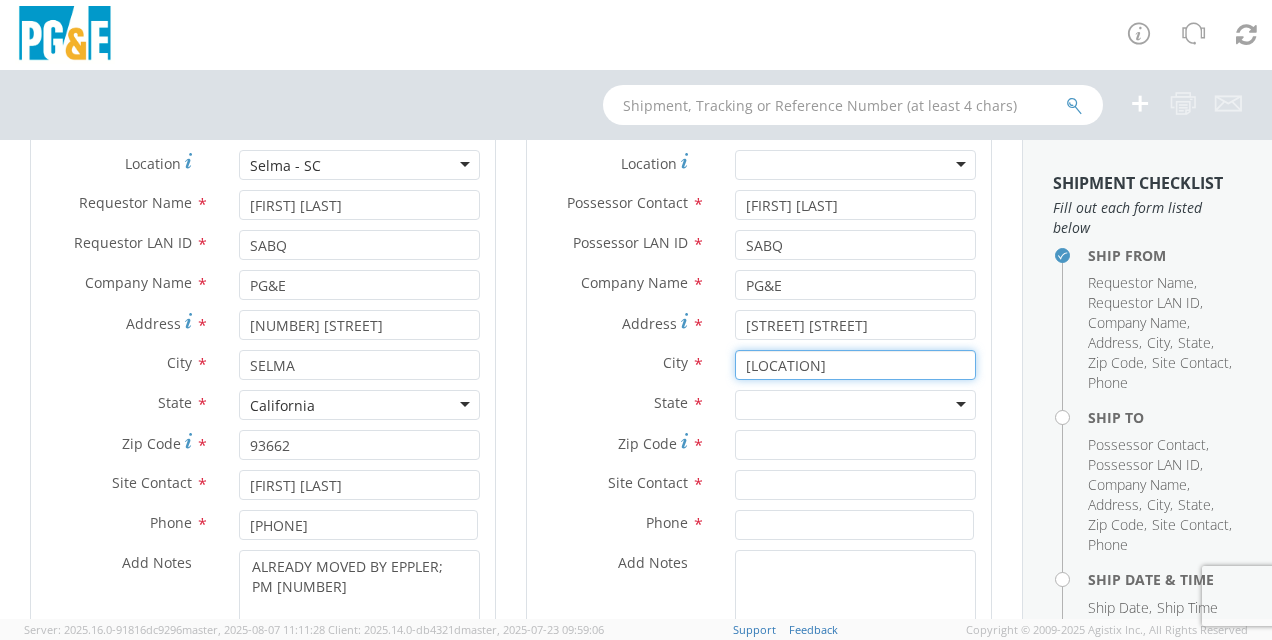 type on "[LOCATION]" 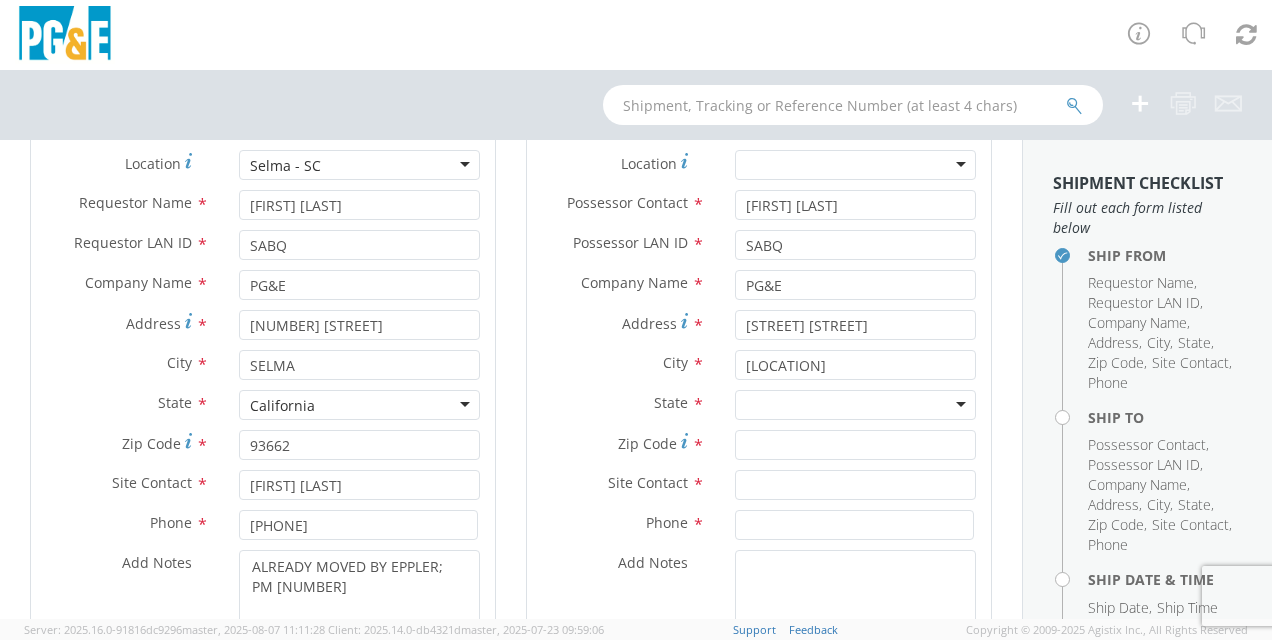 drag, startPoint x: 616, startPoint y: 332, endPoint x: 674, endPoint y: 369, distance: 68.7968 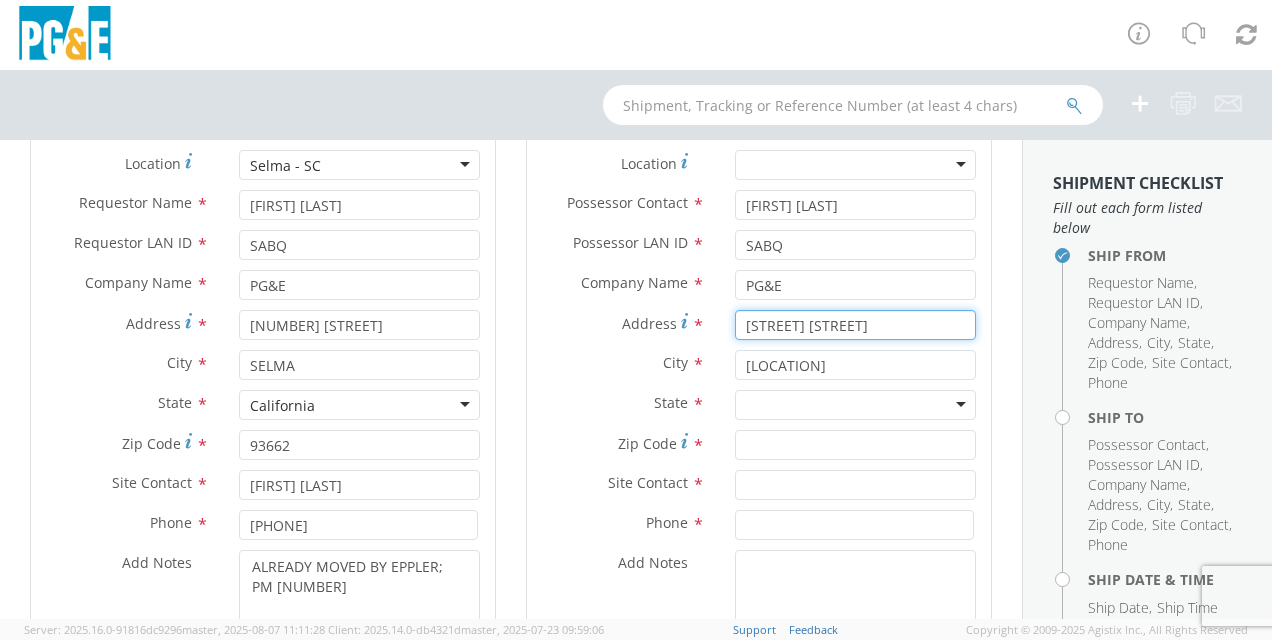 click on "[STREET] [STREET]" at bounding box center (855, 325) 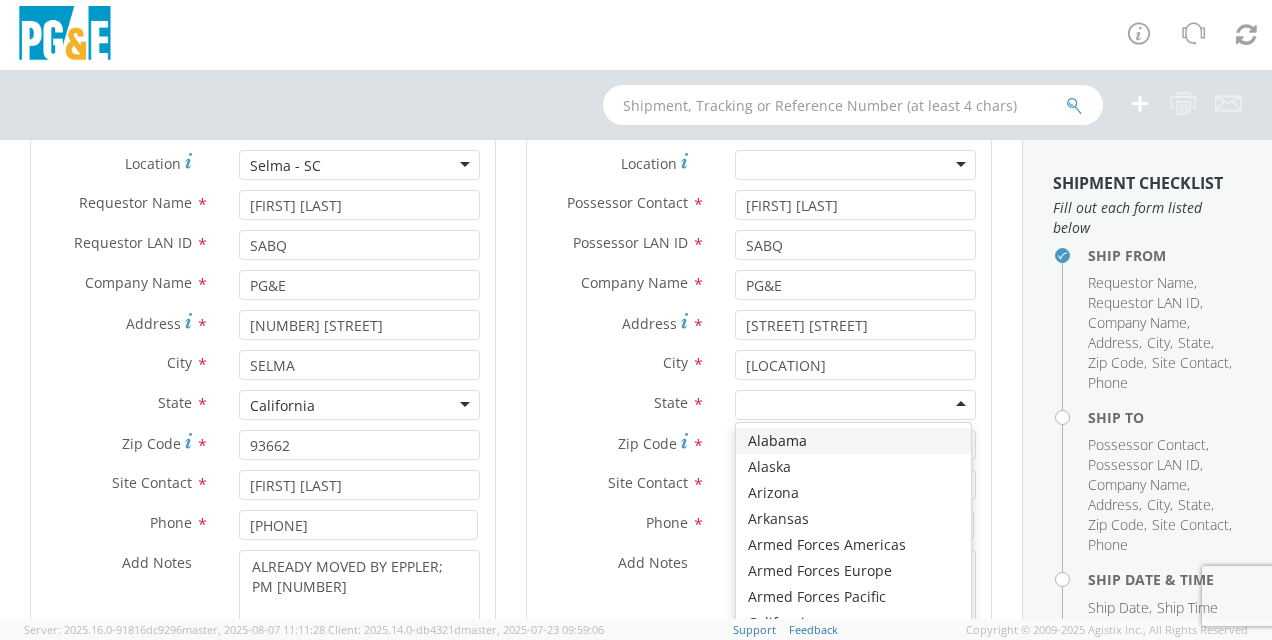 click at bounding box center (855, 405) 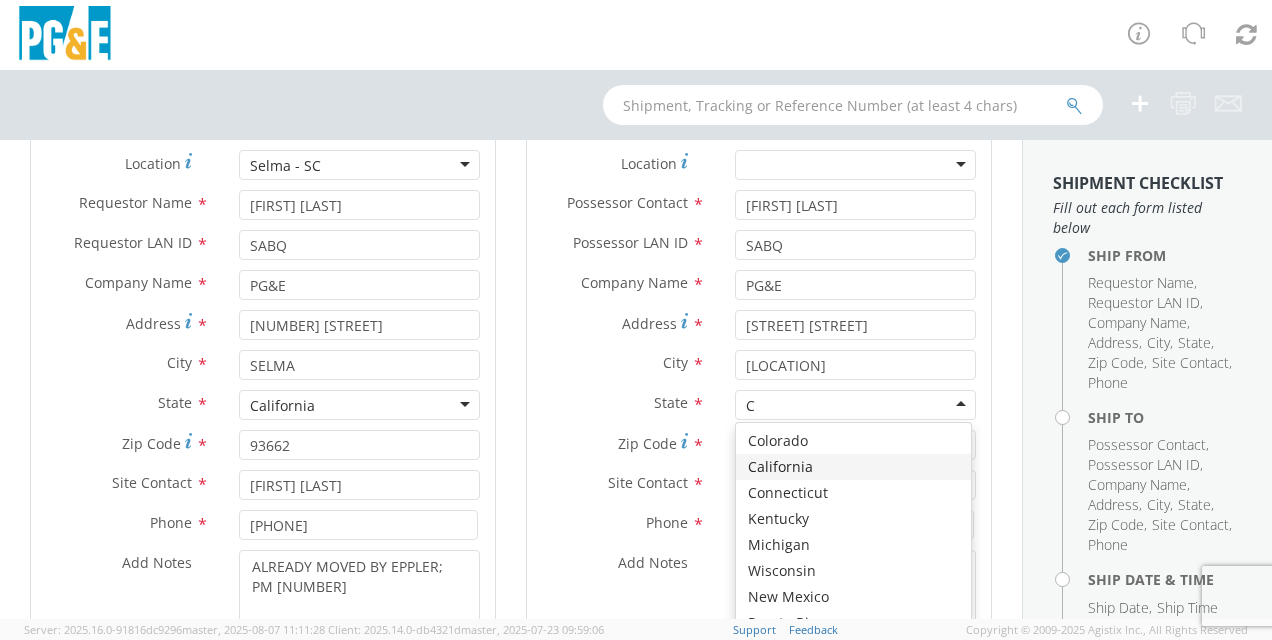 type 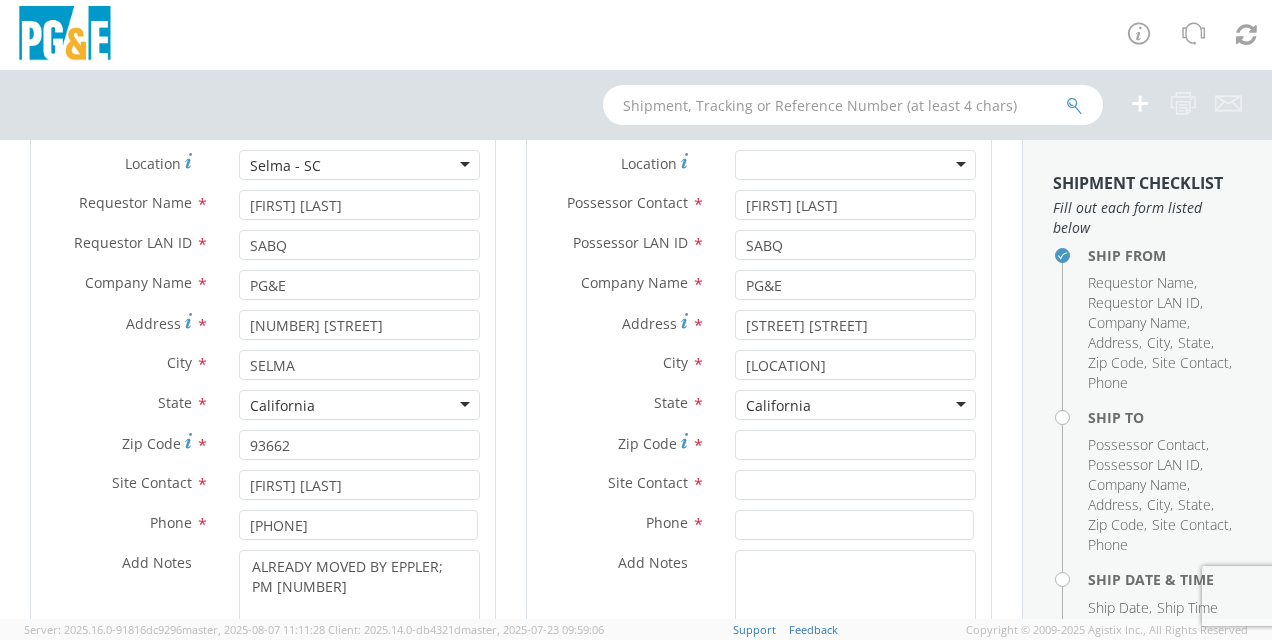 scroll, scrollTop: 0, scrollLeft: 0, axis: both 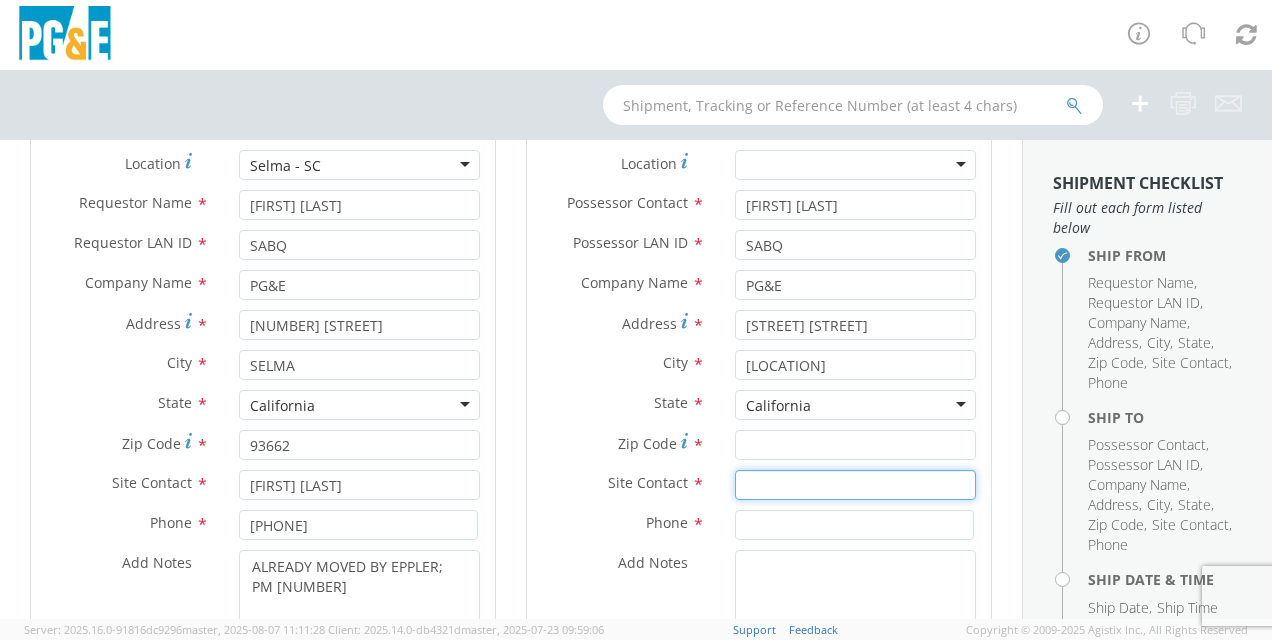 click at bounding box center (855, 485) 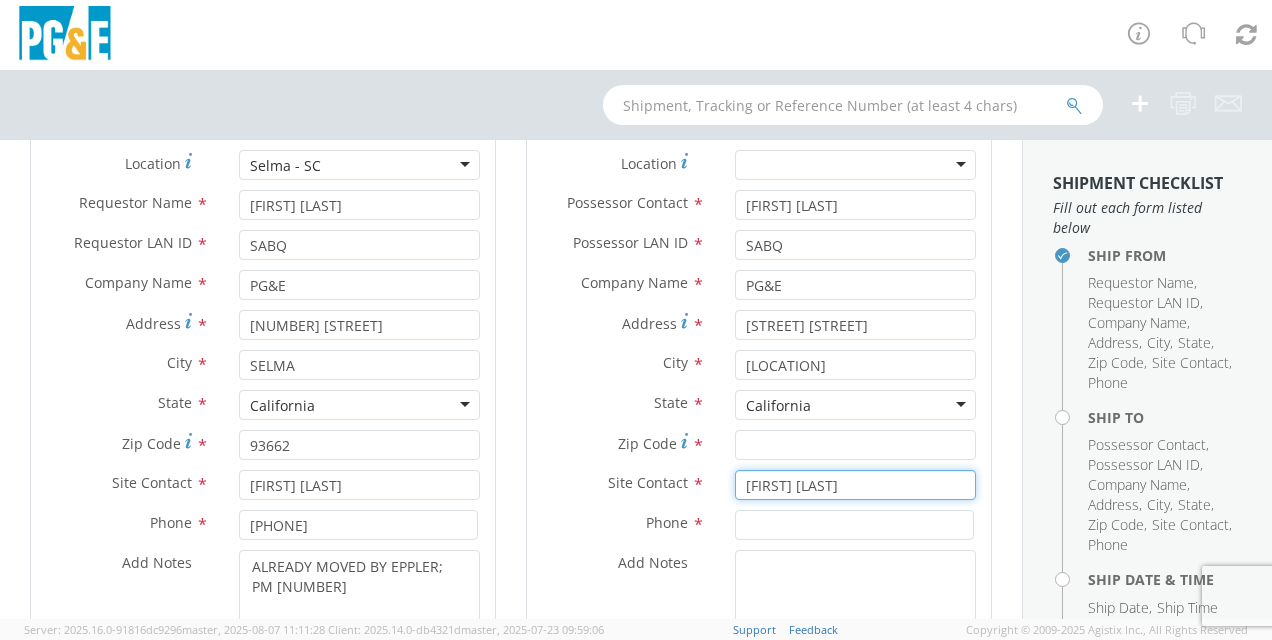 type on "[FIRST] [LAST]" 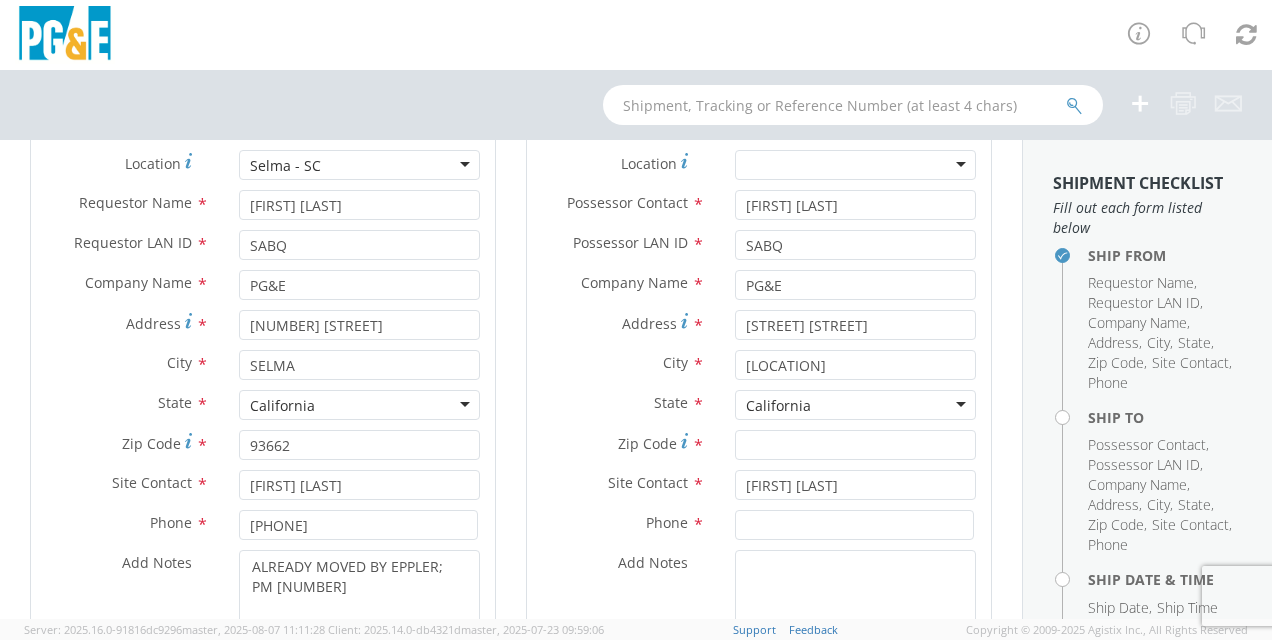 drag, startPoint x: 639, startPoint y: 539, endPoint x: 751, endPoint y: 548, distance: 112.36102 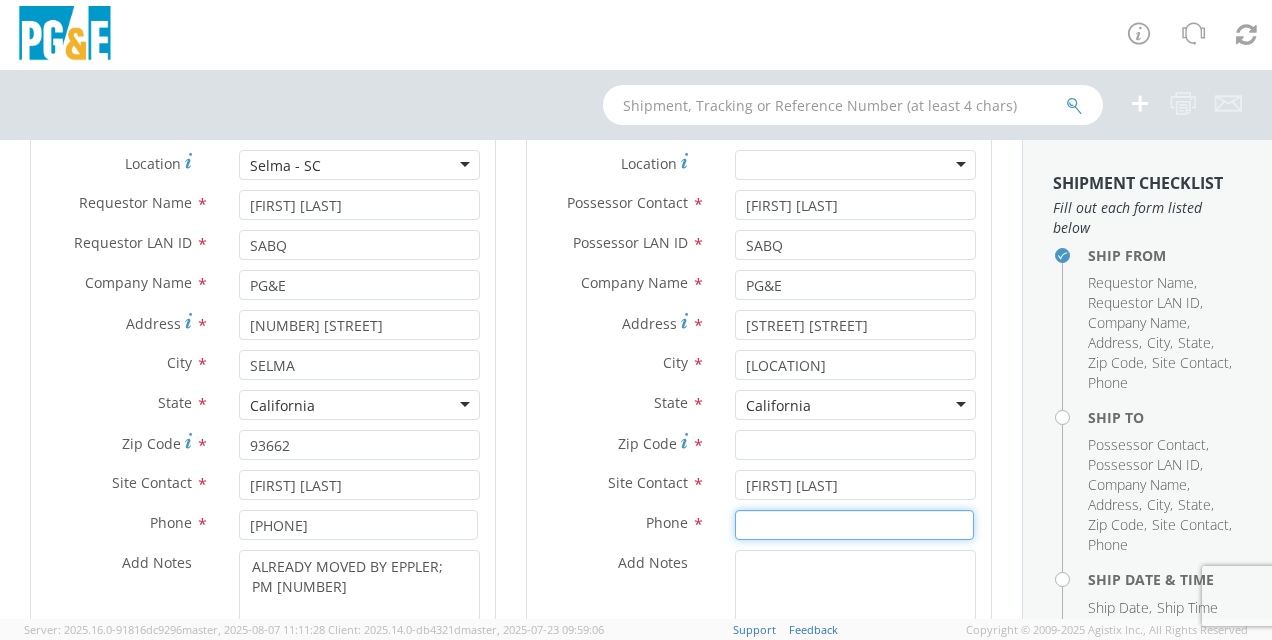 click at bounding box center [854, 525] 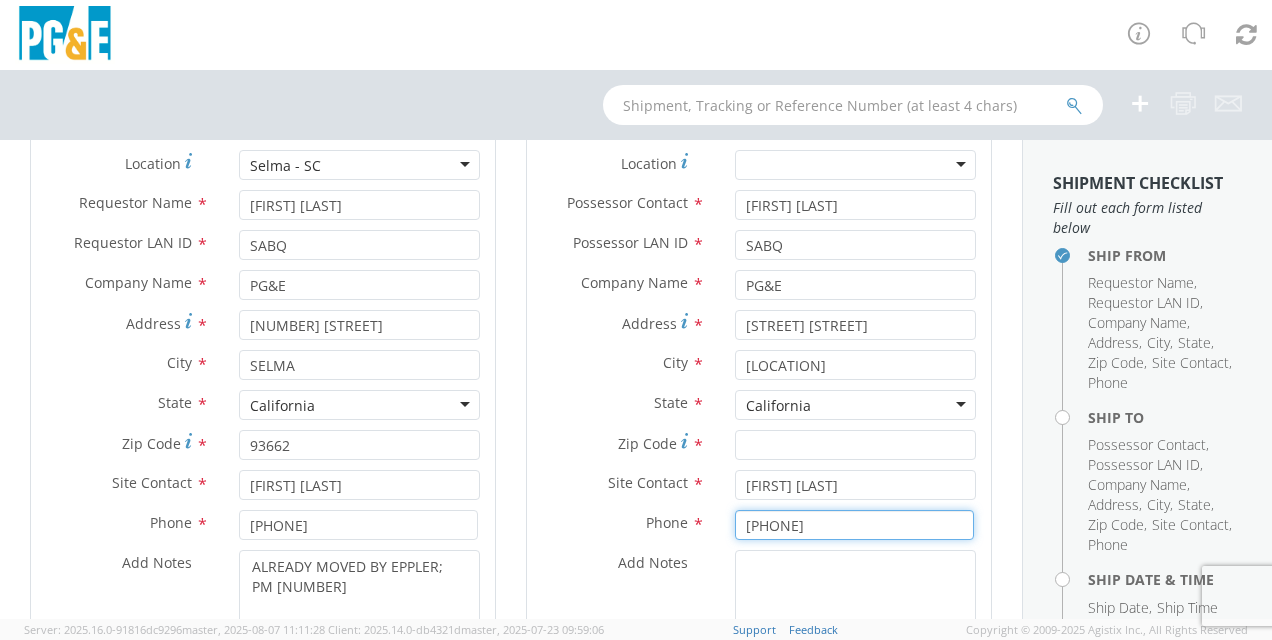 type on "[PHONE]" 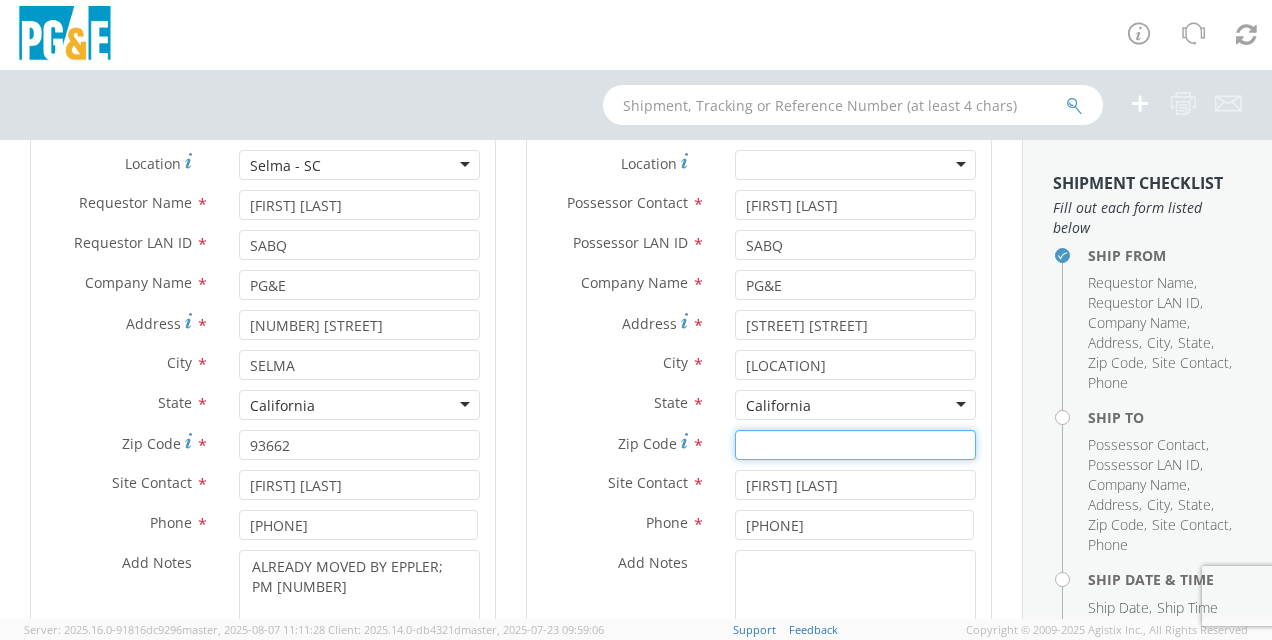 click on "Zip Code        *" at bounding box center (855, 445) 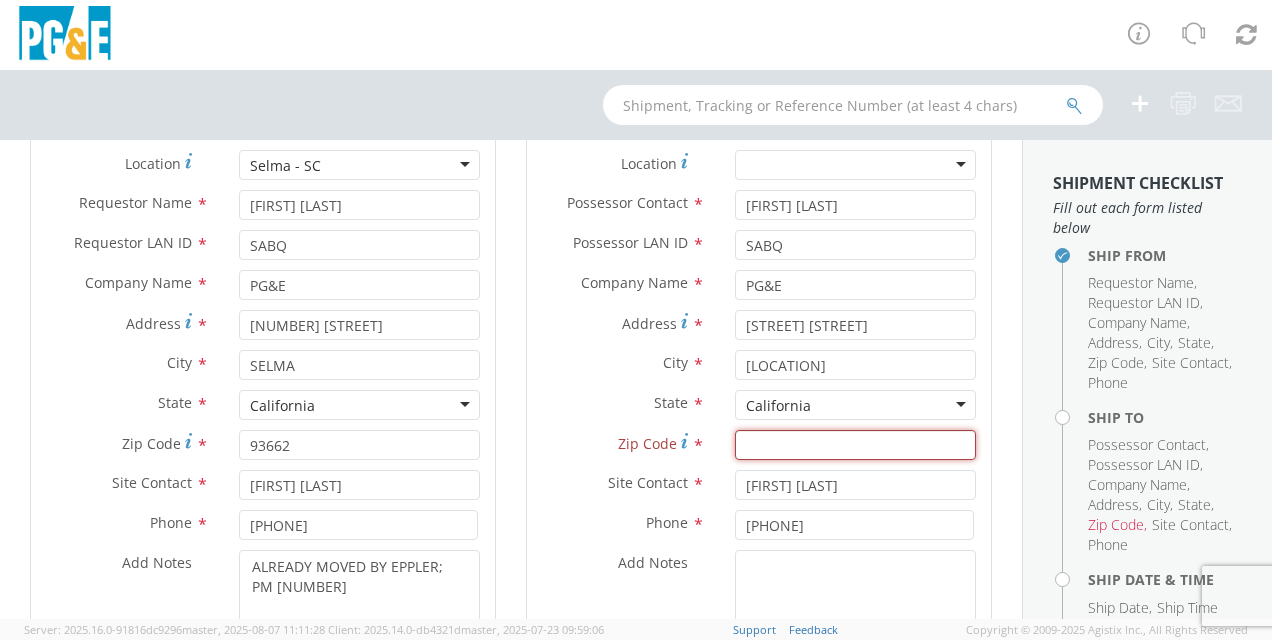 click on "Zip Code        *" at bounding box center [855, 445] 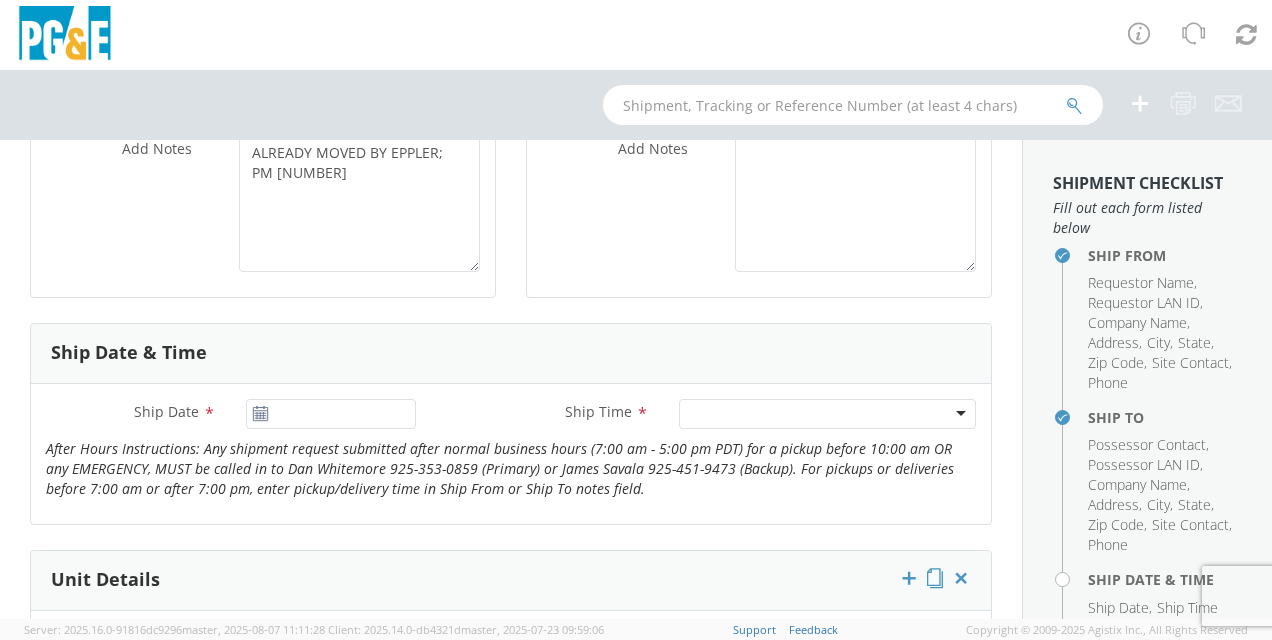scroll, scrollTop: 600, scrollLeft: 0, axis: vertical 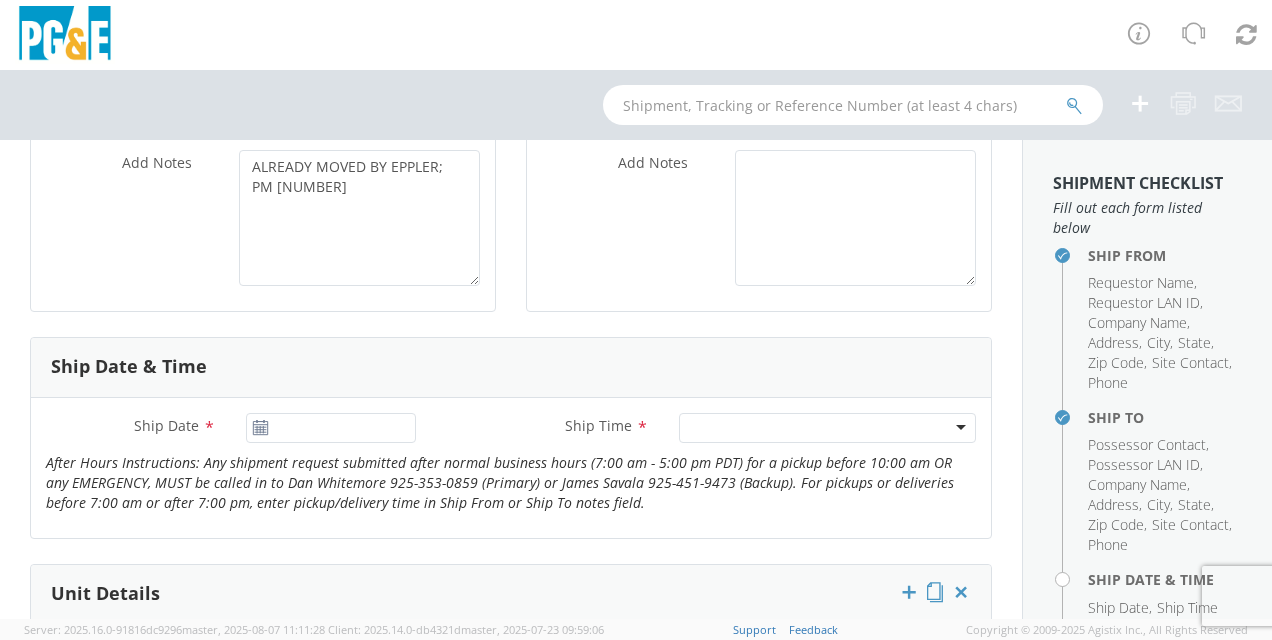 type on "[ZIP]" 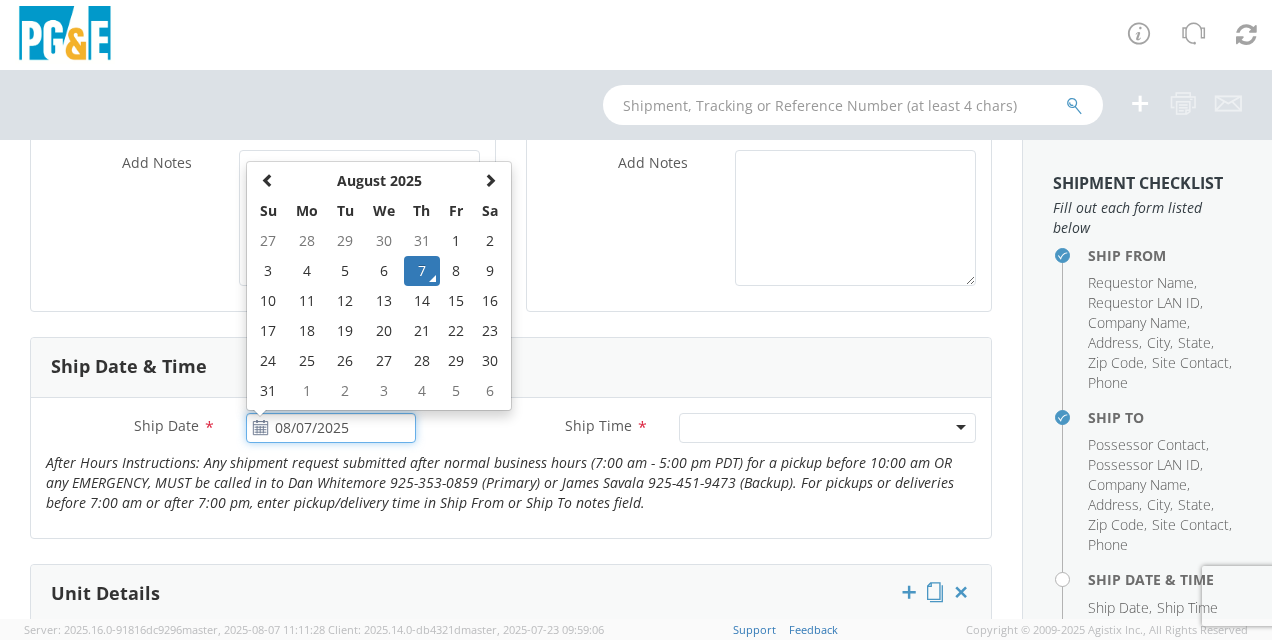 click on "08/07/2025" at bounding box center (331, 428) 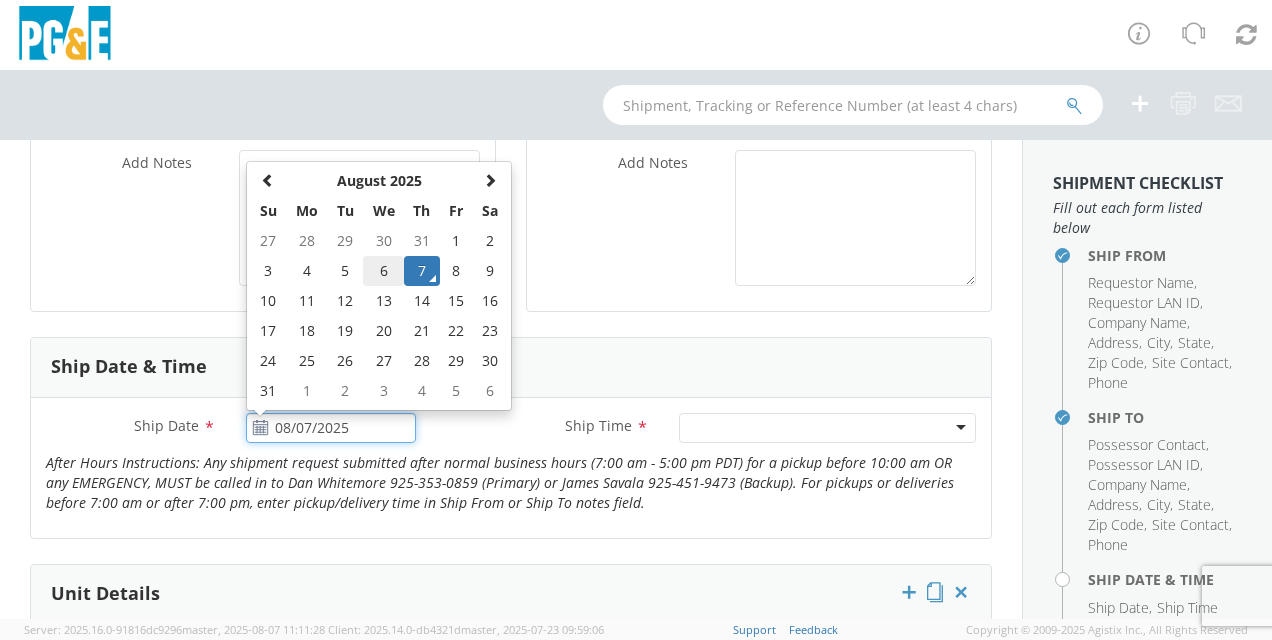 click on "6" 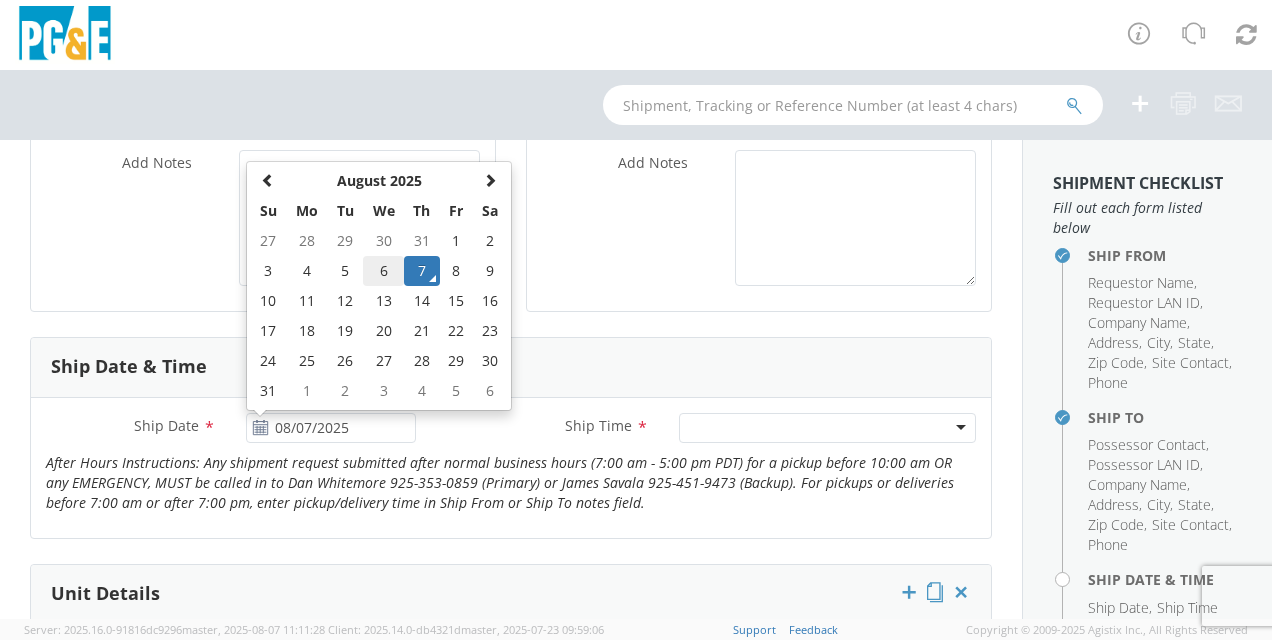 type on "08/06/2025" 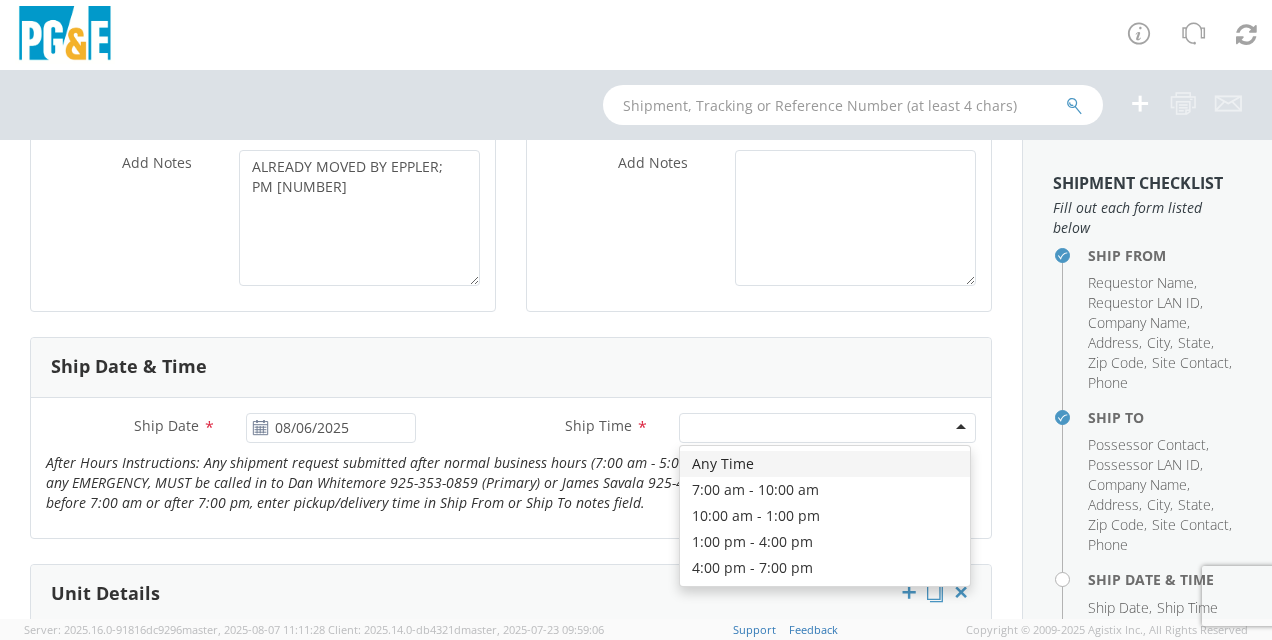 click 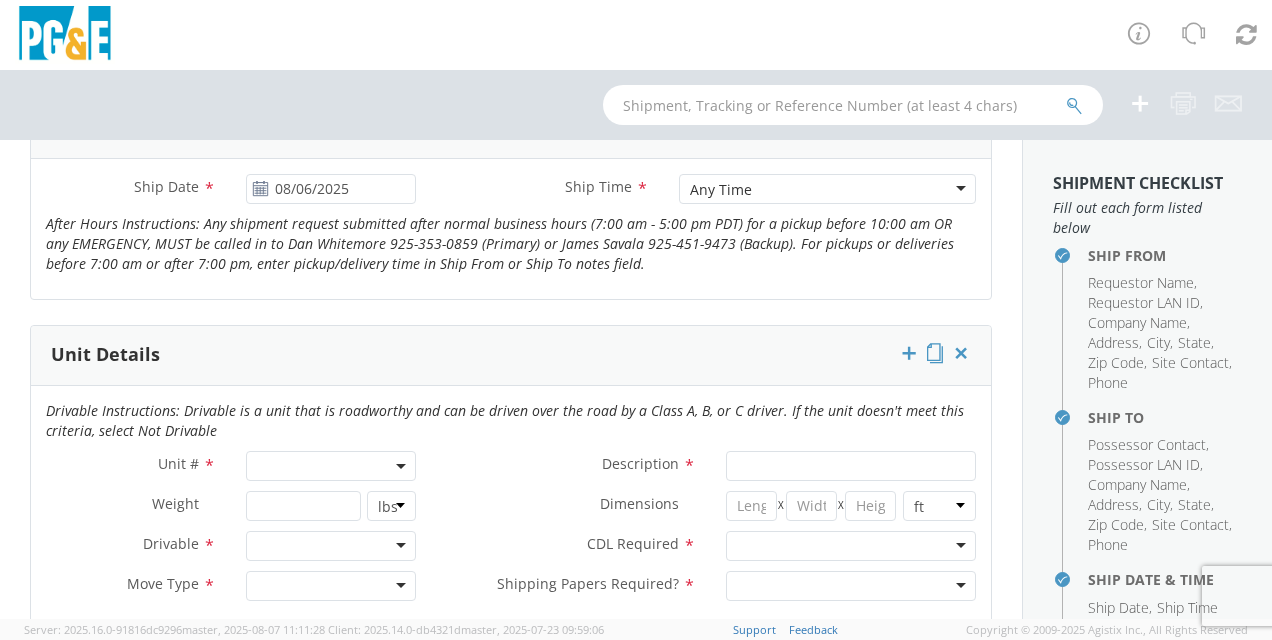 scroll, scrollTop: 900, scrollLeft: 0, axis: vertical 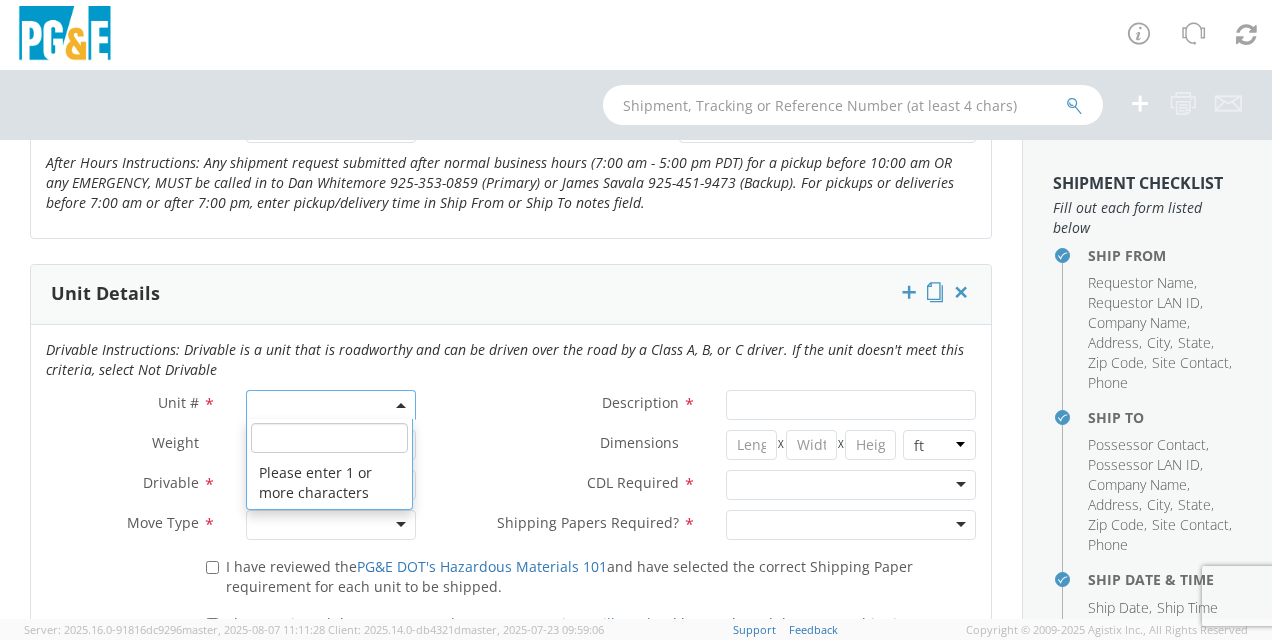 click 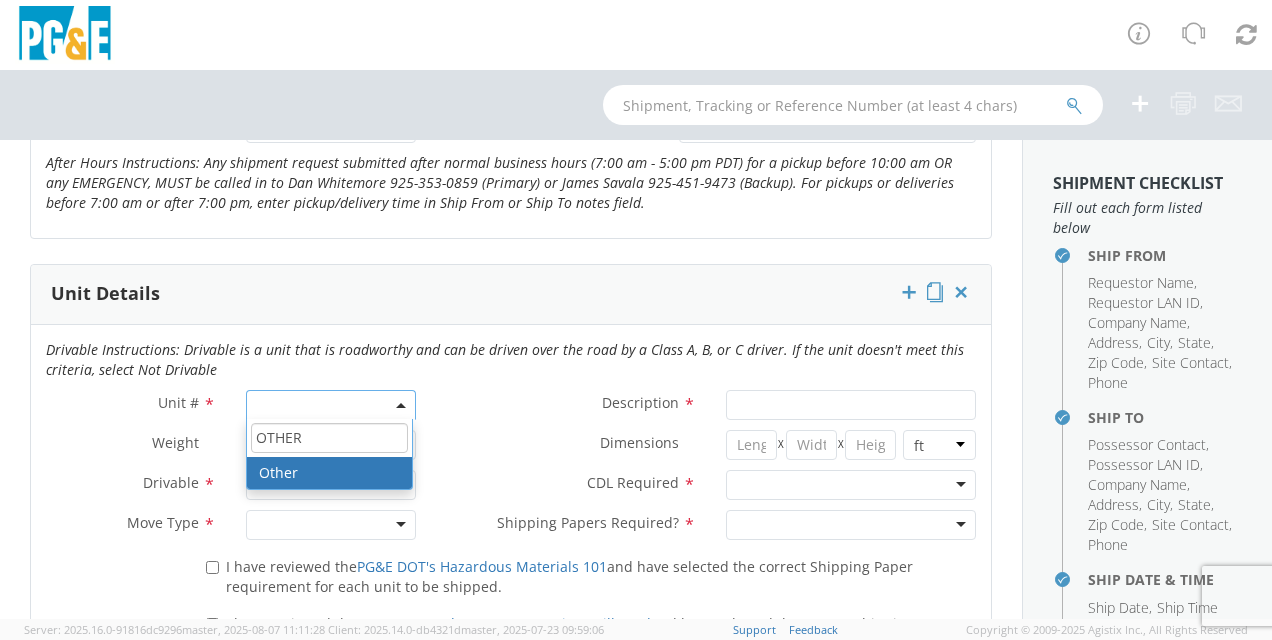 type on "OTHER" 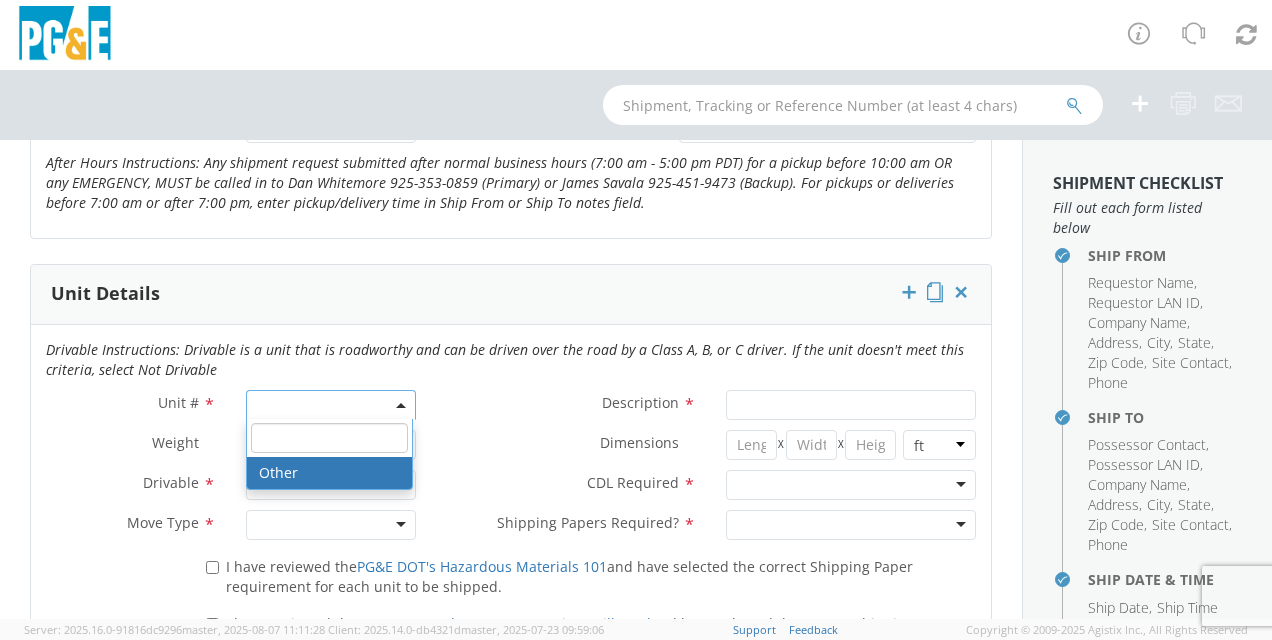 select on "Other" 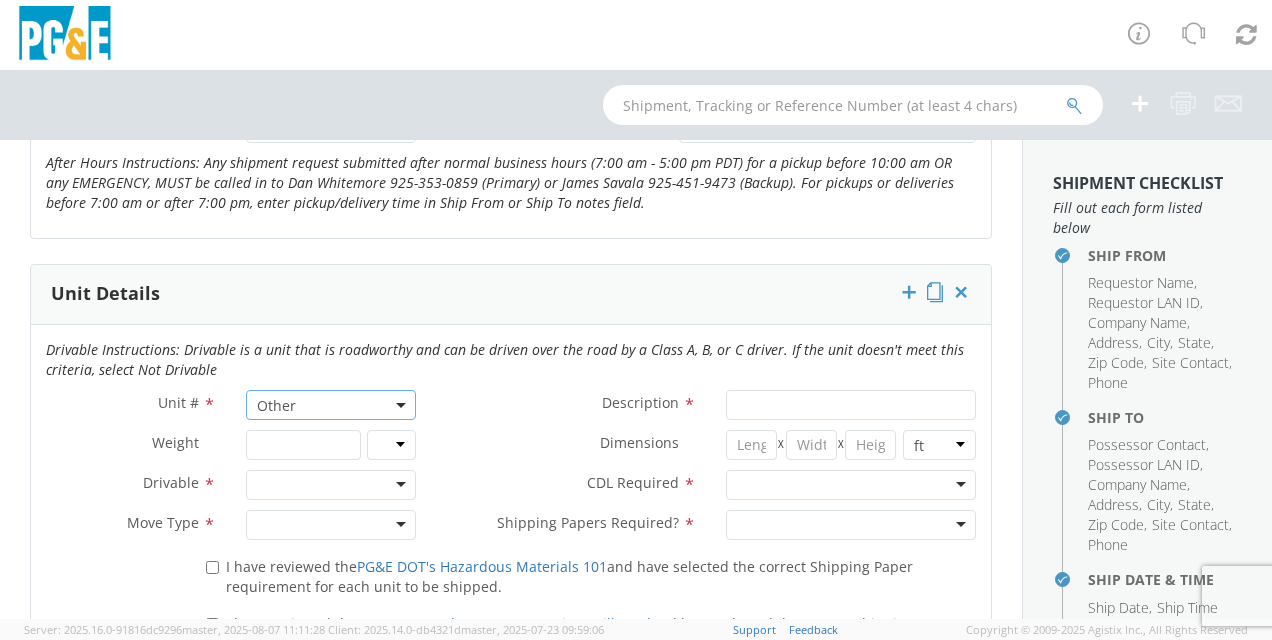 select on "? undefined:undefined ?" 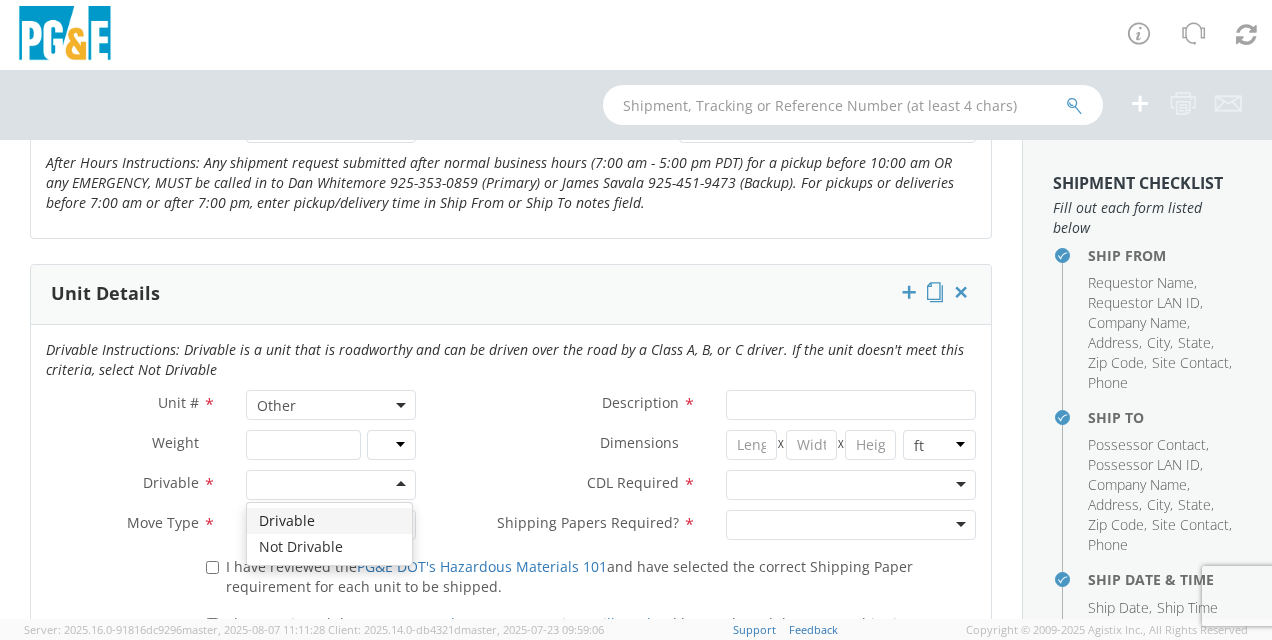 click 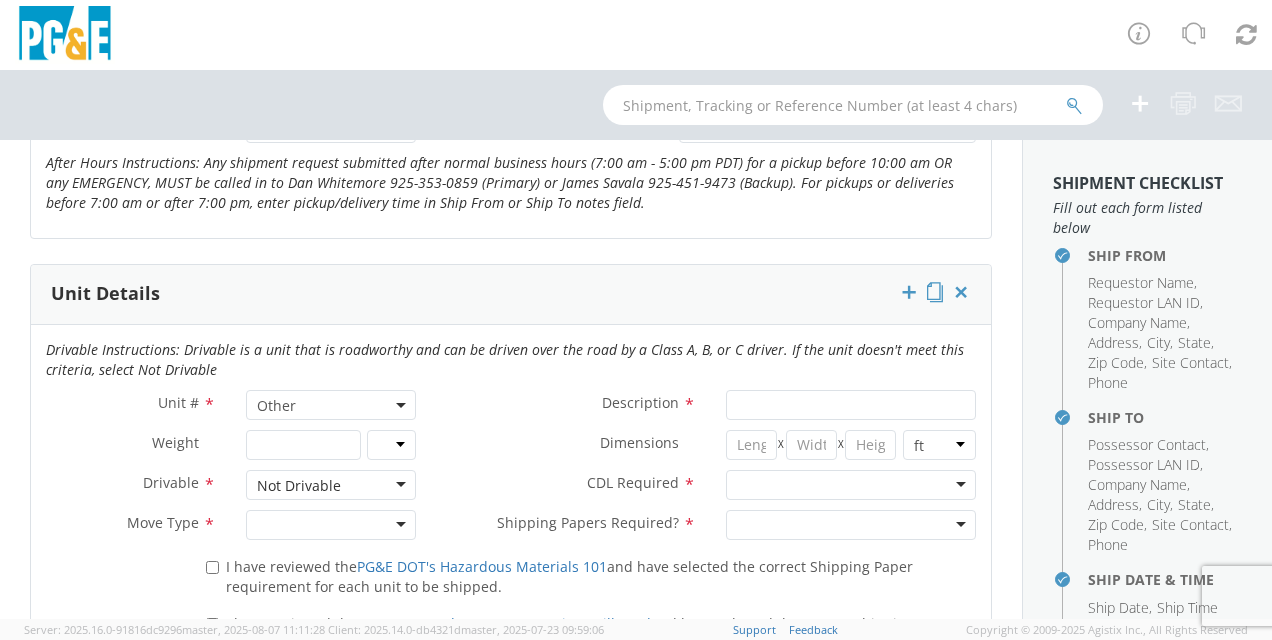 click 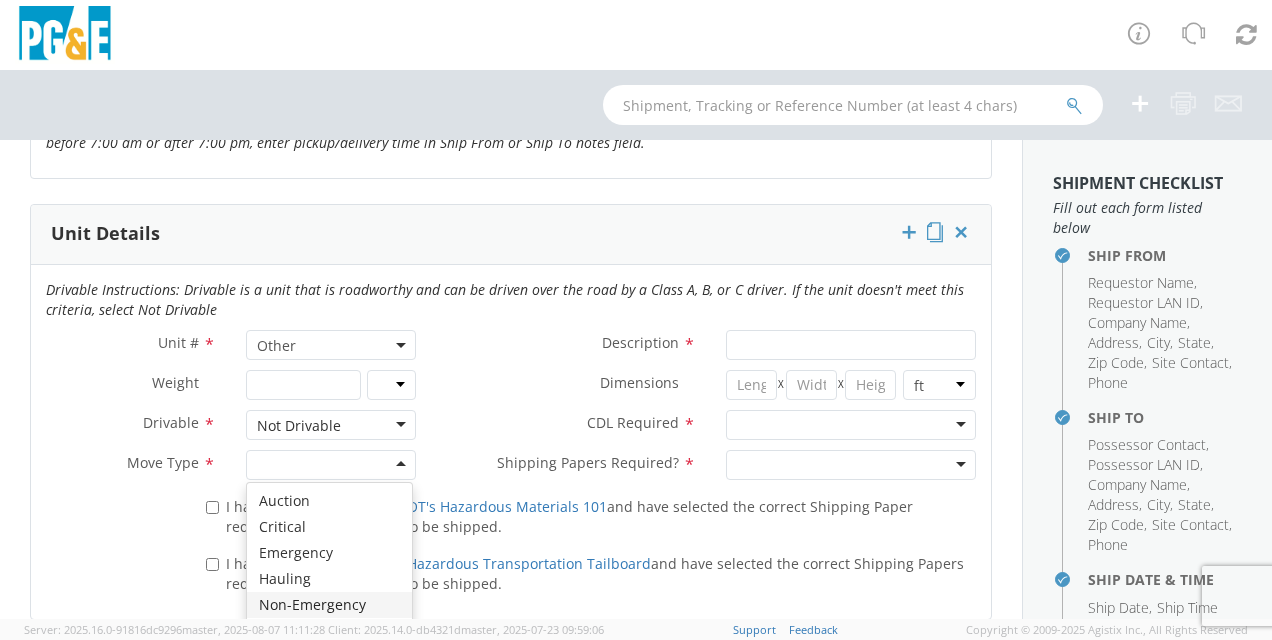 scroll, scrollTop: 1000, scrollLeft: 0, axis: vertical 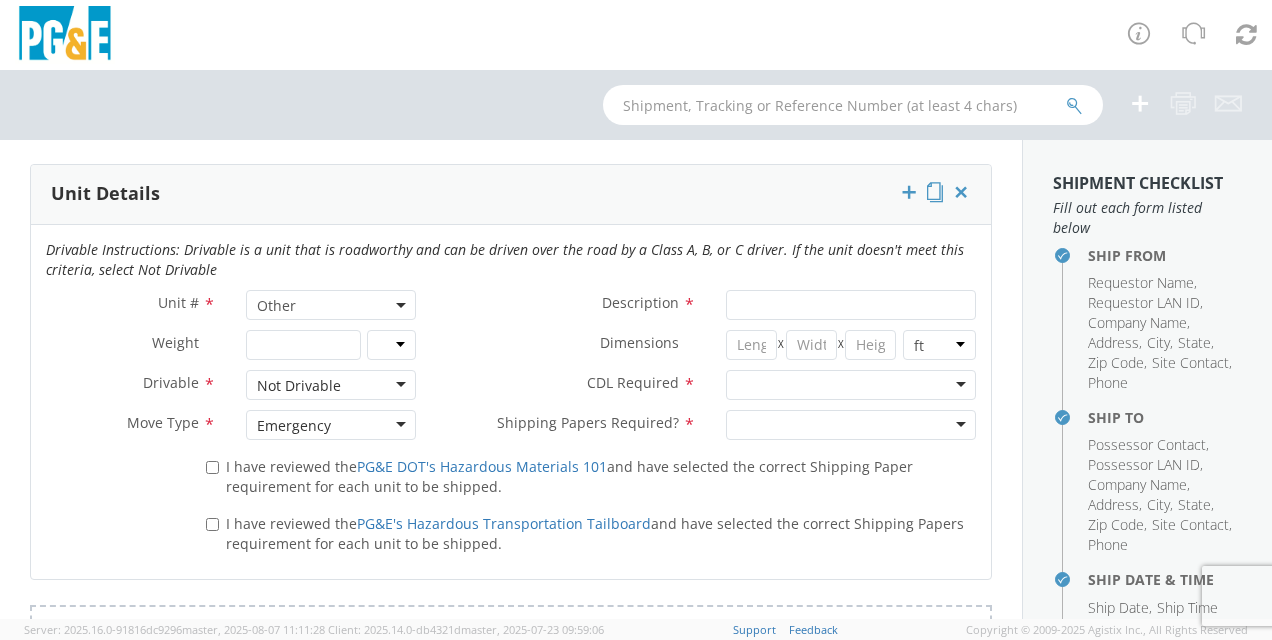 click on "I have reviewed the  PG&E DOT's Hazardous Materials 101
and have selected the correct Shipping Paper requirement for each unit to be shipped." 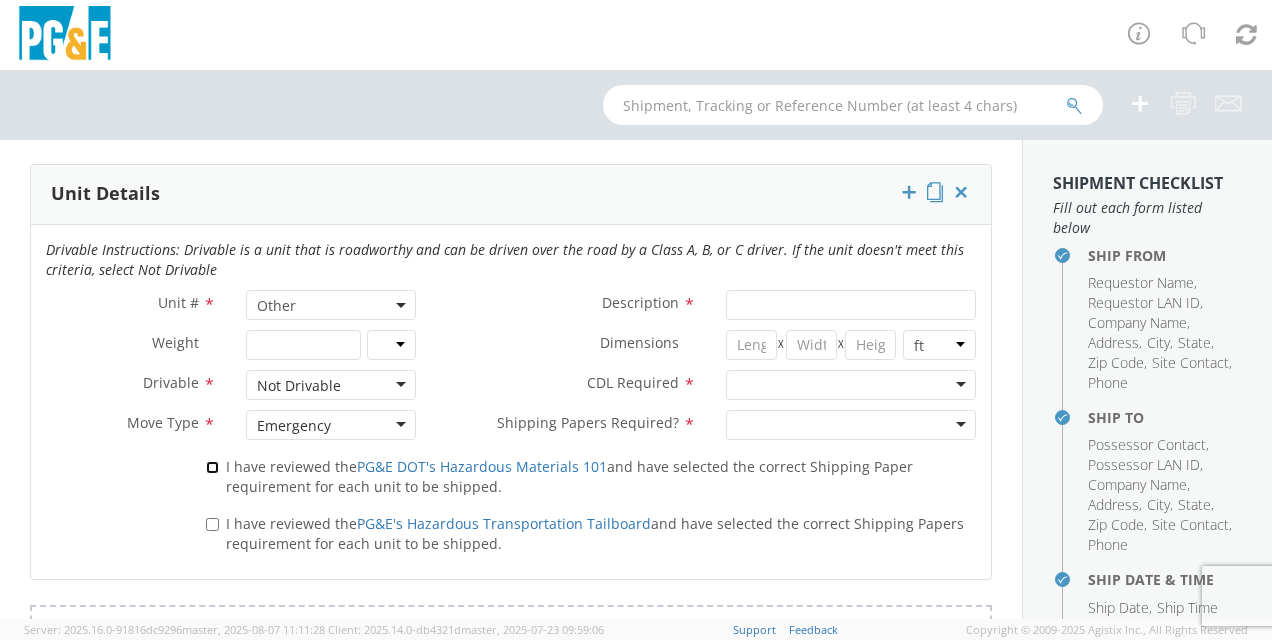 click on "I have reviewed the  PG&E DOT's Hazardous Materials 101
and have selected the correct Shipping Paper requirement for each unit to be shipped." at bounding box center (212, 467) 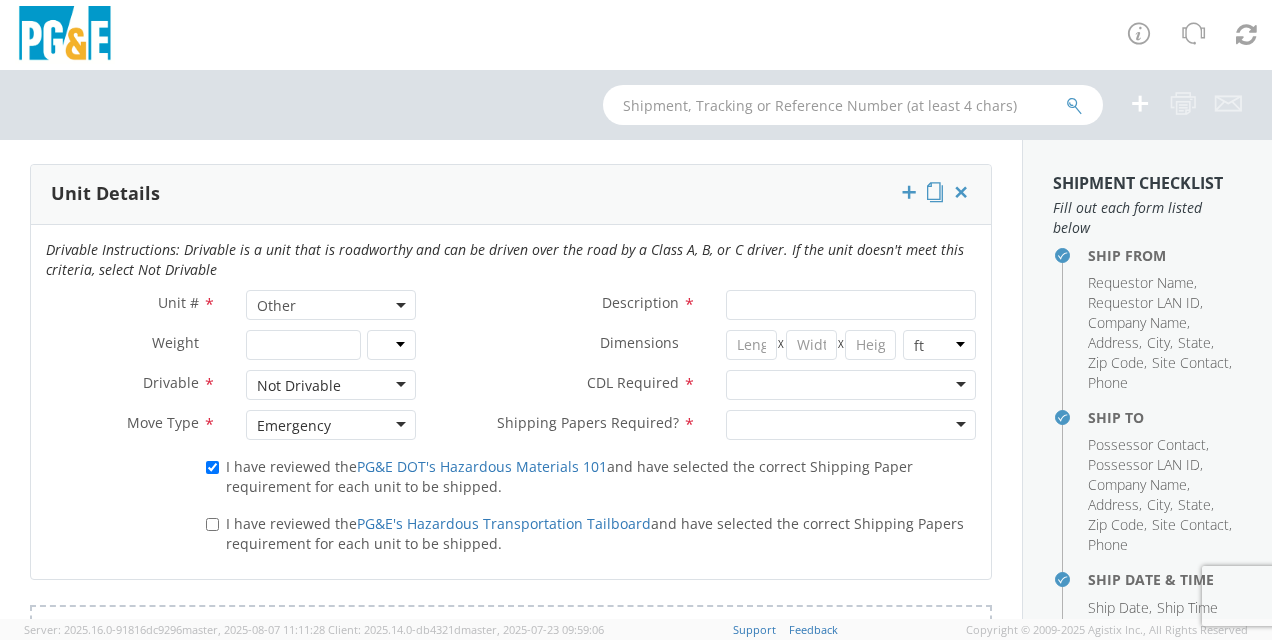 click on "I have reviewed the  PG&E's Hazardous Transportation Tailboard
and have selected the correct Shipping Papers requirement for each unit to be shipped." 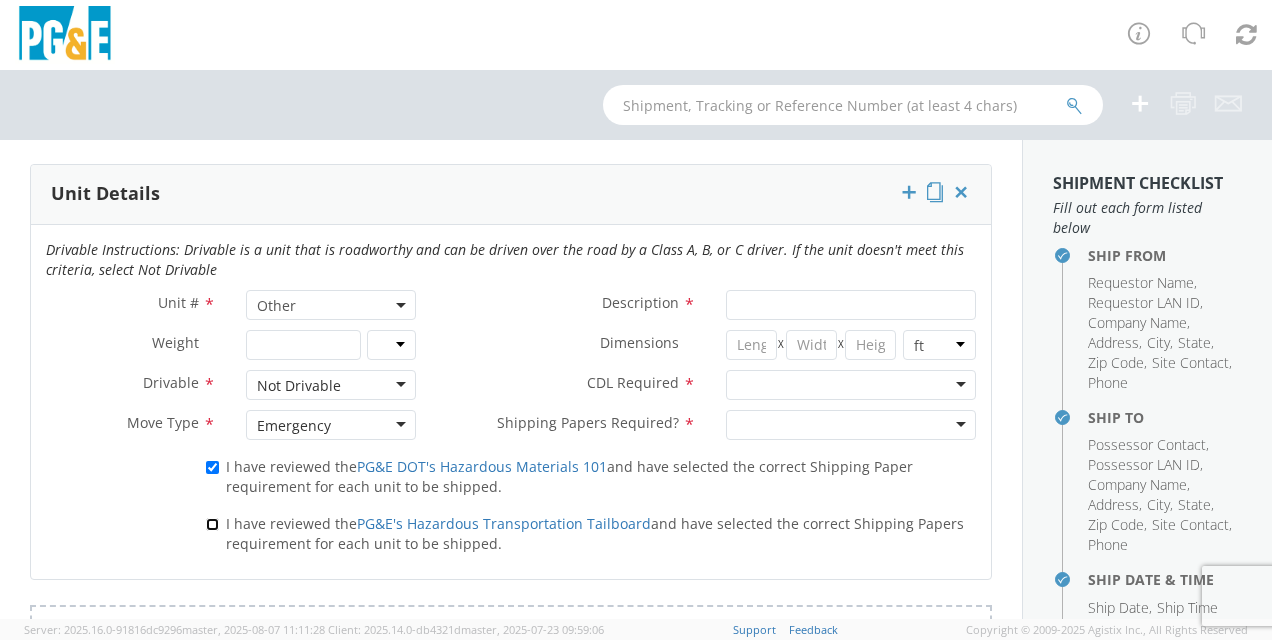 click on "I have reviewed the  PG&E's Hazardous Transportation Tailboard
and have selected the correct Shipping Papers requirement for each unit to be shipped." at bounding box center [212, 524] 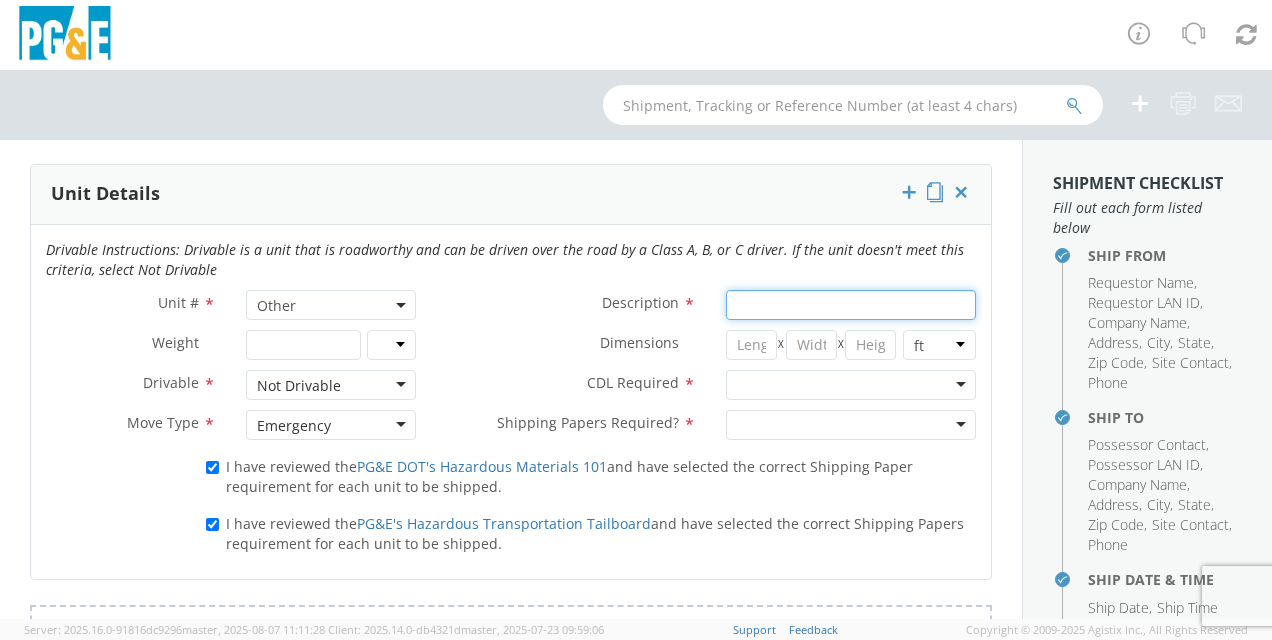 click on "Description        *" at bounding box center [851, 305] 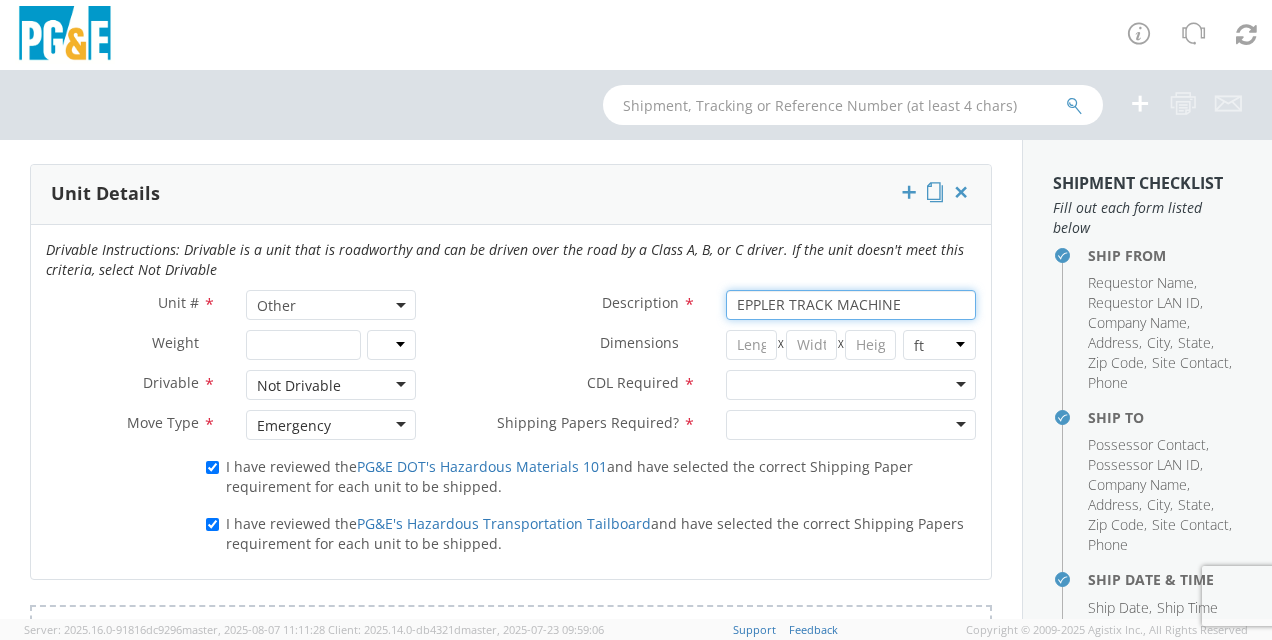type on "EPPLER TRACK MACHINE" 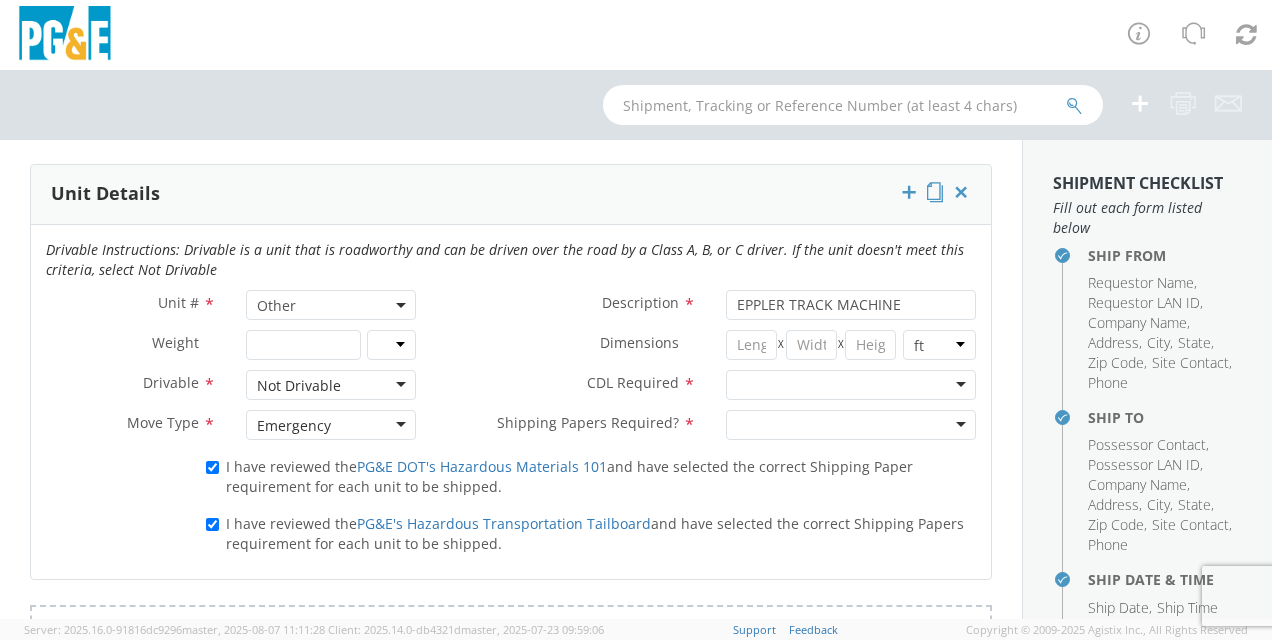 click 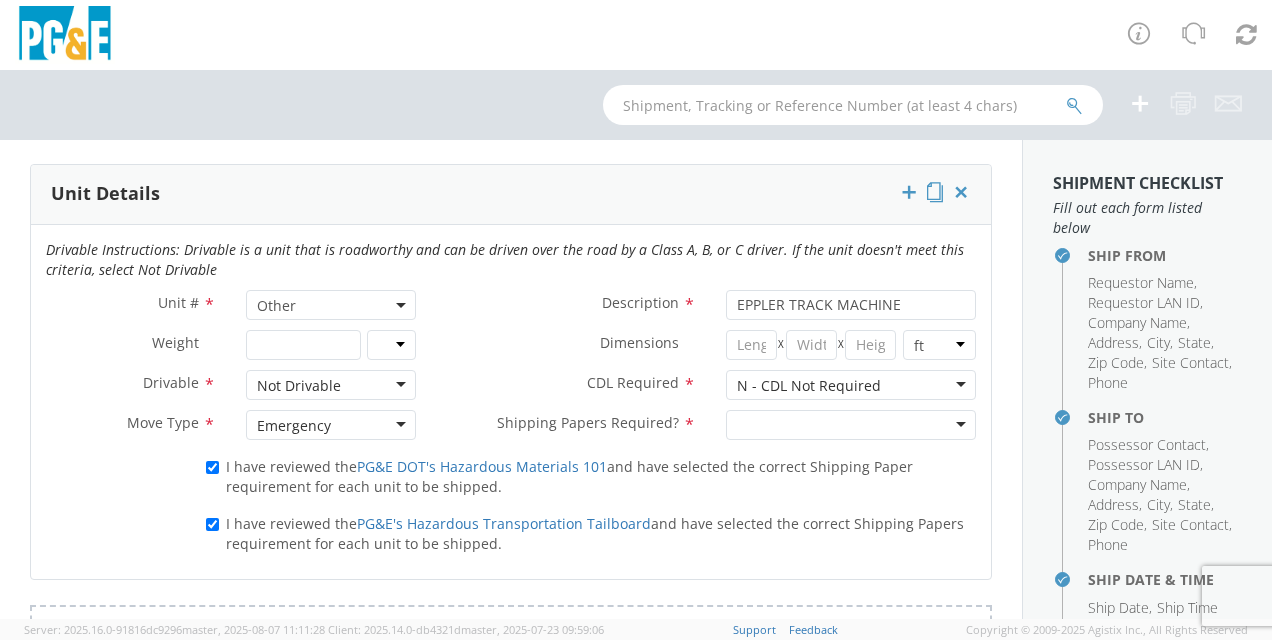 click 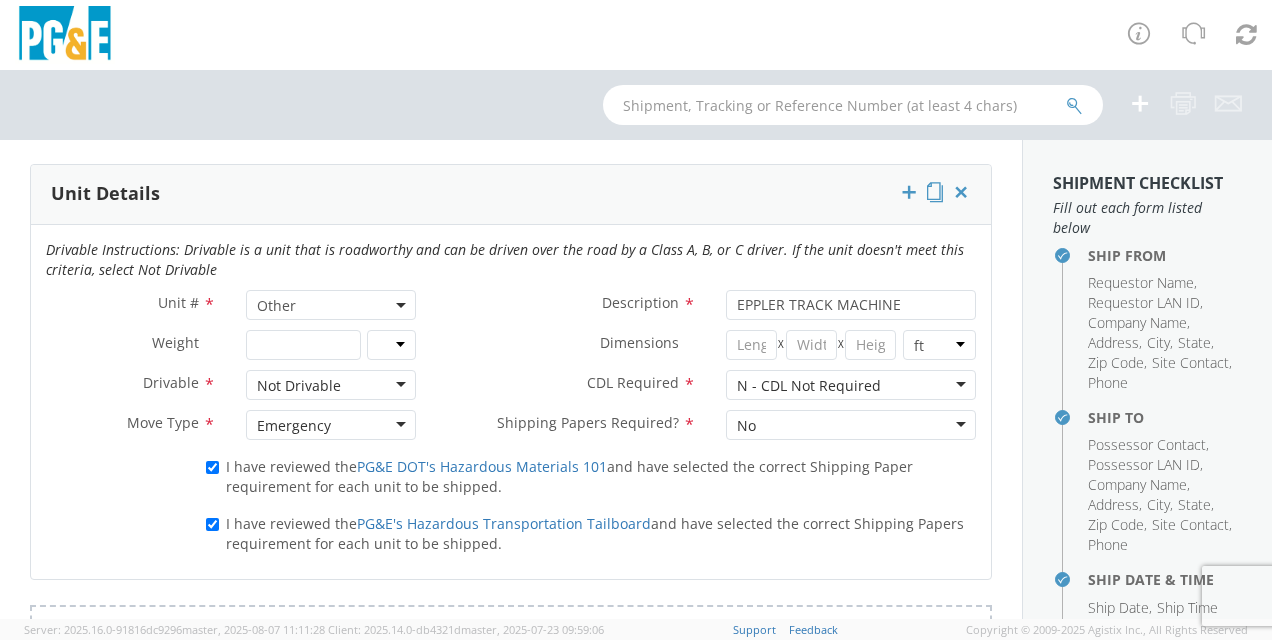 drag, startPoint x: 752, startPoint y: 452, endPoint x: 566, endPoint y: 443, distance: 186.21762 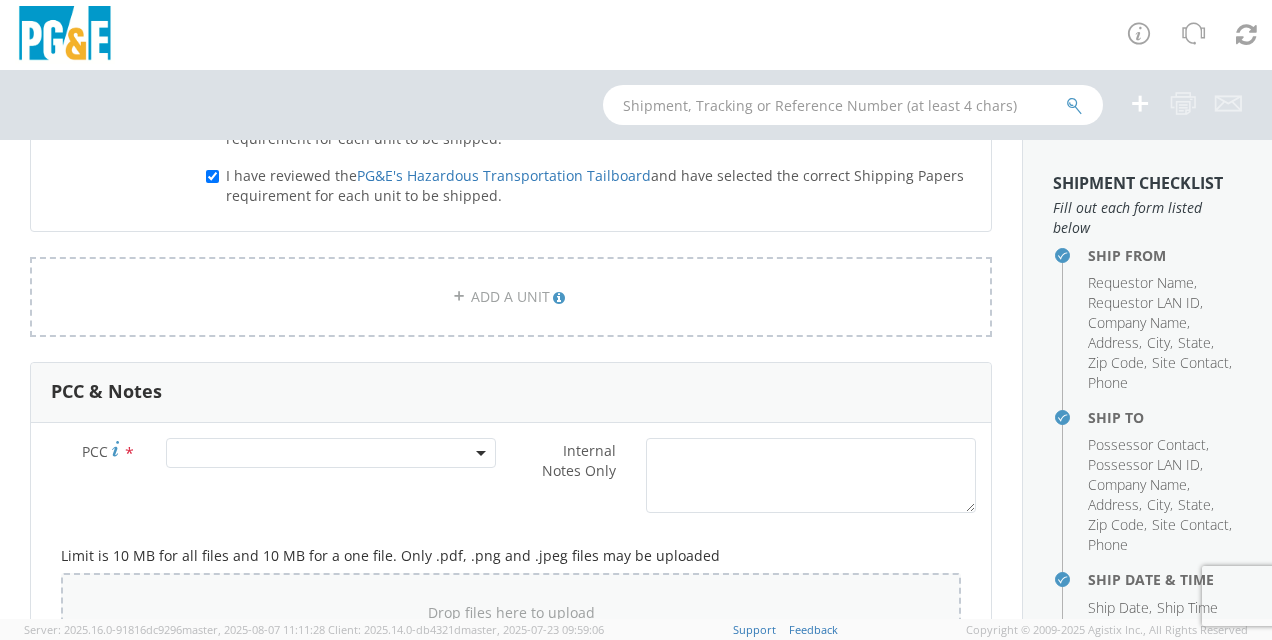 scroll, scrollTop: 1500, scrollLeft: 0, axis: vertical 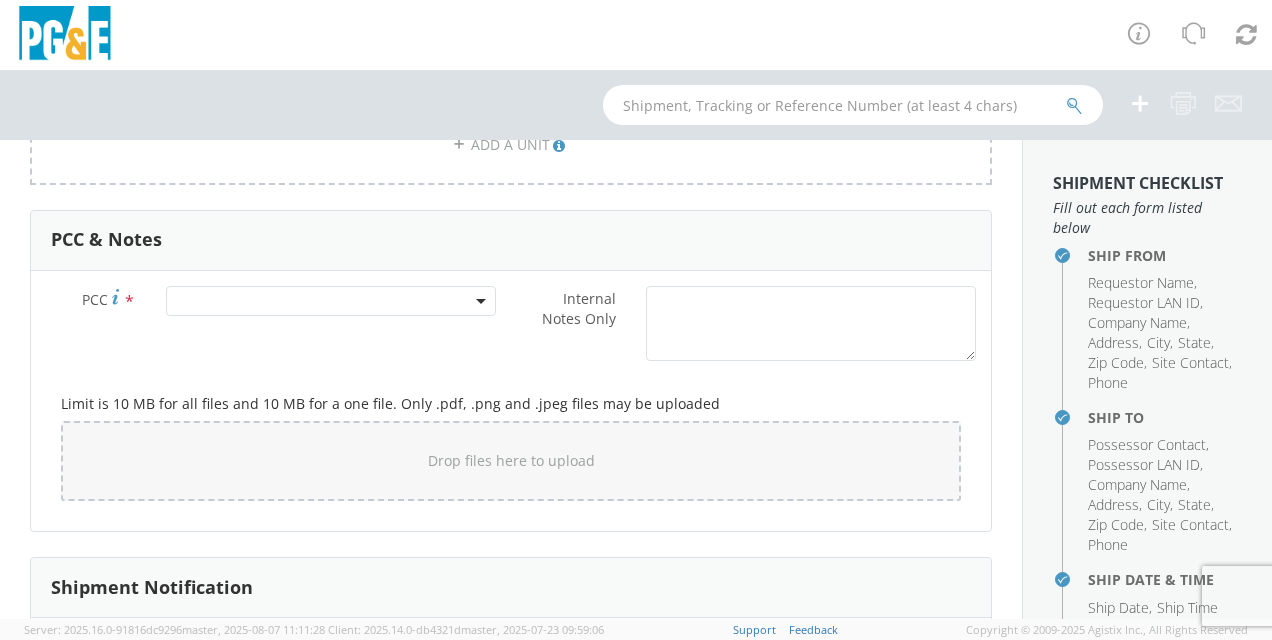click 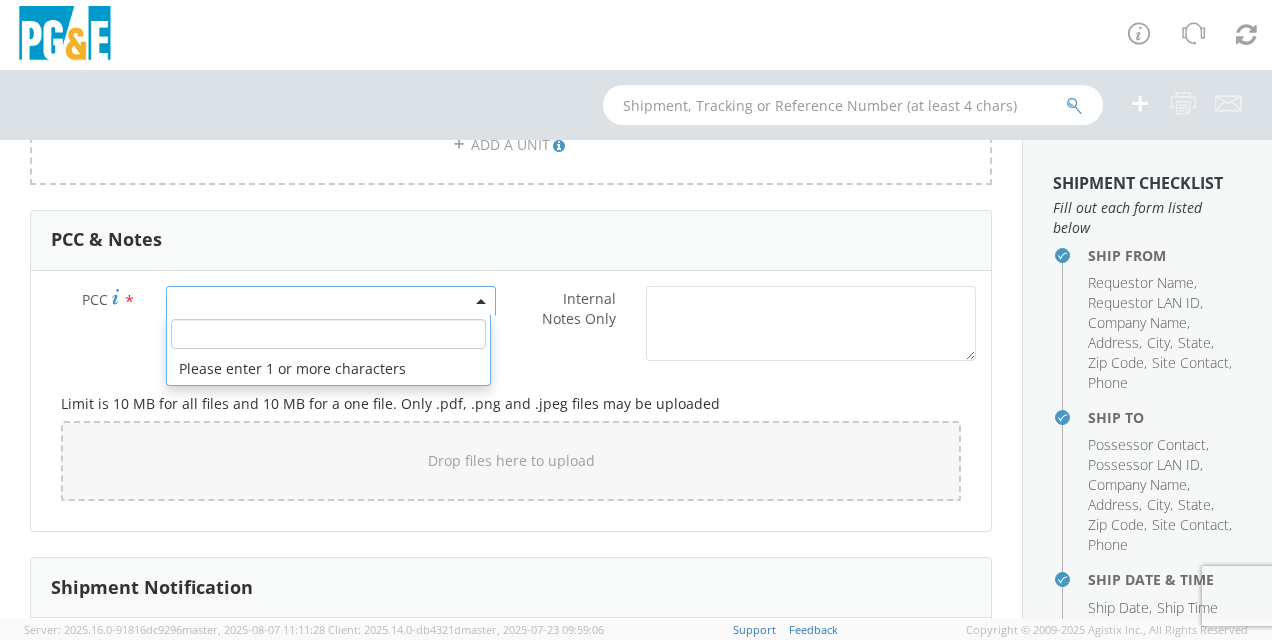 click 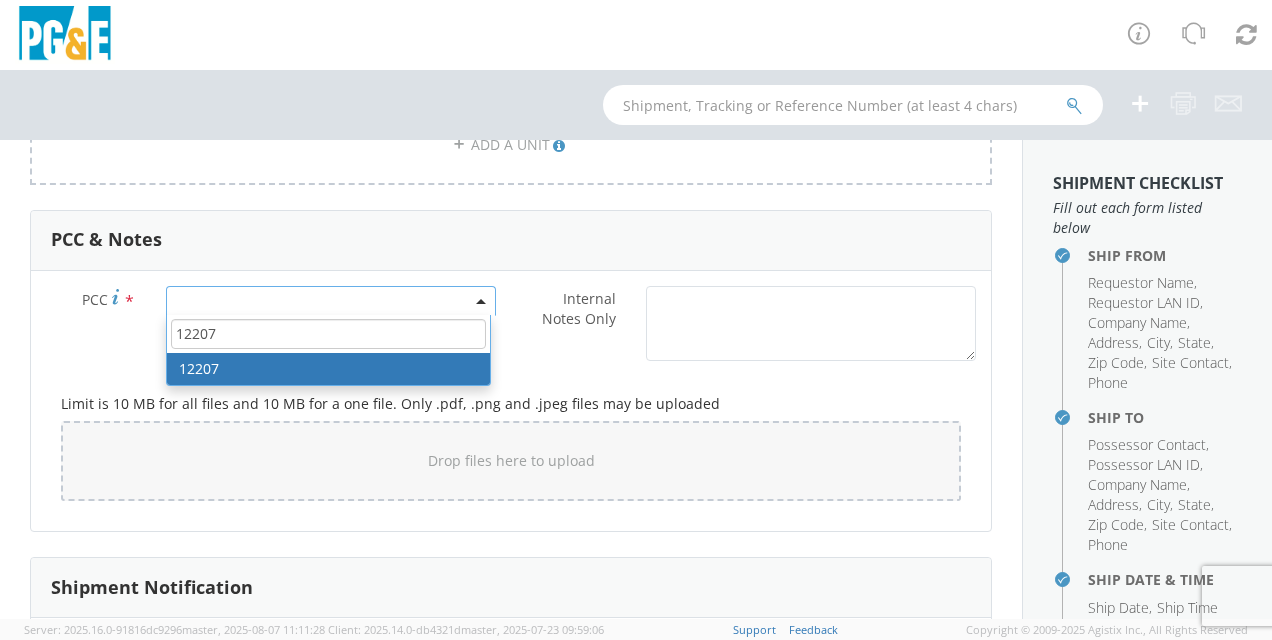 type on "12207" 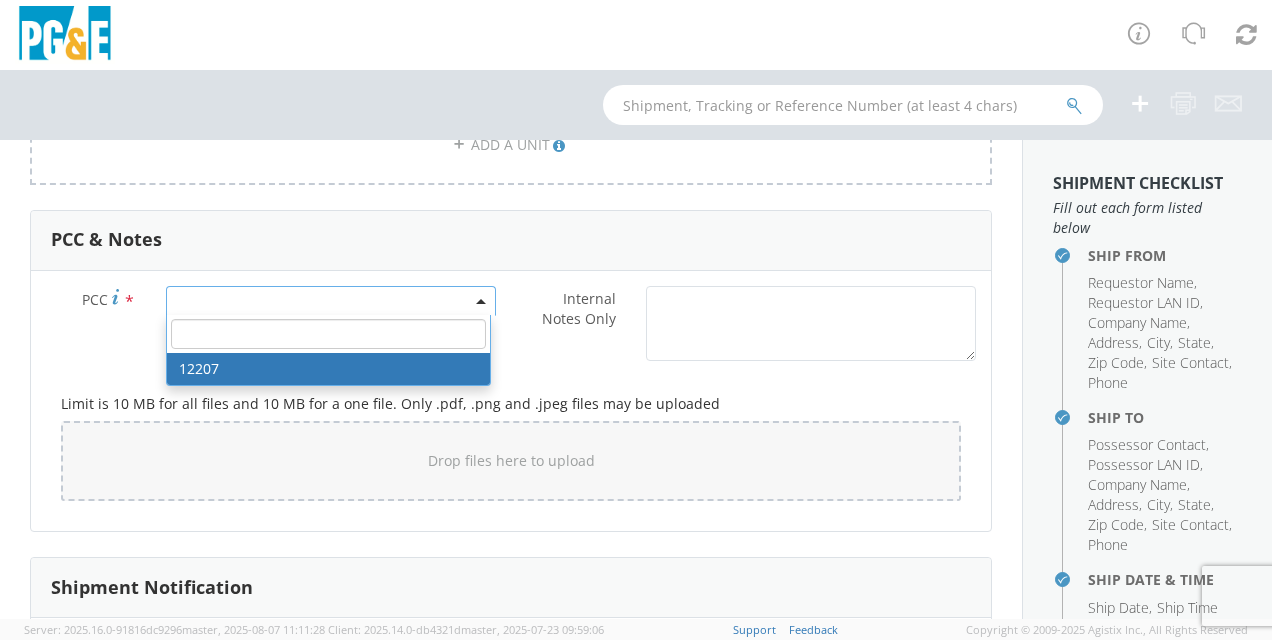 select on "12207" 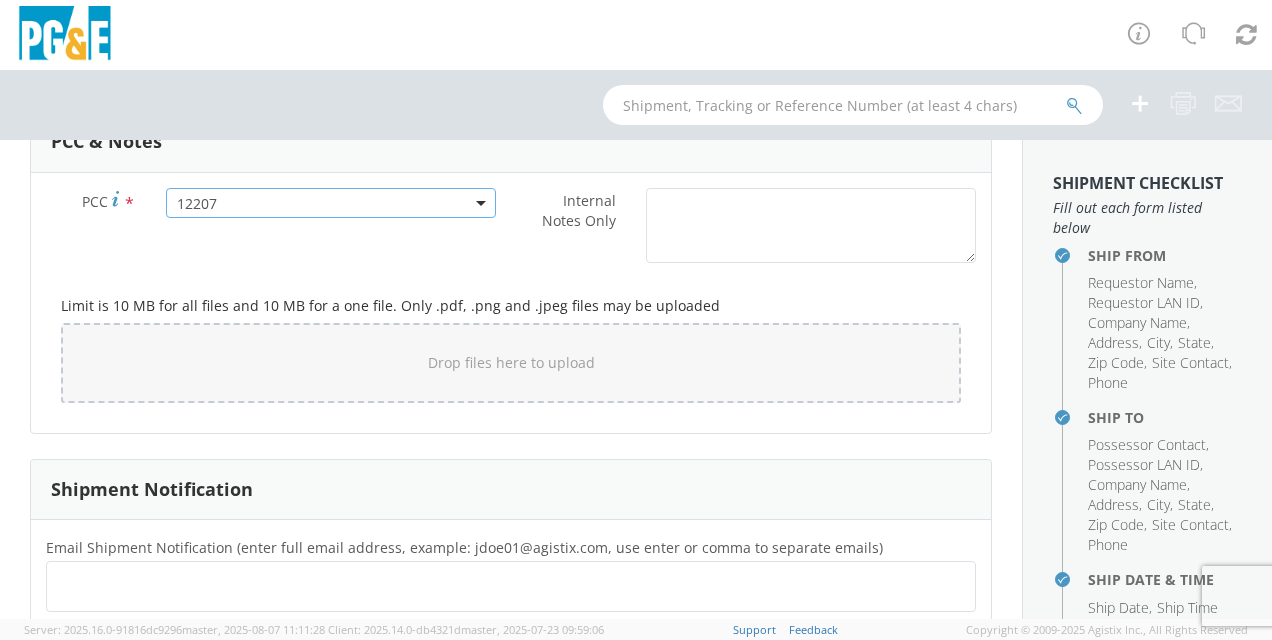 scroll, scrollTop: 1600, scrollLeft: 0, axis: vertical 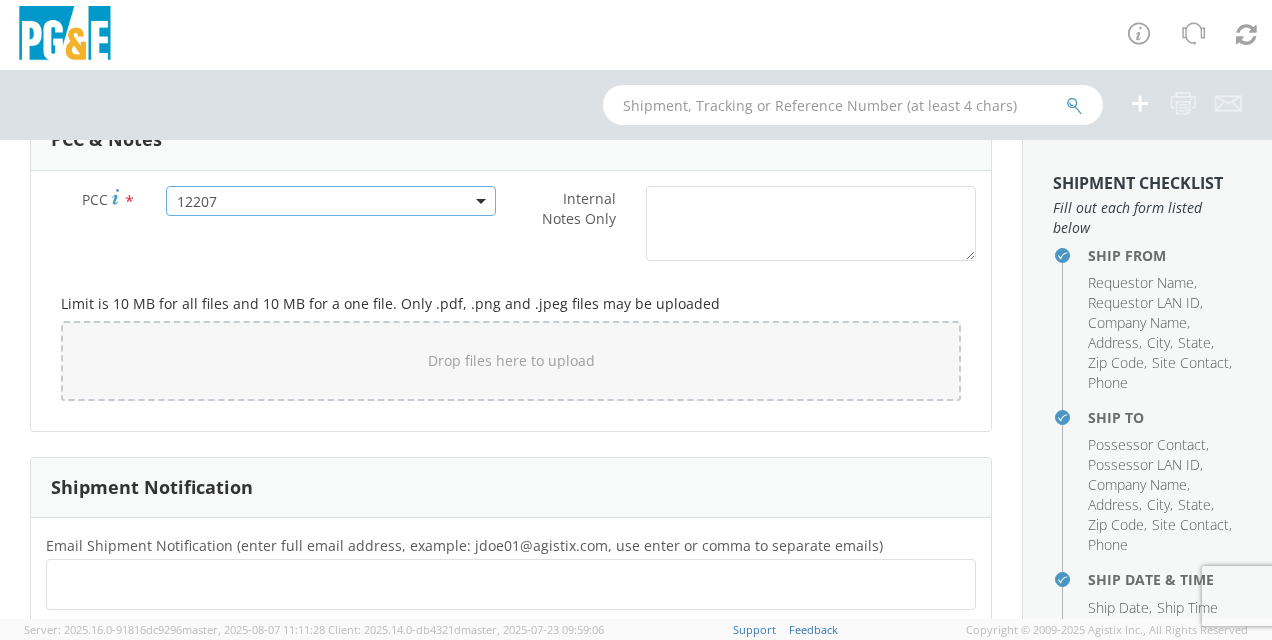 click 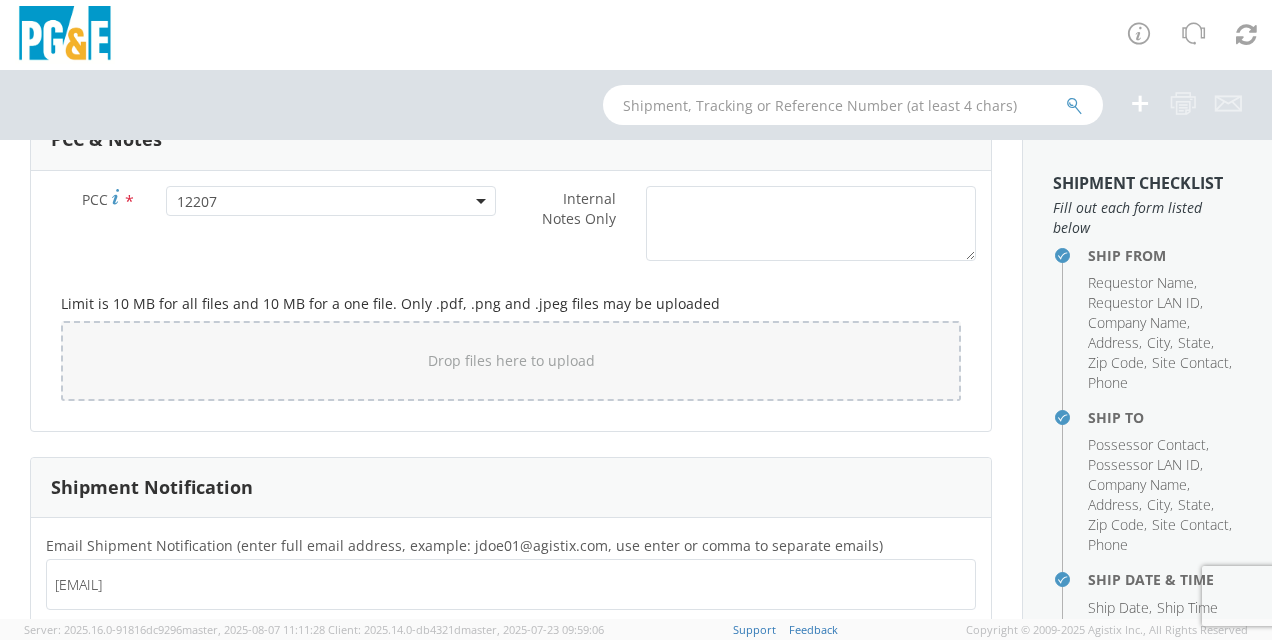 type on "[EMAIL]" 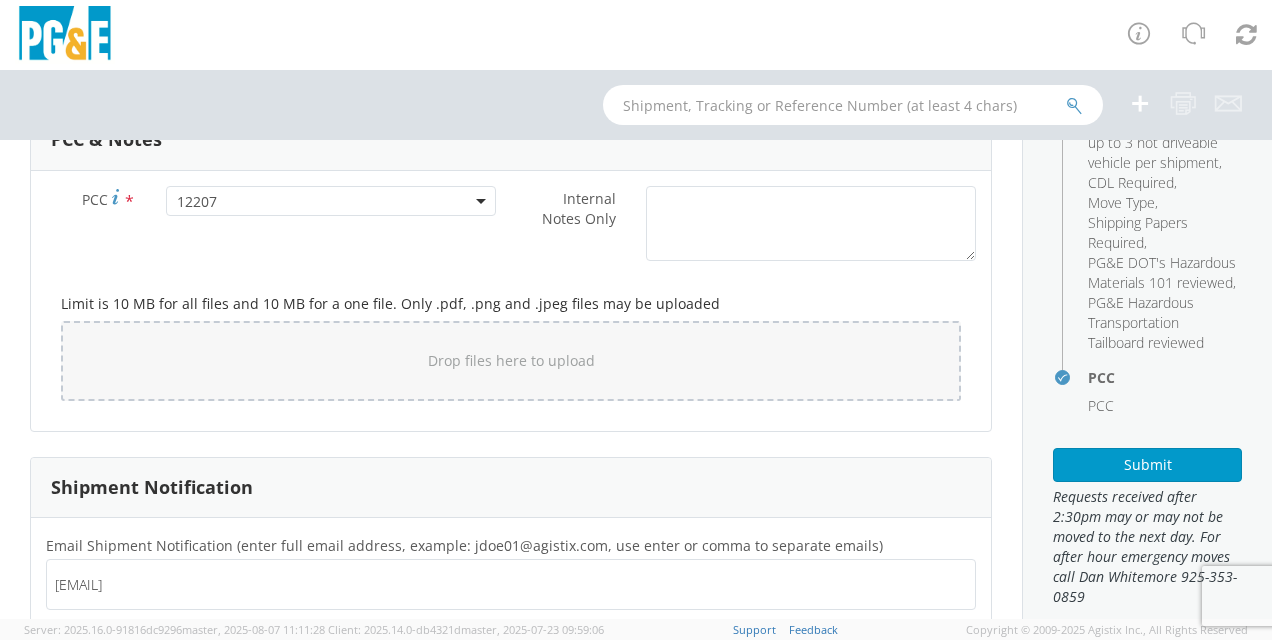 scroll, scrollTop: 653, scrollLeft: 0, axis: vertical 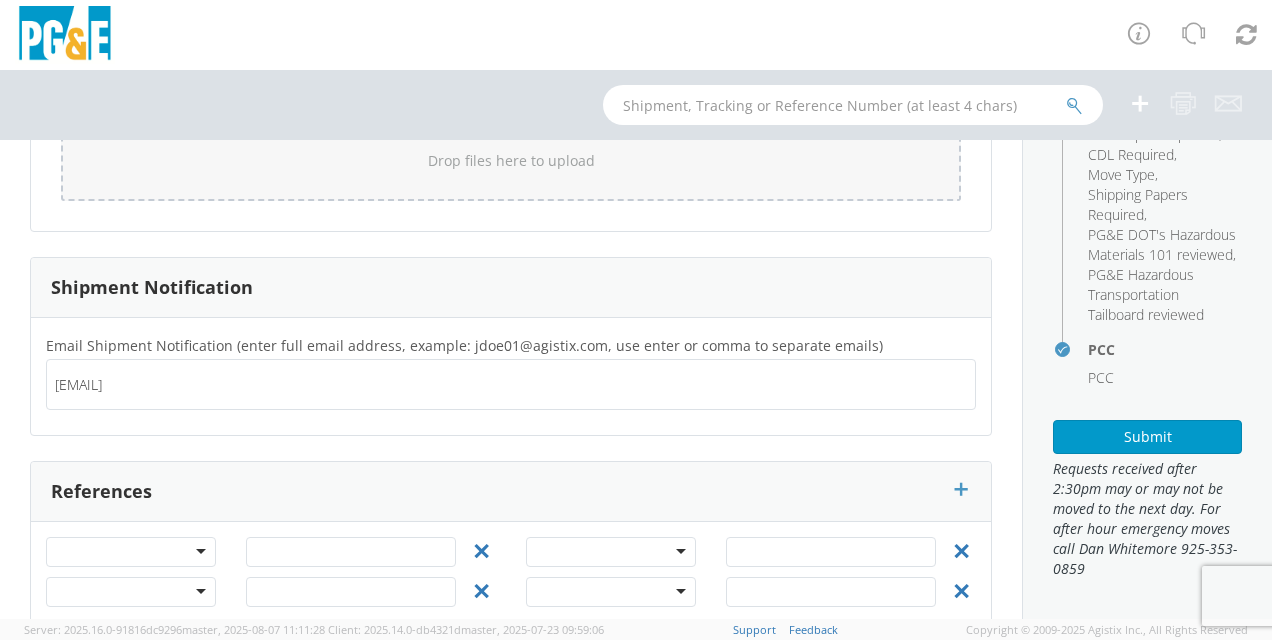 type 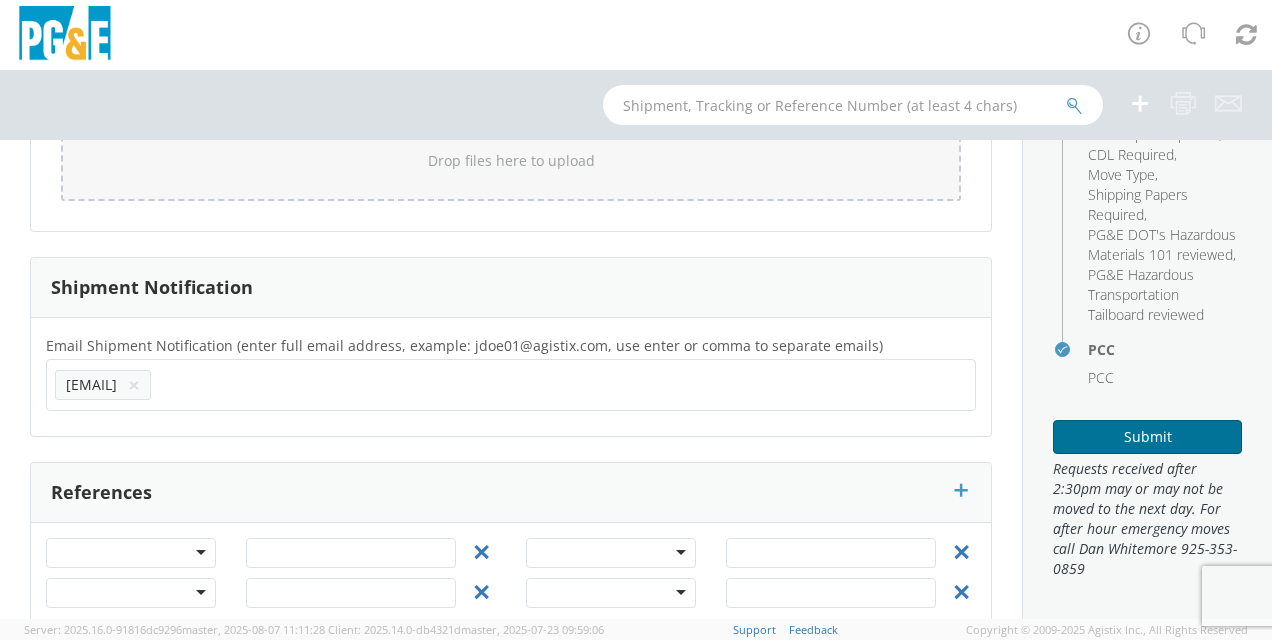 click on "Submit" at bounding box center (1147, 437) 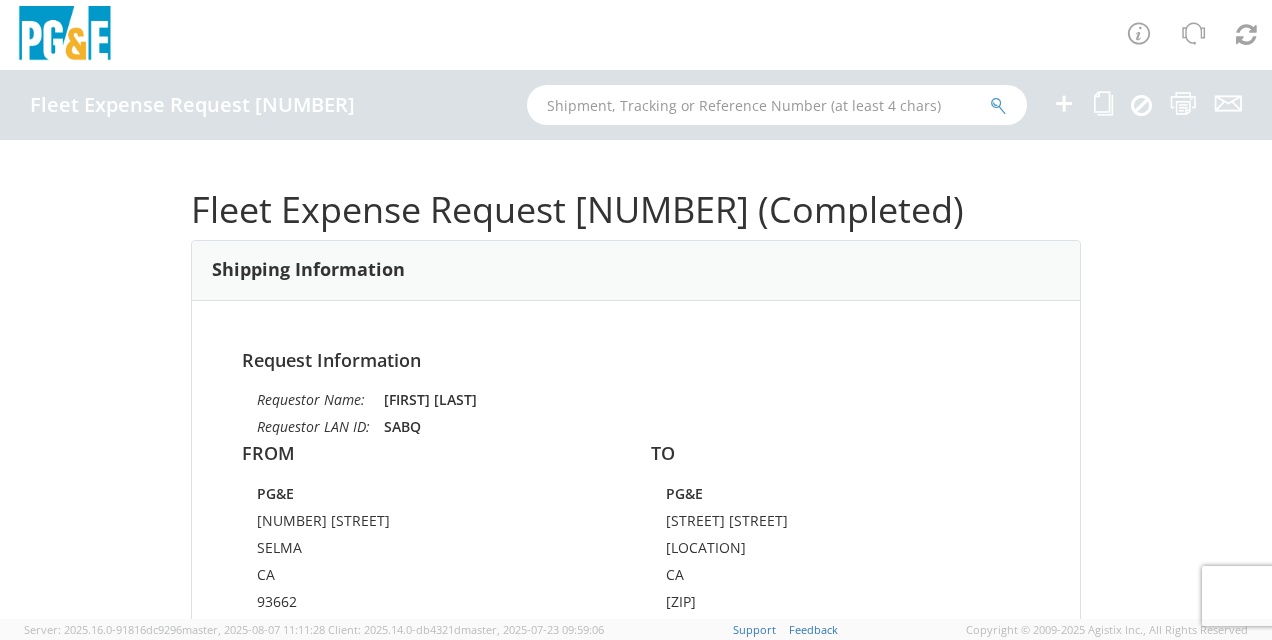 click at bounding box center (1064, 103) 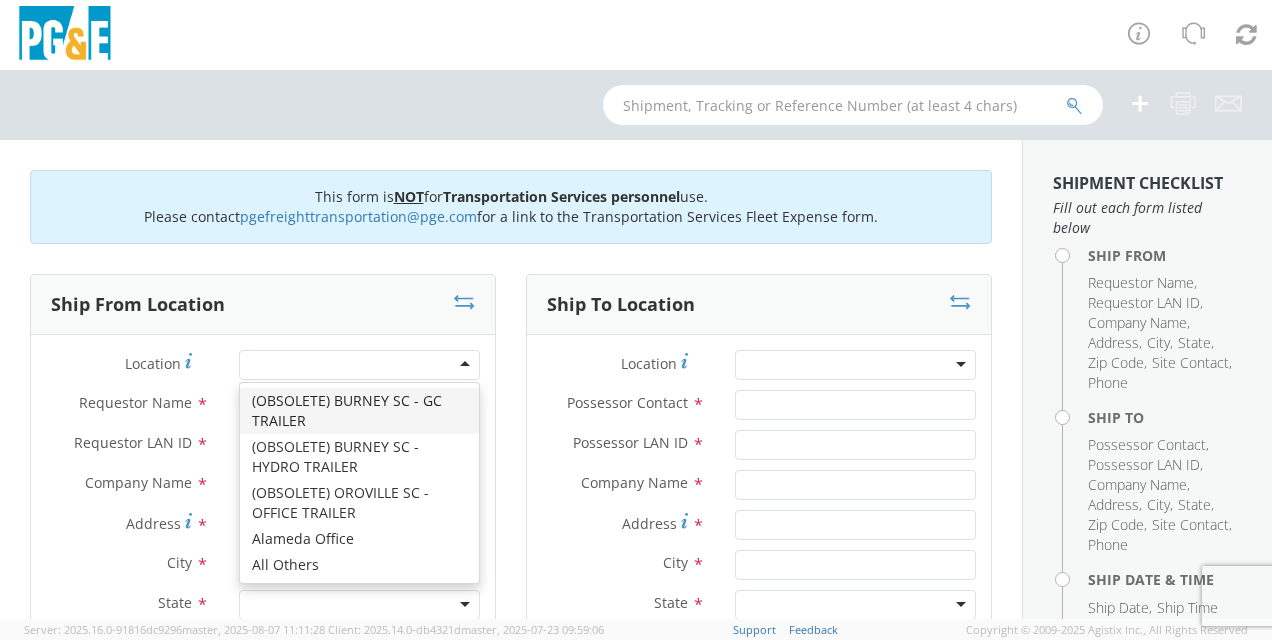 click at bounding box center (359, 365) 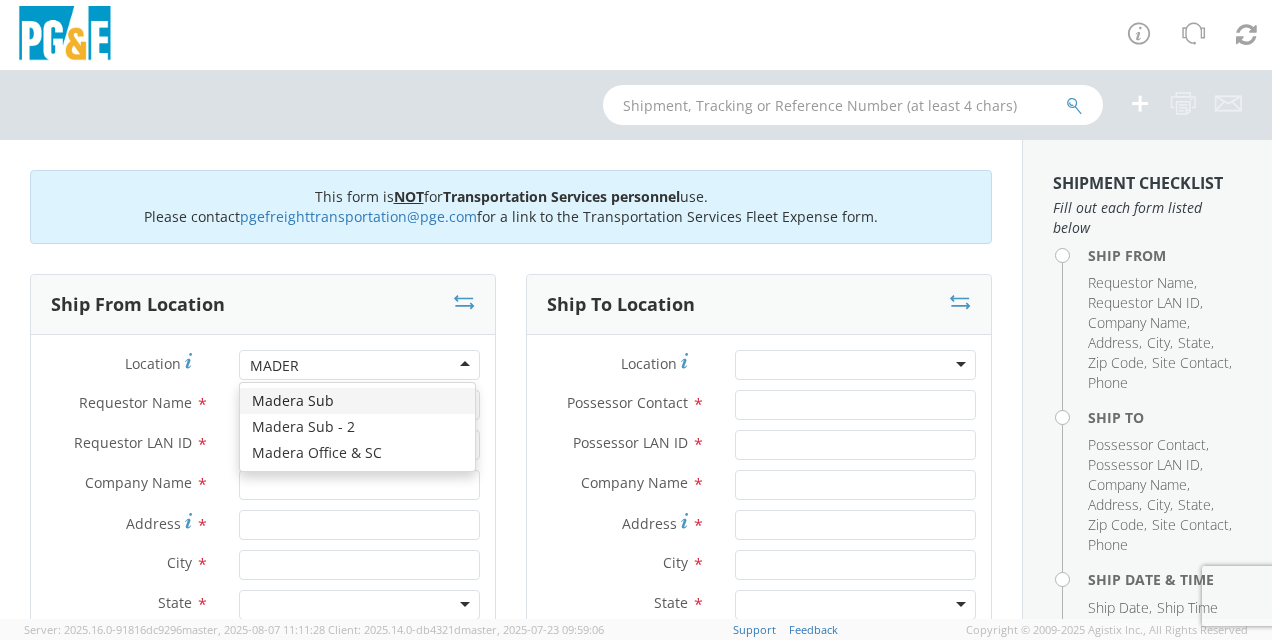 type on "MADERA" 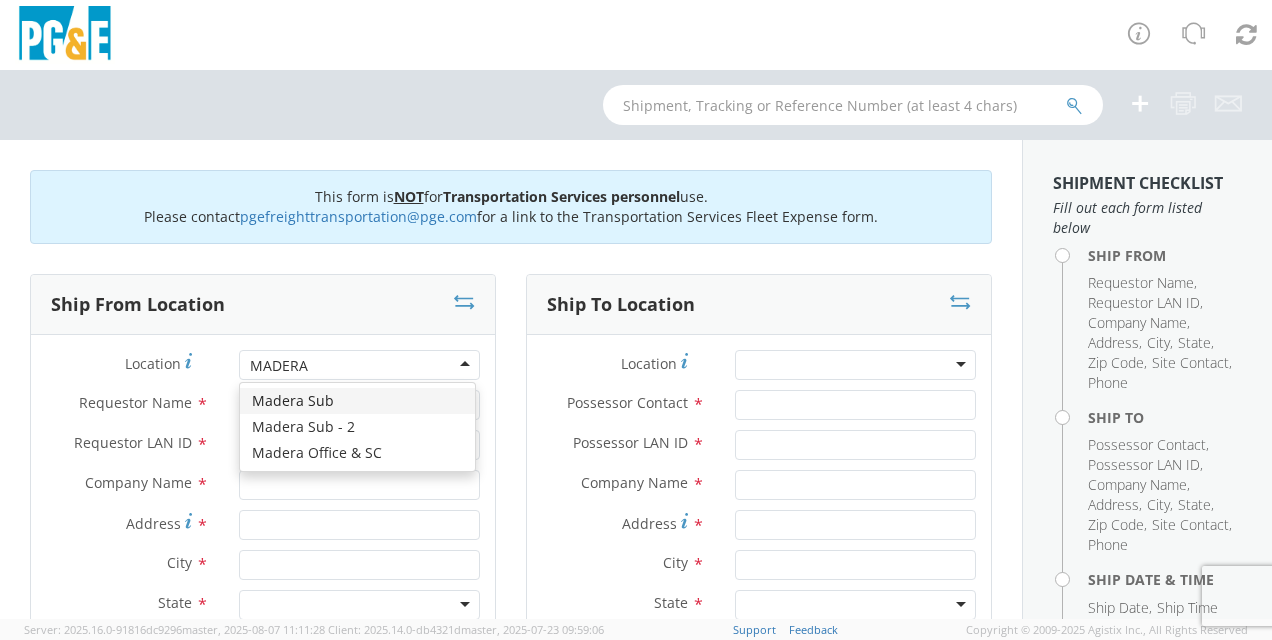 type 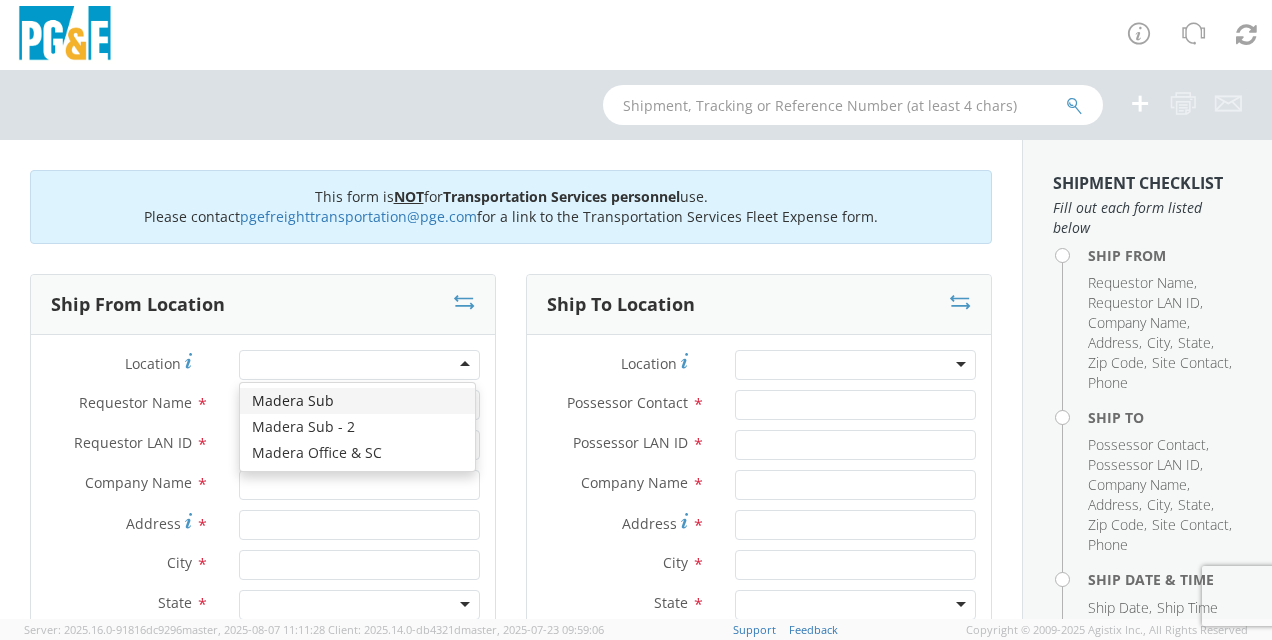 type on "PG&E" 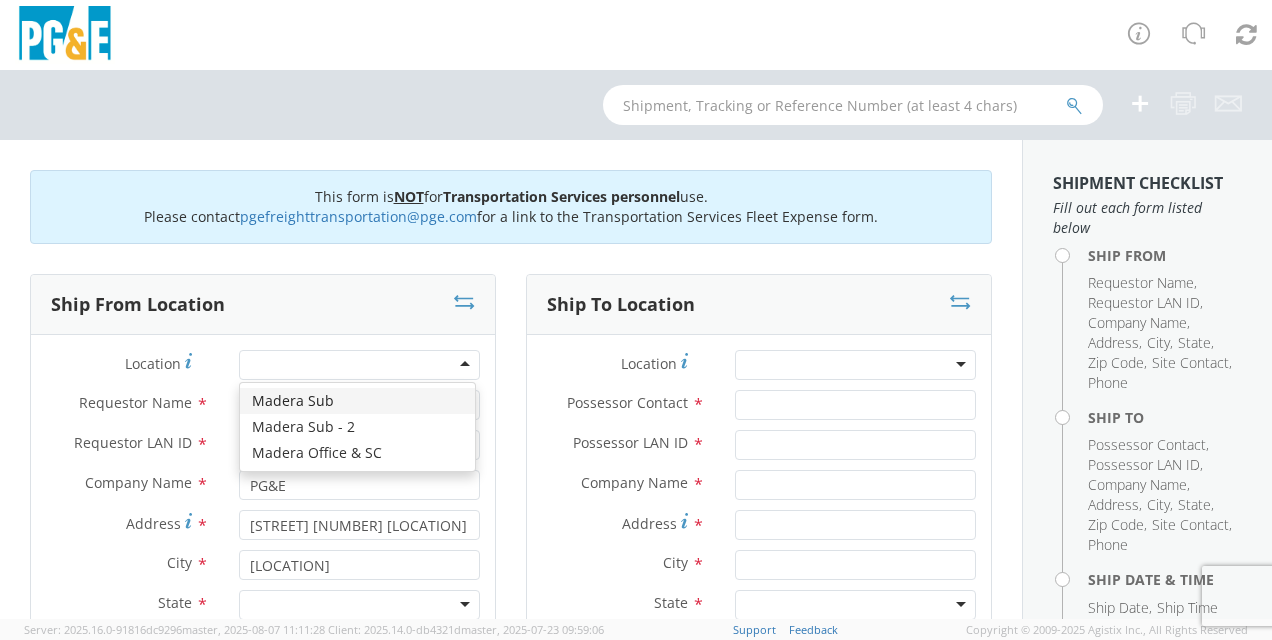 scroll, scrollTop: 0, scrollLeft: 0, axis: both 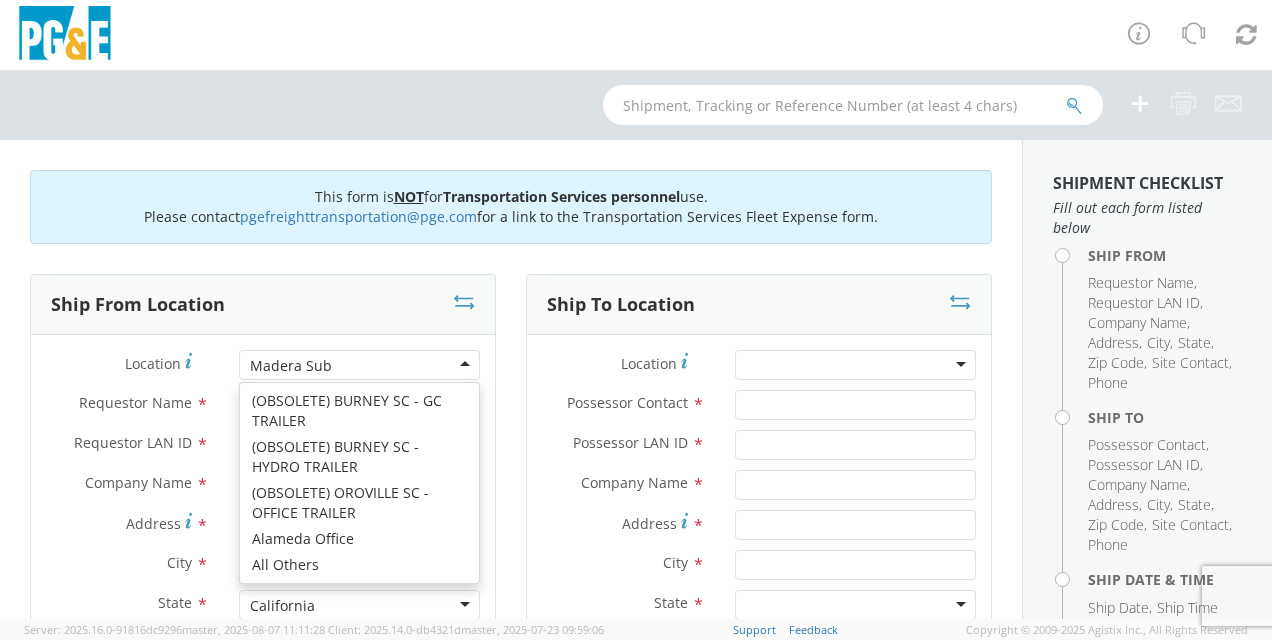click on "Madera Sub" at bounding box center [359, 365] 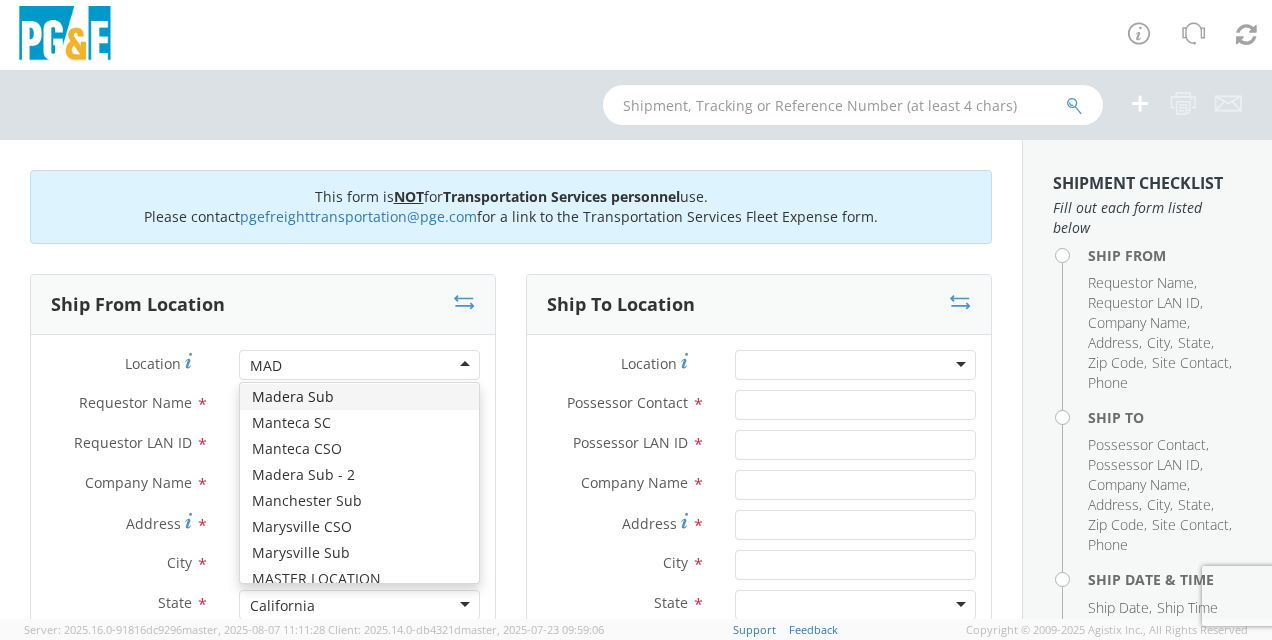 scroll, scrollTop: 0, scrollLeft: 0, axis: both 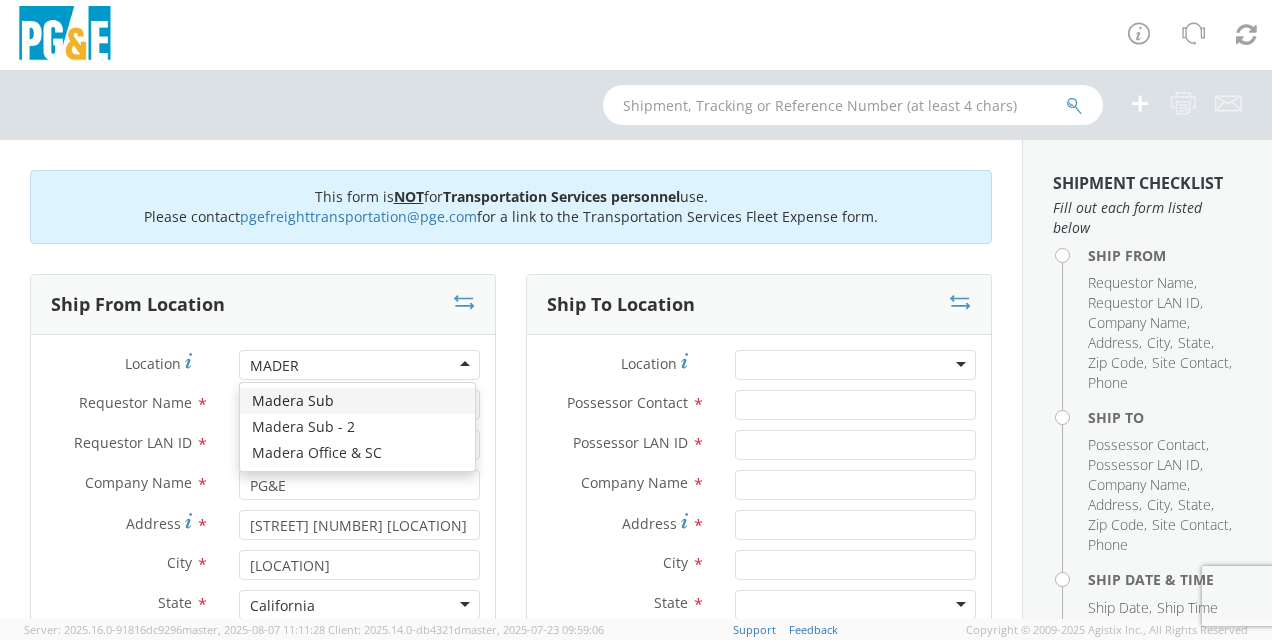 type on "MADERA" 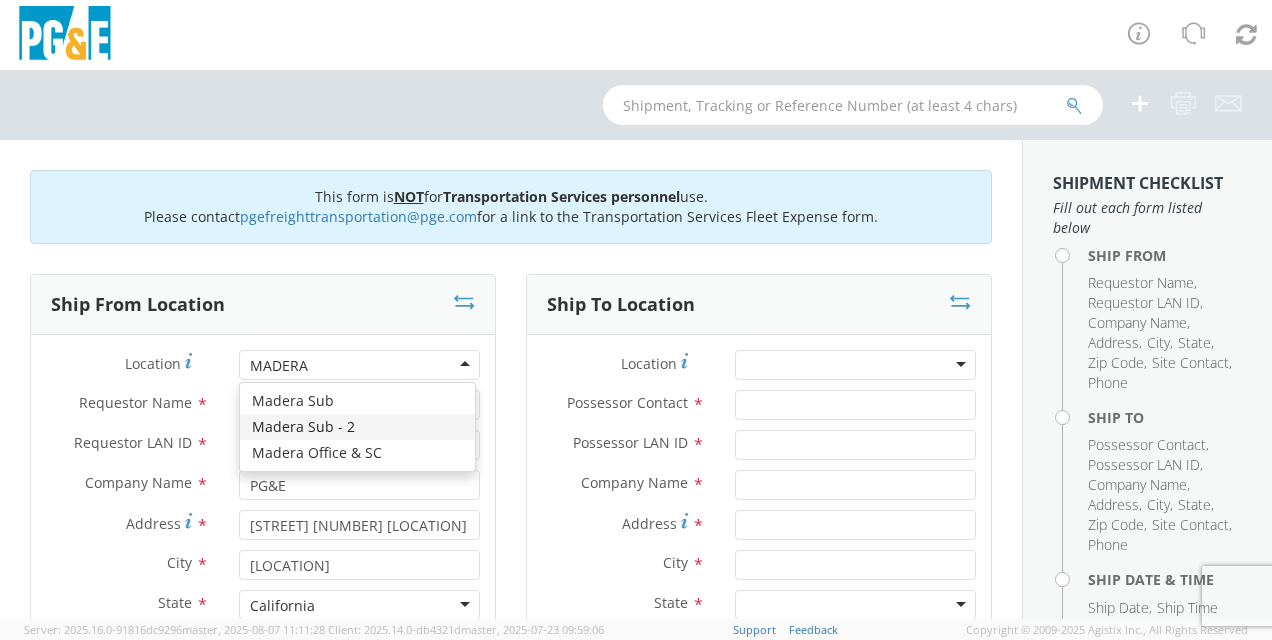 type 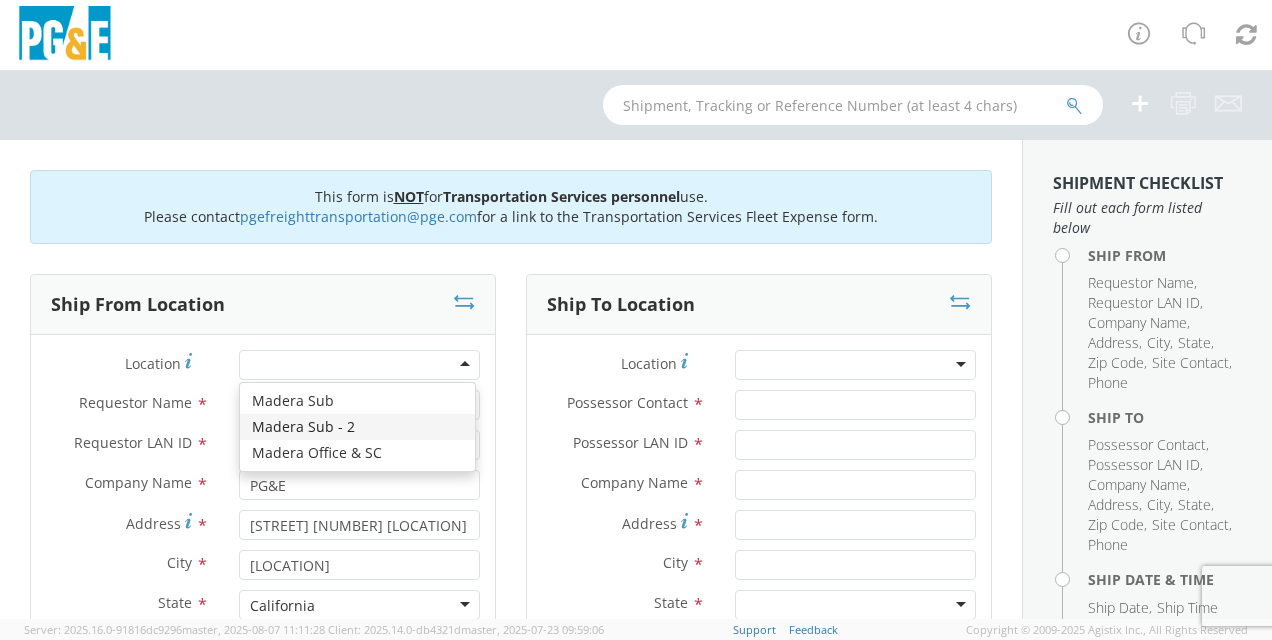 type on "[NUMBER] [STREET]" 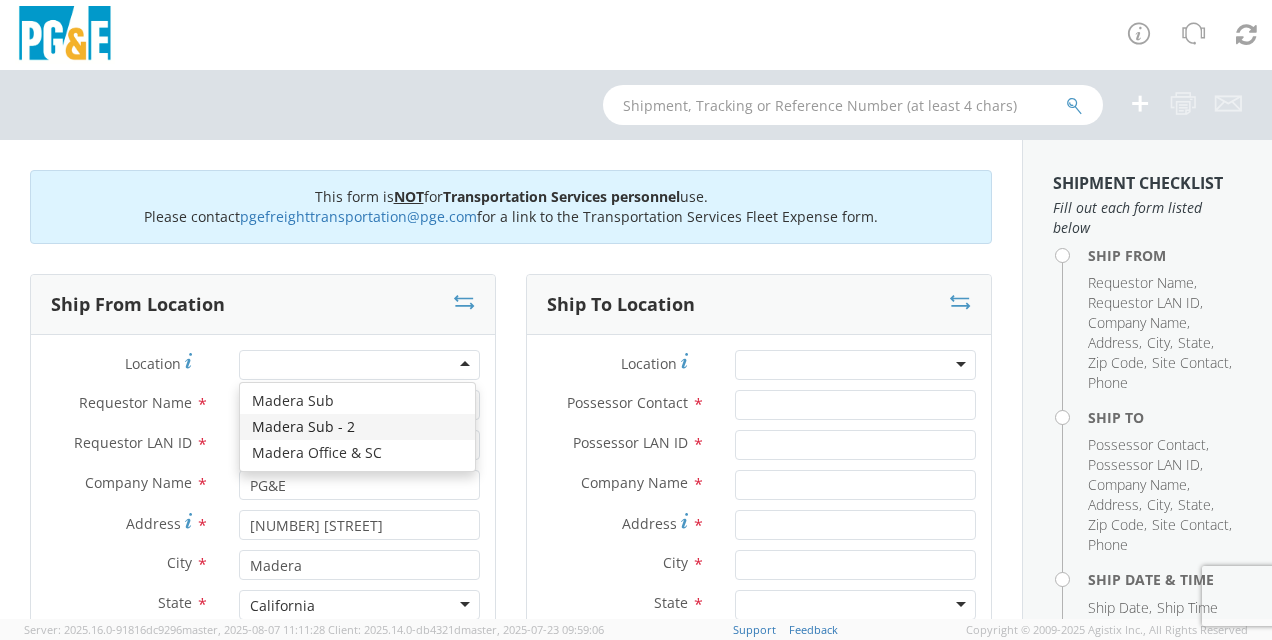 scroll, scrollTop: 0, scrollLeft: 0, axis: both 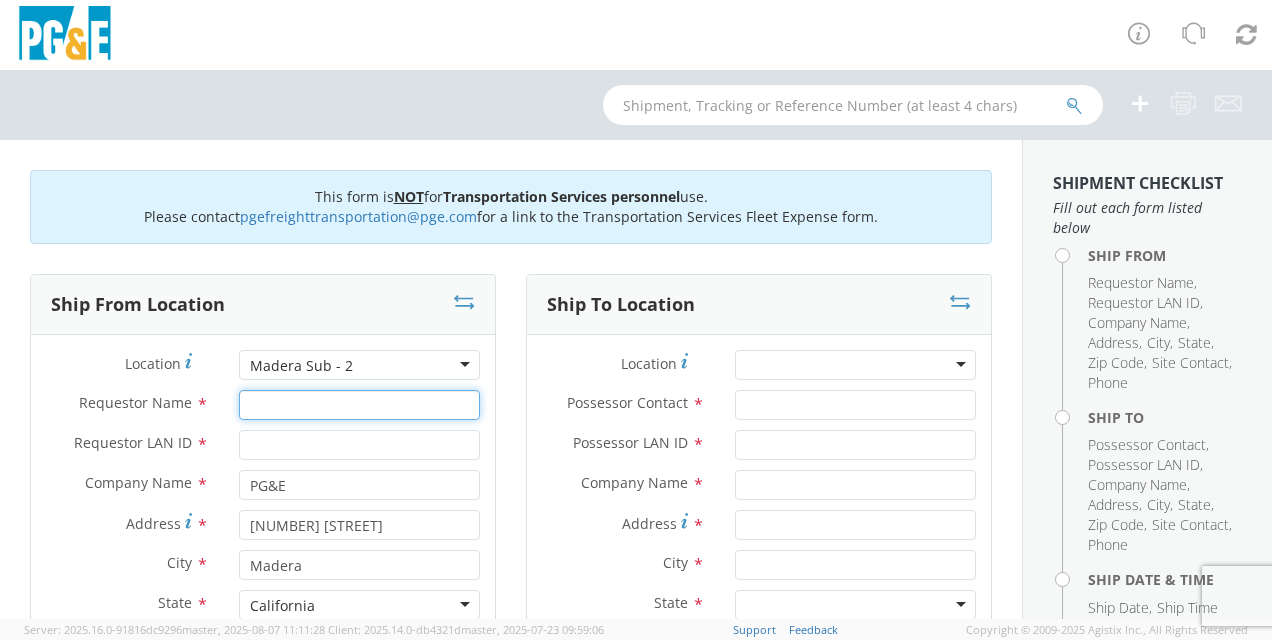 click on "Requestor Name        *" at bounding box center (359, 405) 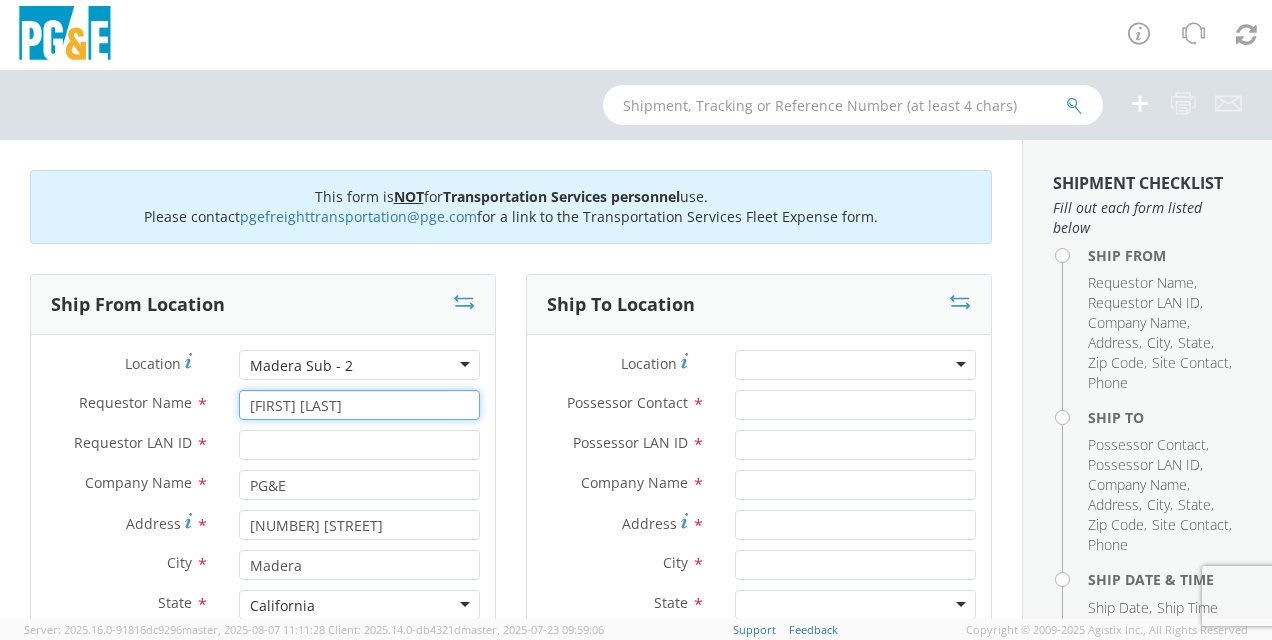 type on "[FIRST] [LAST]" 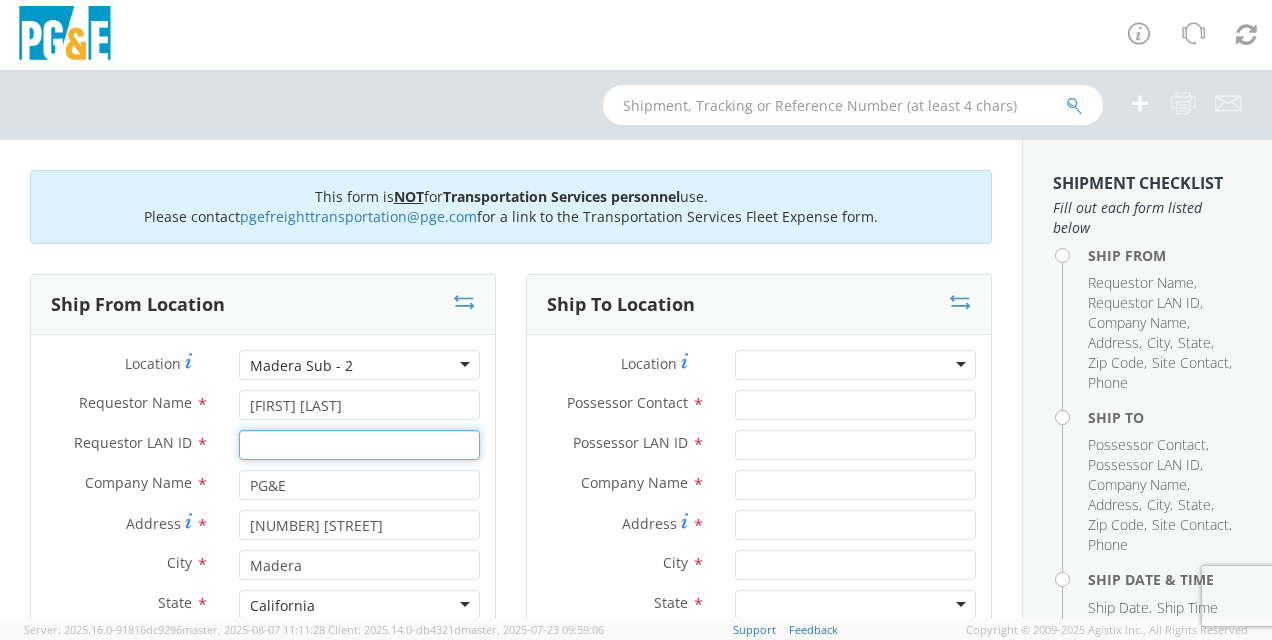 click on "Requestor LAN ID        *" at bounding box center (359, 445) 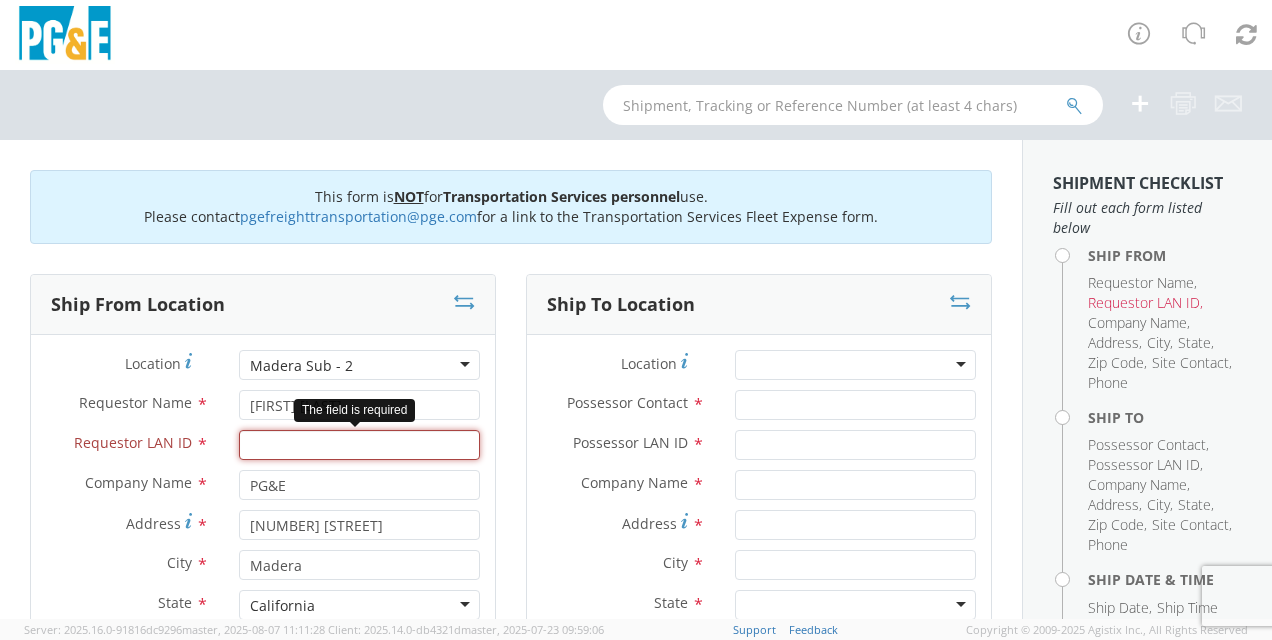 click on "Requestor LAN ID        *" at bounding box center (359, 445) 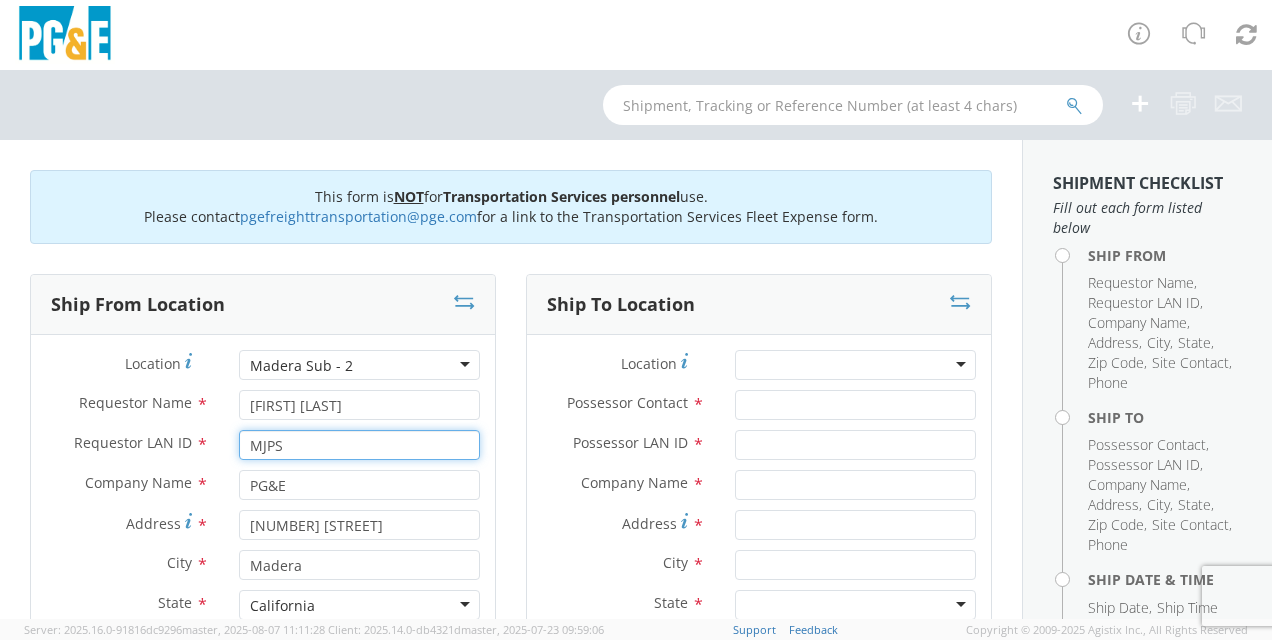 type on "MJPS" 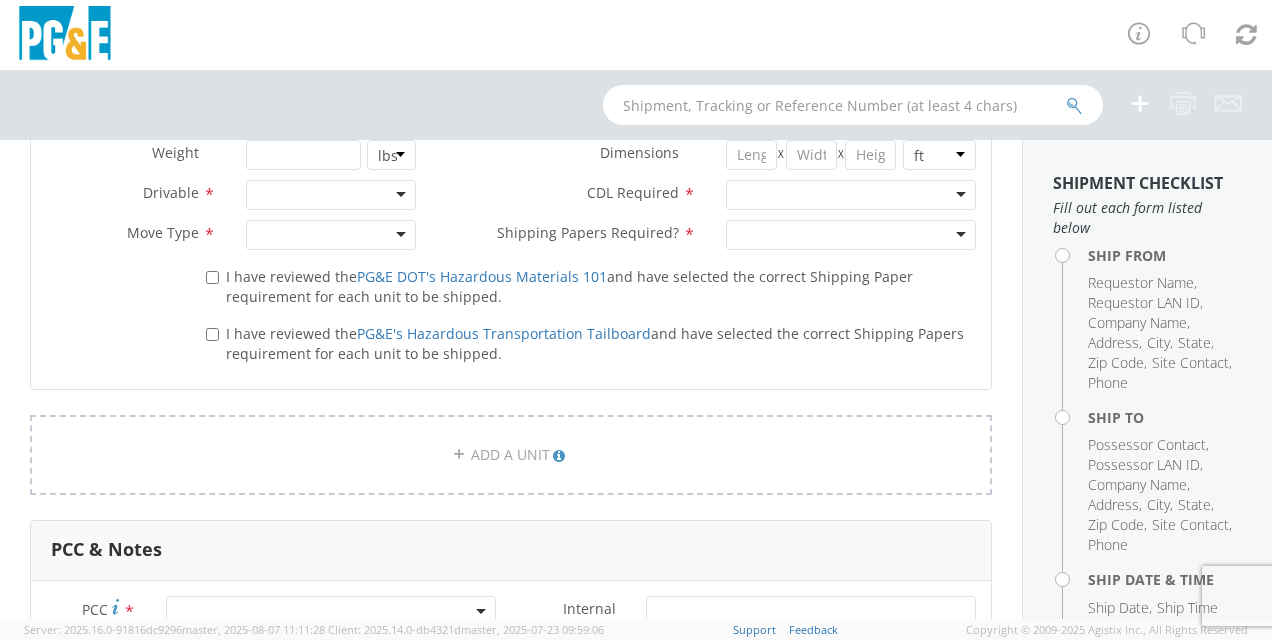 scroll, scrollTop: 1300, scrollLeft: 0, axis: vertical 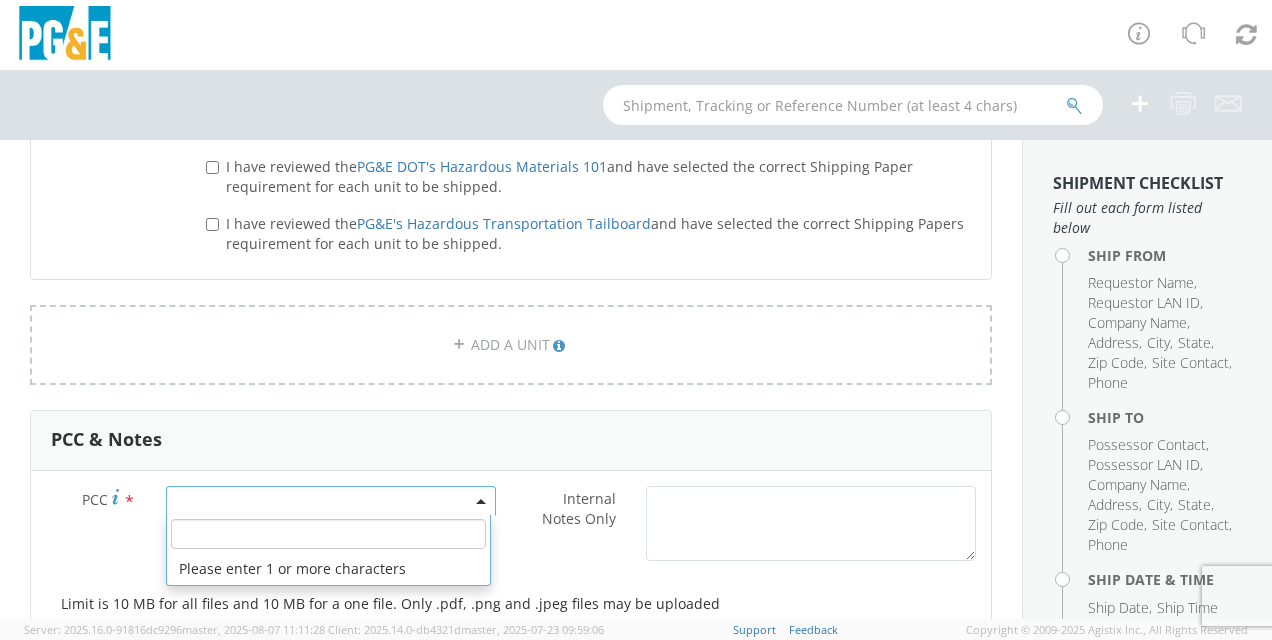 click 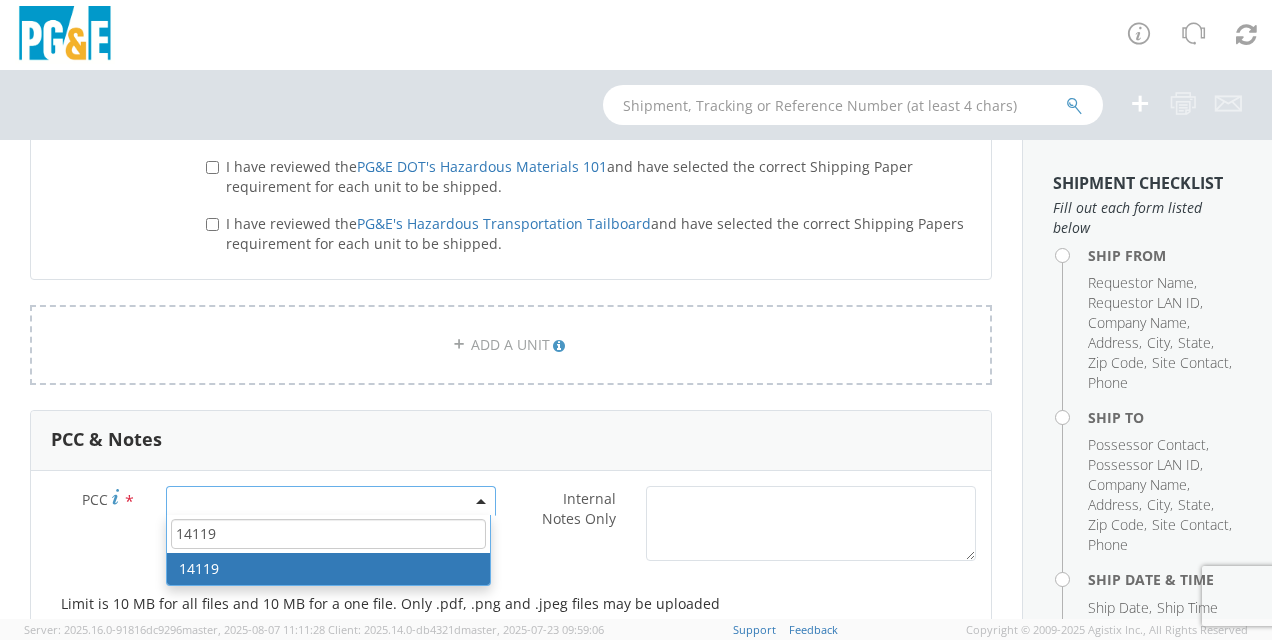 type on "14119" 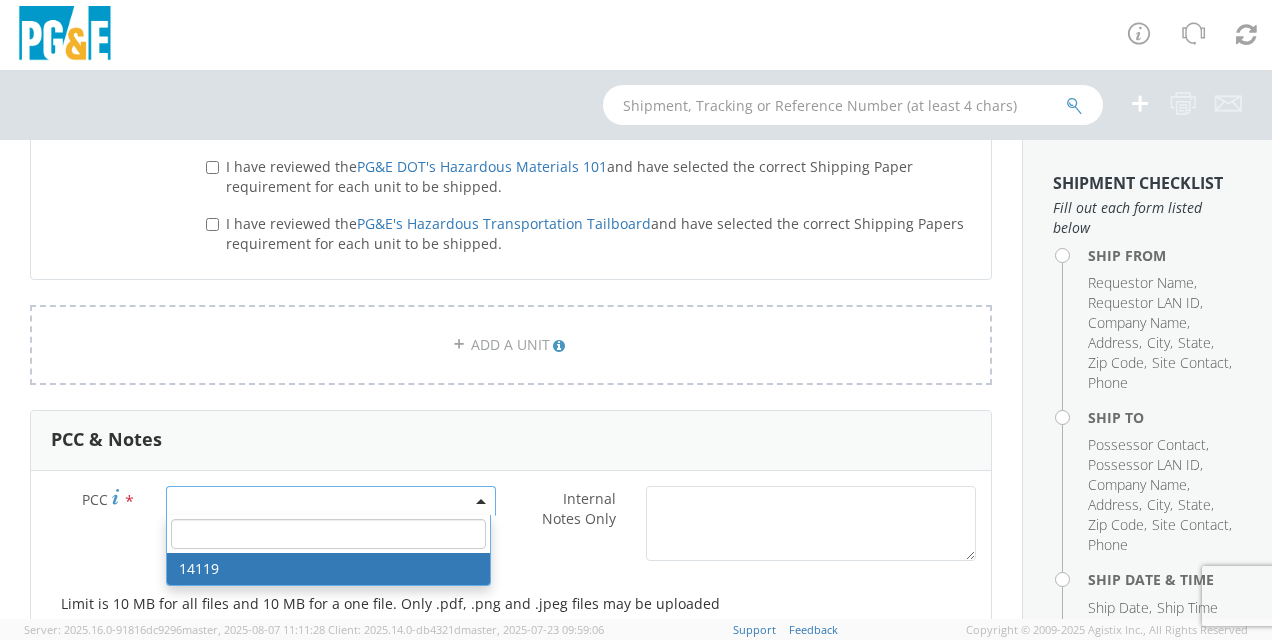 select on "14119" 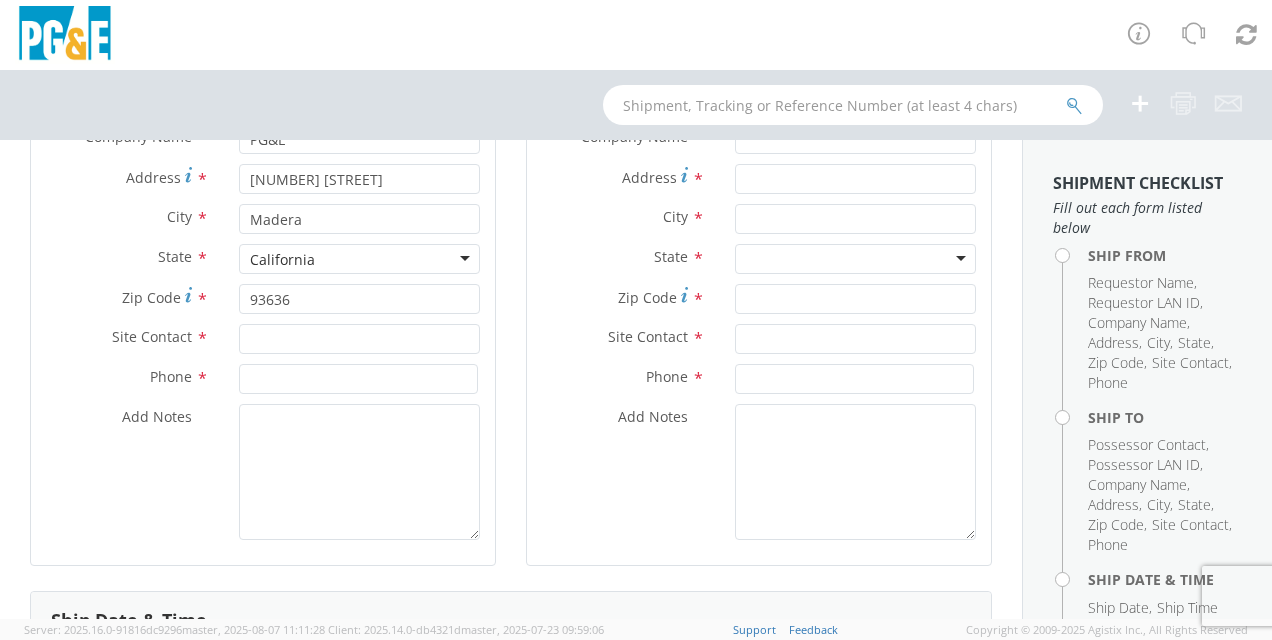 scroll, scrollTop: 200, scrollLeft: 0, axis: vertical 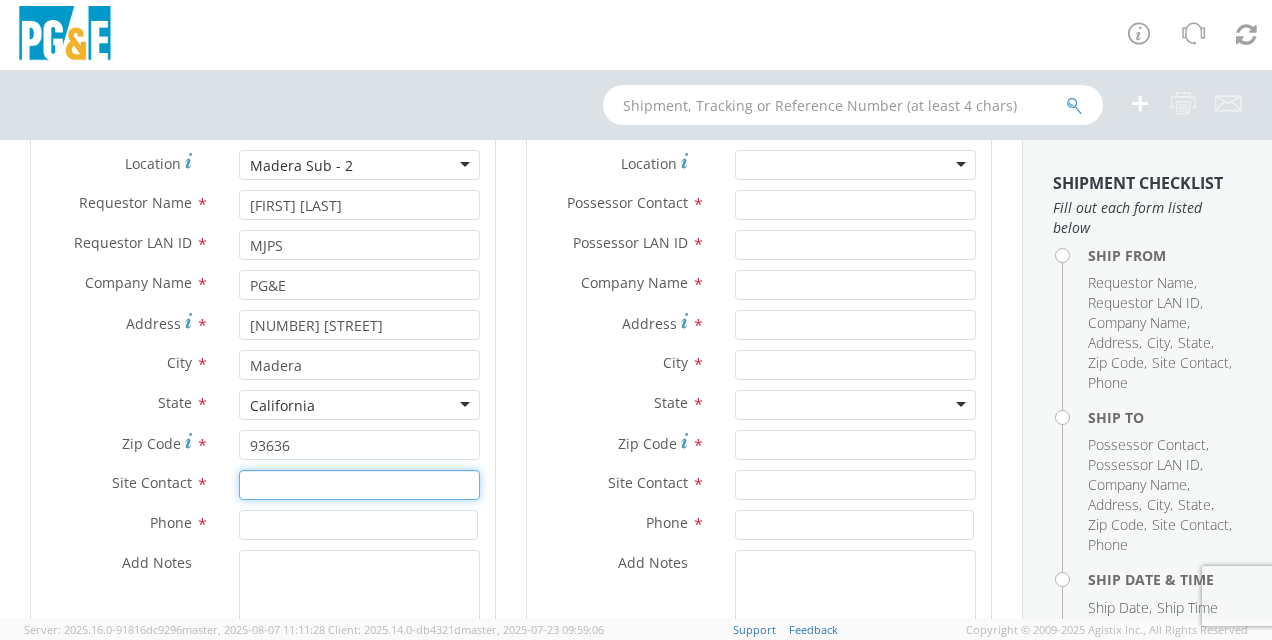 click at bounding box center (359, 485) 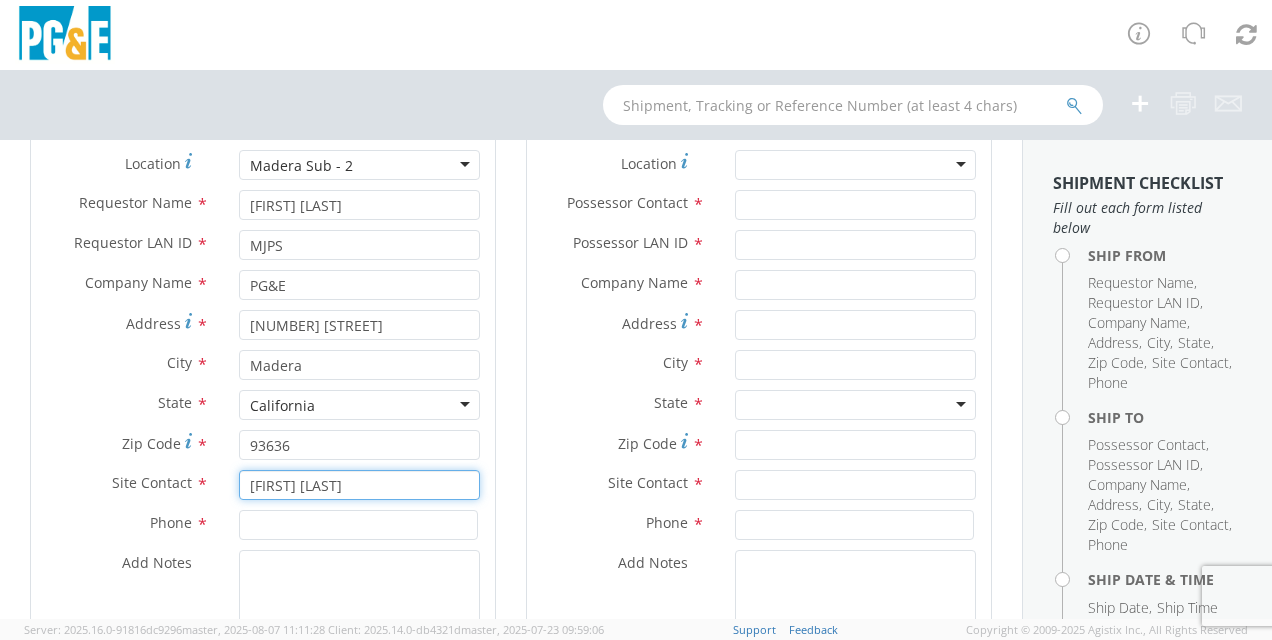 type on "[FIRST] [LAST]" 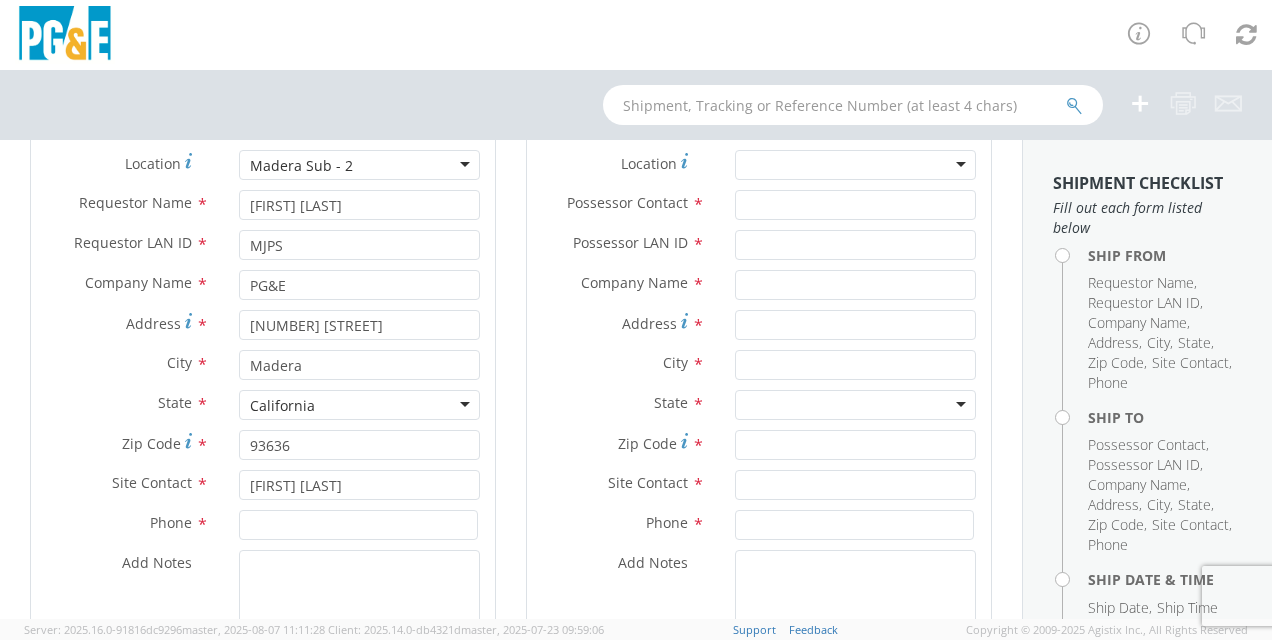 drag, startPoint x: 160, startPoint y: 539, endPoint x: 228, endPoint y: 537, distance: 68.0294 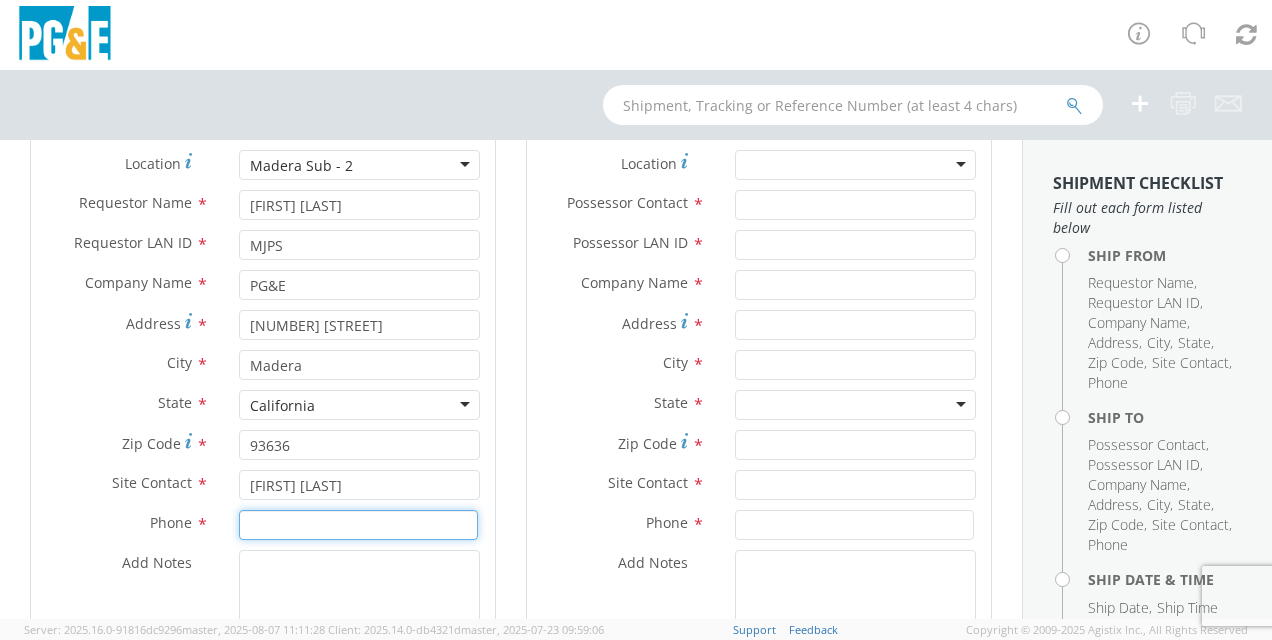 click at bounding box center [358, 525] 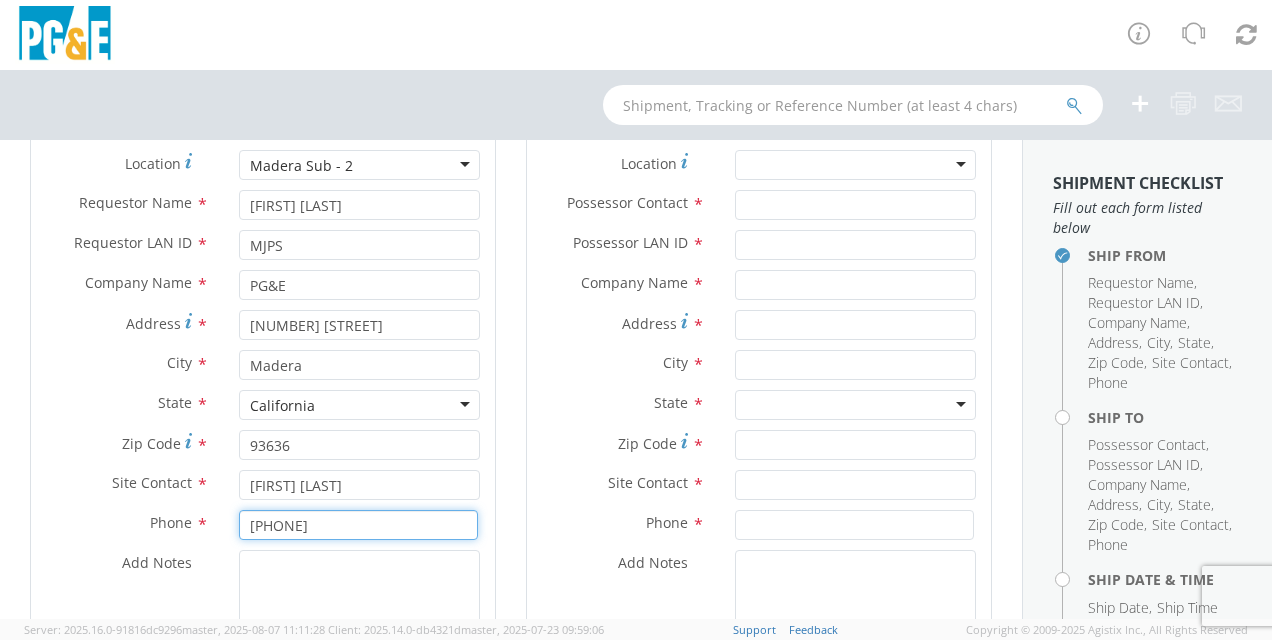 type on "[PHONE]" 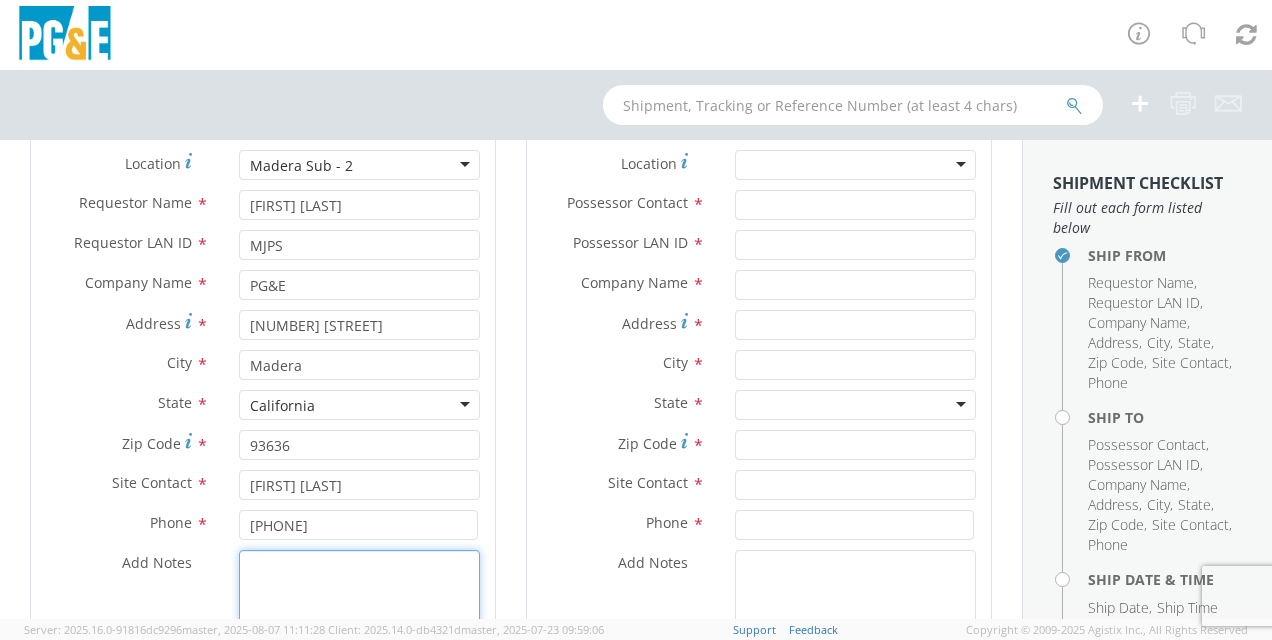click on "Add Notes        *" at bounding box center (359, 618) 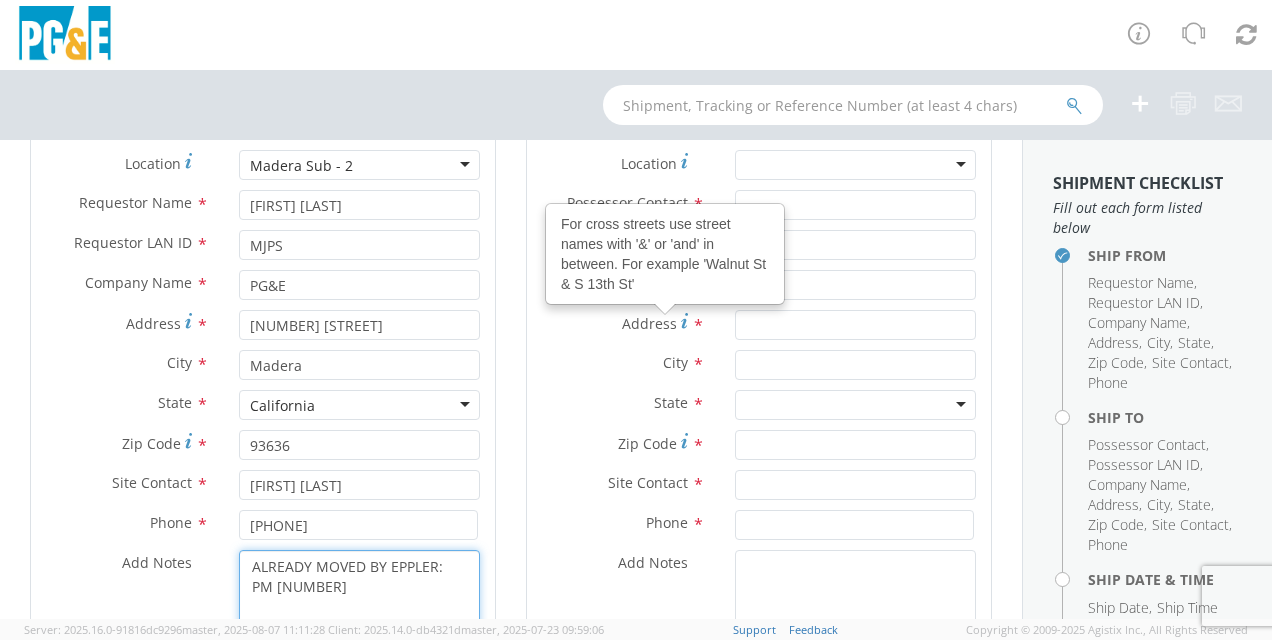type on "ALREADY MOVED BY EPPLER: PM [NUMBER]" 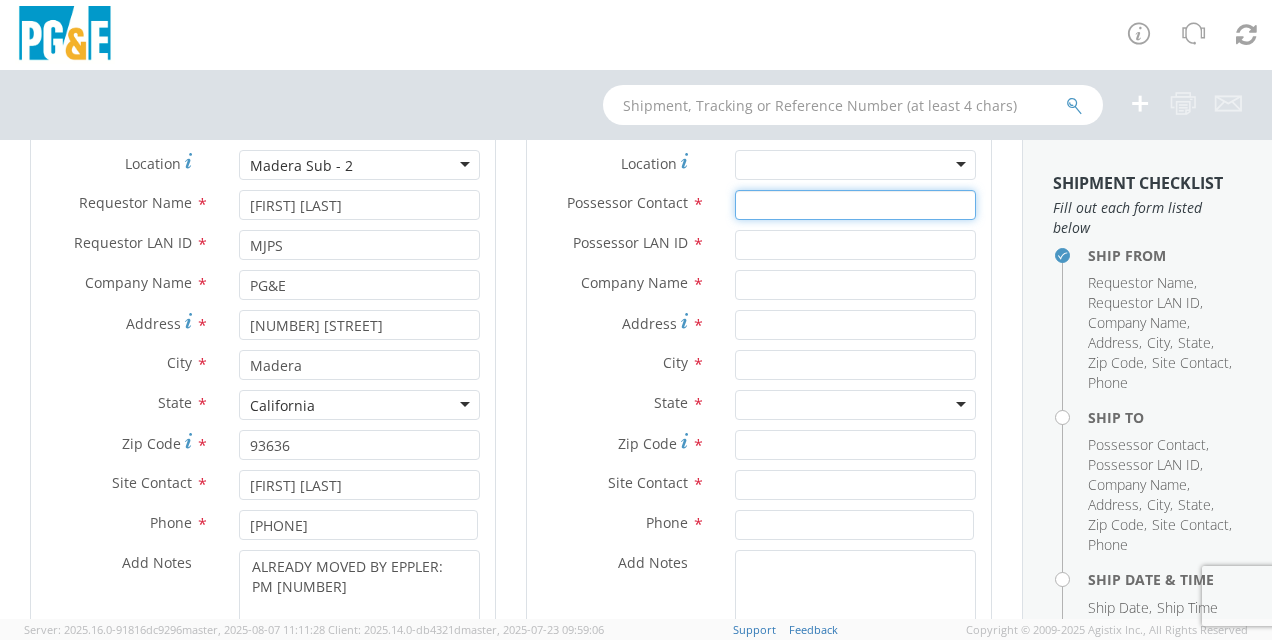 click on "Possessor Contact        *" at bounding box center [855, 205] 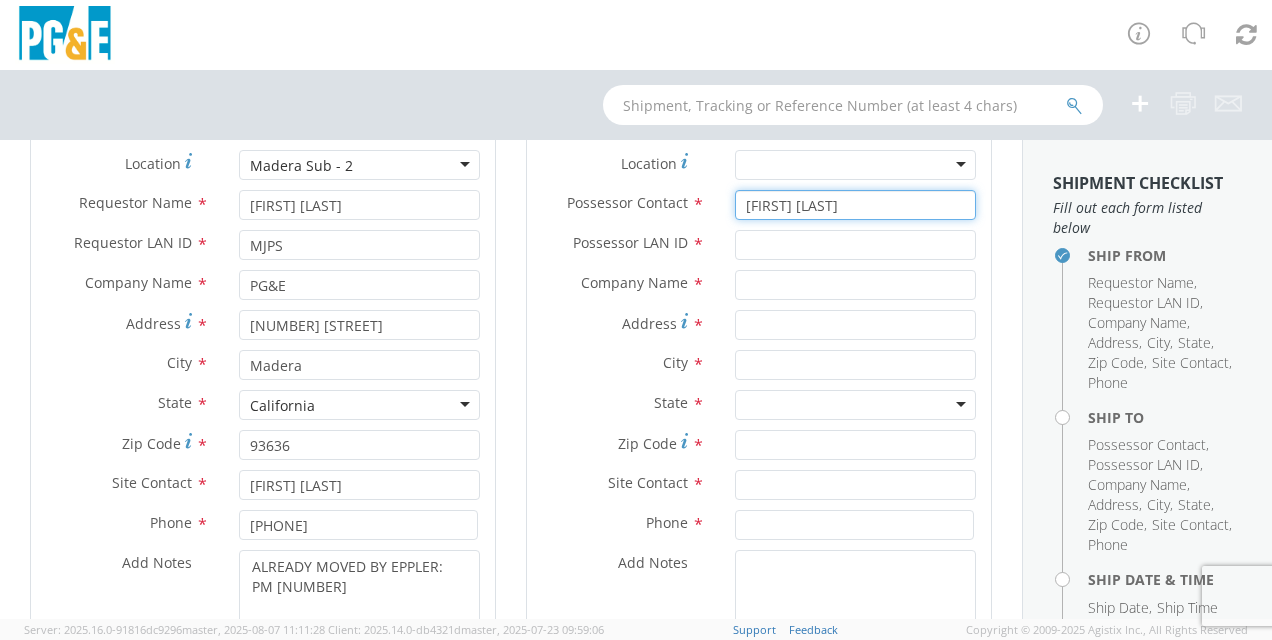 type on "[FIRST] [LAST]" 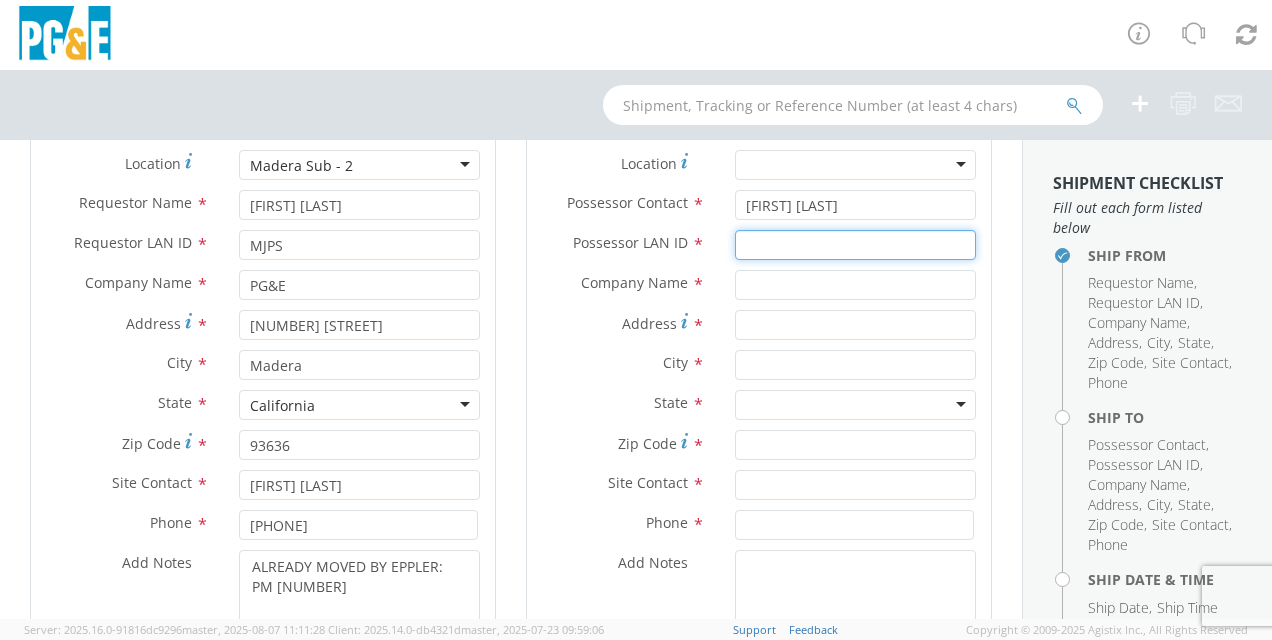 click on "Possessor LAN ID        *" at bounding box center [855, 245] 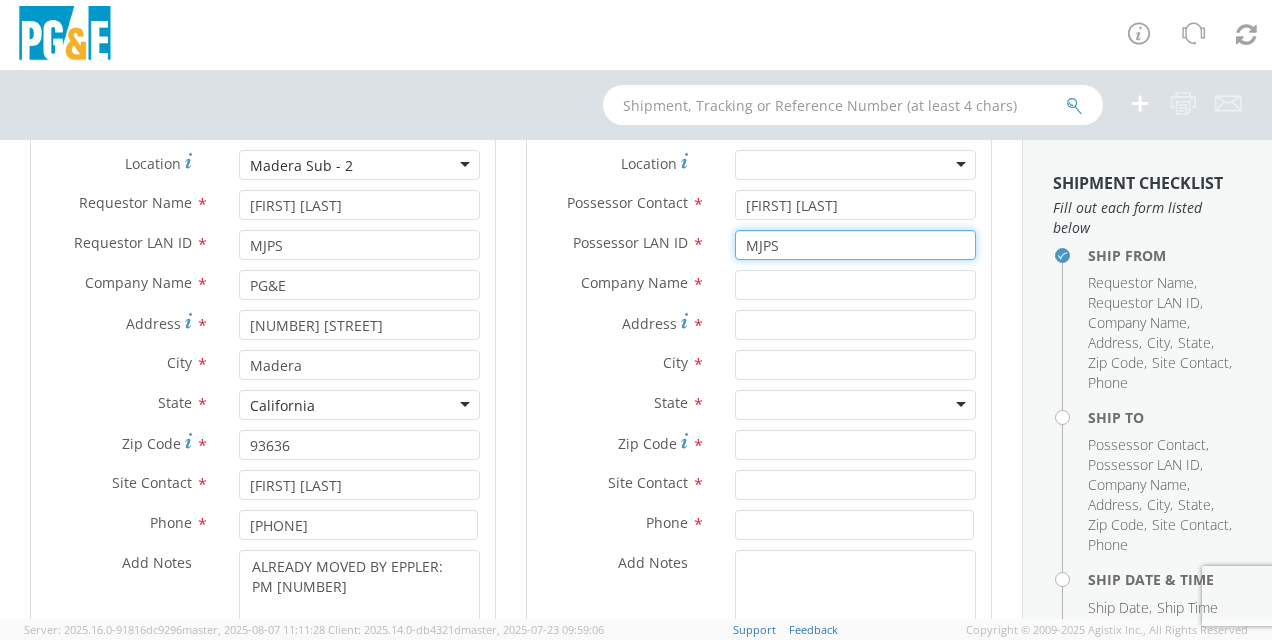 type on "MJPS" 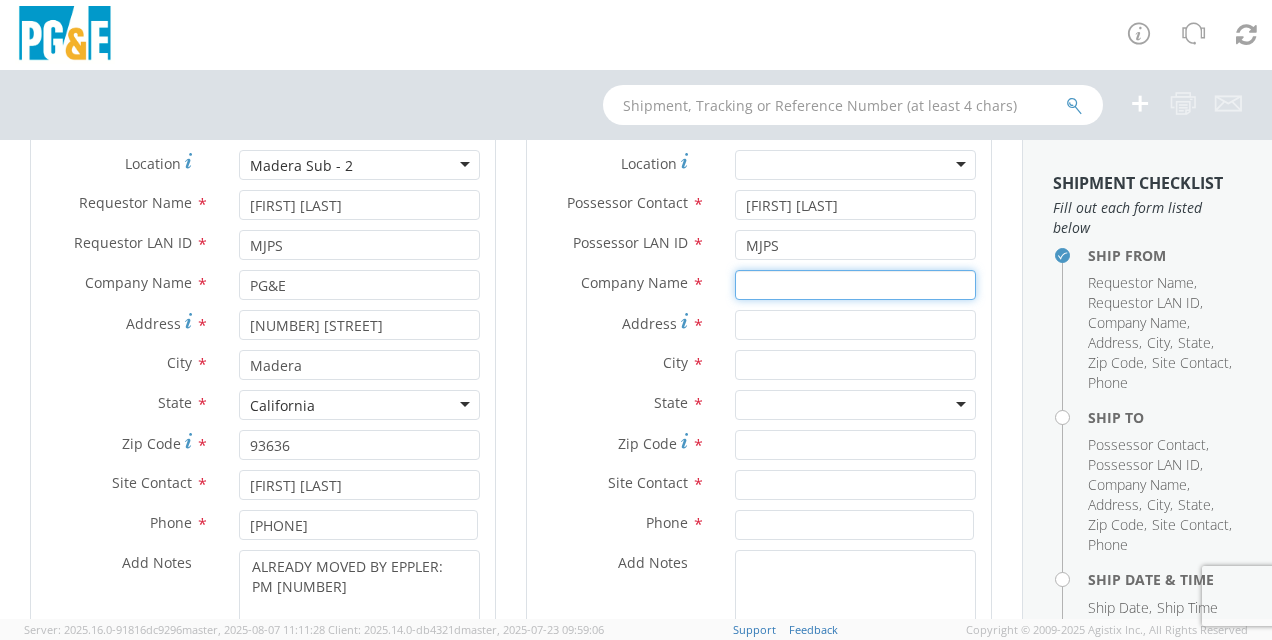 click at bounding box center (855, 285) 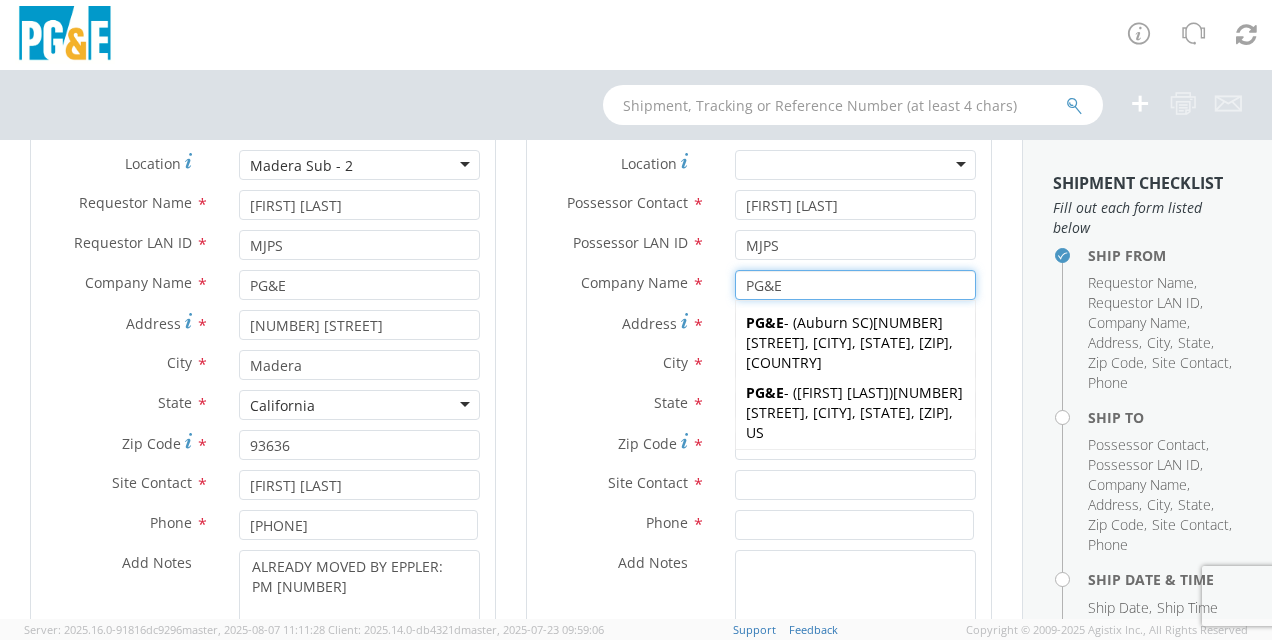 type on "PG&E" 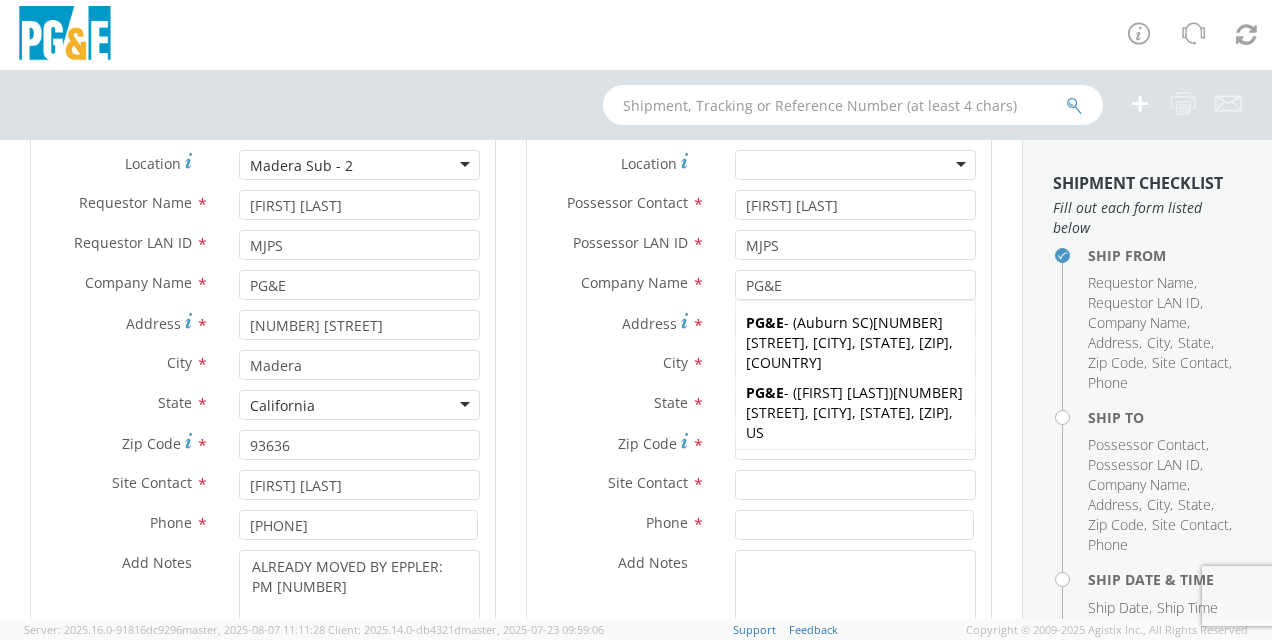 click on "Address" at bounding box center (649, 323) 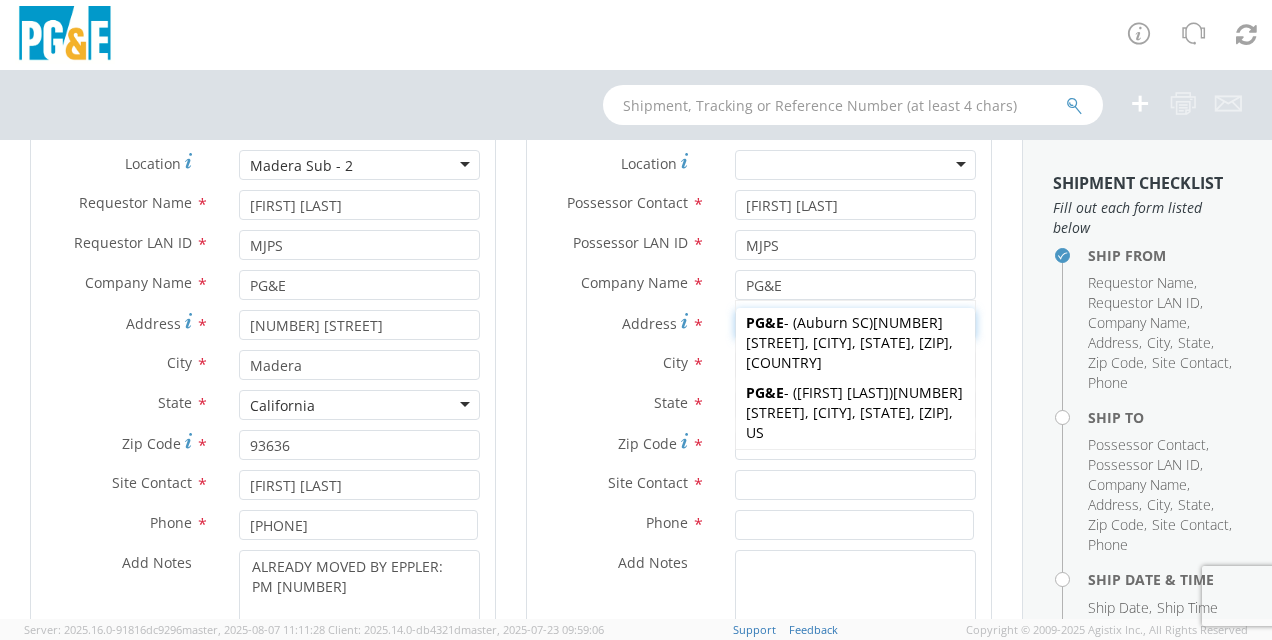 click on "Address        *" at bounding box center (855, 325) 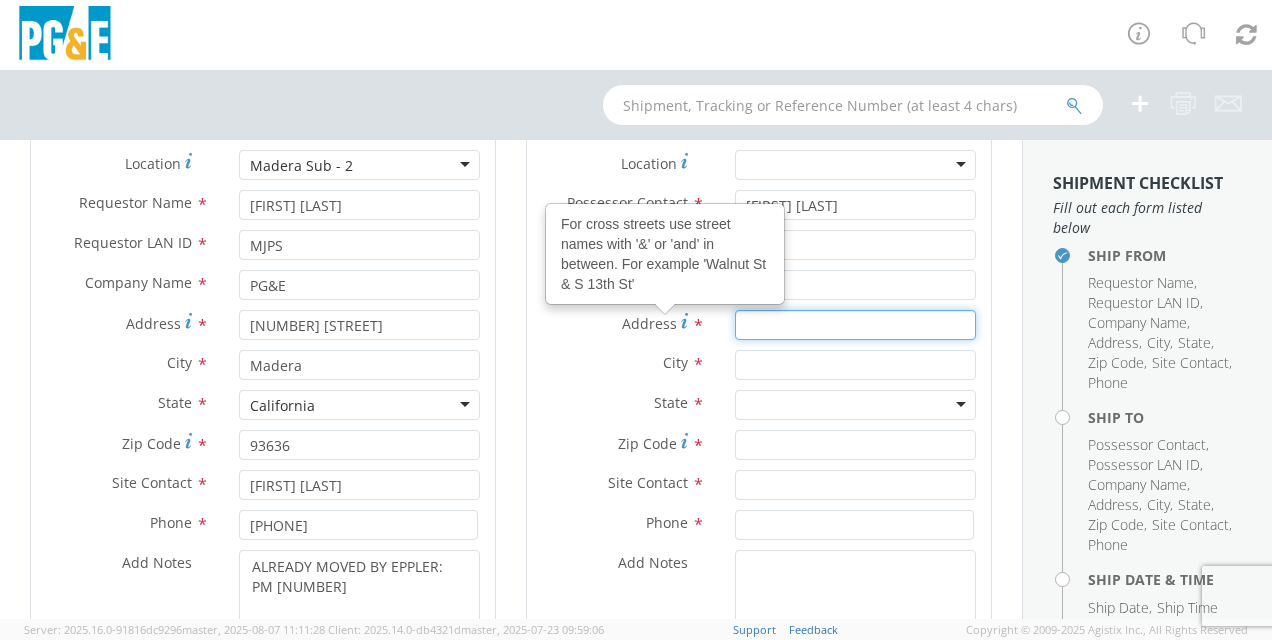 click on "Address
For cross streets use street names with '&' or 'and' in between. For example 'Walnut St & S 13th St'
*" at bounding box center (855, 325) 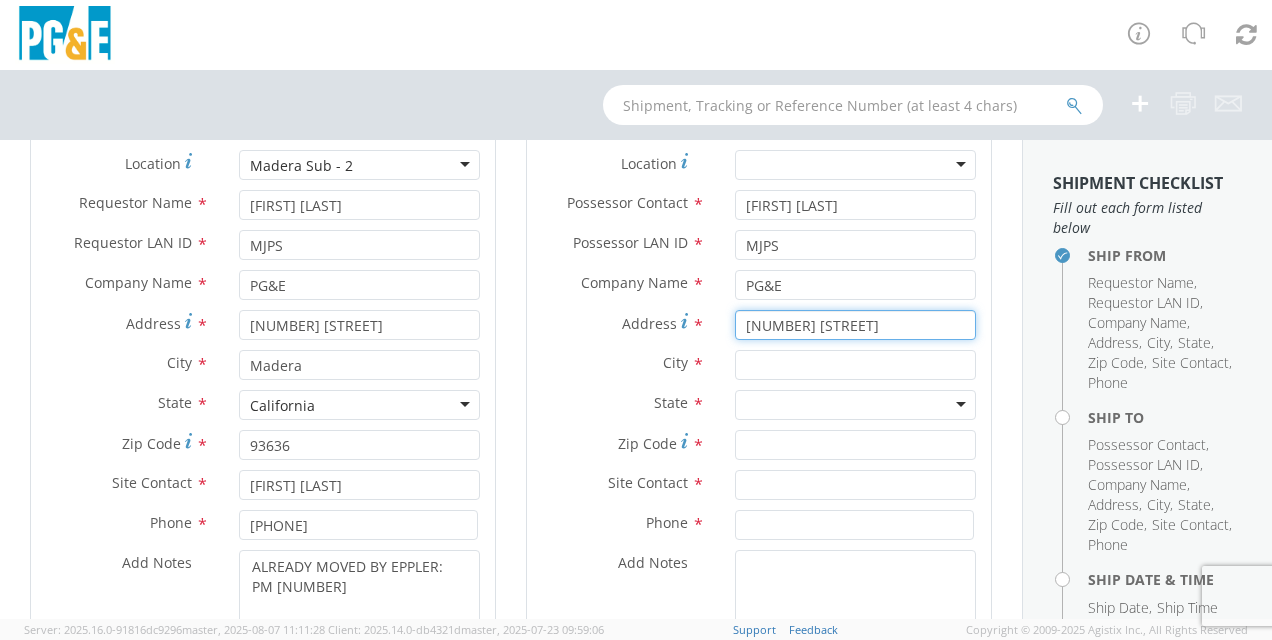 type on "[NUMBER] [STREET]" 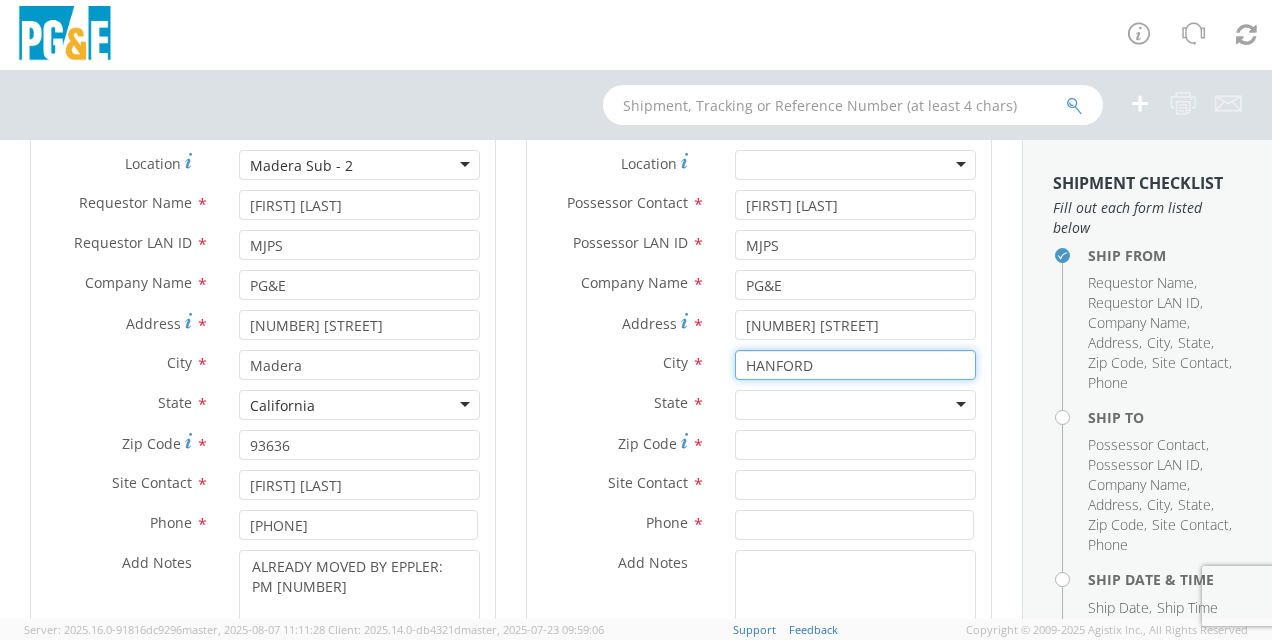 type on "HANFORD" 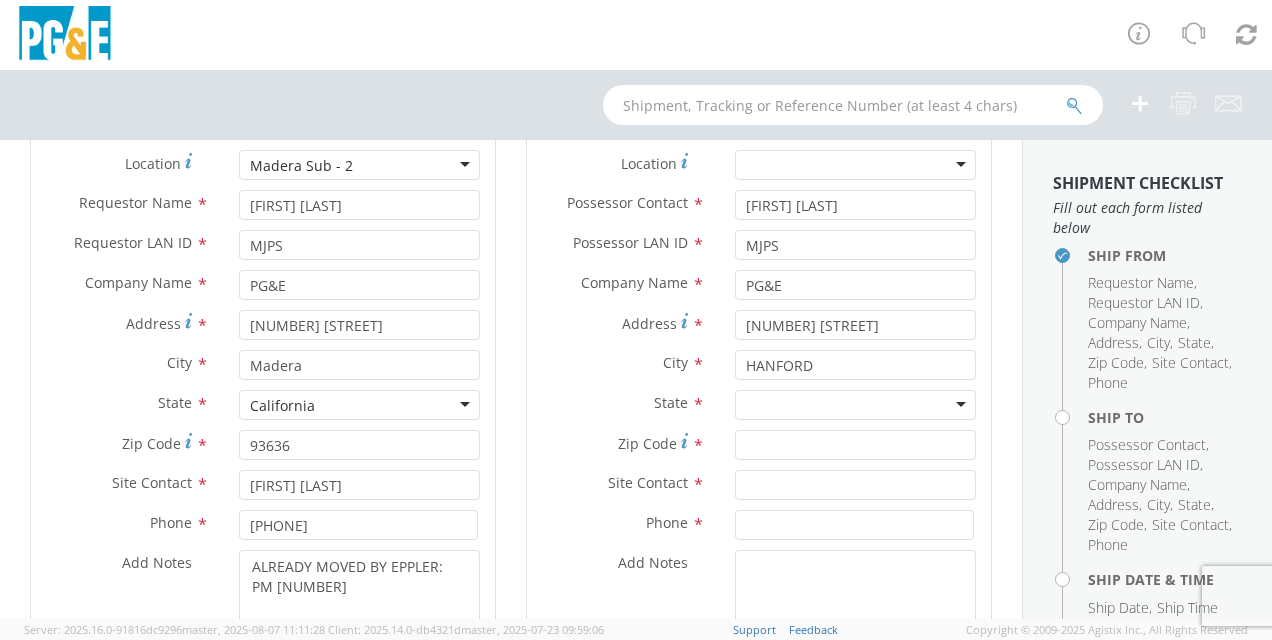 click at bounding box center (855, 405) 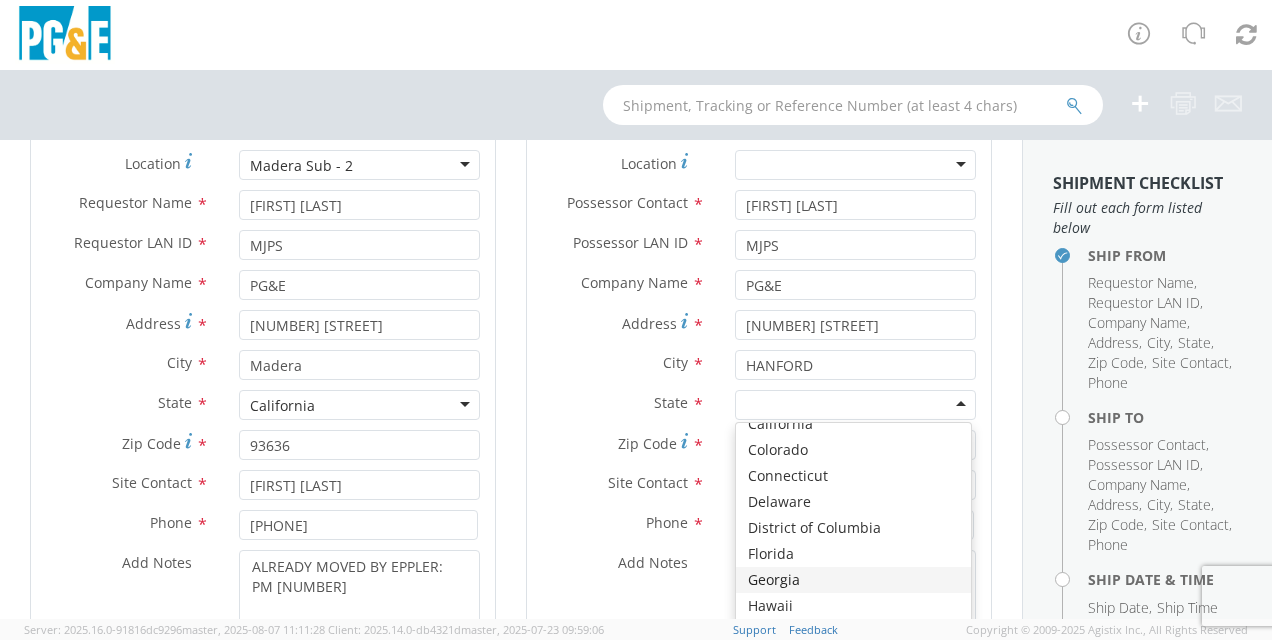 scroll, scrollTop: 200, scrollLeft: 0, axis: vertical 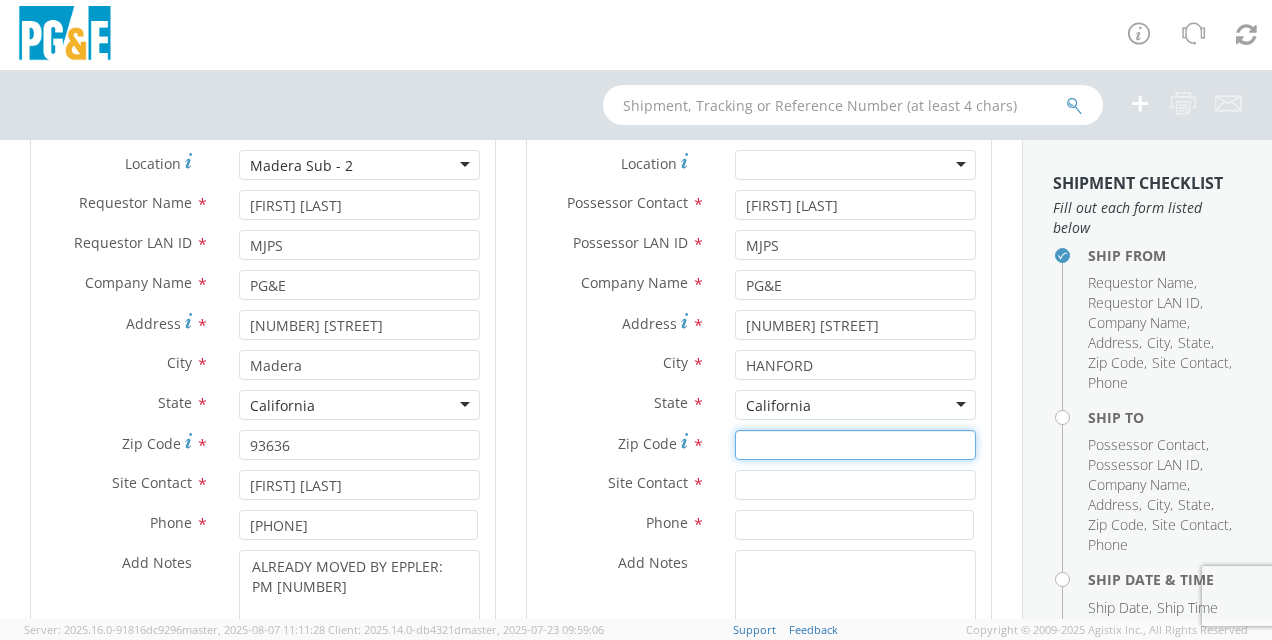 click on "Zip Code        *" at bounding box center (855, 445) 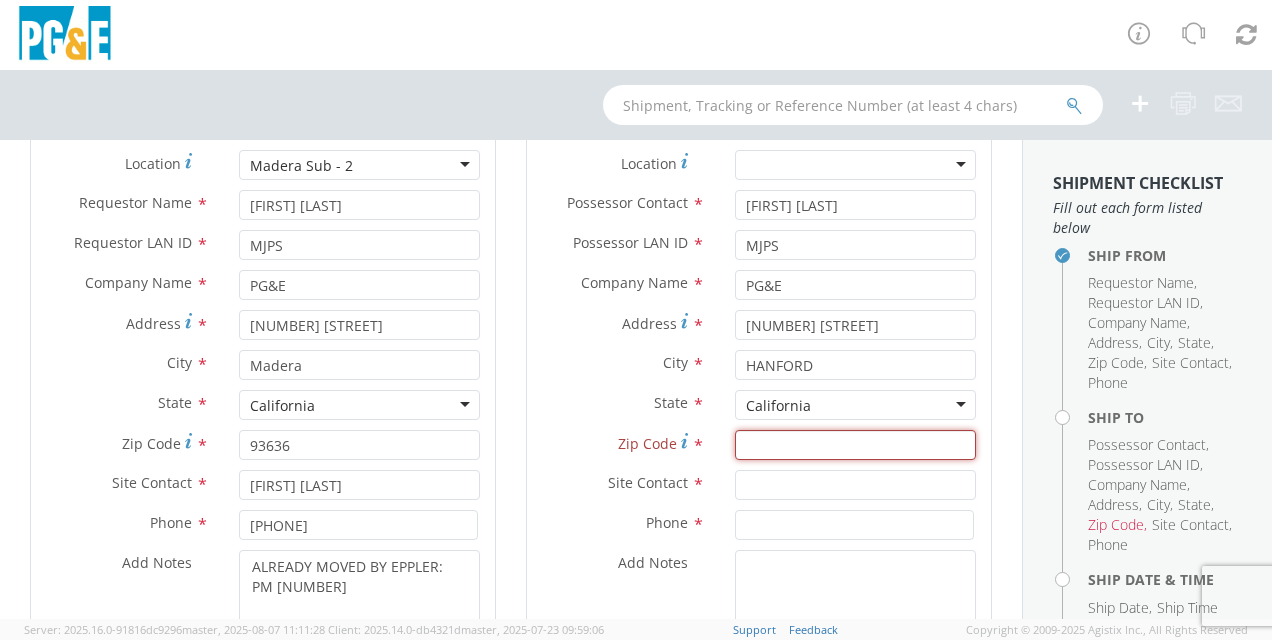 click on "Zip Code        *" at bounding box center [855, 445] 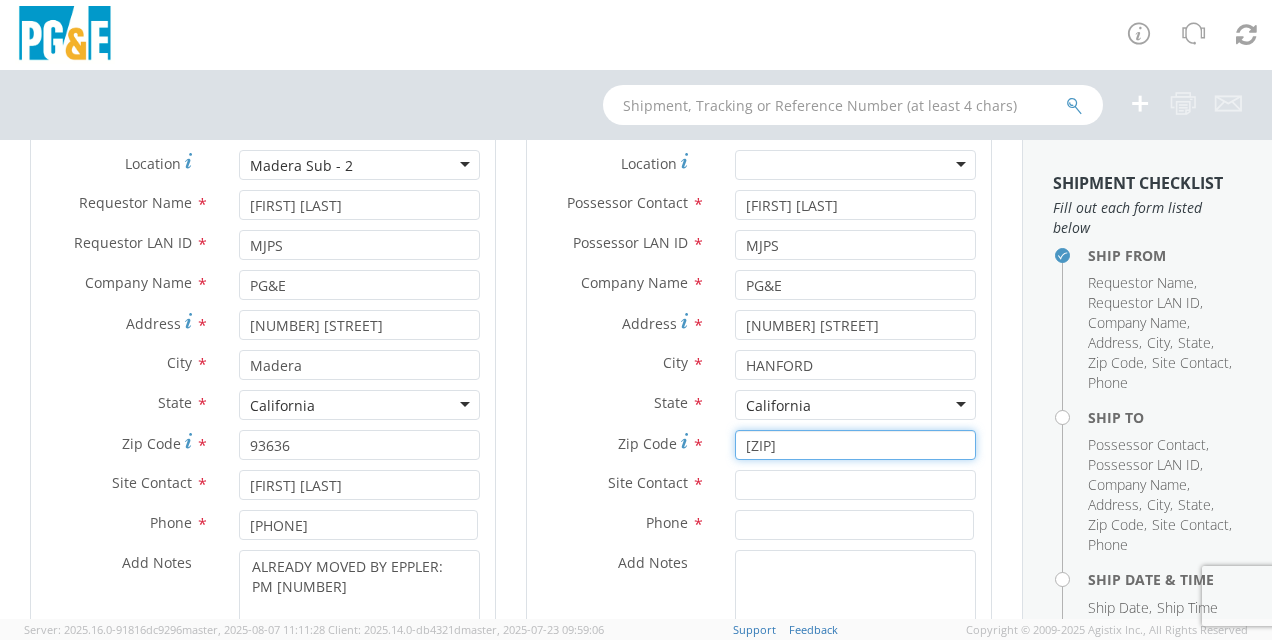 type on "[ZIP]" 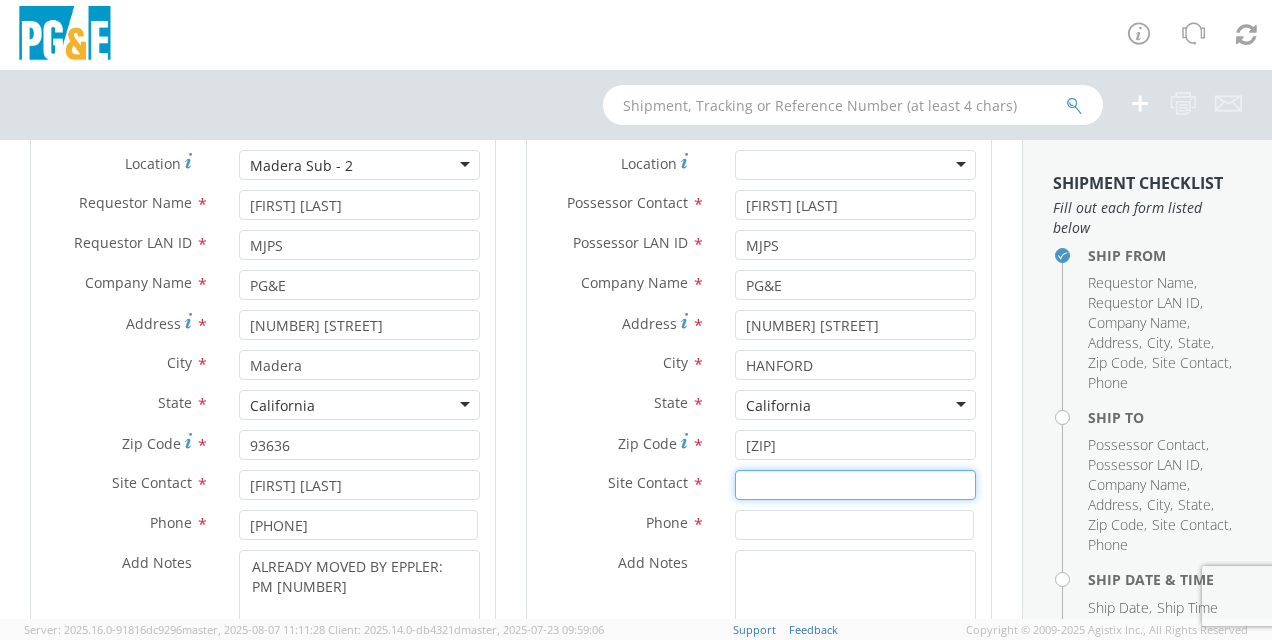 click at bounding box center [855, 485] 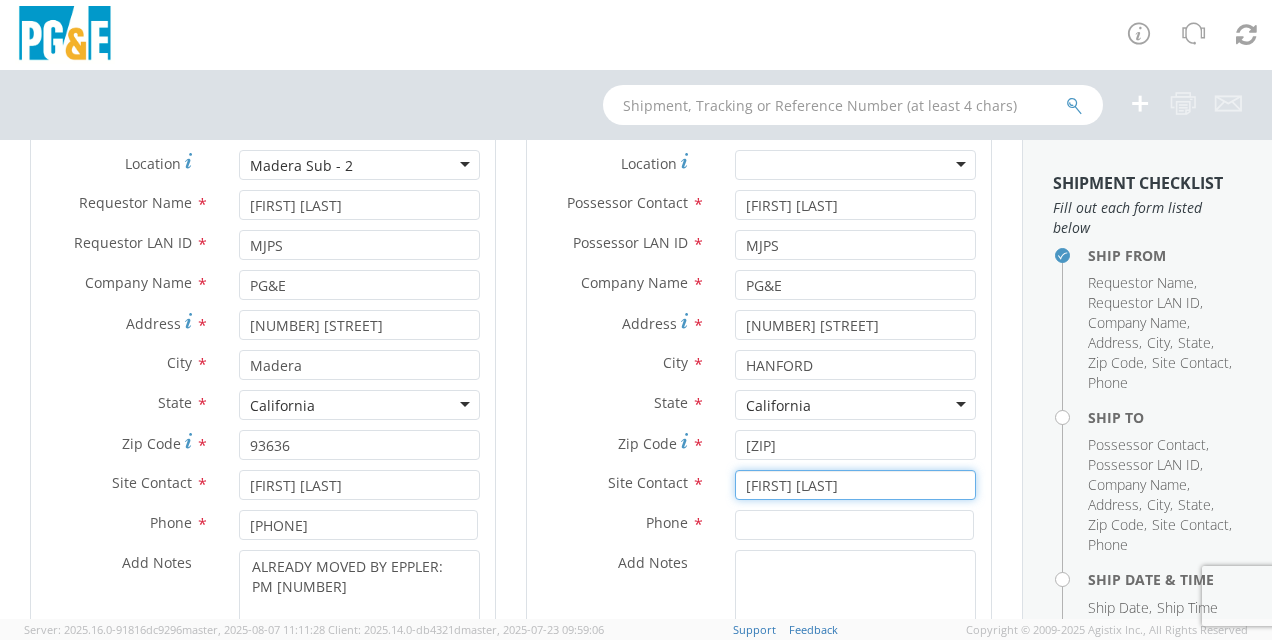 type on "[FIRST] [LAST]" 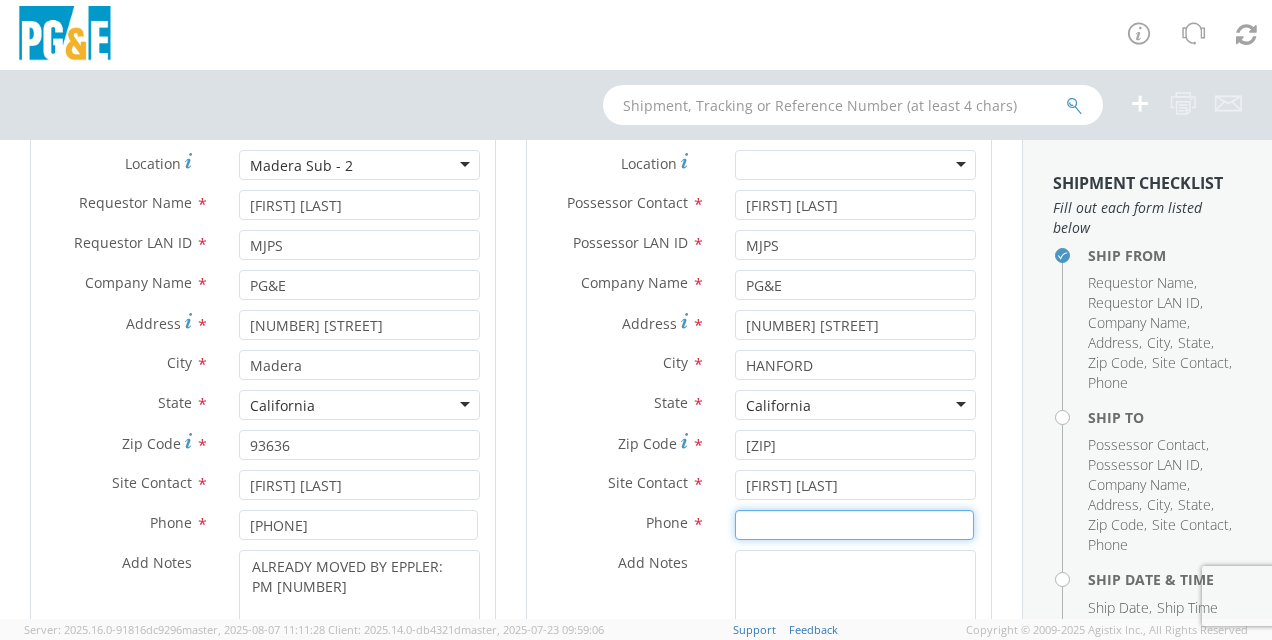 click at bounding box center (854, 525) 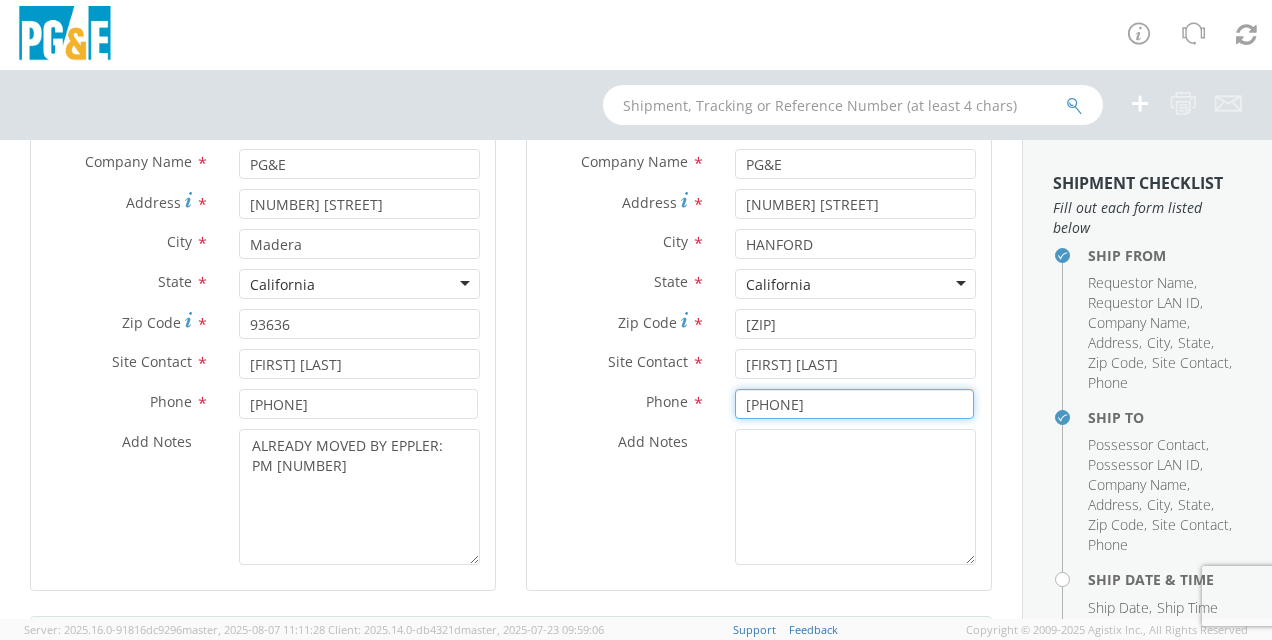 scroll, scrollTop: 319, scrollLeft: 0, axis: vertical 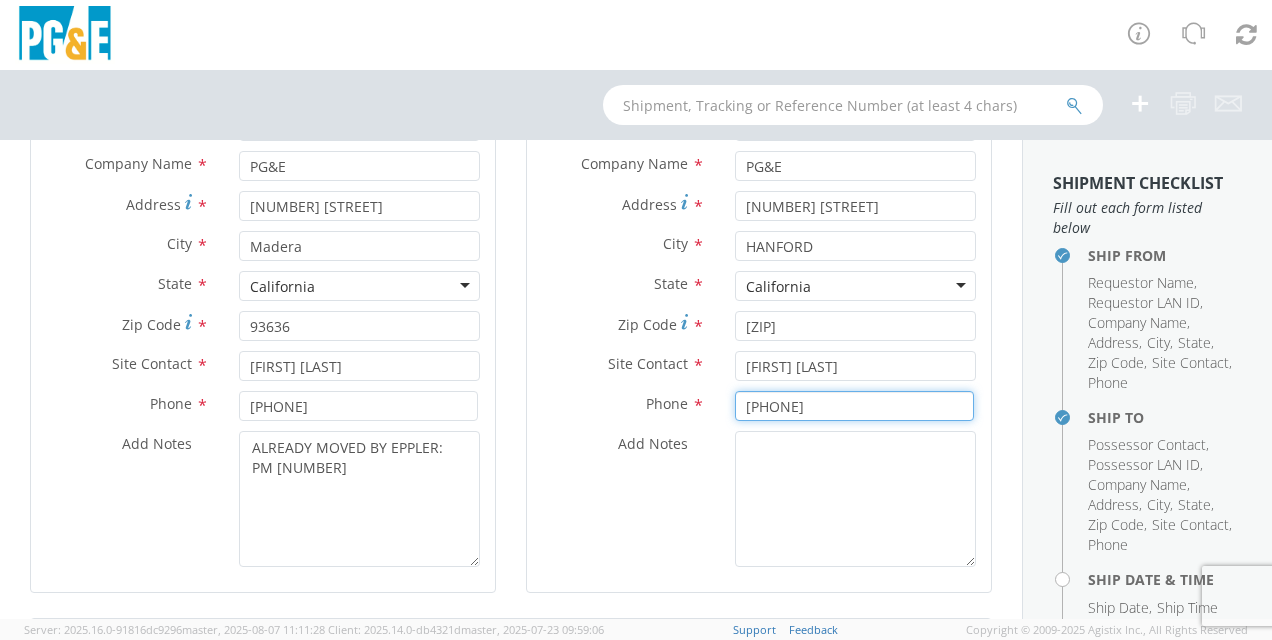 click on "[PHONE]" at bounding box center (854, 406) 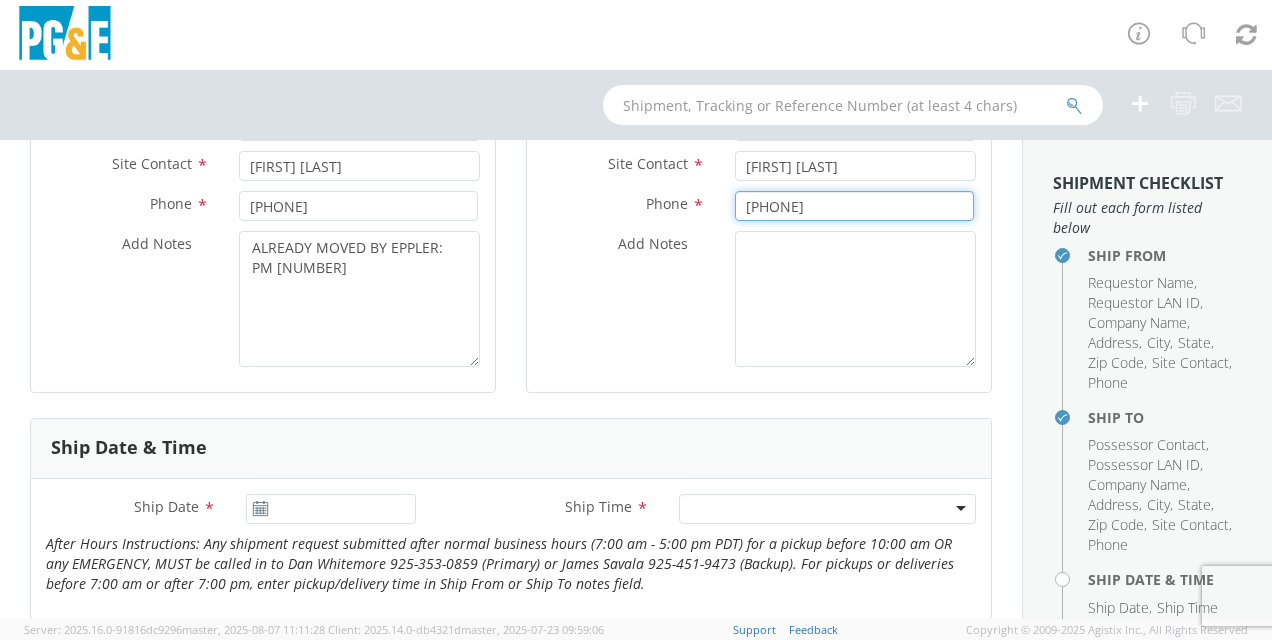 type on "[PHONE]" 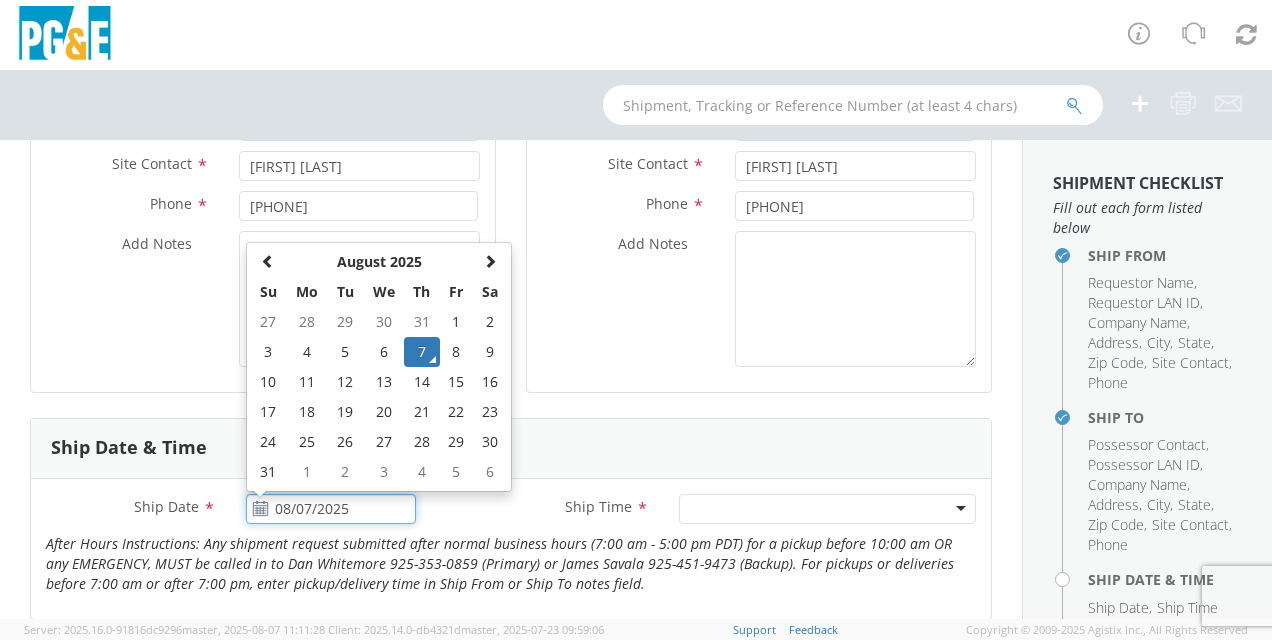 click on "08/07/2025" at bounding box center (331, 509) 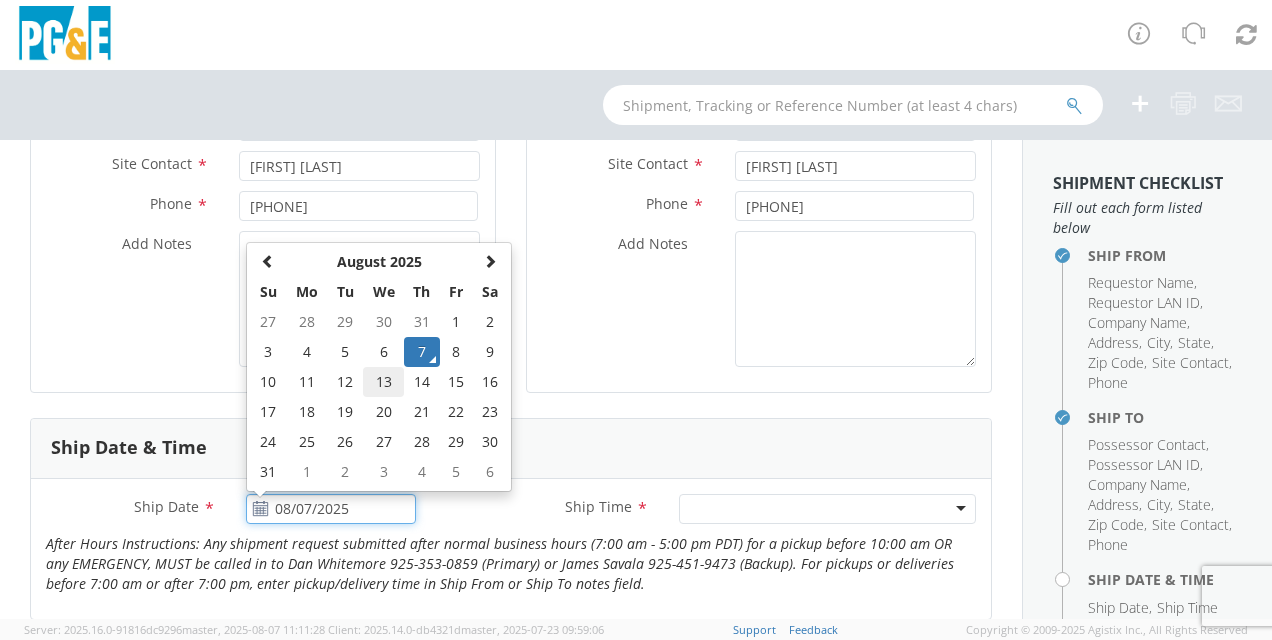 click on "13" 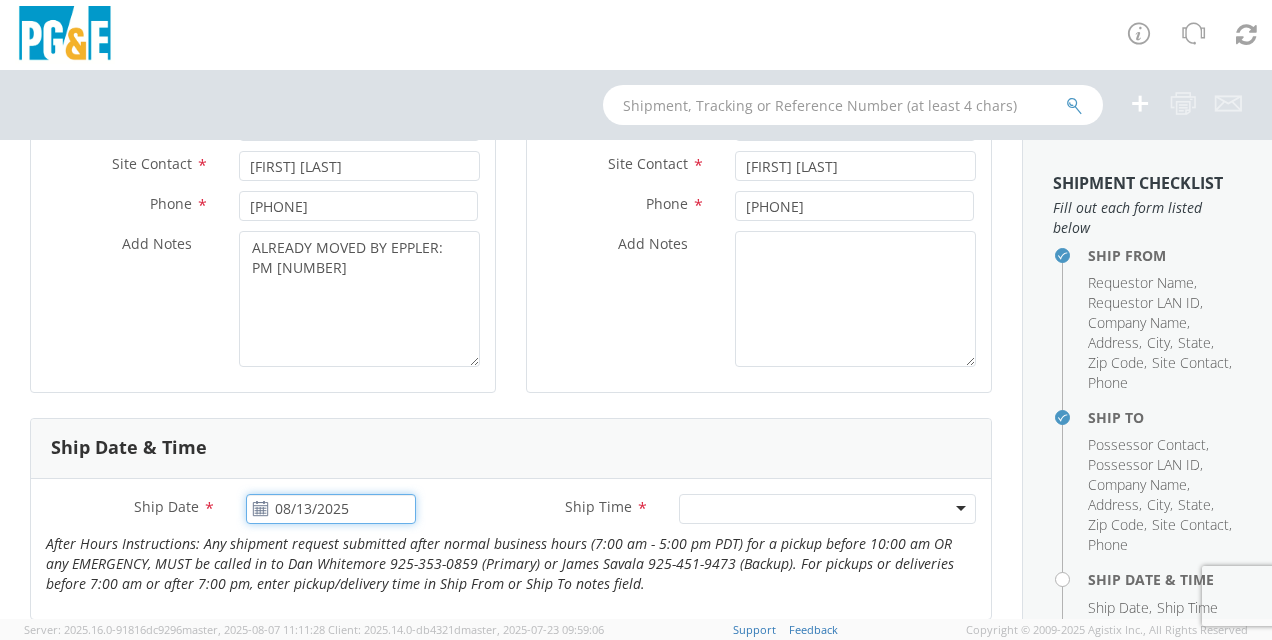 click on "08/13/2025" at bounding box center [331, 509] 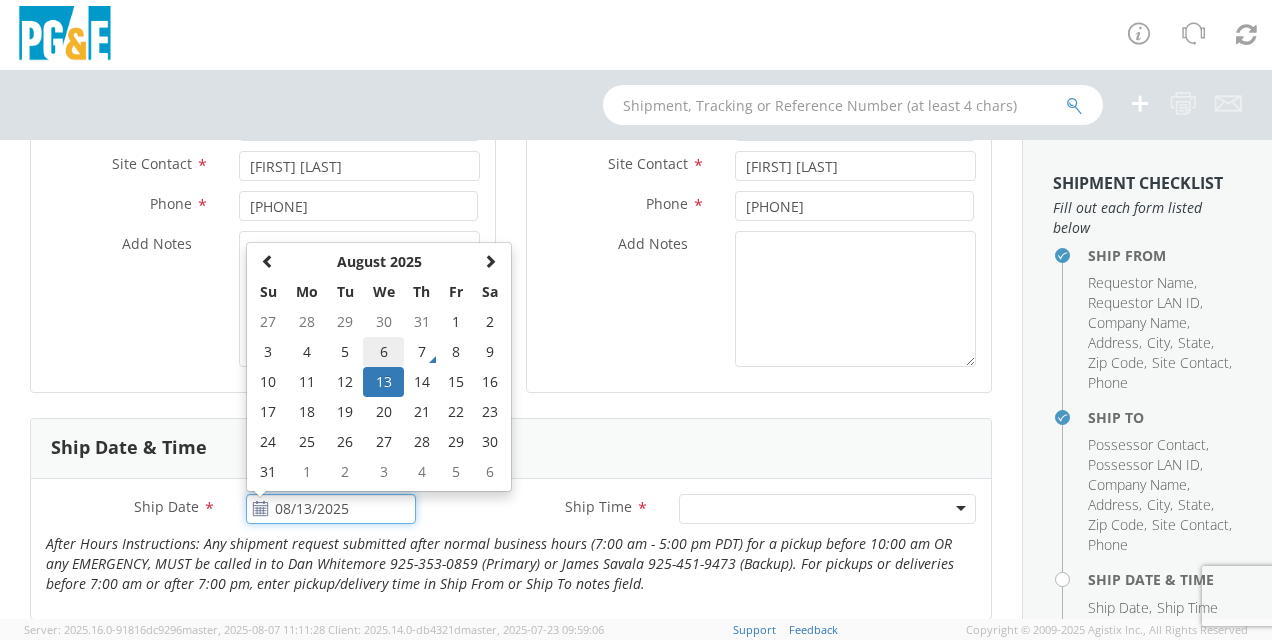 drag, startPoint x: 379, startPoint y: 352, endPoint x: 506, endPoint y: 392, distance: 133.15028 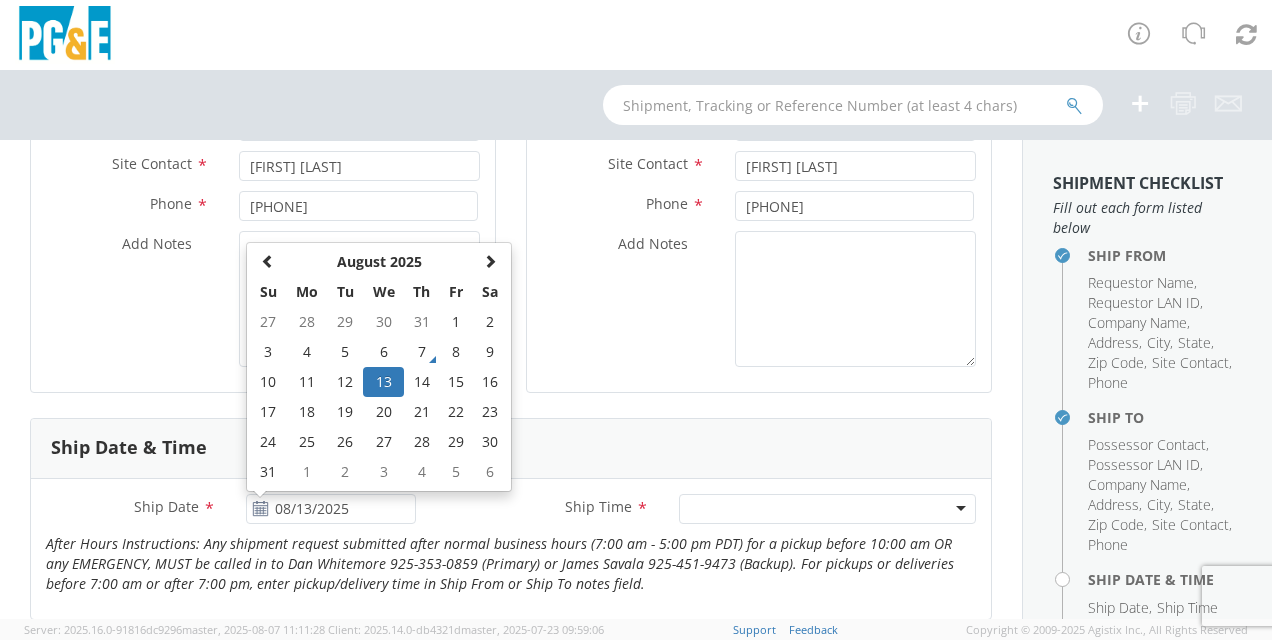 type on "08/06/2025" 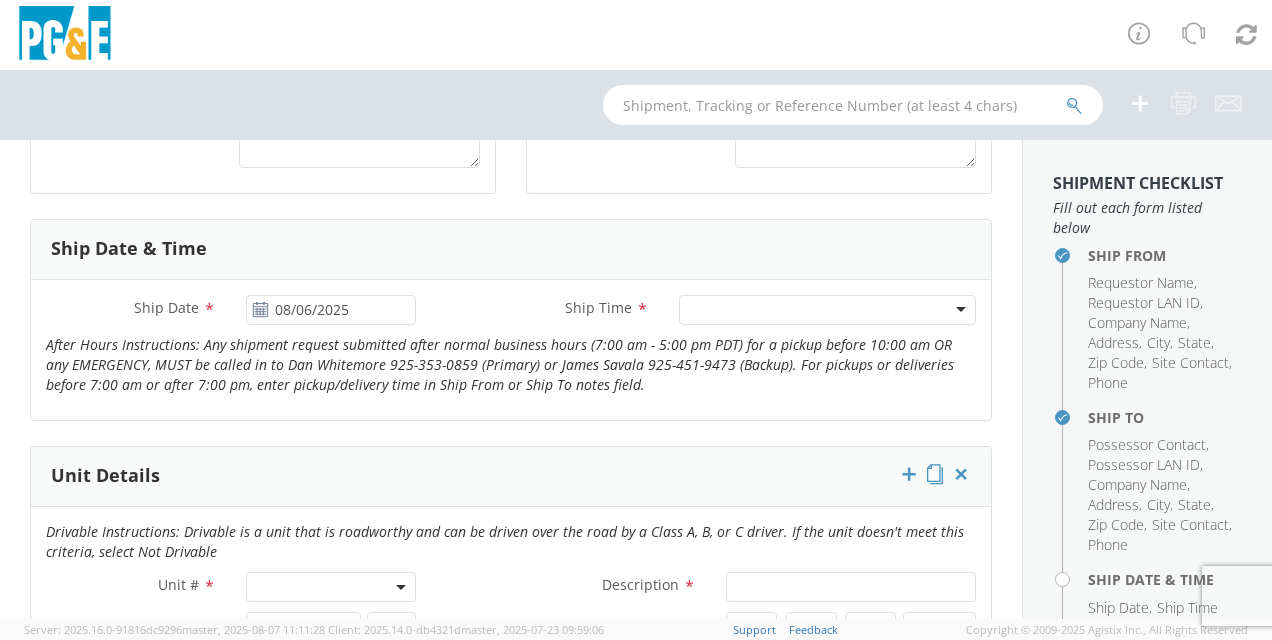 scroll, scrollTop: 719, scrollLeft: 0, axis: vertical 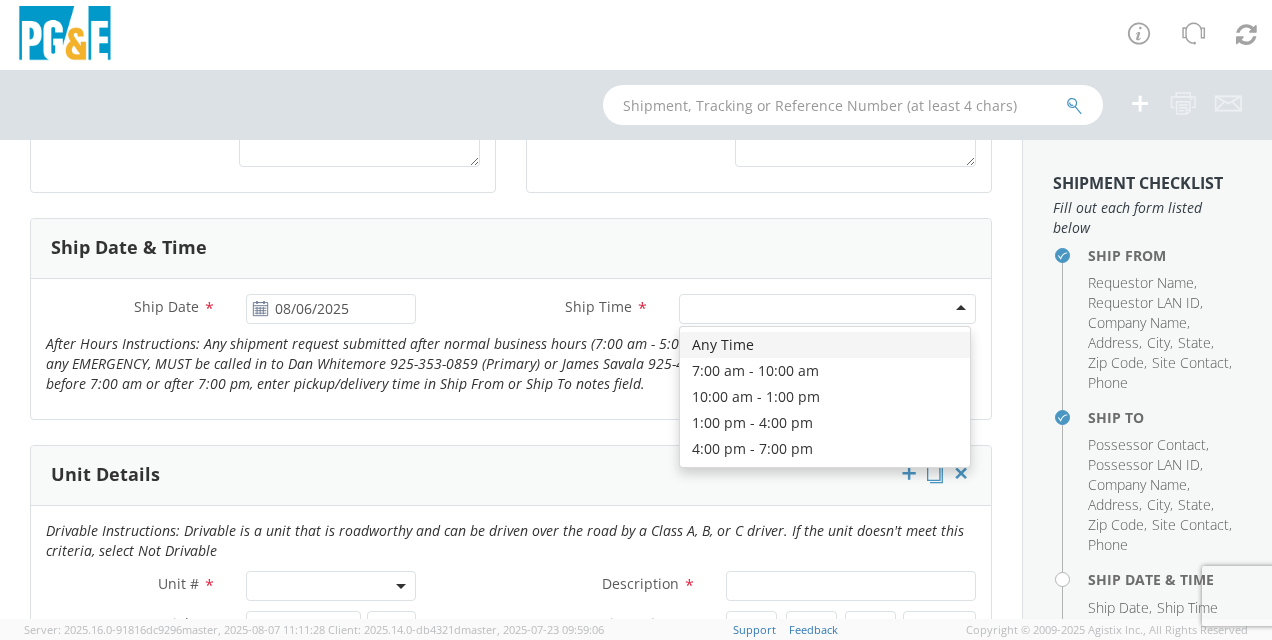 click 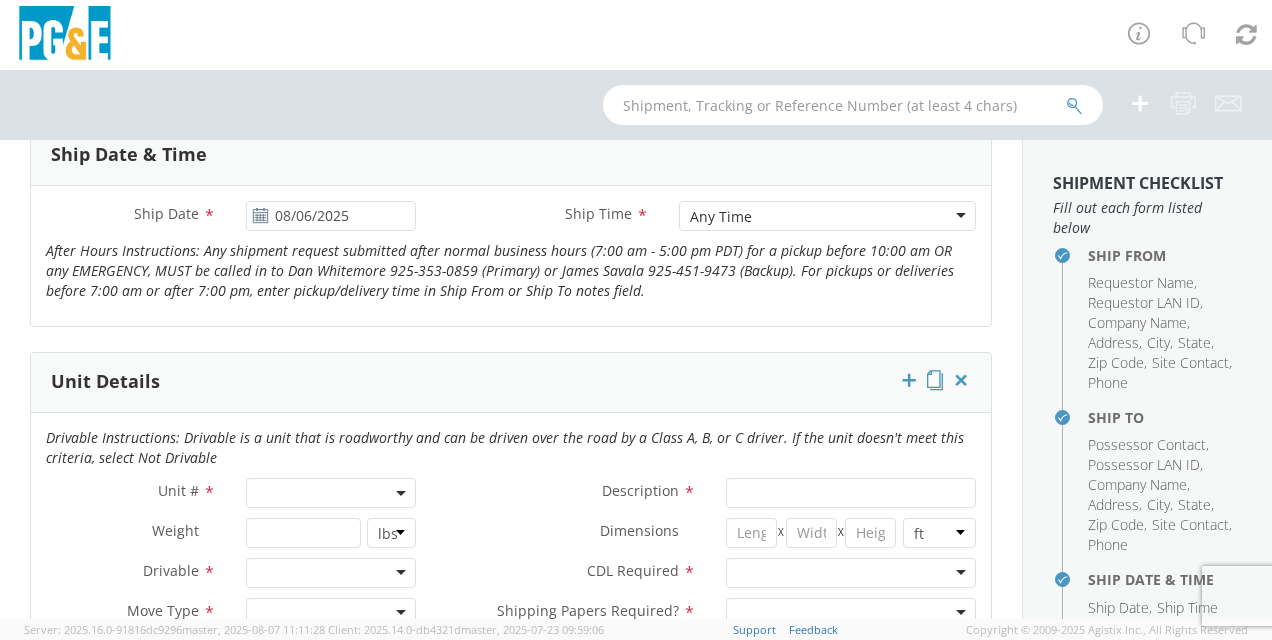 scroll, scrollTop: 919, scrollLeft: 0, axis: vertical 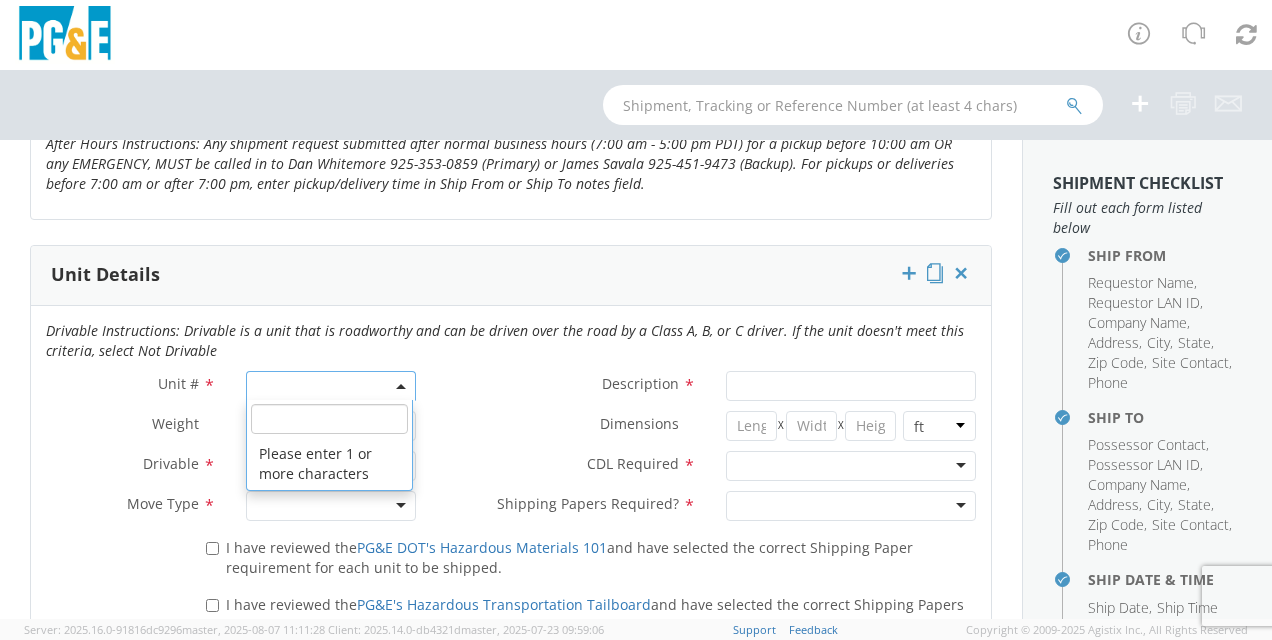 click 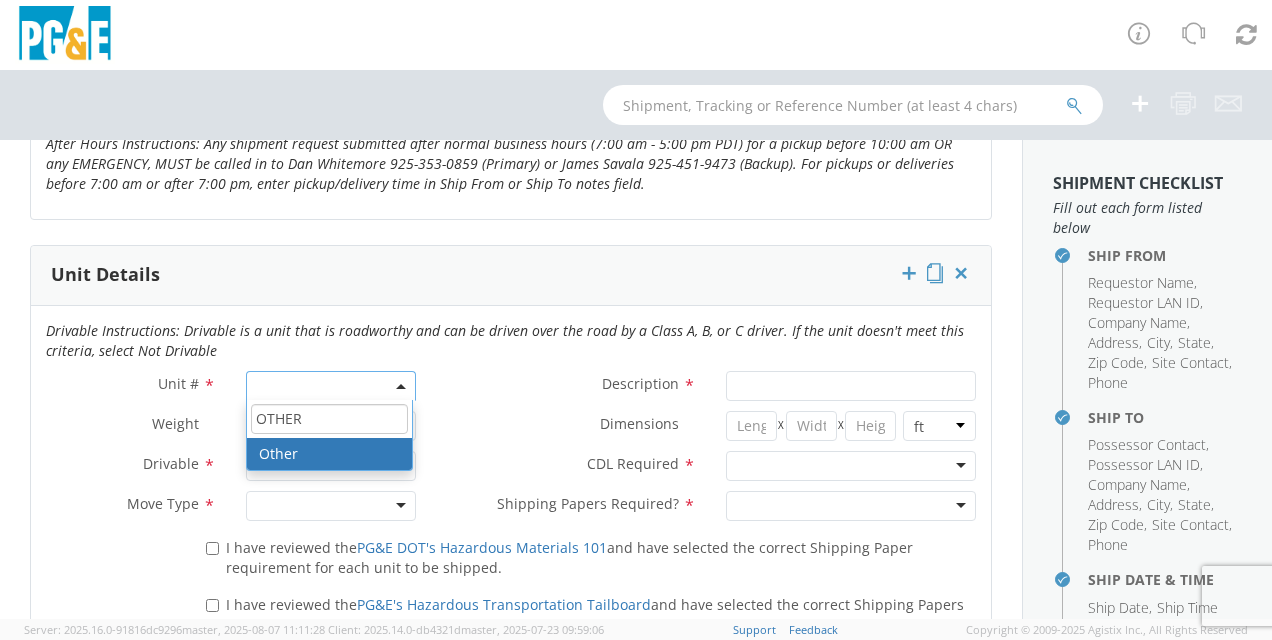 type on "OTHER" 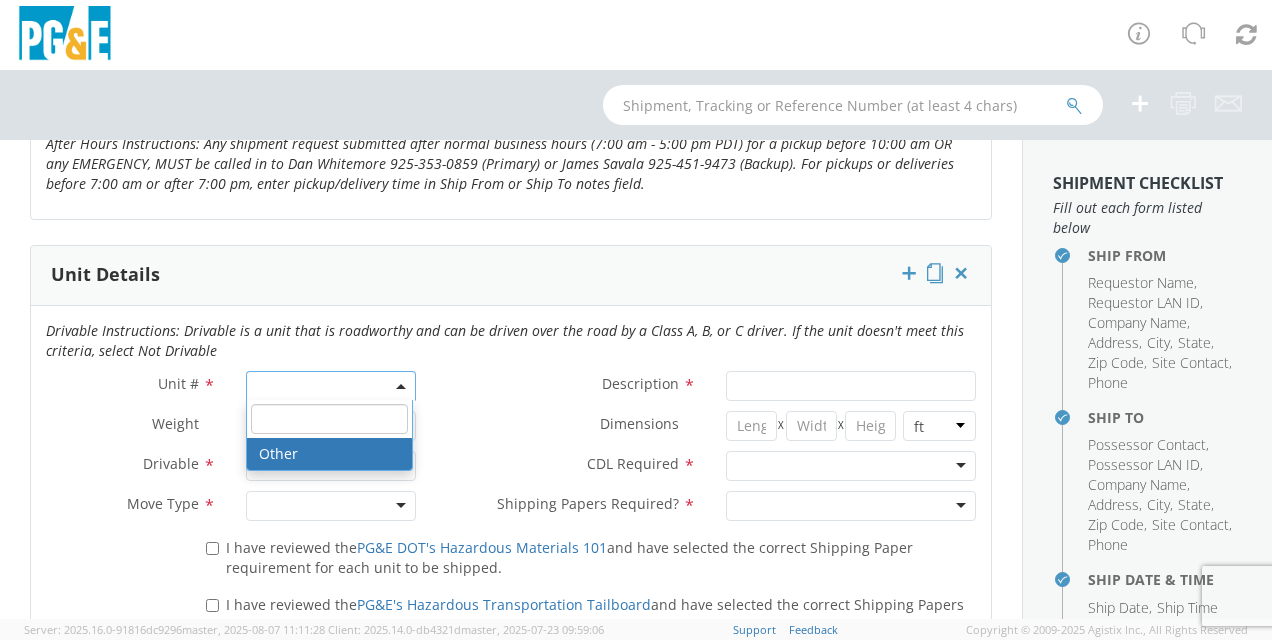 select on "Other" 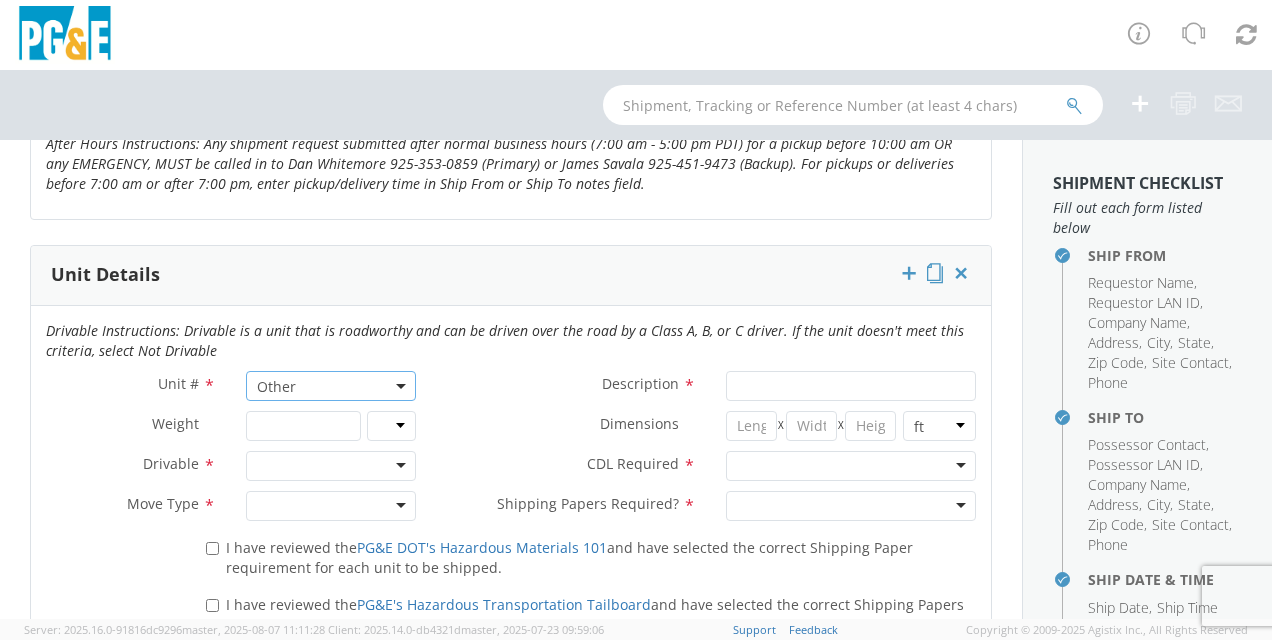 click 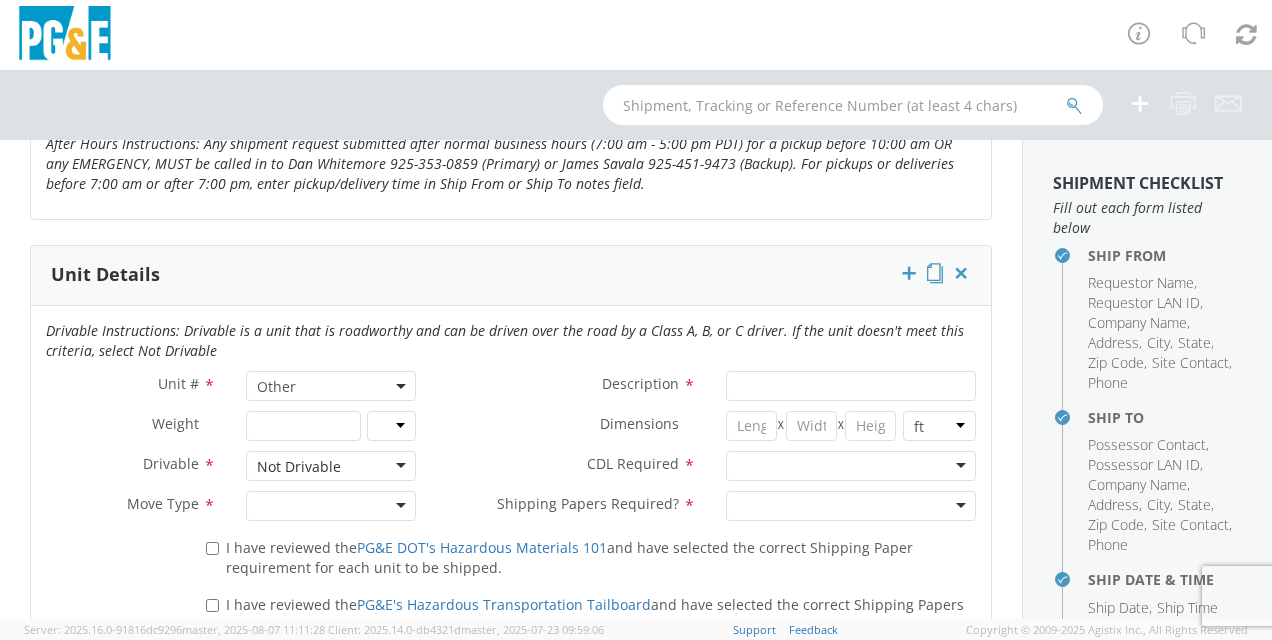 drag, startPoint x: 296, startPoint y: 525, endPoint x: 293, endPoint y: 506, distance: 19.235384 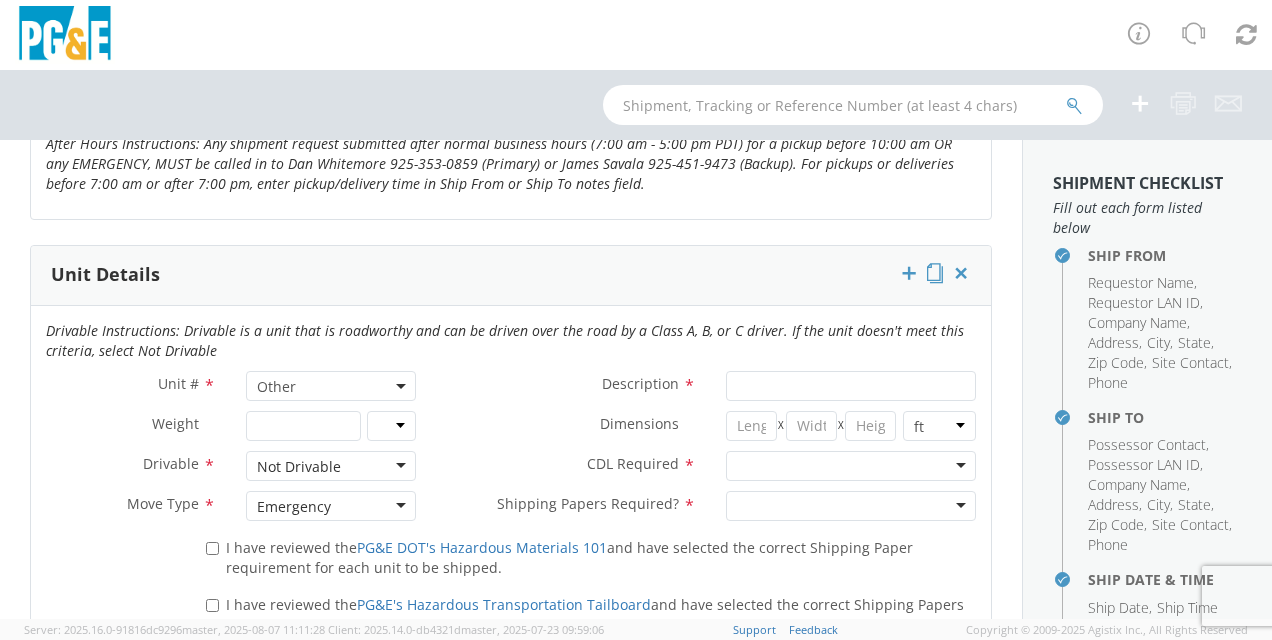 drag, startPoint x: 290, startPoint y: 581, endPoint x: 300, endPoint y: 558, distance: 25.079872 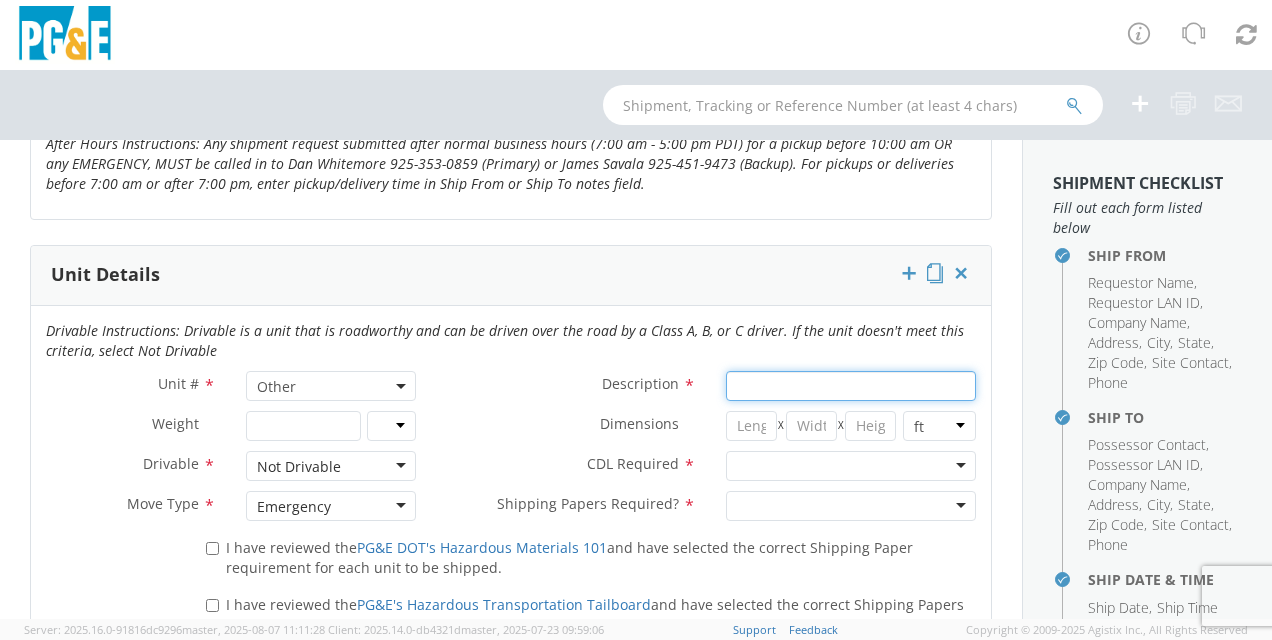 click on "Description        *" at bounding box center [851, 386] 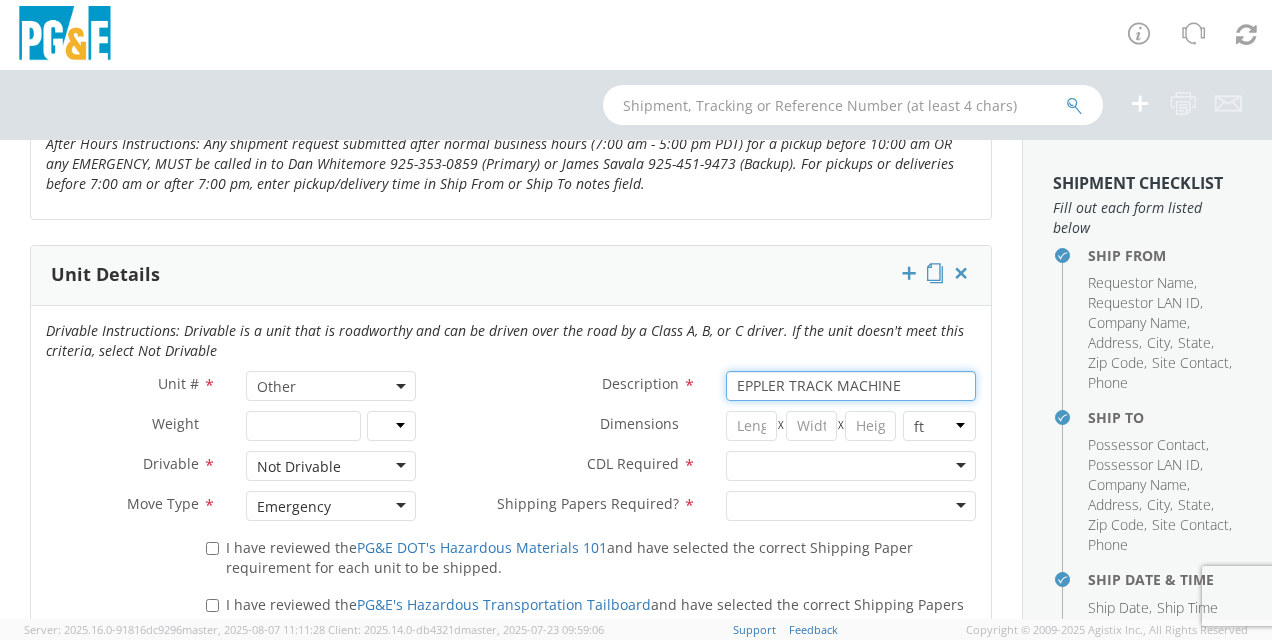 type on "EPPLER TRACK MACHINE" 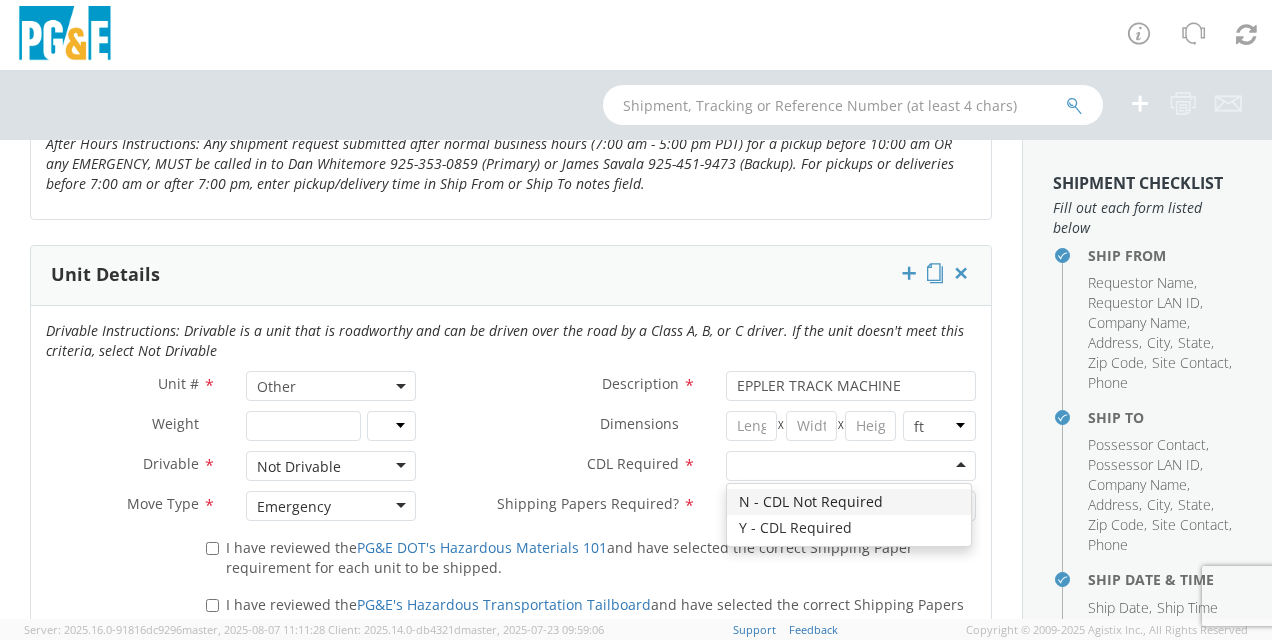 click 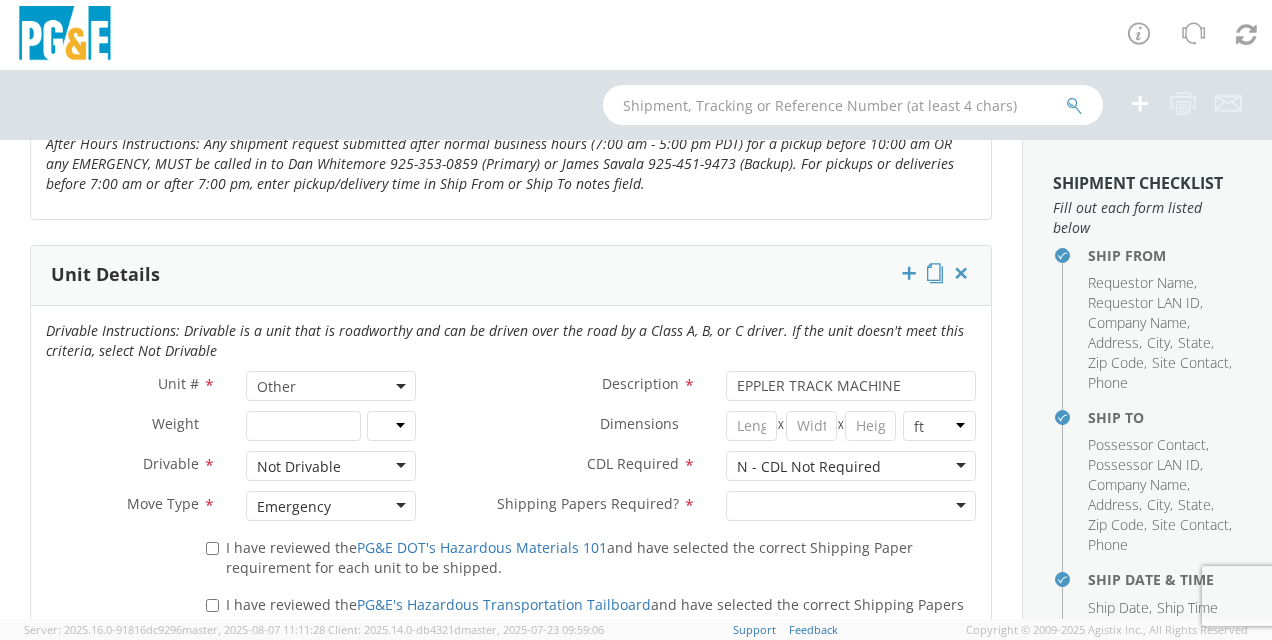 click 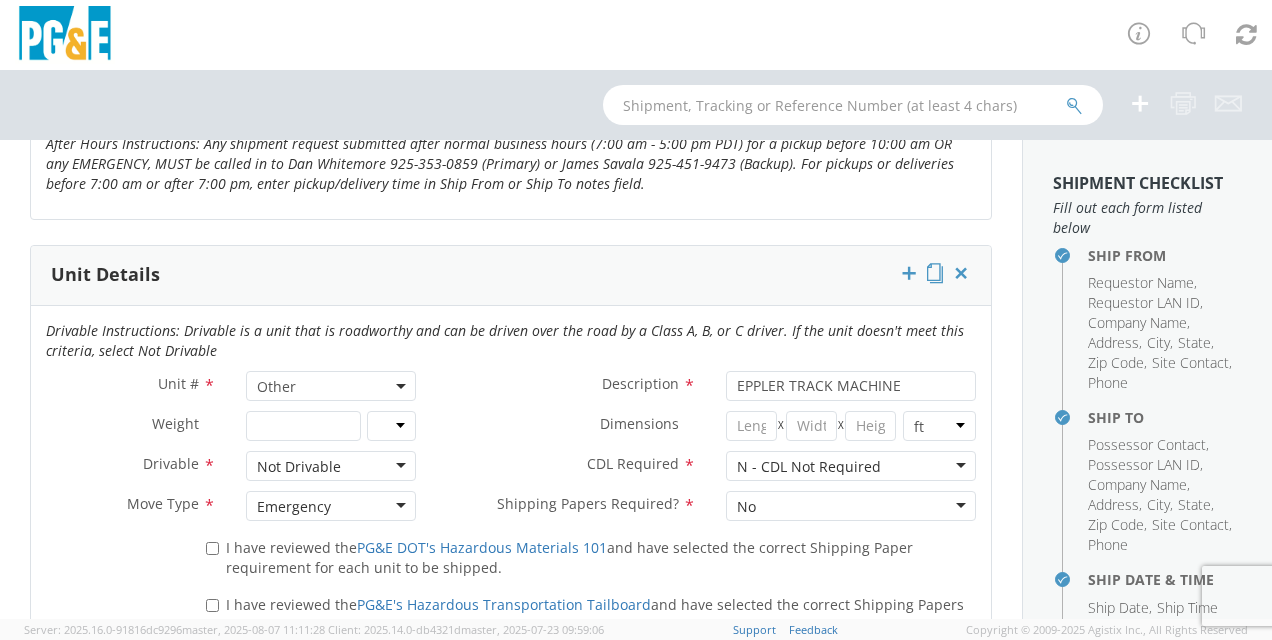 drag, startPoint x: 764, startPoint y: 532, endPoint x: 537, endPoint y: 508, distance: 228.2652 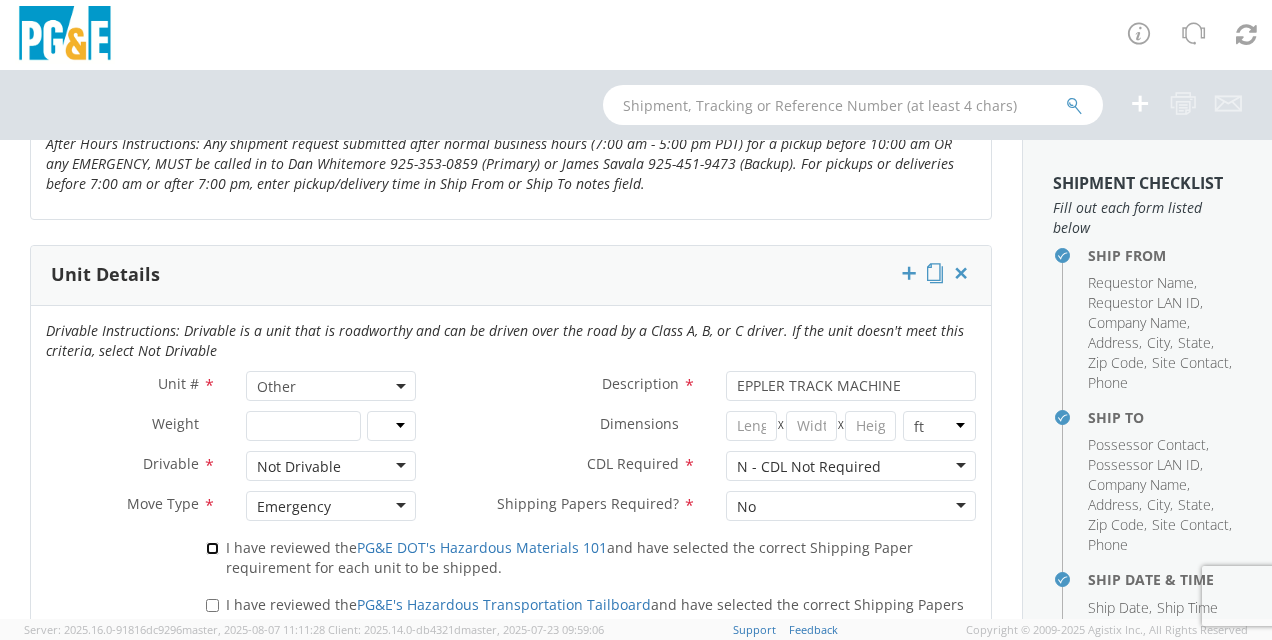 click on "I have reviewed the  PG&E DOT's Hazardous Materials 101
and have selected the correct Shipping Paper requirement for each unit to be shipped." at bounding box center [212, 548] 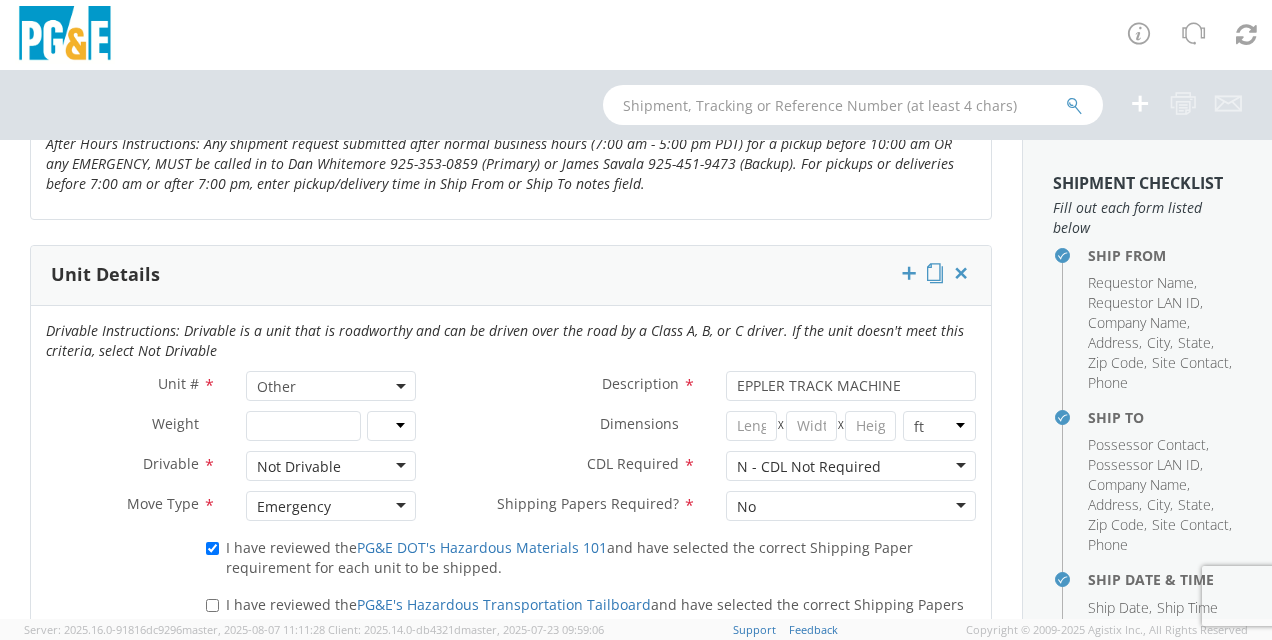 drag, startPoint x: 278, startPoint y: 578, endPoint x: 284, endPoint y: 599, distance: 21.84033 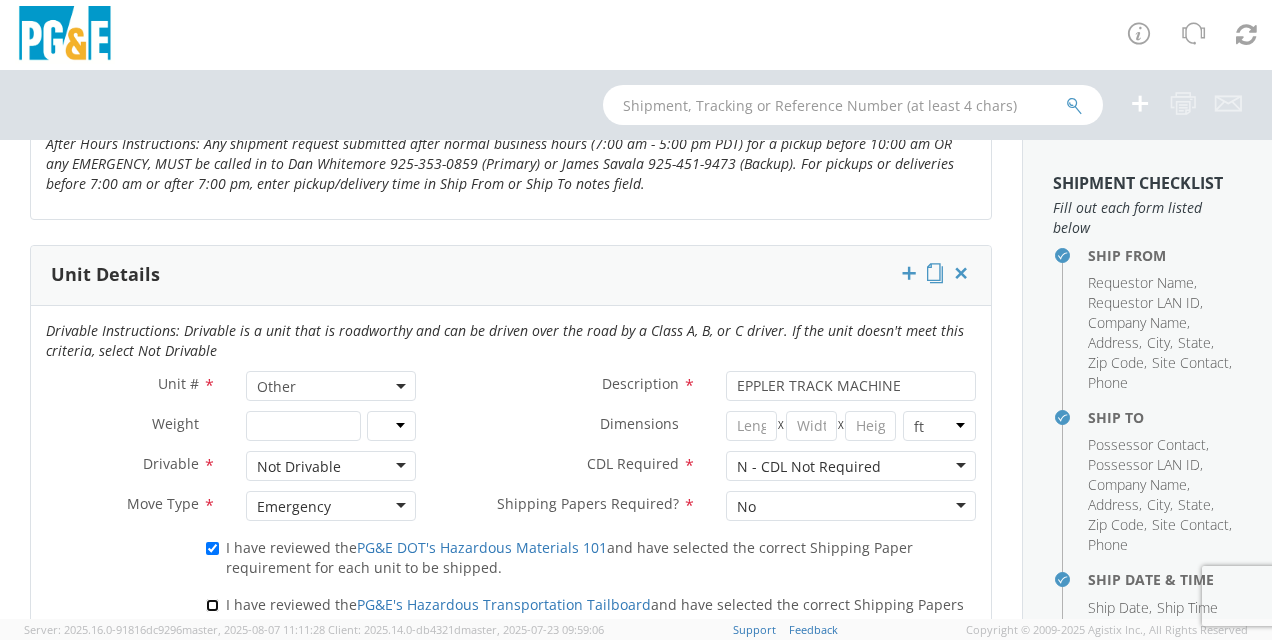 click on "I have reviewed the  PG&E's Hazardous Transportation Tailboard
and have selected the correct Shipping Papers requirement for each unit to be shipped." at bounding box center (212, 605) 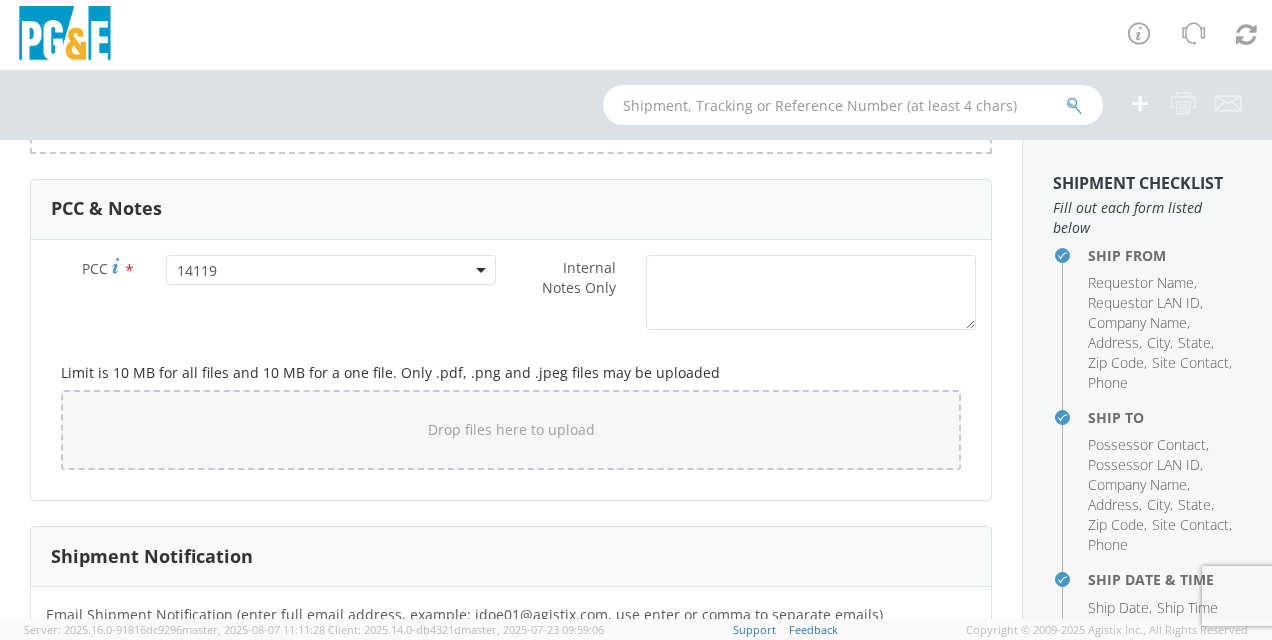scroll, scrollTop: 1619, scrollLeft: 0, axis: vertical 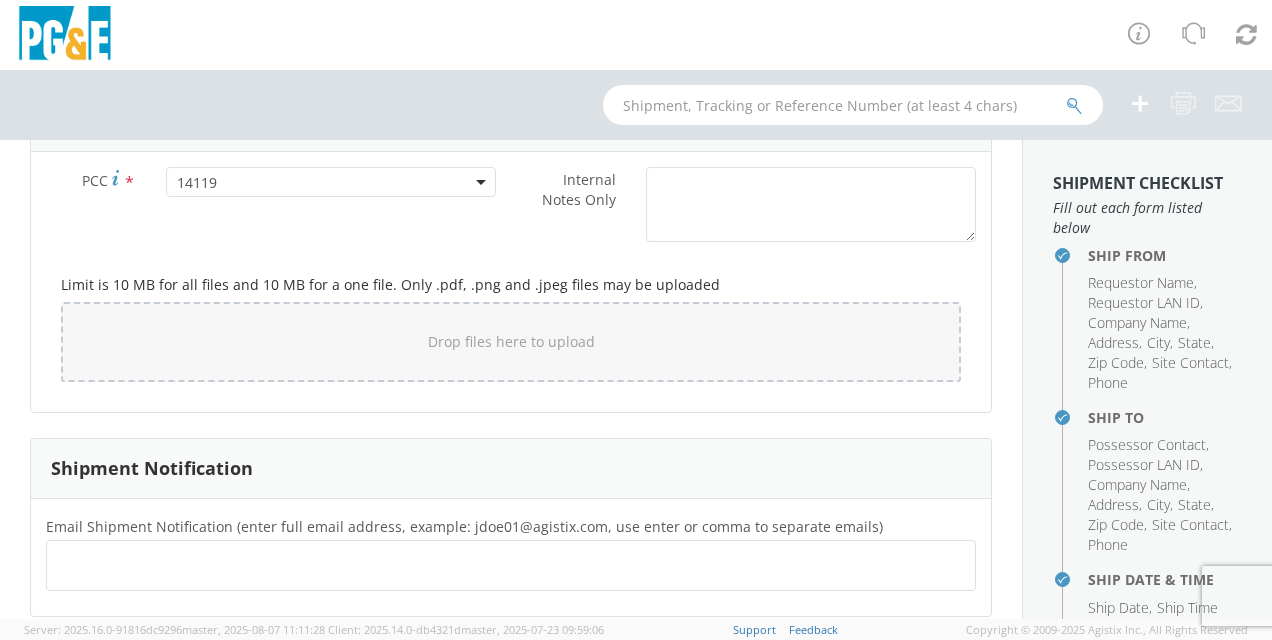 click 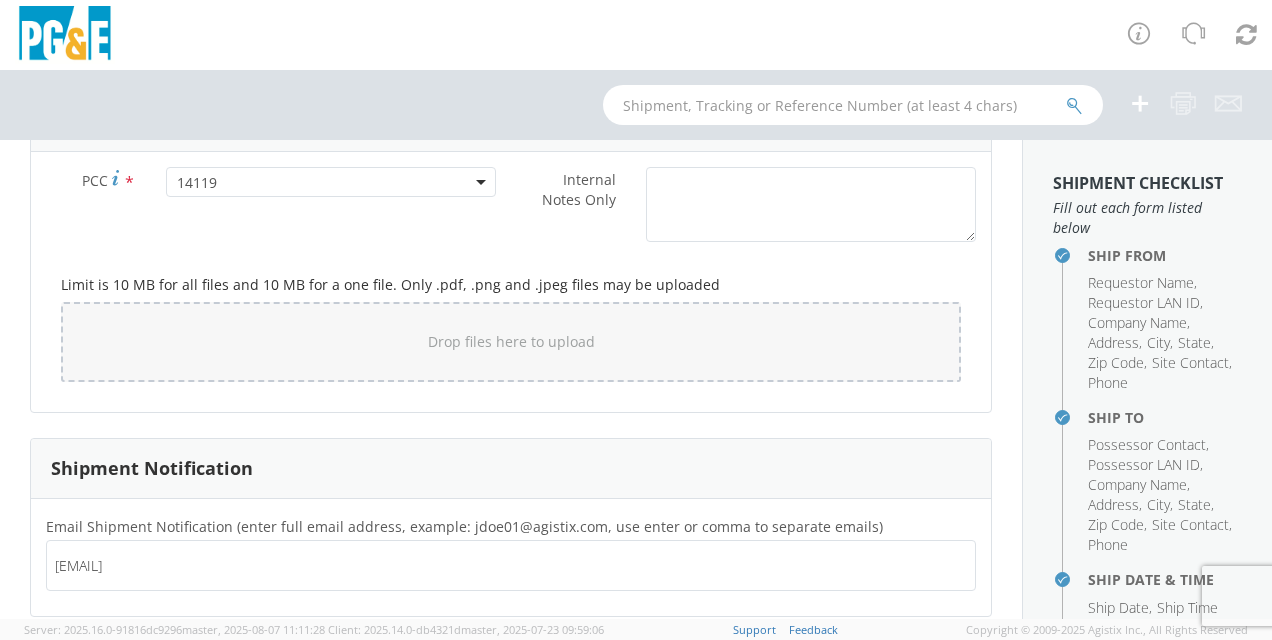 type on "[EMAIL]" 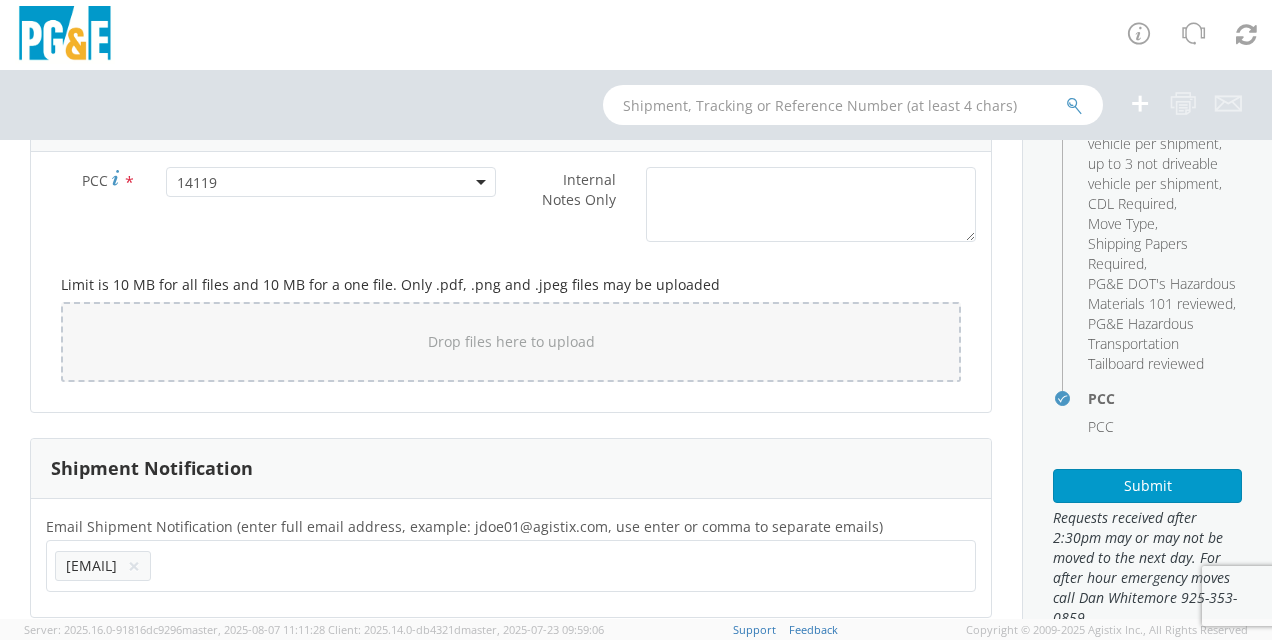 scroll, scrollTop: 604, scrollLeft: 0, axis: vertical 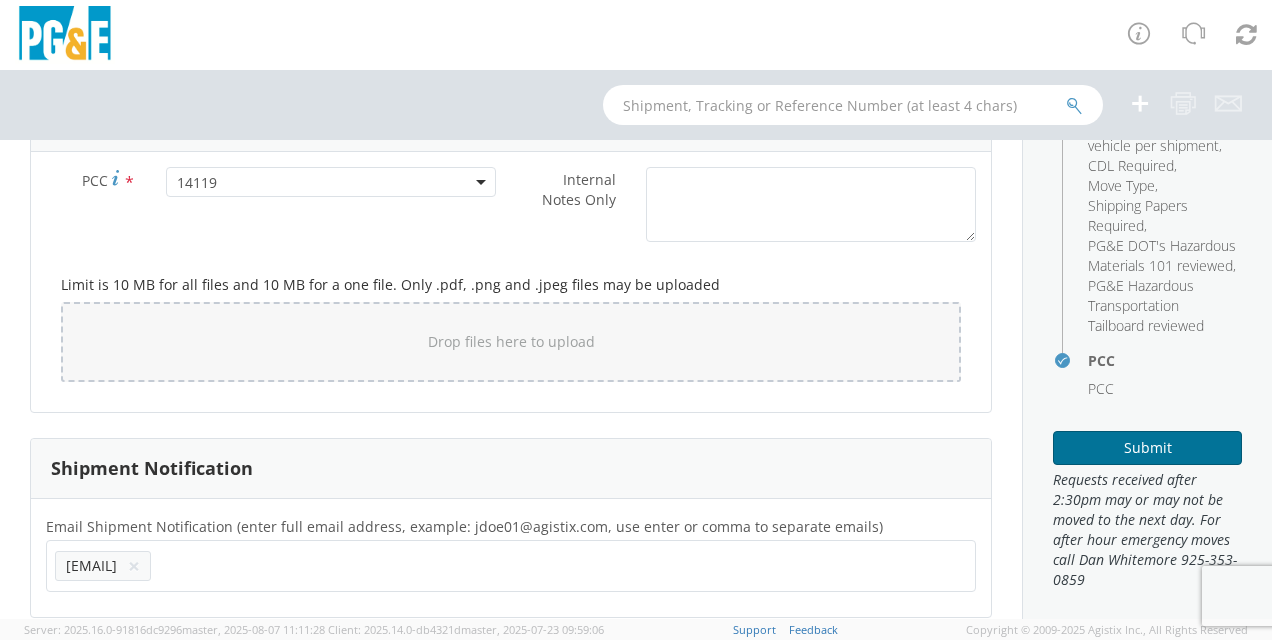 click on "Submit" at bounding box center (1147, 448) 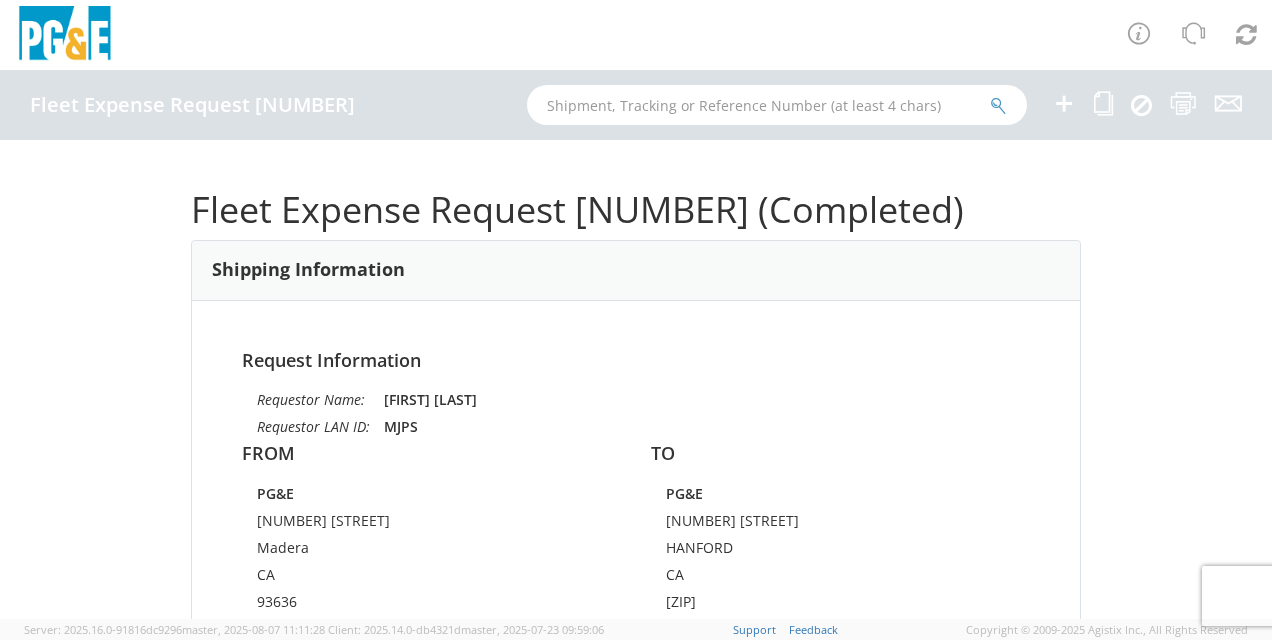 click at bounding box center (1064, 103) 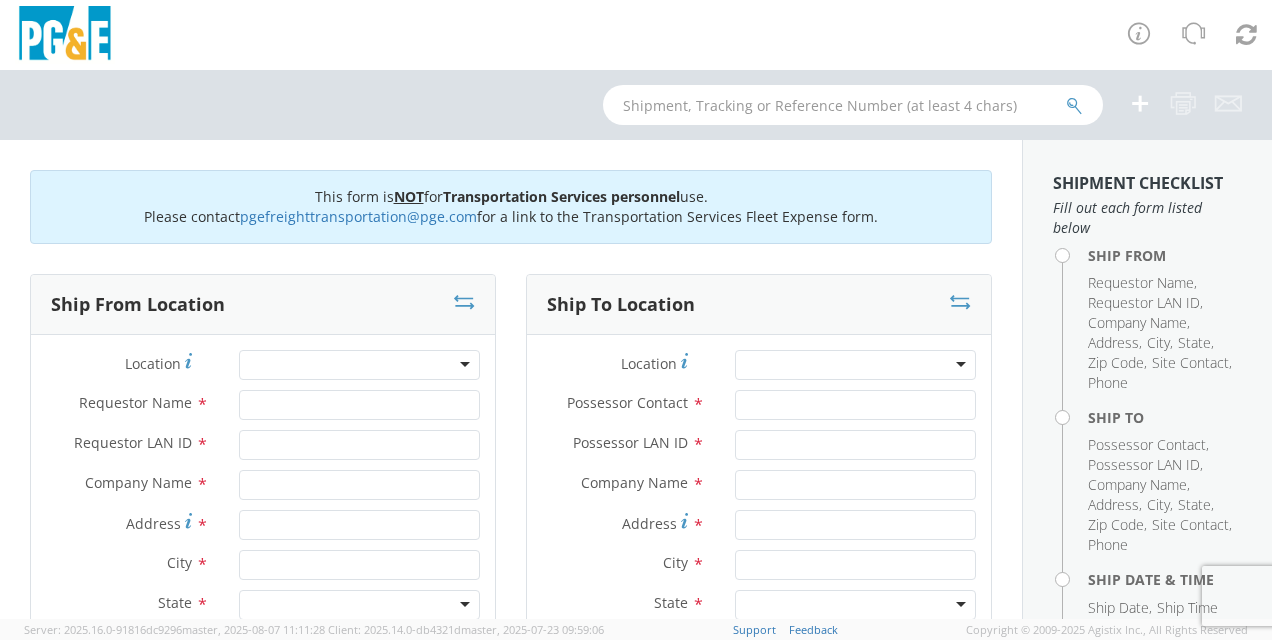 click at bounding box center (359, 365) 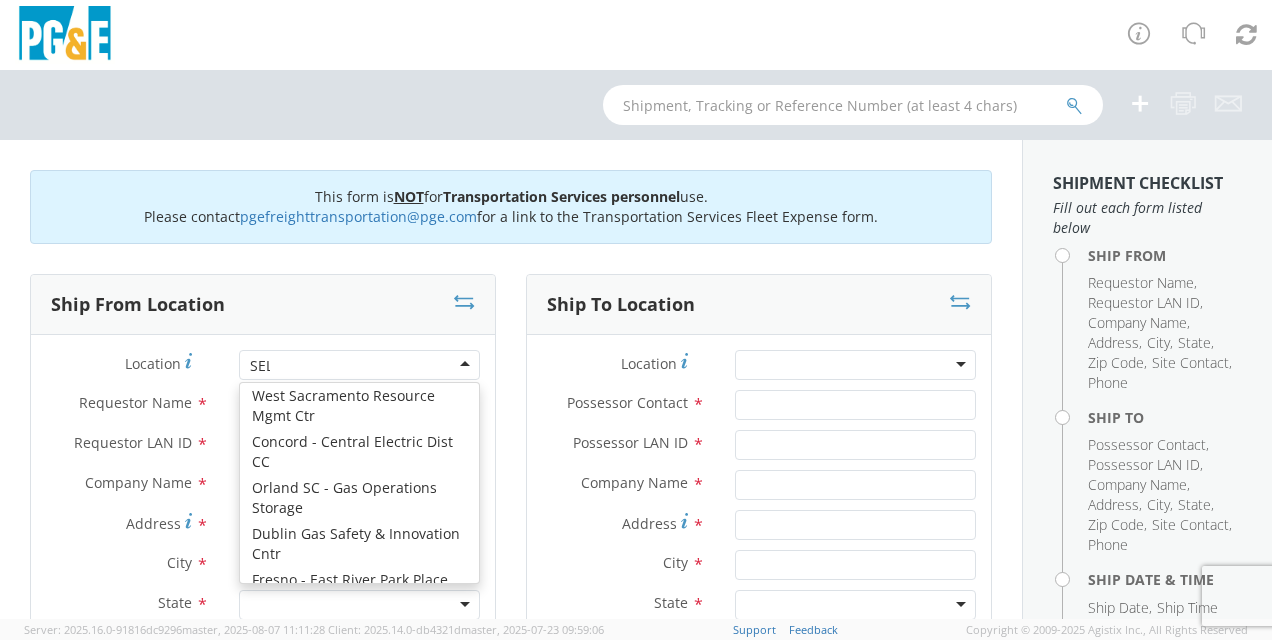 scroll, scrollTop: 0, scrollLeft: 0, axis: both 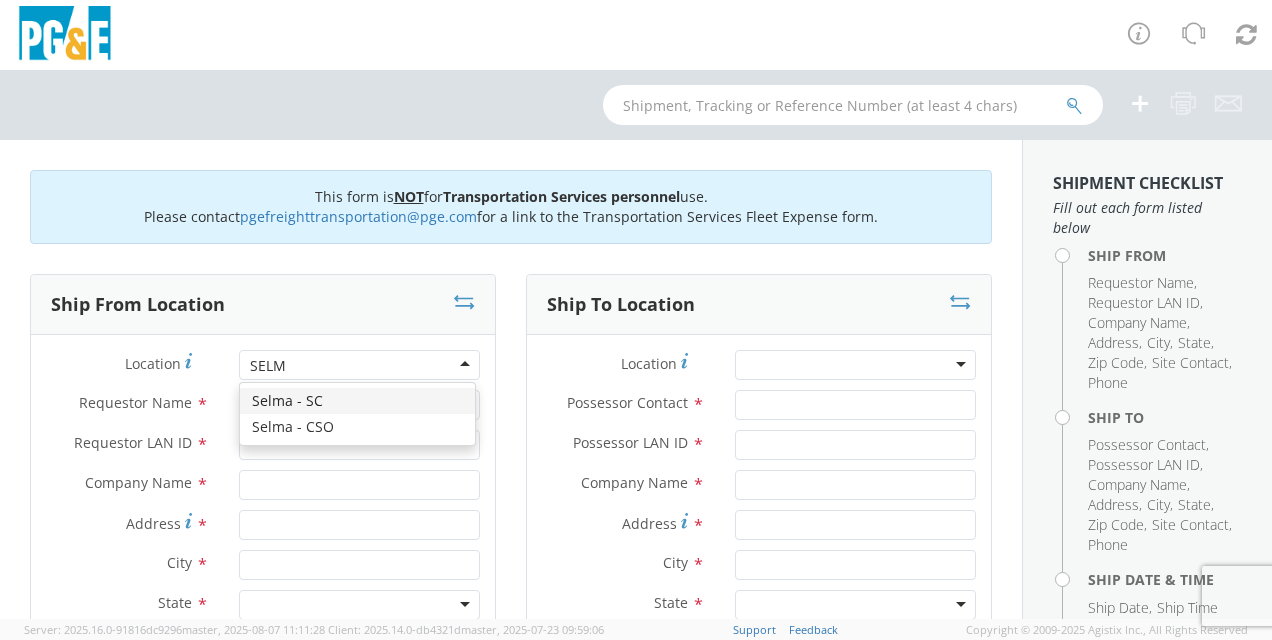 type on "SELMA" 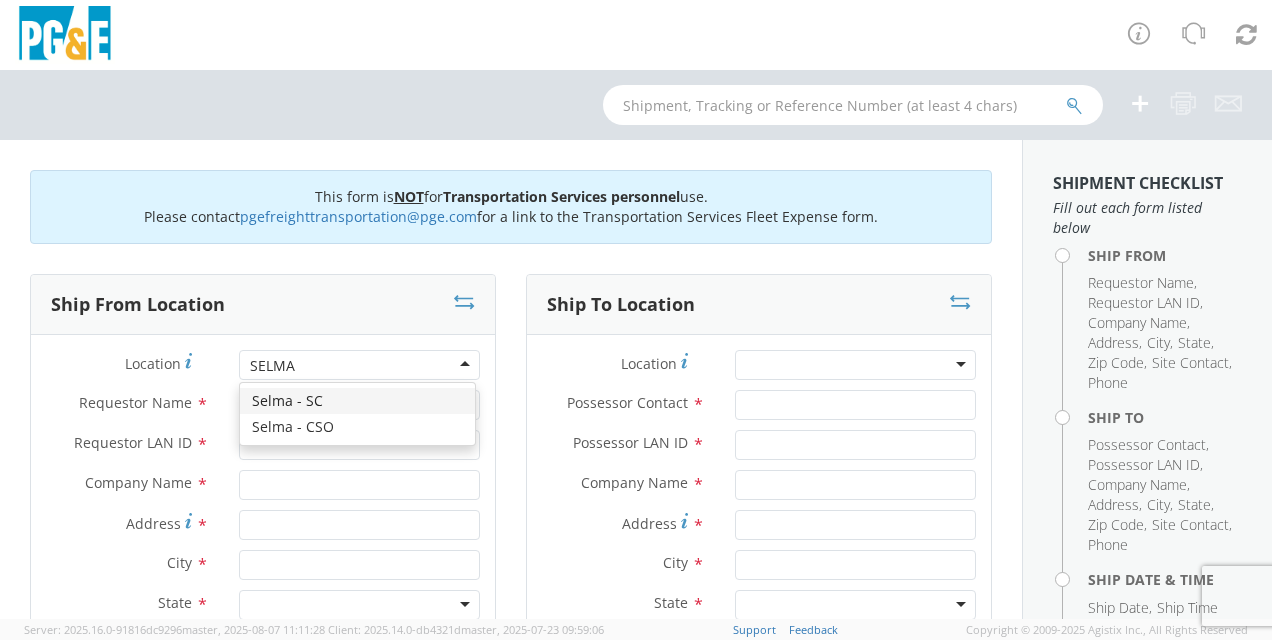 type 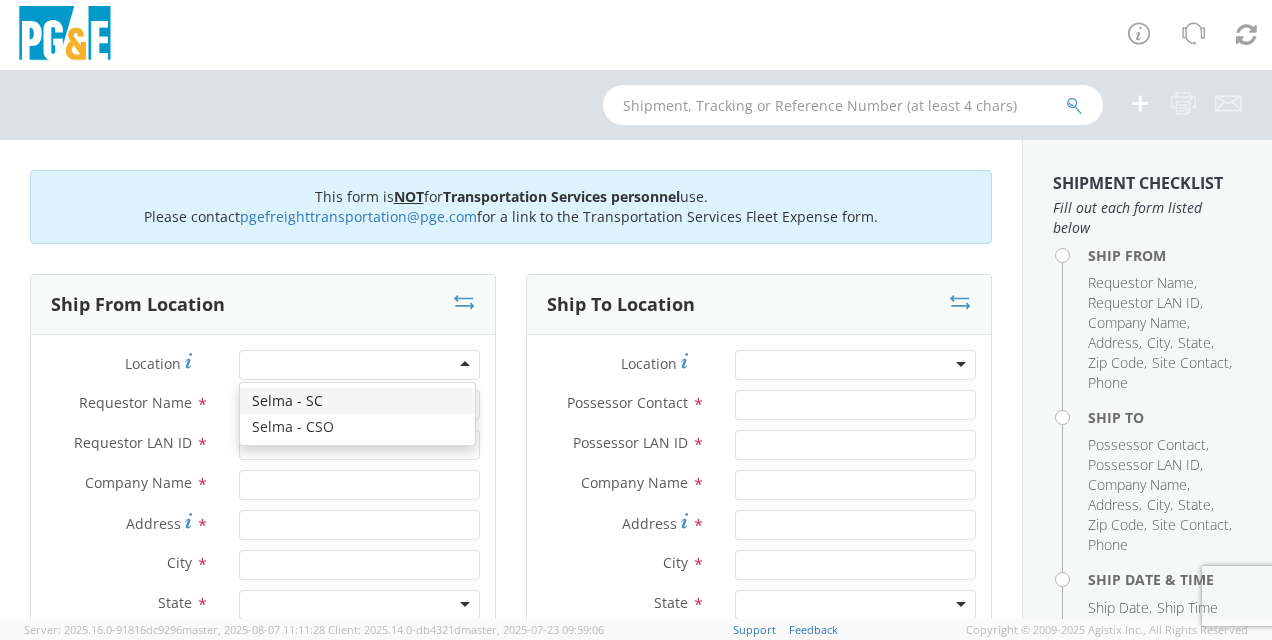 type on "PG&E" 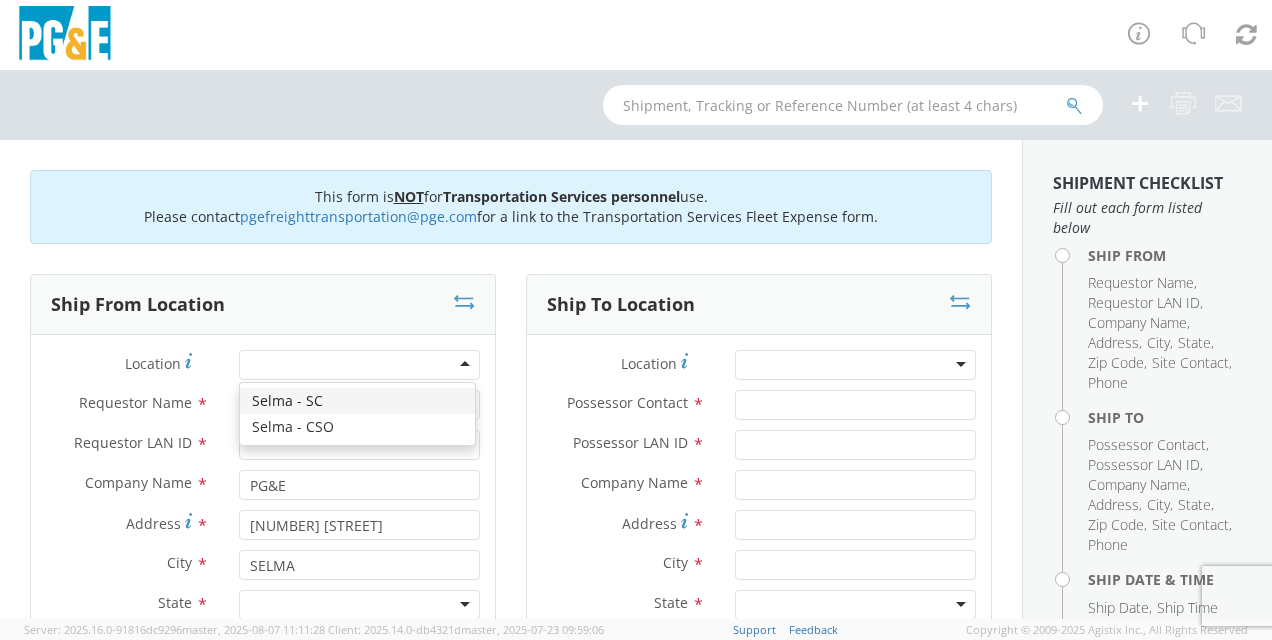 scroll, scrollTop: 0, scrollLeft: 0, axis: both 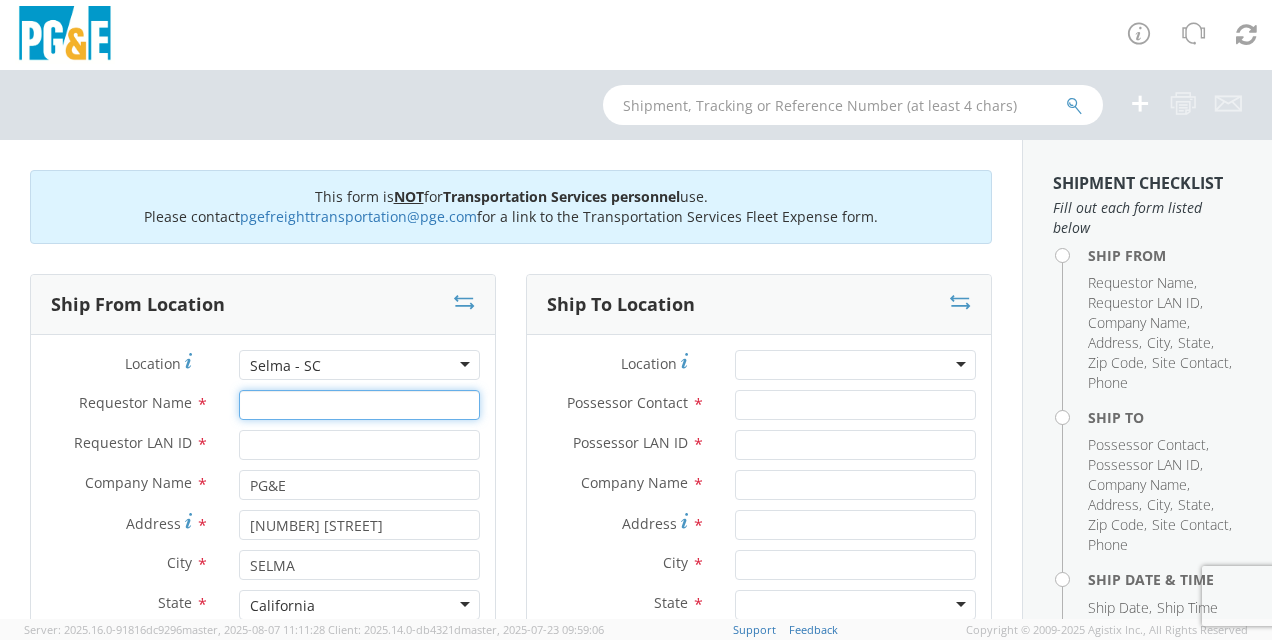 click on "Requestor Name        *" at bounding box center [359, 405] 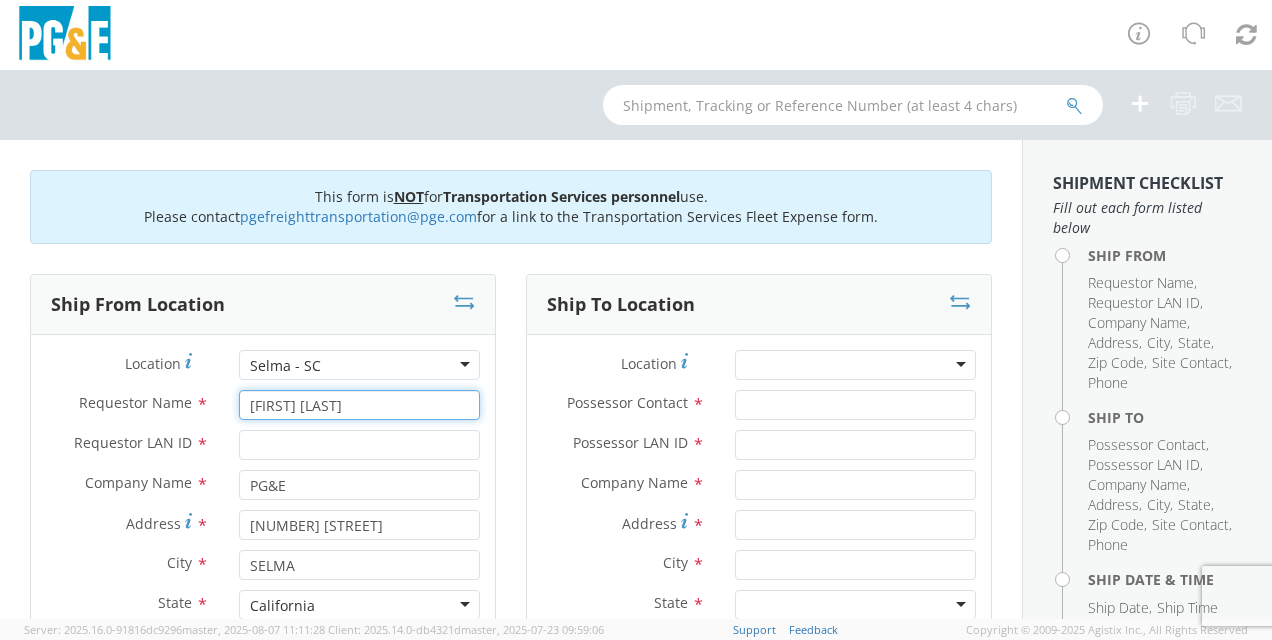 type on "[FIRST] [LAST]" 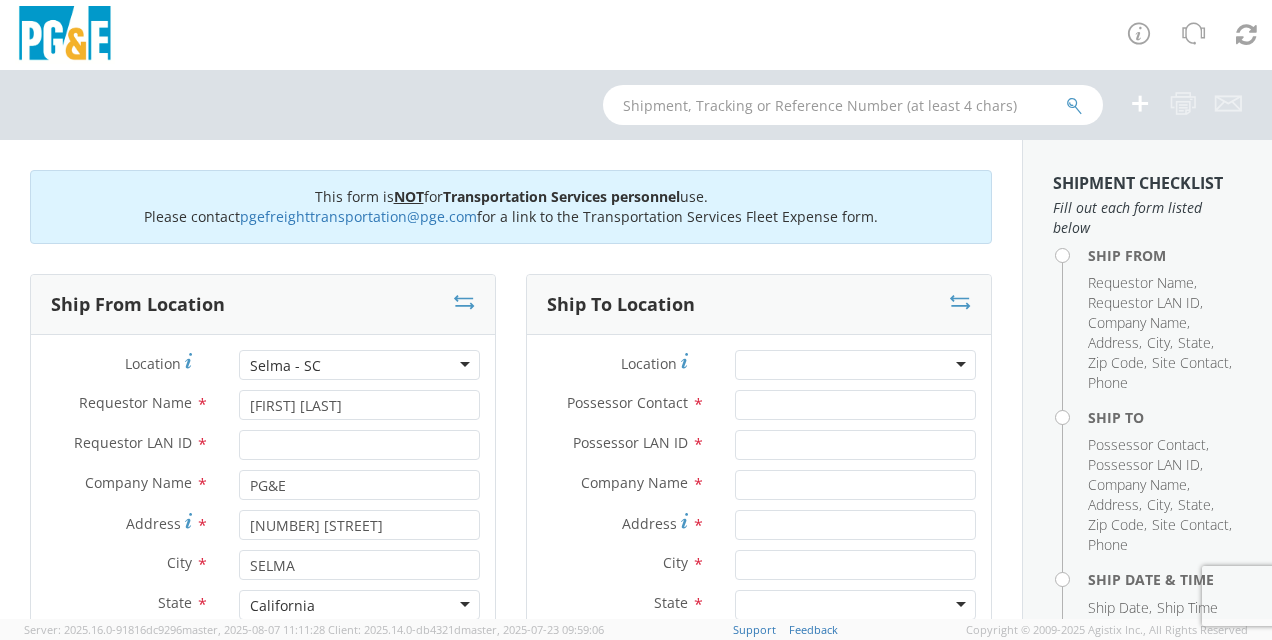 click at bounding box center (1140, 103) 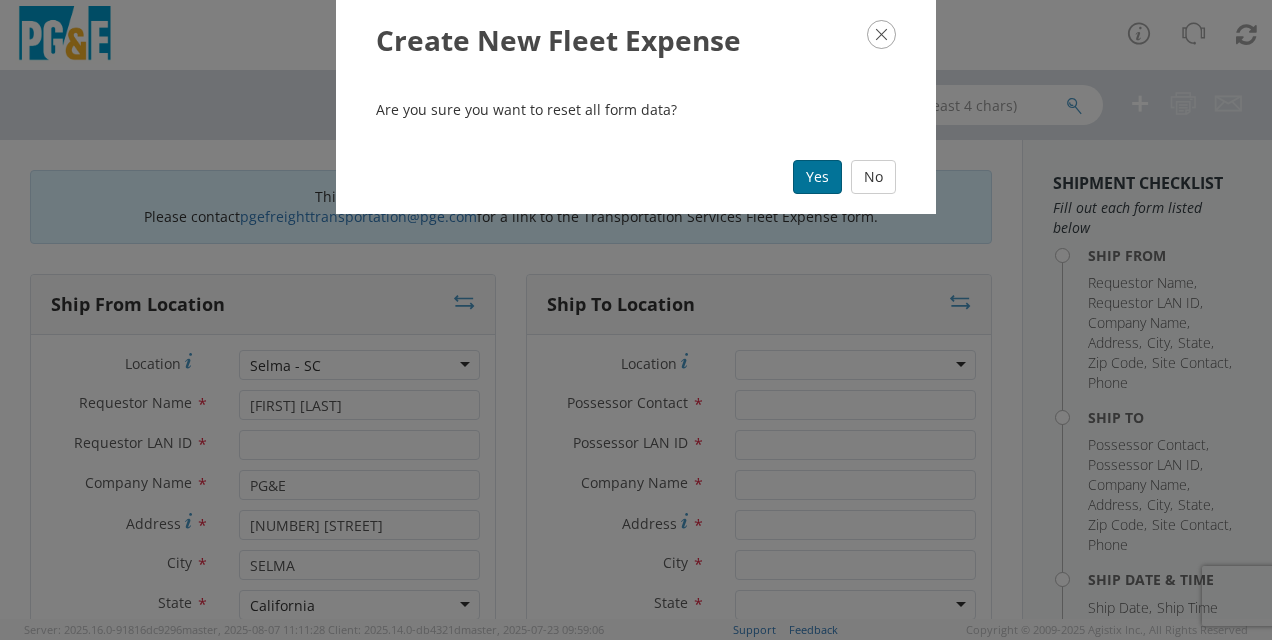 click on "Yes" at bounding box center (817, 177) 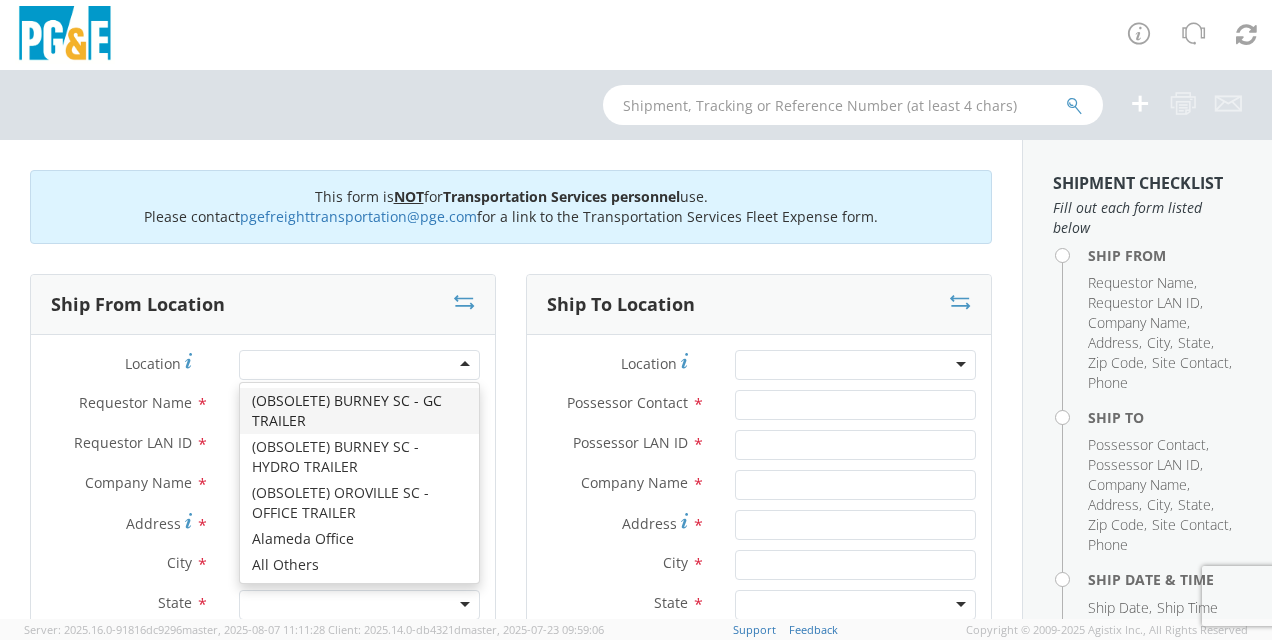 click at bounding box center (359, 365) 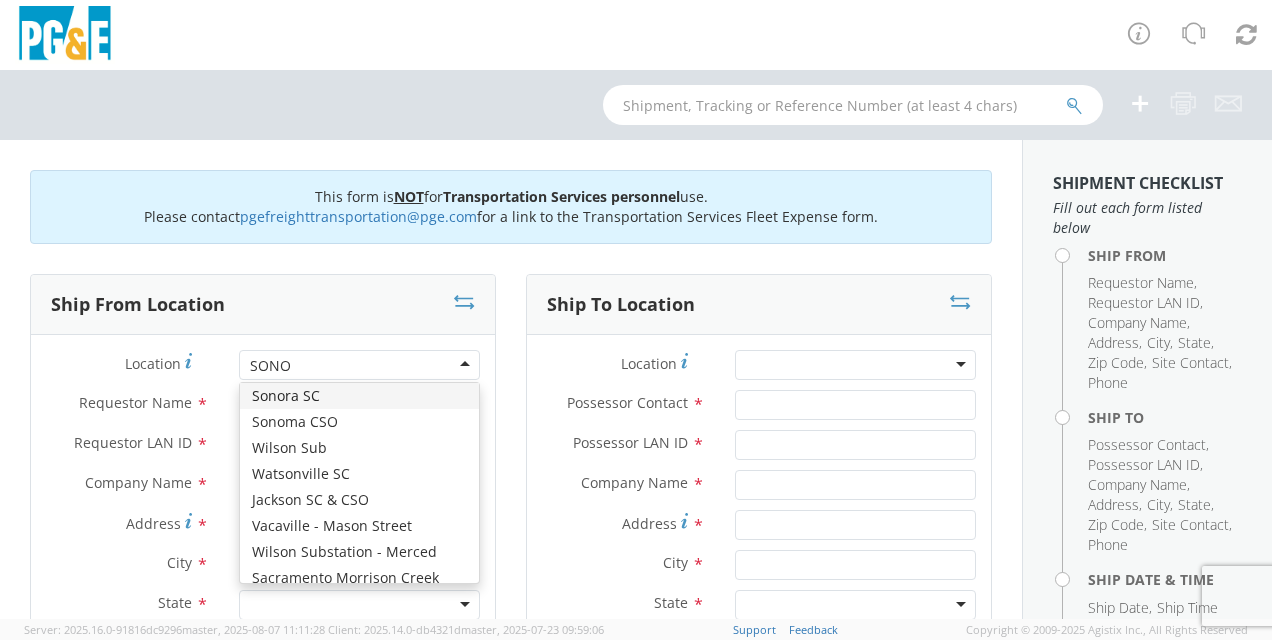 scroll, scrollTop: 0, scrollLeft: 0, axis: both 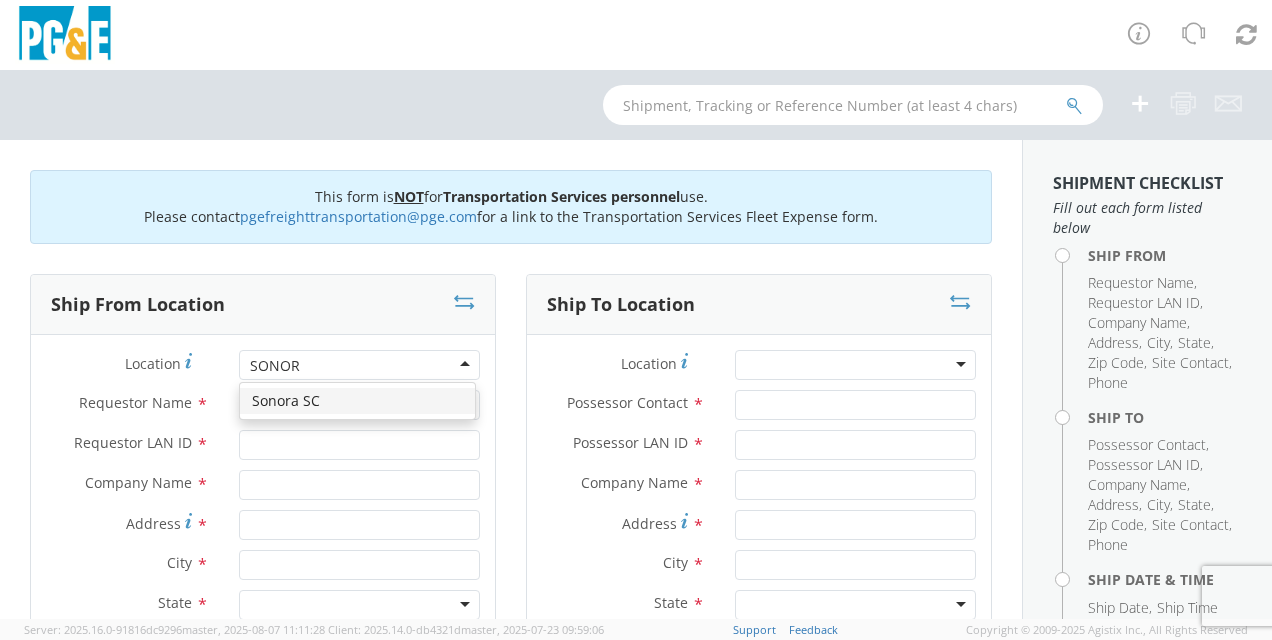 type on "SONORA" 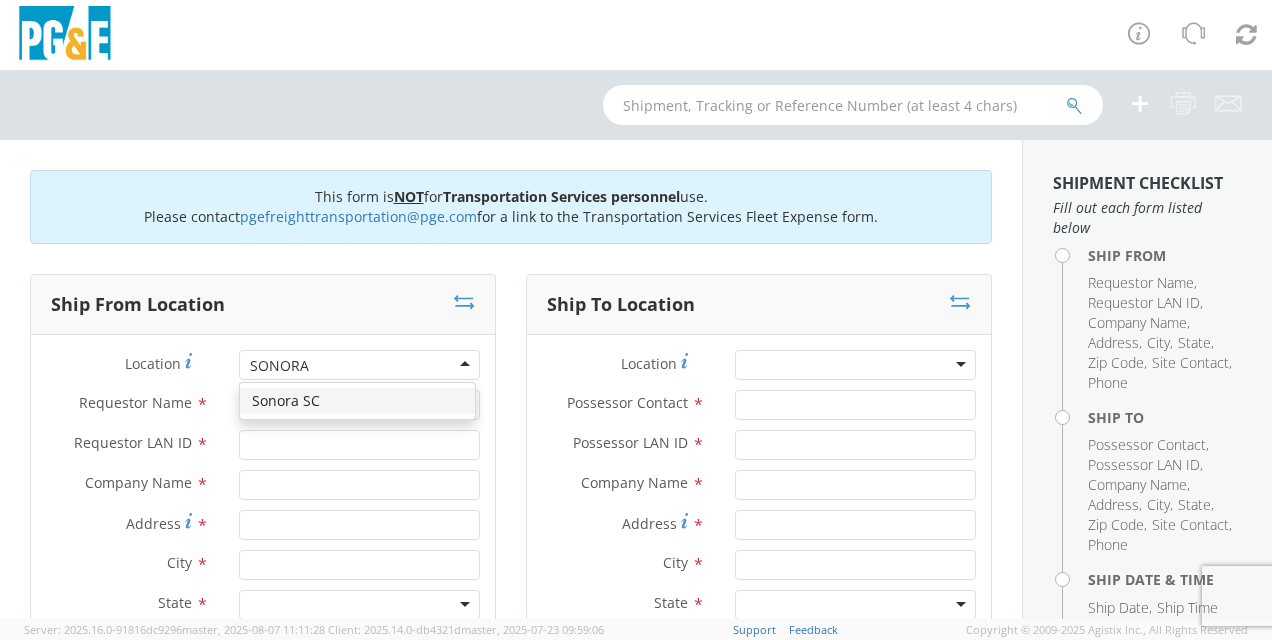 type 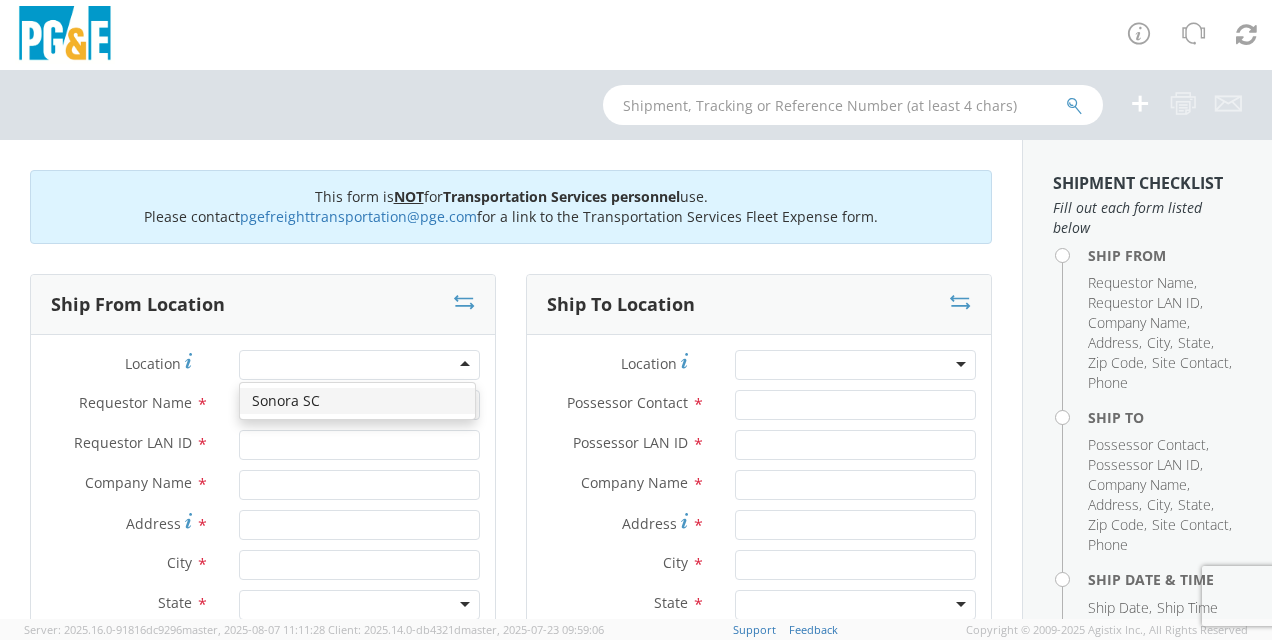 type on "PG&E" 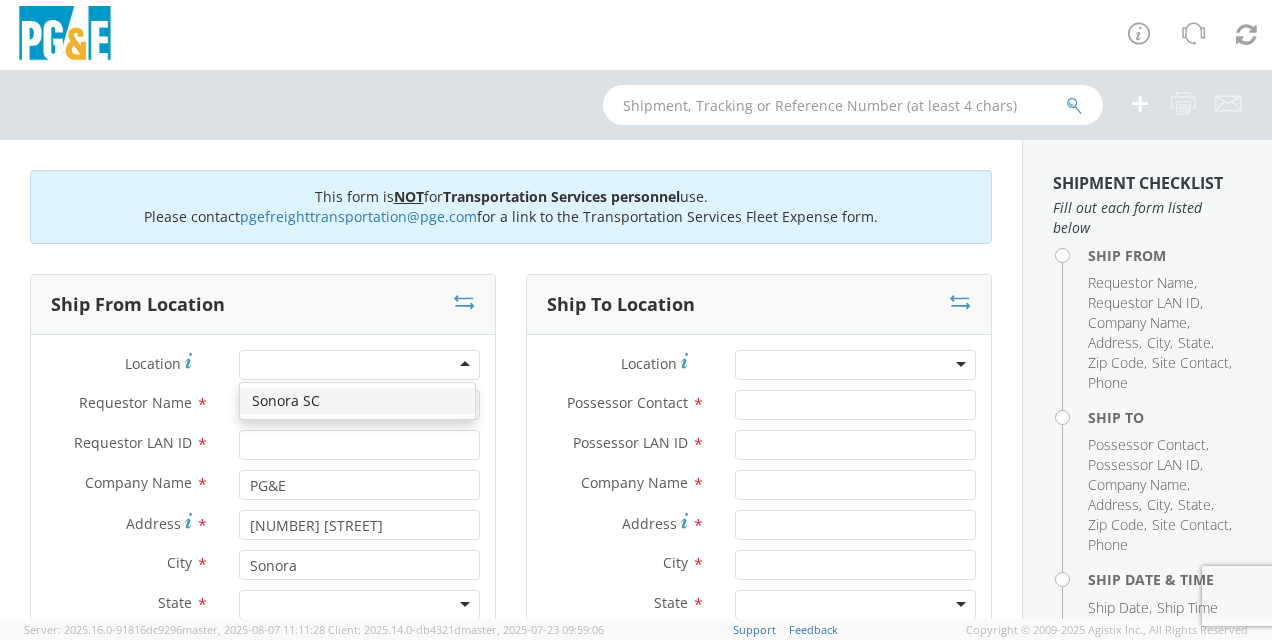 scroll, scrollTop: 0, scrollLeft: 0, axis: both 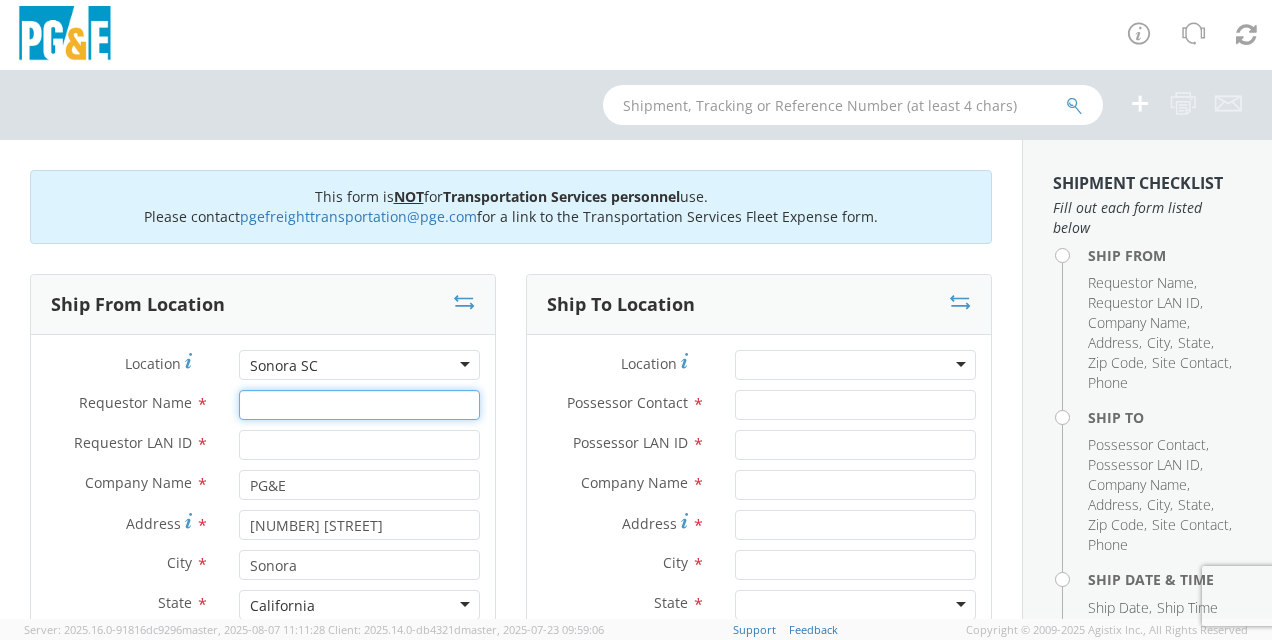 click on "Requestor Name        *" at bounding box center [359, 405] 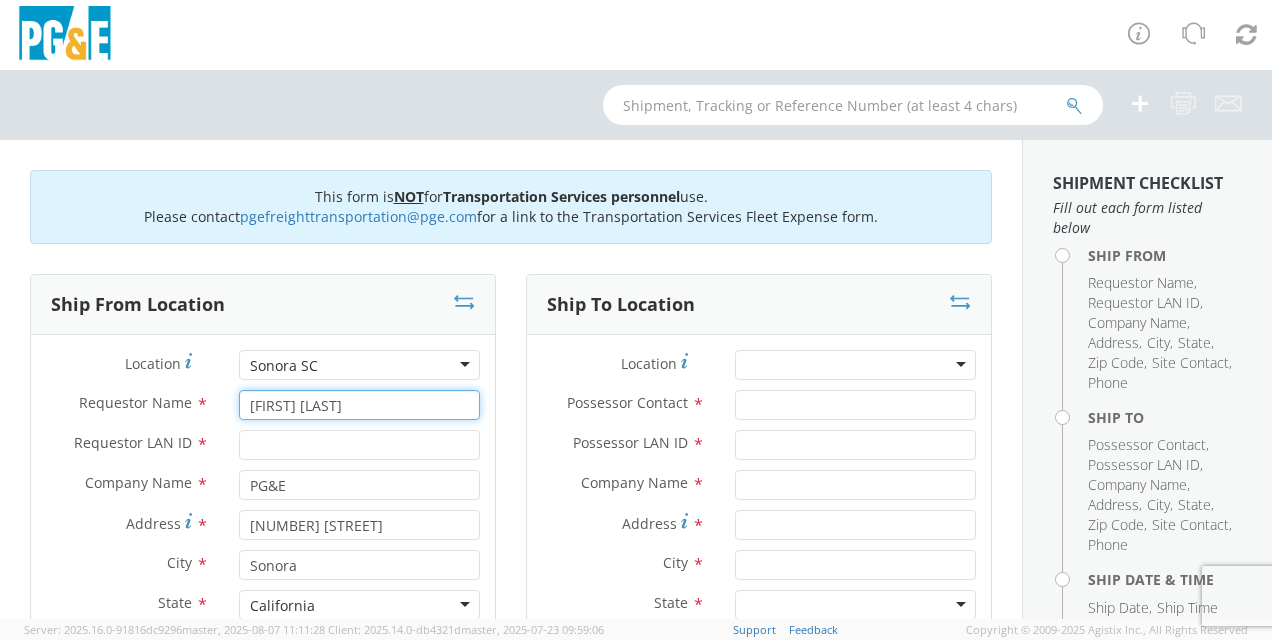 type on "[FIRST] [LAST]" 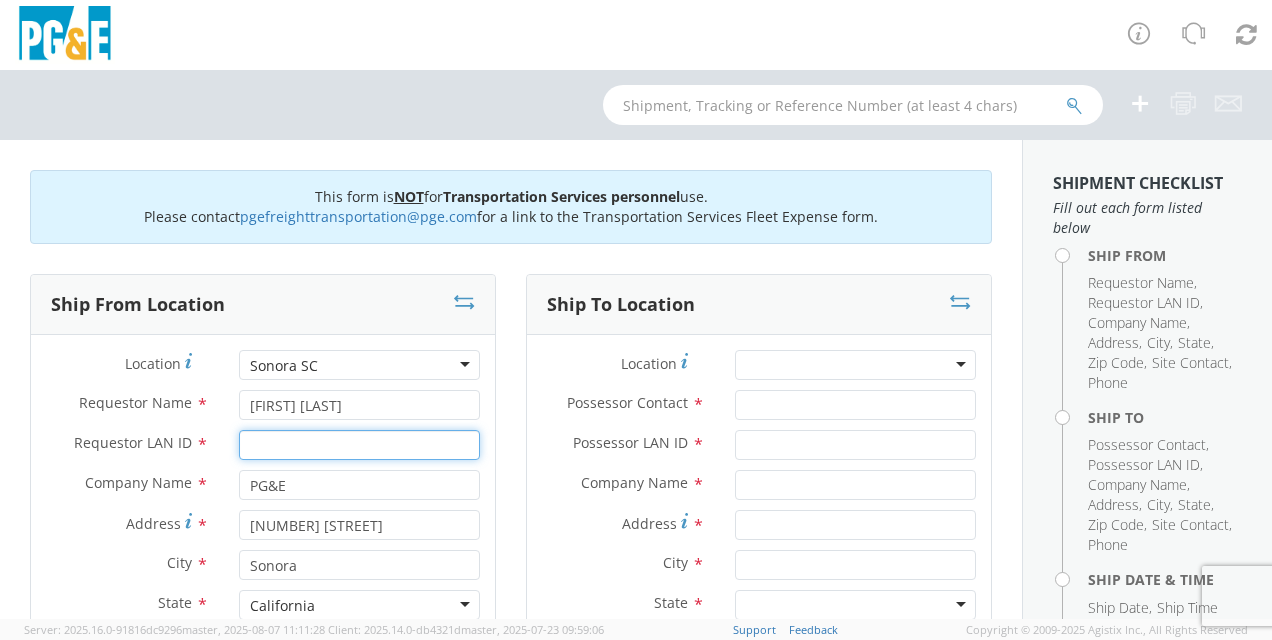 click on "Requestor LAN ID        *" at bounding box center (359, 445) 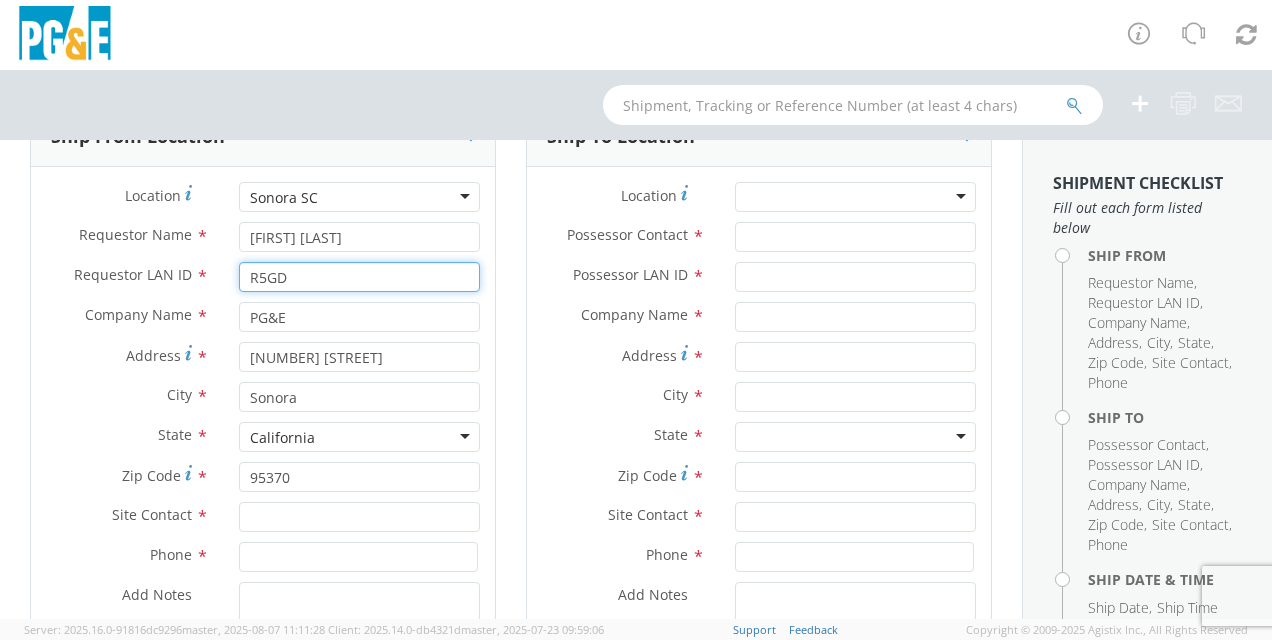 scroll, scrollTop: 200, scrollLeft: 0, axis: vertical 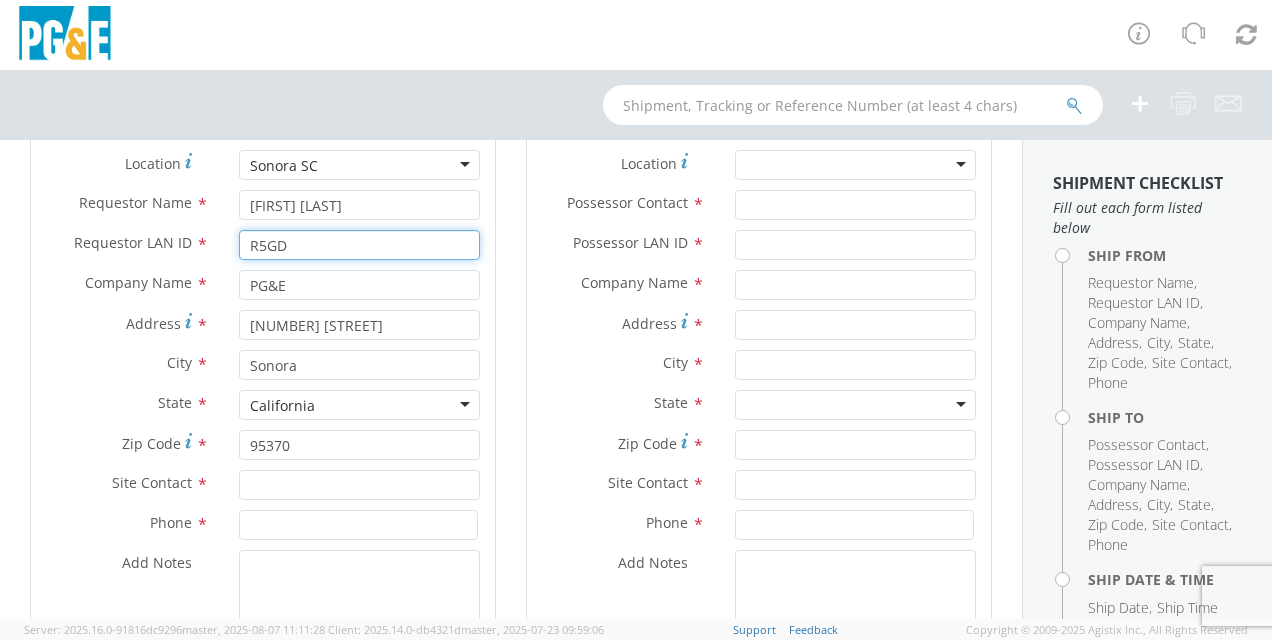 type on "R5GD" 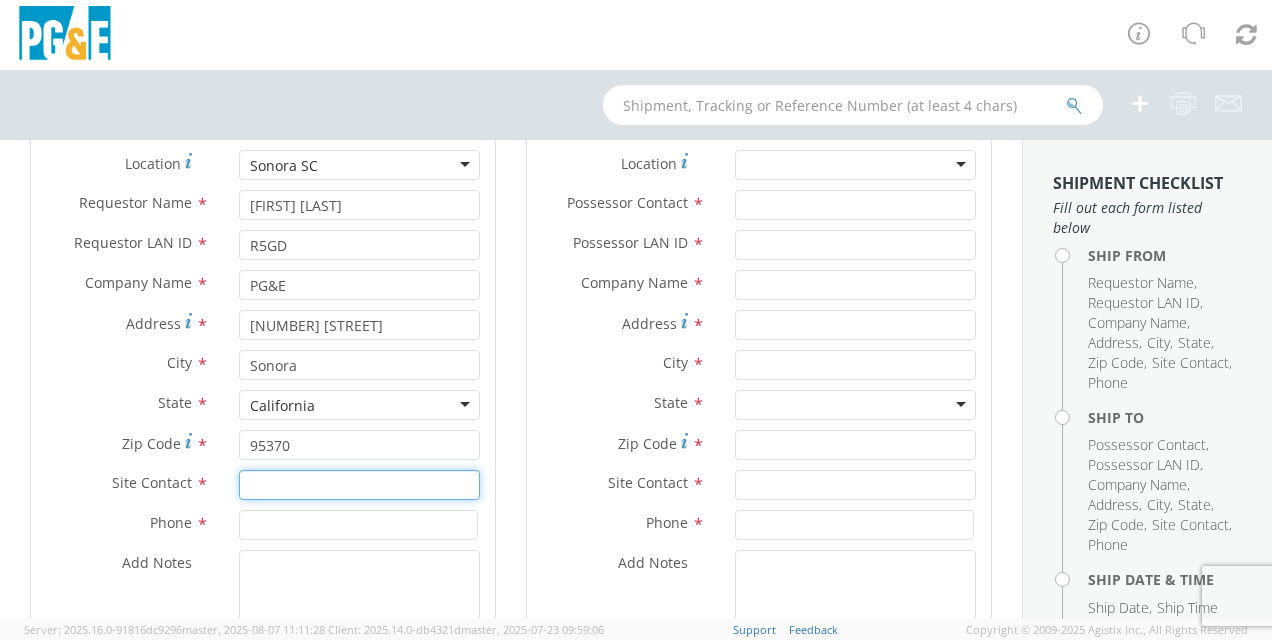 click at bounding box center [359, 485] 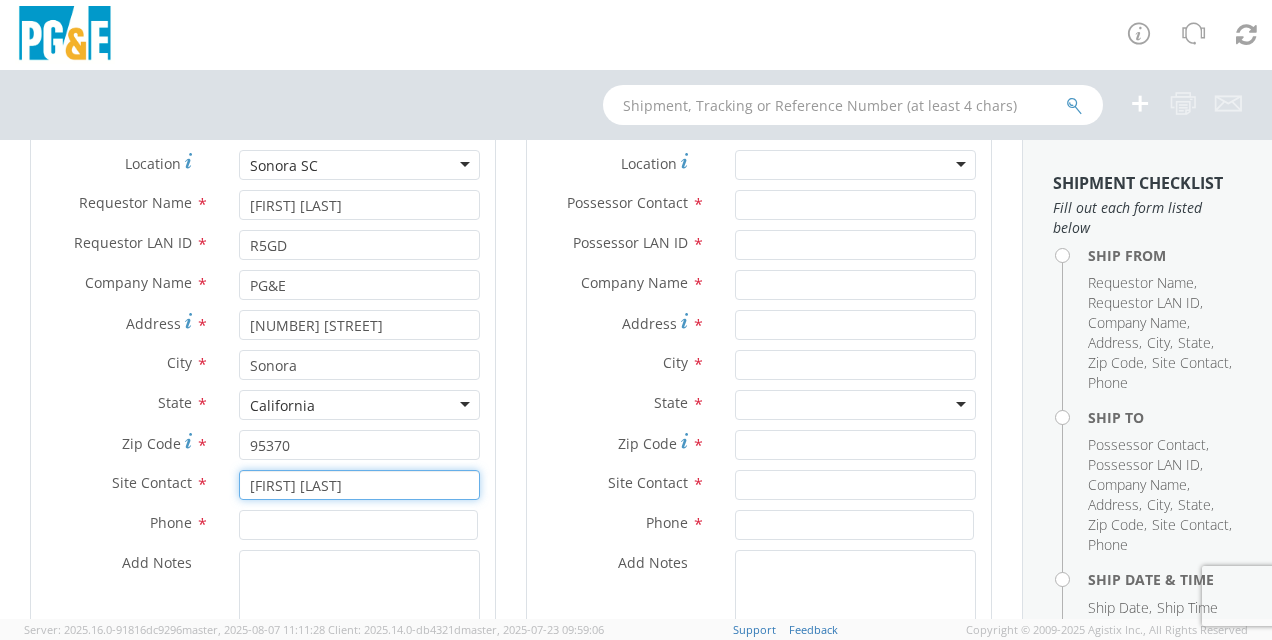 type on "[FIRST] [LAST]" 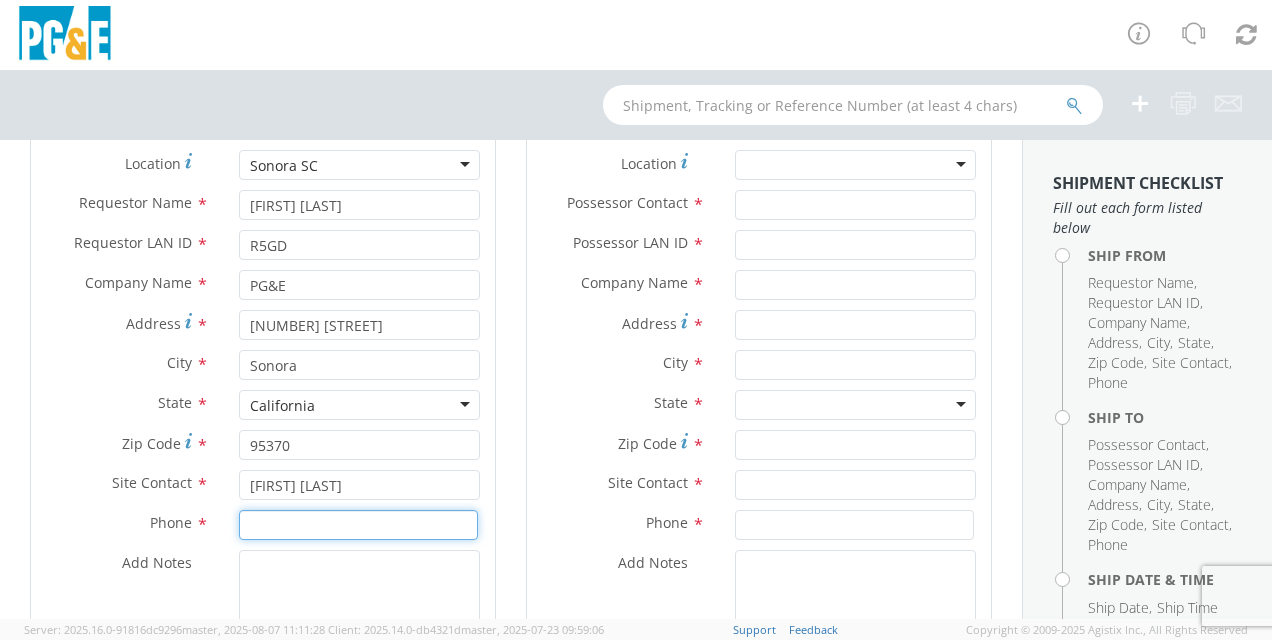 click at bounding box center [358, 525] 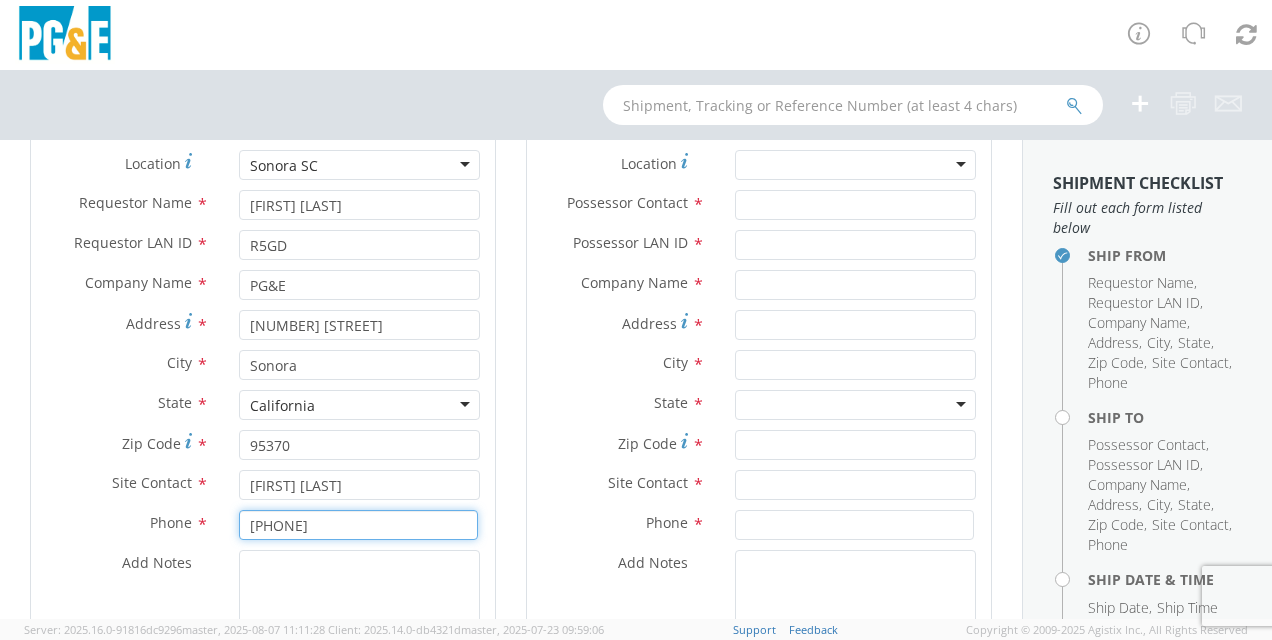 type on "[PHONE]" 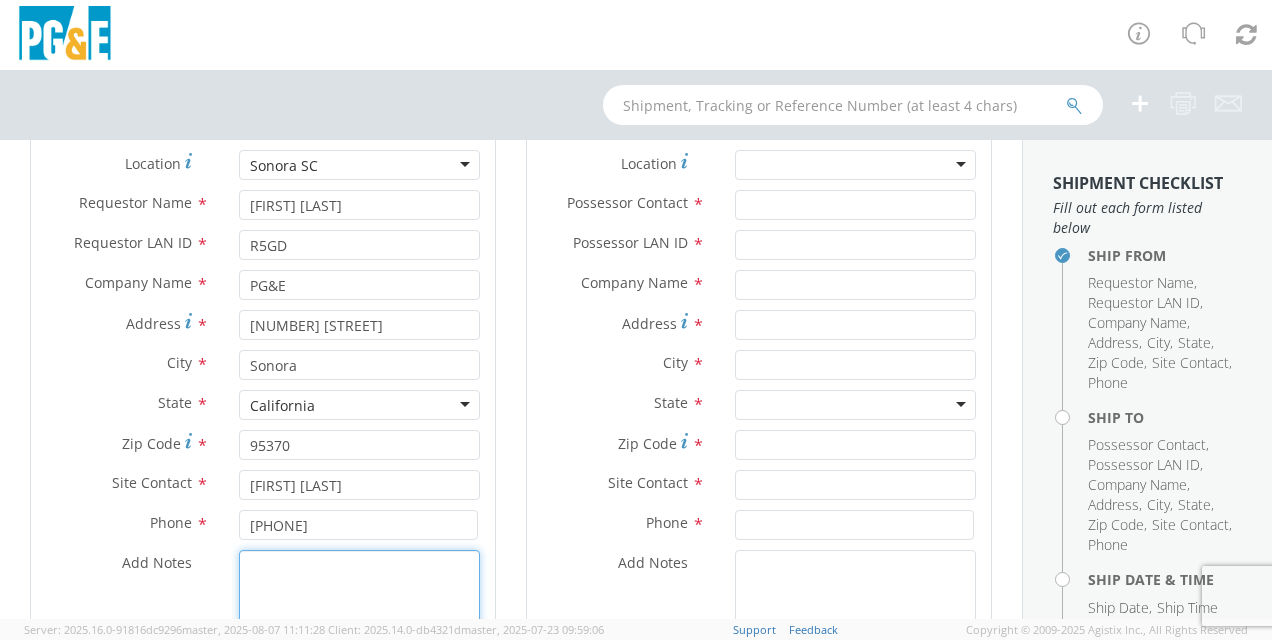 click on "Add Notes        *" at bounding box center [359, 618] 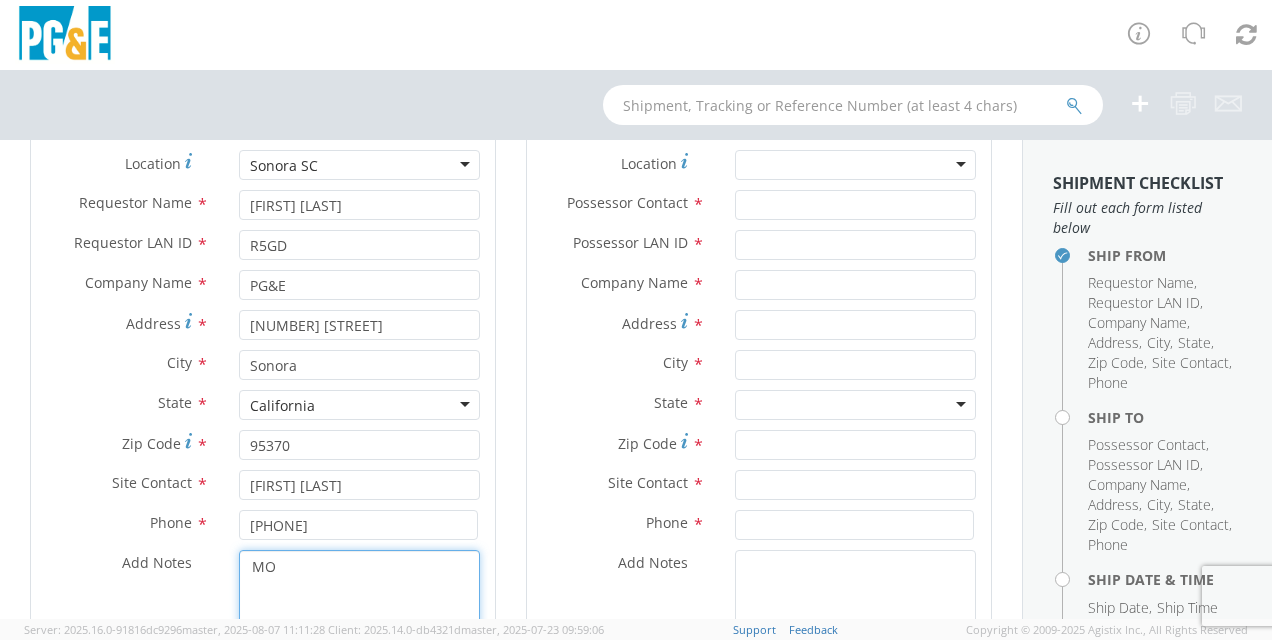 type on "M" 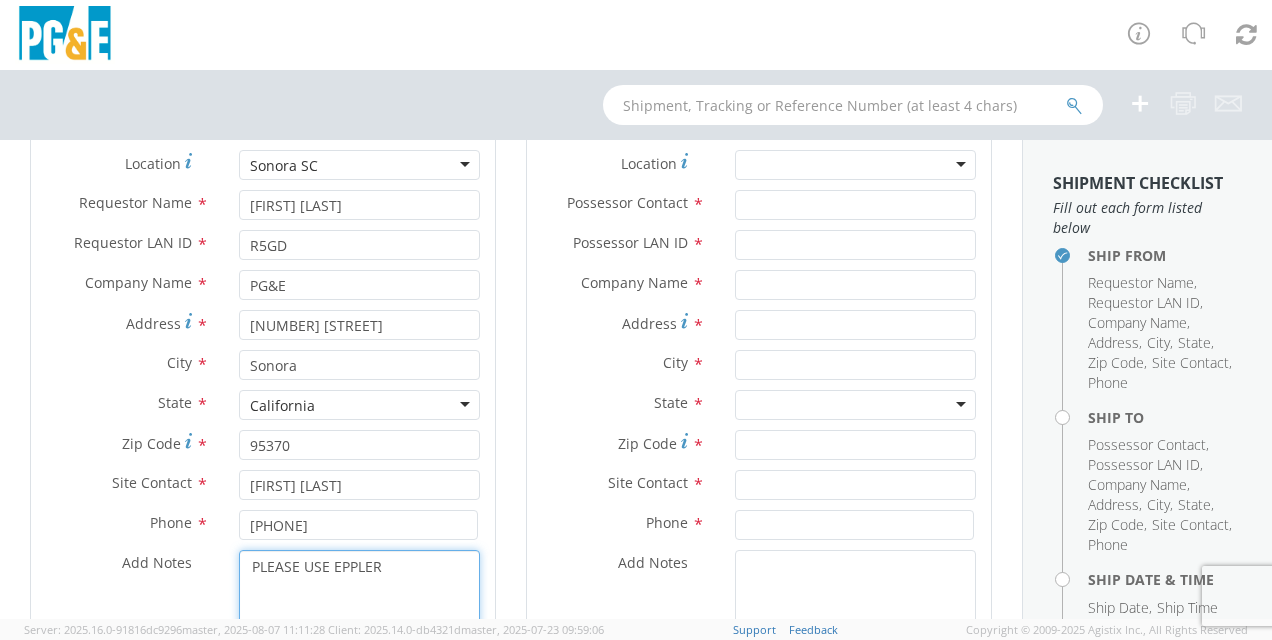 click on "PLEASE USE EPPLER" at bounding box center (359, 618) 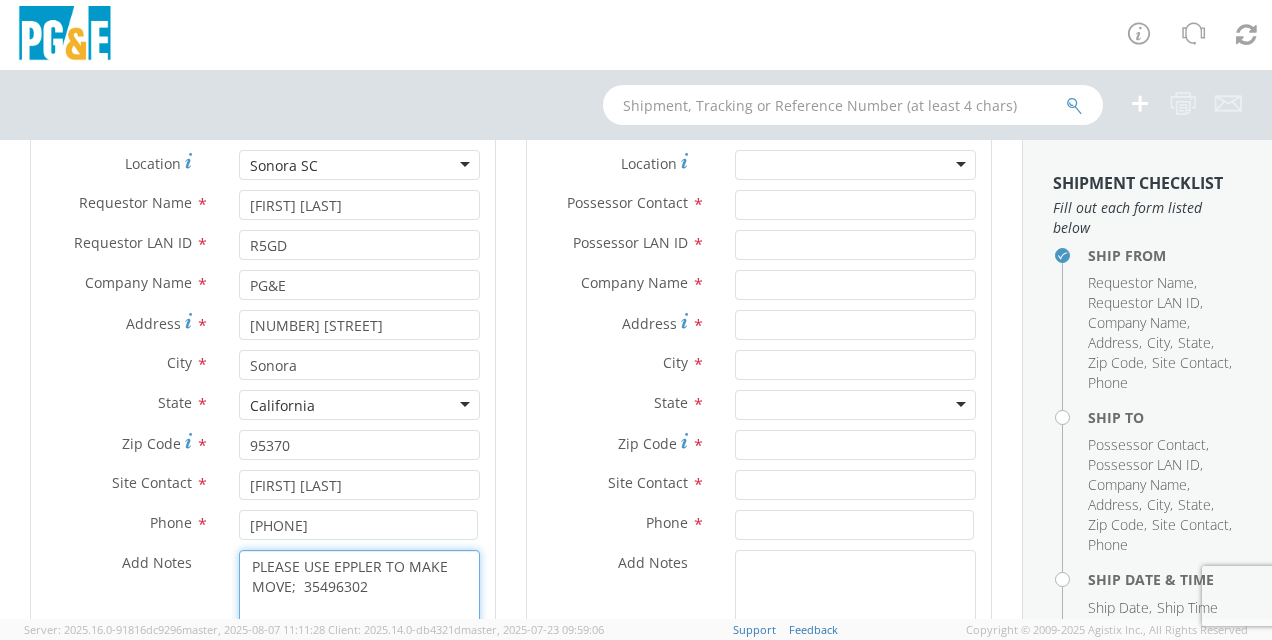 type on "PLEASE USE EPPLER TO MAKE MOVE;  35496302" 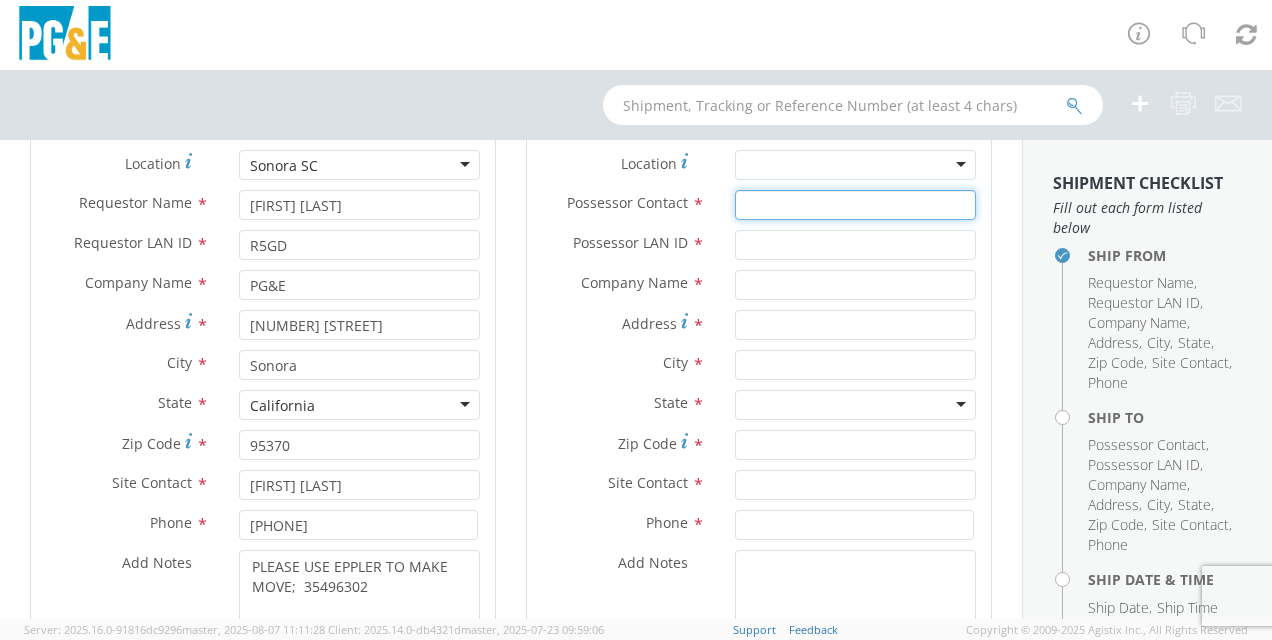 click on "Possessor Contact        *" at bounding box center [855, 205] 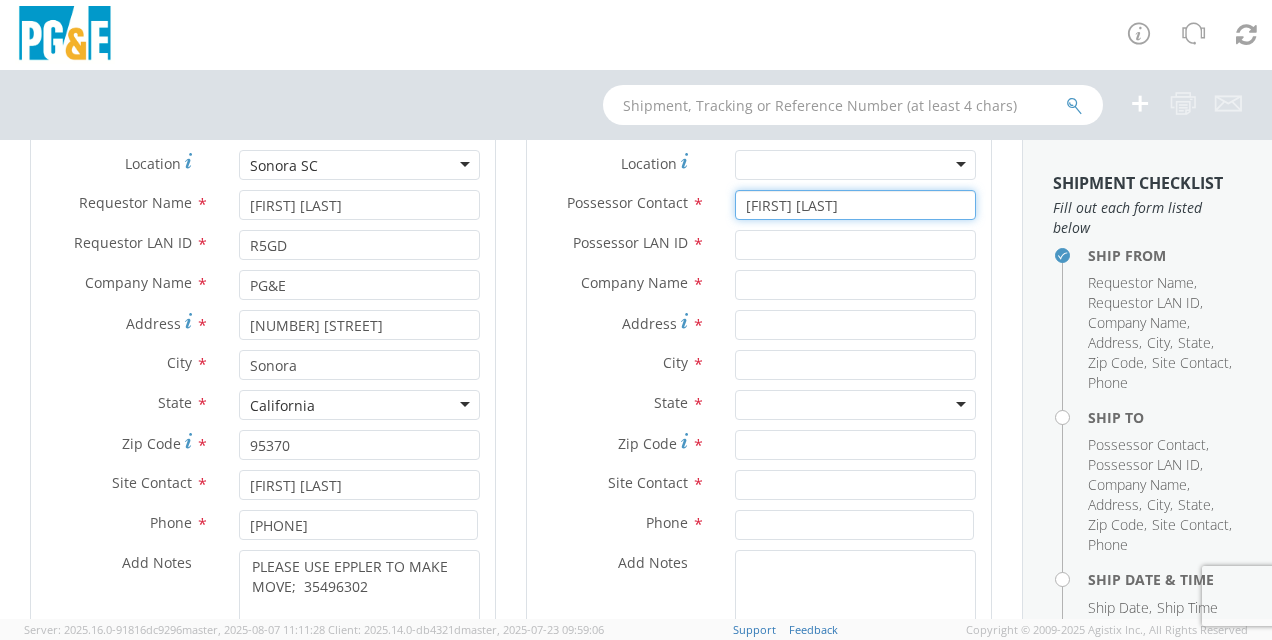 type on "[FIRST] [LAST]" 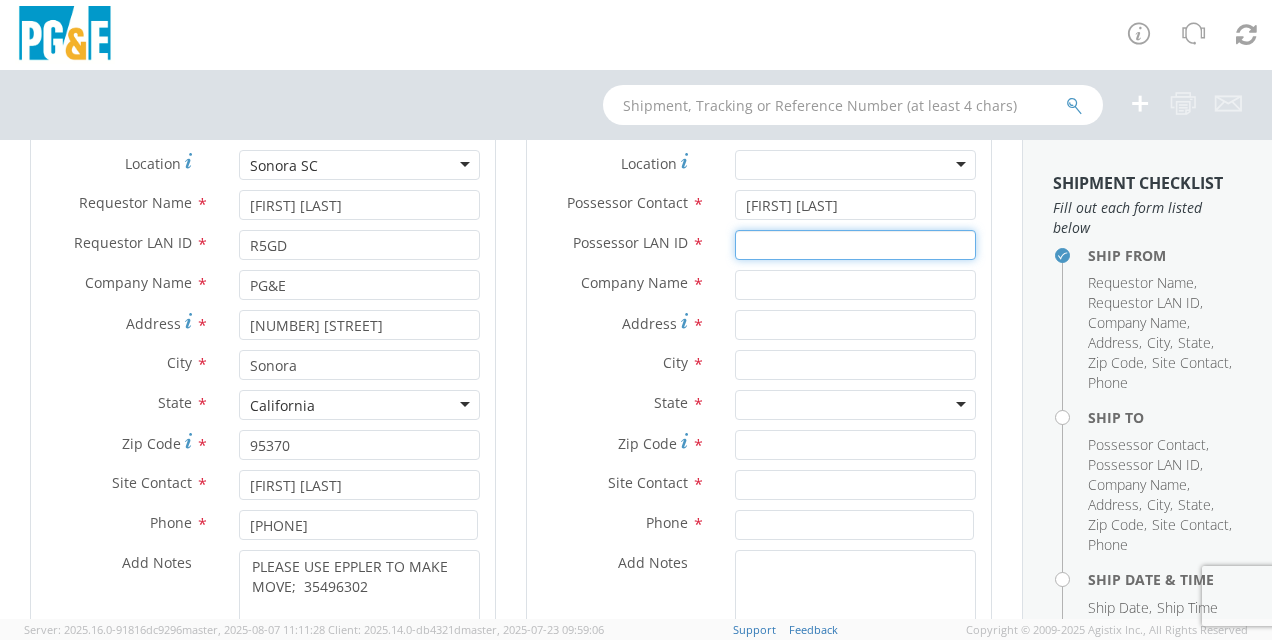 click on "Possessor LAN ID        *" at bounding box center [855, 245] 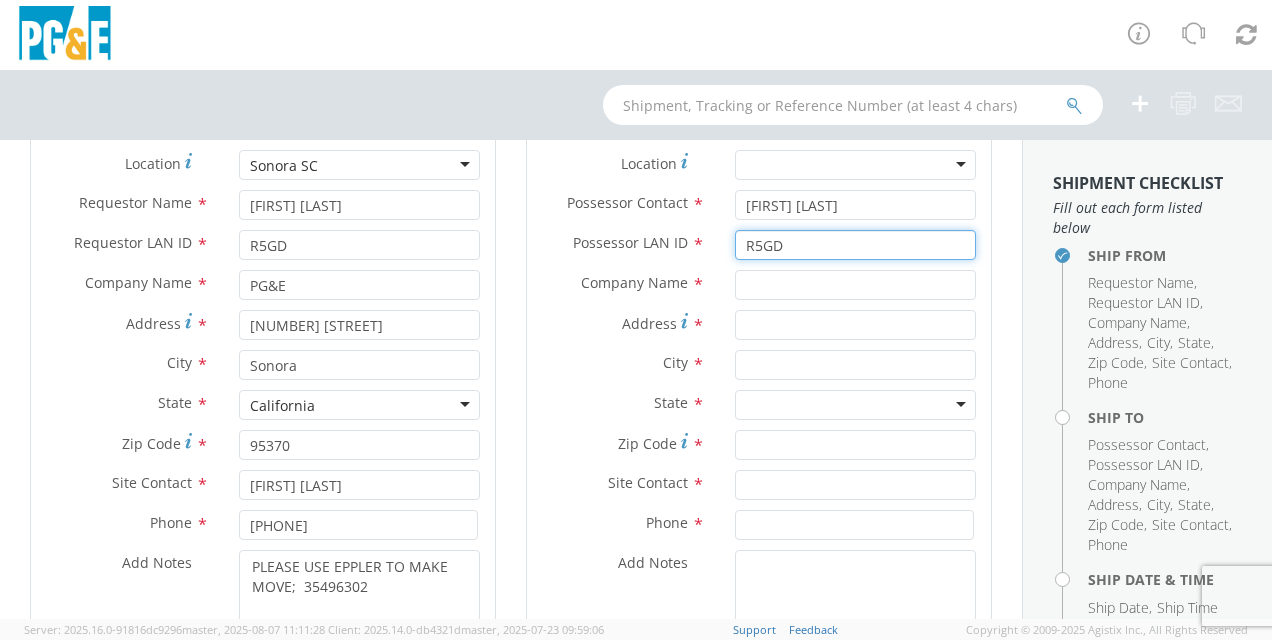 type on "R5GD" 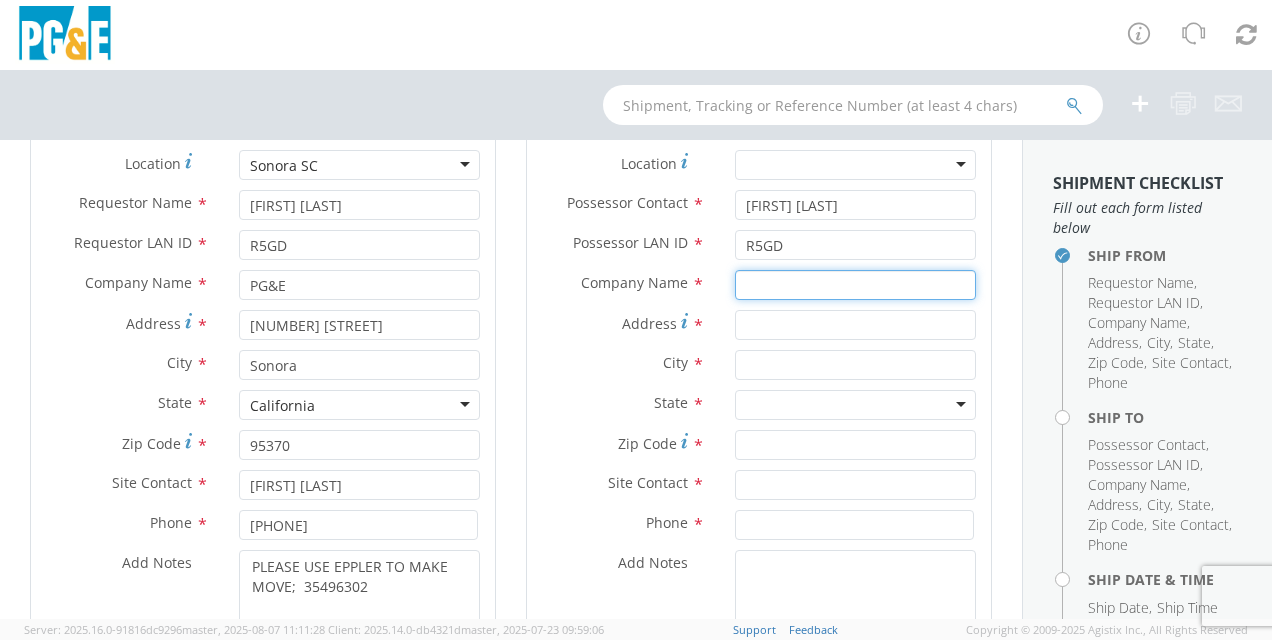 click at bounding box center (855, 285) 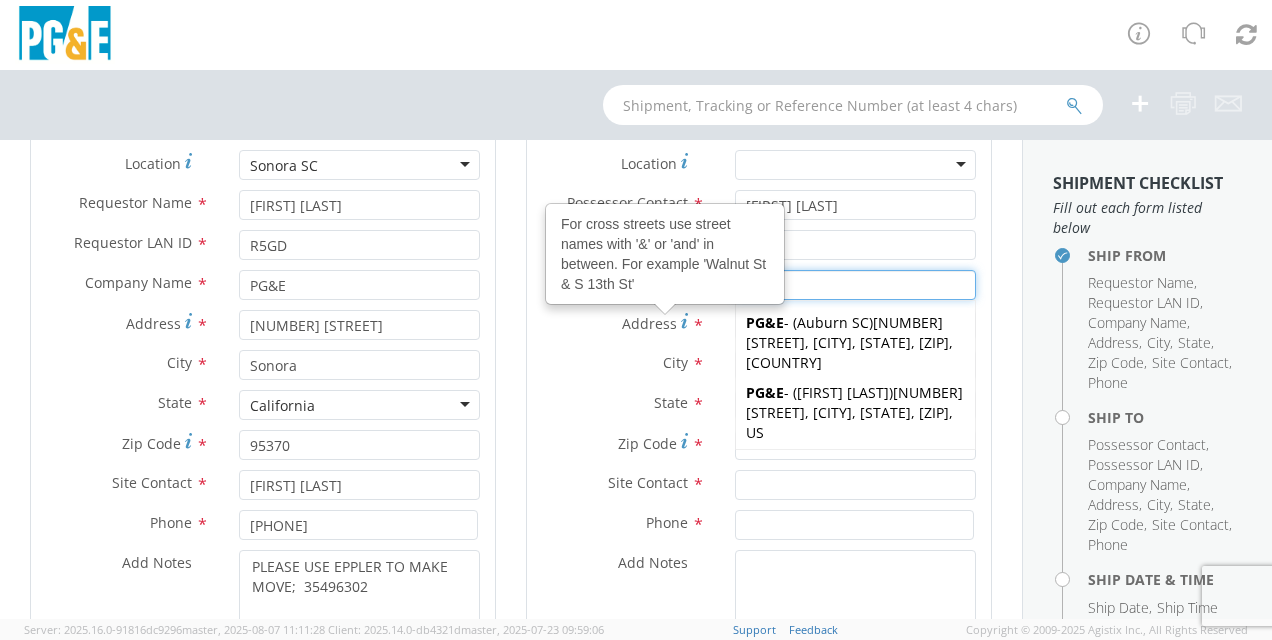 type on "PG&E" 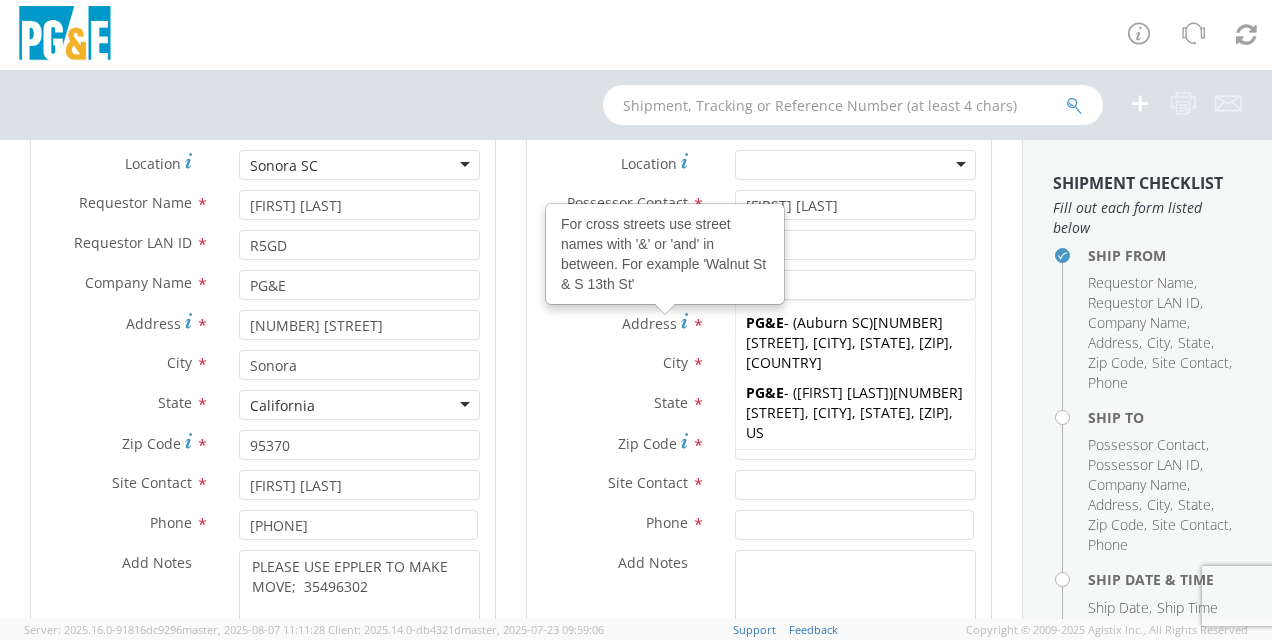 click on "Address
For cross streets use street names with '&' or 'and' in between. For example 'Walnut St & S 13th St'
*" at bounding box center [623, 323] 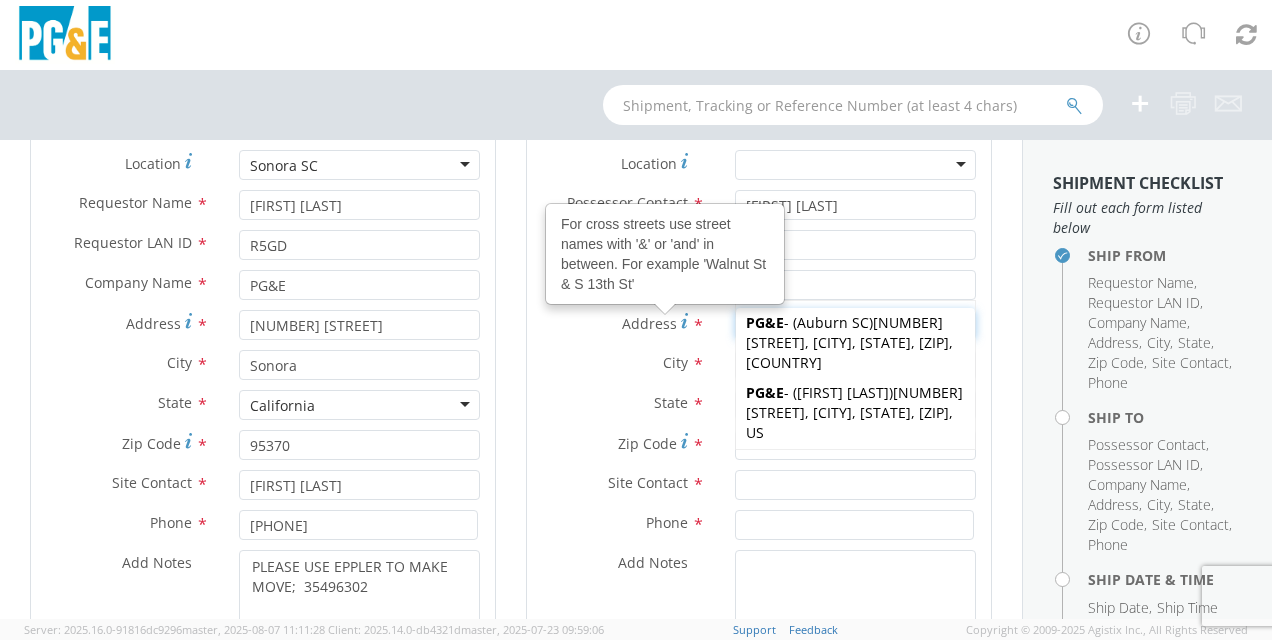 click on "Address
For cross streets use street names with '&' or 'and' in between. For example 'Walnut St & S 13th St'
*" at bounding box center [855, 325] 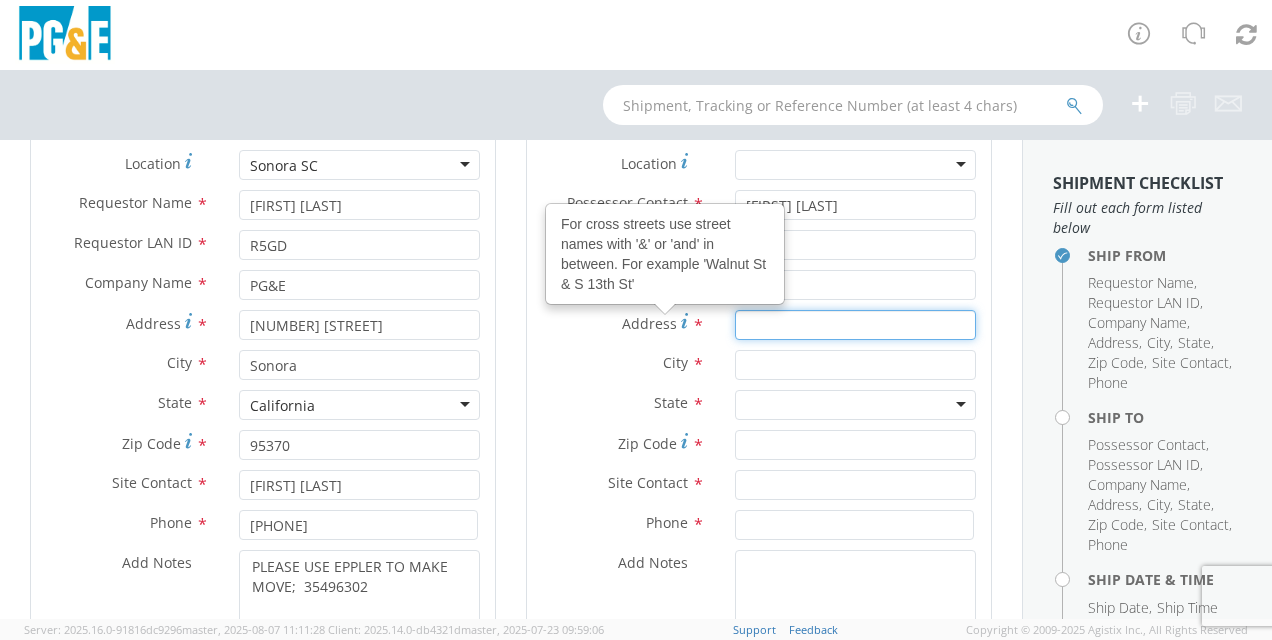 click on "Address
For cross streets use street names with '&' or 'and' in between. For example 'Walnut St & S 13th St'
*" at bounding box center [855, 325] 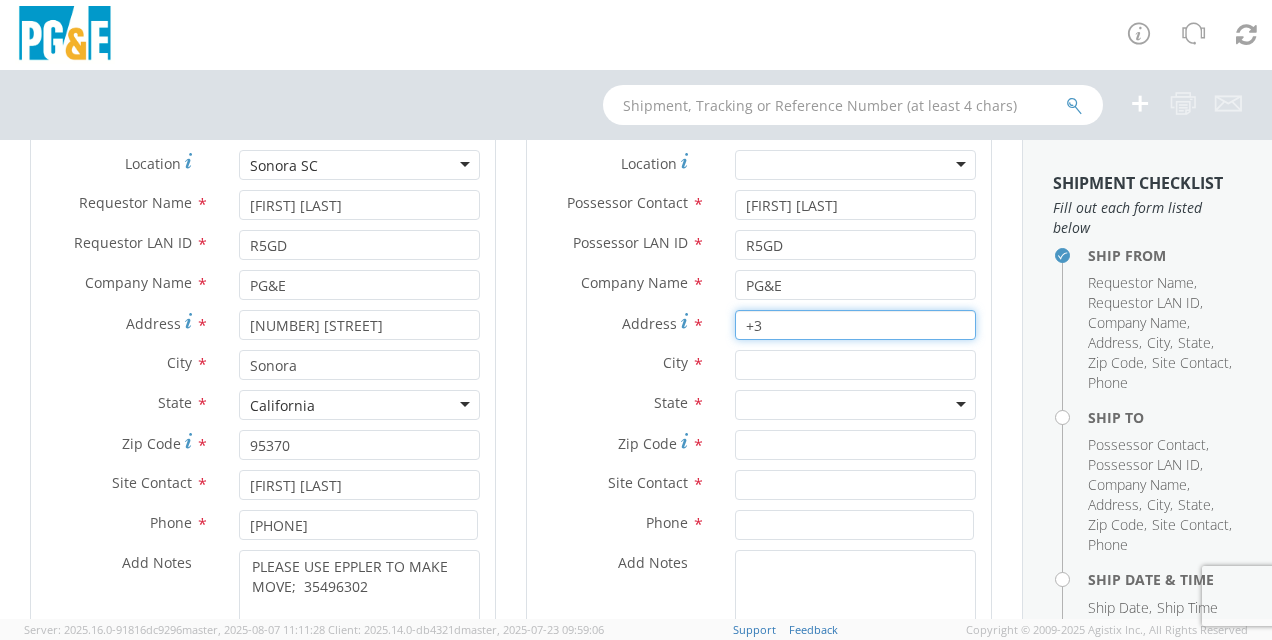 type on "+" 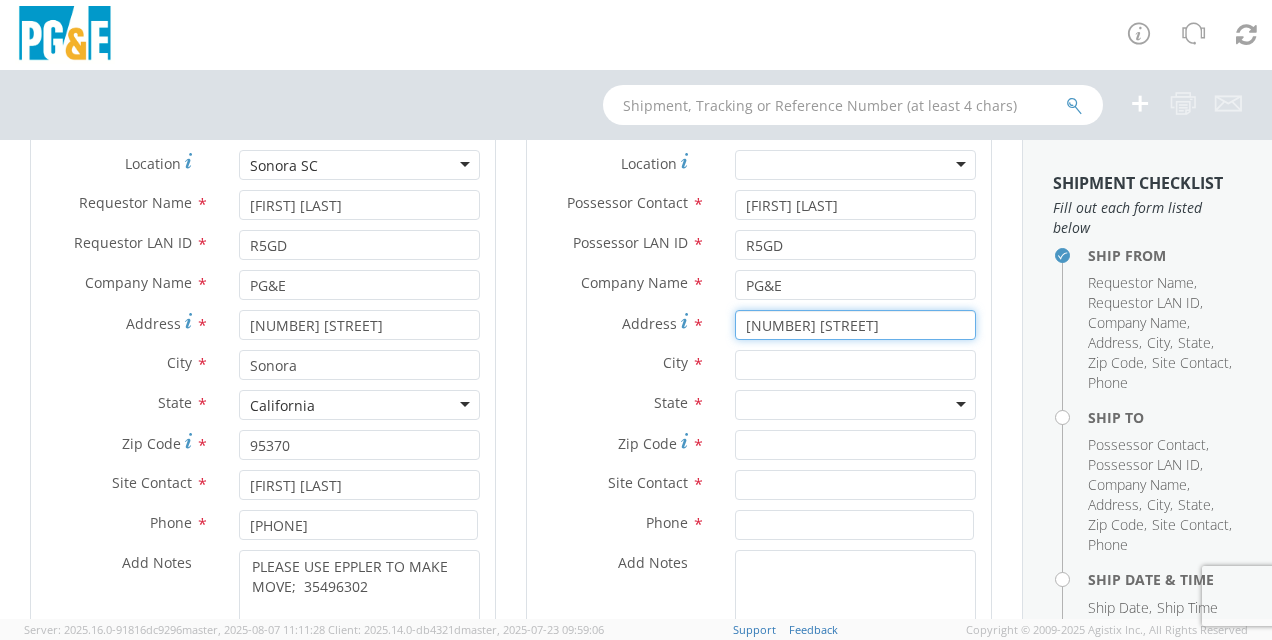 type on "[NUMBER] [STREET]" 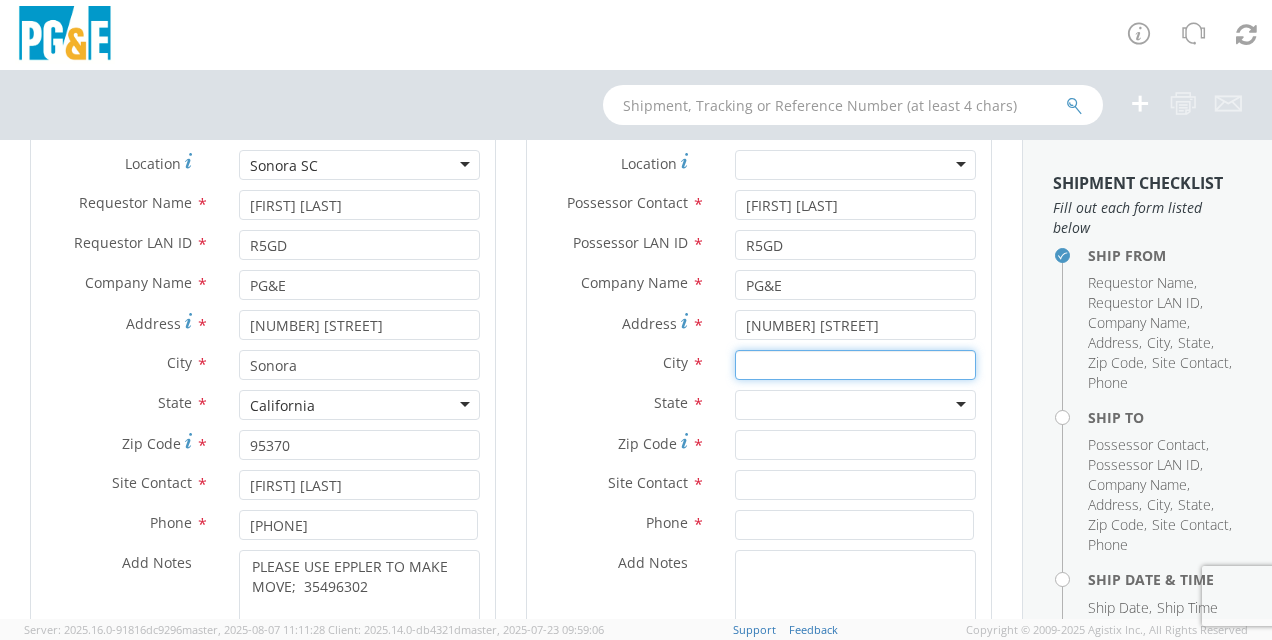 click at bounding box center [855, 365] 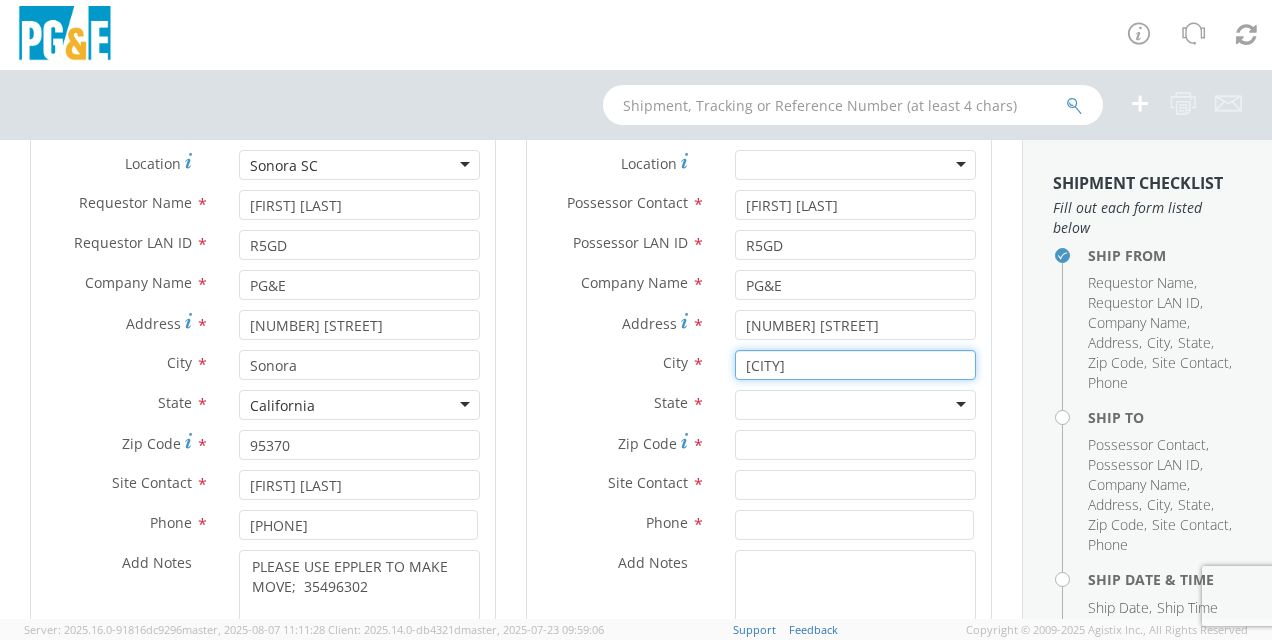 type on "[CITY]" 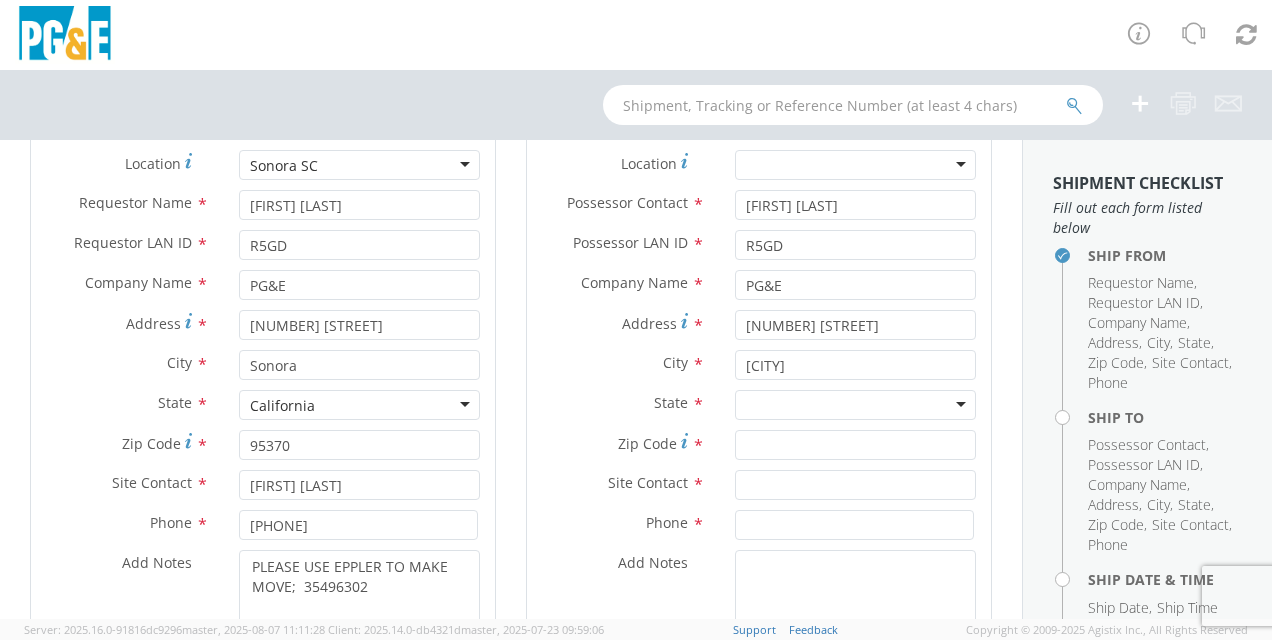 click at bounding box center [855, 405] 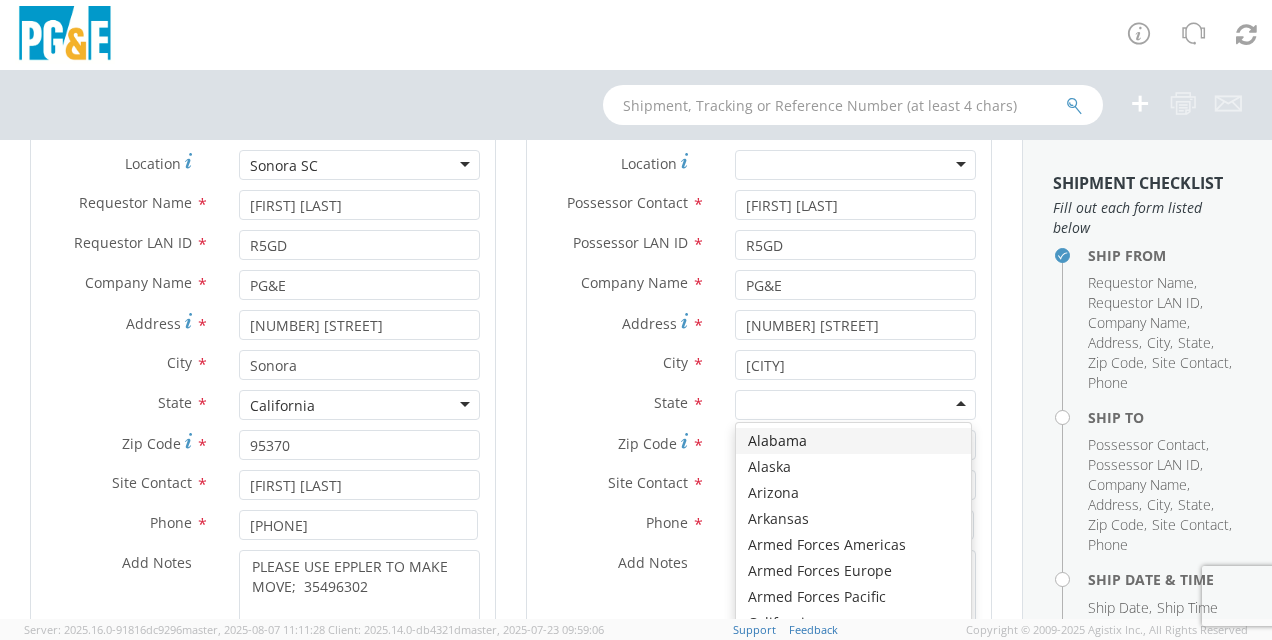 type on "C" 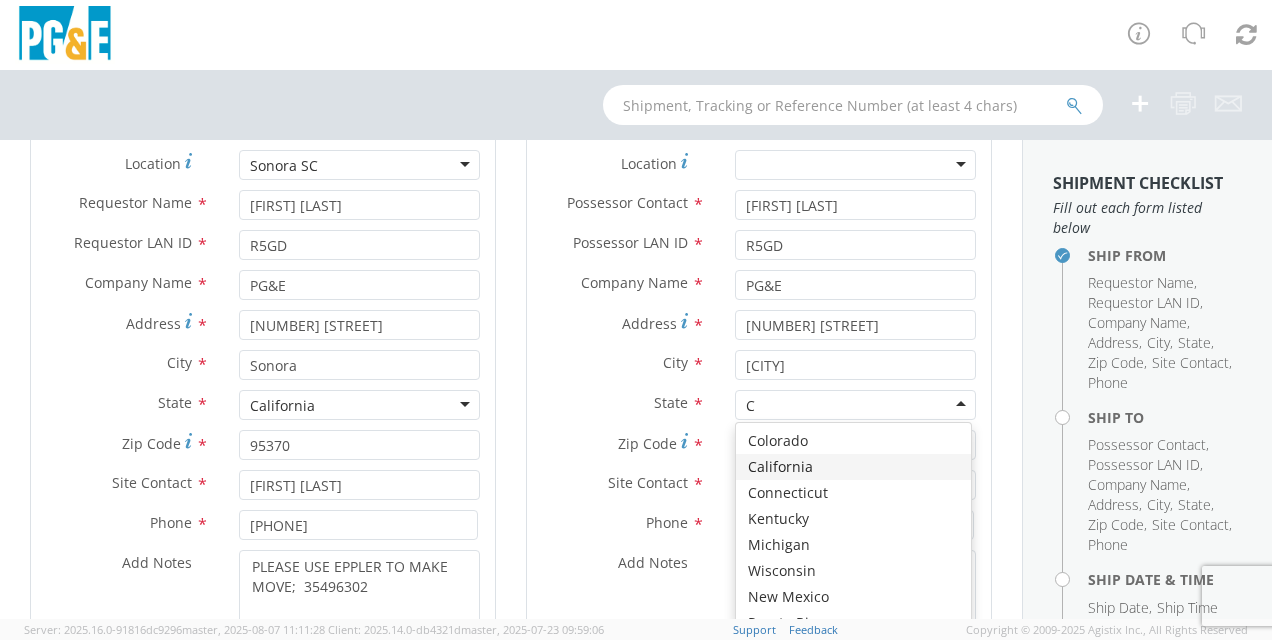 type 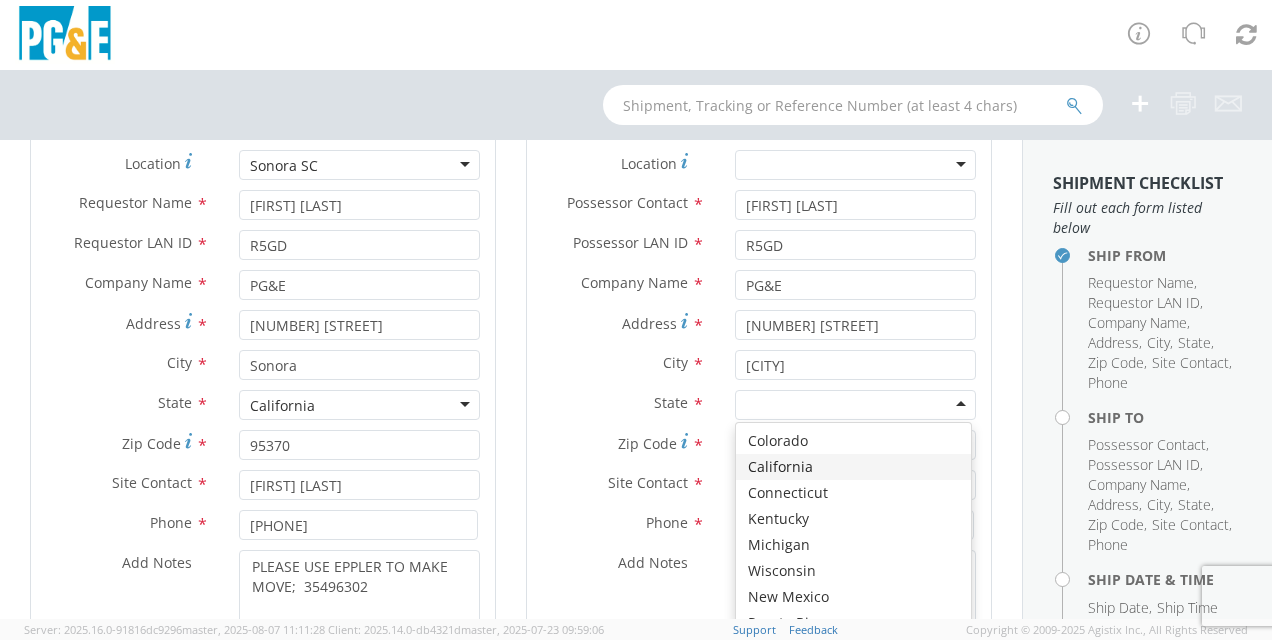 scroll, scrollTop: 0, scrollLeft: 0, axis: both 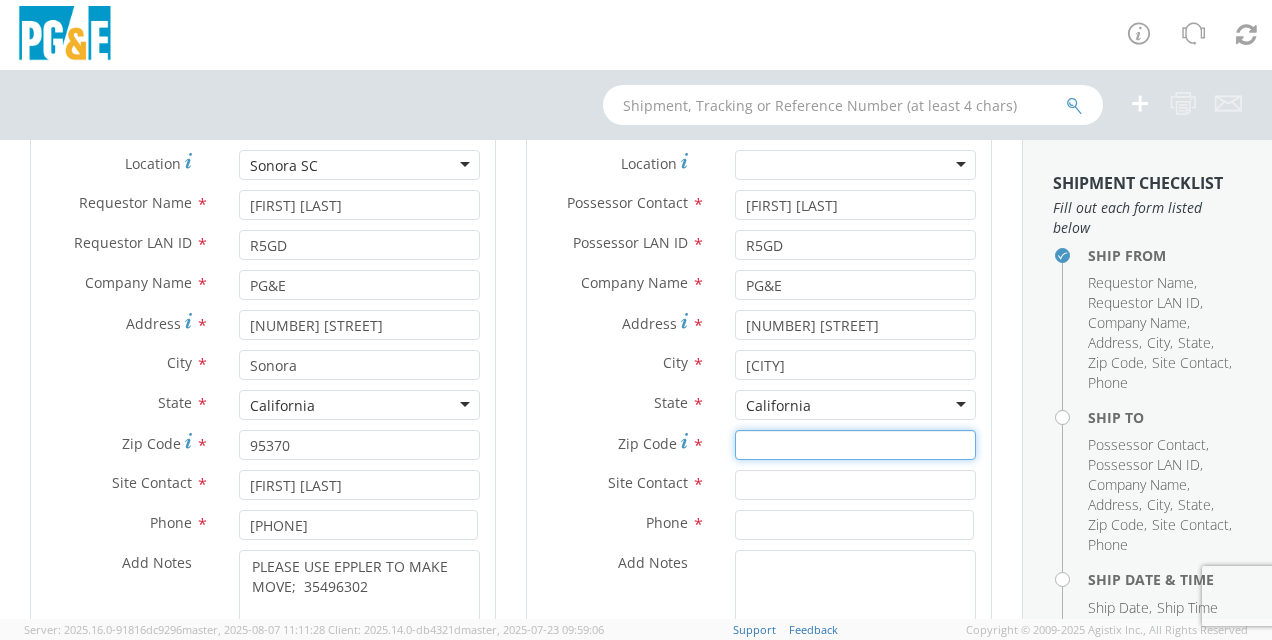 click on "Zip Code        *" at bounding box center [855, 445] 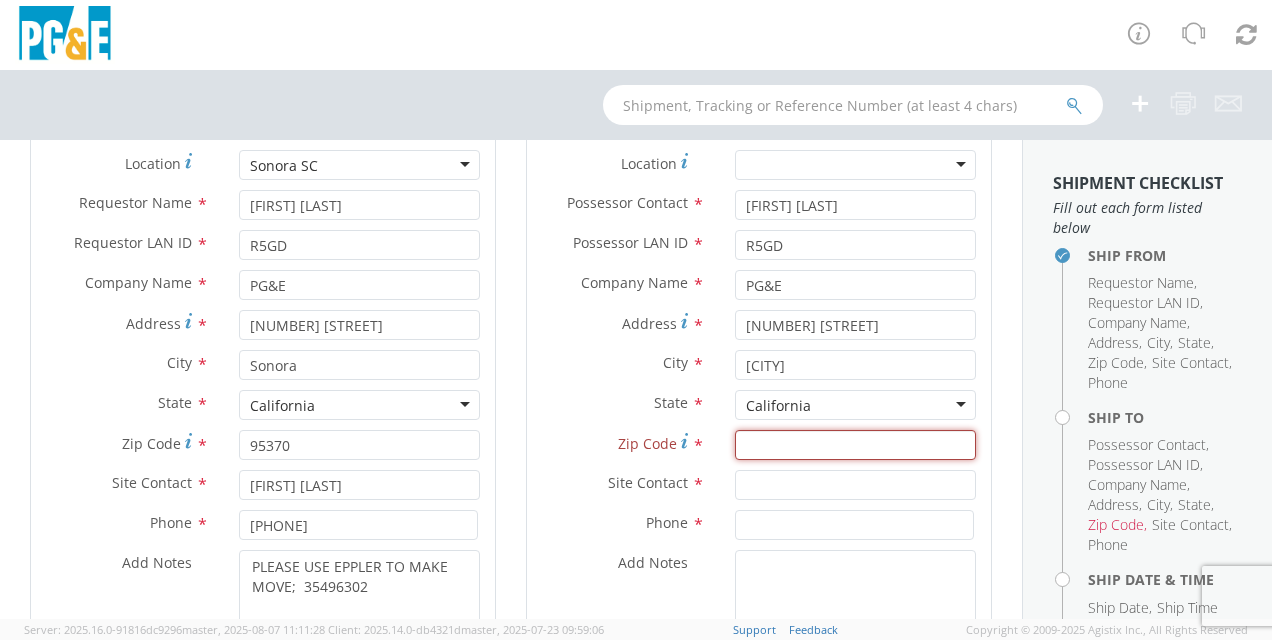 click on "Zip Code        *" at bounding box center (855, 445) 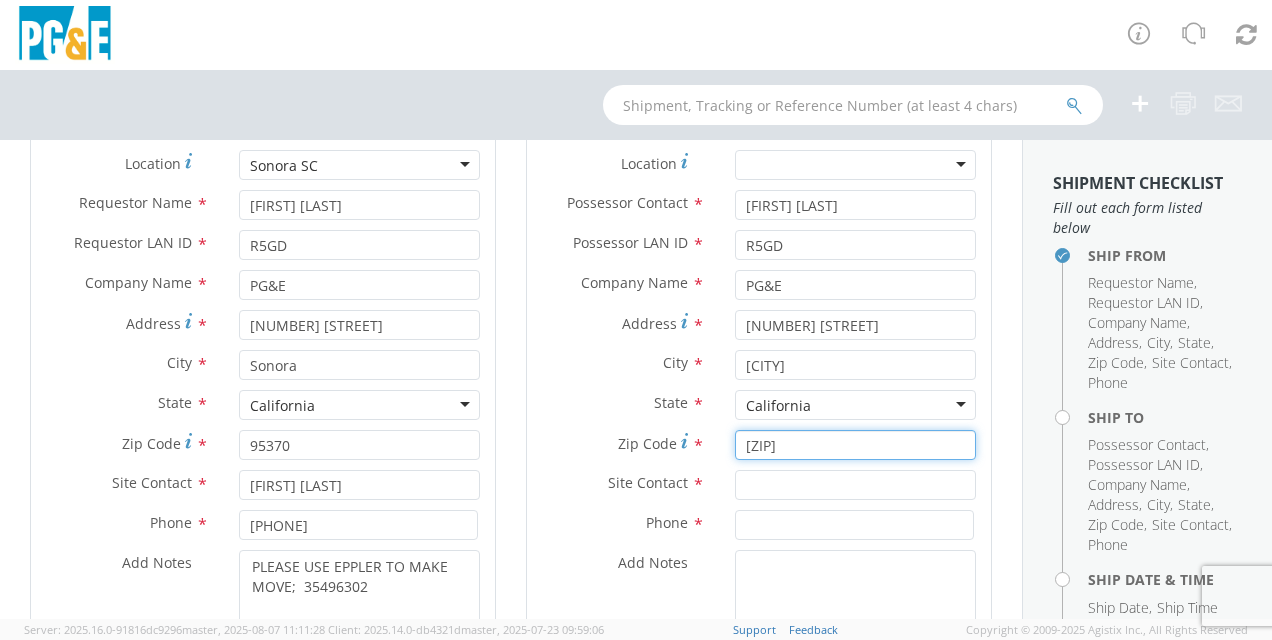 type on "[ZIP]" 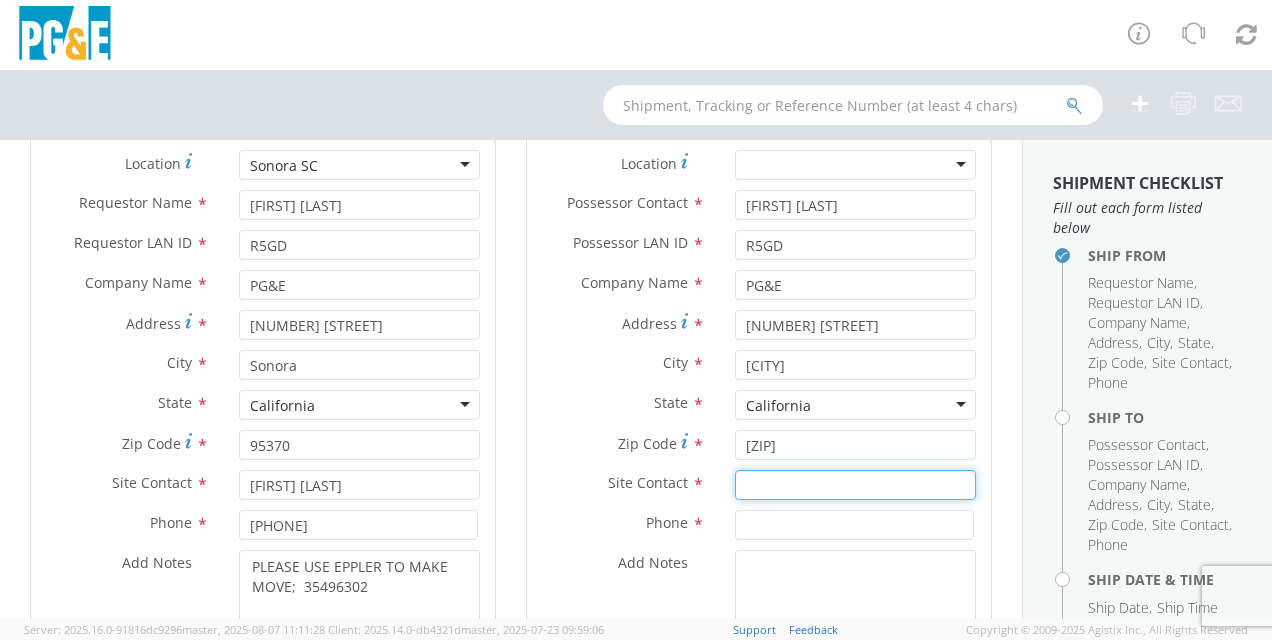 click at bounding box center (855, 485) 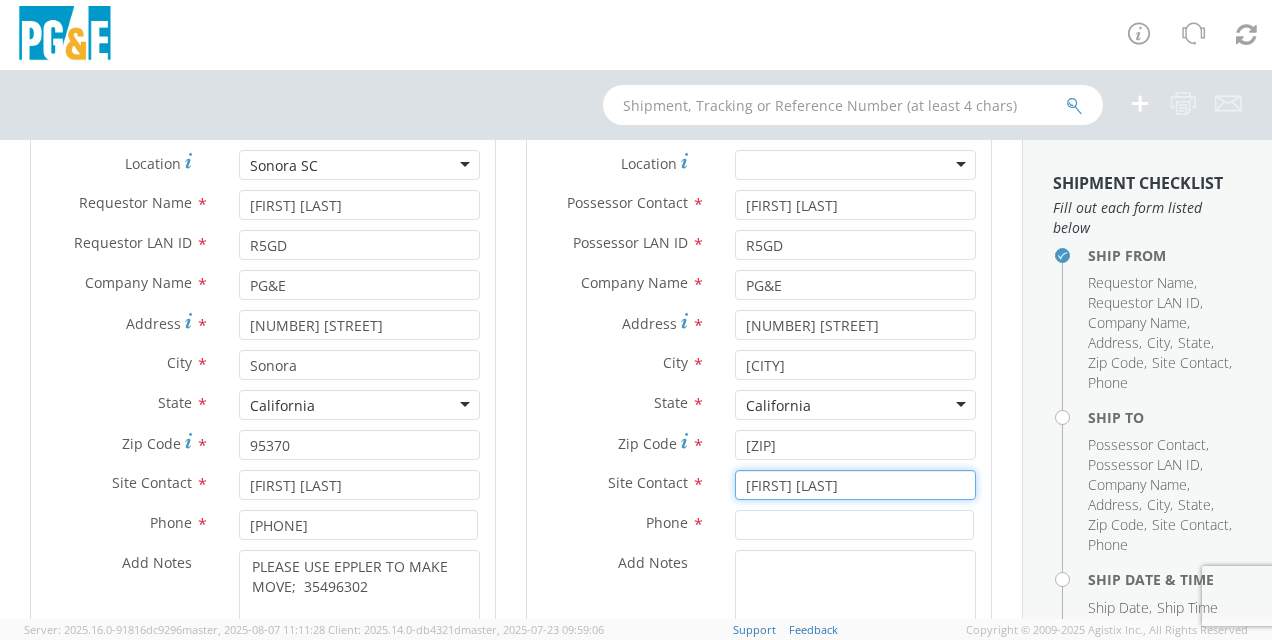 type on "[FIRST] [LAST]" 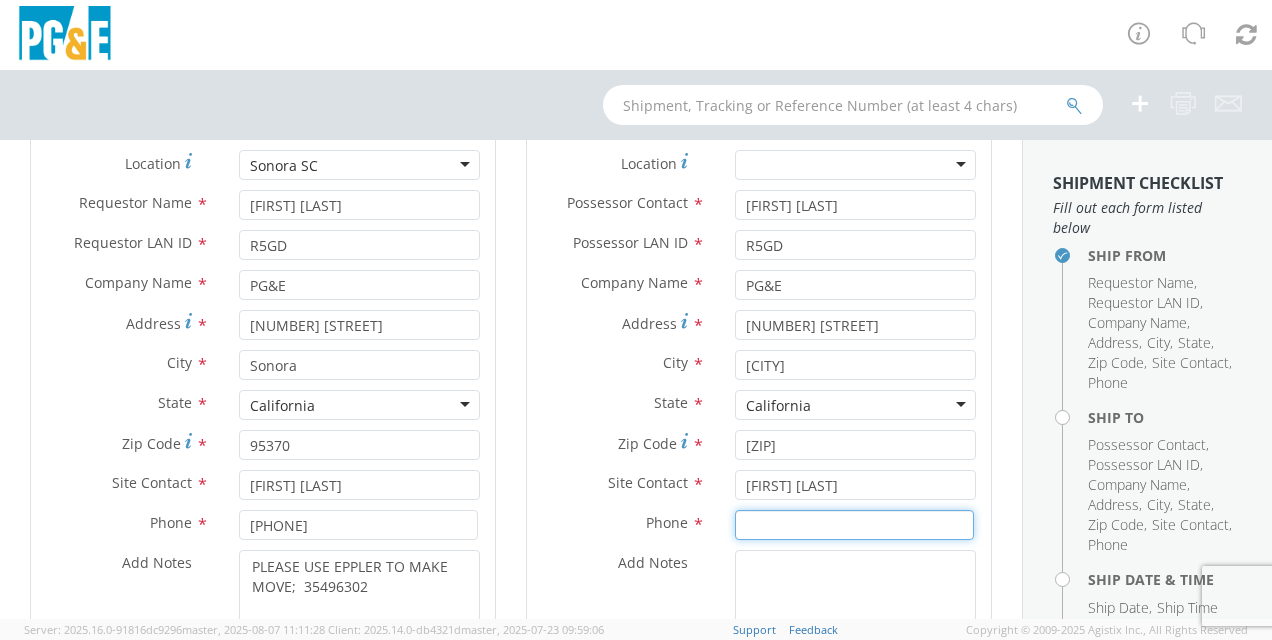 click at bounding box center (854, 525) 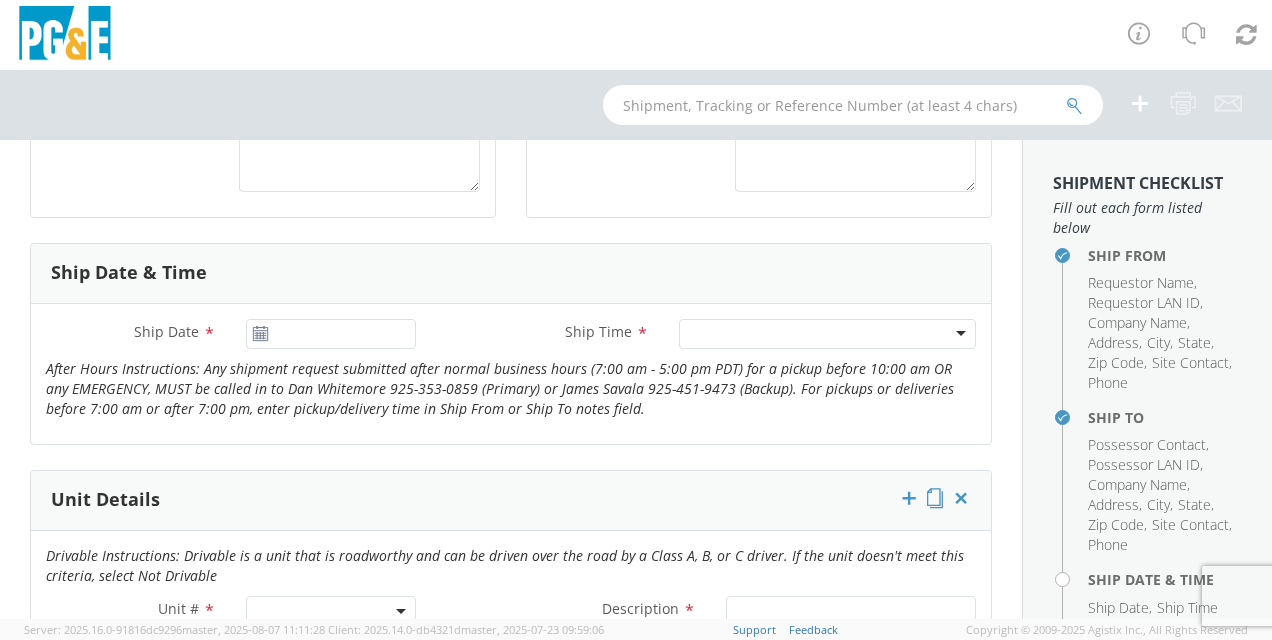 scroll, scrollTop: 700, scrollLeft: 0, axis: vertical 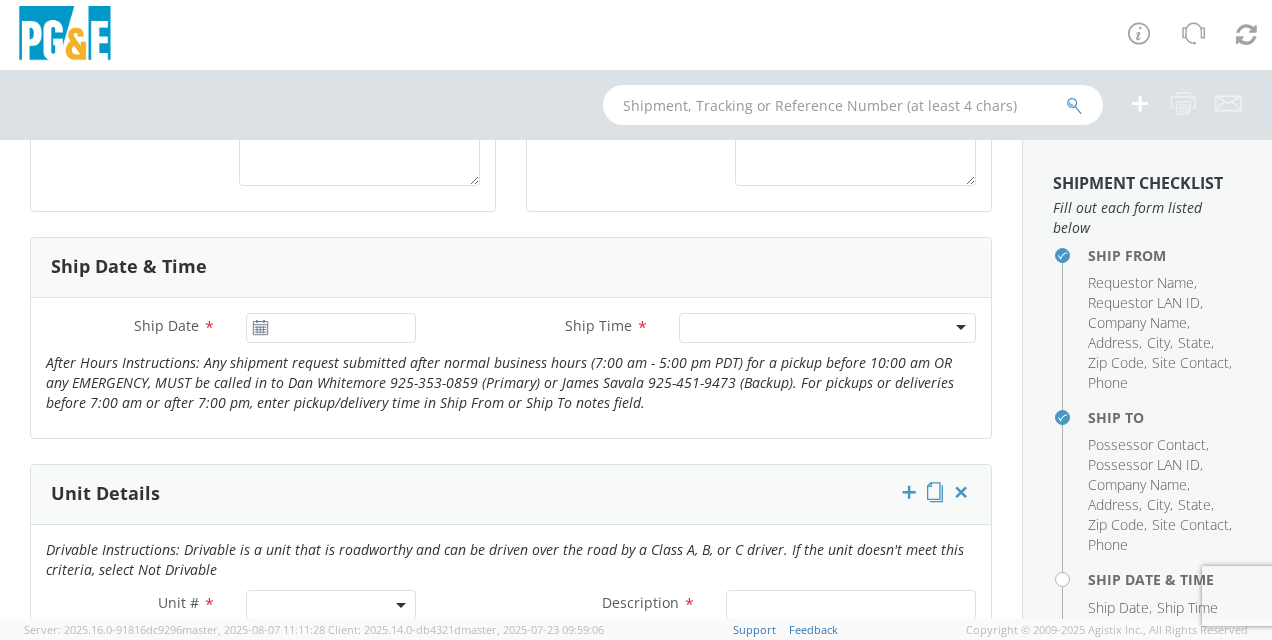 type on "[PHONE]" 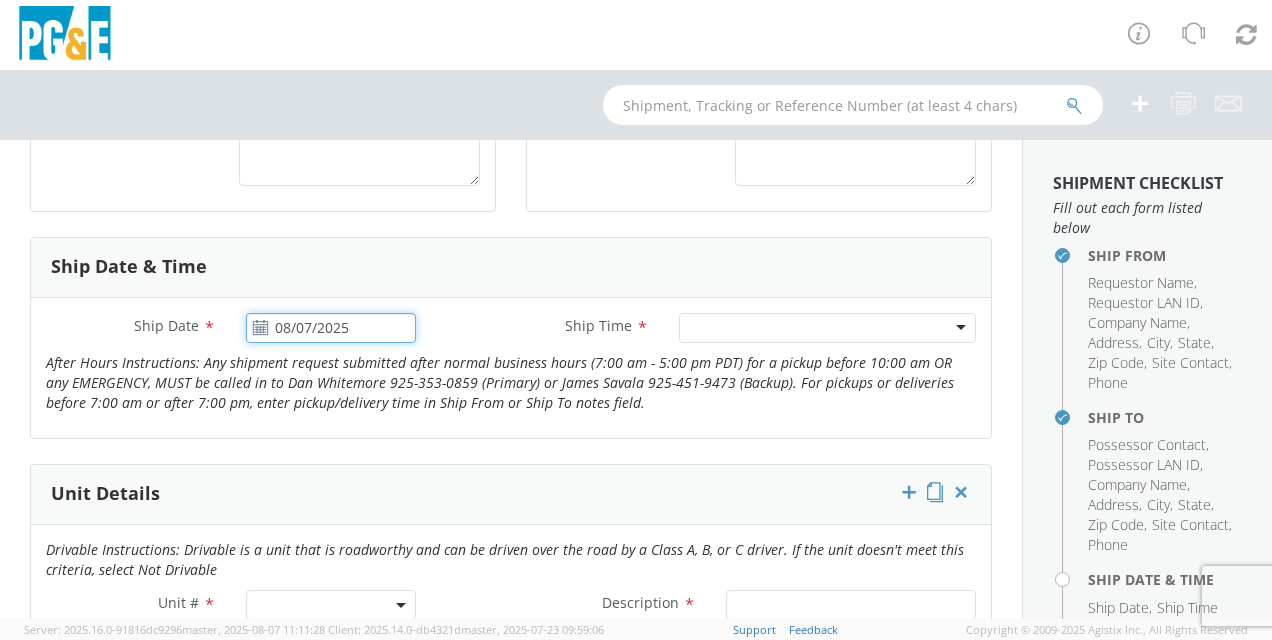 click on "08/07/2025" at bounding box center (331, 328) 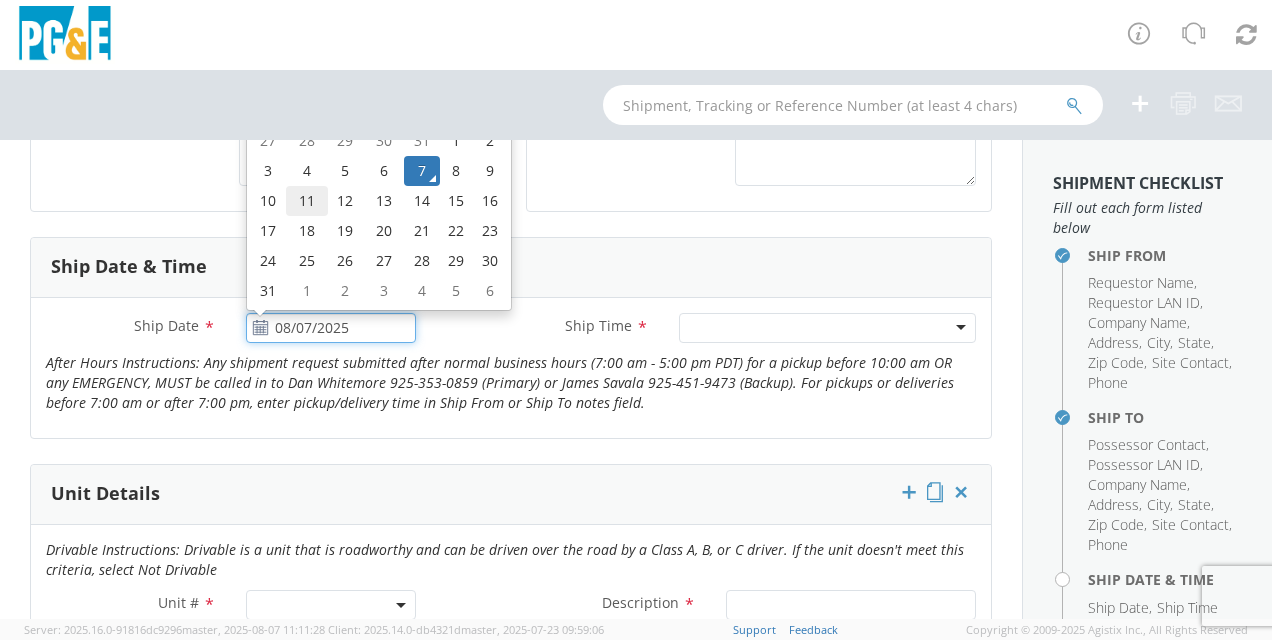 click on "11" 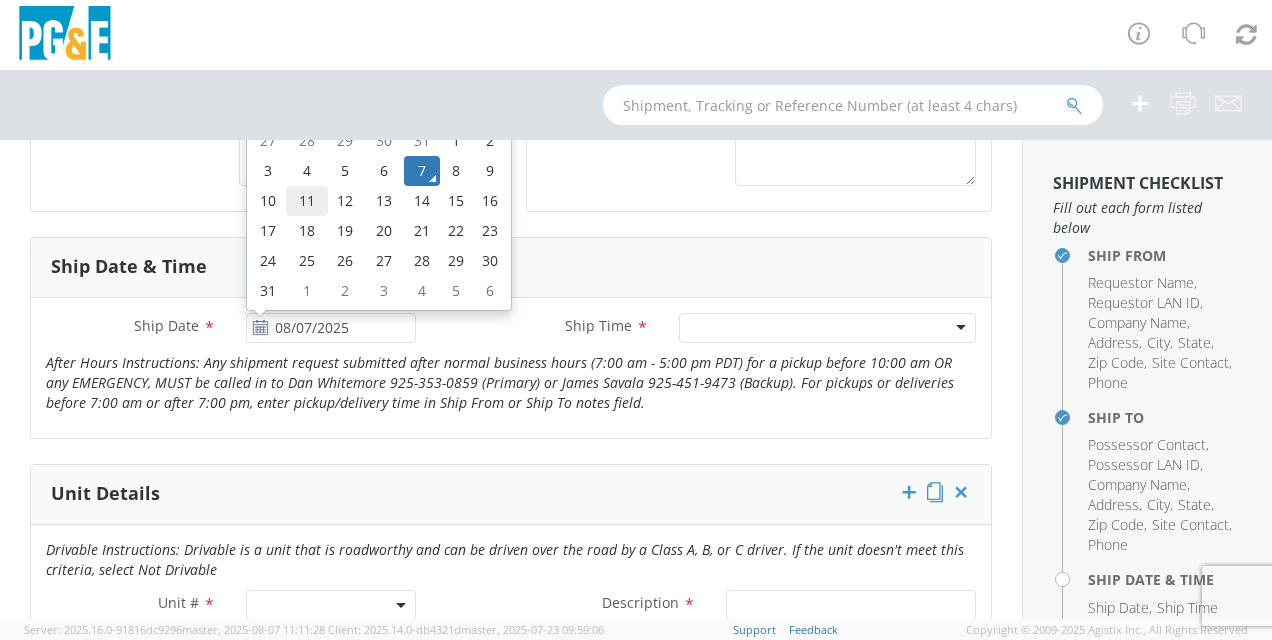type on "08/11/2025" 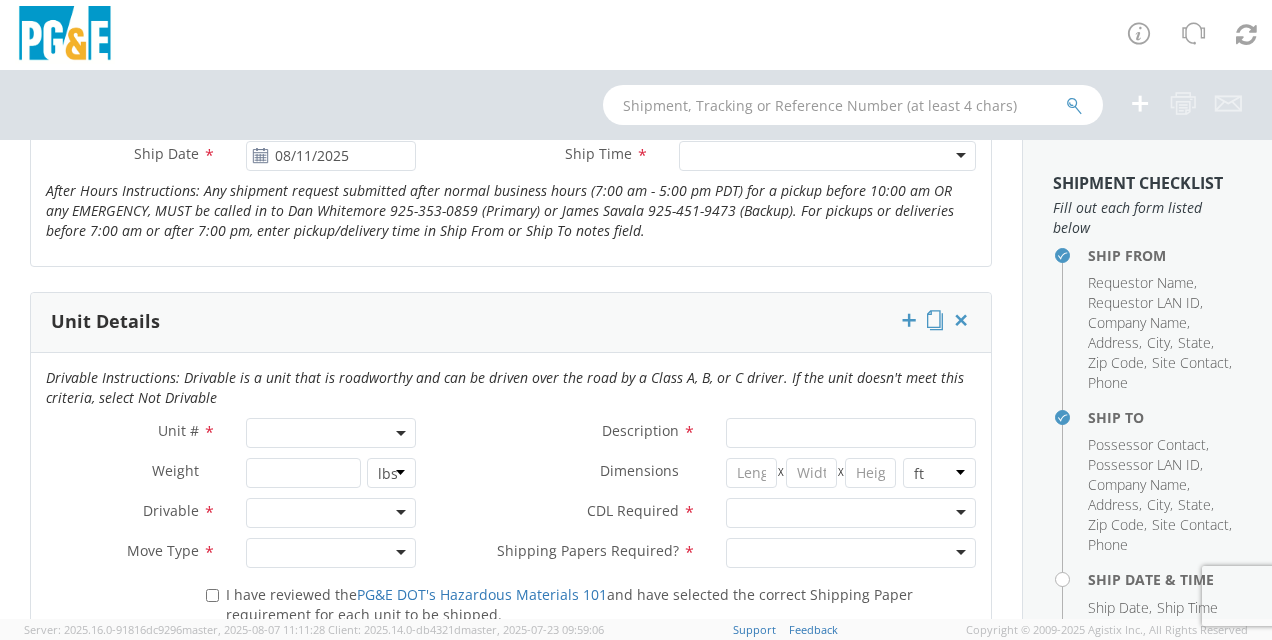 scroll, scrollTop: 900, scrollLeft: 0, axis: vertical 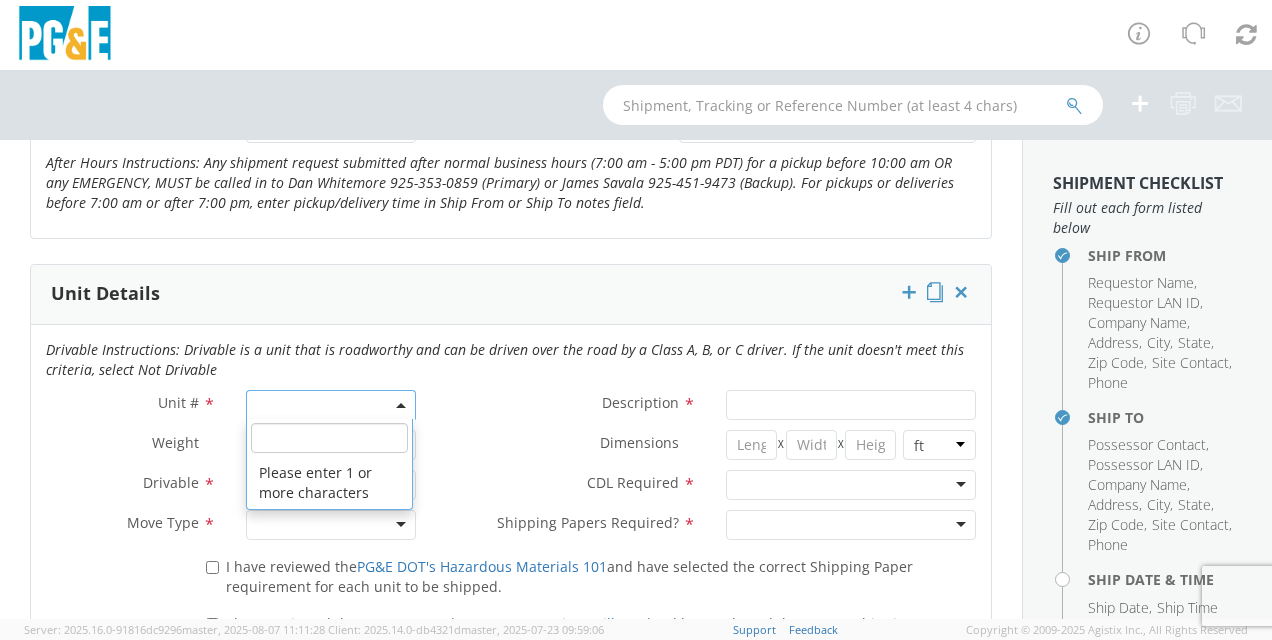 click 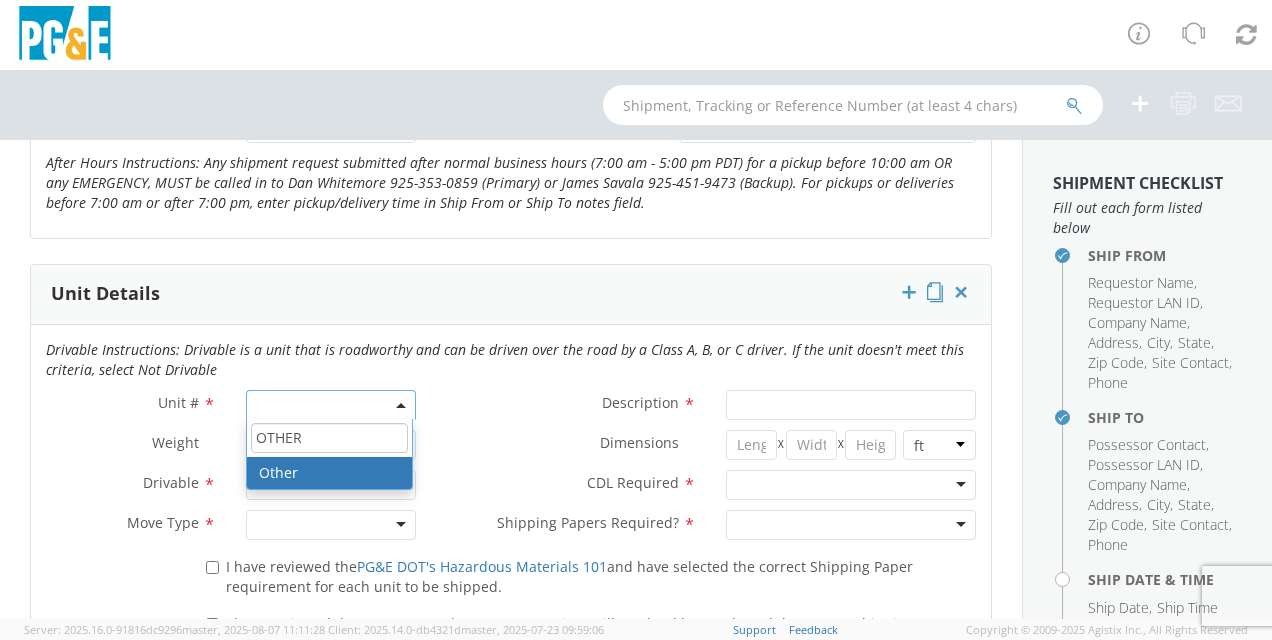 type on "OTHER" 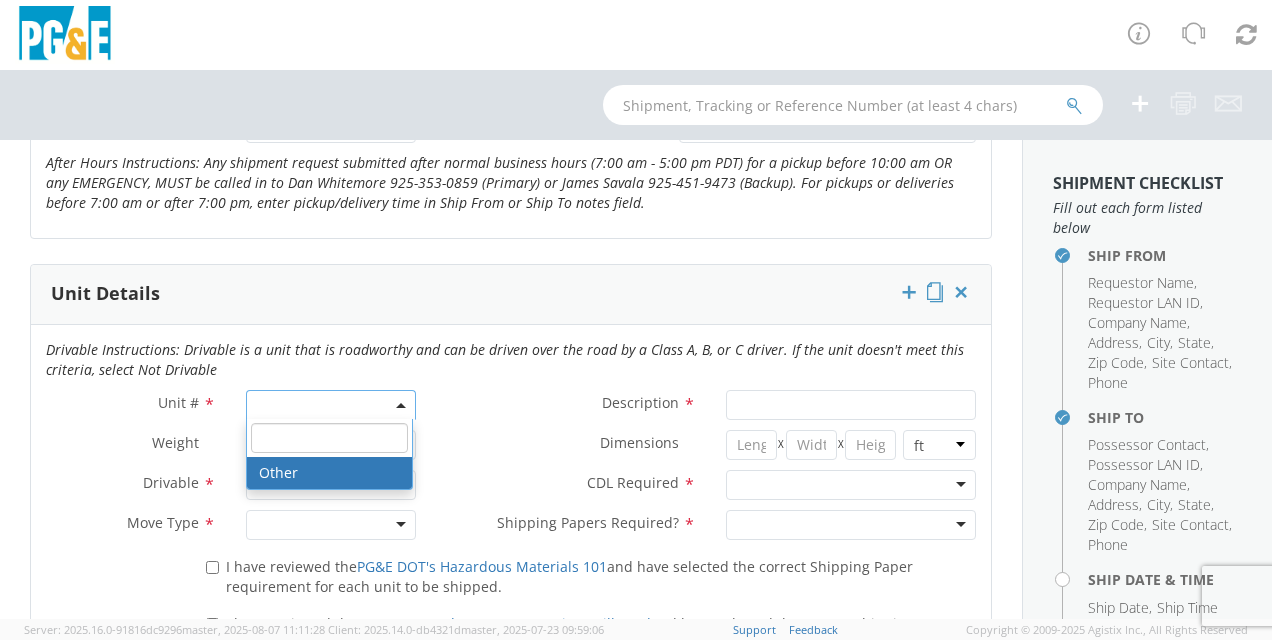 select on "Other" 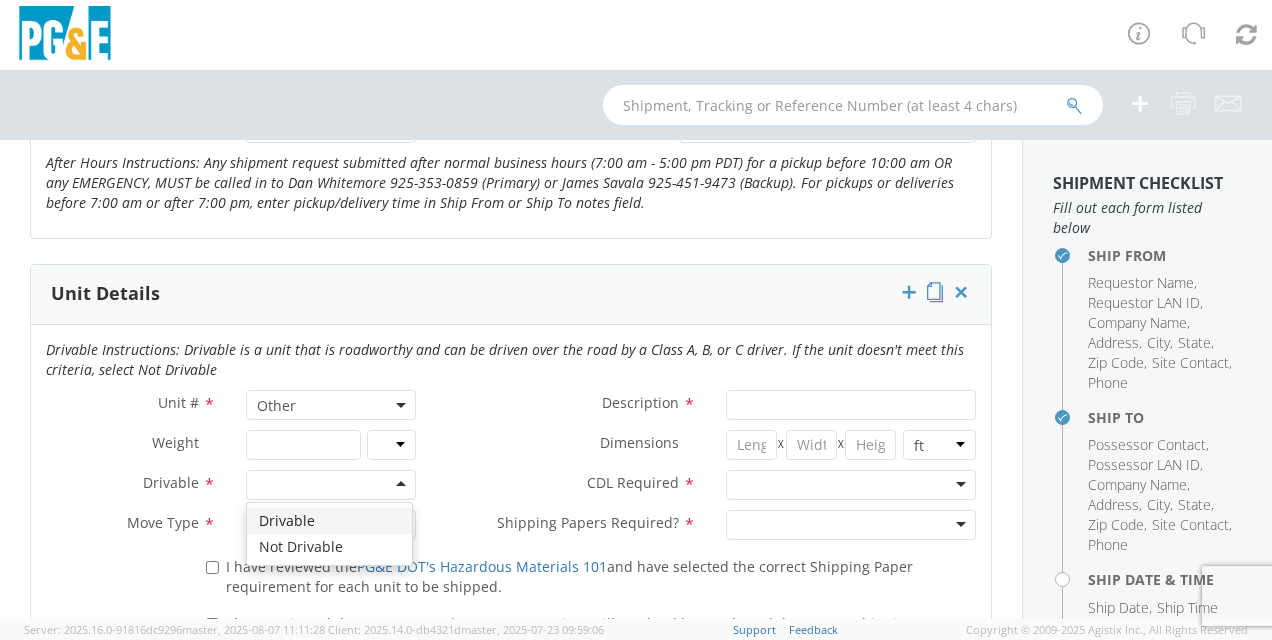 click 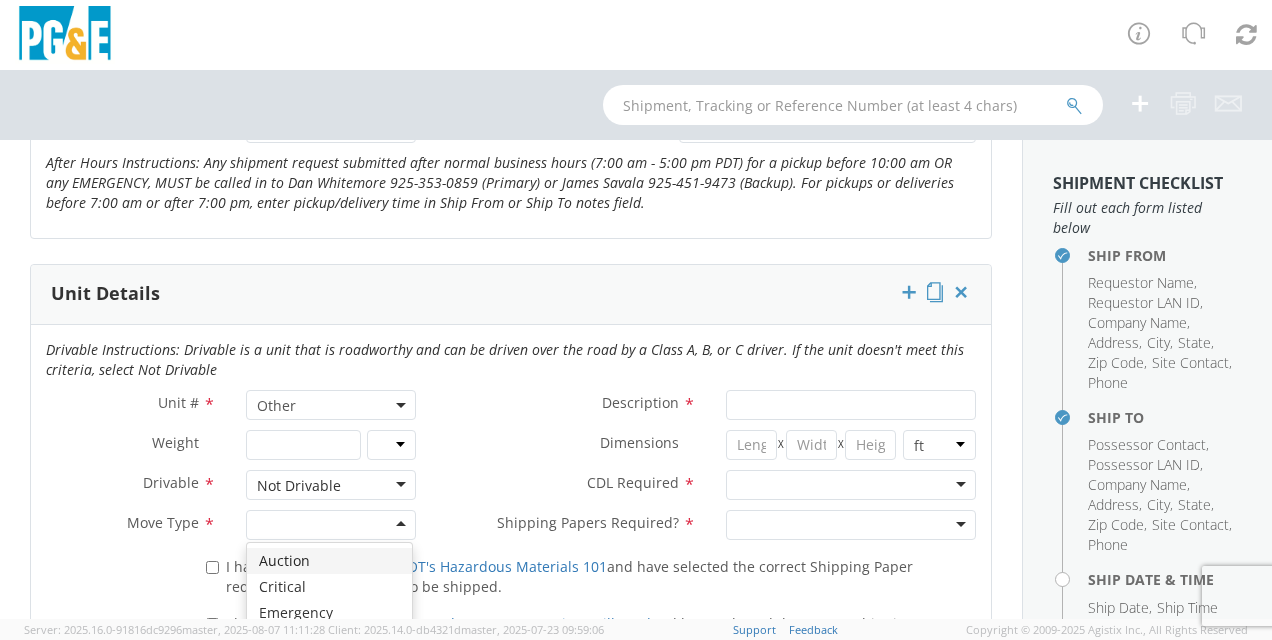 click 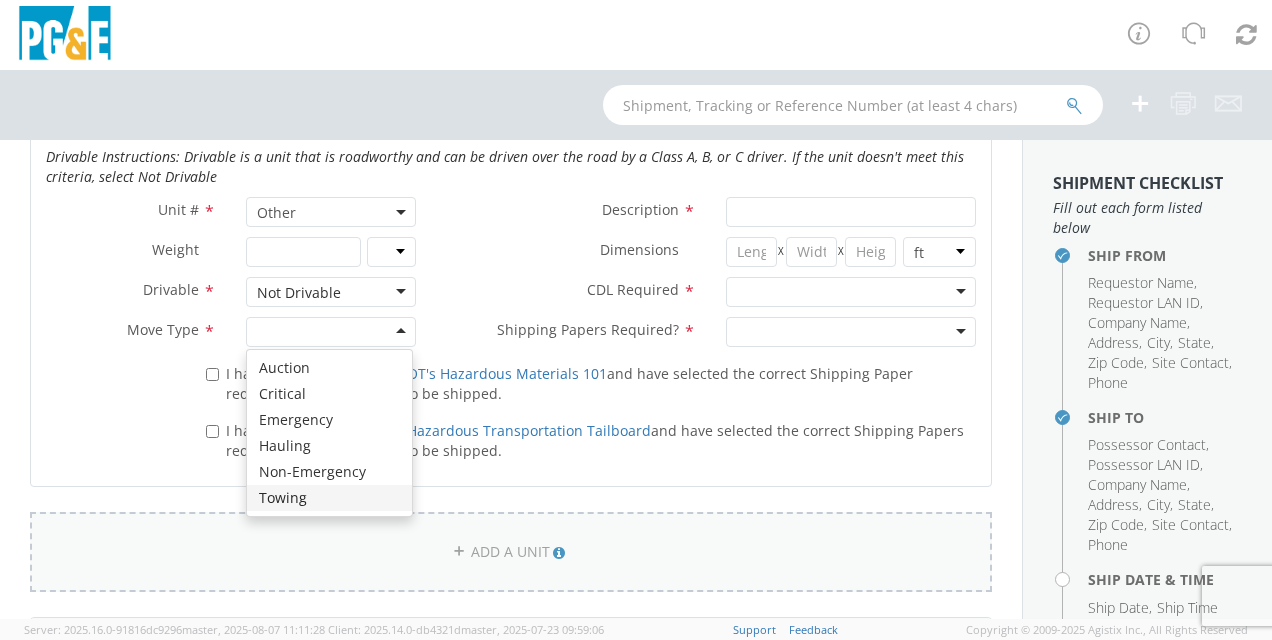 scroll, scrollTop: 1100, scrollLeft: 0, axis: vertical 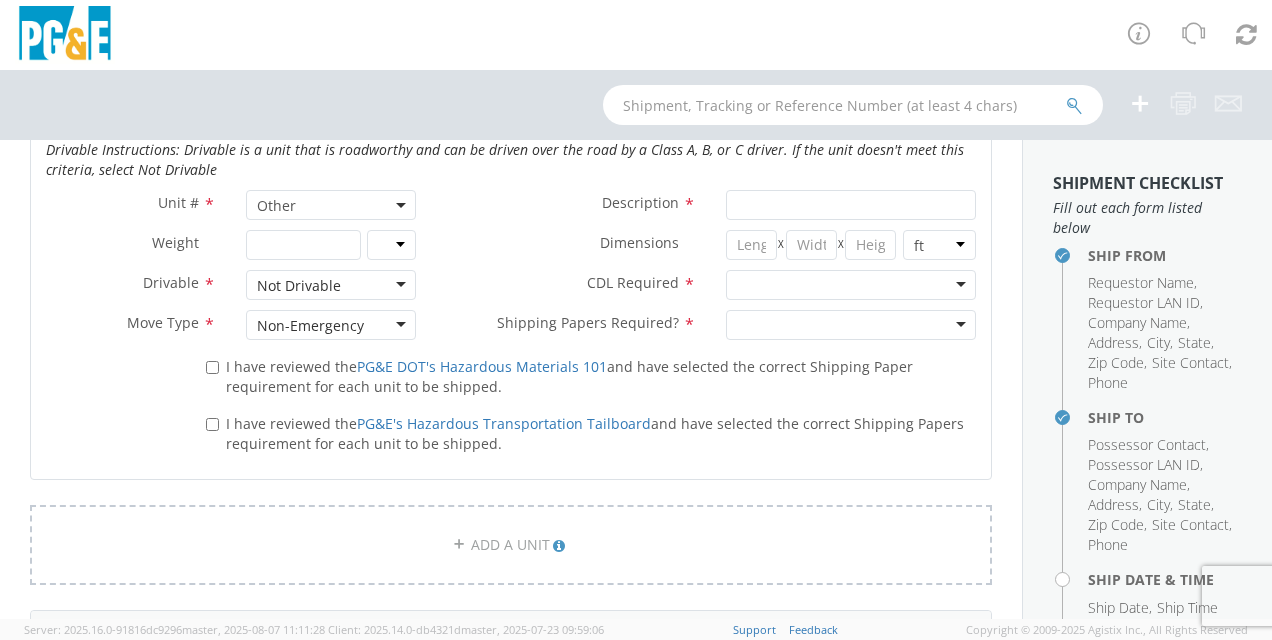 click on "I have reviewed the  PG&E DOT's Hazardous Materials 101
and have selected the correct Shipping Paper requirement for each unit to be shipped." 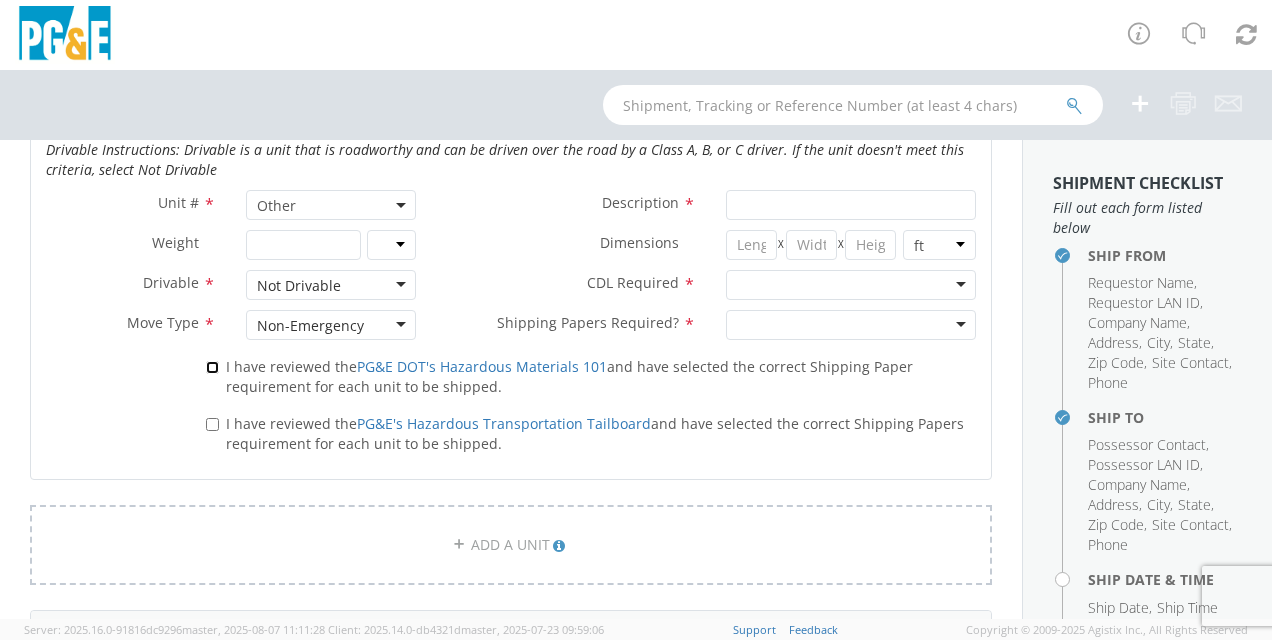 click on "I have reviewed the  PG&E DOT's Hazardous Materials 101
and have selected the correct Shipping Paper requirement for each unit to be shipped." at bounding box center [212, 367] 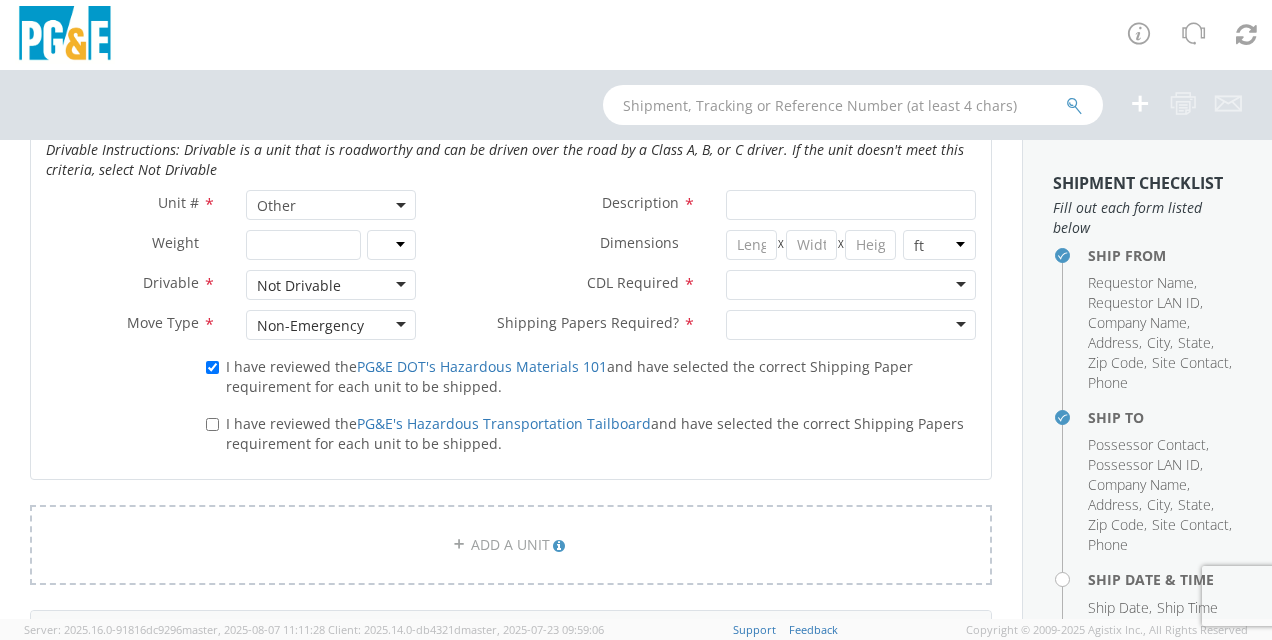 click on "I have reviewed the  PG&E's Hazardous Transportation Tailboard
and have selected the correct Shipping Papers requirement for each unit to be shipped." 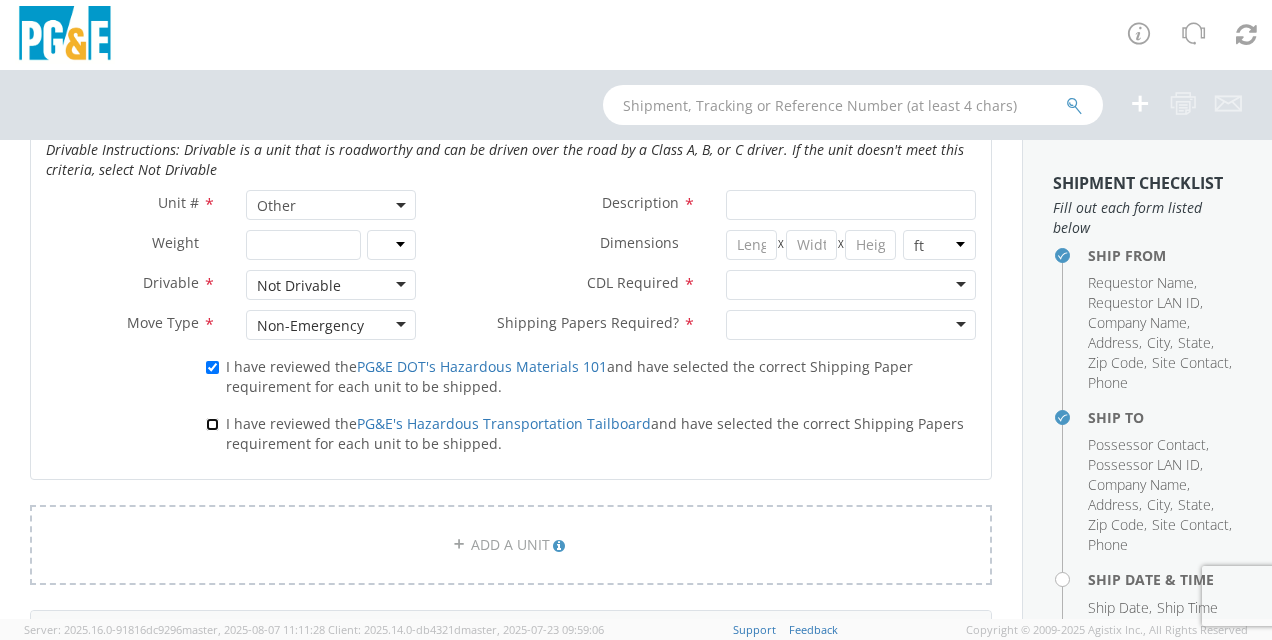 click on "I have reviewed the  PG&E's Hazardous Transportation Tailboard
and have selected the correct Shipping Papers requirement for each unit to be shipped." at bounding box center [212, 424] 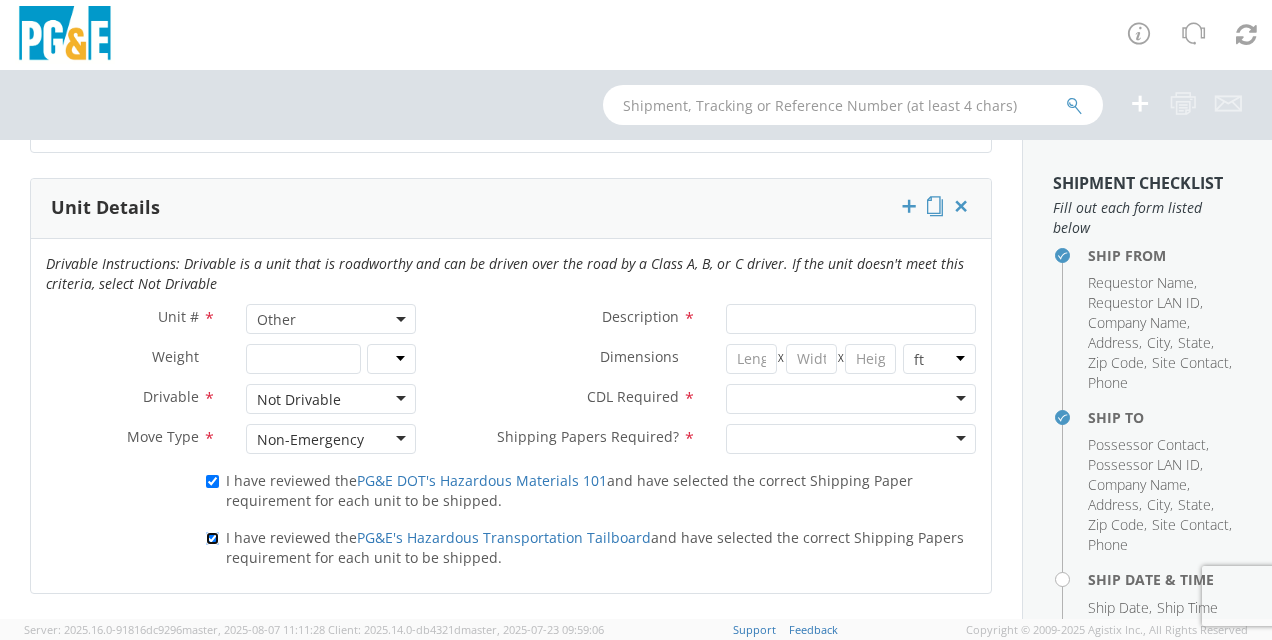 scroll, scrollTop: 900, scrollLeft: 0, axis: vertical 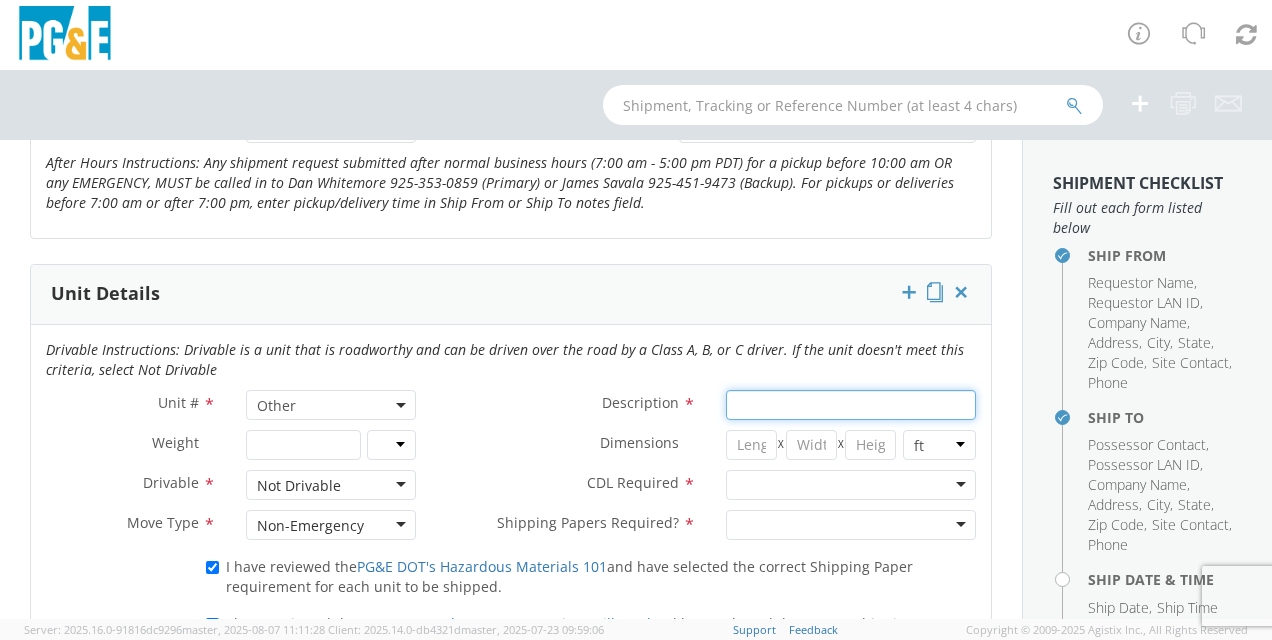 click on "Description        *" at bounding box center [851, 405] 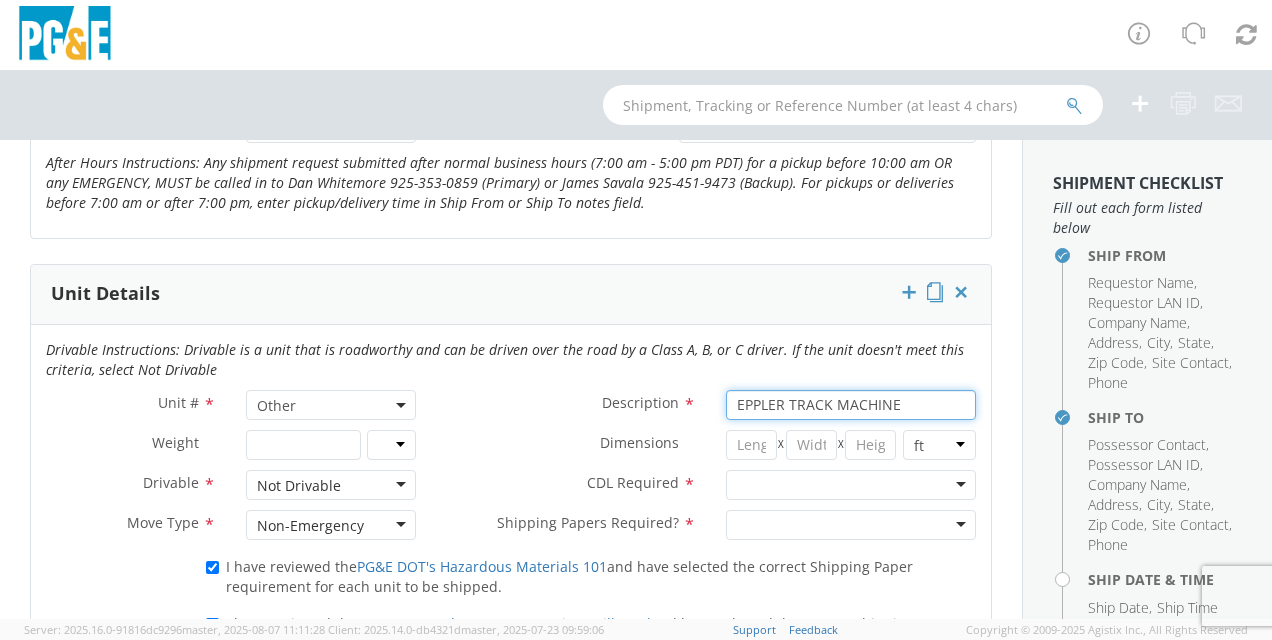 type on "EPPLER TRACK MACHINE" 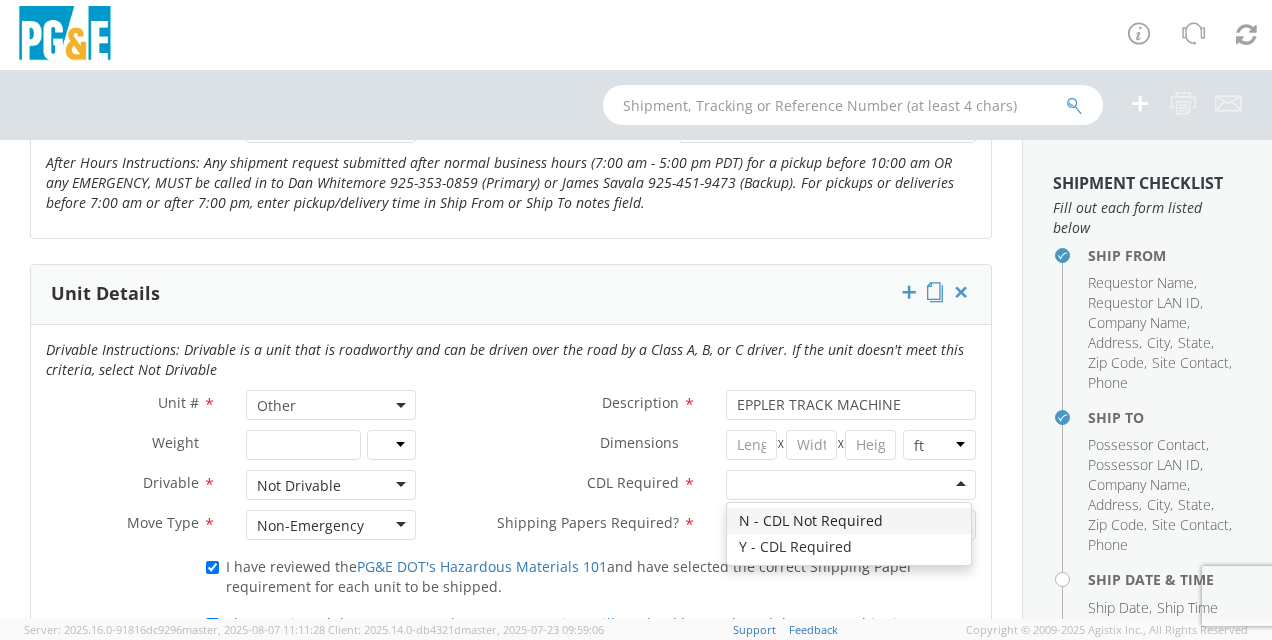 click 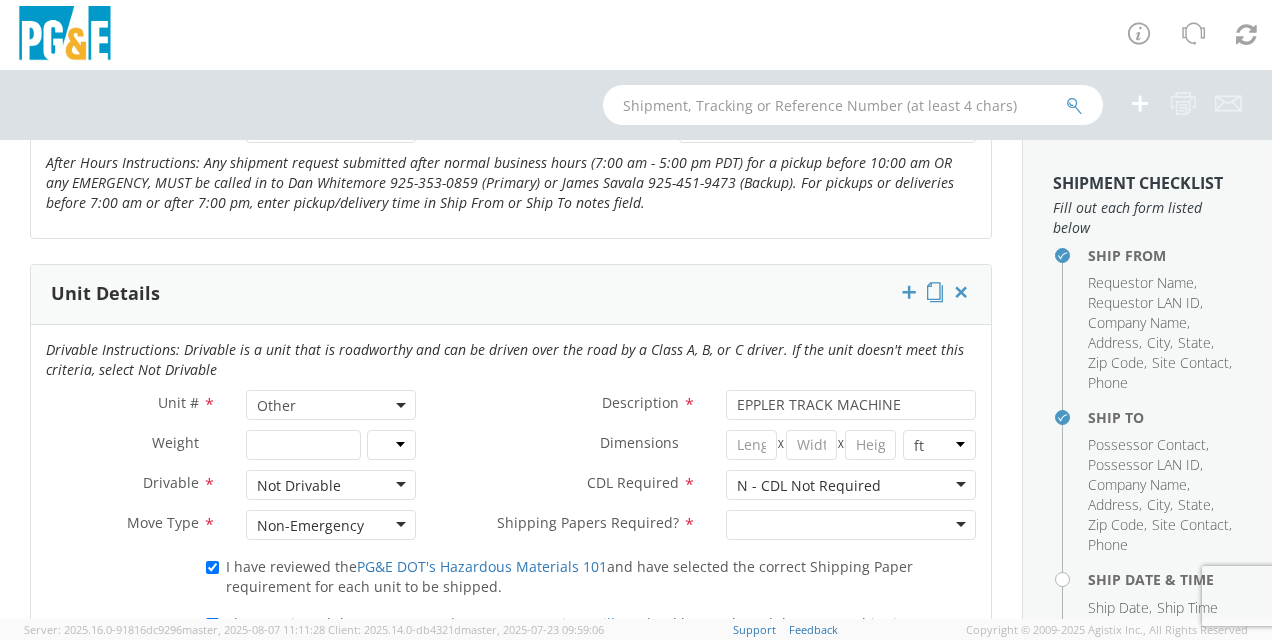 click 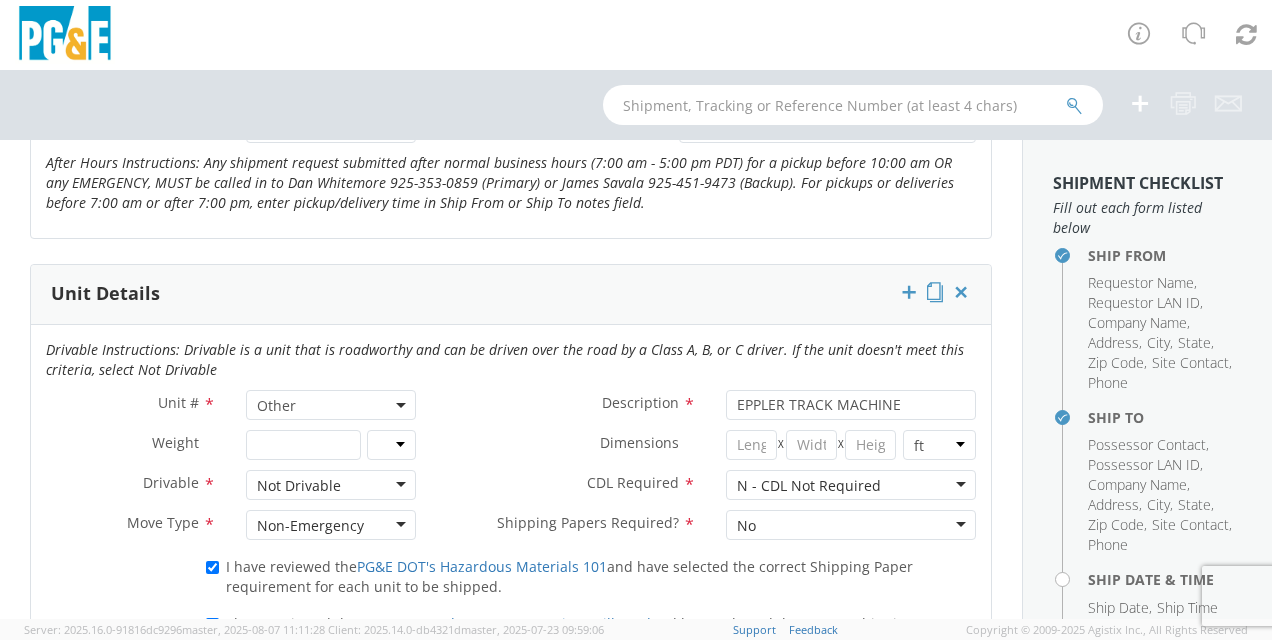 drag, startPoint x: 776, startPoint y: 555, endPoint x: 598, endPoint y: 543, distance: 178.40404 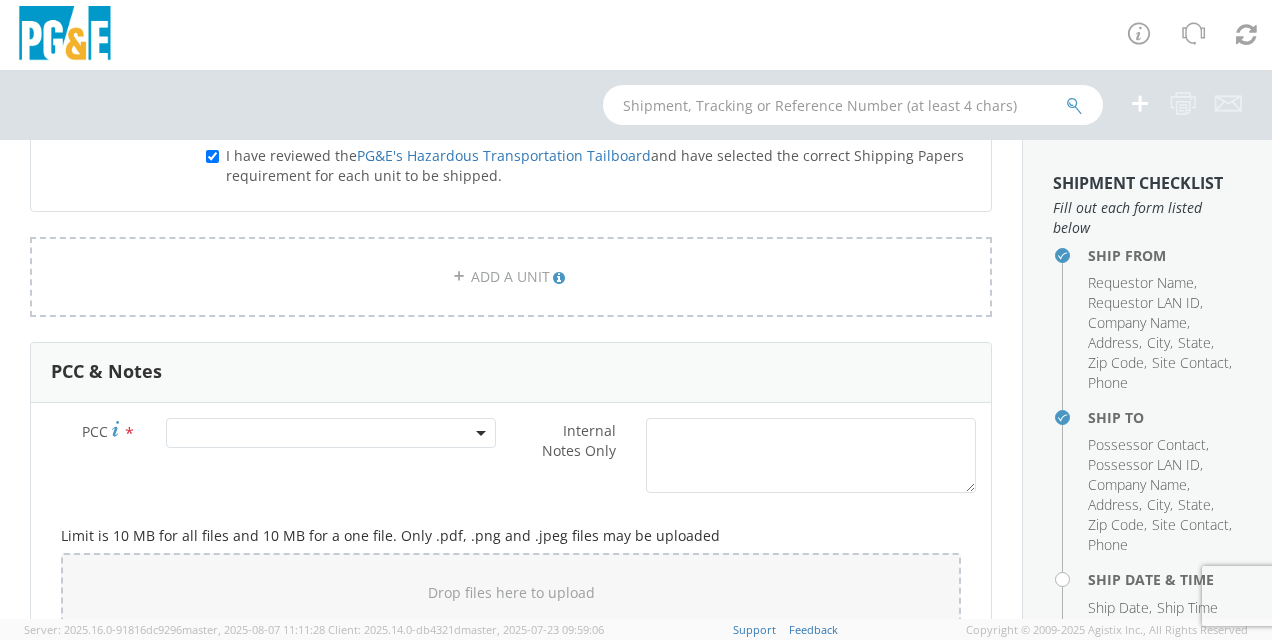 scroll, scrollTop: 1400, scrollLeft: 0, axis: vertical 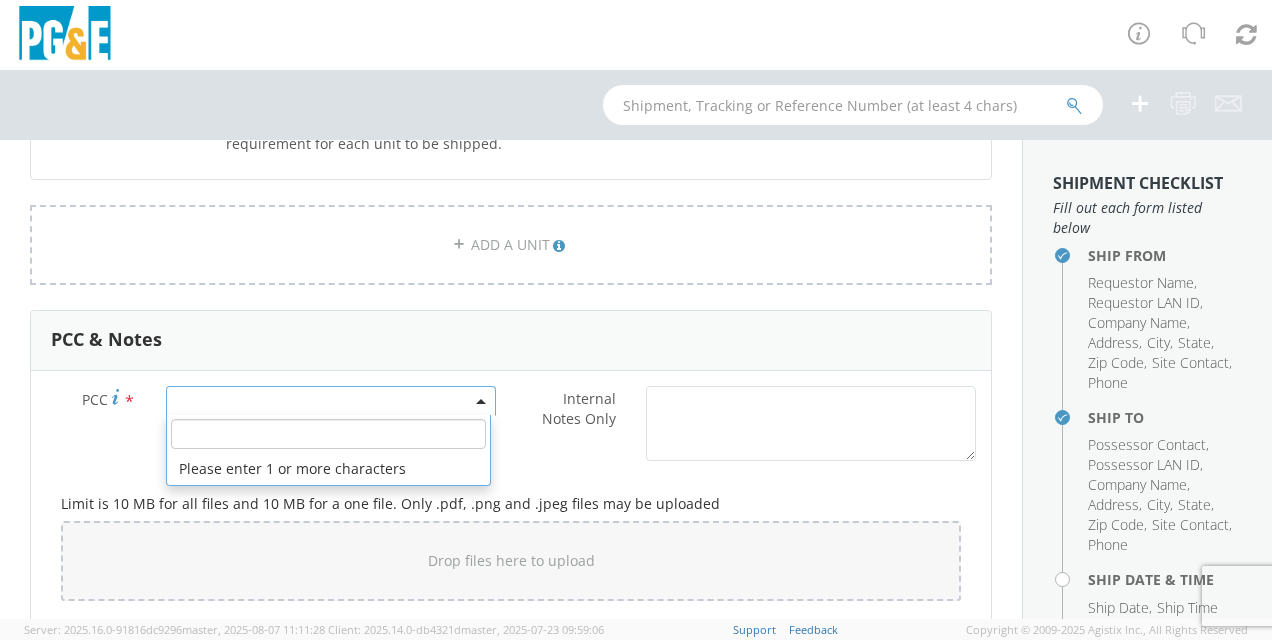 click 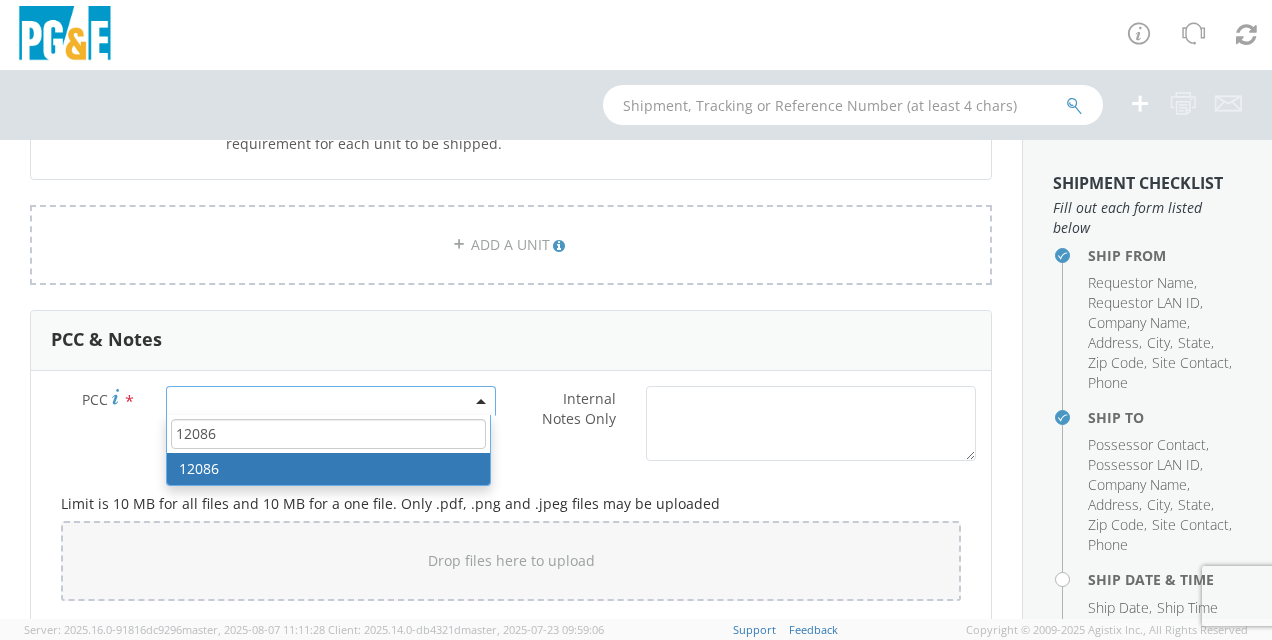 type on "12086" 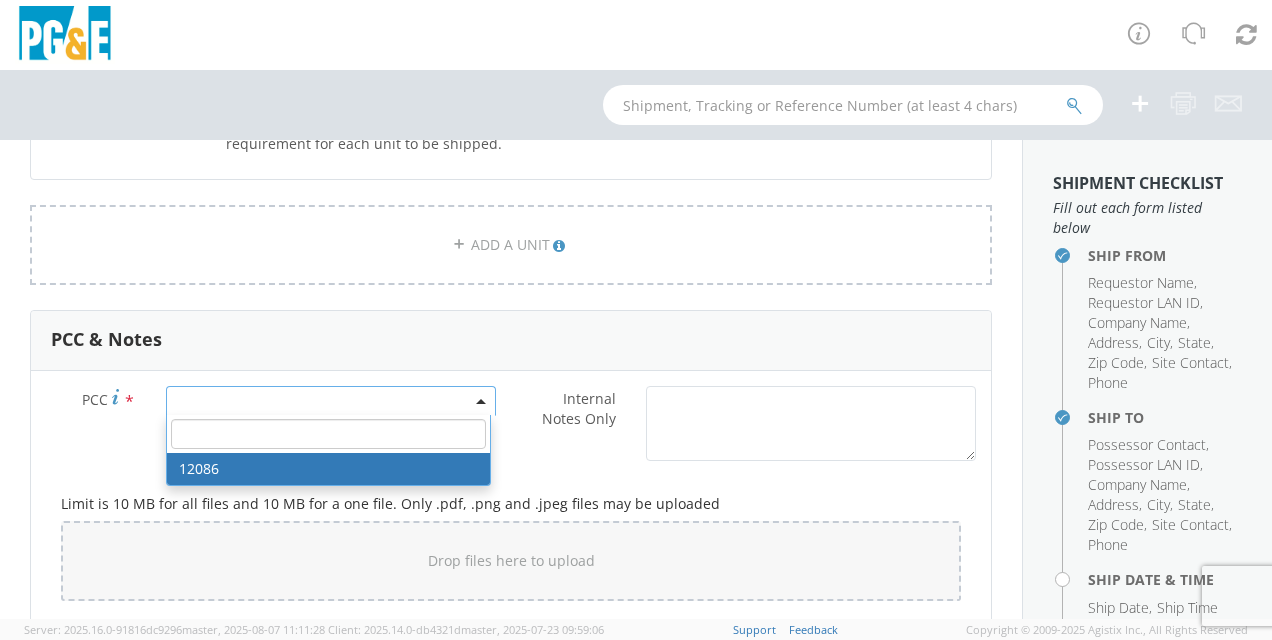 select on "12086" 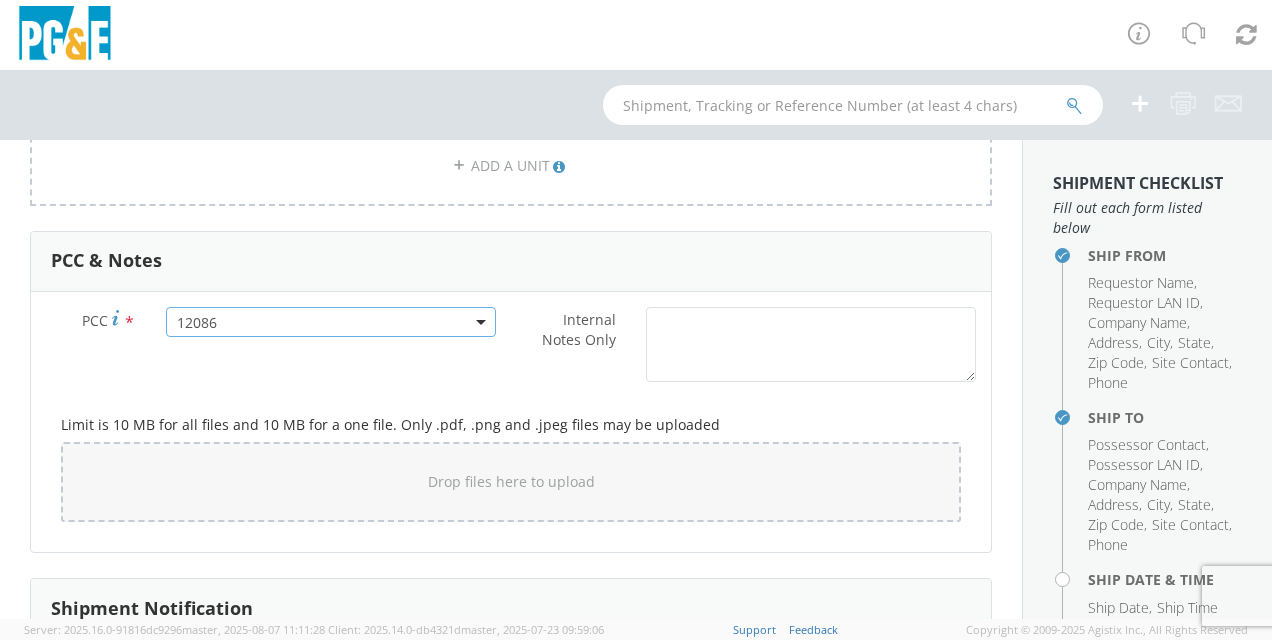scroll, scrollTop: 1600, scrollLeft: 0, axis: vertical 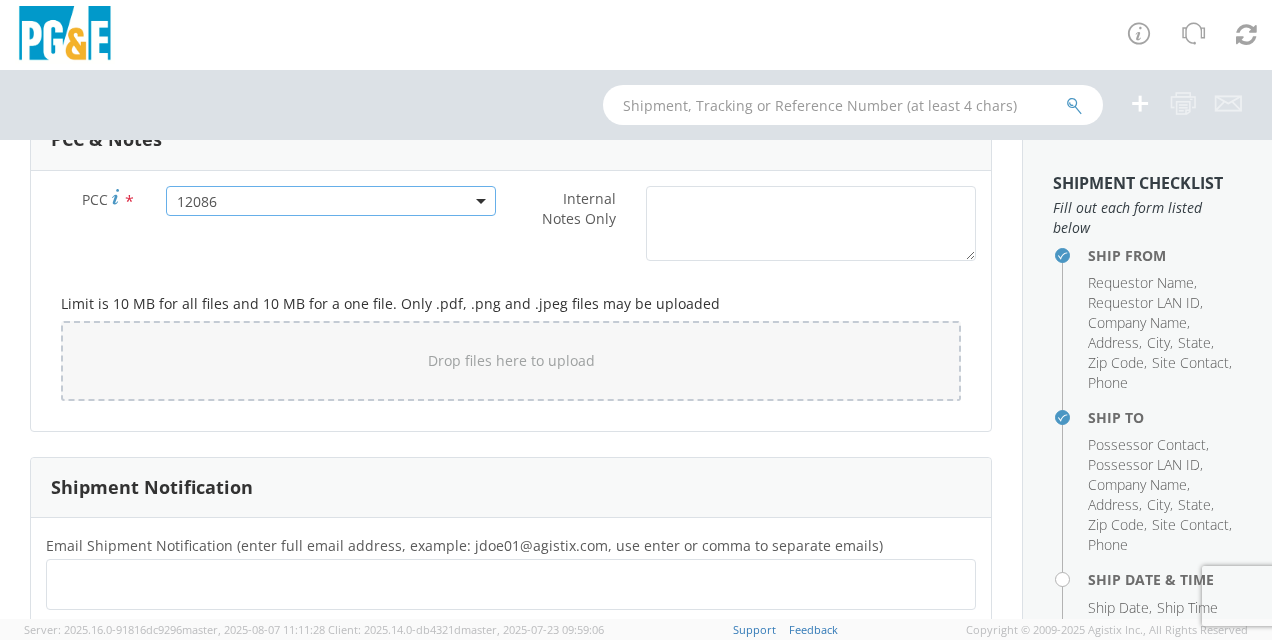click 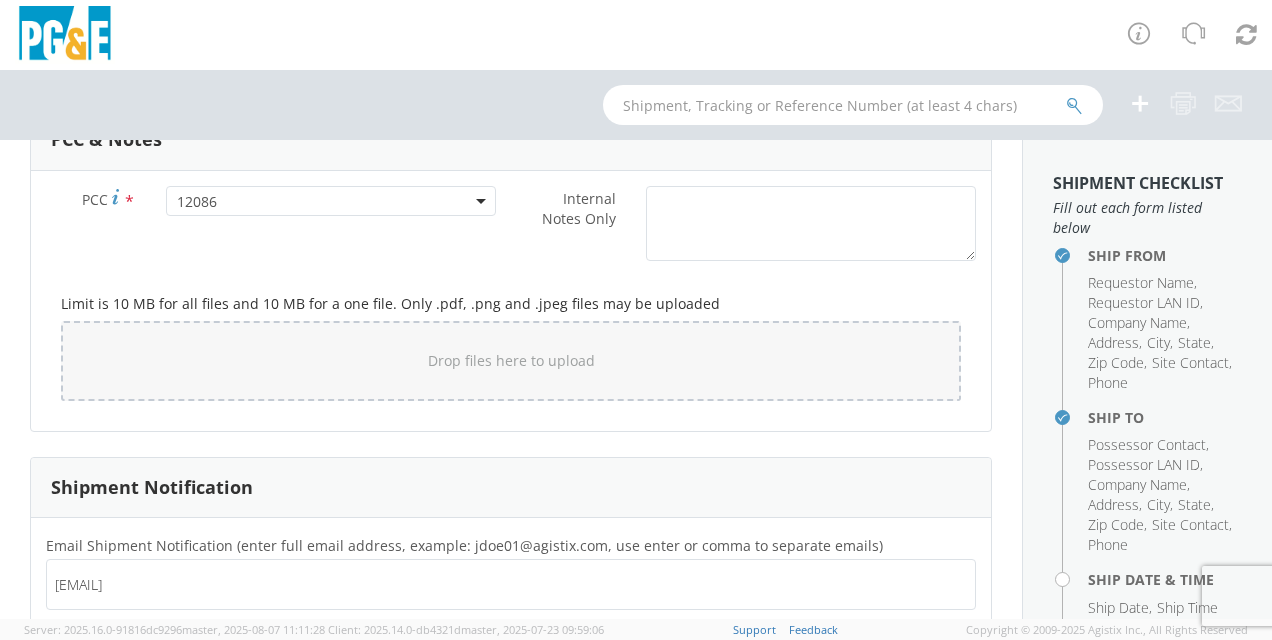 type on "[EMAIL]" 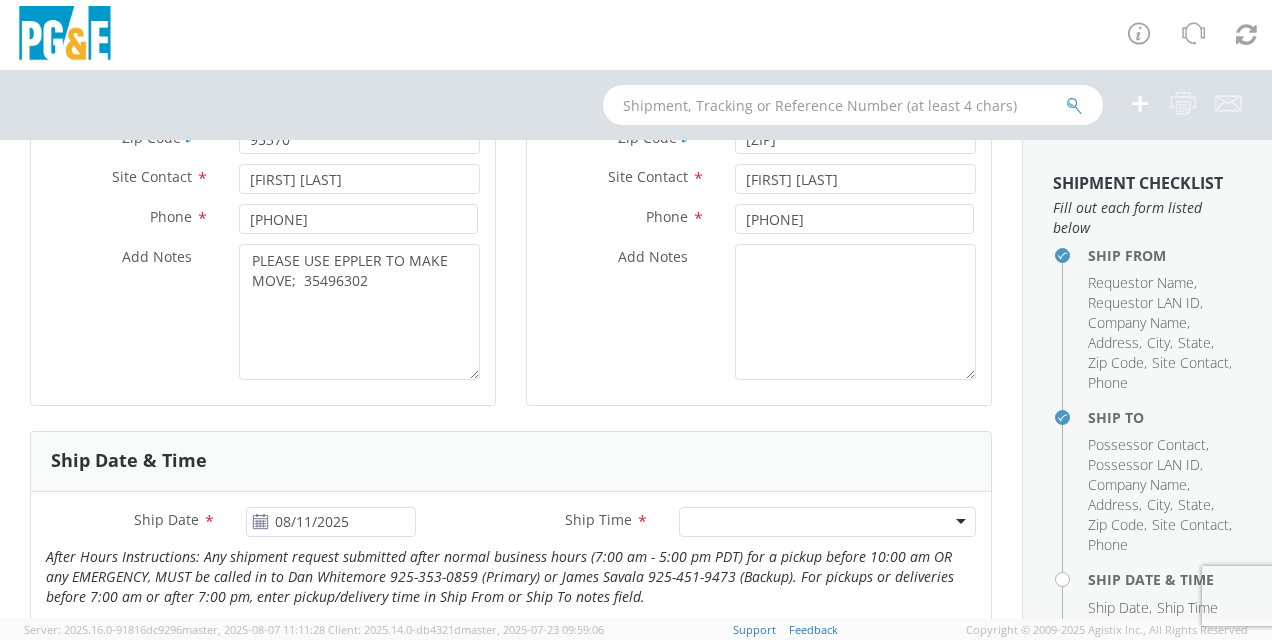 scroll, scrollTop: 500, scrollLeft: 0, axis: vertical 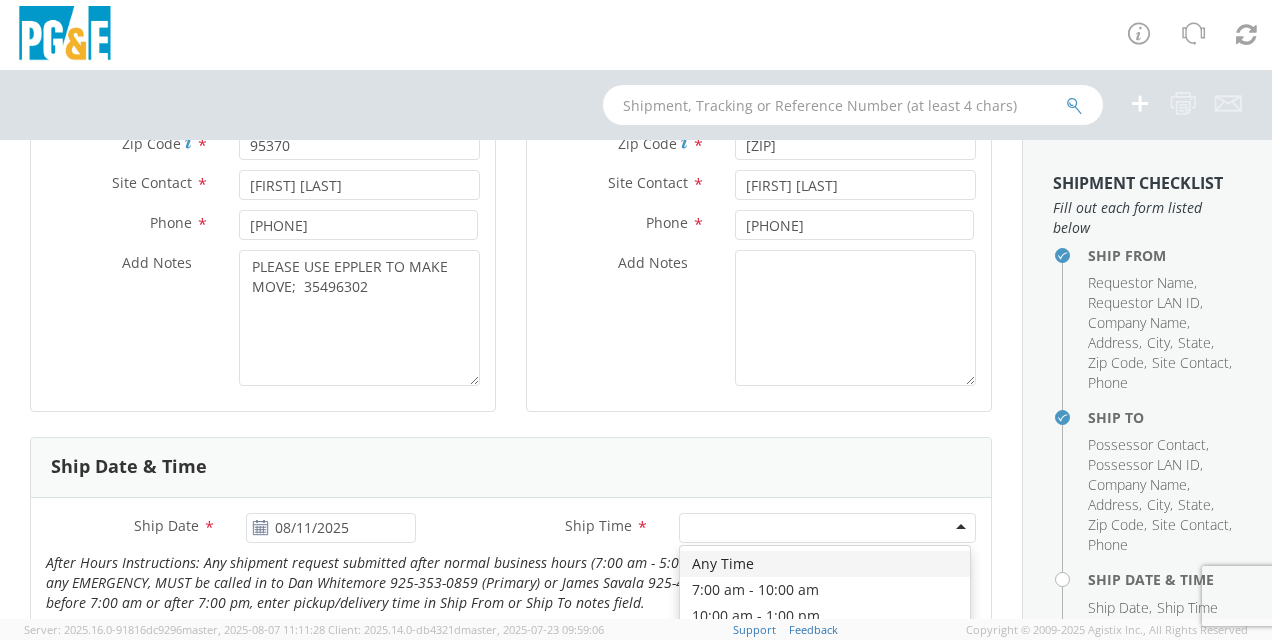 click 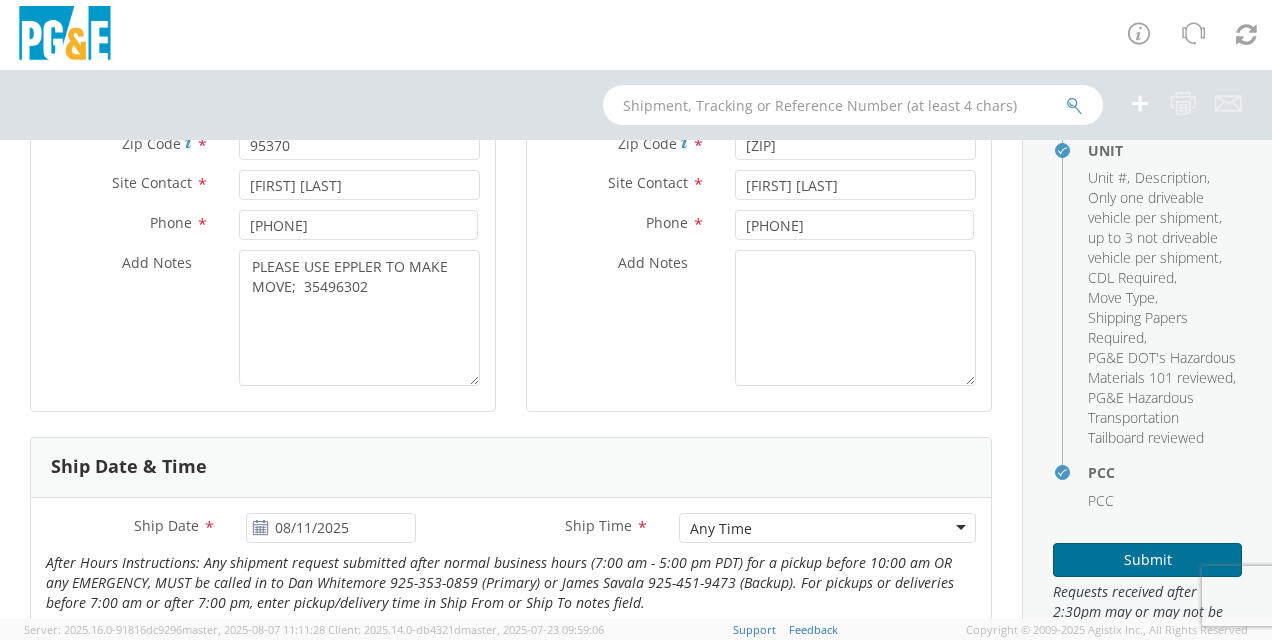 scroll, scrollTop: 600, scrollLeft: 0, axis: vertical 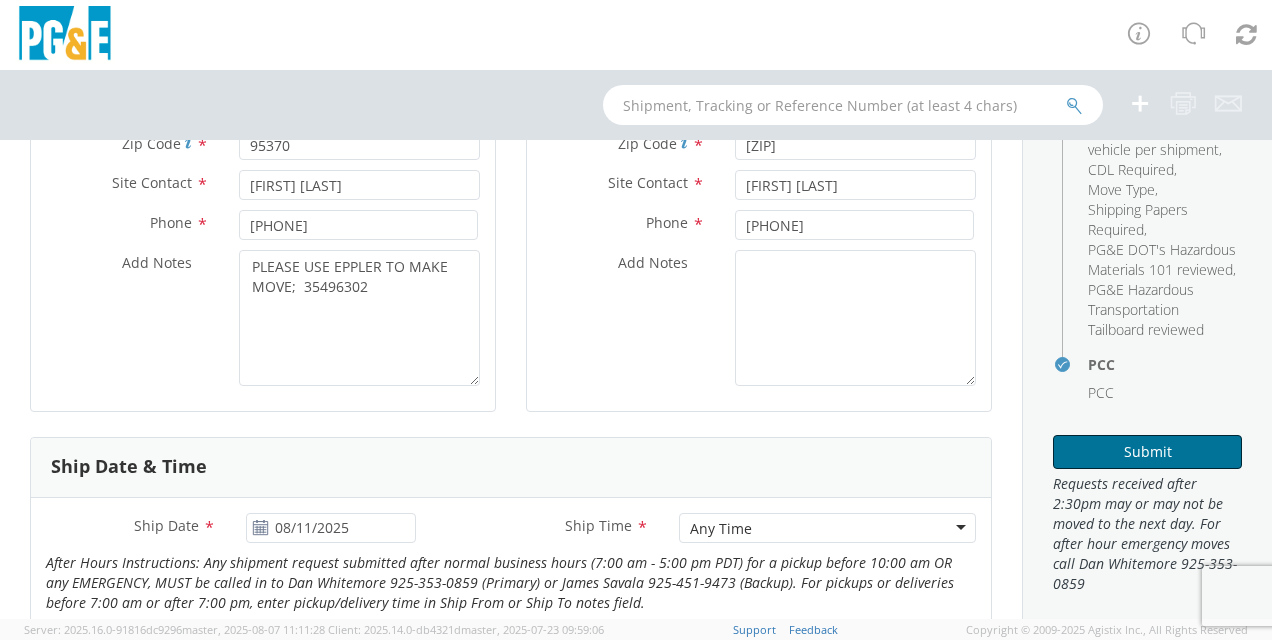 click on "Submit" at bounding box center [1147, 452] 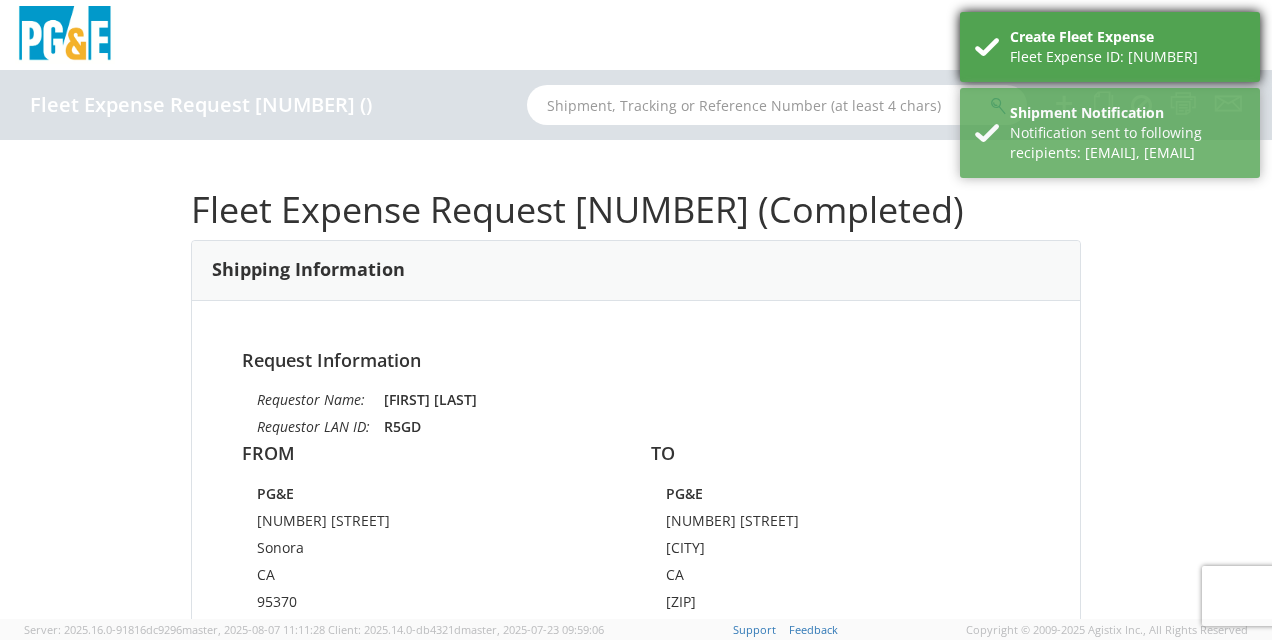 click on "Fleet Expense ID: [NUMBER]" at bounding box center (1127, 57) 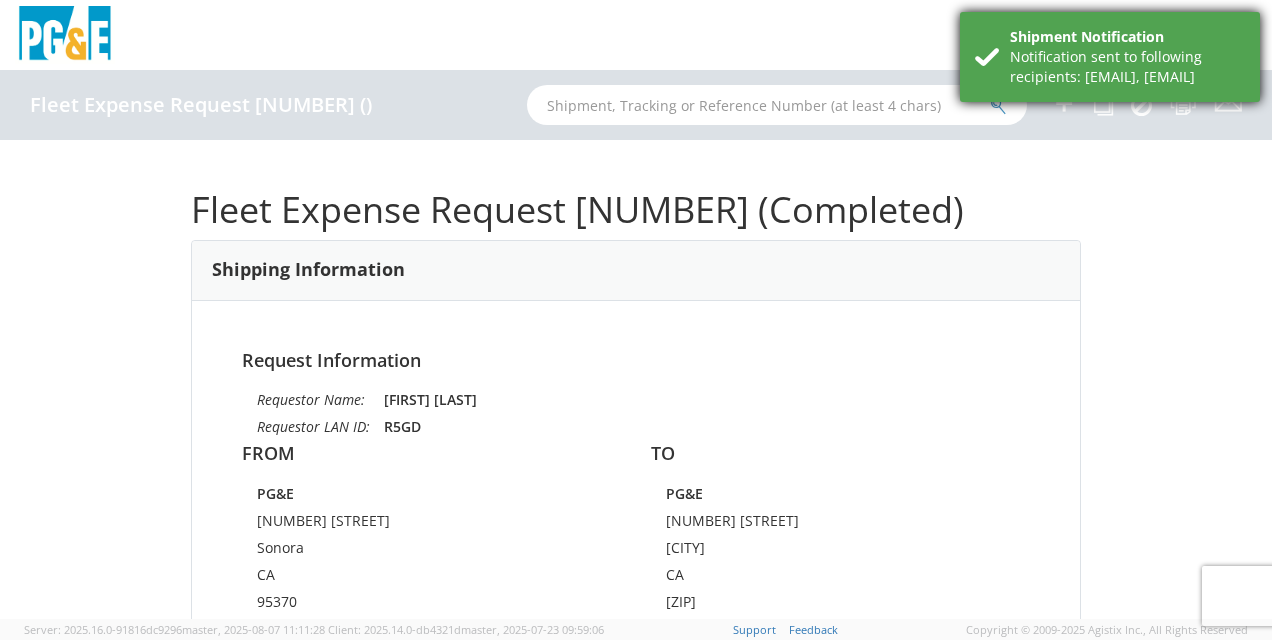 click on "Notification sent to following recipients: [EMAIL], [EMAIL]" at bounding box center (1127, 67) 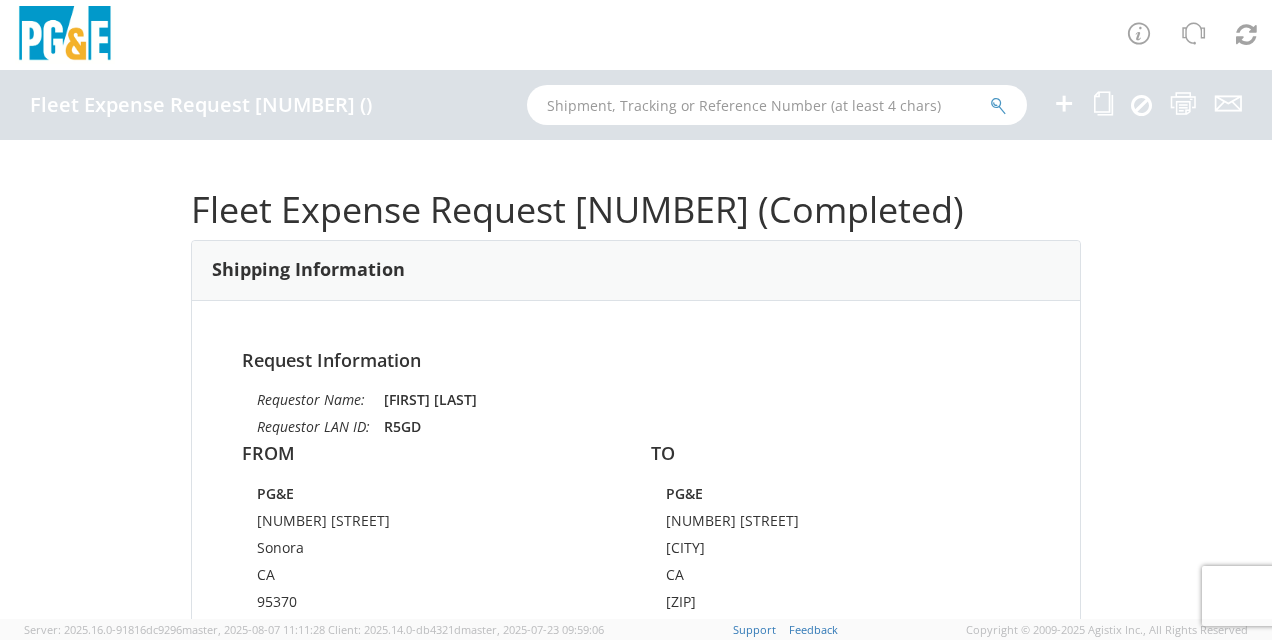 click at bounding box center [1064, 103] 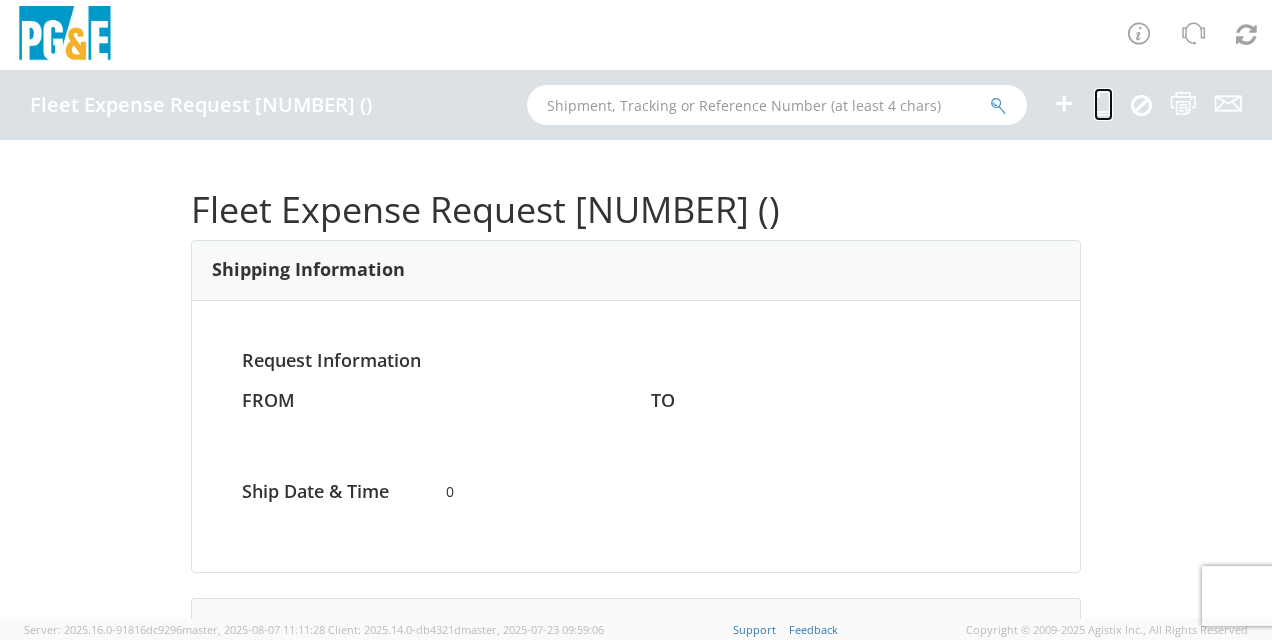 click at bounding box center [1103, 103] 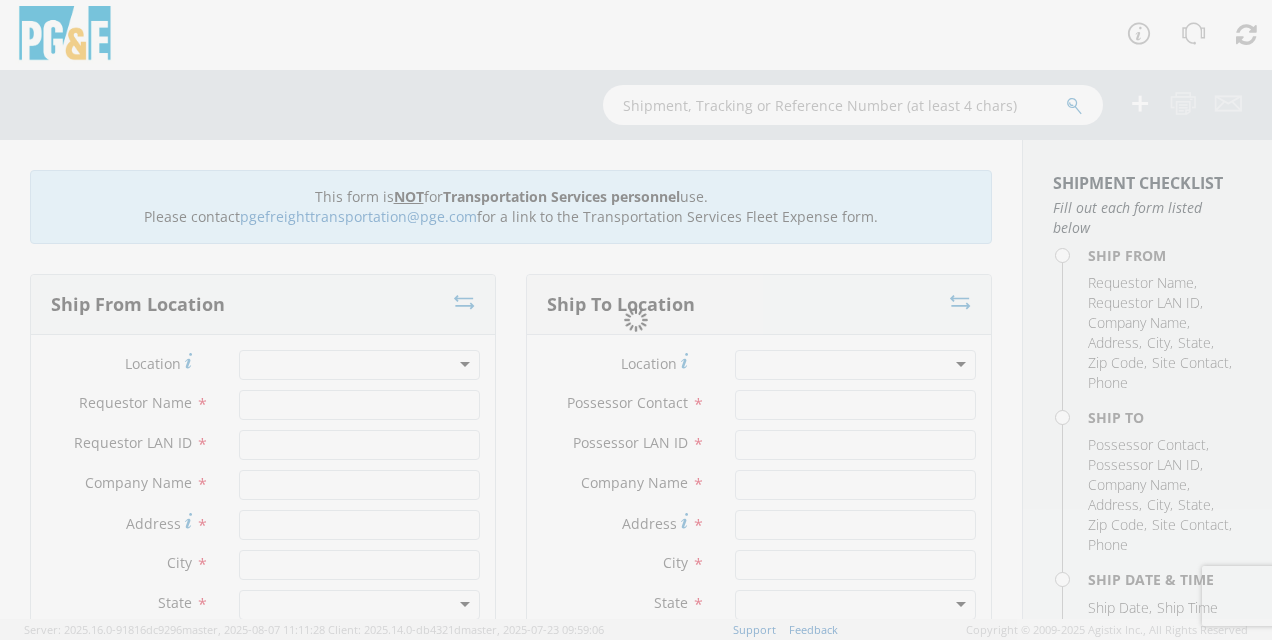 type on "[FIRST] [LAST]" 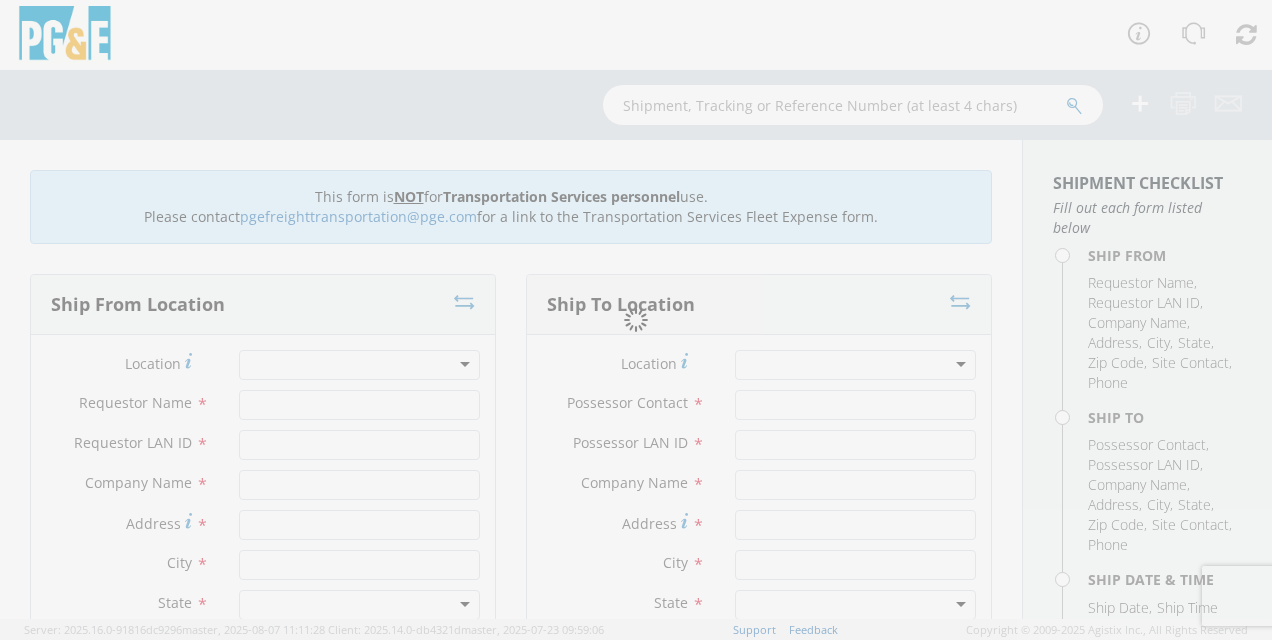 type on "R5GD" 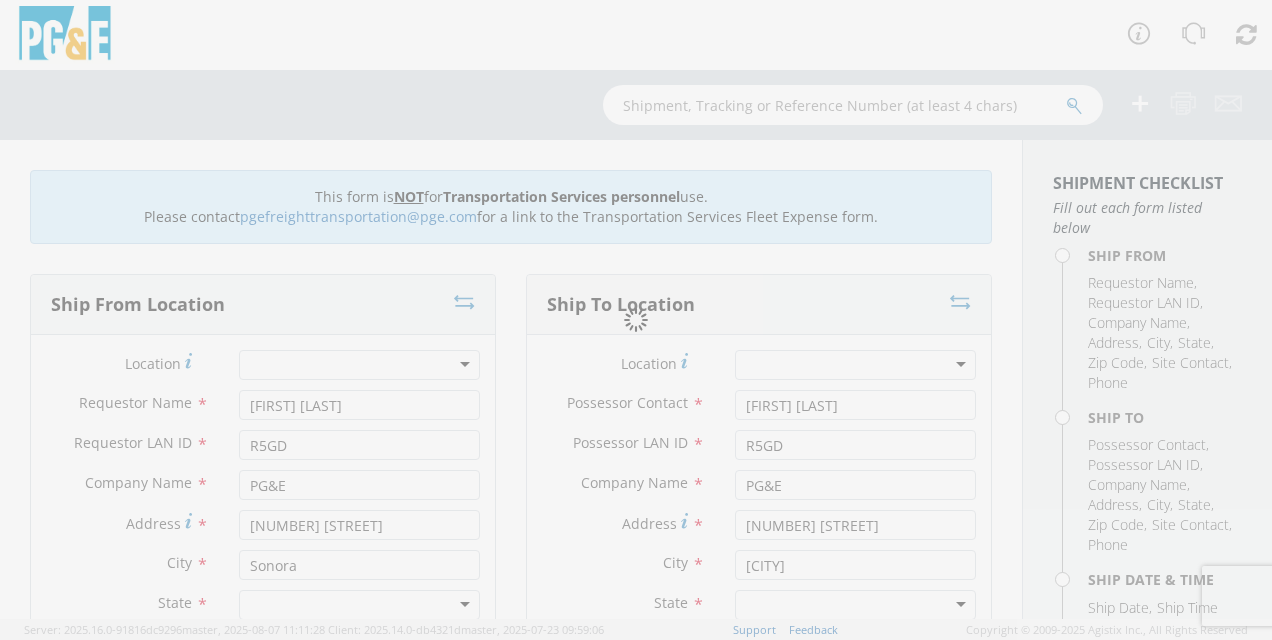 select on "12086" 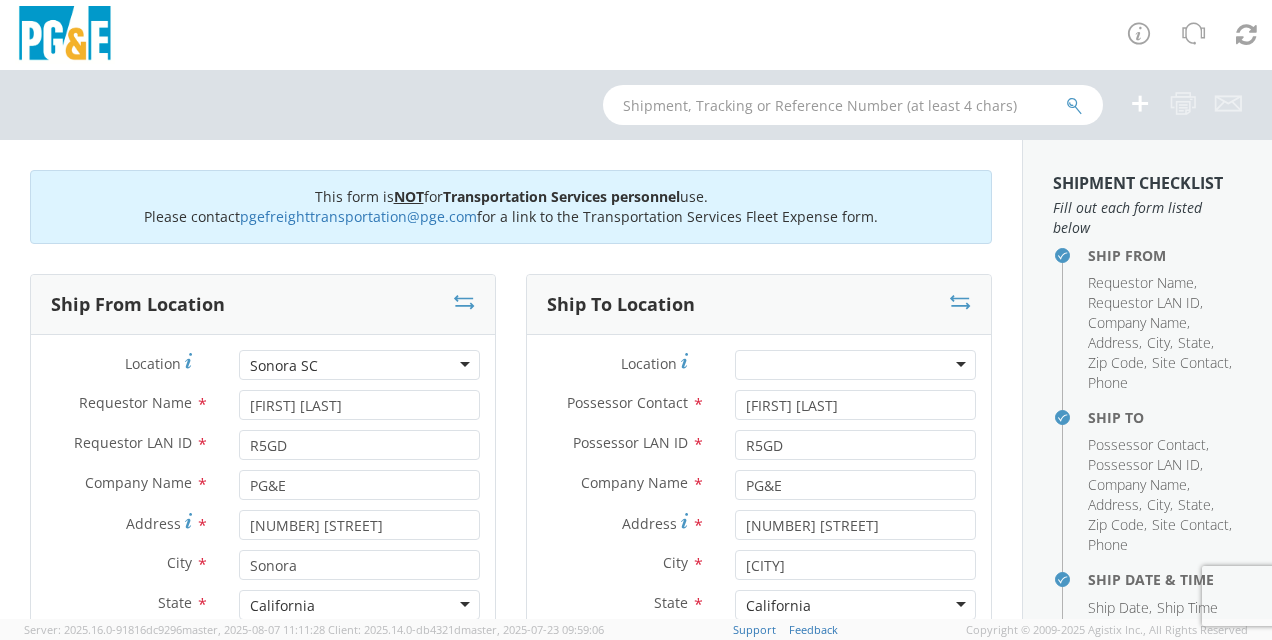select on "Other" 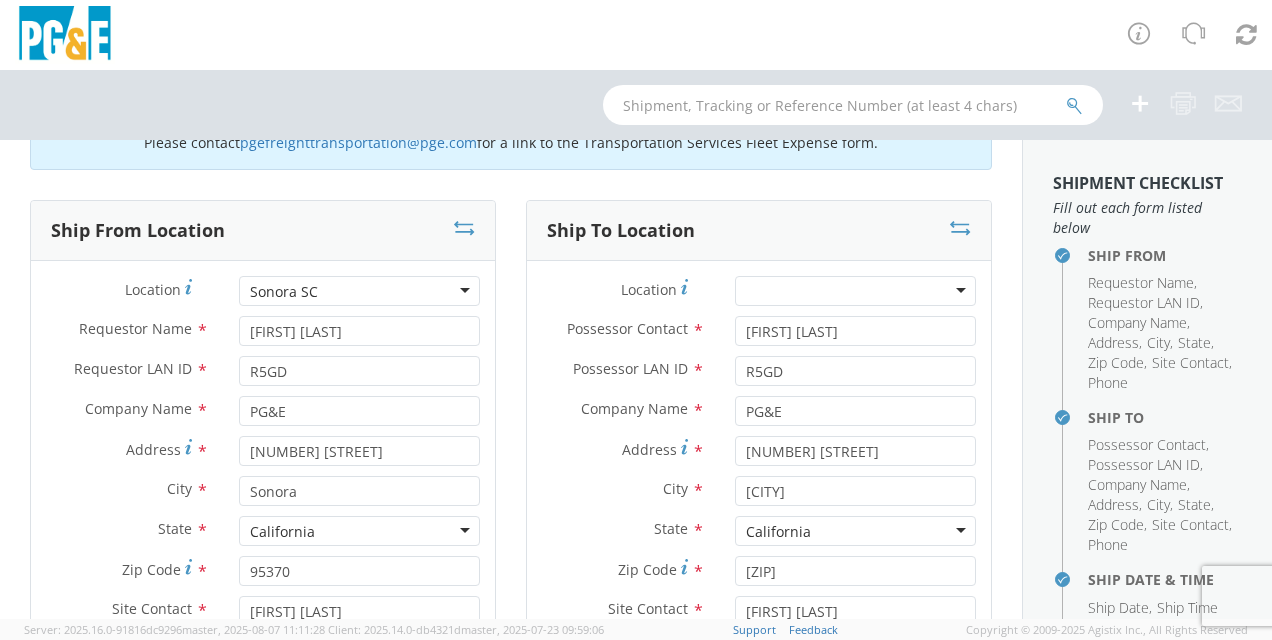 scroll, scrollTop: 200, scrollLeft: 0, axis: vertical 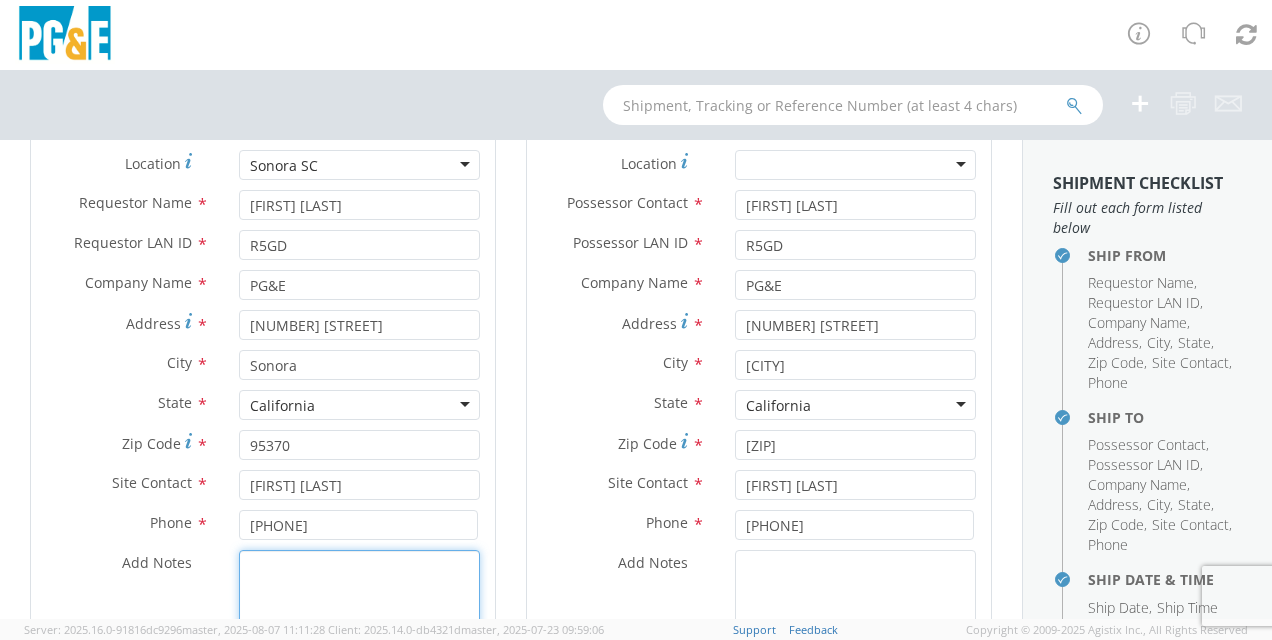 drag, startPoint x: 328, startPoint y: 572, endPoint x: 315, endPoint y: 574, distance: 13.152946 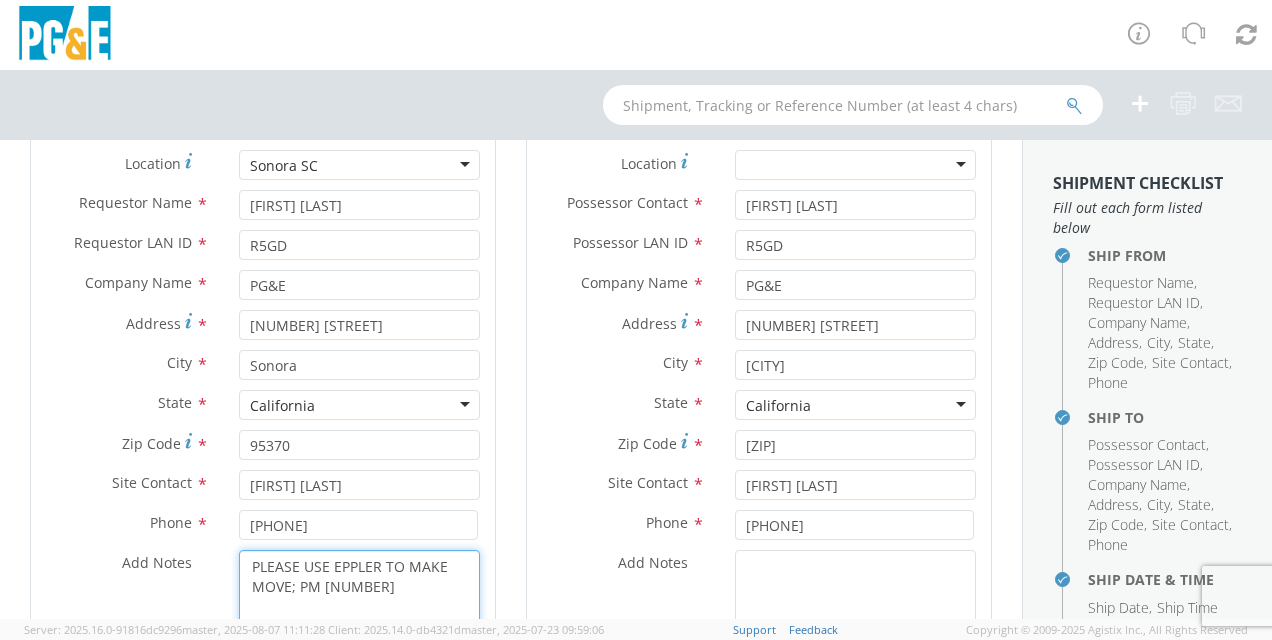type on "PLEASE USE EPPLER TO MAKE MOVE; PM [NUMBER]" 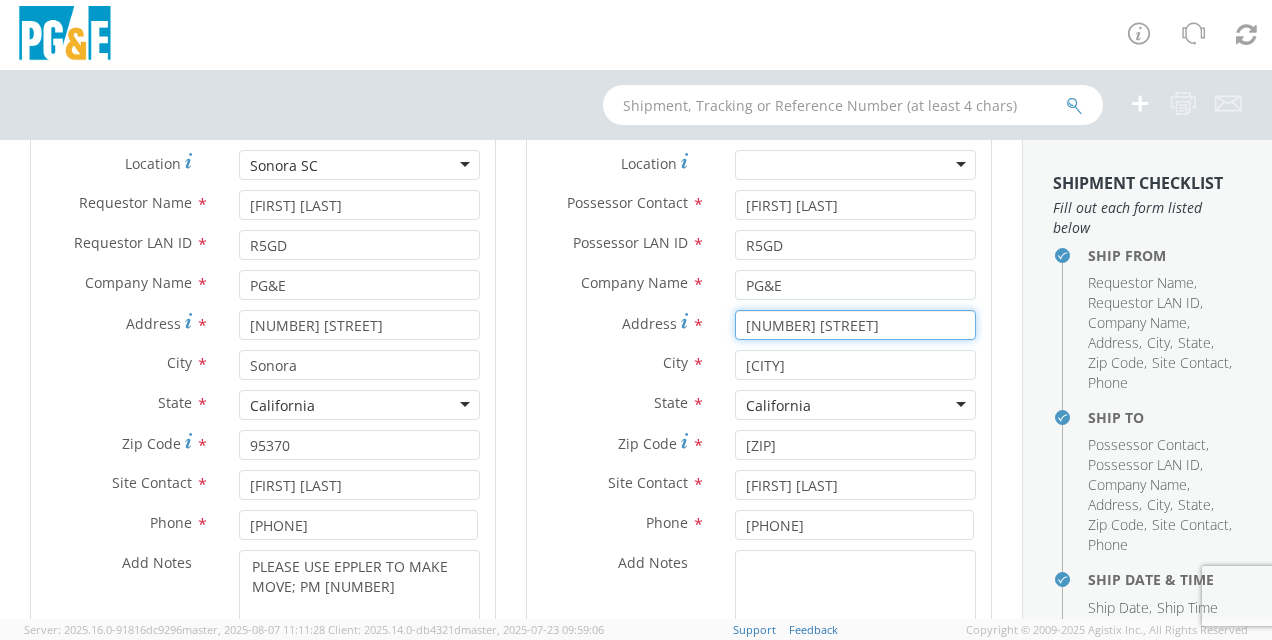 drag, startPoint x: 888, startPoint y: 326, endPoint x: 688, endPoint y: 322, distance: 200.04 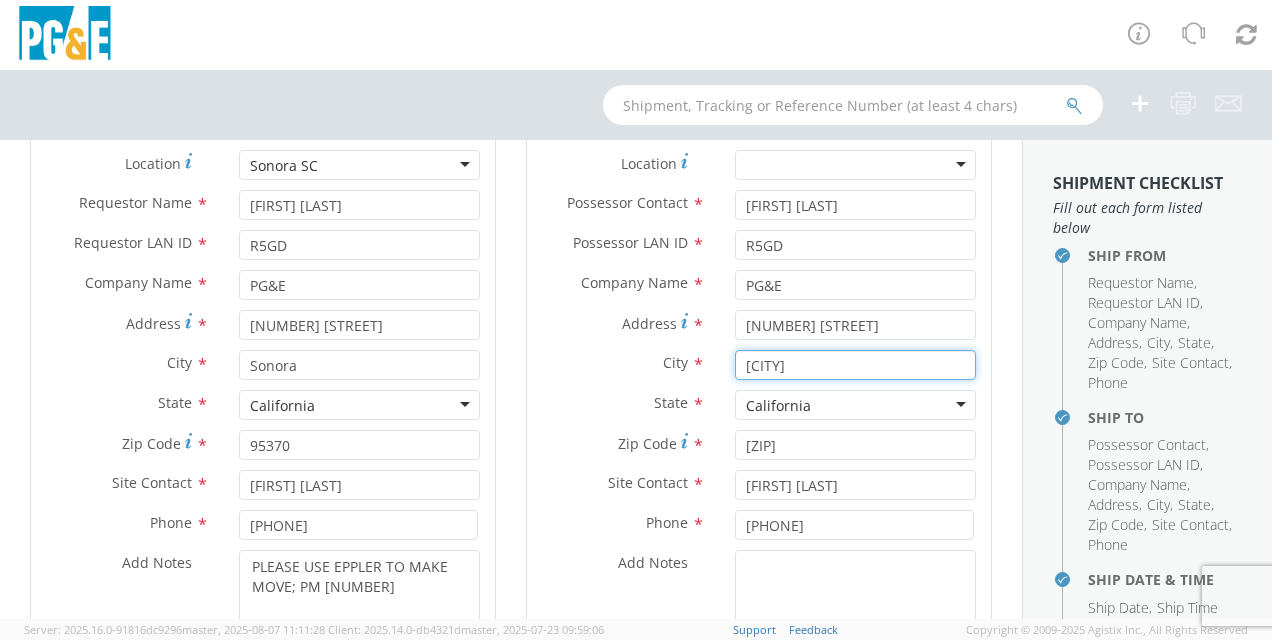 drag, startPoint x: 850, startPoint y: 354, endPoint x: 685, endPoint y: 385, distance: 167.88687 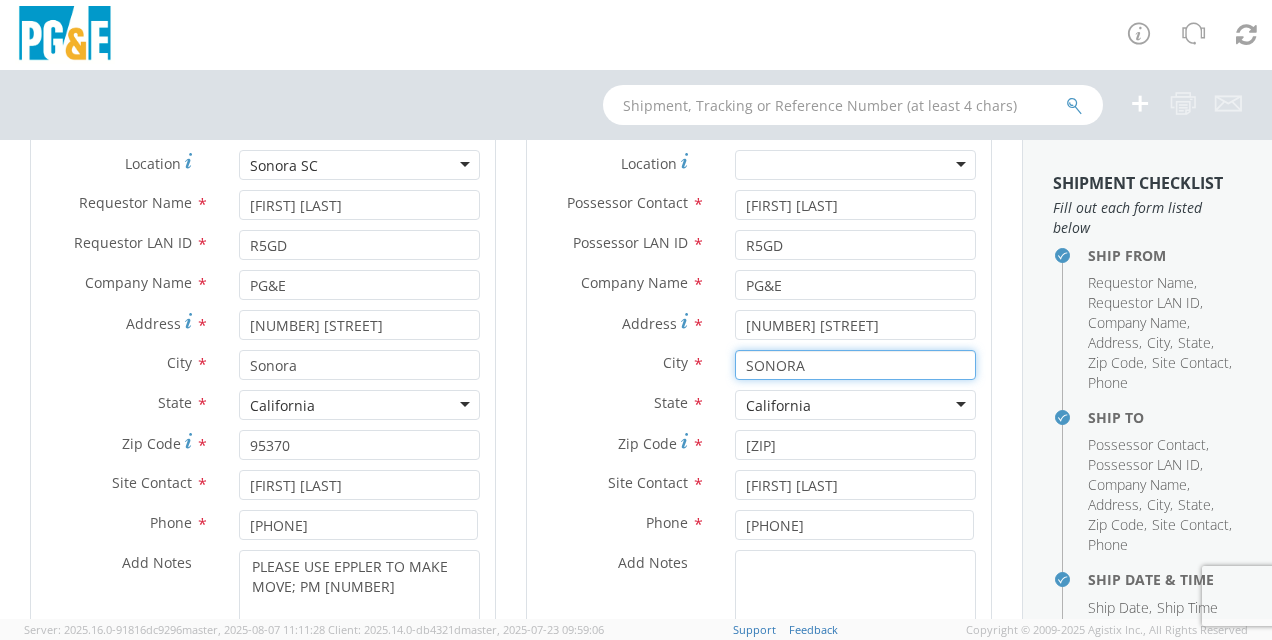 type on "SONORA" 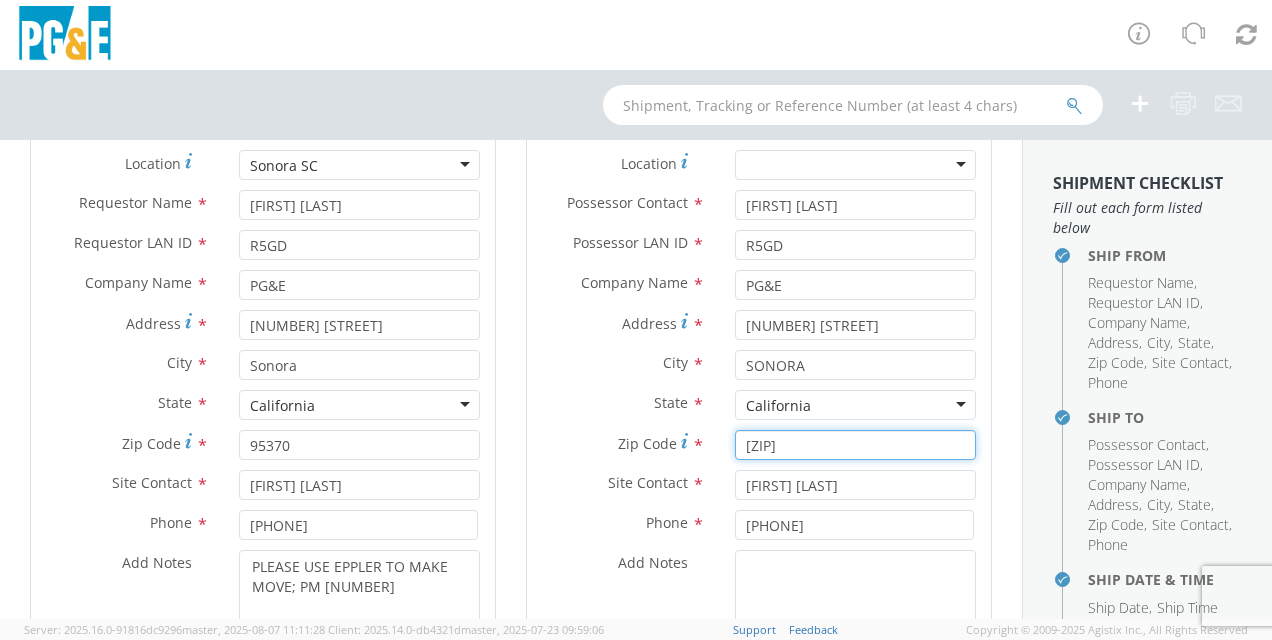 drag, startPoint x: 785, startPoint y: 446, endPoint x: 675, endPoint y: 428, distance: 111.463 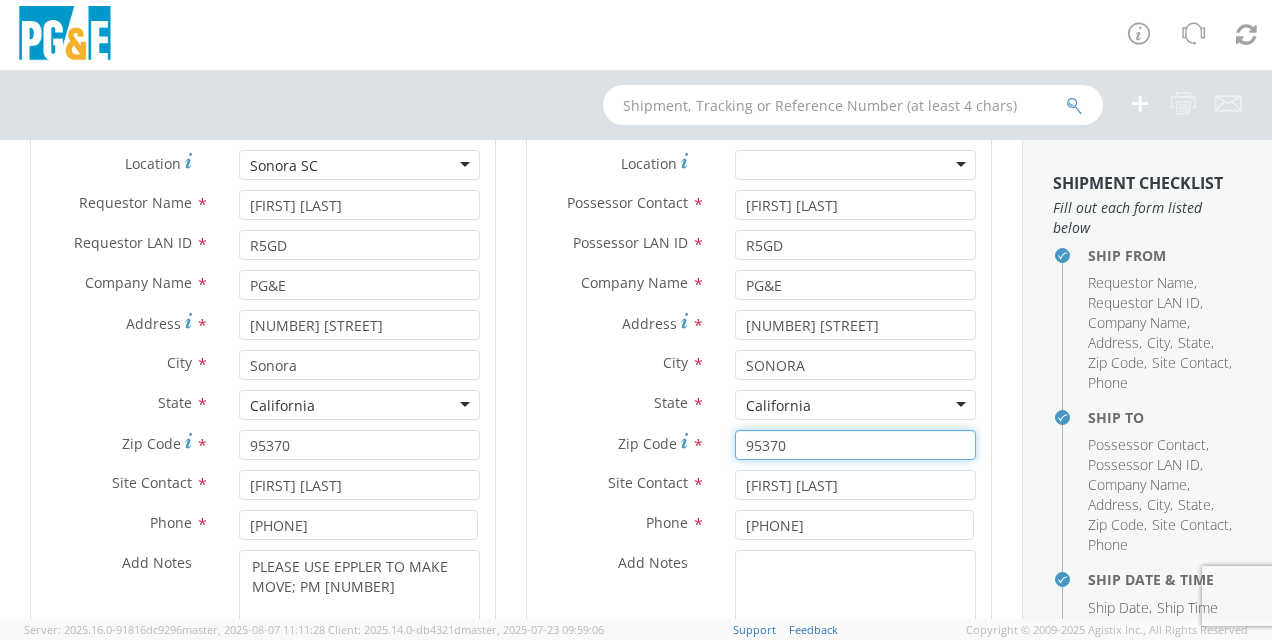 type on "95370" 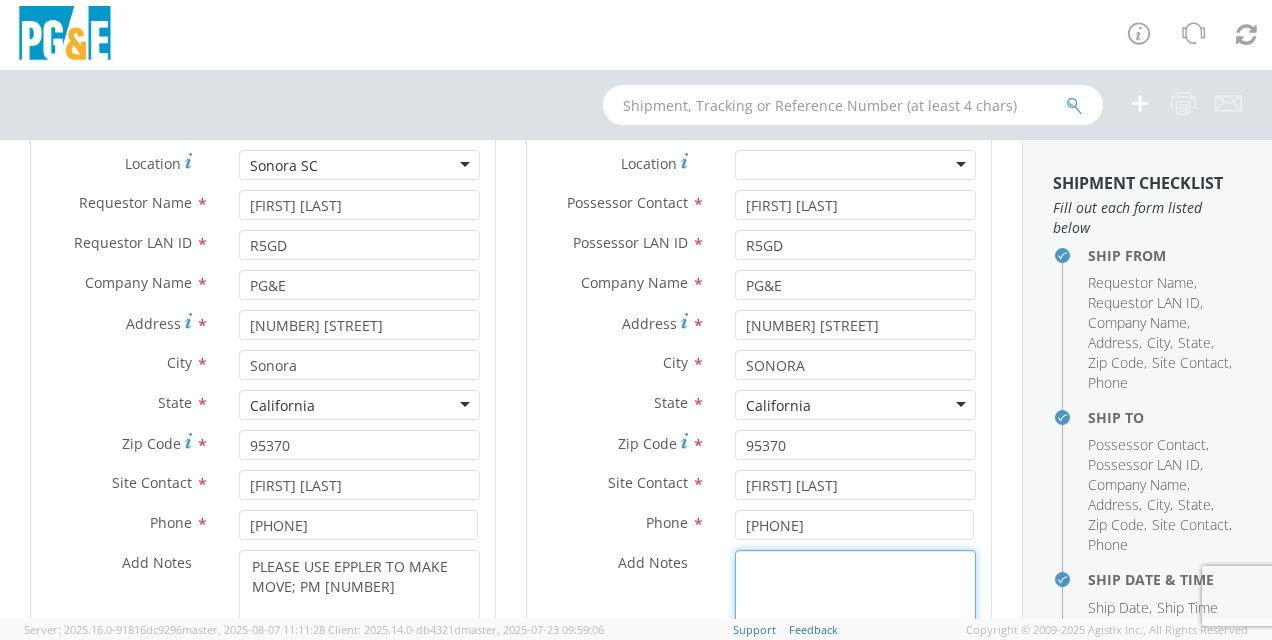 click on "Add Notes        *" at bounding box center (855, 618) 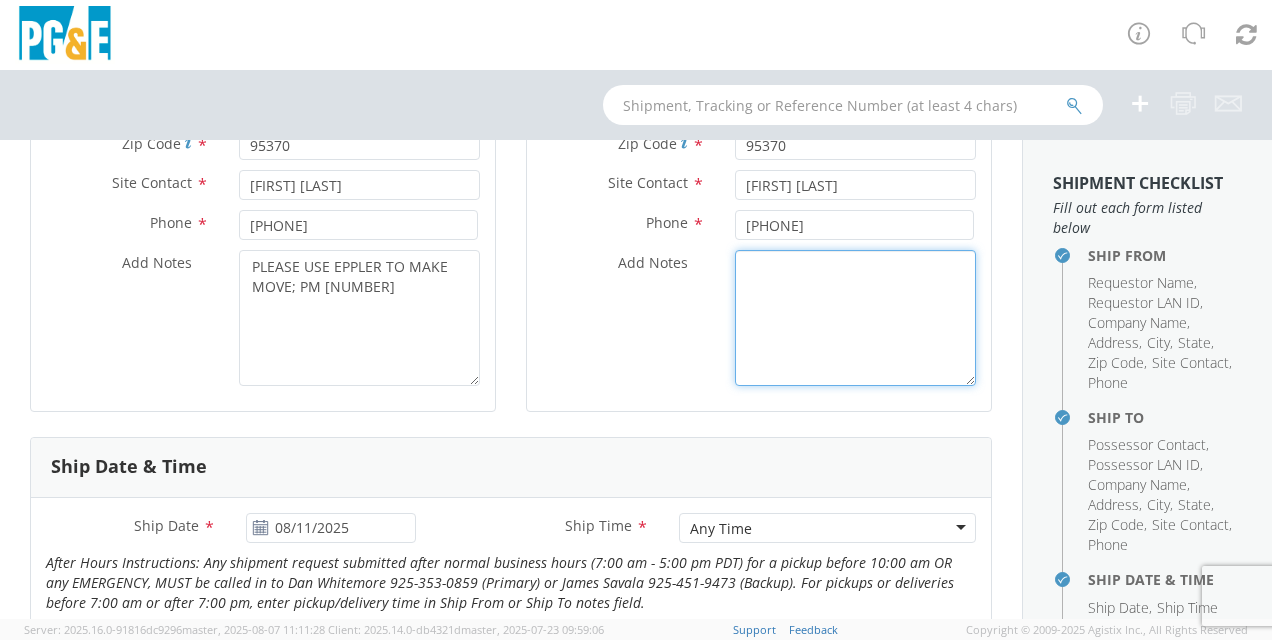 scroll, scrollTop: 600, scrollLeft: 0, axis: vertical 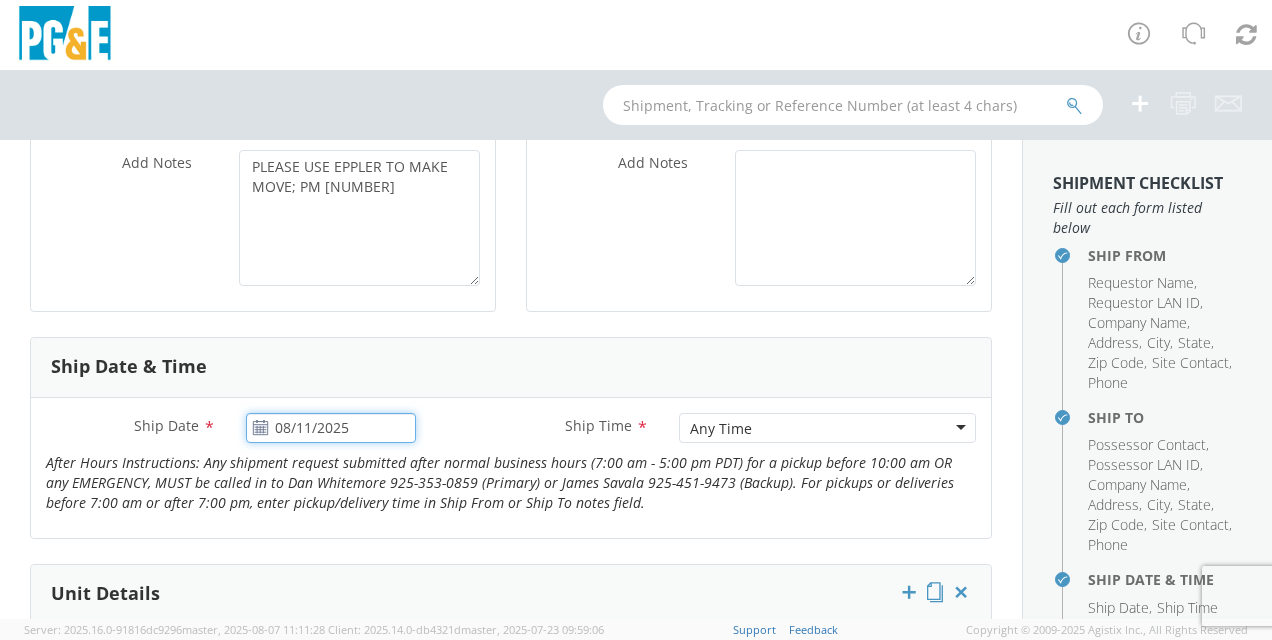 click on "08/11/2025" at bounding box center (331, 428) 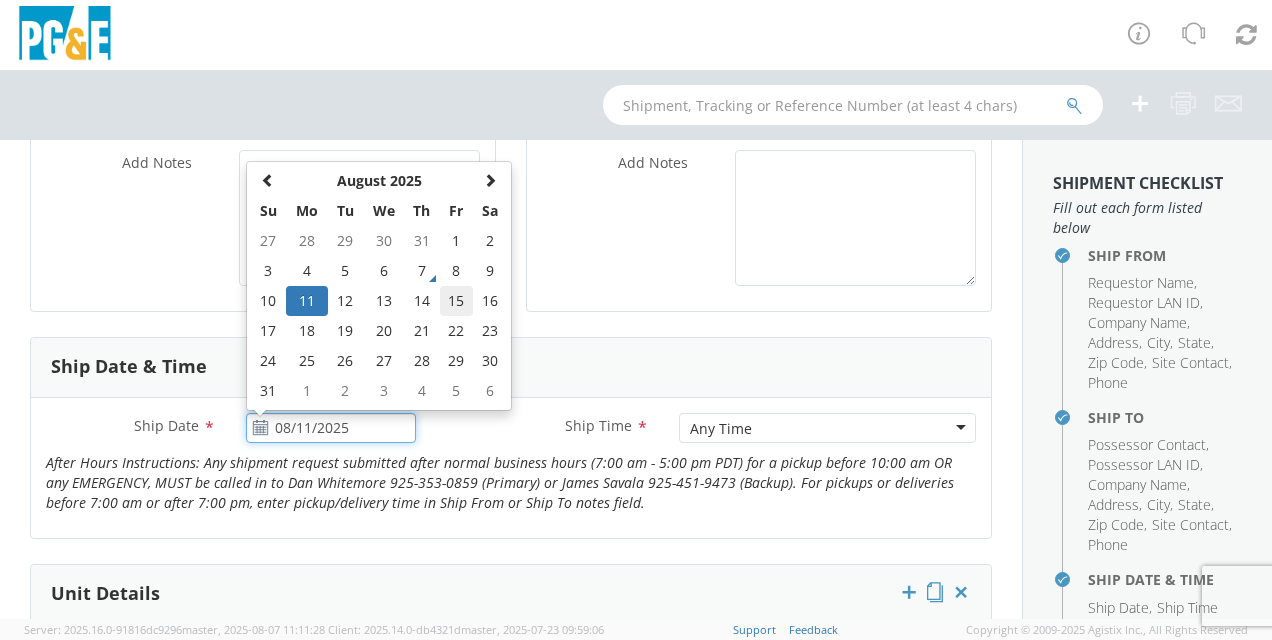 click on "15" 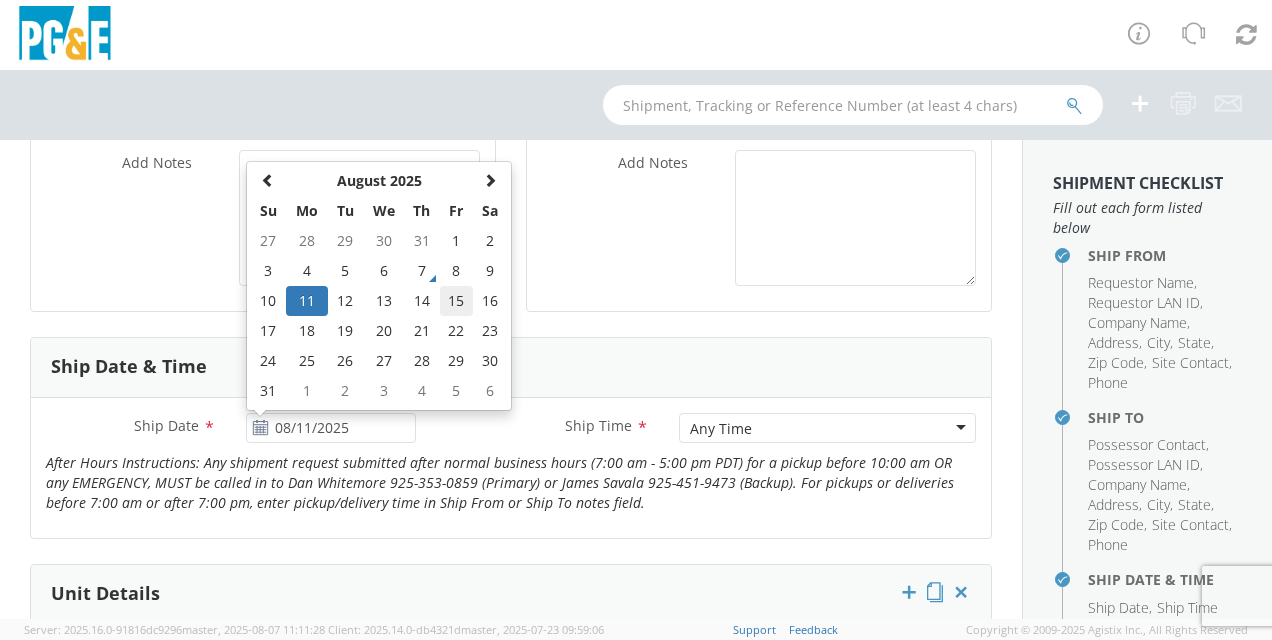 type on "08/15/2025" 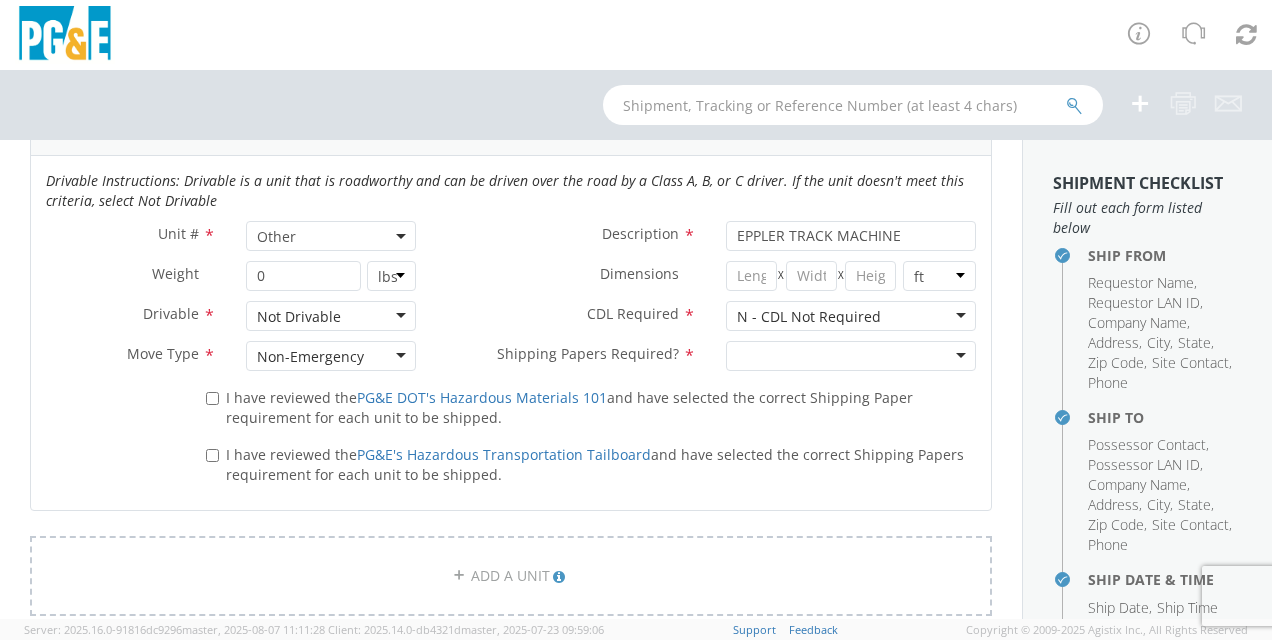 scroll, scrollTop: 1100, scrollLeft: 0, axis: vertical 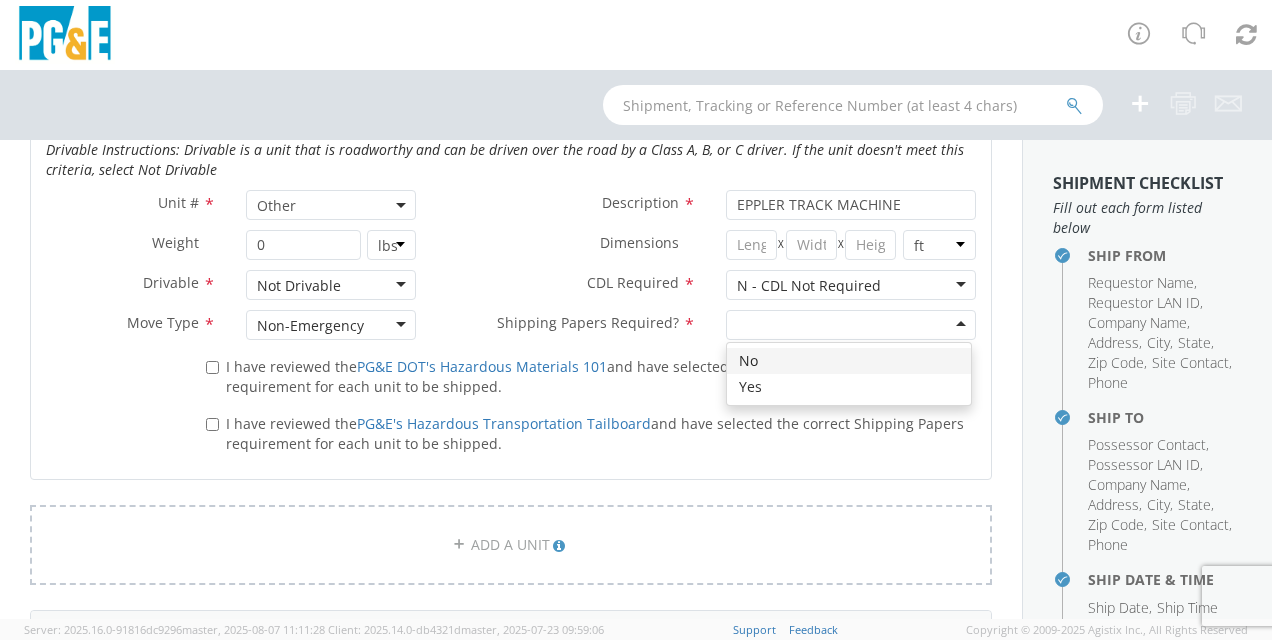 click 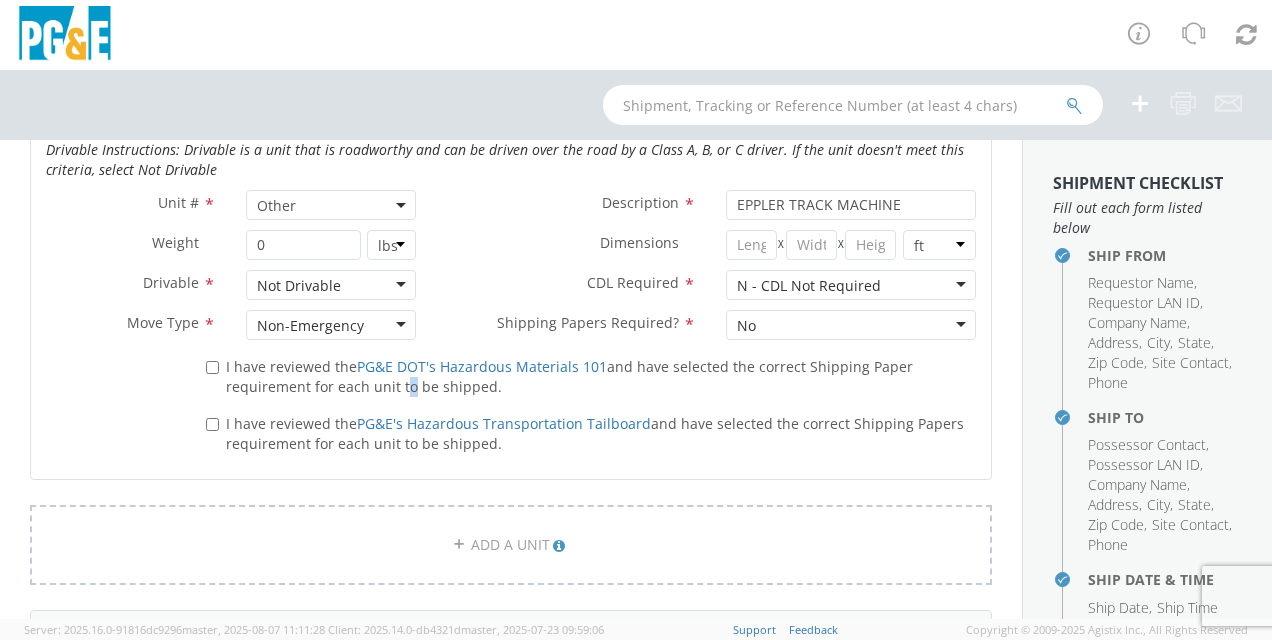 click on "I have reviewed the  PG&E DOT's Hazardous Materials 101
and have selected the correct Shipping Paper requirement for each unit to be shipped." 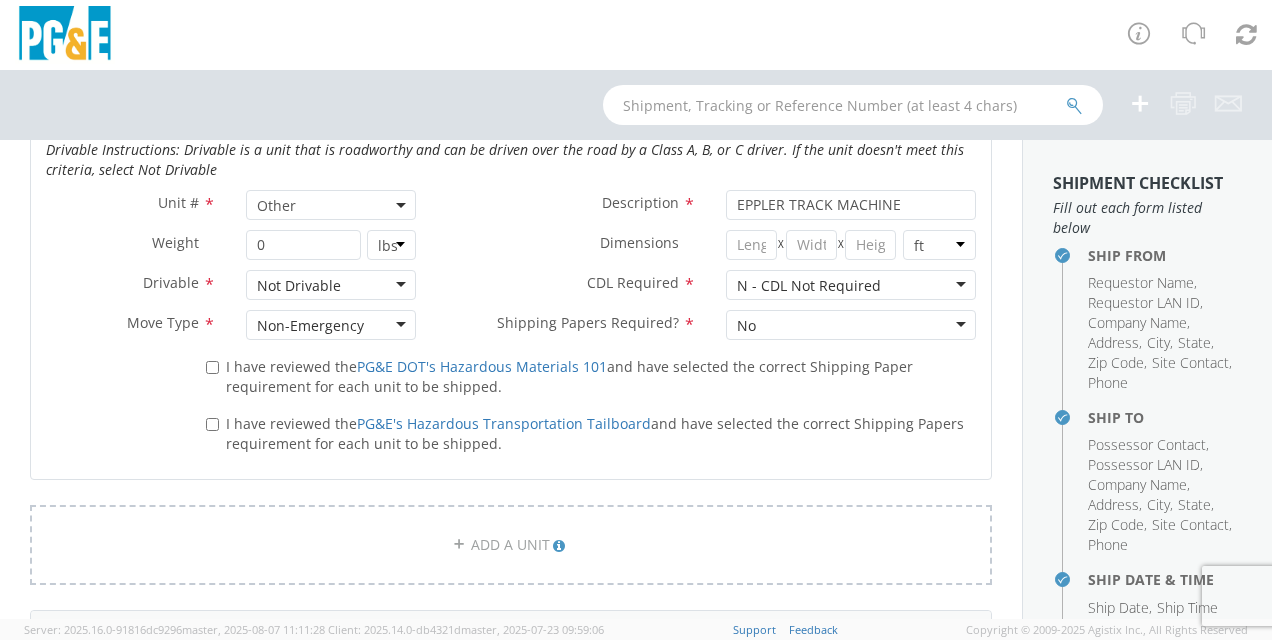 click on "I have reviewed the  PG&E's Hazardous Transportation Tailboard
and have selected the correct Shipping Papers requirement for each unit to be shipped." 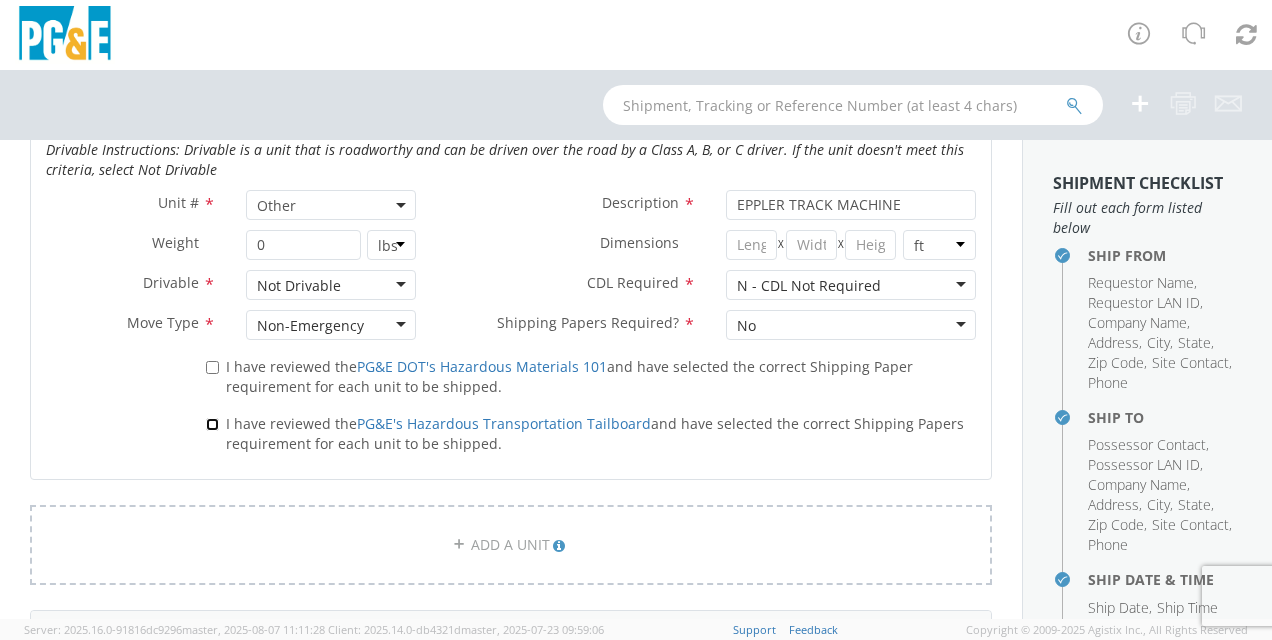click on "I have reviewed the  PG&E's Hazardous Transportation Tailboard
and have selected the correct Shipping Papers requirement for each unit to be shipped." at bounding box center [212, 424] 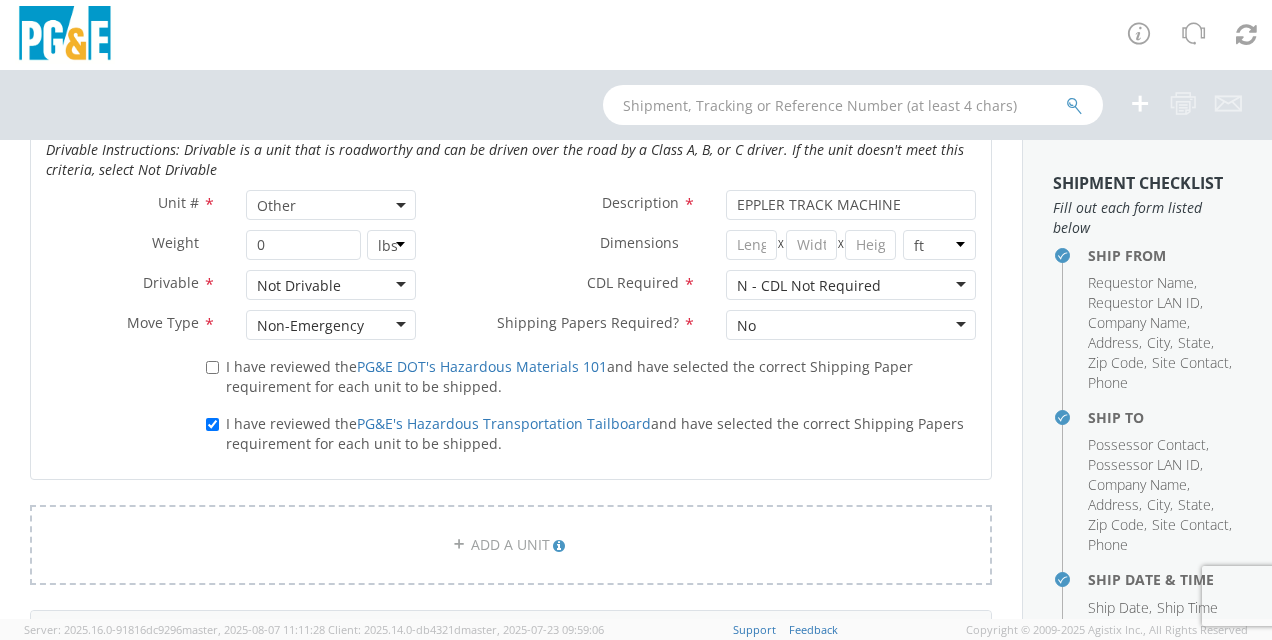 drag, startPoint x: 217, startPoint y: 380, endPoint x: 250, endPoint y: 369, distance: 34.785053 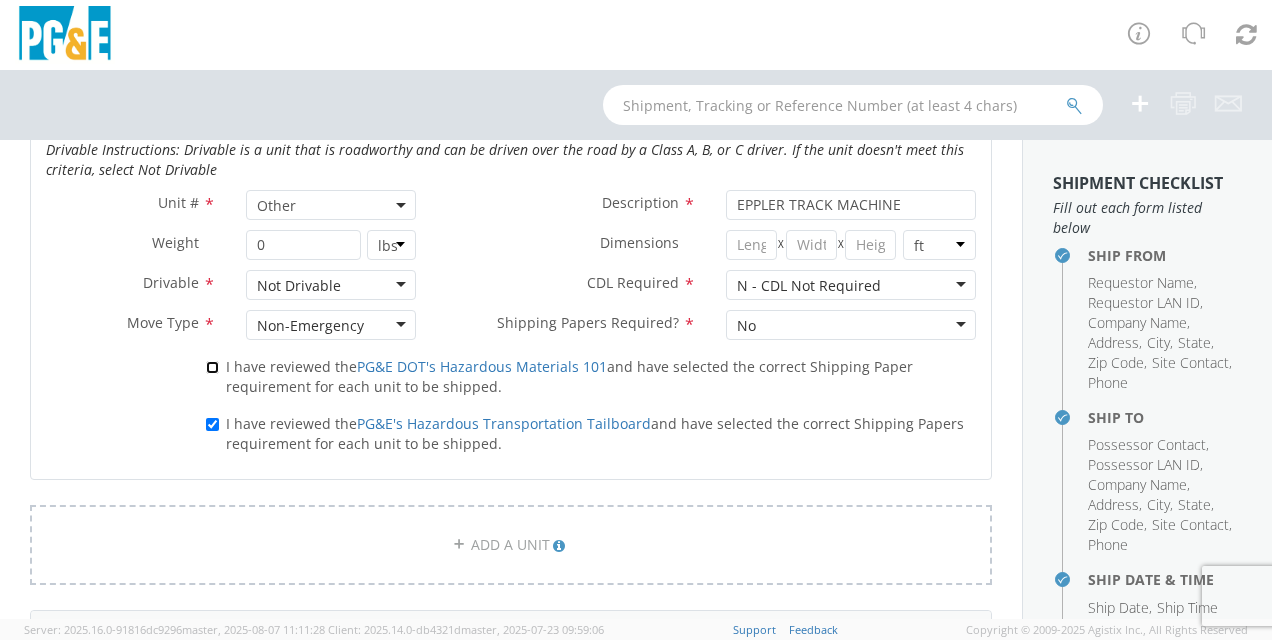 click on "I have reviewed the  PG&E DOT's Hazardous Materials 101
and have selected the correct Shipping Paper requirement for each unit to be shipped." at bounding box center [212, 367] 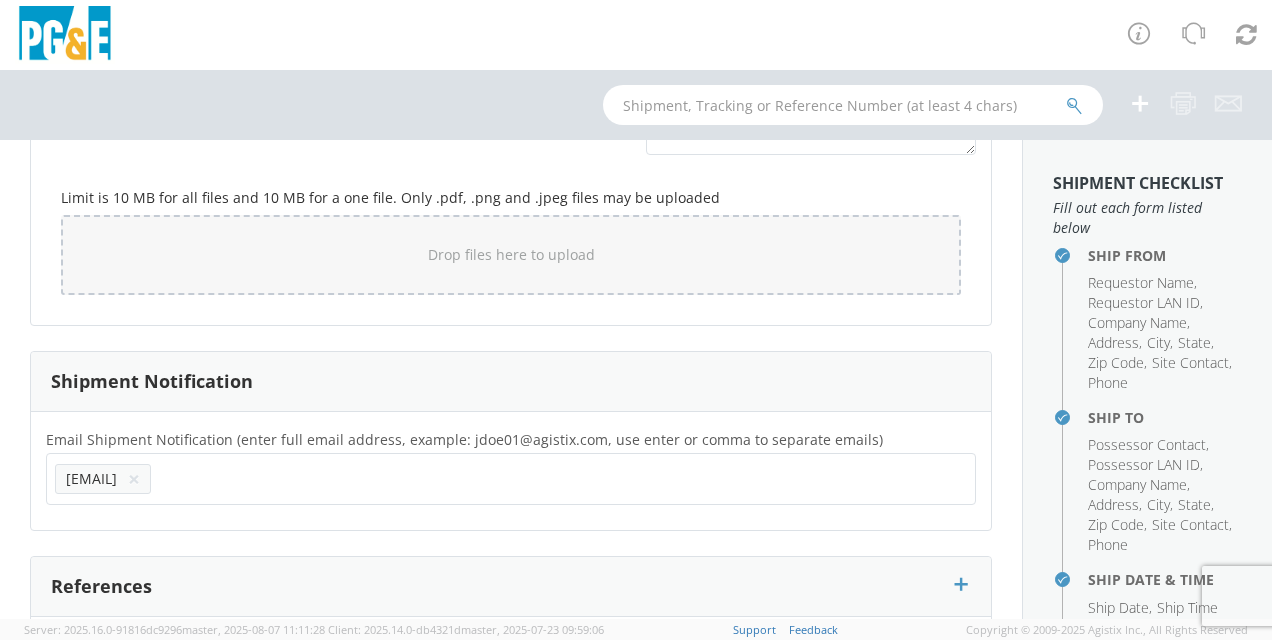 scroll, scrollTop: 1800, scrollLeft: 0, axis: vertical 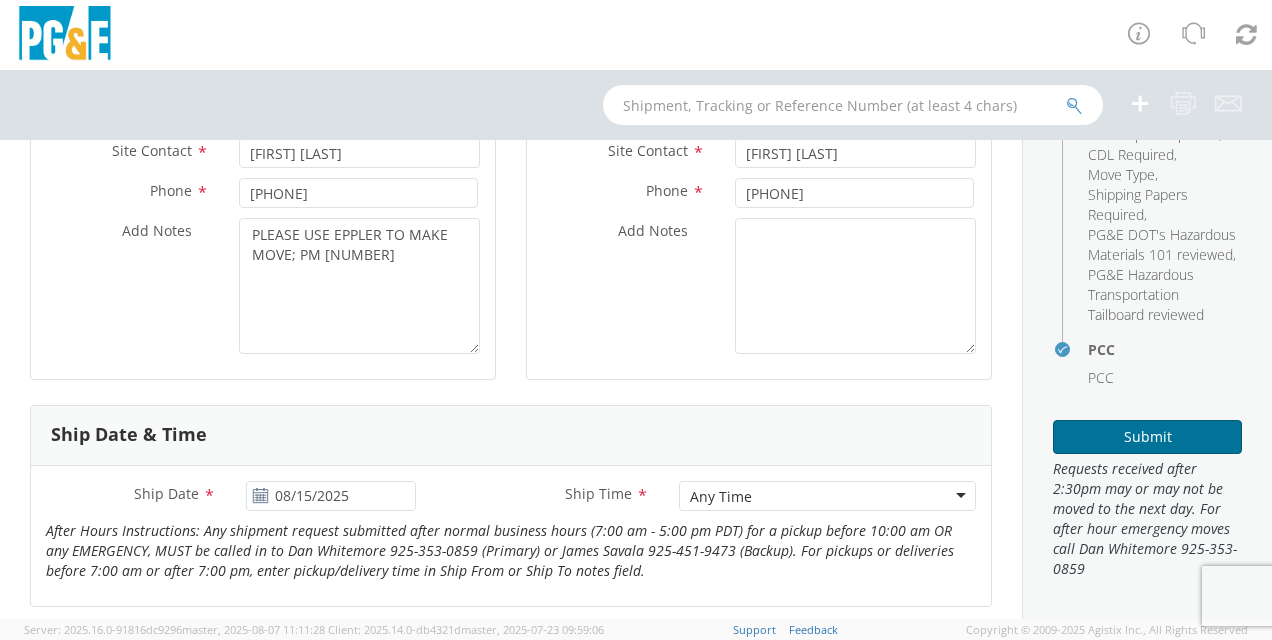 click on "Submit" at bounding box center [1147, 437] 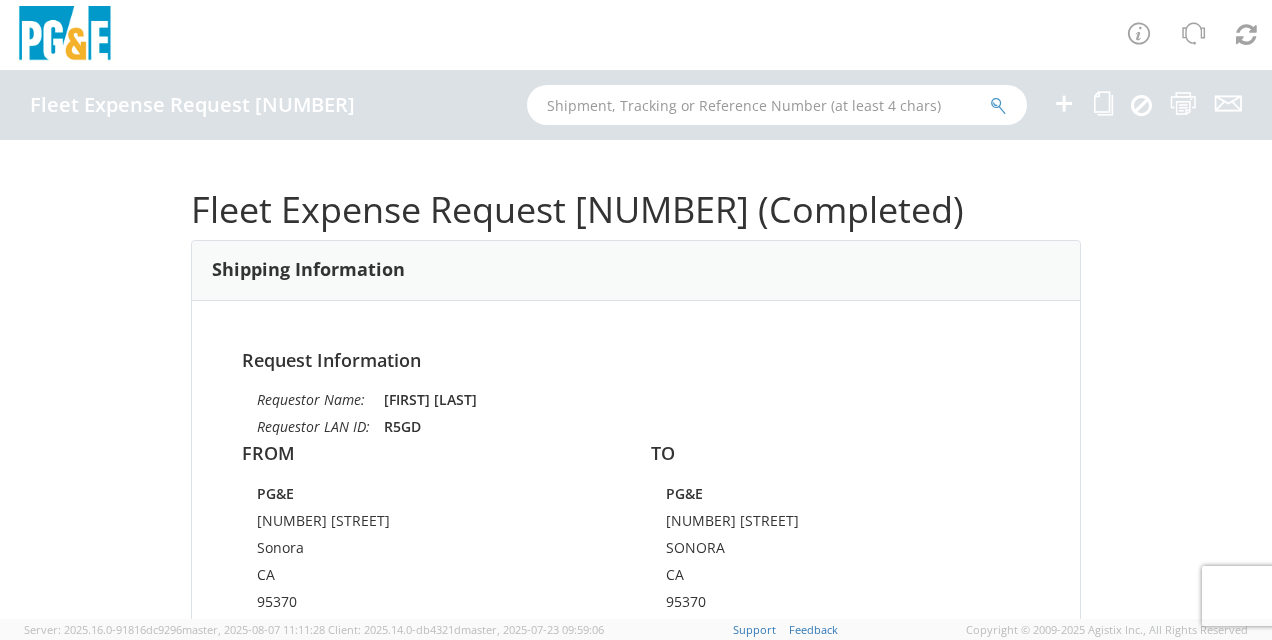 click at bounding box center [1064, 103] 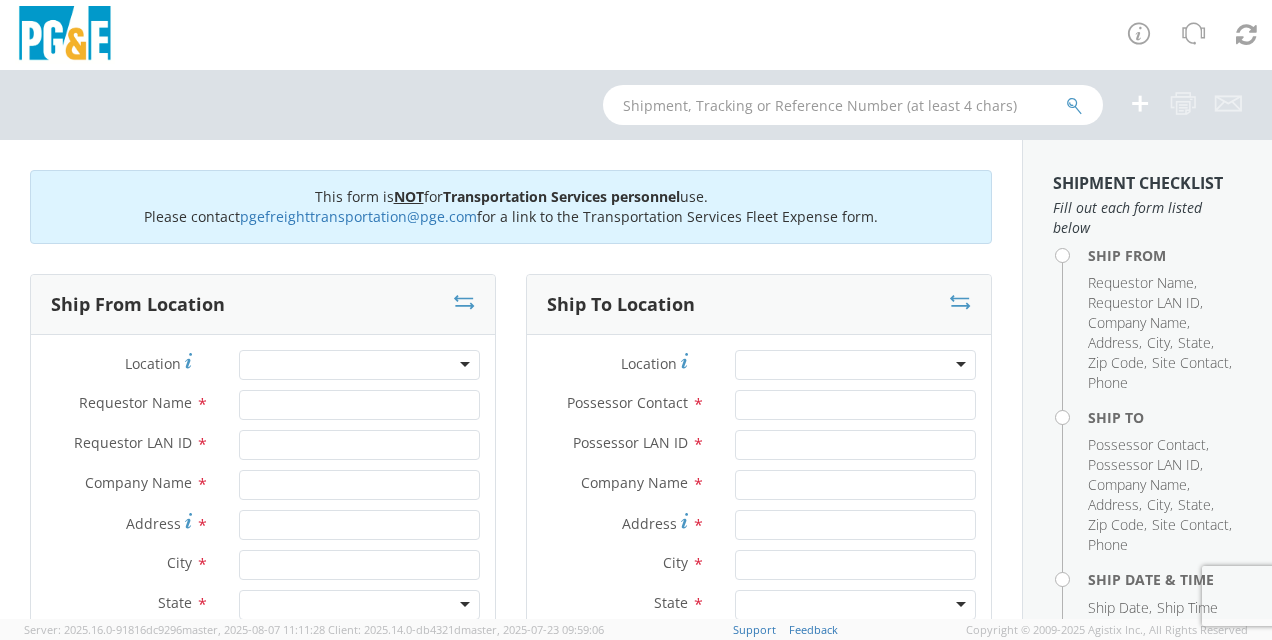 click at bounding box center (359, 365) 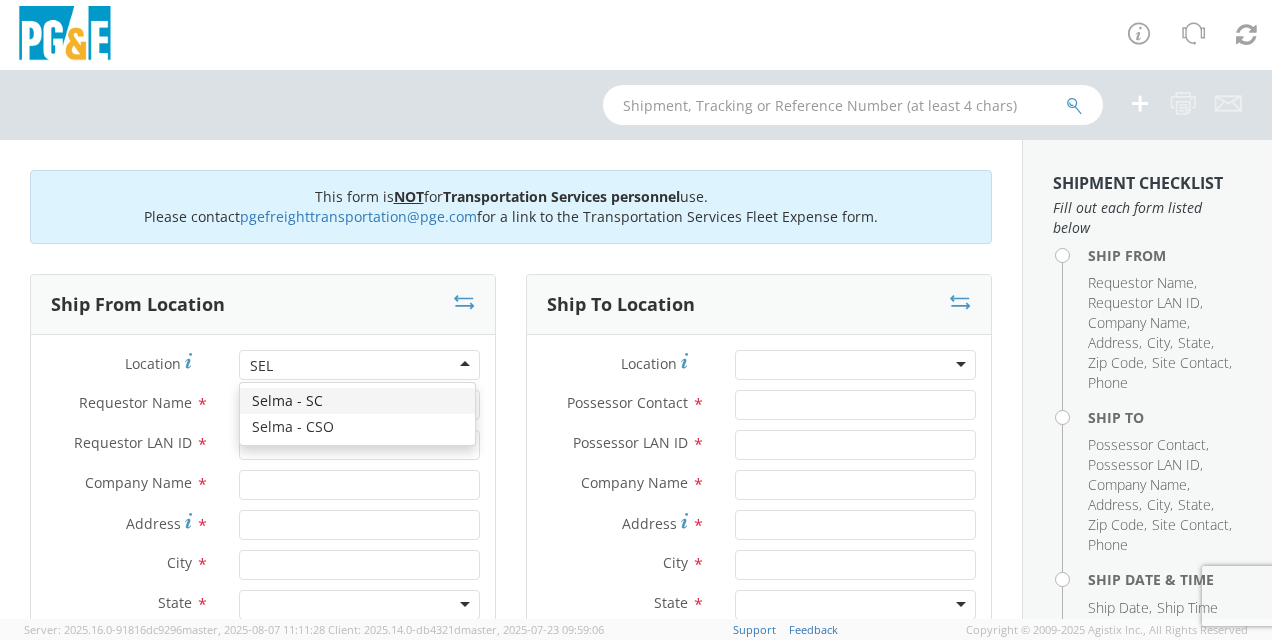 scroll, scrollTop: 0, scrollLeft: 0, axis: both 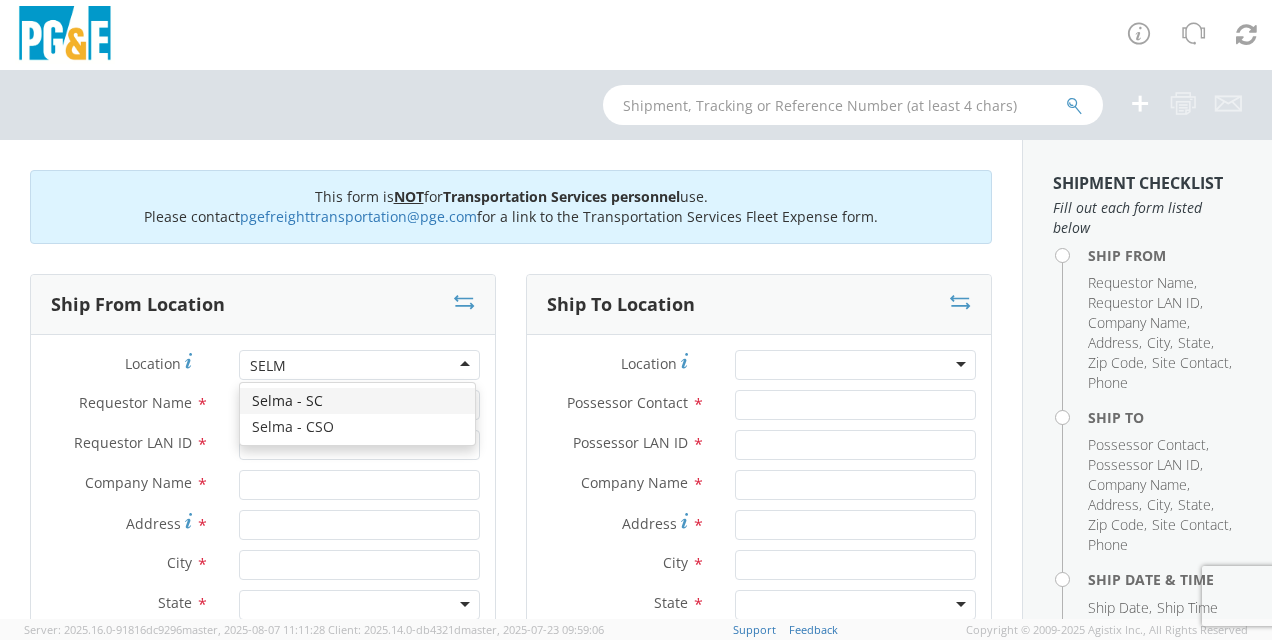 type 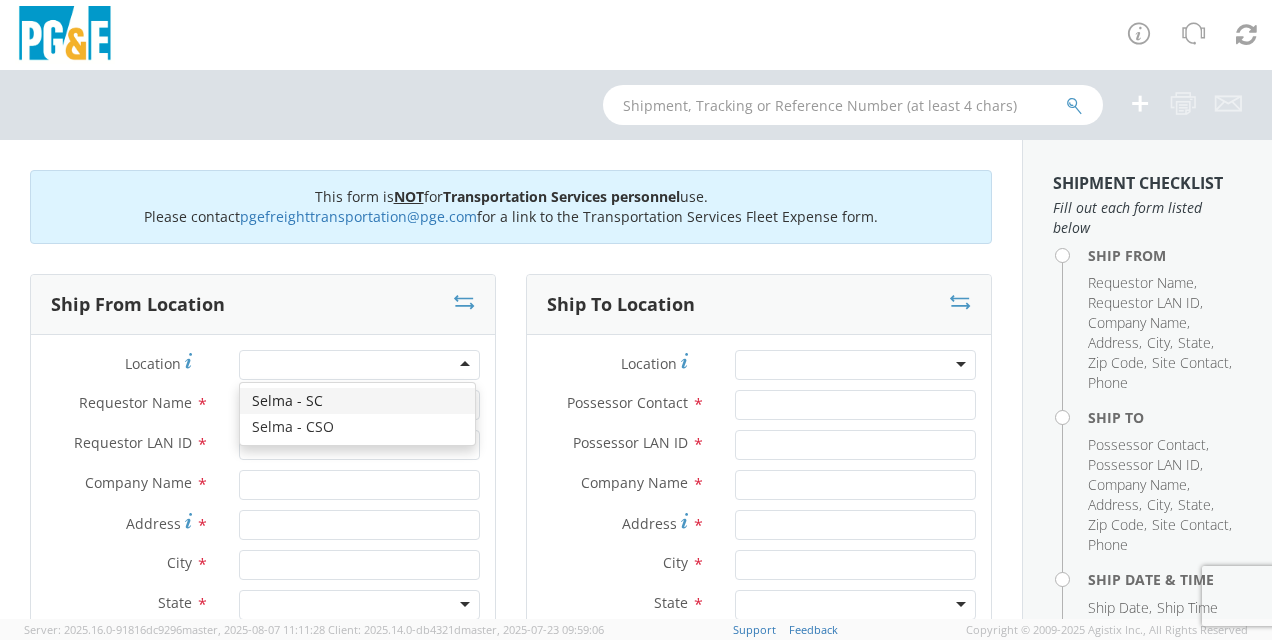 type on "PG&E" 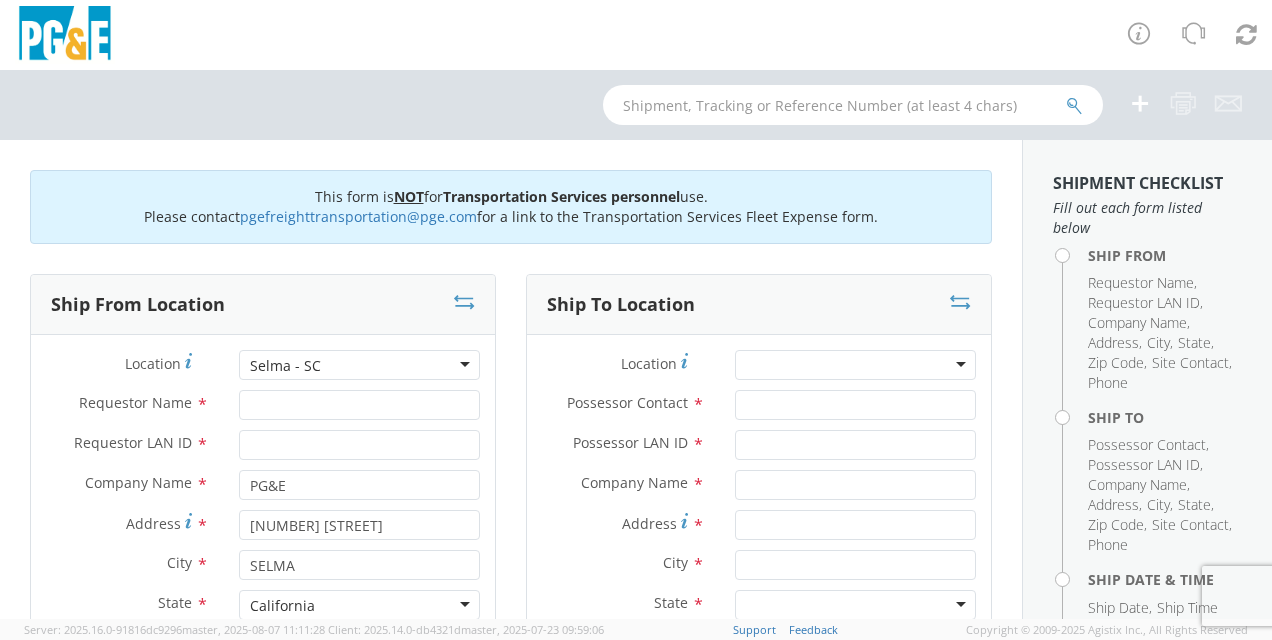 scroll, scrollTop: 0, scrollLeft: 0, axis: both 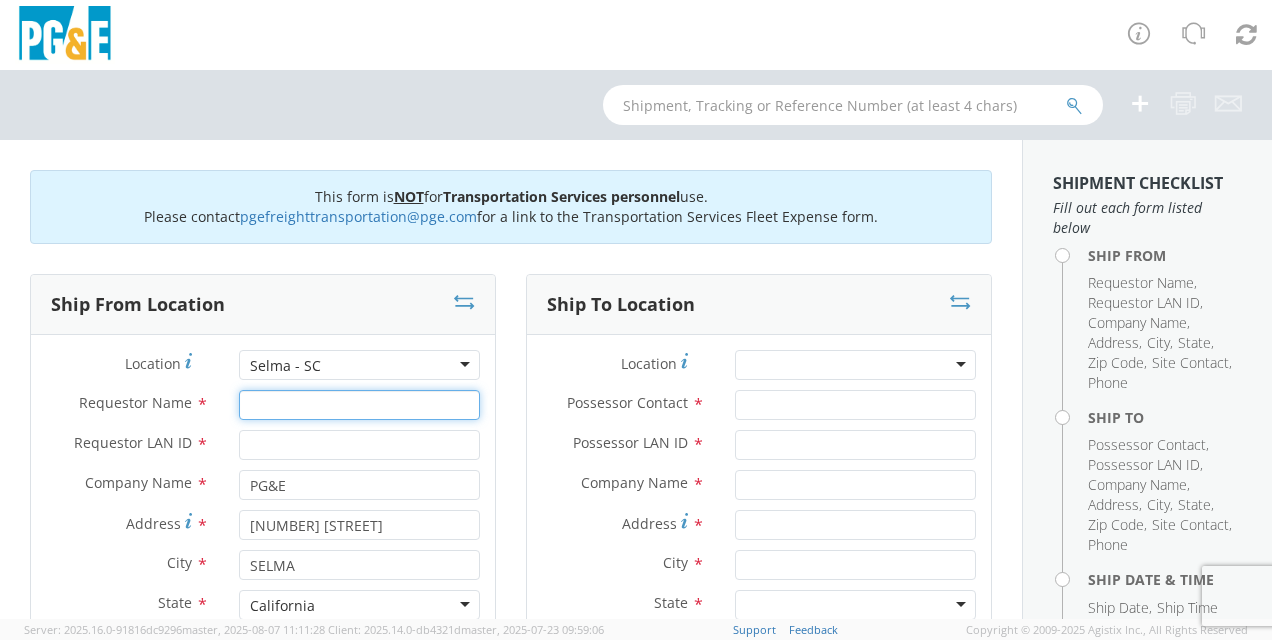 click on "Requestor Name        *" at bounding box center [359, 405] 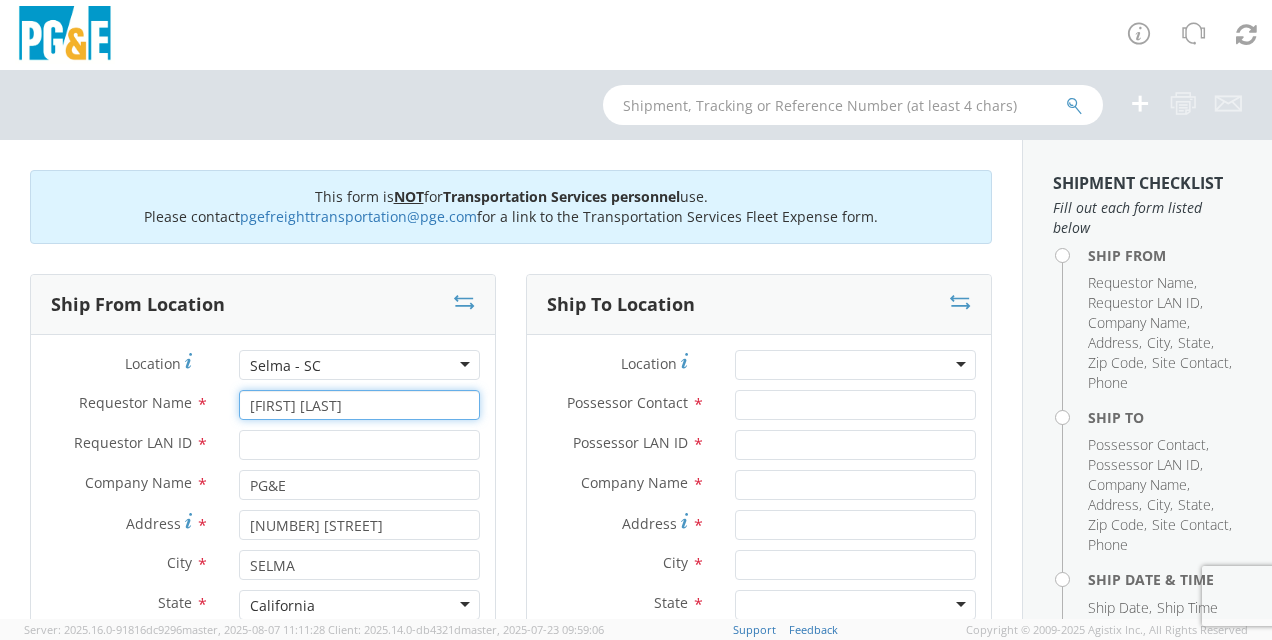 type on "[FIRST] [LAST]" 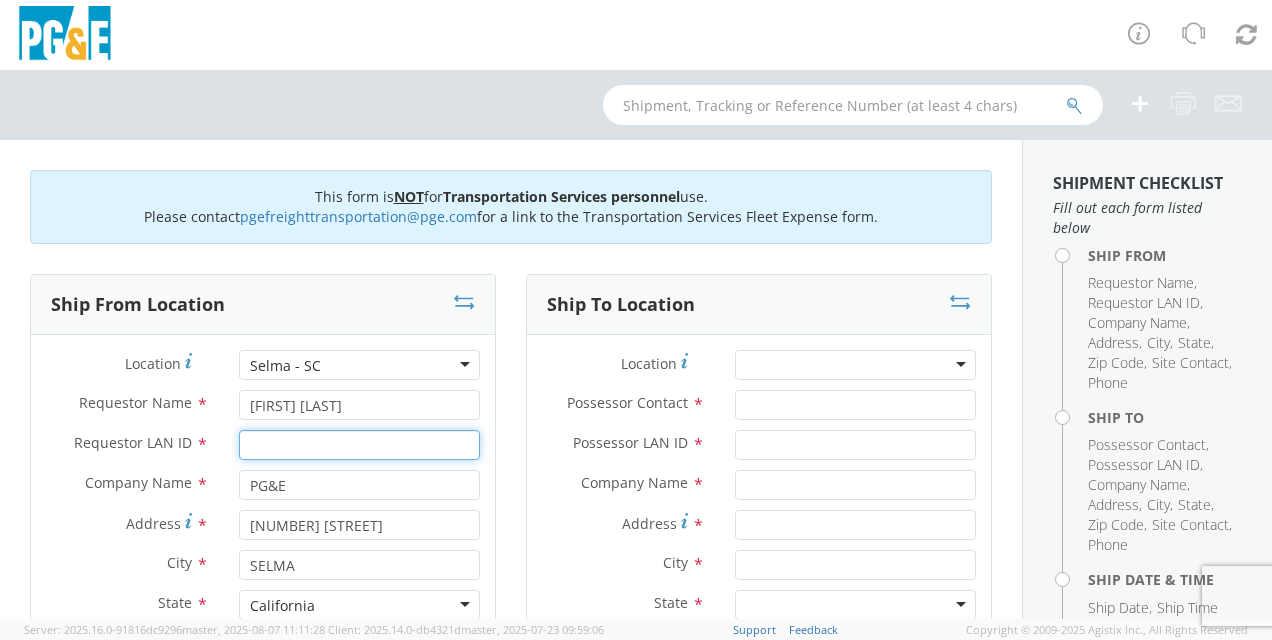 click on "Requestor LAN ID        *" at bounding box center (359, 445) 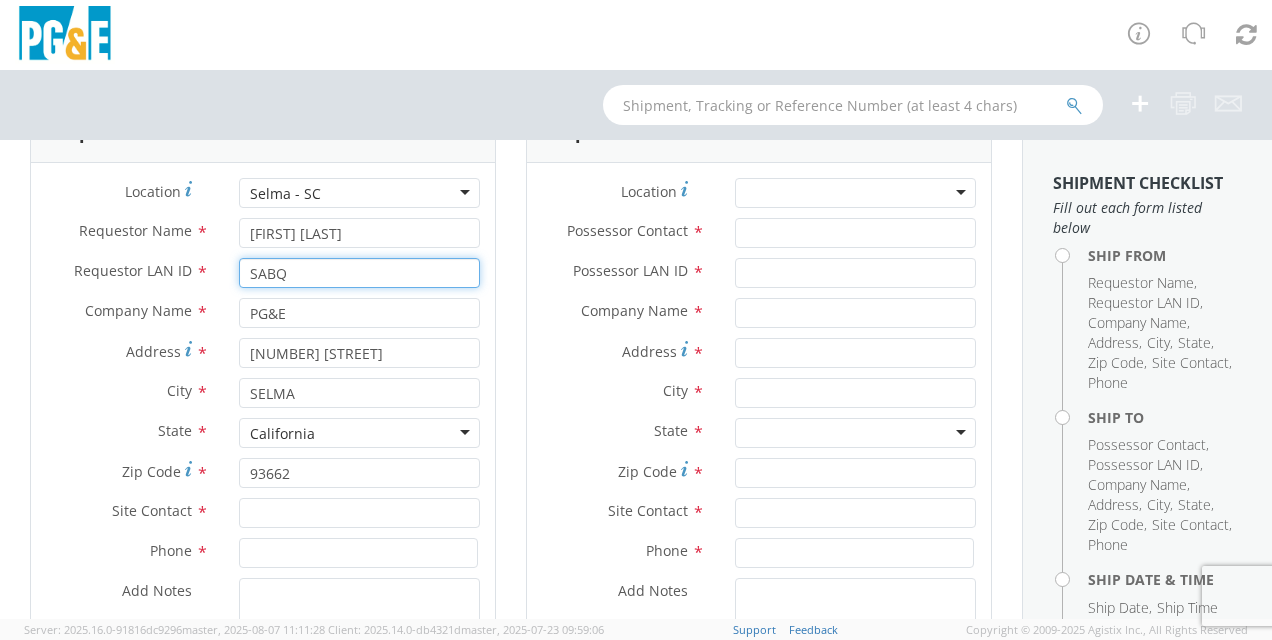scroll, scrollTop: 200, scrollLeft: 0, axis: vertical 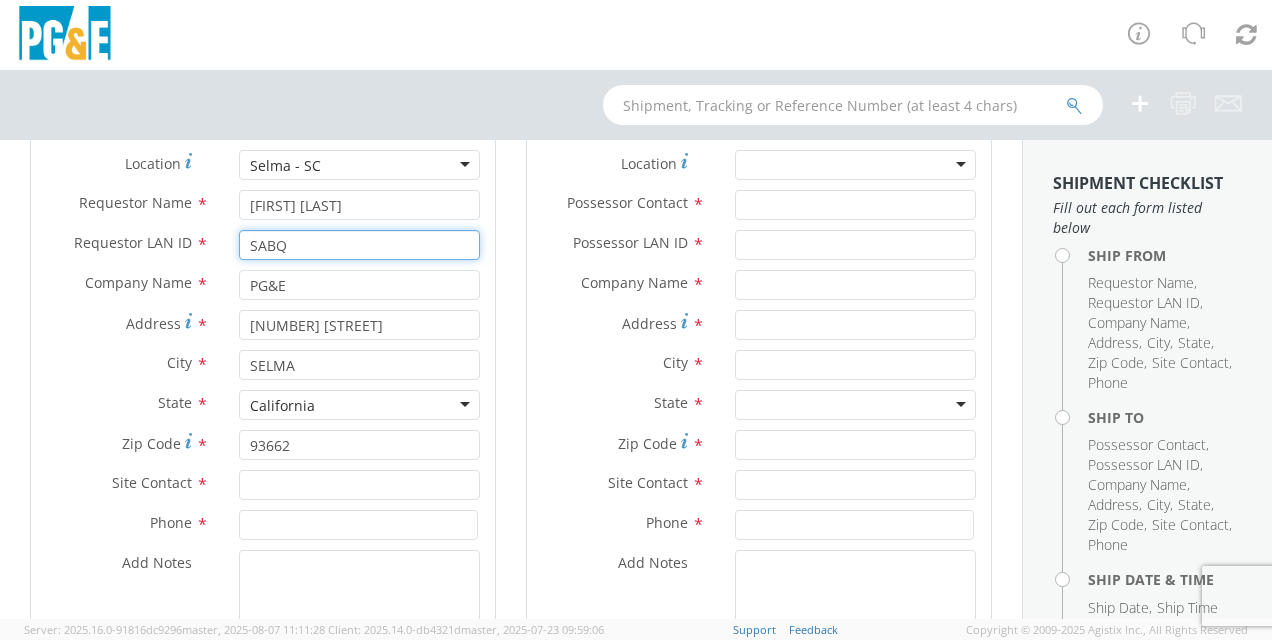 type on "SABQ" 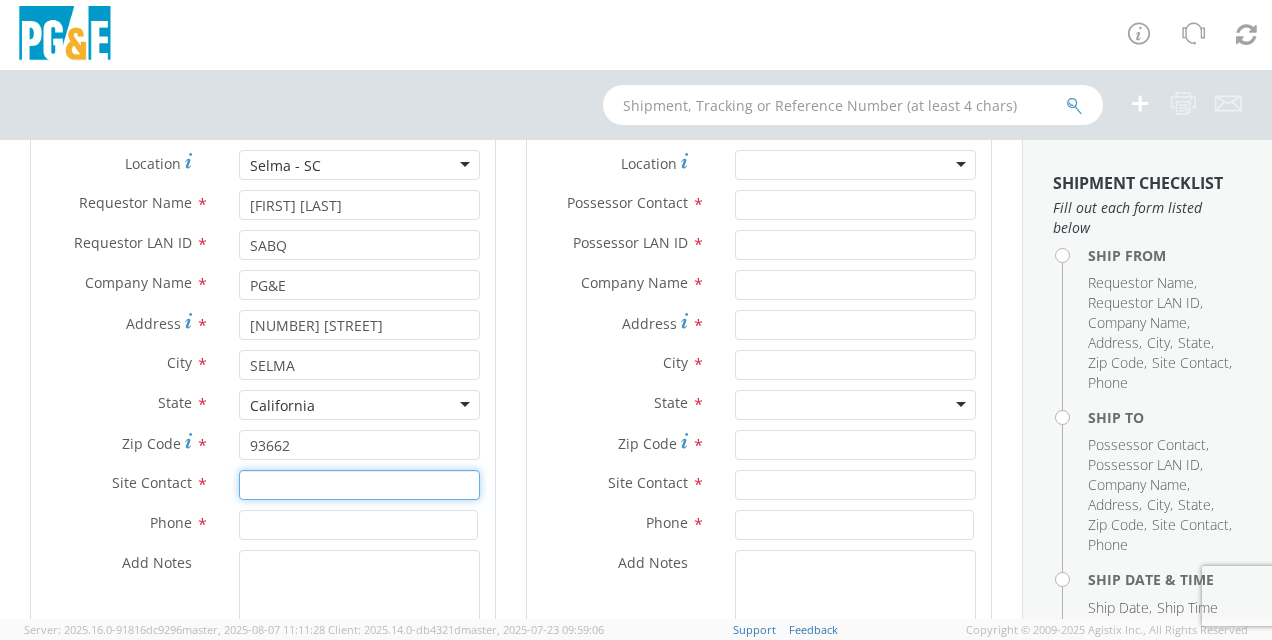 click at bounding box center [359, 485] 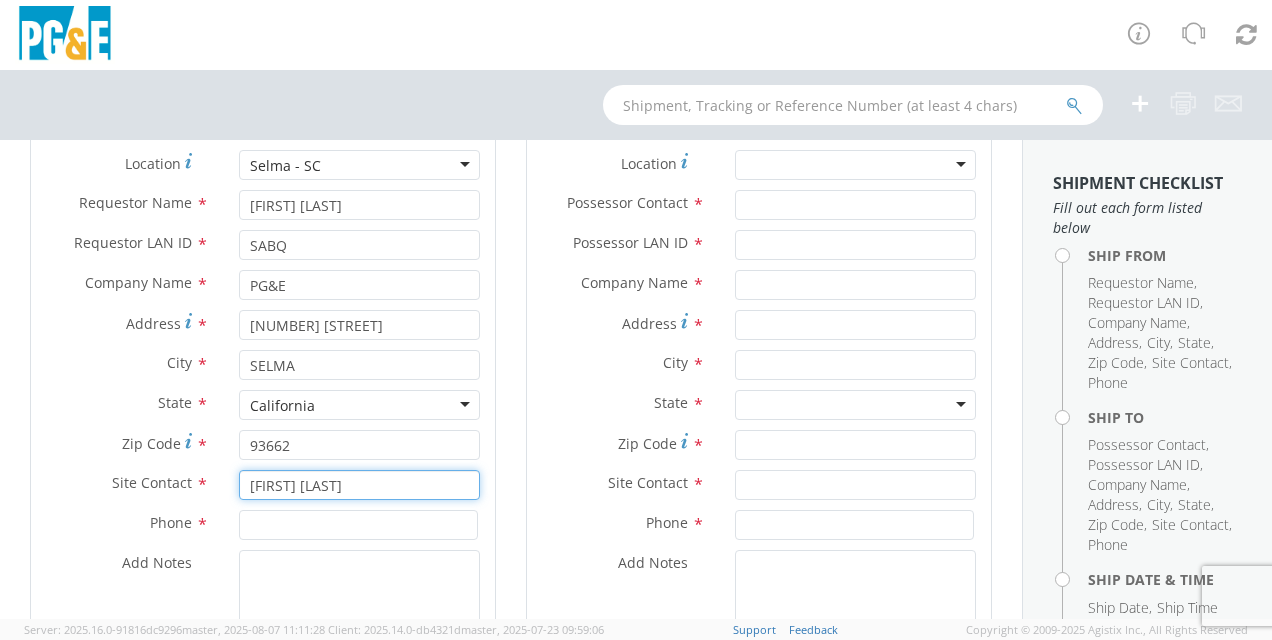 type on "[FIRST] [LAST]" 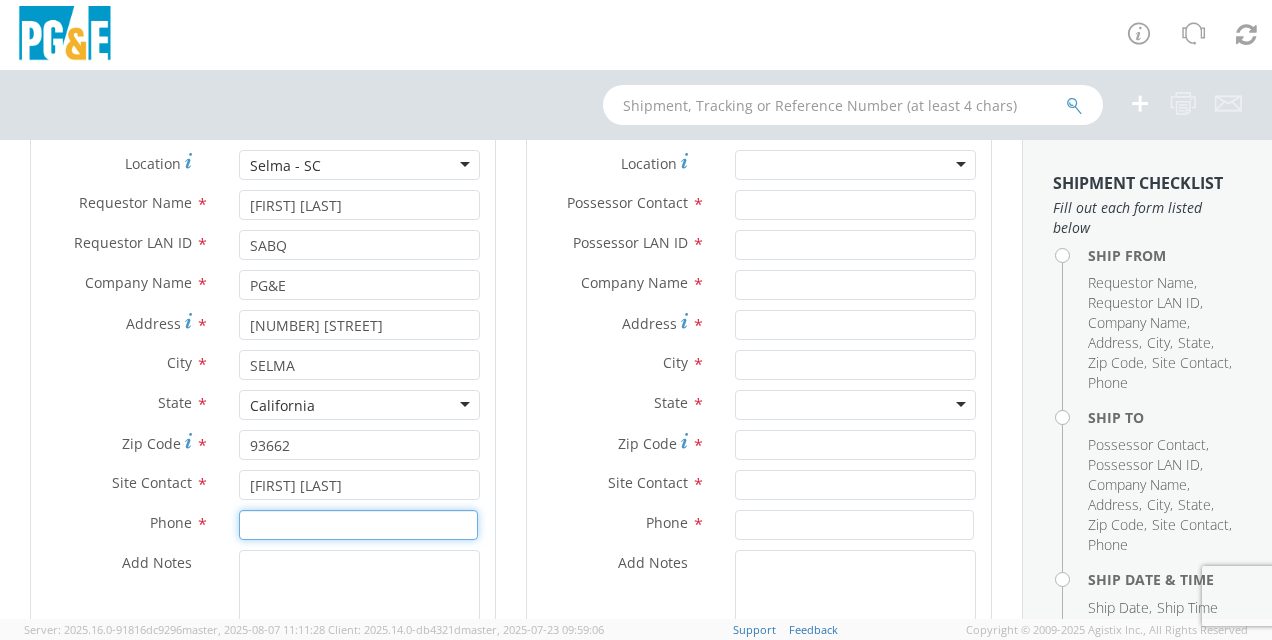 click at bounding box center (358, 525) 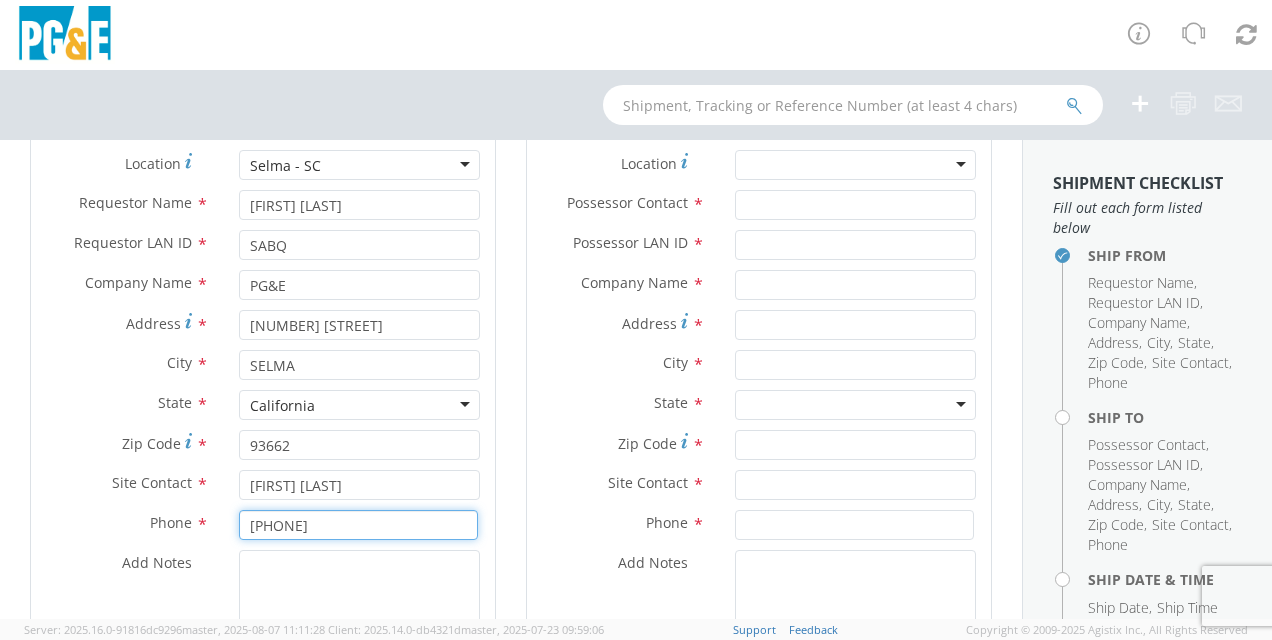 type on "[PHONE]" 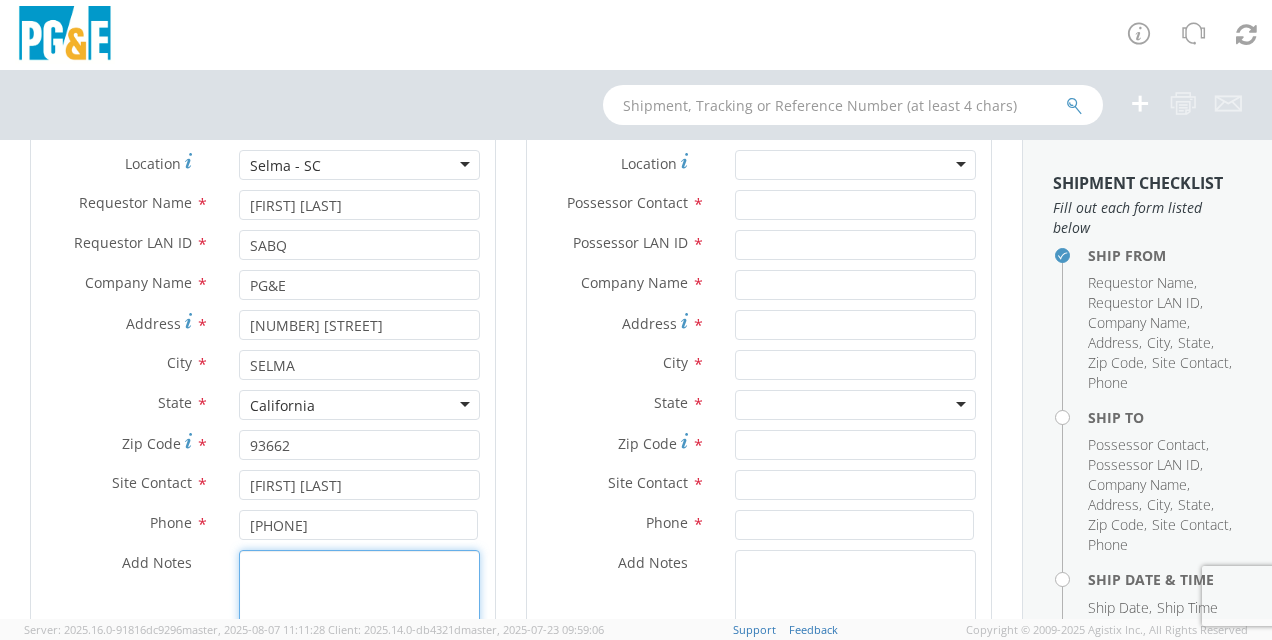 click on "Add Notes        *" at bounding box center (359, 618) 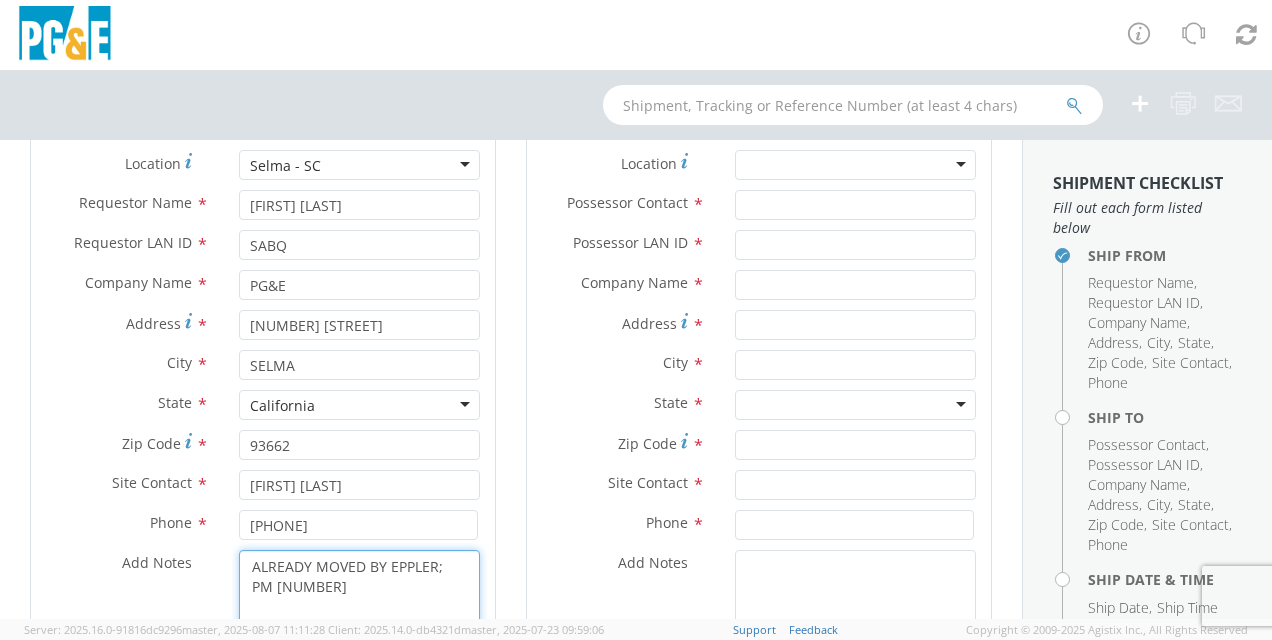 type on "ALREADY MOVED BY EPPLER; PM [NUMBER]" 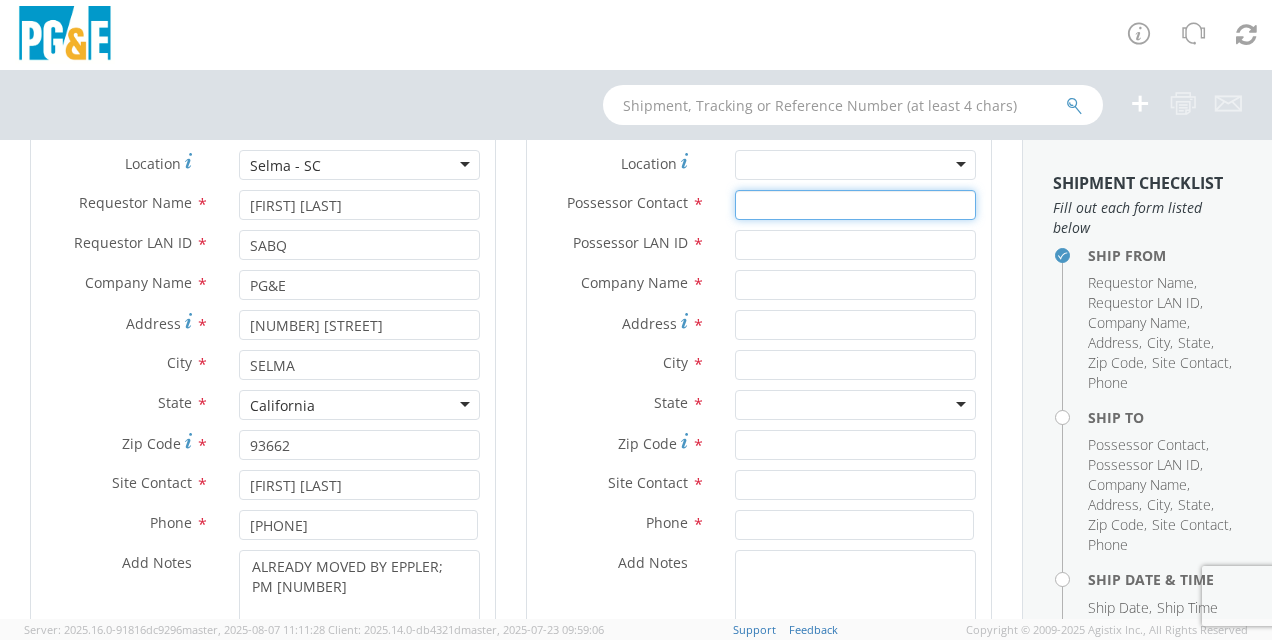 click on "Possessor Contact        *" at bounding box center [855, 205] 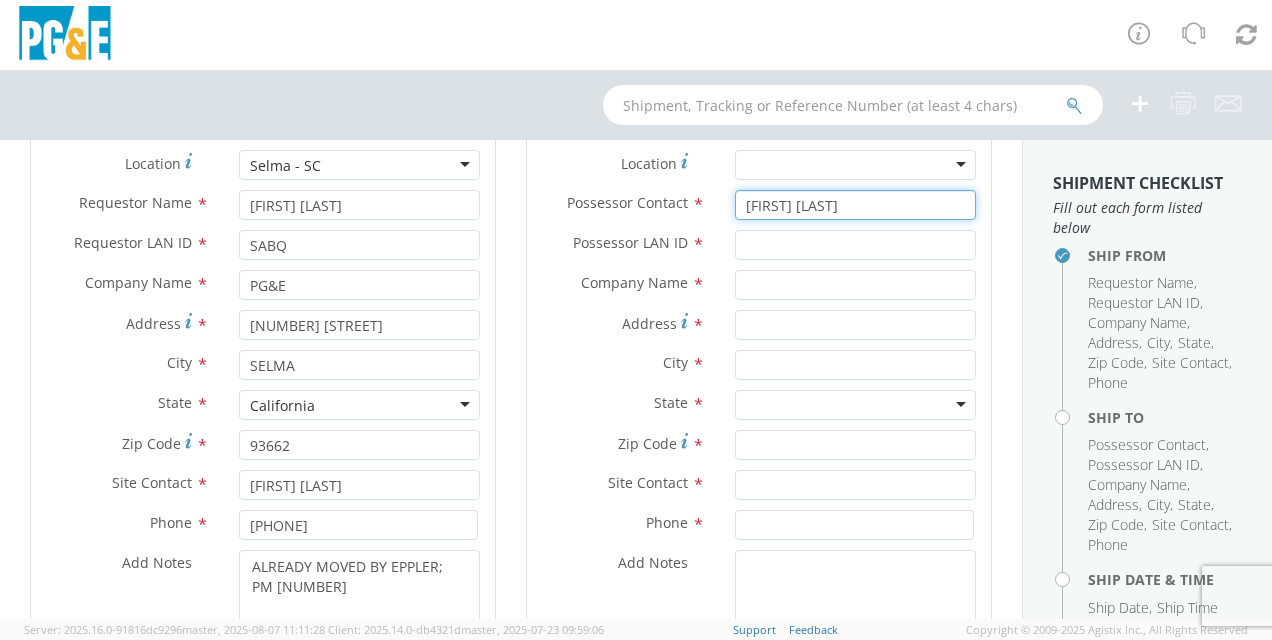 type on "[FIRST] [LAST]" 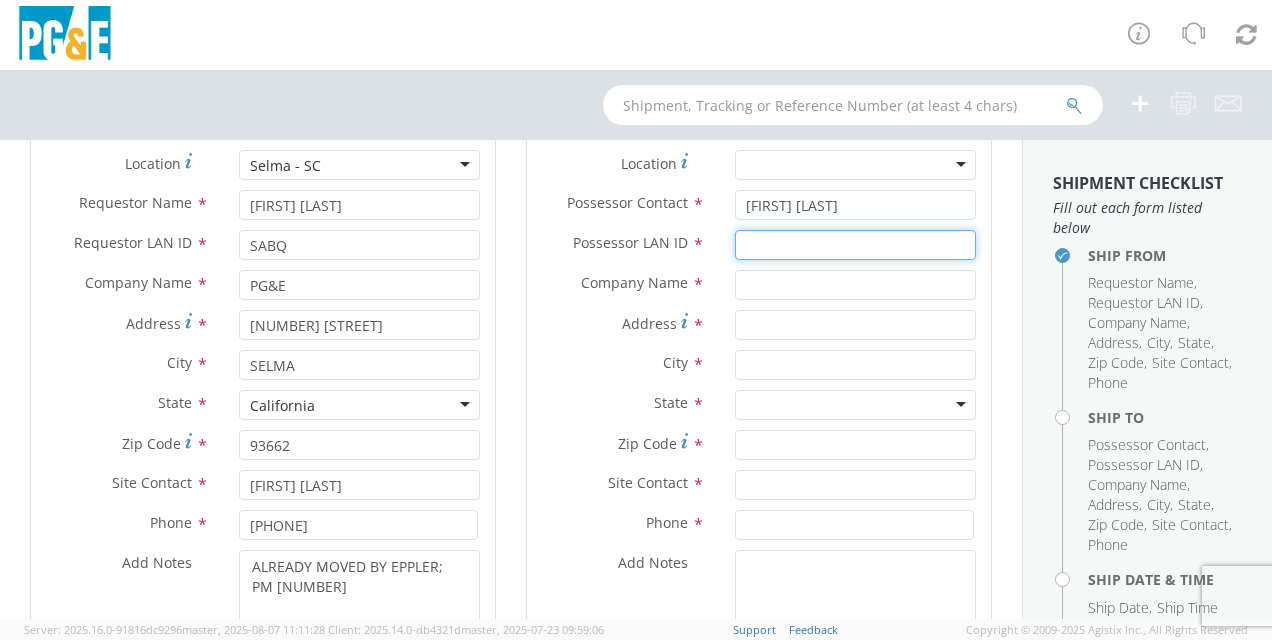 click on "Possessor LAN ID        *" at bounding box center [855, 245] 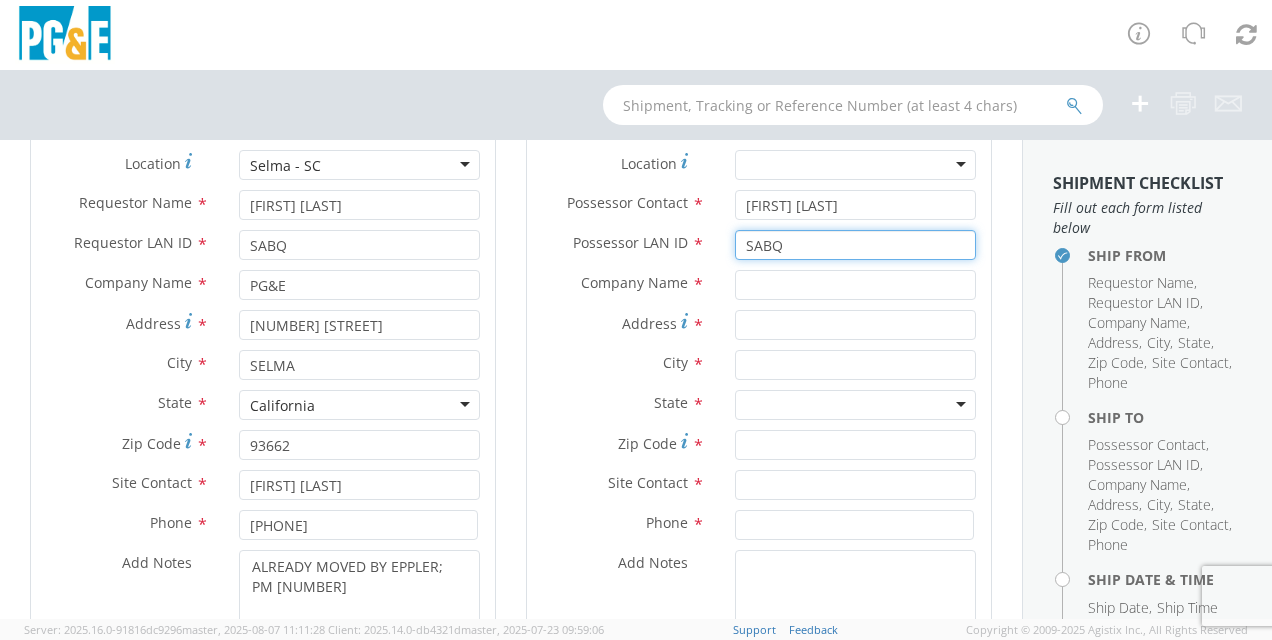 type on "SABQ" 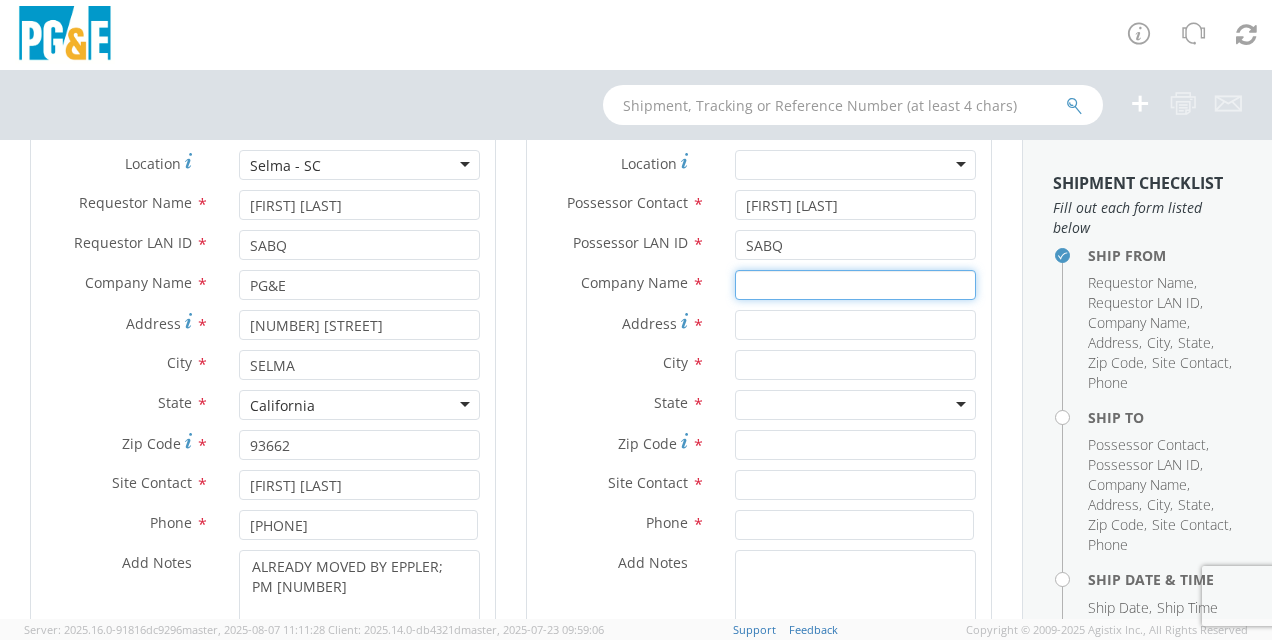 click at bounding box center (855, 285) 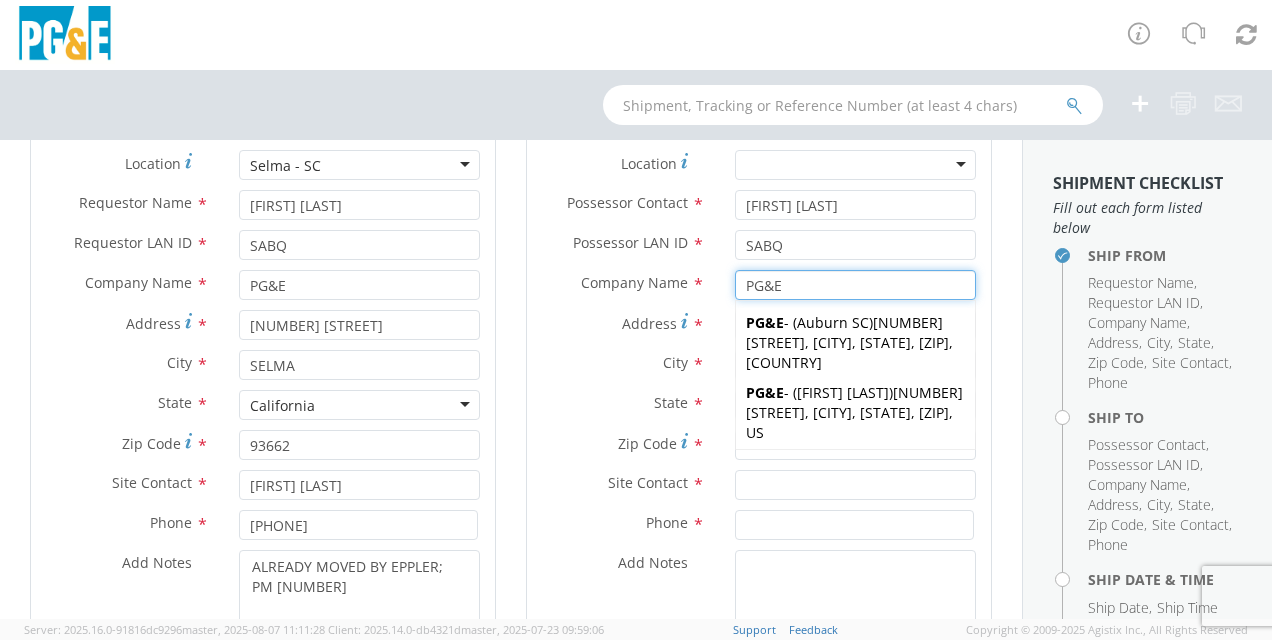type on "PG&E" 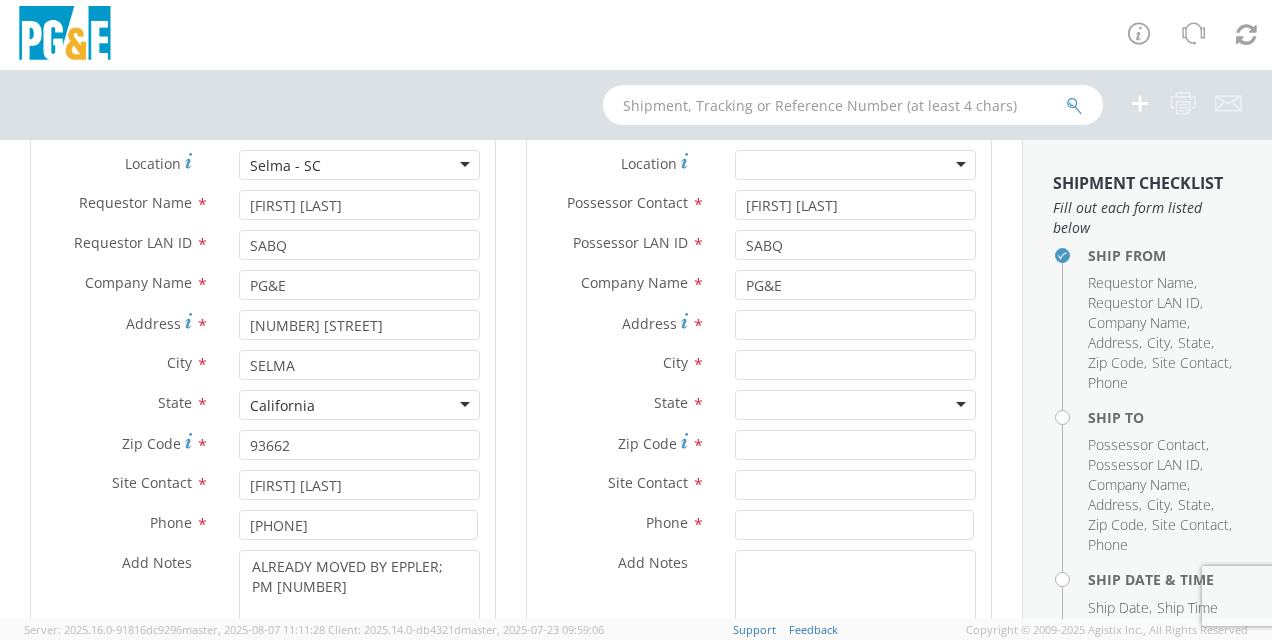 click on "Address" at bounding box center [649, 323] 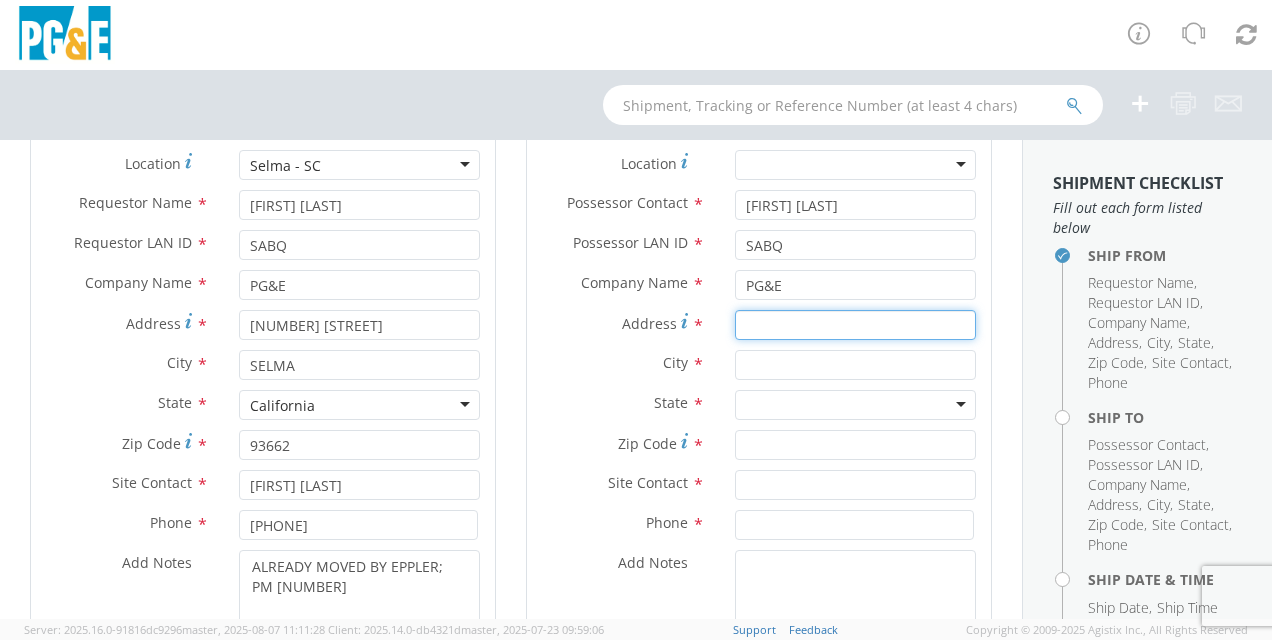 click on "Address        *" at bounding box center (855, 325) 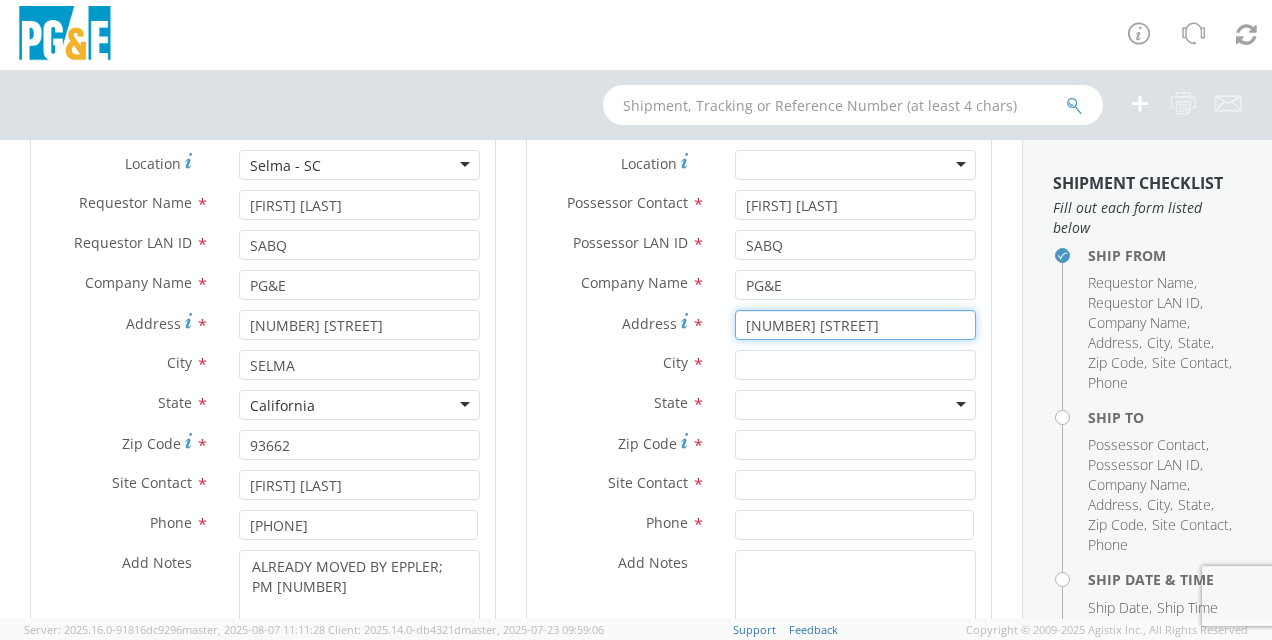 type on "[NUMBER] [STREET]" 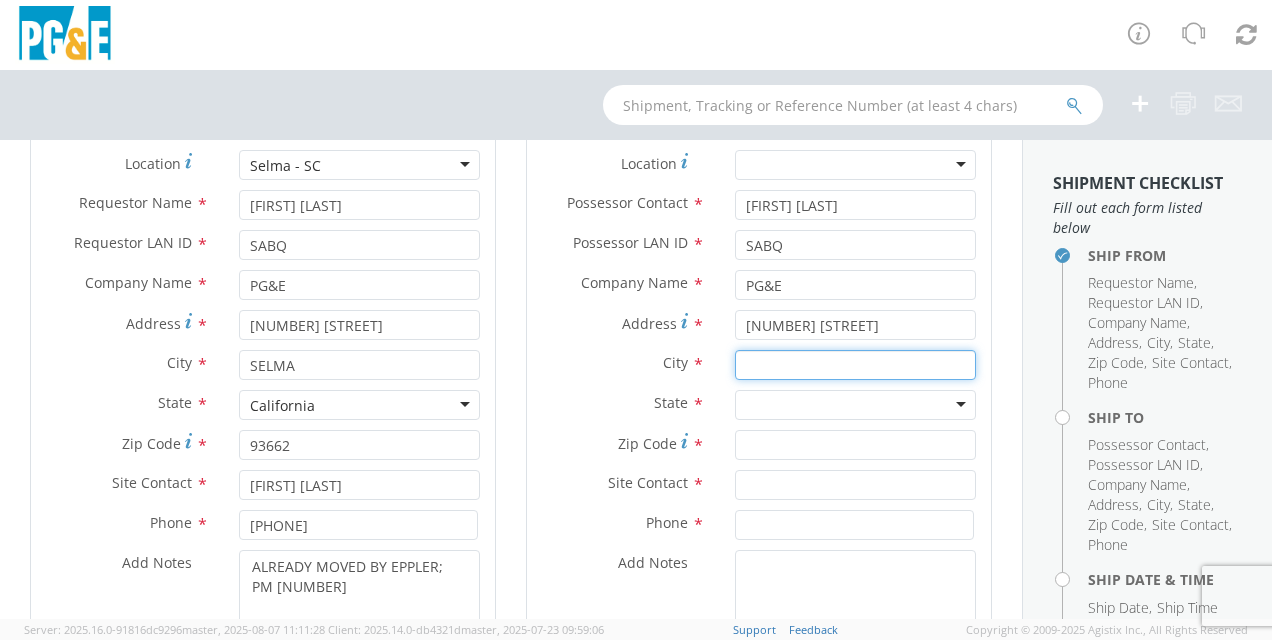 click at bounding box center (855, 365) 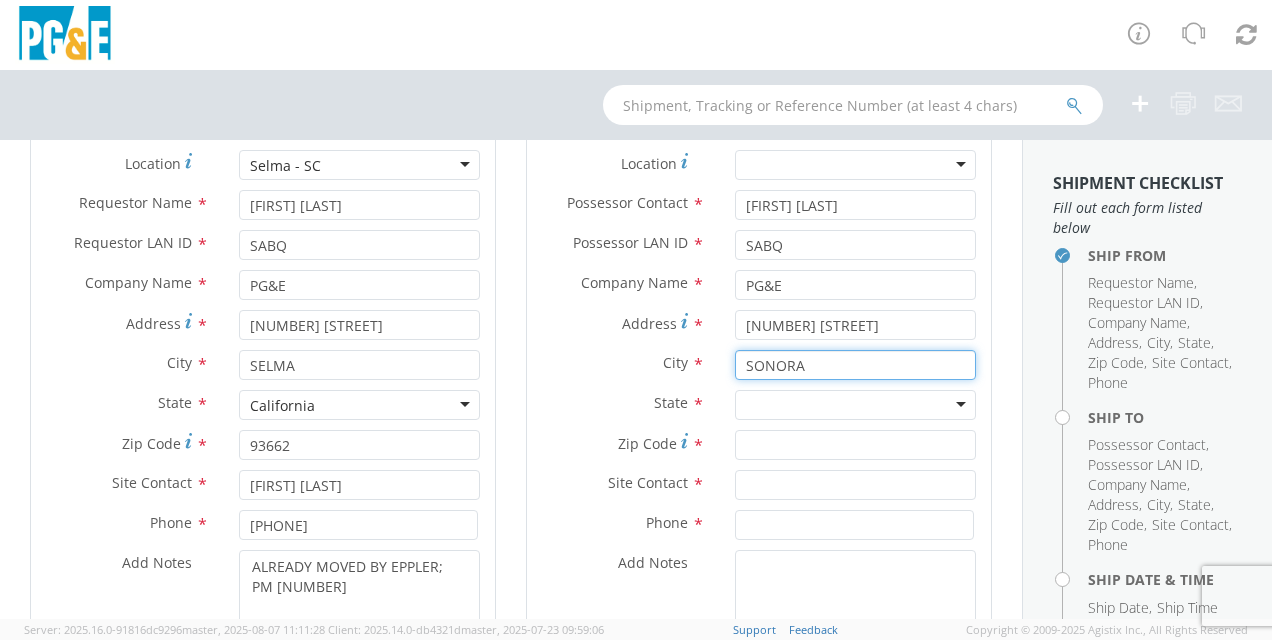 type on "SONORA" 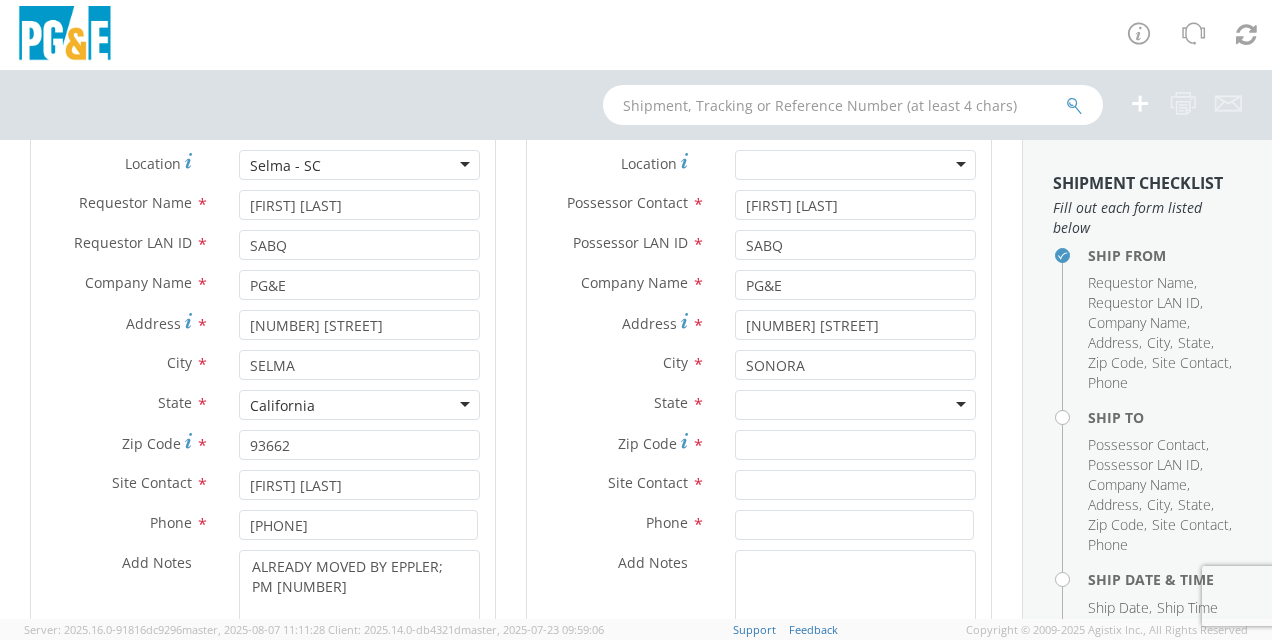 click at bounding box center (855, 405) 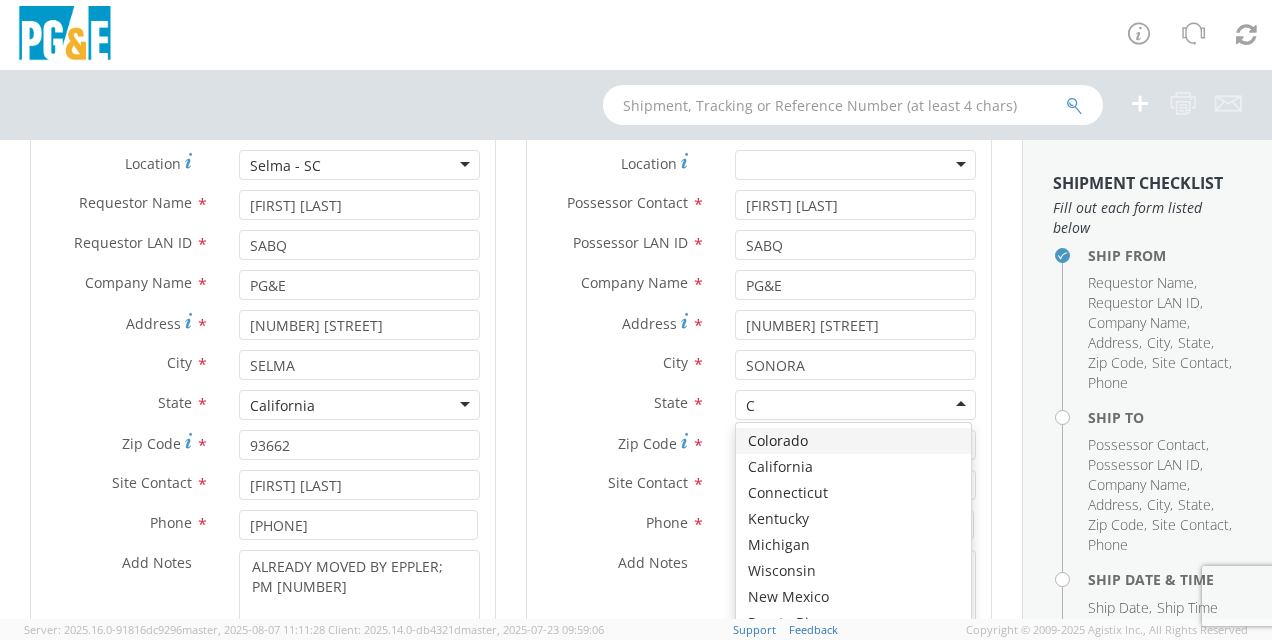 type on "CA" 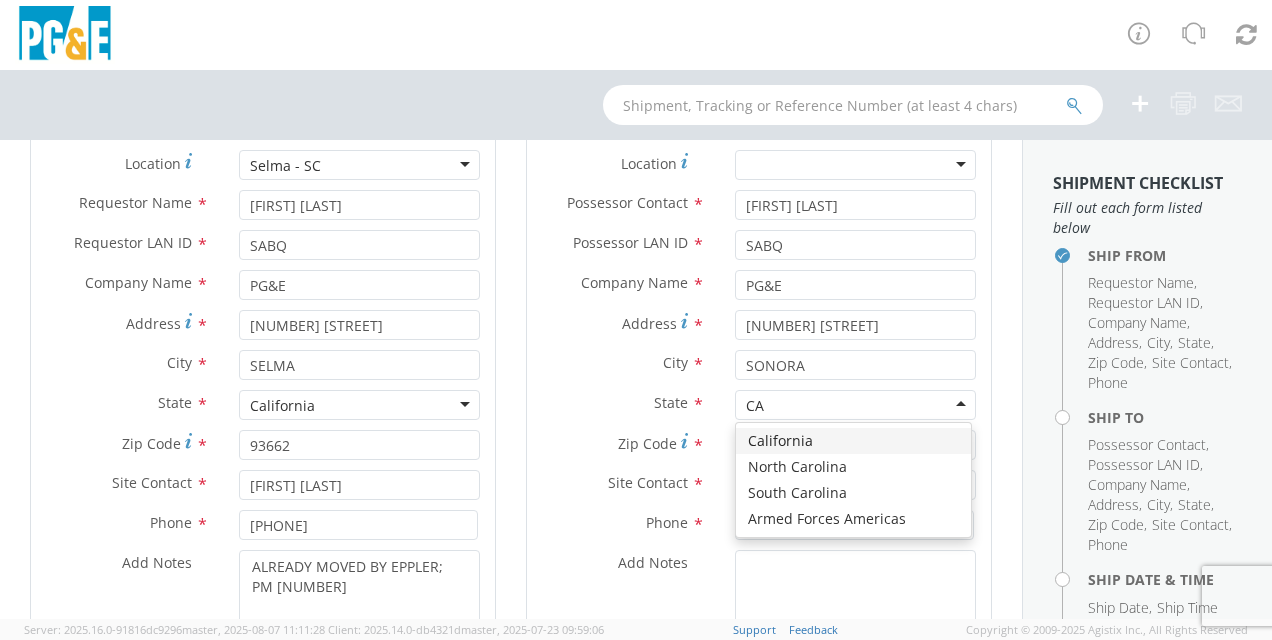 type 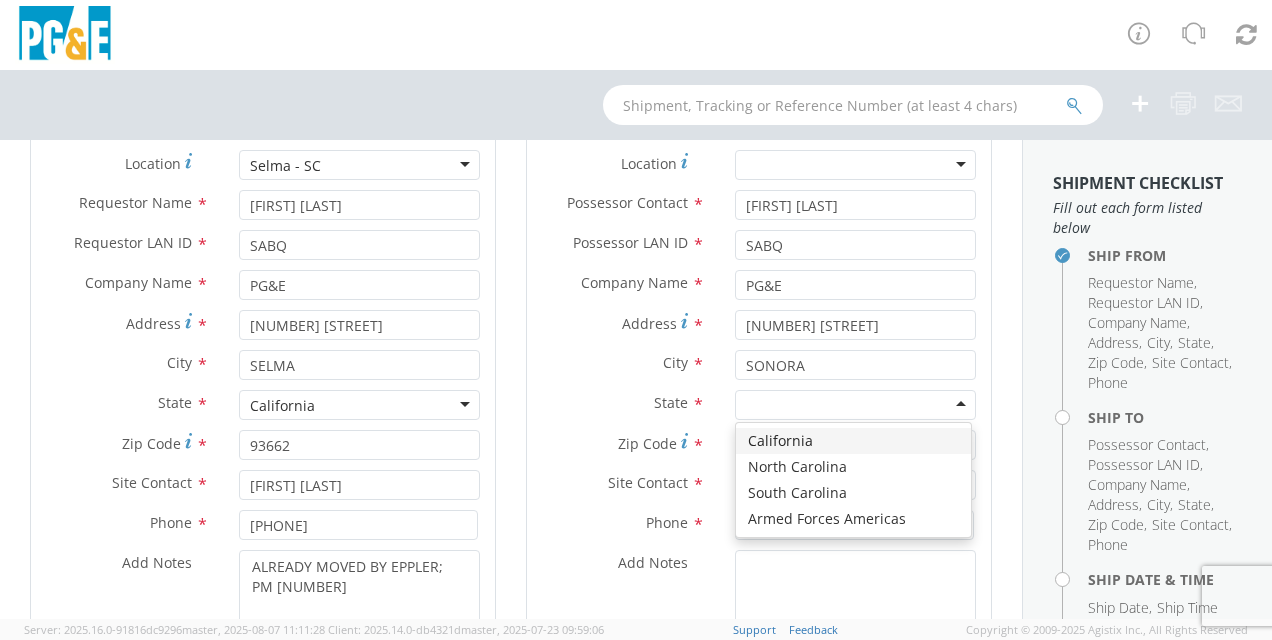 scroll, scrollTop: 0, scrollLeft: 0, axis: both 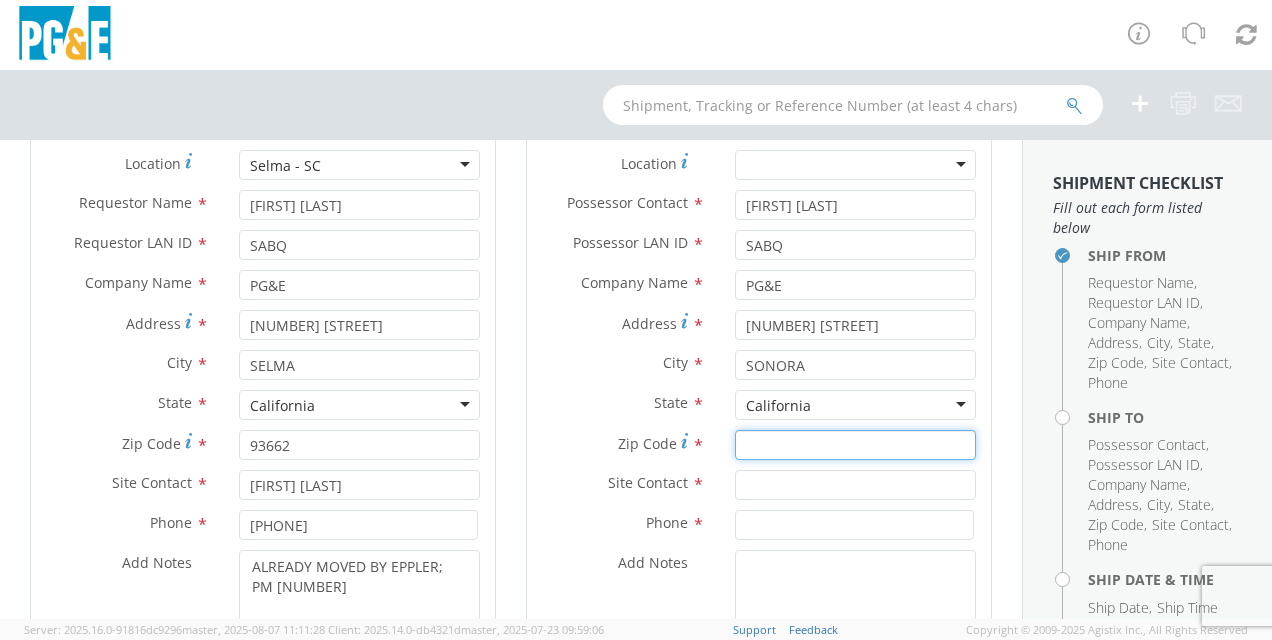 click on "Zip Code        *" at bounding box center (855, 445) 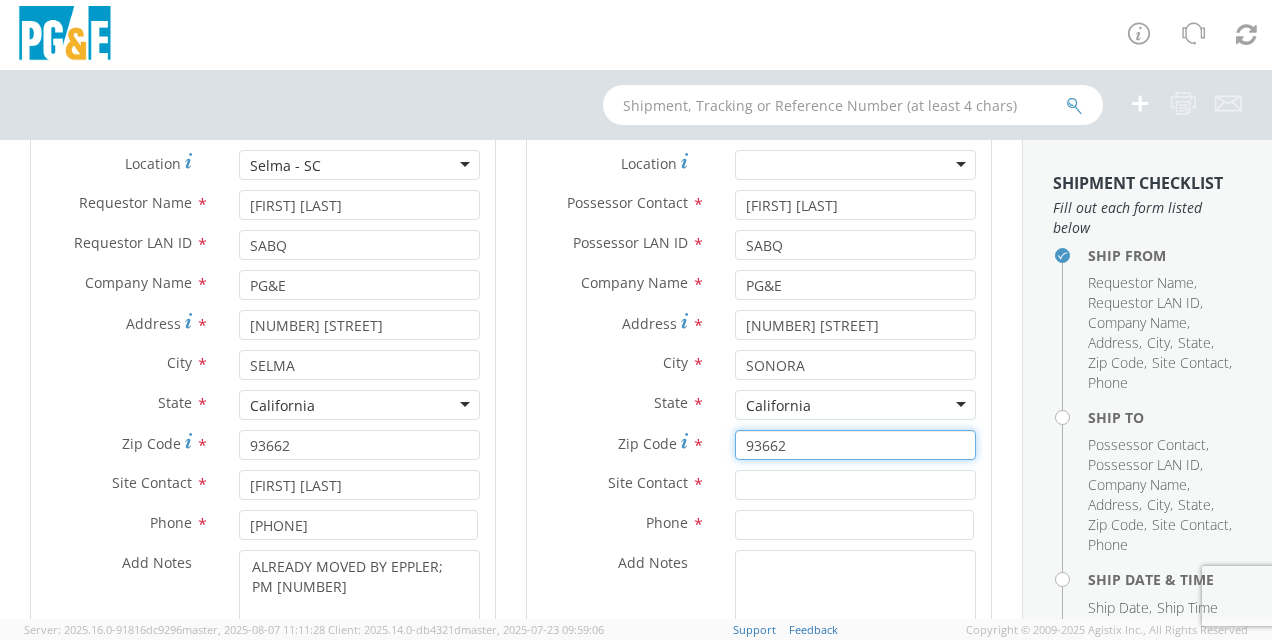 type on "93662" 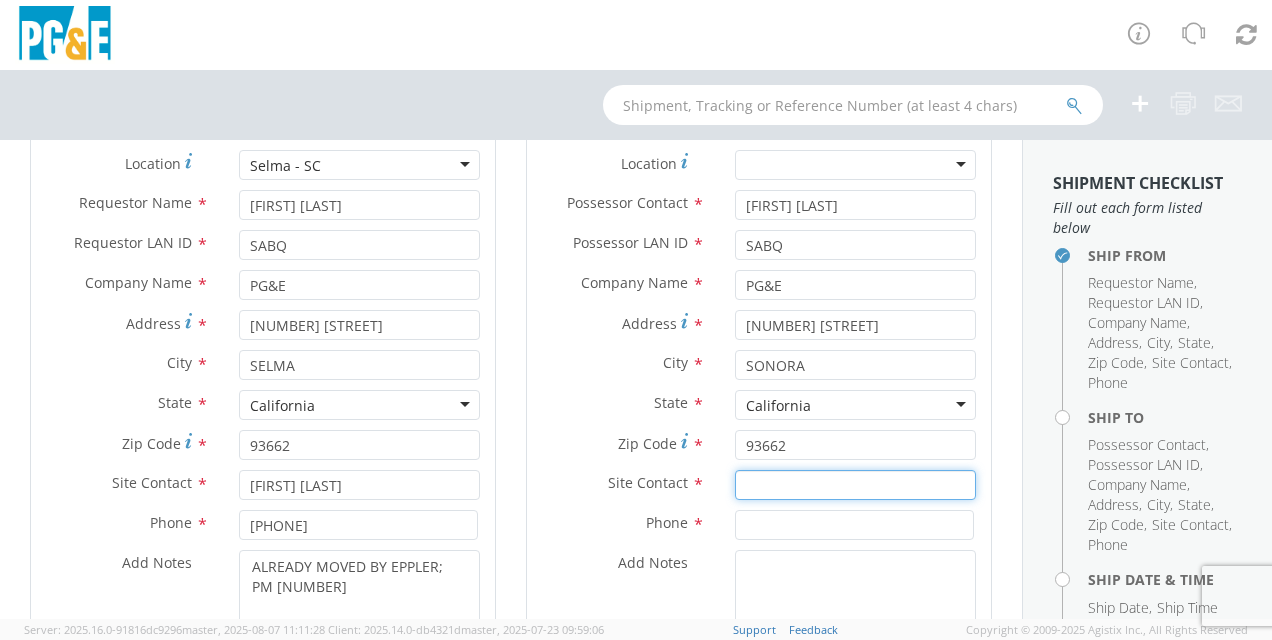 click at bounding box center (855, 485) 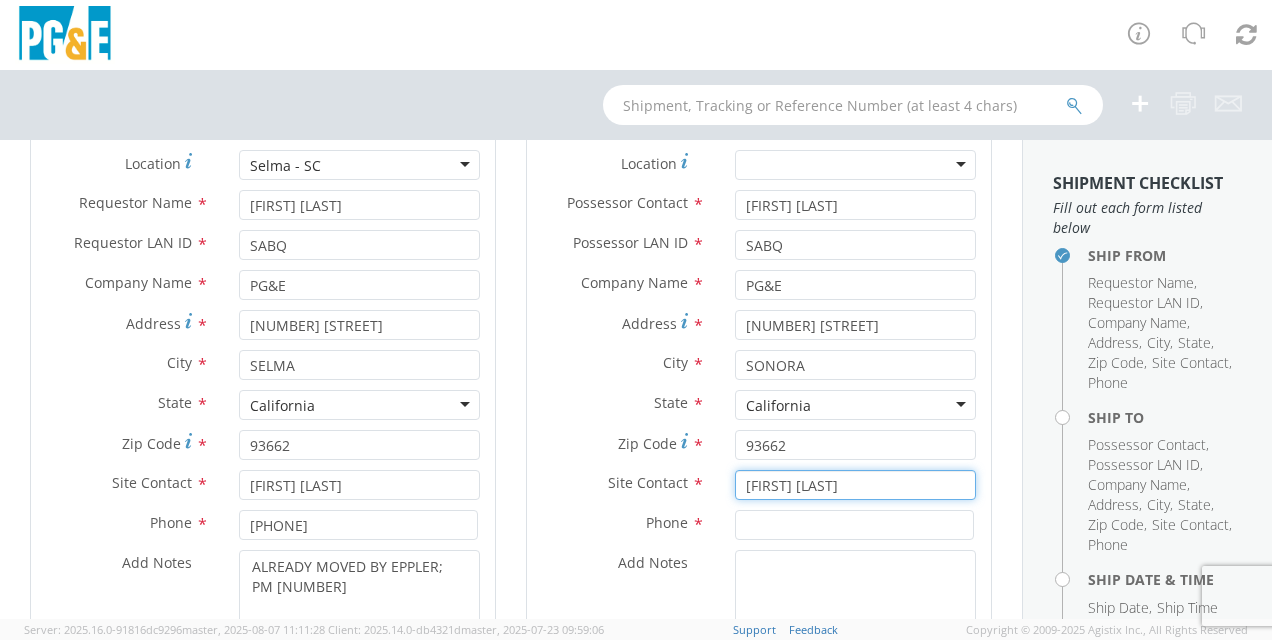 type on "[FIRST] [LAST]" 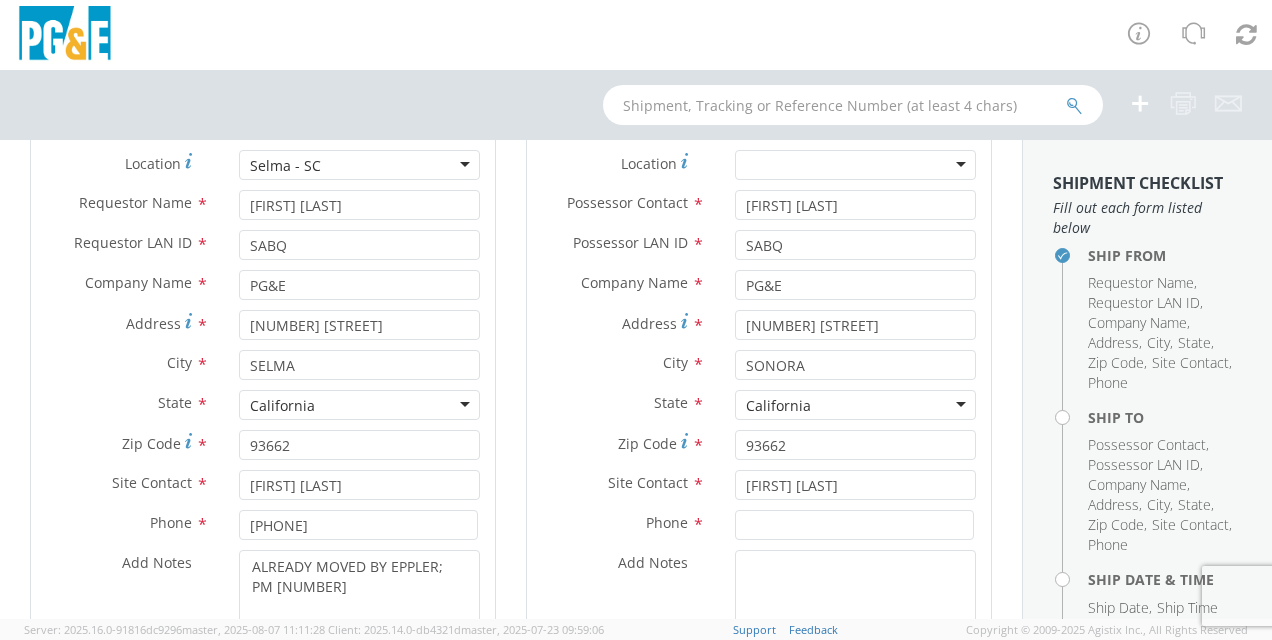 click on "Phone        *" at bounding box center (623, 523) 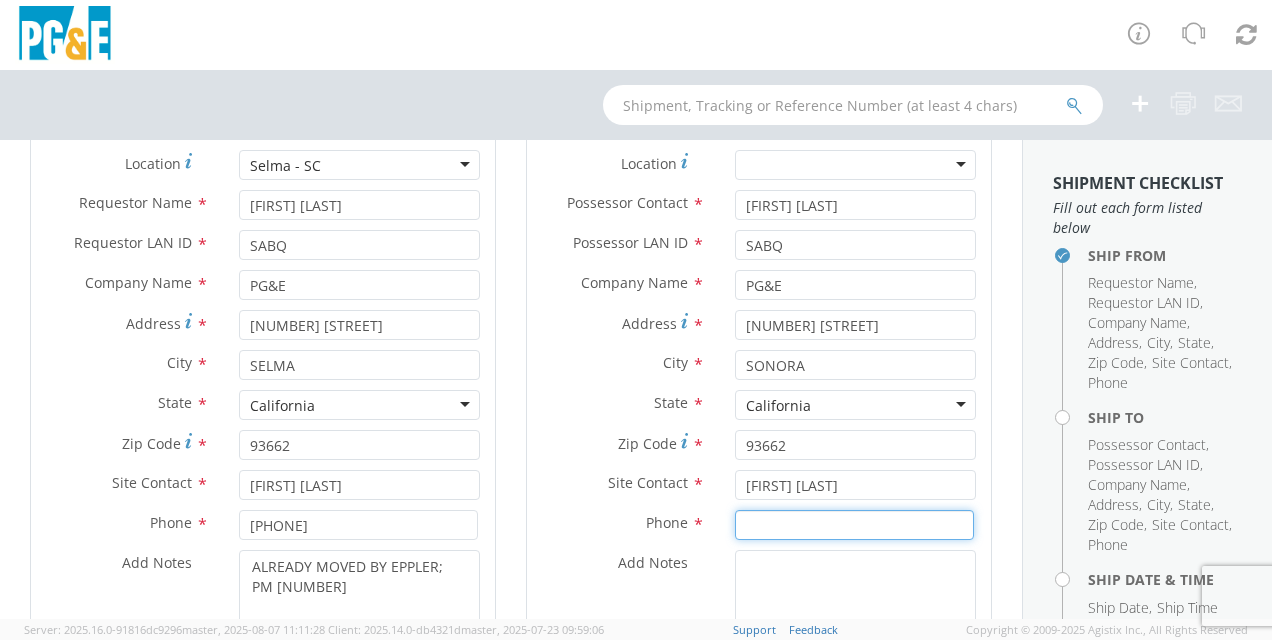 click at bounding box center (854, 525) 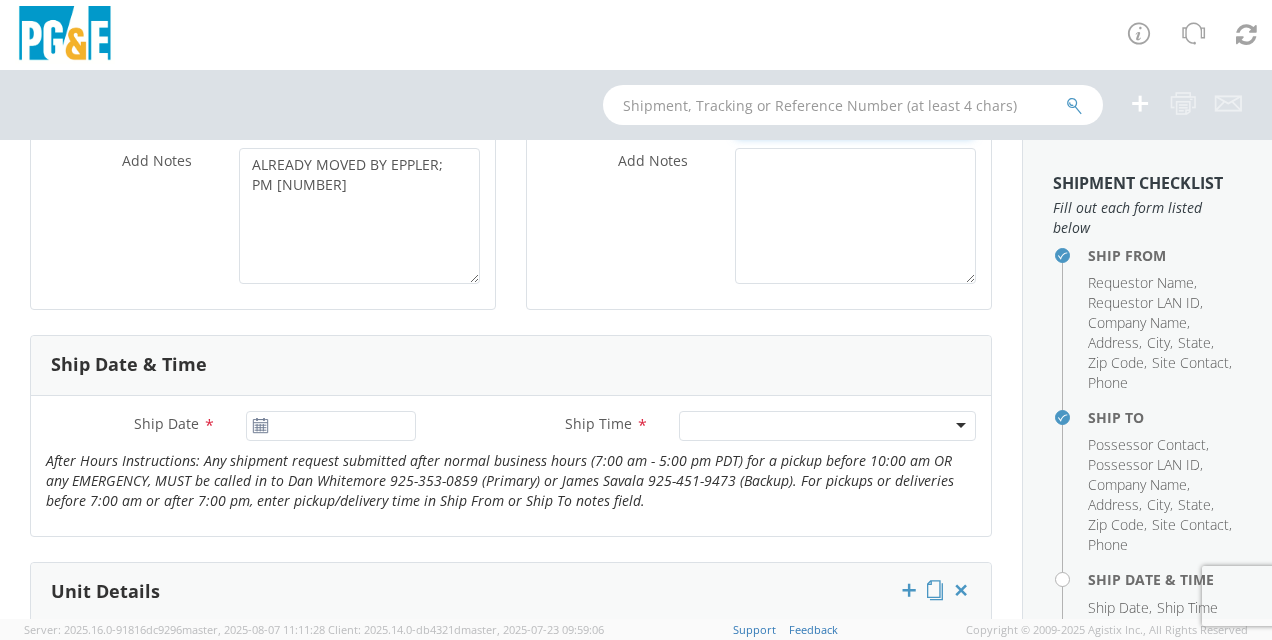 scroll, scrollTop: 700, scrollLeft: 0, axis: vertical 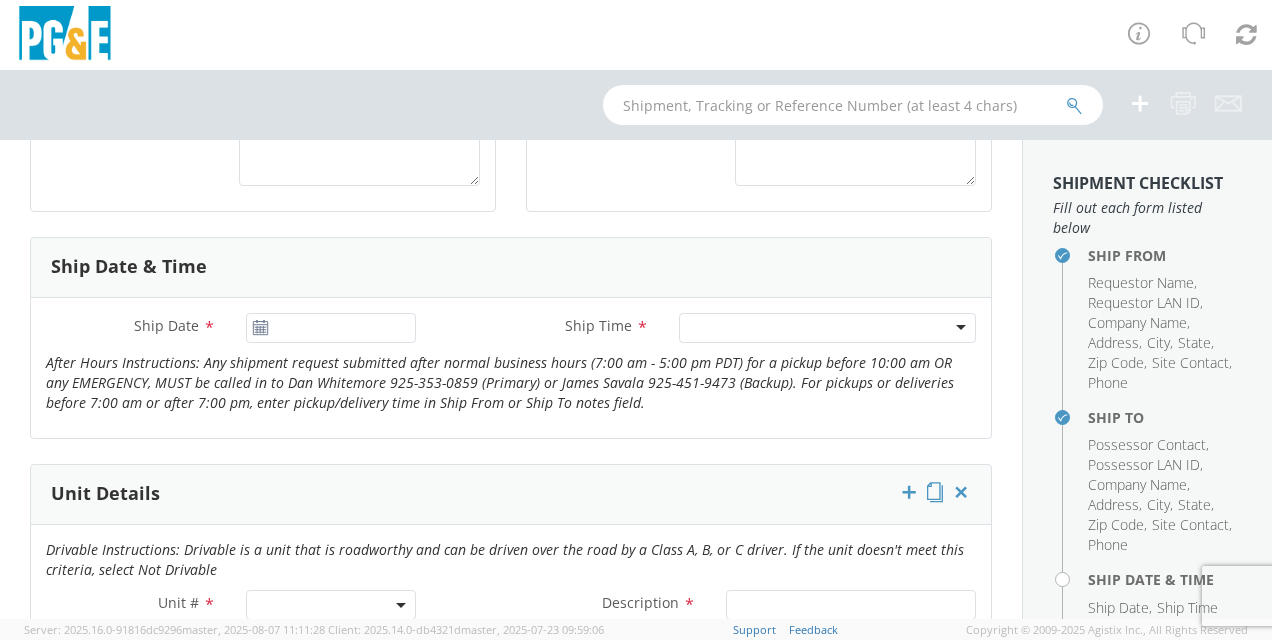 type on "[PHONE]" 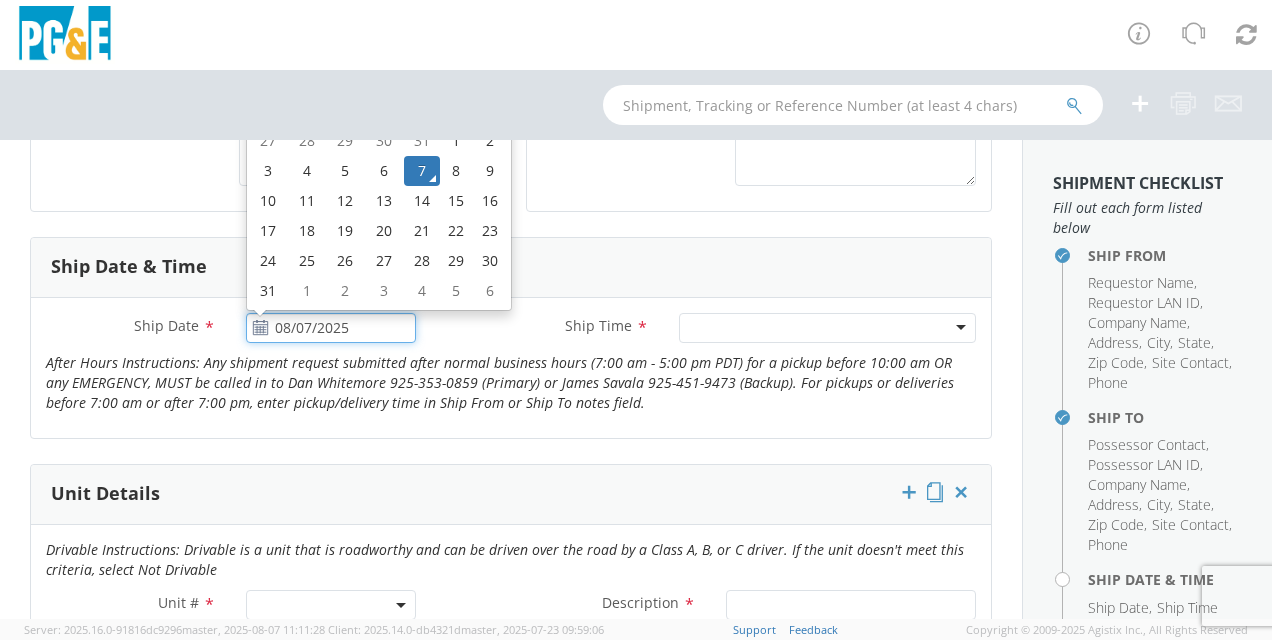click on "08/07/2025" at bounding box center [331, 328] 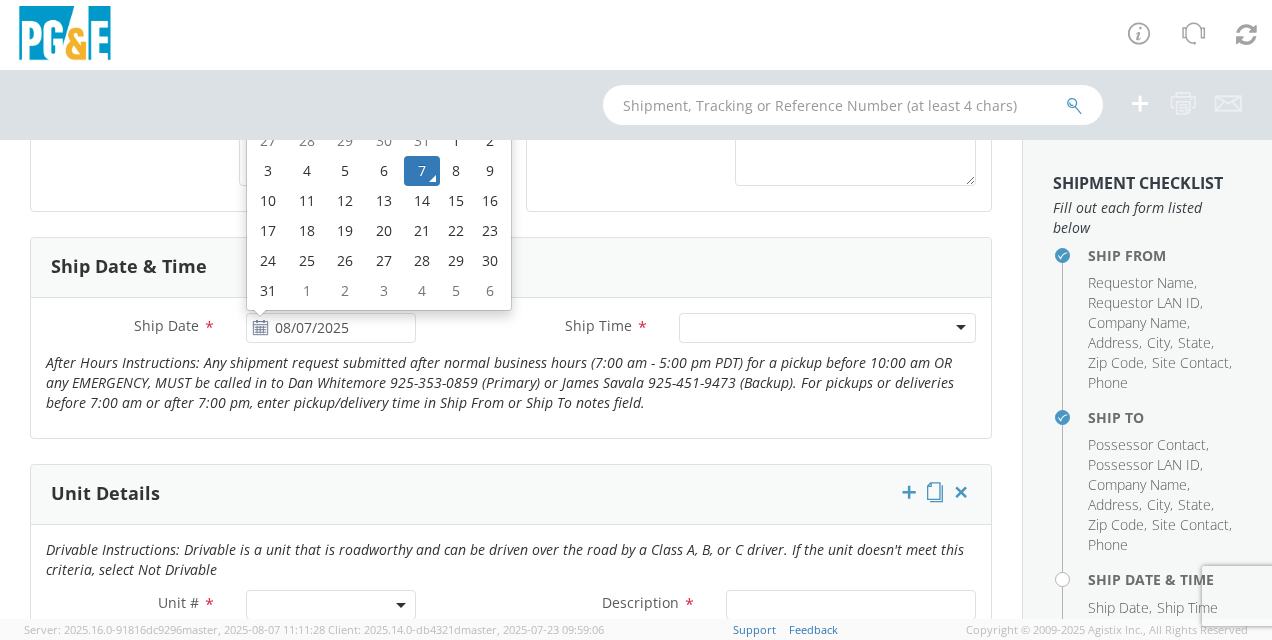 type on "08/05/2025" 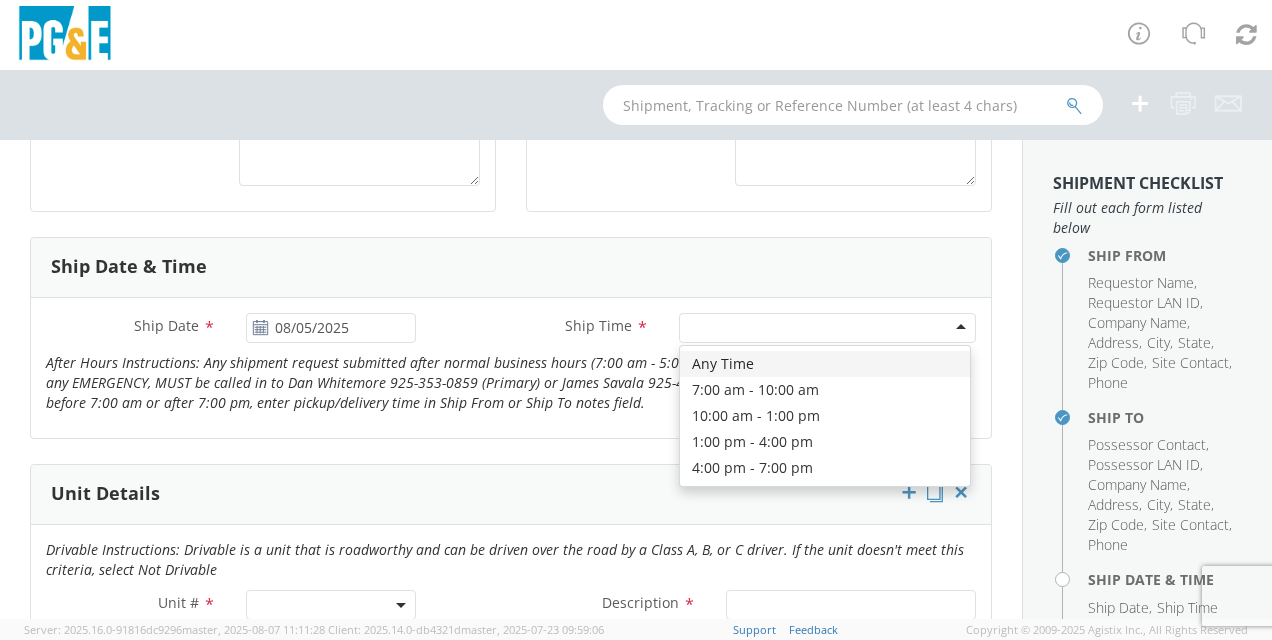 click 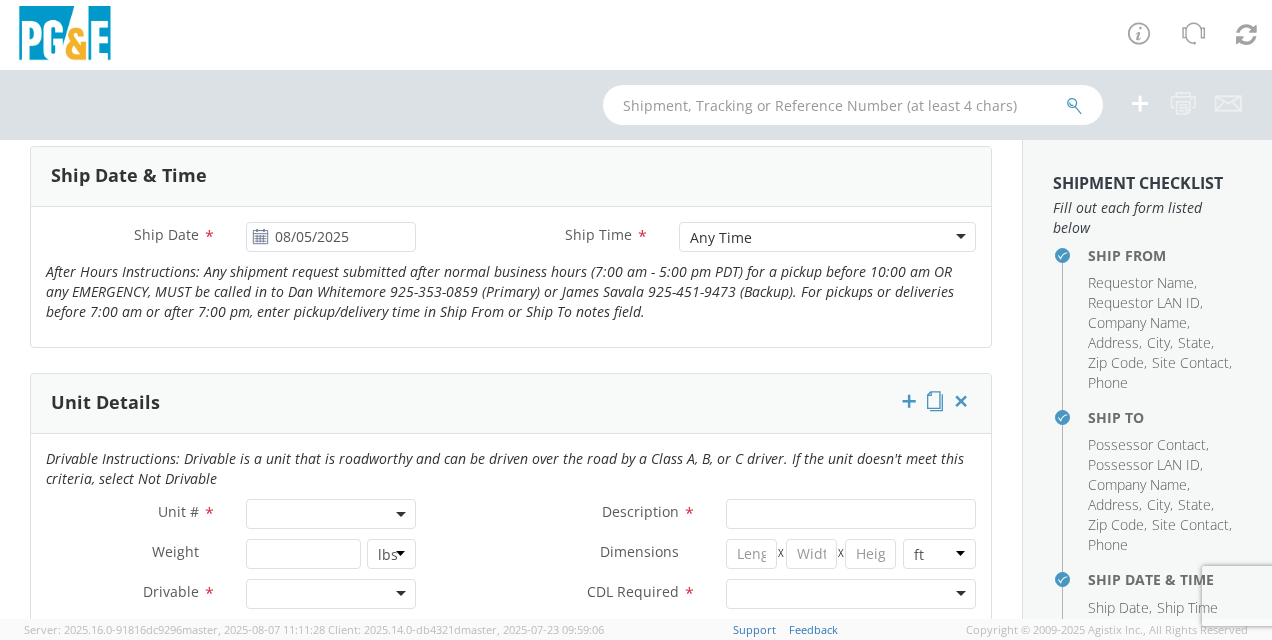 scroll, scrollTop: 900, scrollLeft: 0, axis: vertical 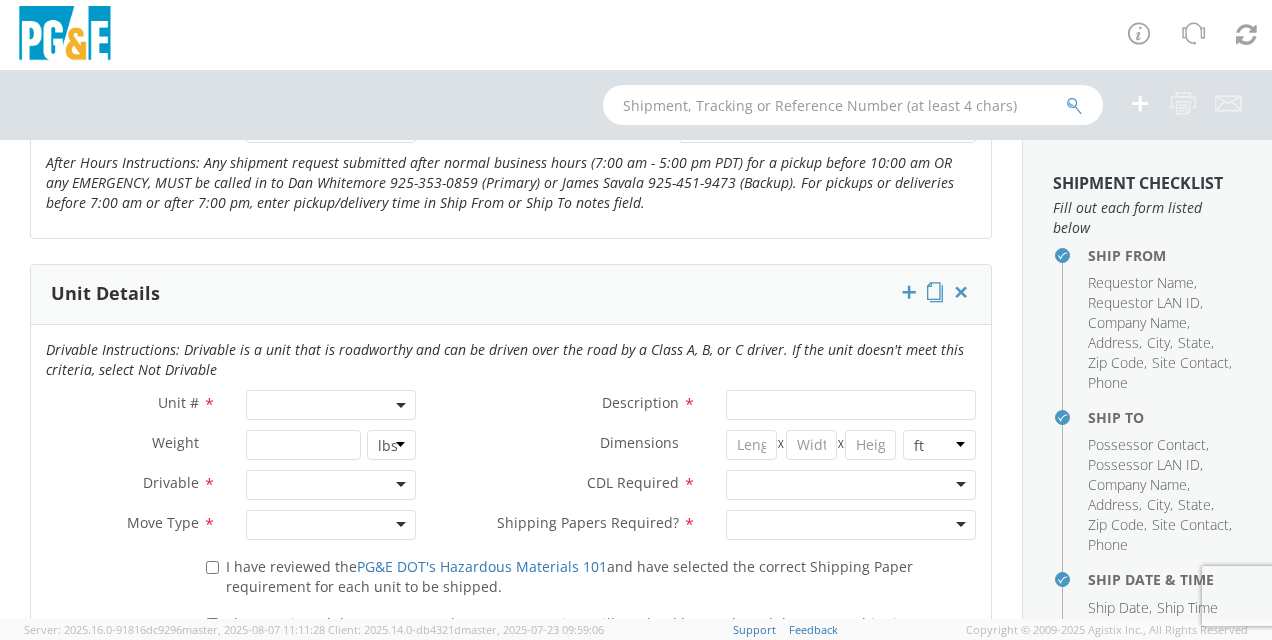 click 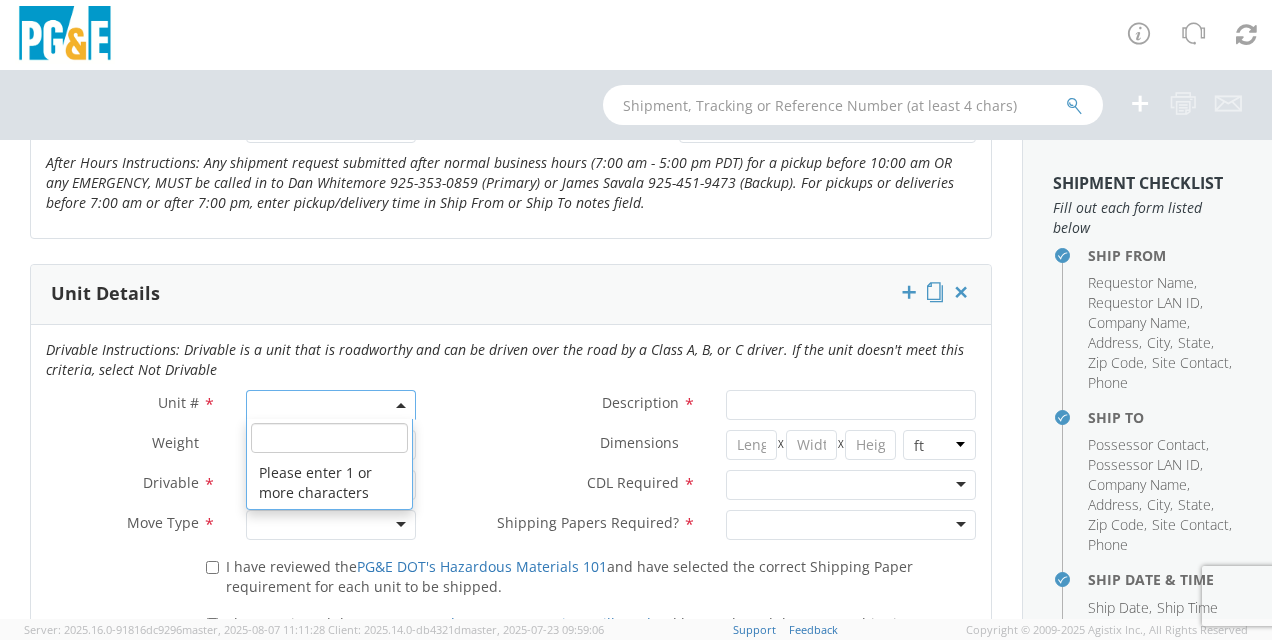 click 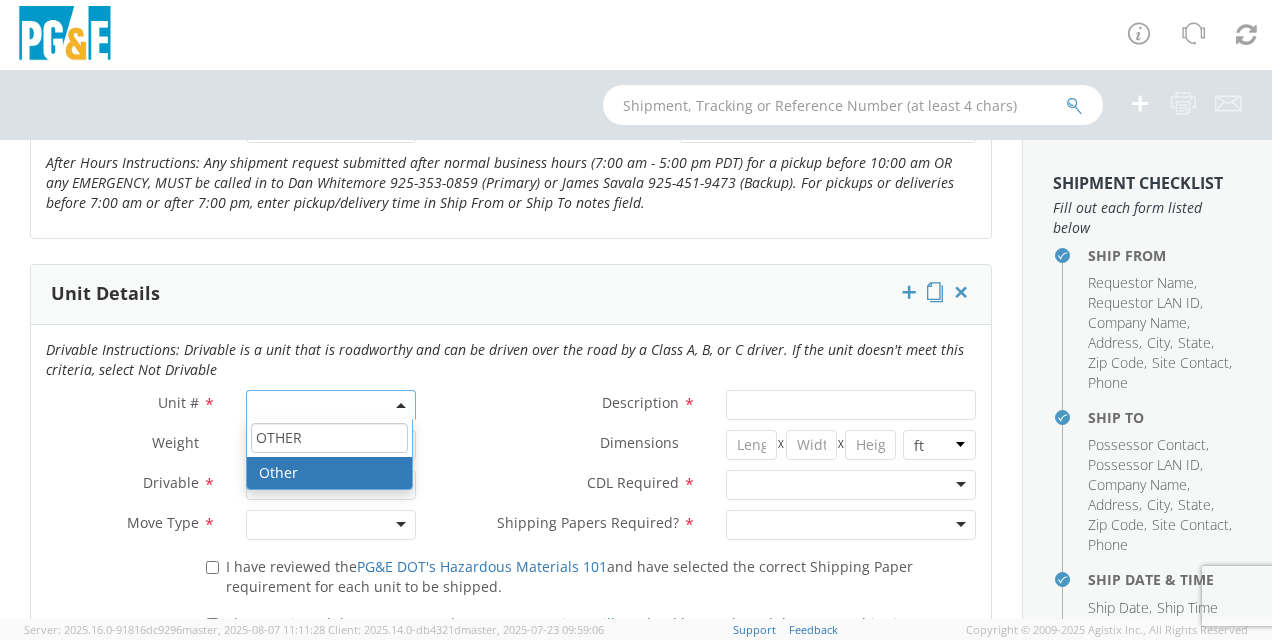 type on "OTHER" 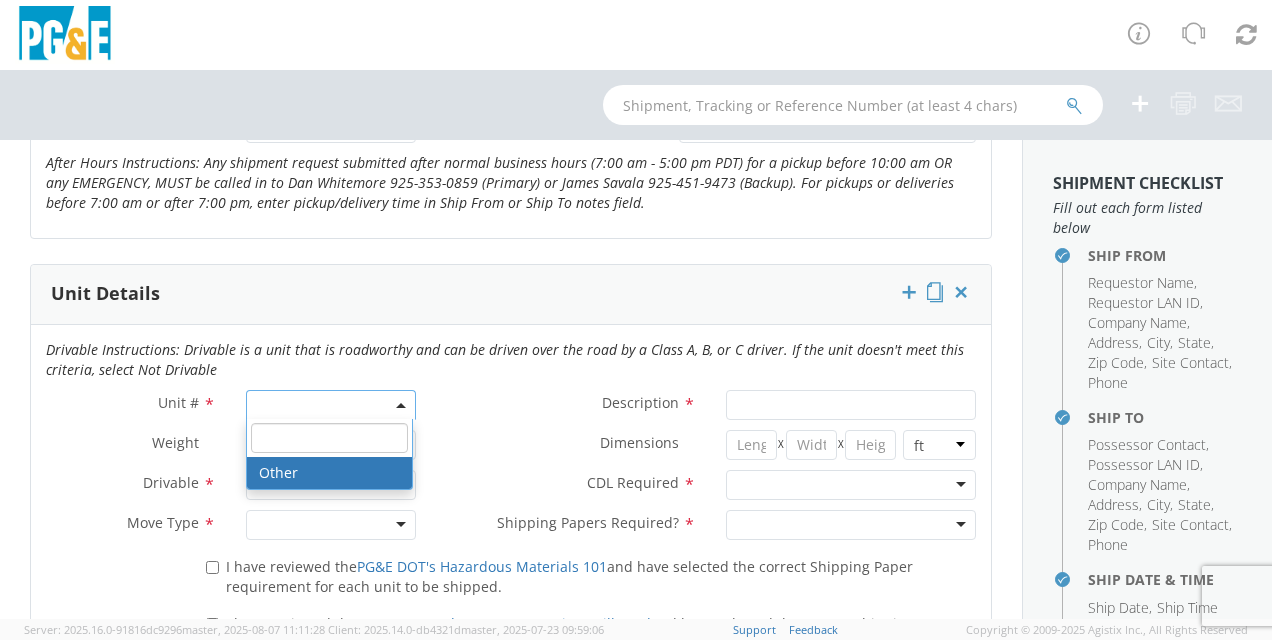 select on "Other" 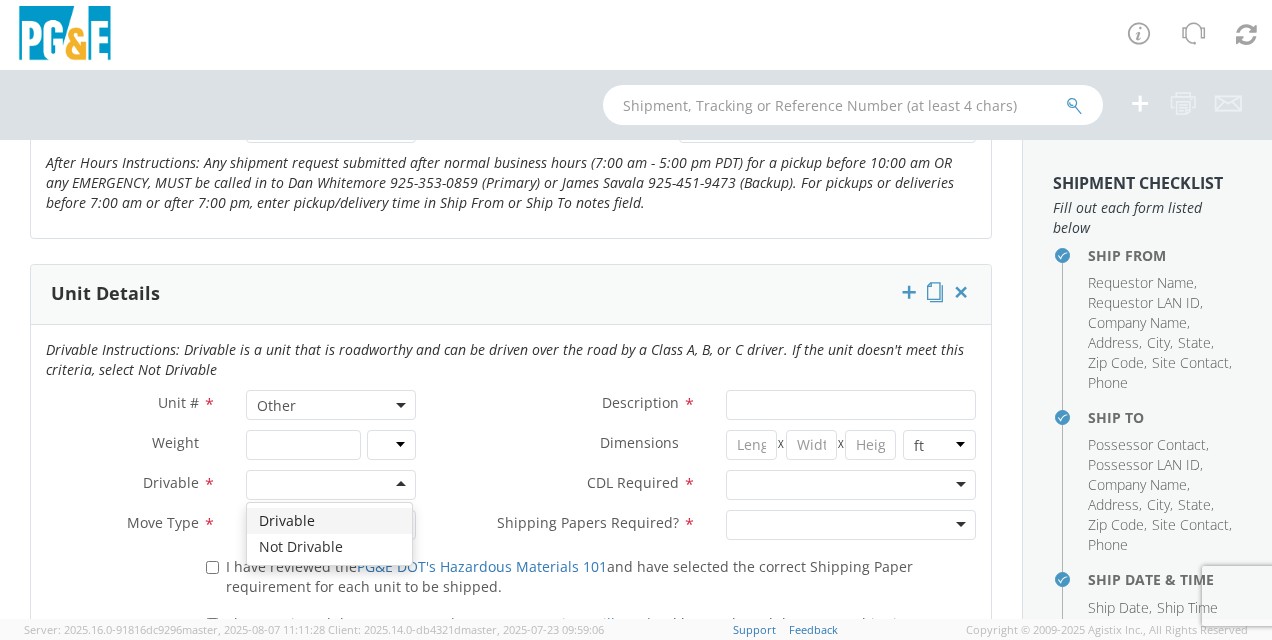 click 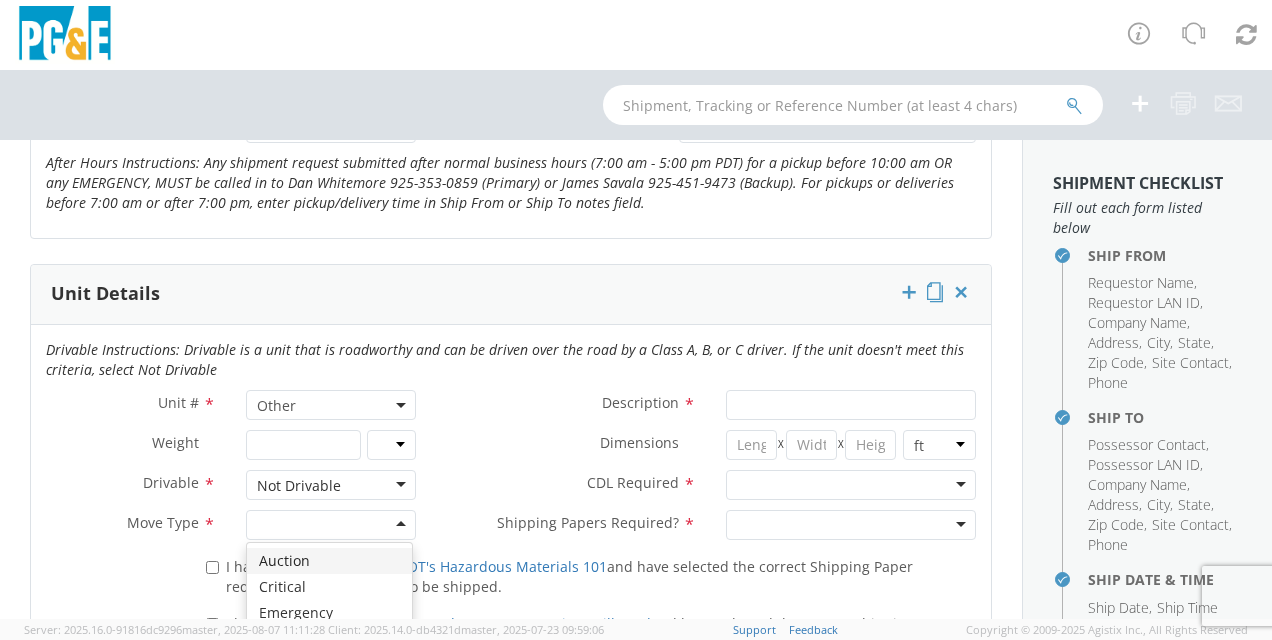 click 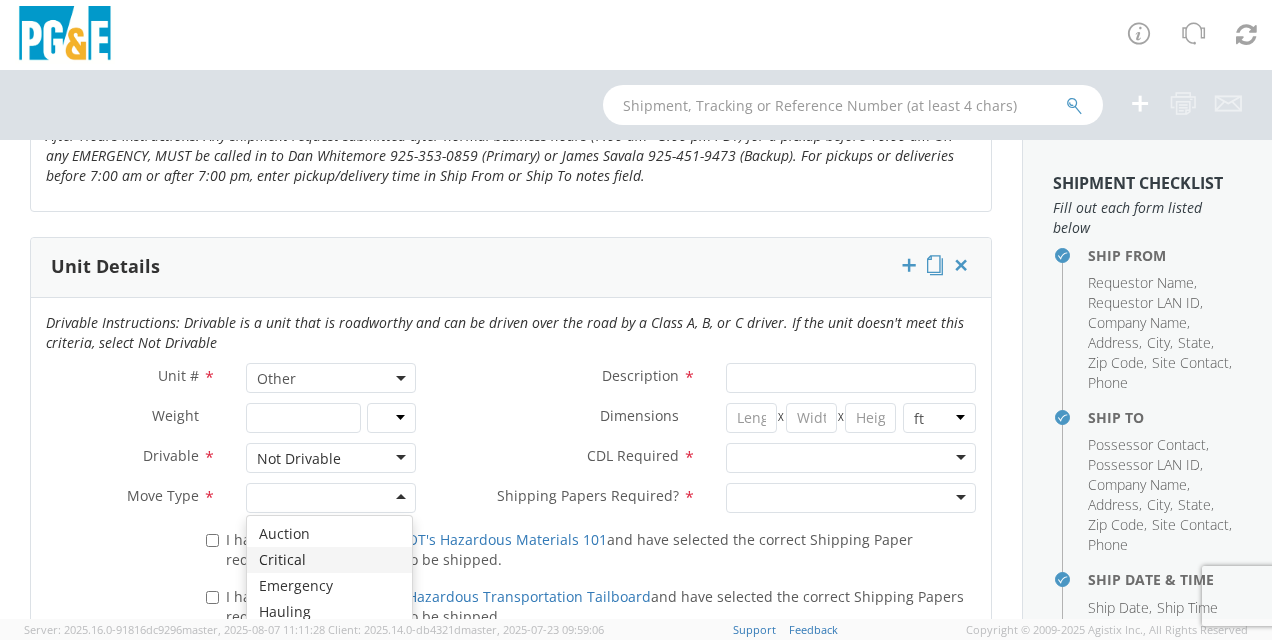 scroll, scrollTop: 1000, scrollLeft: 0, axis: vertical 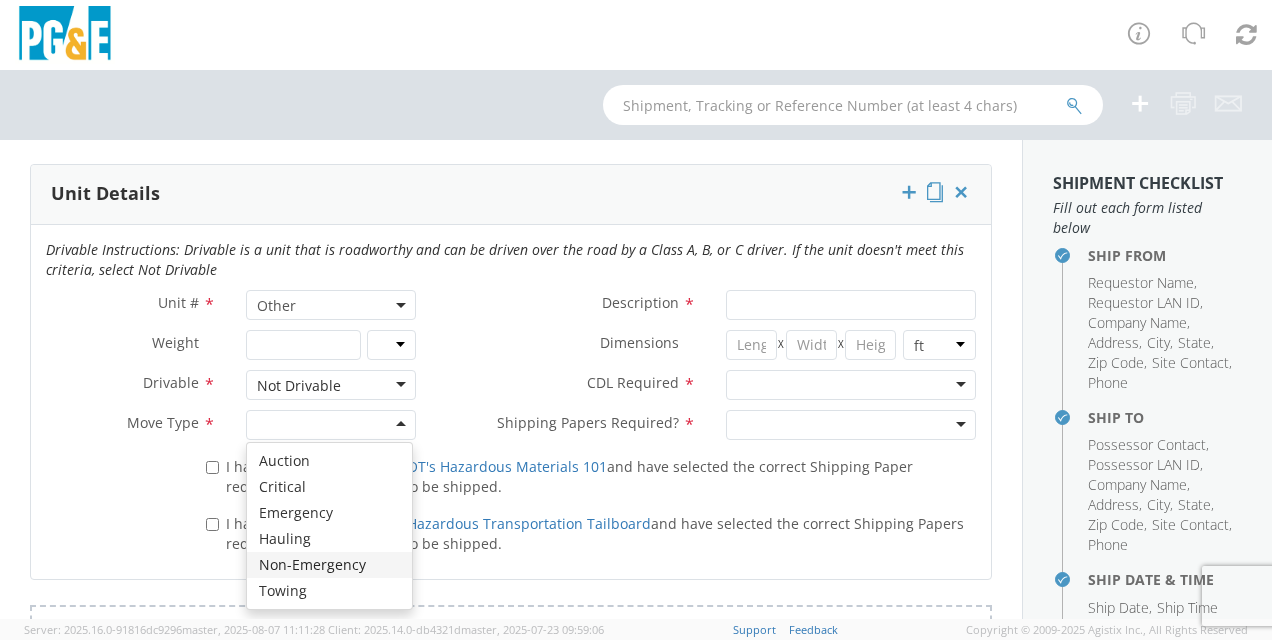 drag, startPoint x: 310, startPoint y: 562, endPoint x: 319, endPoint y: 546, distance: 18.35756 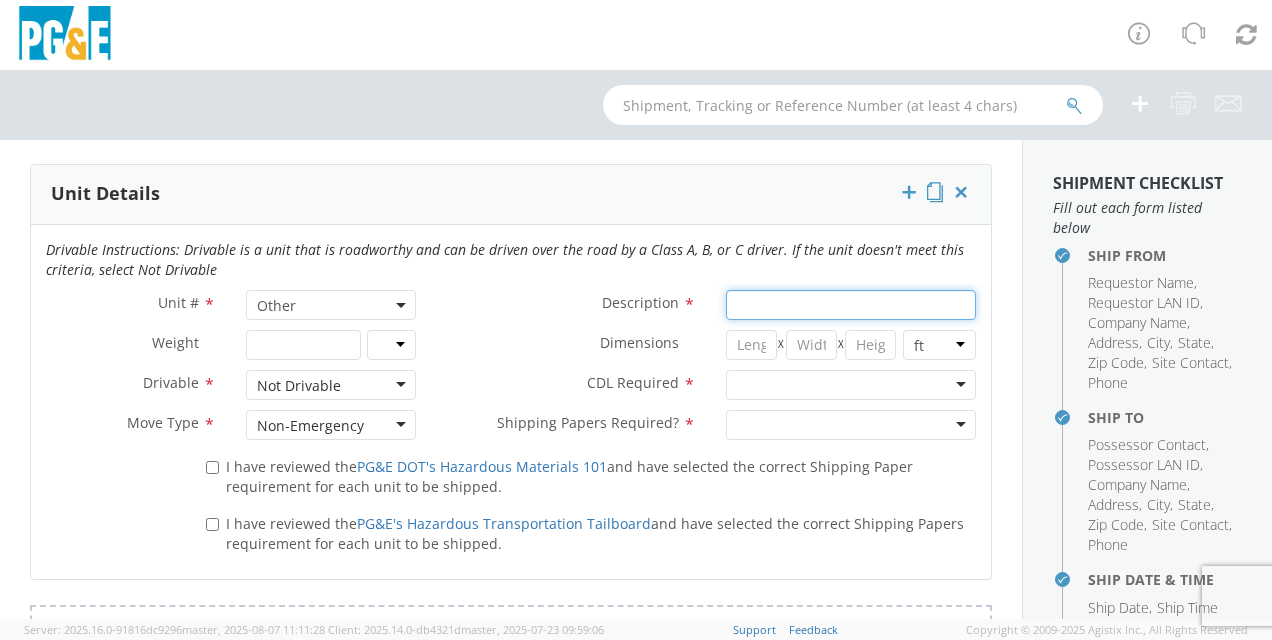 click on "Description        *" at bounding box center [851, 305] 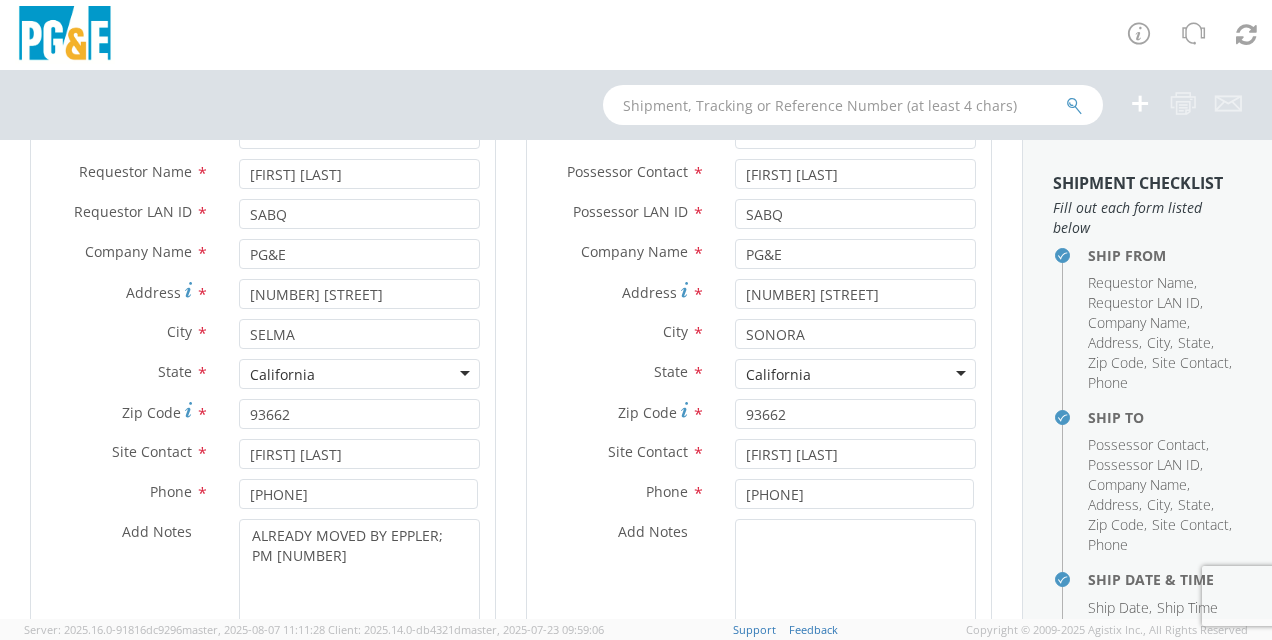 scroll, scrollTop: 200, scrollLeft: 0, axis: vertical 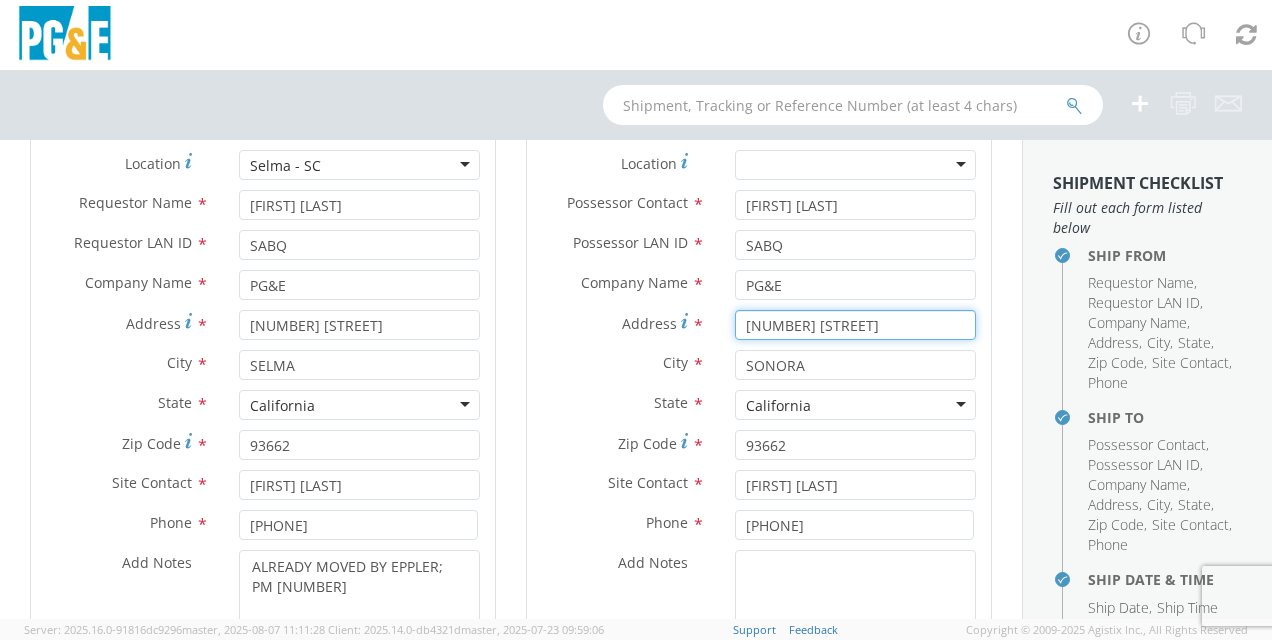 drag, startPoint x: 912, startPoint y: 328, endPoint x: 598, endPoint y: 292, distance: 316.05695 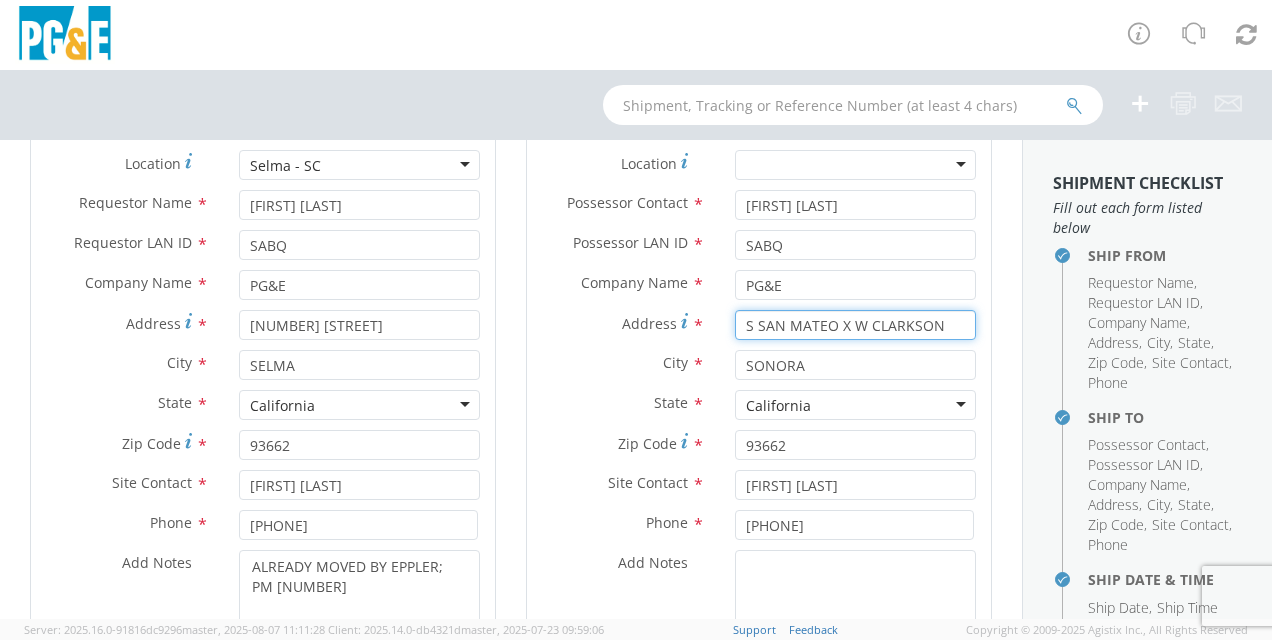 type on "S SAN MATEO X W CLARKSON" 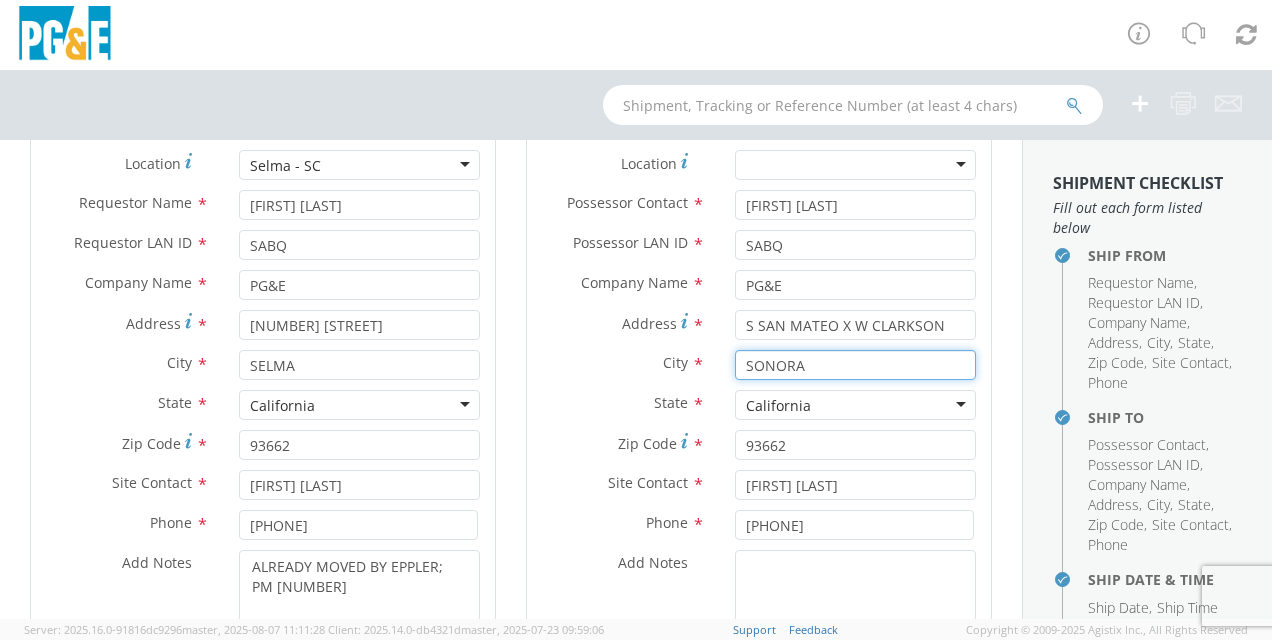 drag, startPoint x: 793, startPoint y: 355, endPoint x: 722, endPoint y: 354, distance: 71.00704 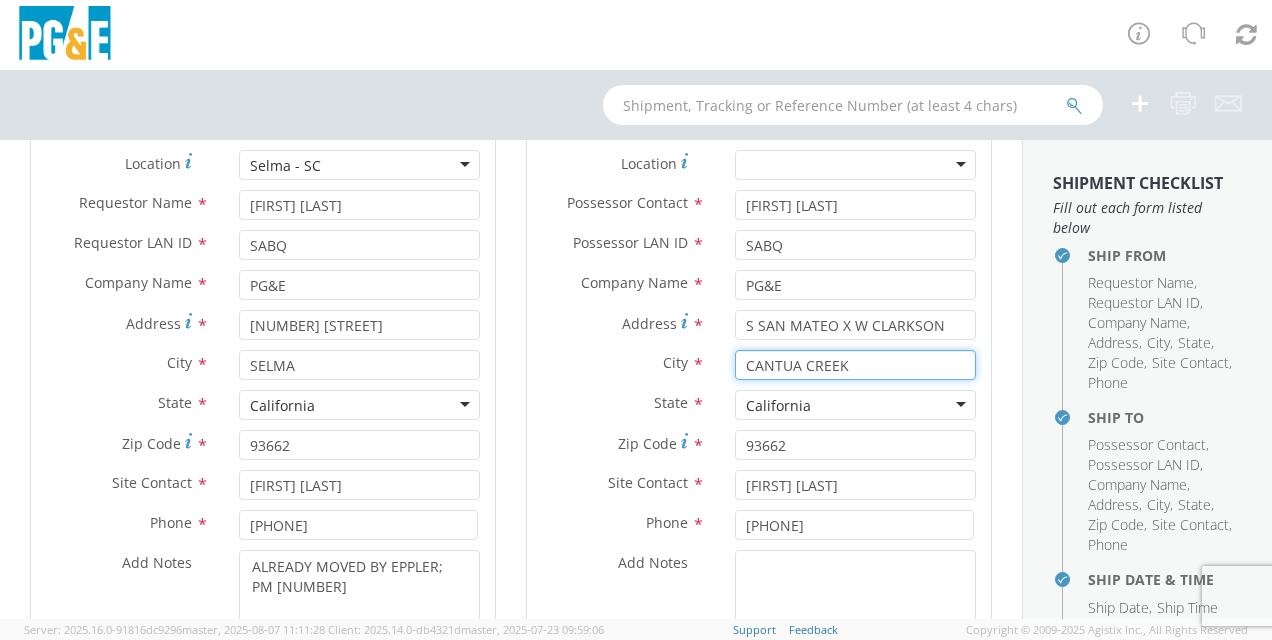 type on "CANTUA CREEK" 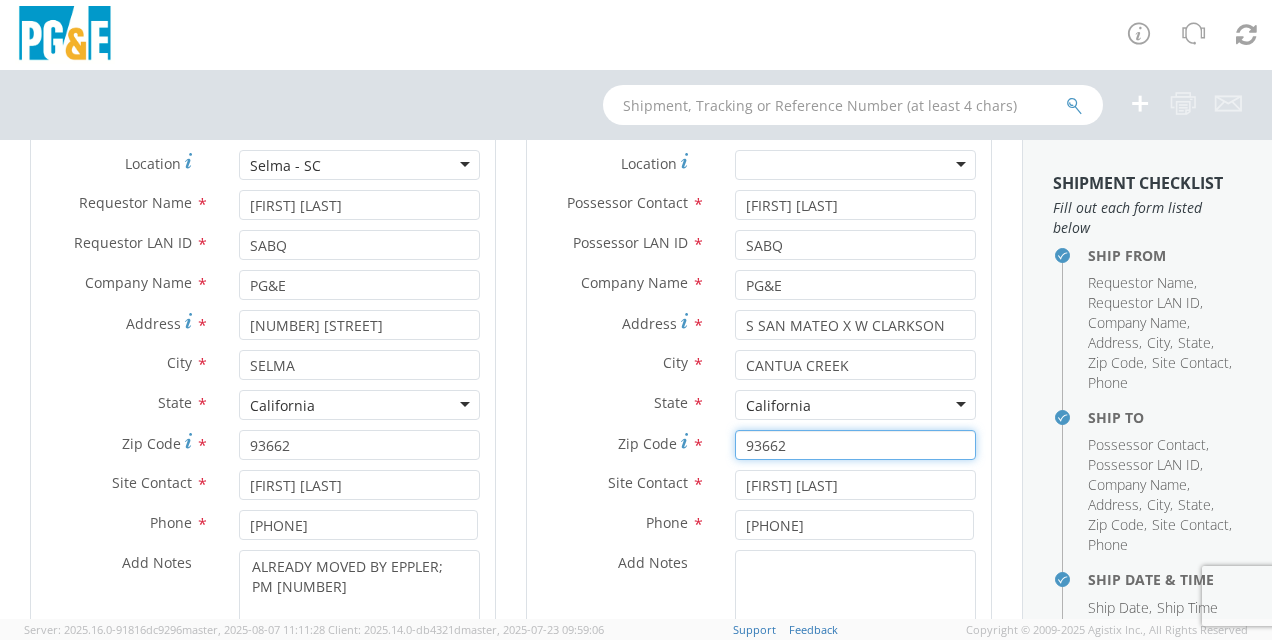drag, startPoint x: 806, startPoint y: 438, endPoint x: 672, endPoint y: 432, distance: 134.13426 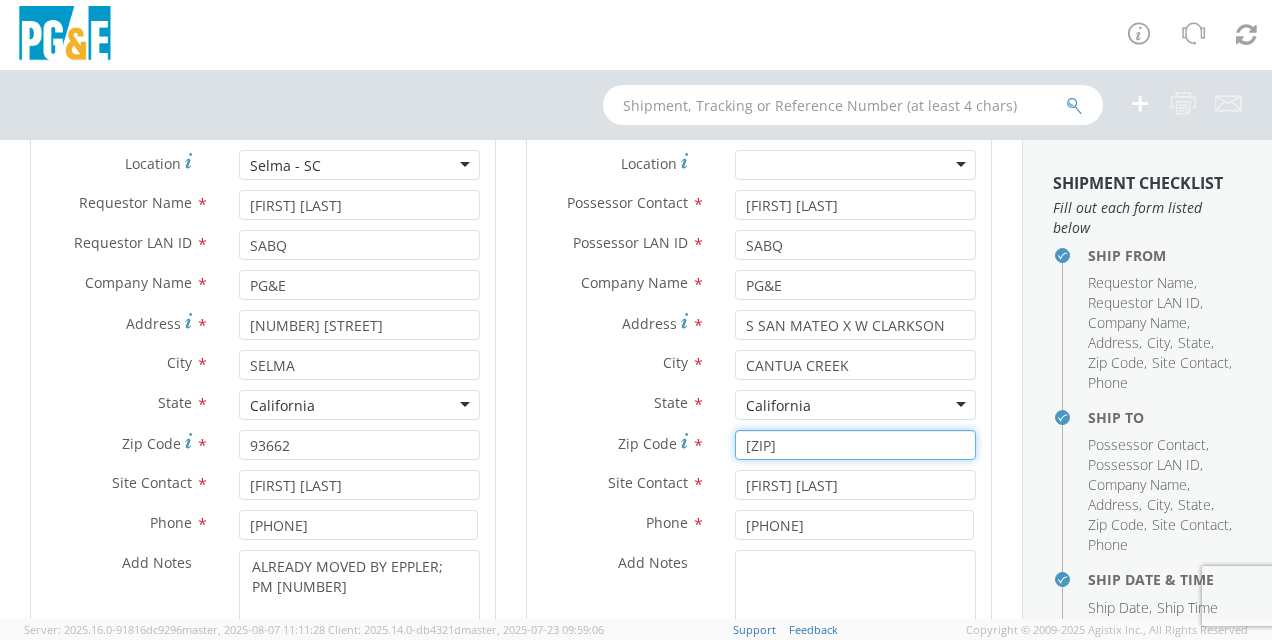 type on "[ZIP]" 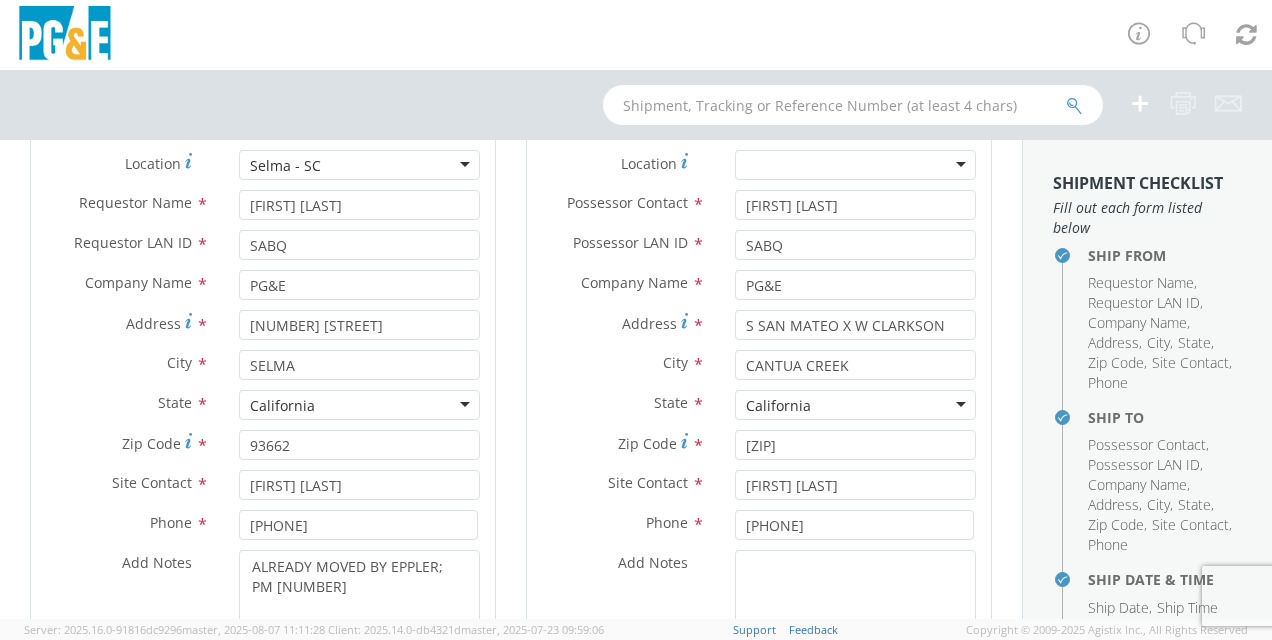 drag, startPoint x: 602, startPoint y: 516, endPoint x: 685, endPoint y: 492, distance: 86.40023 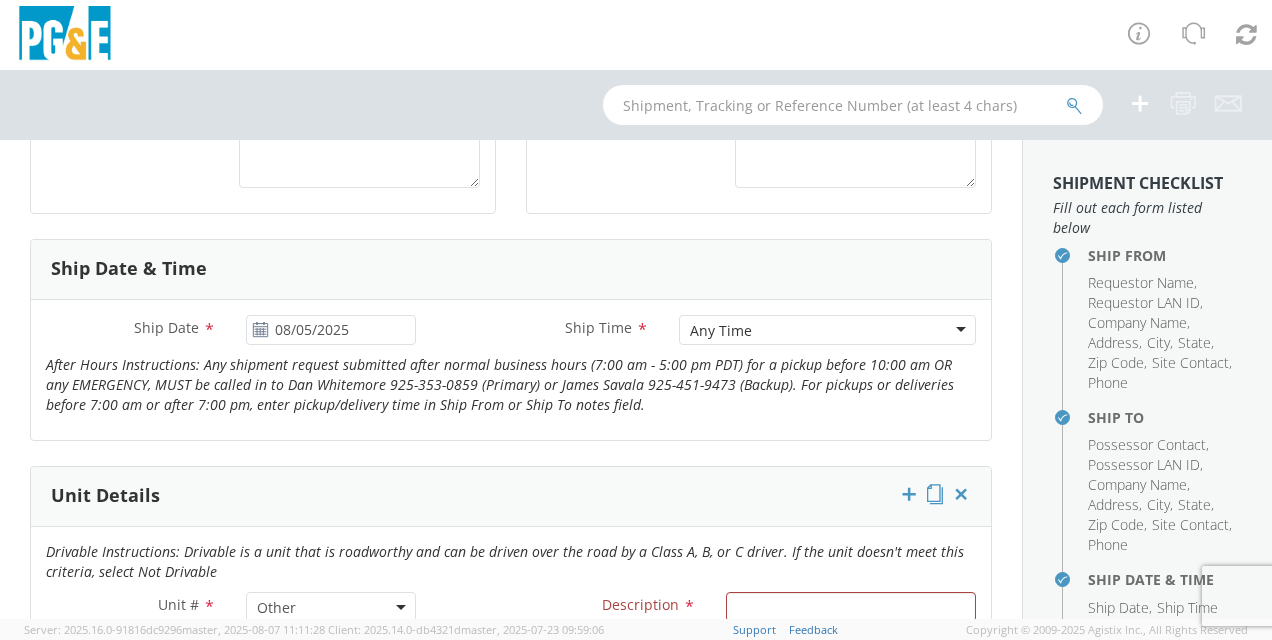 scroll, scrollTop: 700, scrollLeft: 0, axis: vertical 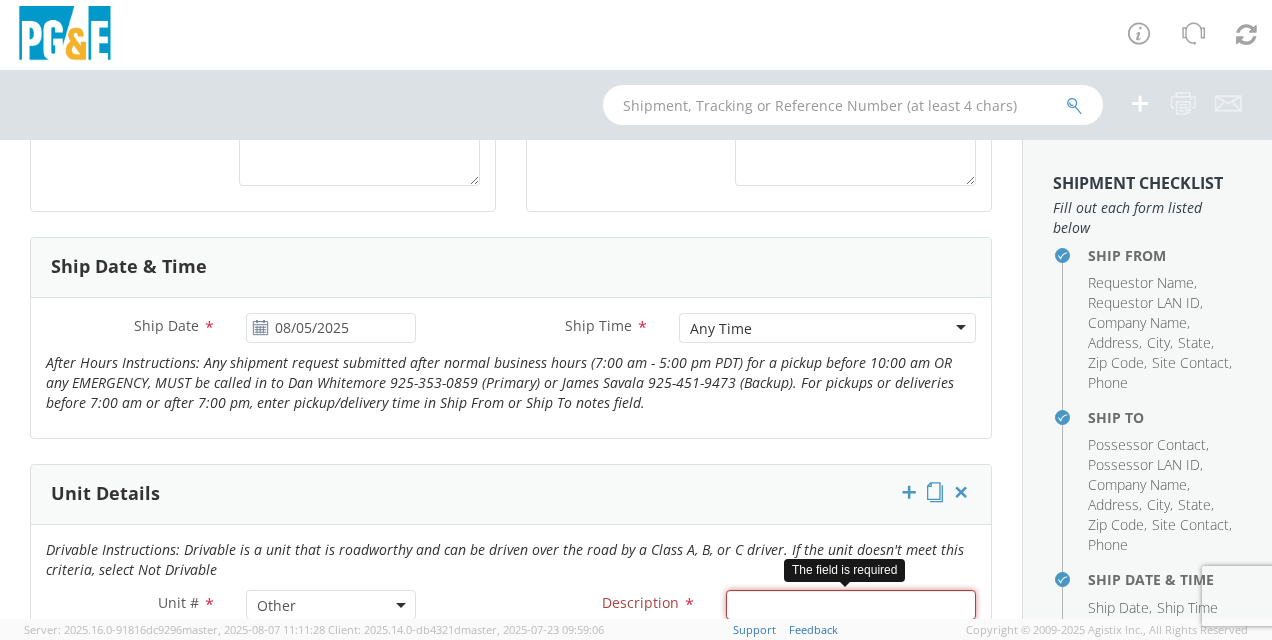 click on "Description        *" at bounding box center [851, 605] 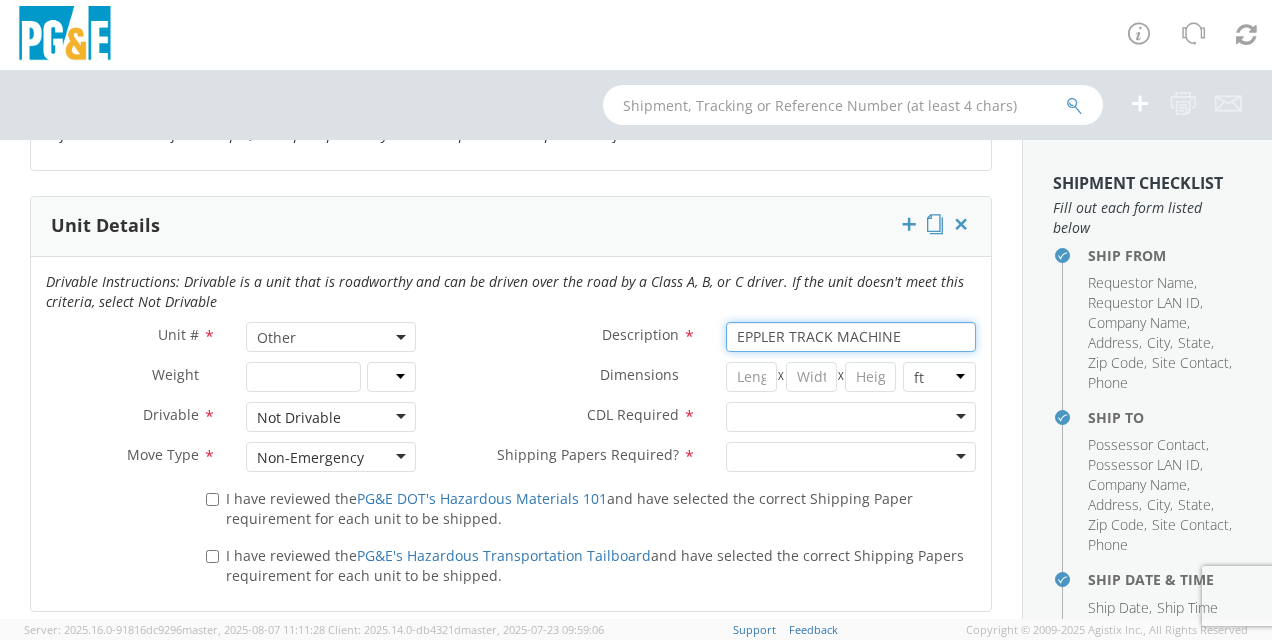 scroll, scrollTop: 1000, scrollLeft: 0, axis: vertical 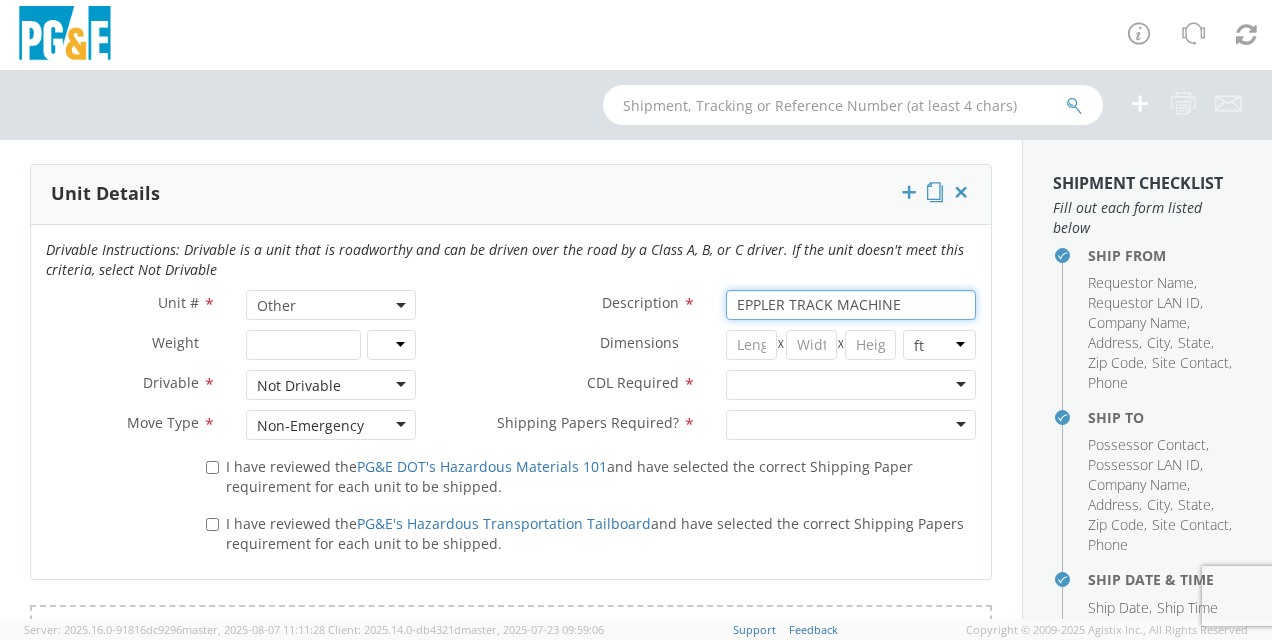 type on "EPPLER TRACK MACHINE" 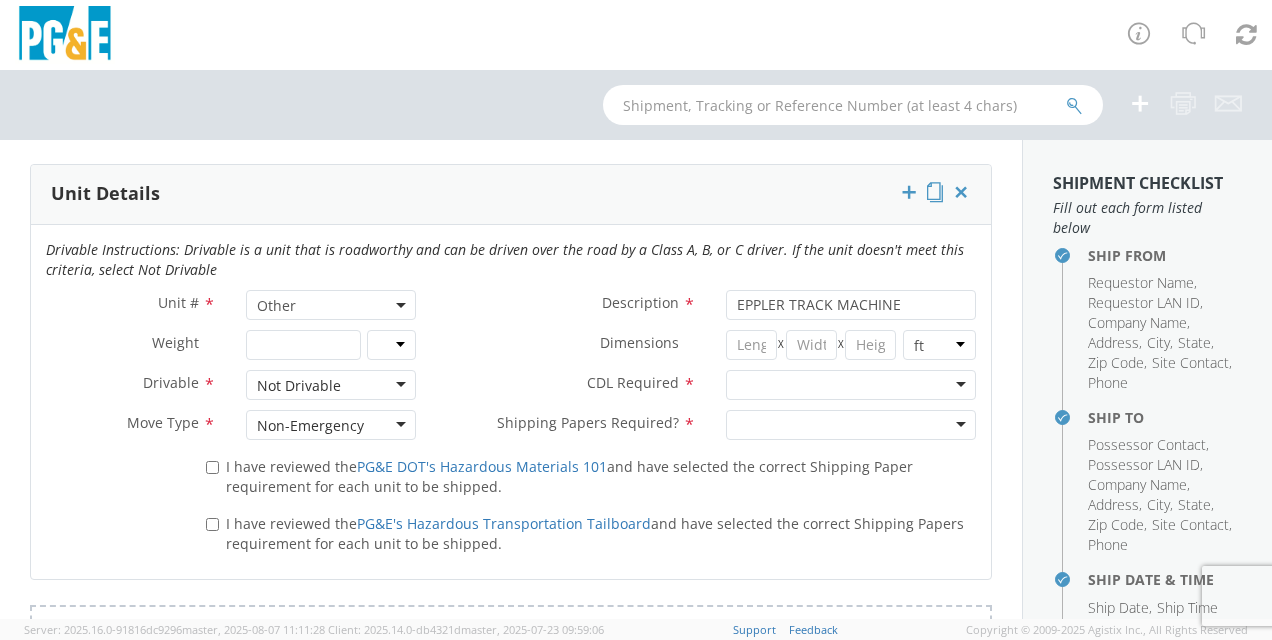 click on "I have reviewed the  PG&E DOT's Hazardous Materials 101
and have selected the correct Shipping Paper requirement for each unit to be shipped." 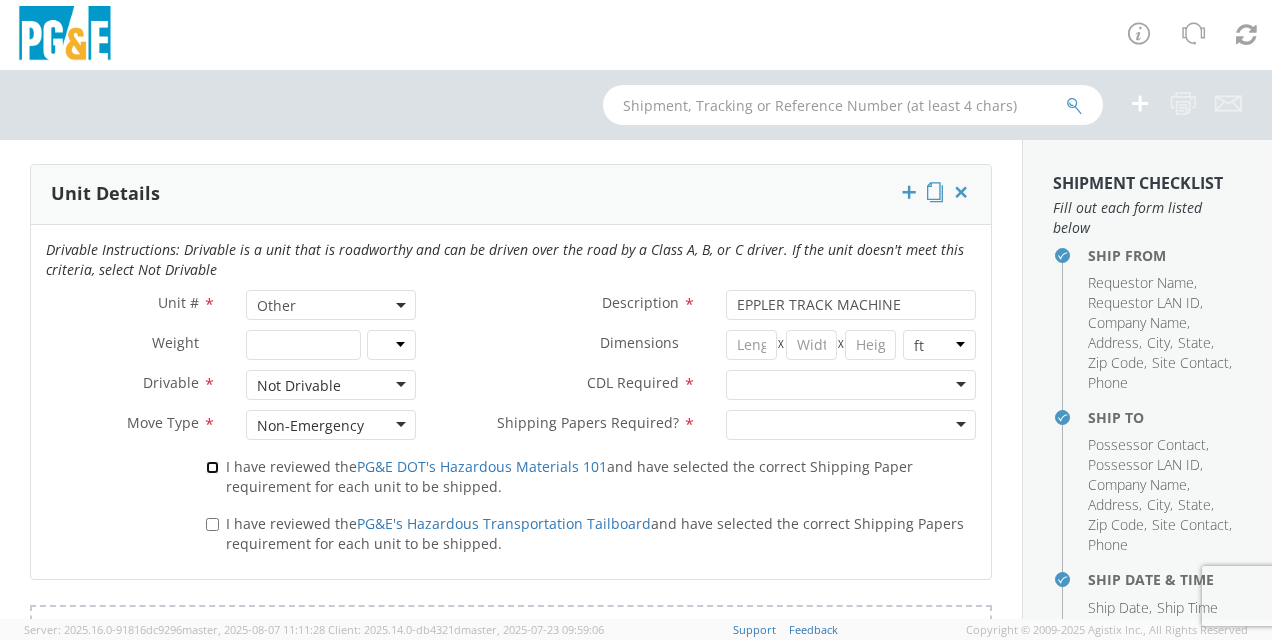click on "I have reviewed the  PG&E DOT's Hazardous Materials 101
and have selected the correct Shipping Paper requirement for each unit to be shipped." at bounding box center [212, 467] 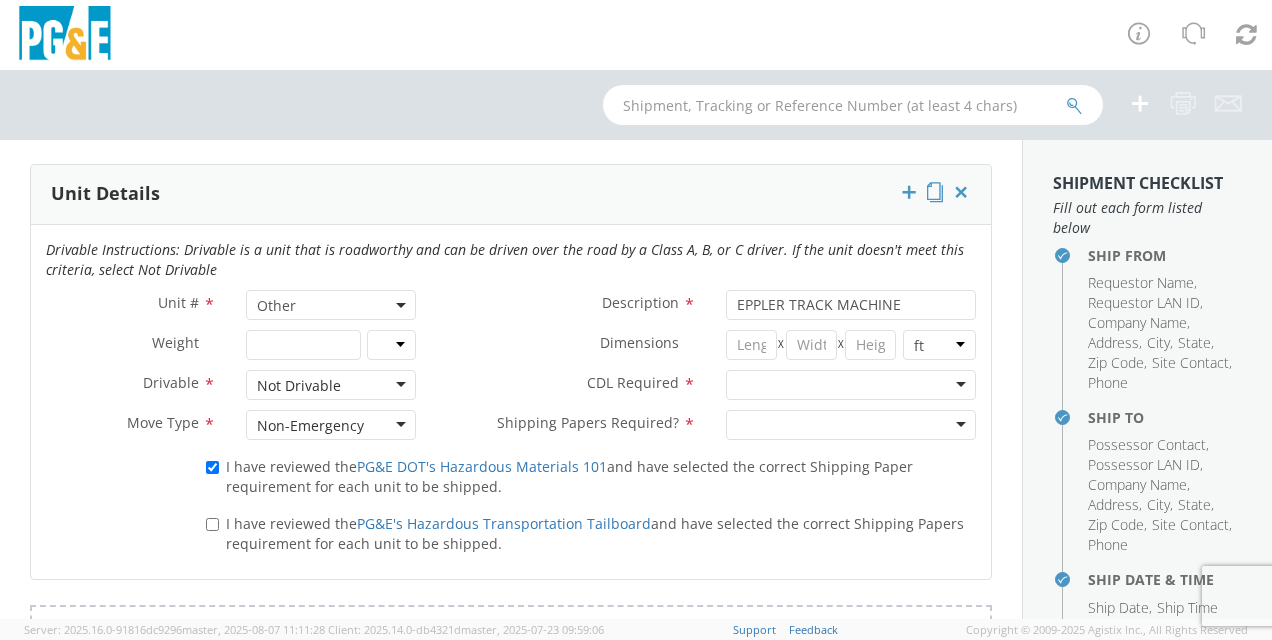 drag, startPoint x: 240, startPoint y: 515, endPoint x: 337, endPoint y: 523, distance: 97.32934 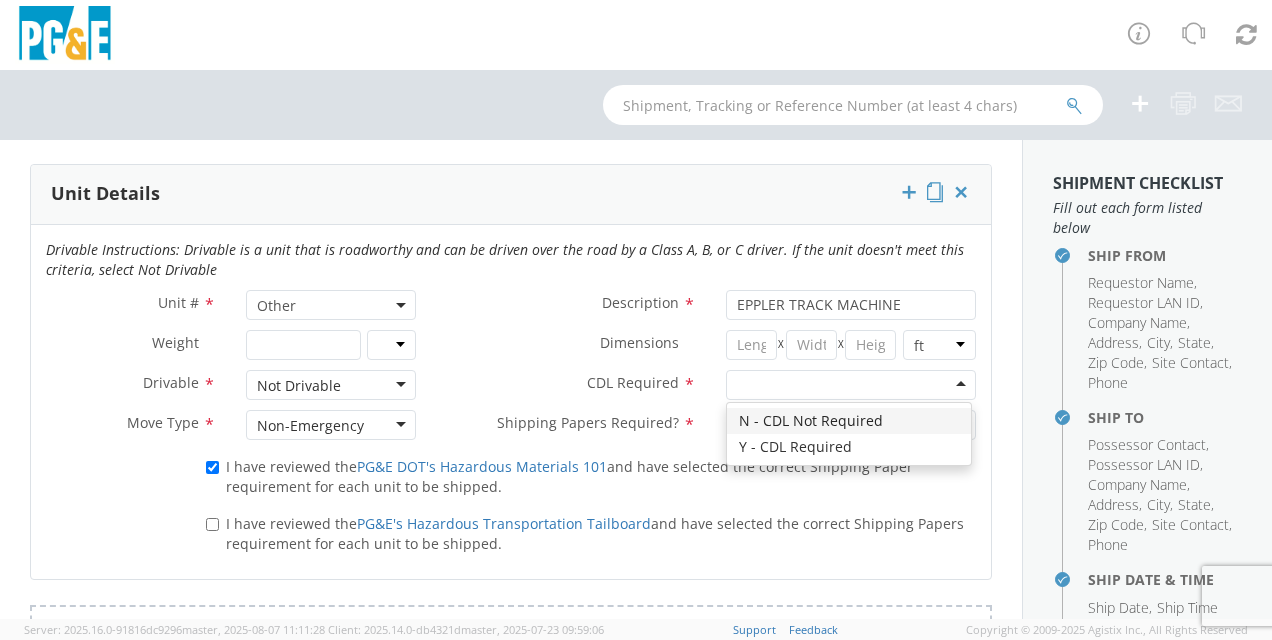 click 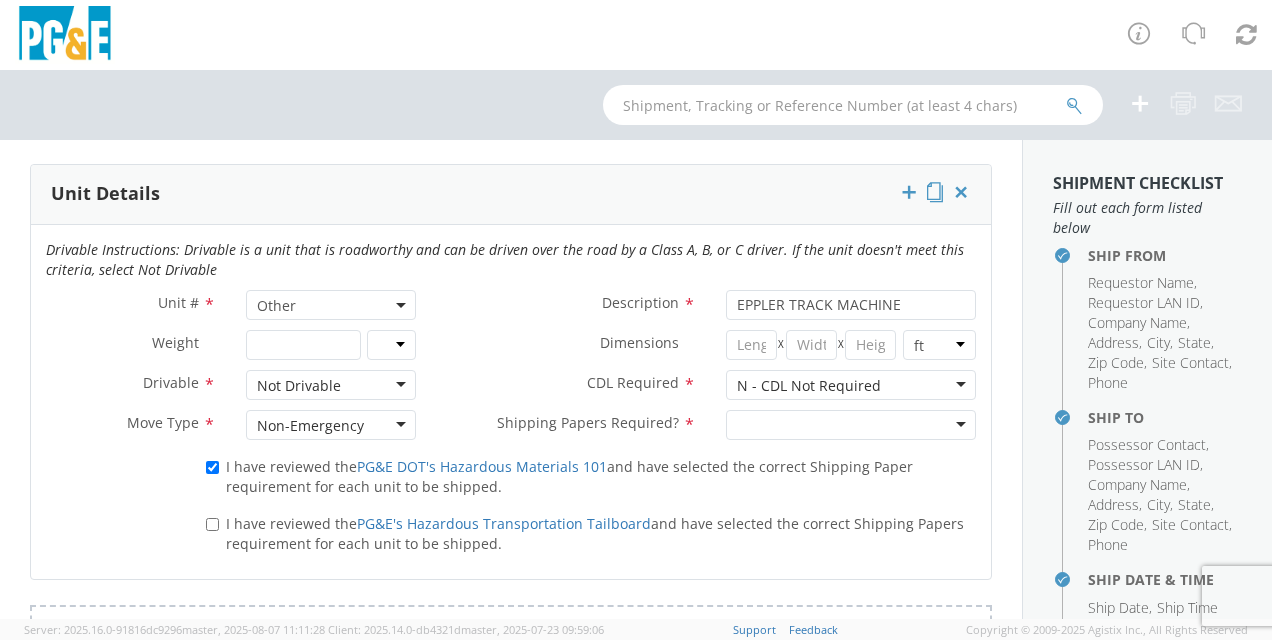 drag, startPoint x: 767, startPoint y: 440, endPoint x: 754, endPoint y: 438, distance: 13.152946 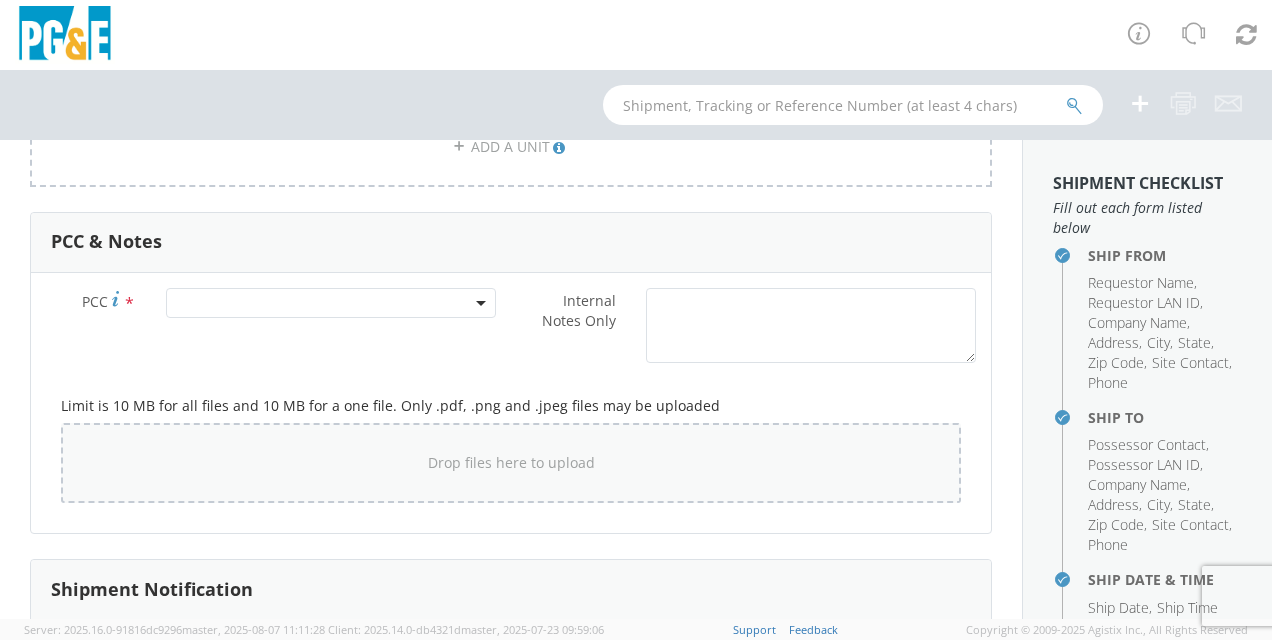 scroll, scrollTop: 1500, scrollLeft: 0, axis: vertical 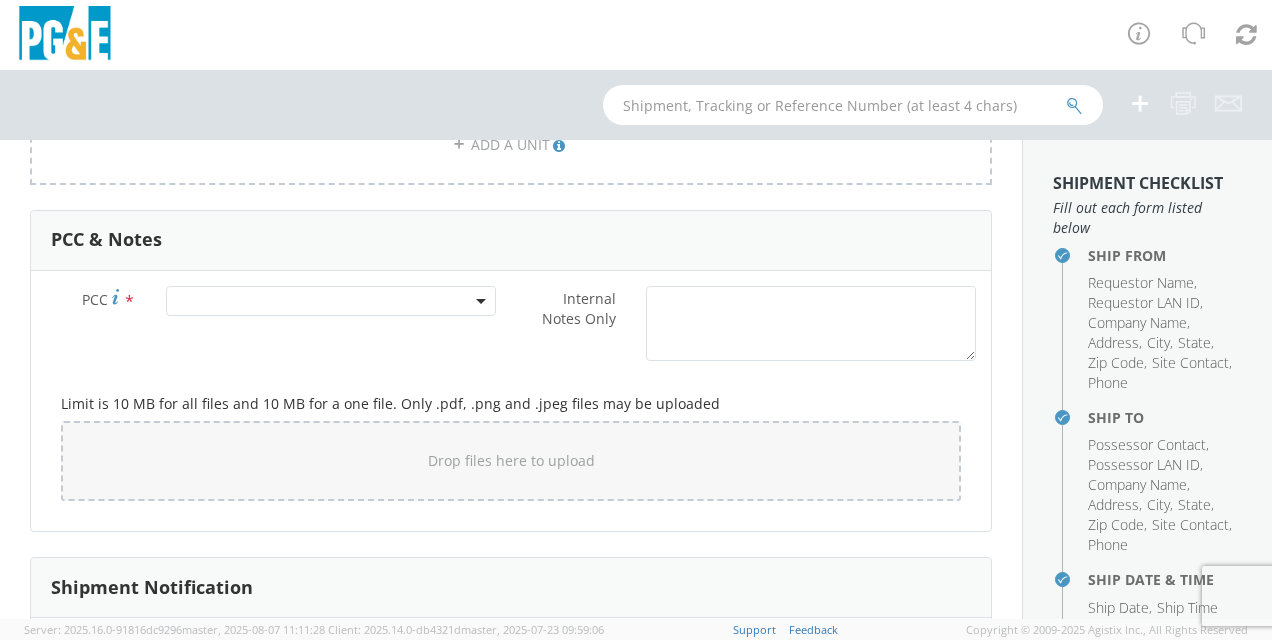 click 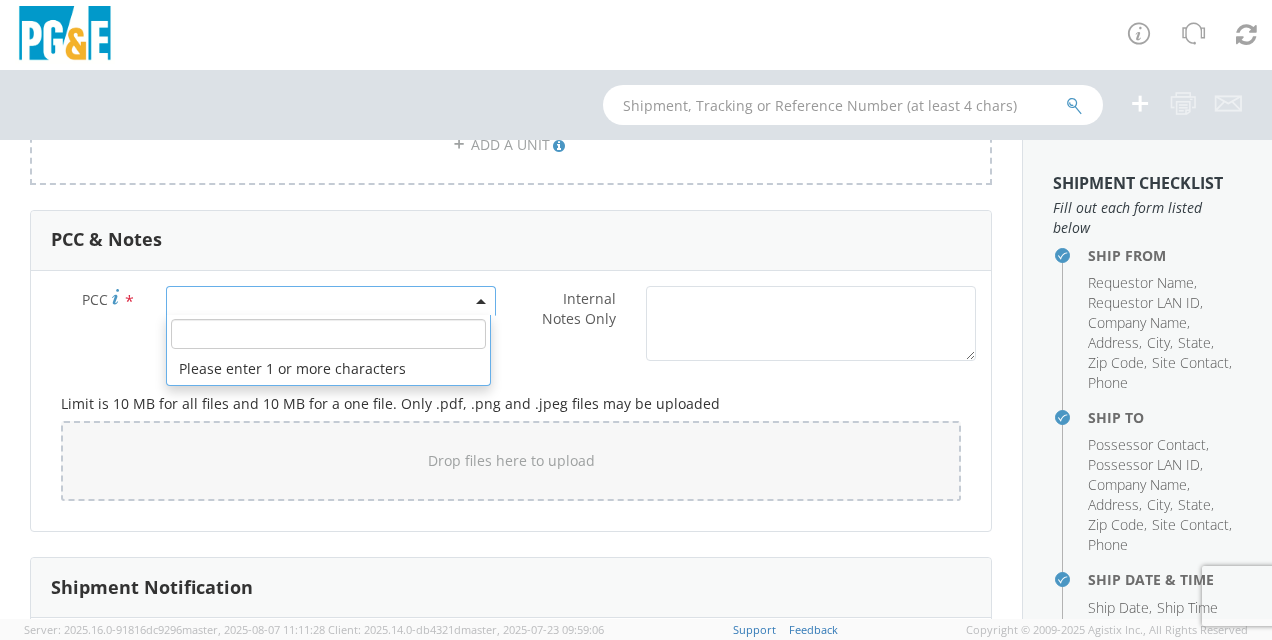 click 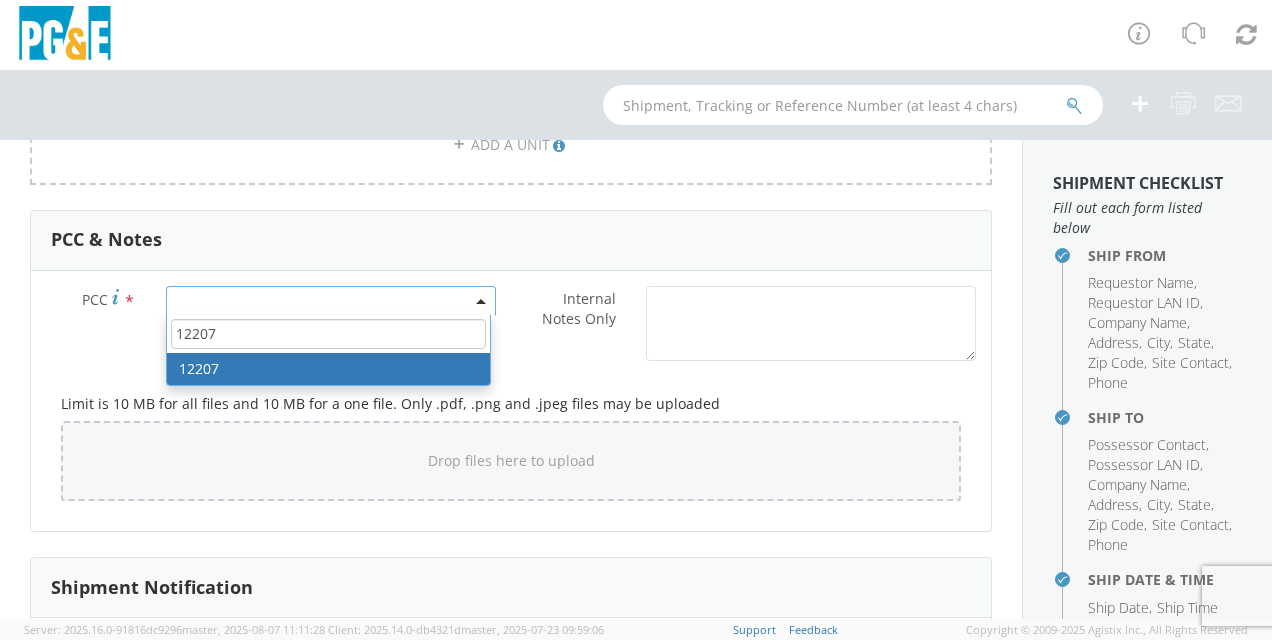 type on "12207" 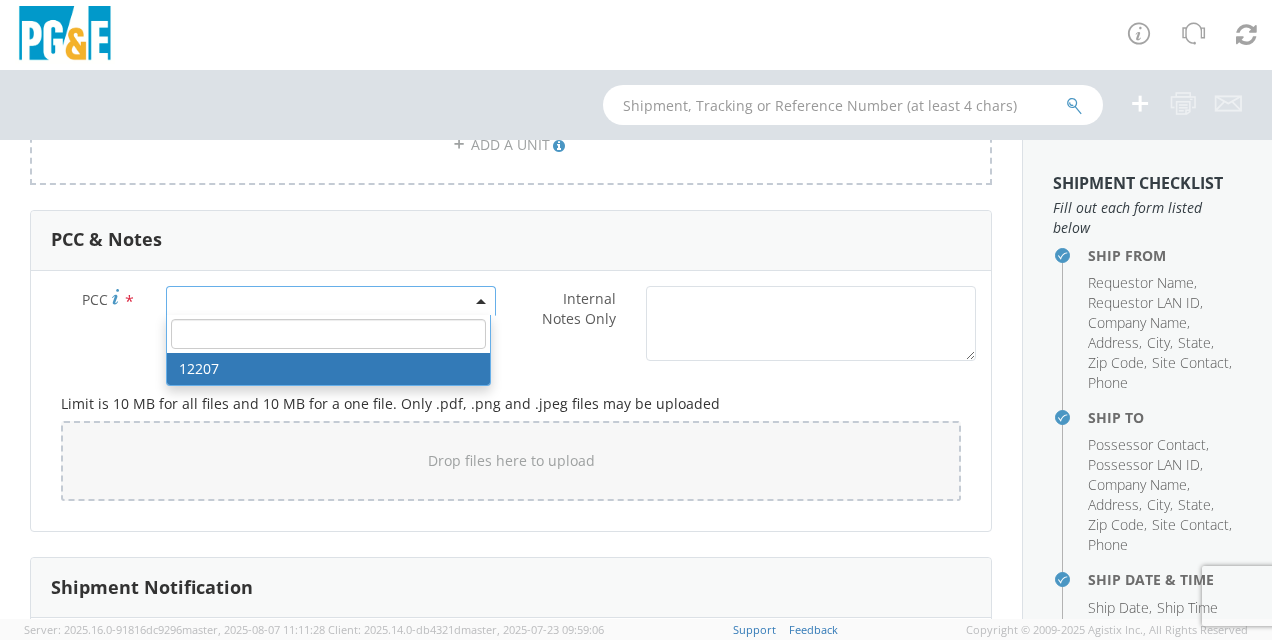 select on "12207" 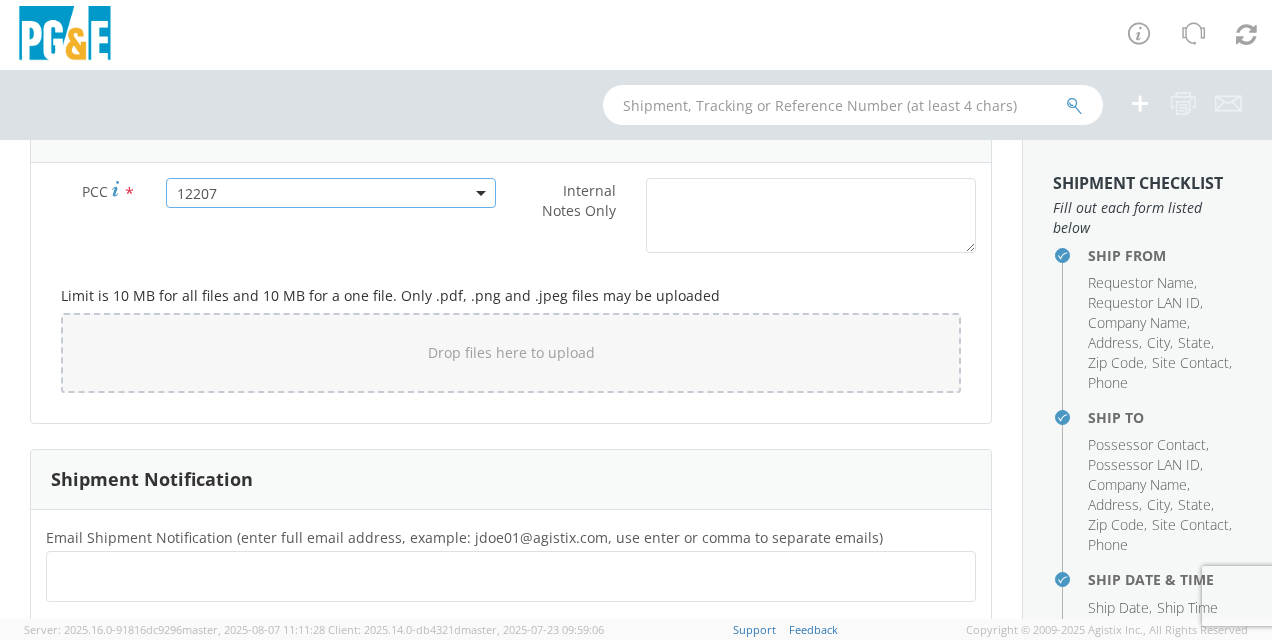 scroll, scrollTop: 1700, scrollLeft: 0, axis: vertical 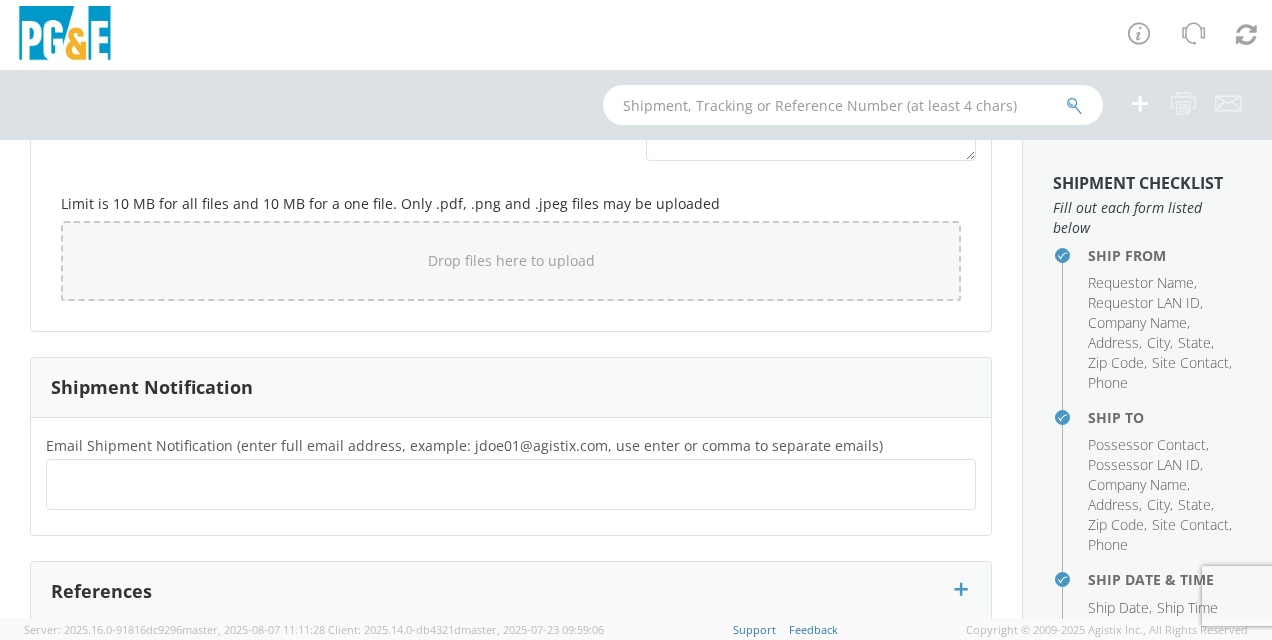 click 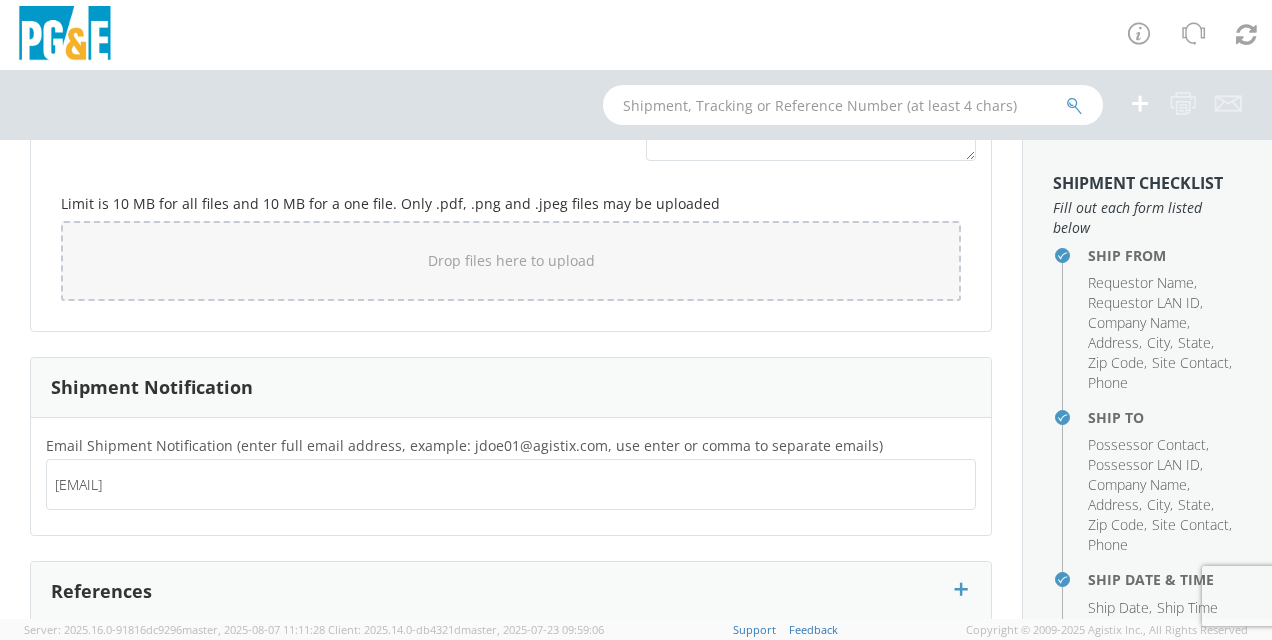 type on "[EMAIL]" 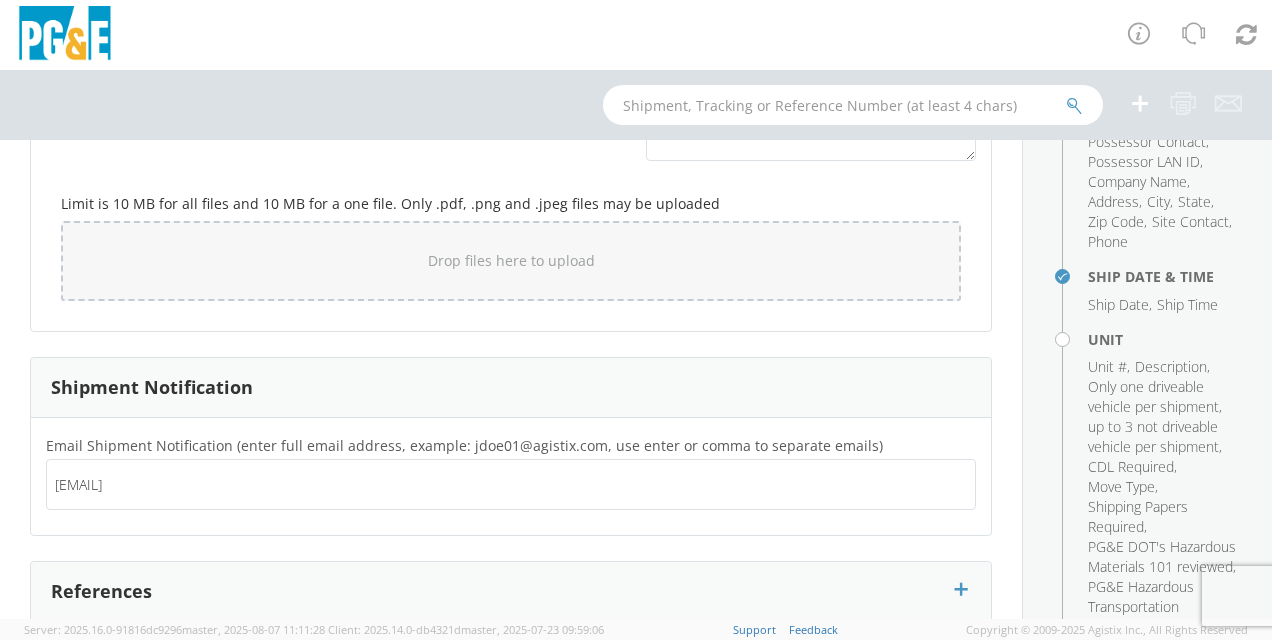 scroll, scrollTop: 400, scrollLeft: 0, axis: vertical 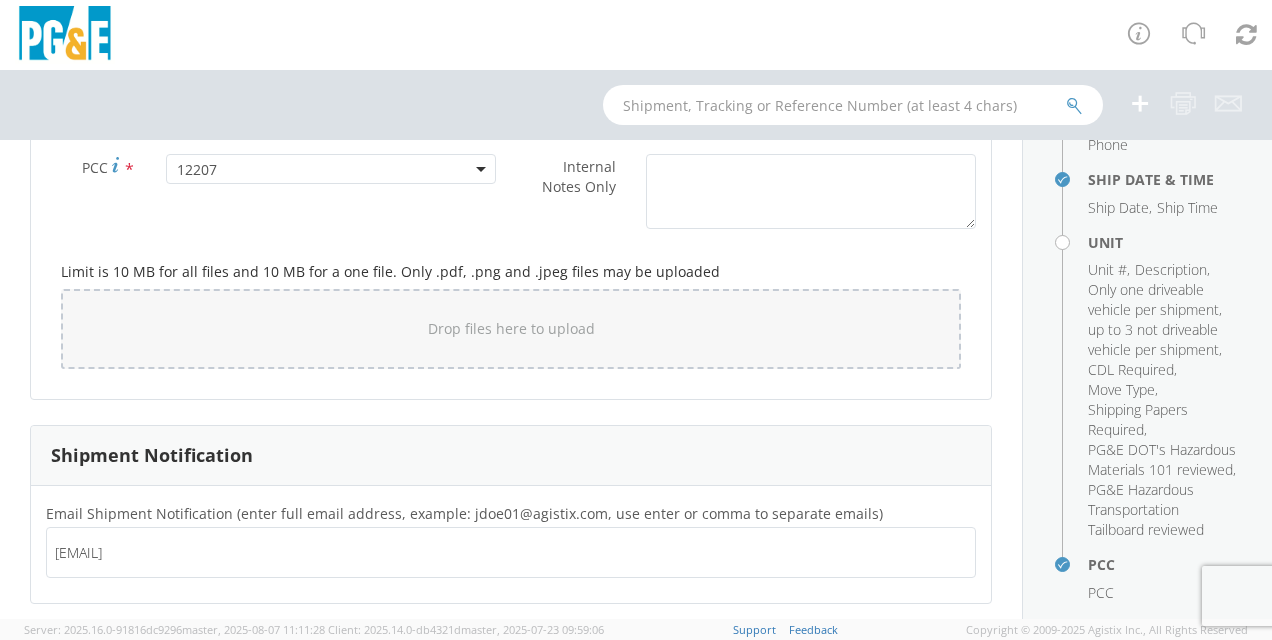 type 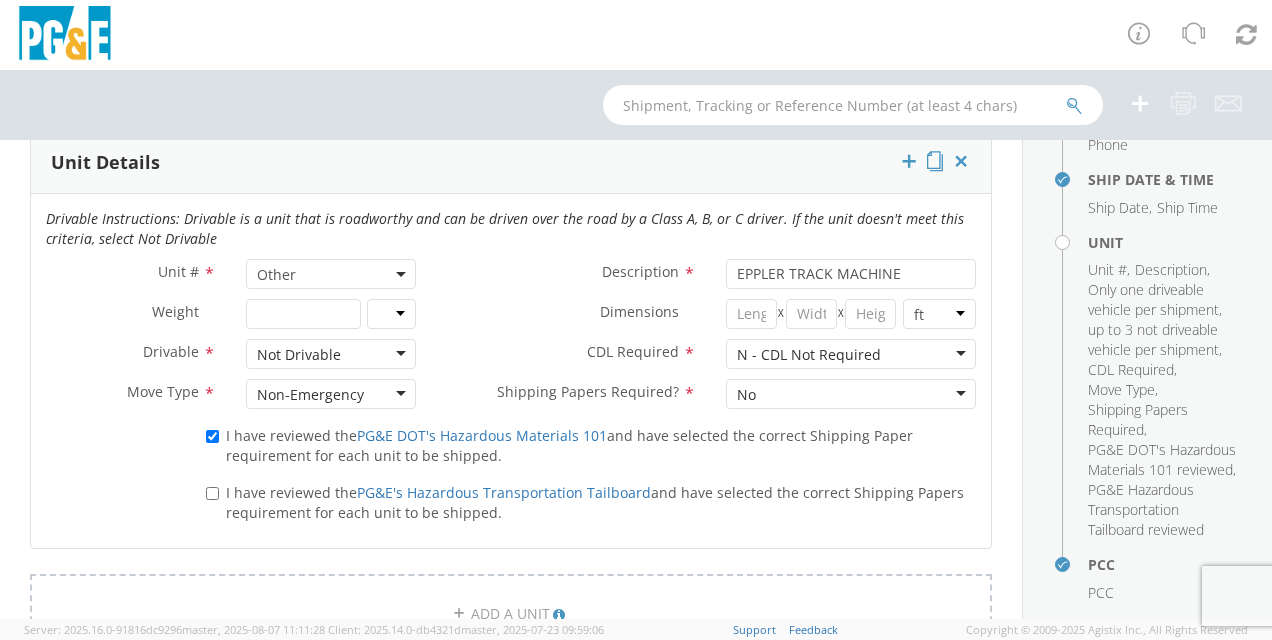 scroll, scrollTop: 1032, scrollLeft: 0, axis: vertical 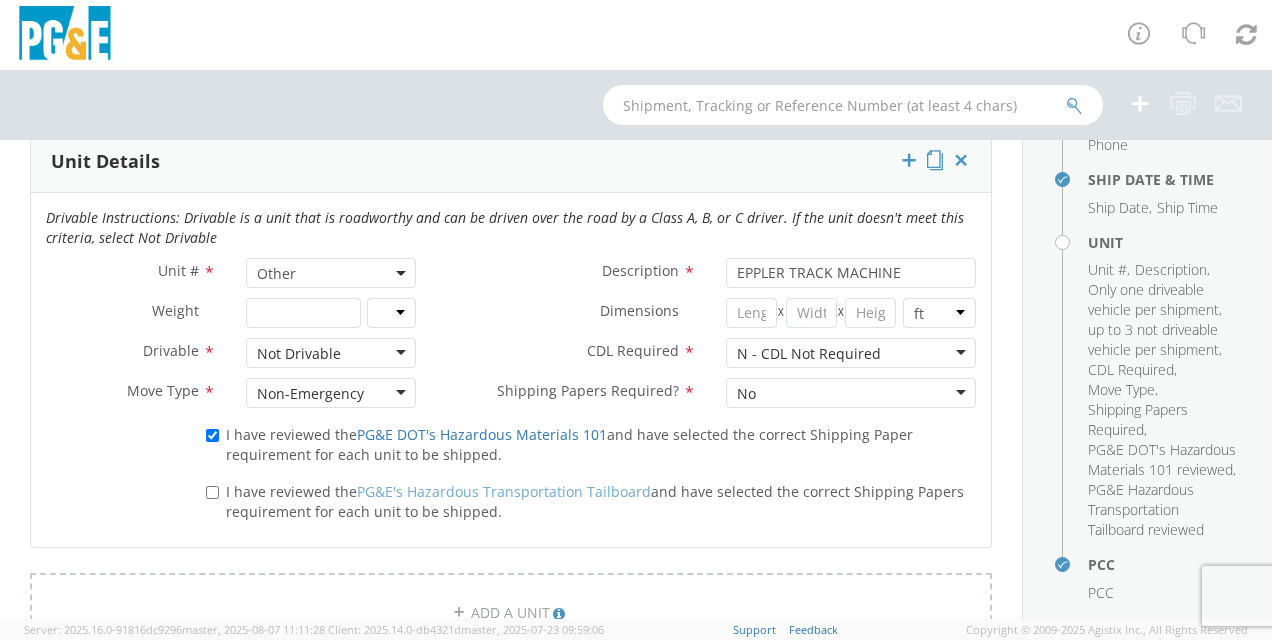 drag, startPoint x: 240, startPoint y: 490, endPoint x: 449, endPoint y: 497, distance: 209.11719 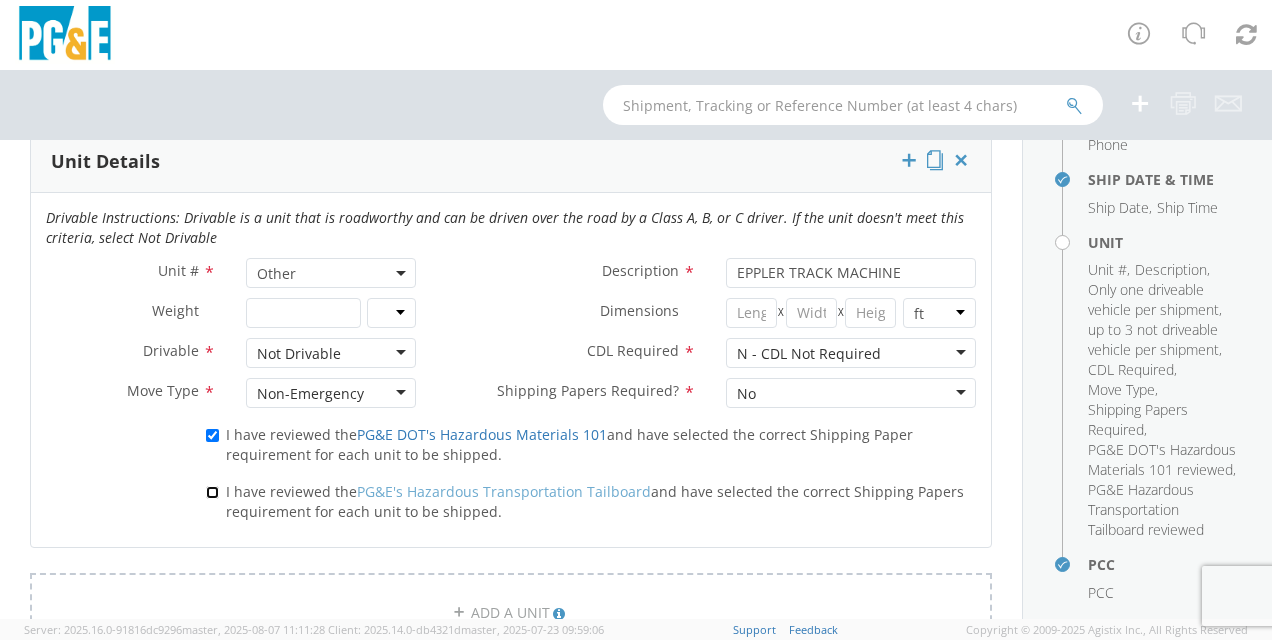 click on "I have reviewed the  PG&E's Hazardous Transportation Tailboard
and have selected the correct Shipping Papers requirement for each unit to be shipped." at bounding box center [212, 492] 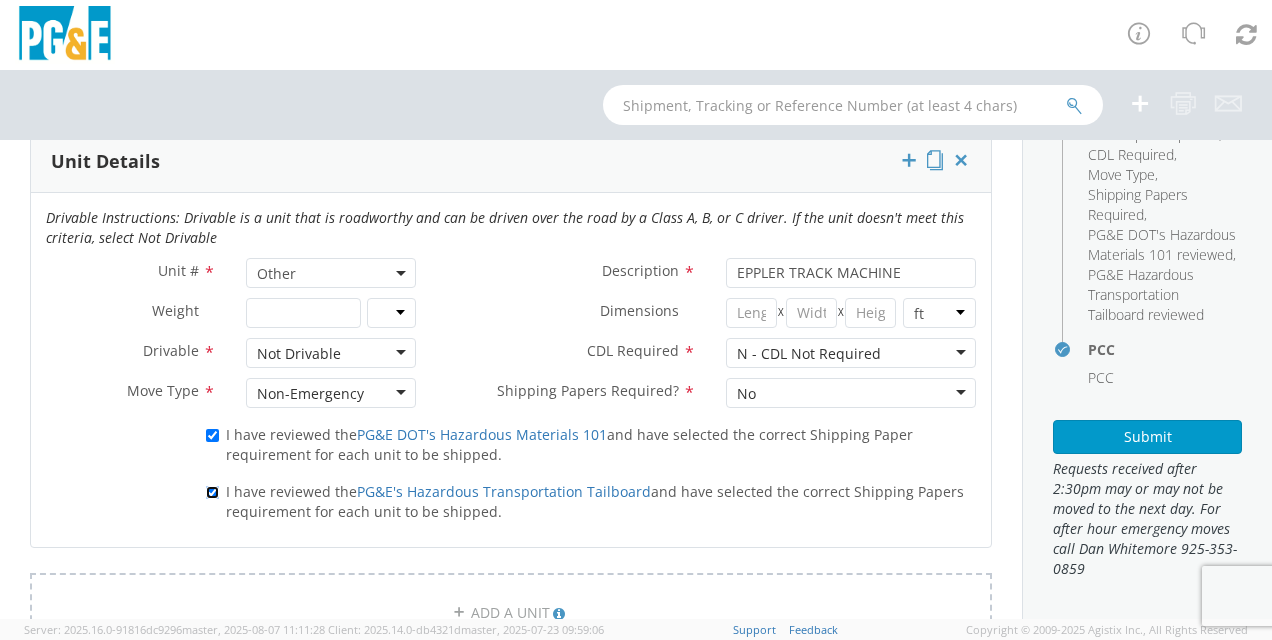 scroll, scrollTop: 653, scrollLeft: 0, axis: vertical 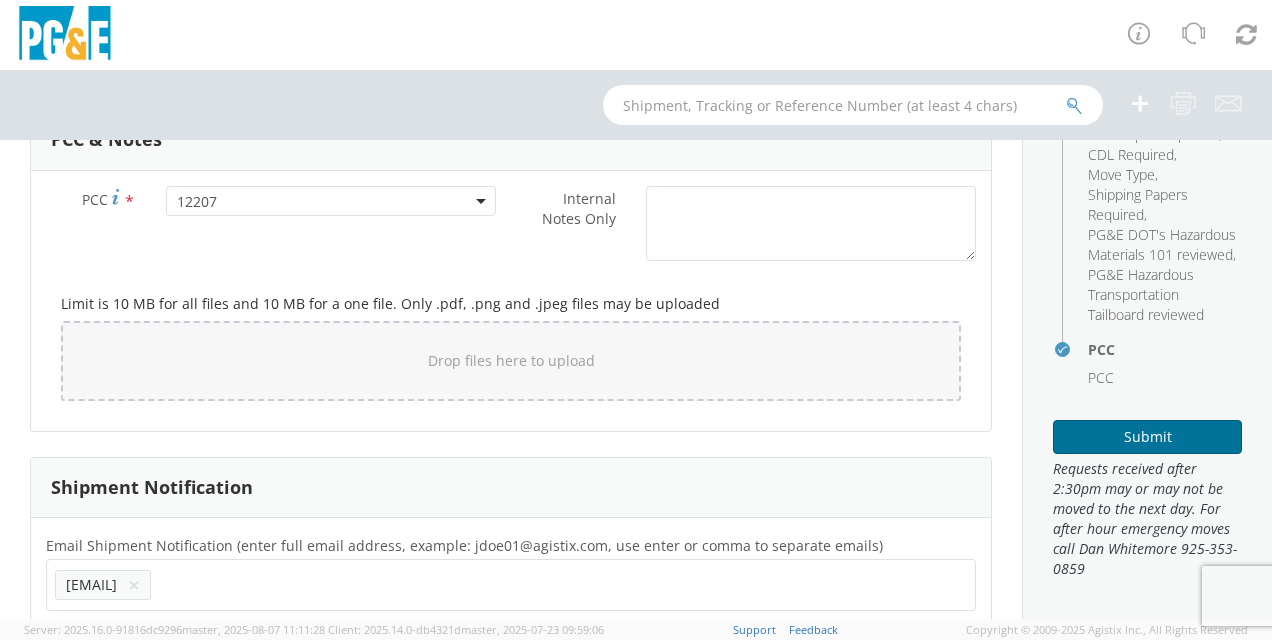 click on "Submit" at bounding box center [1147, 437] 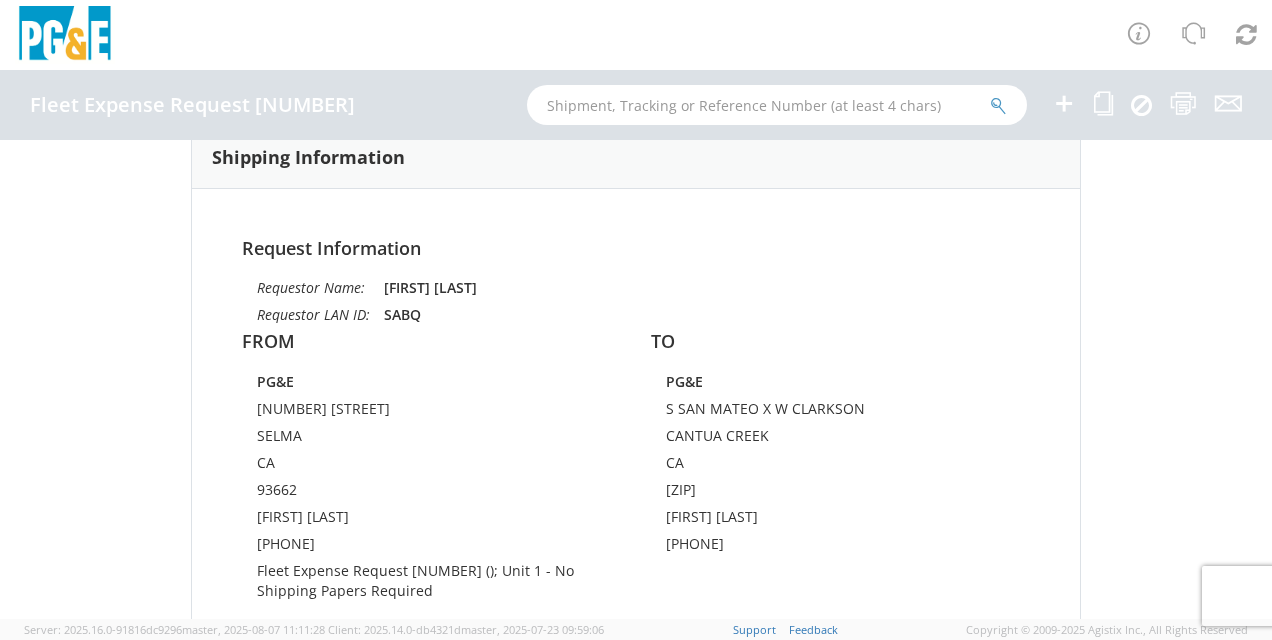 scroll, scrollTop: 200, scrollLeft: 0, axis: vertical 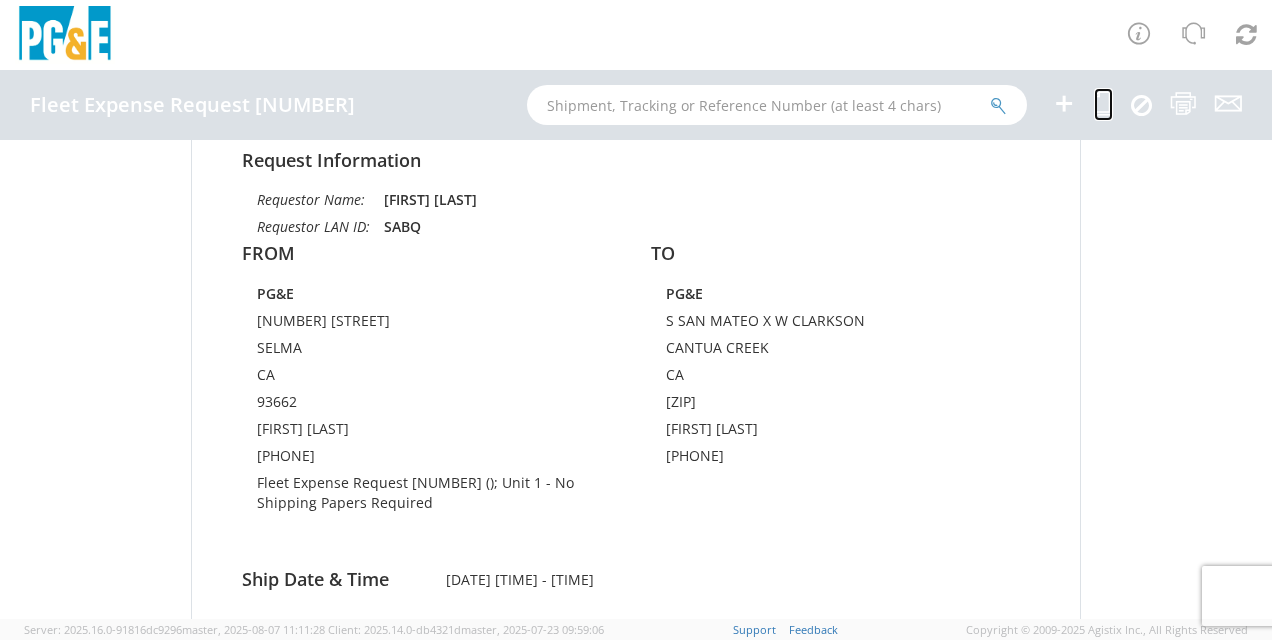 click at bounding box center (1103, 103) 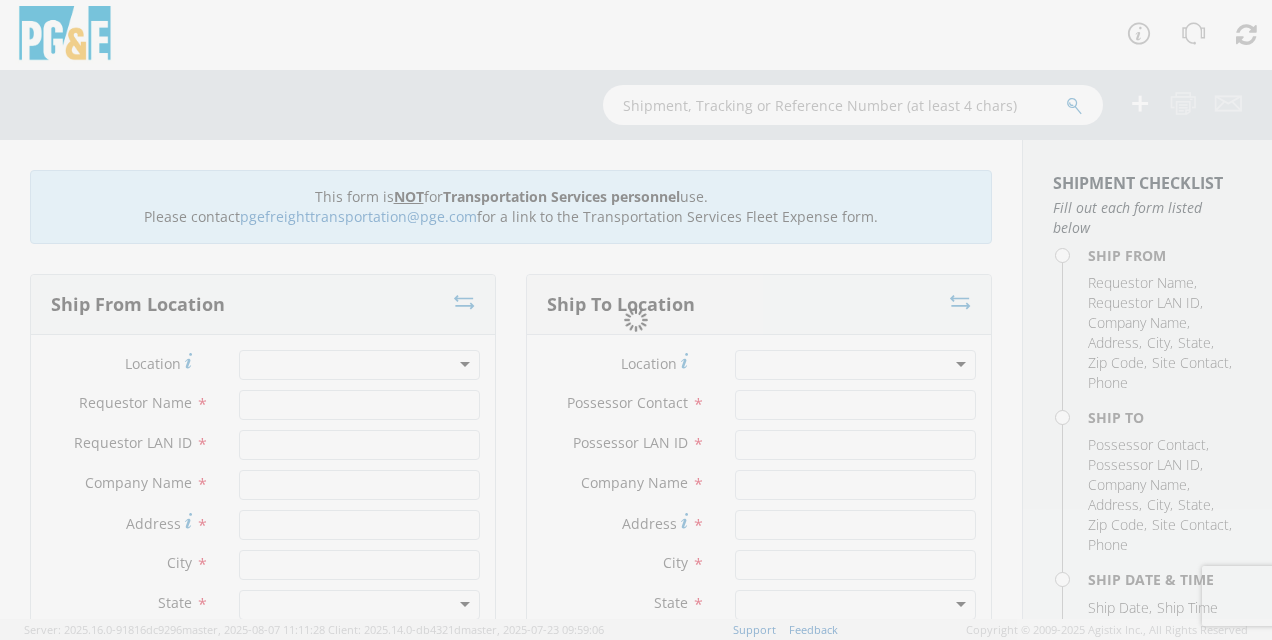 type on "[FIRST] [LAST]" 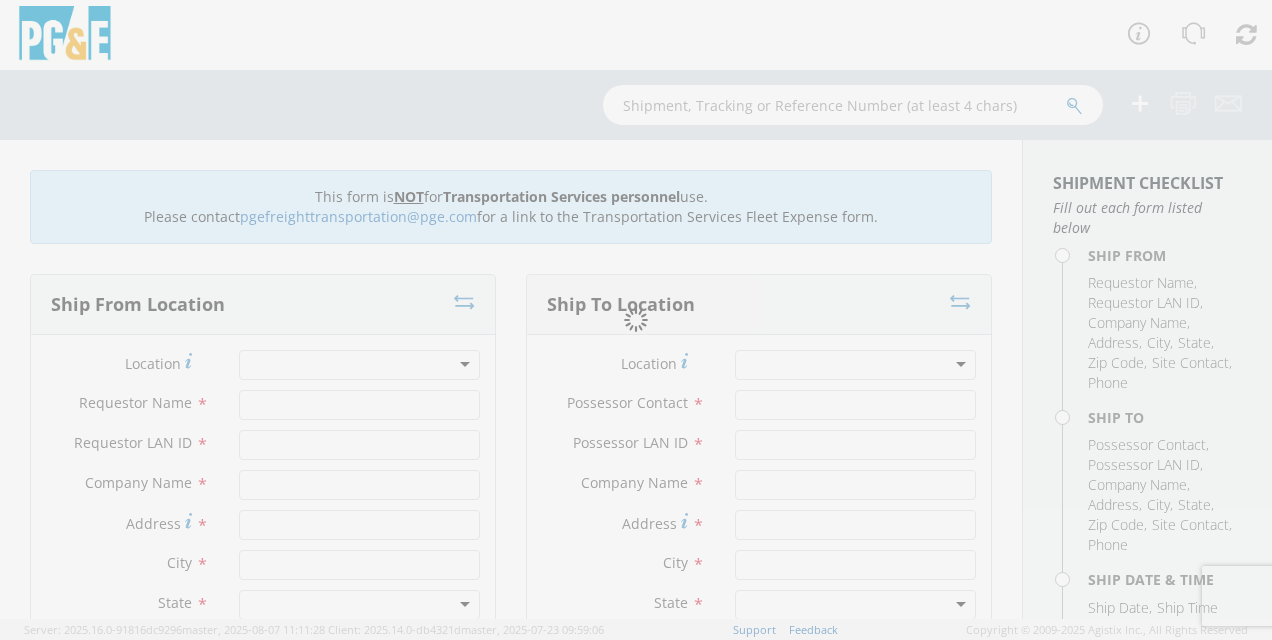 type on "SABQ" 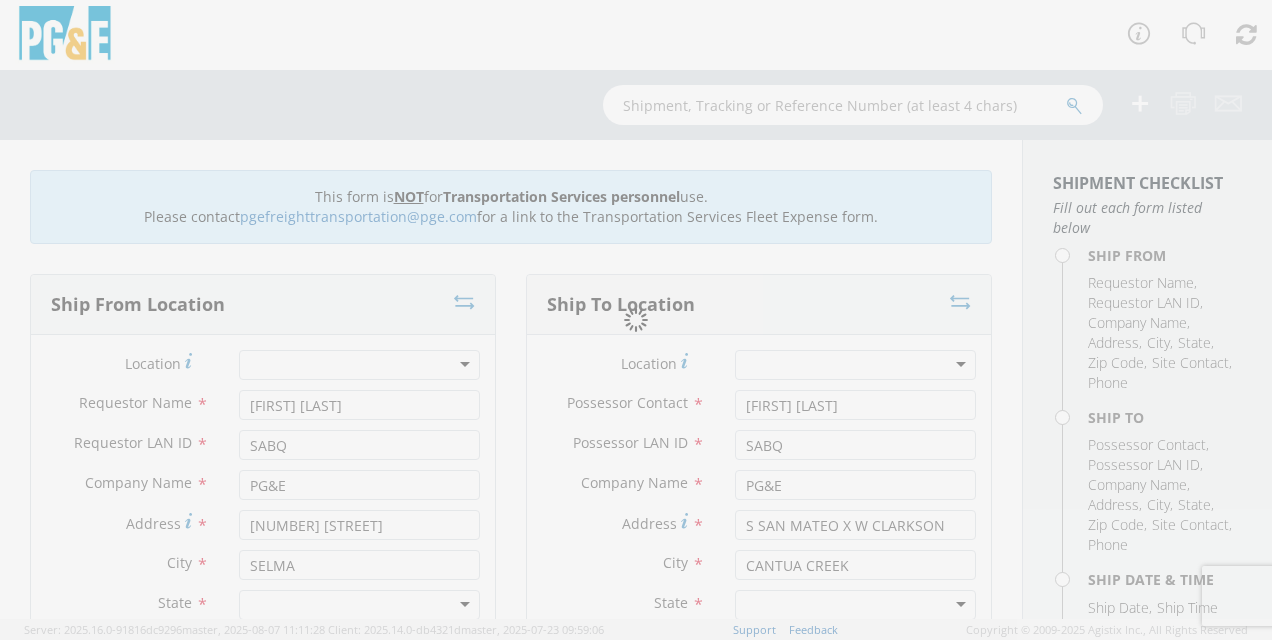 select on "Other" 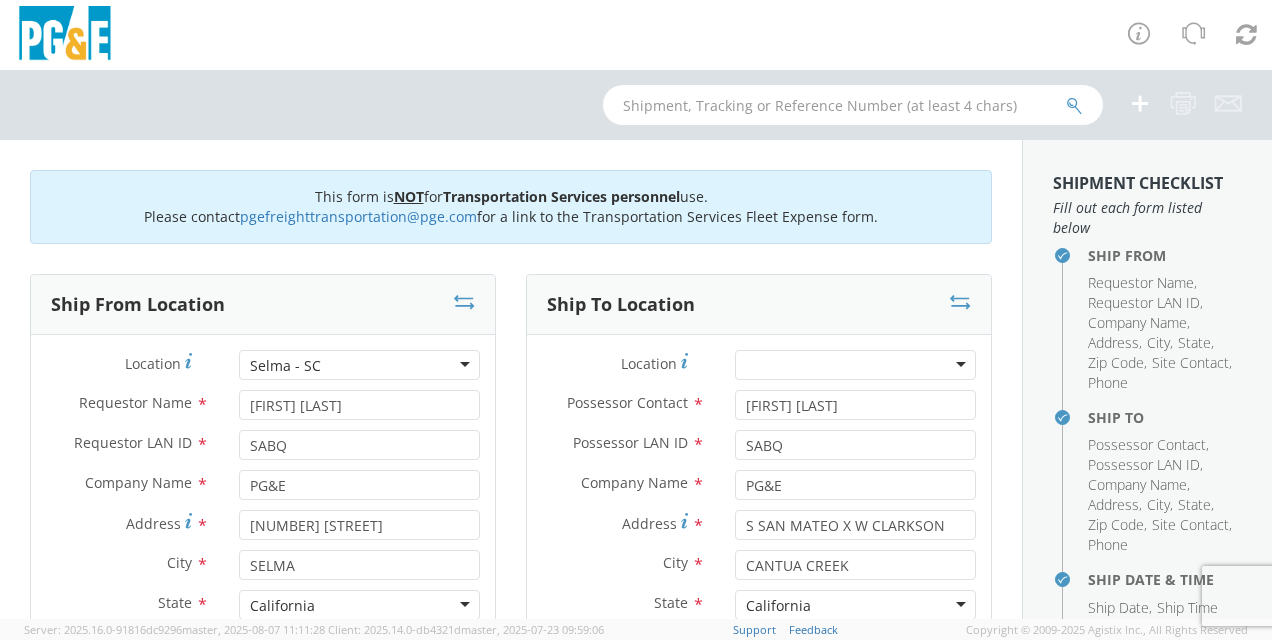 drag, startPoint x: 1142, startPoint y: 110, endPoint x: 1135, endPoint y: 124, distance: 15.652476 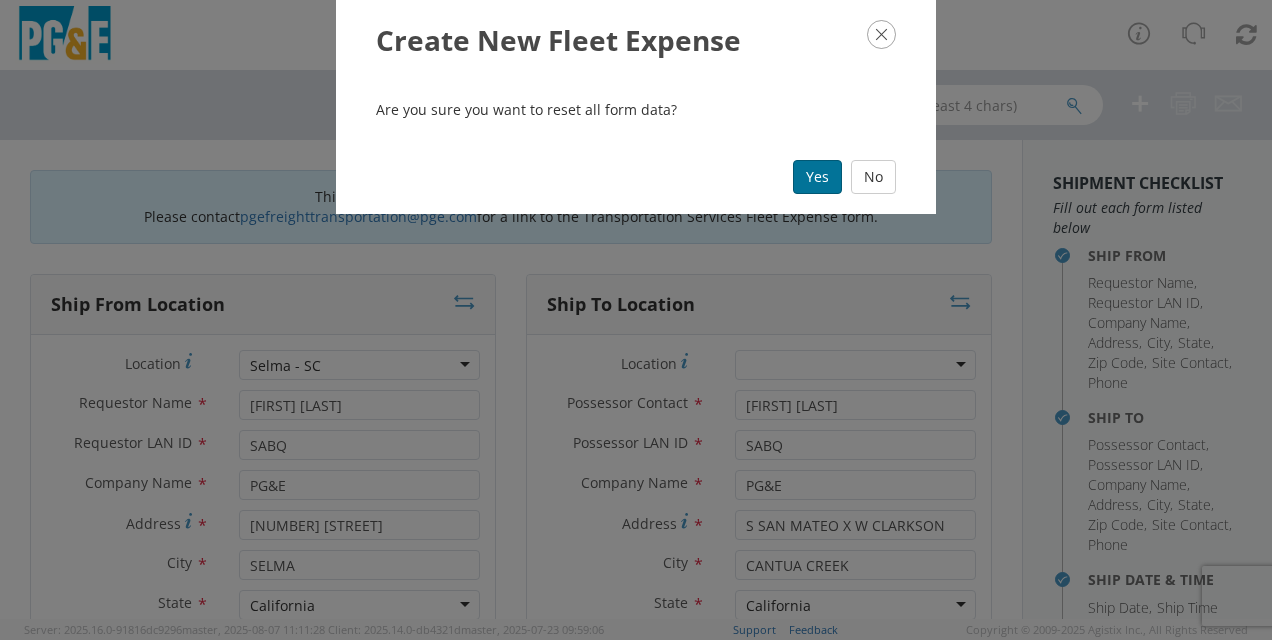 click on "Yes" at bounding box center (817, 177) 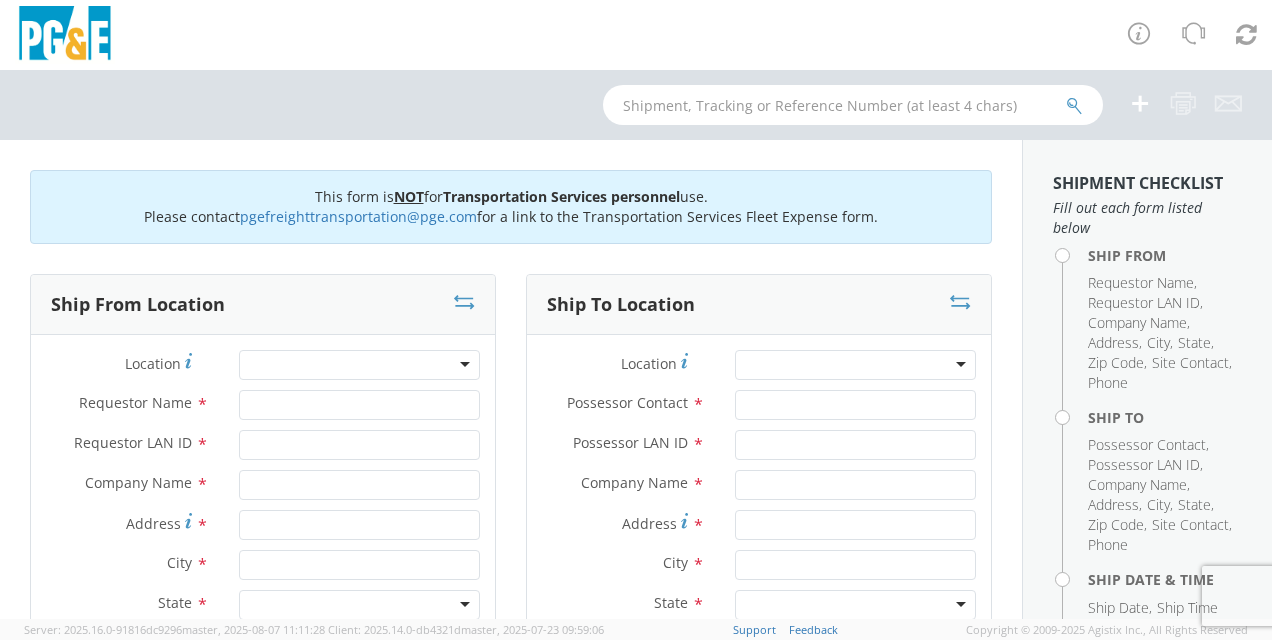 click at bounding box center (359, 365) 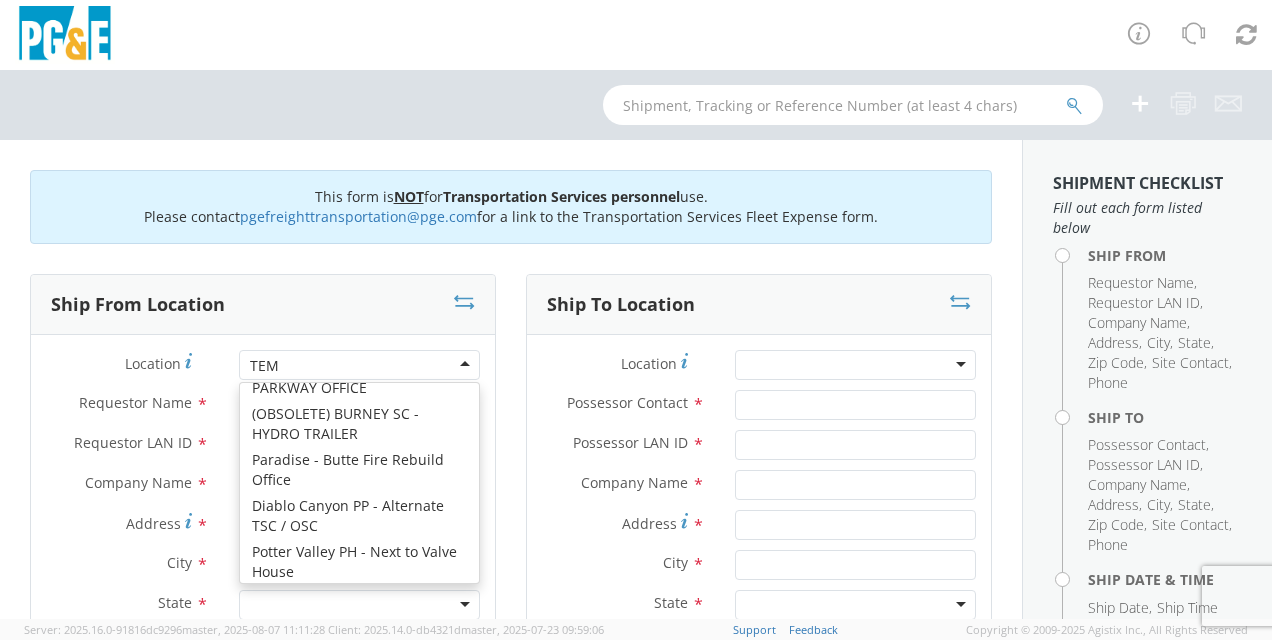 scroll, scrollTop: 0, scrollLeft: 0, axis: both 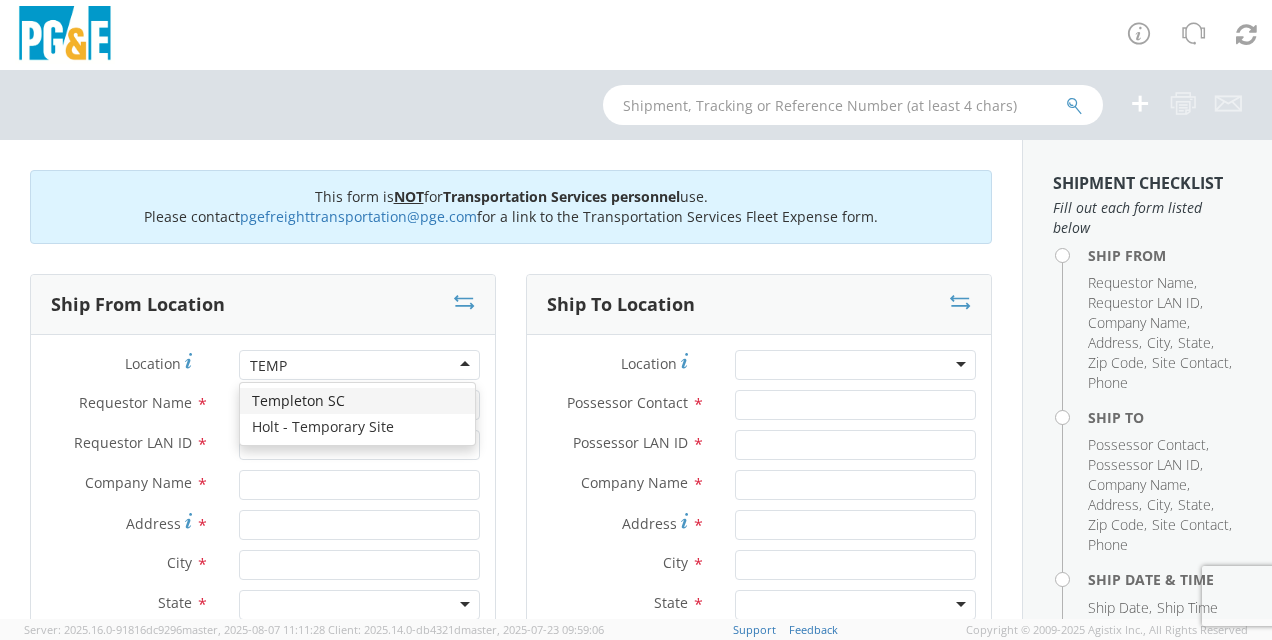 type on "TEMPL" 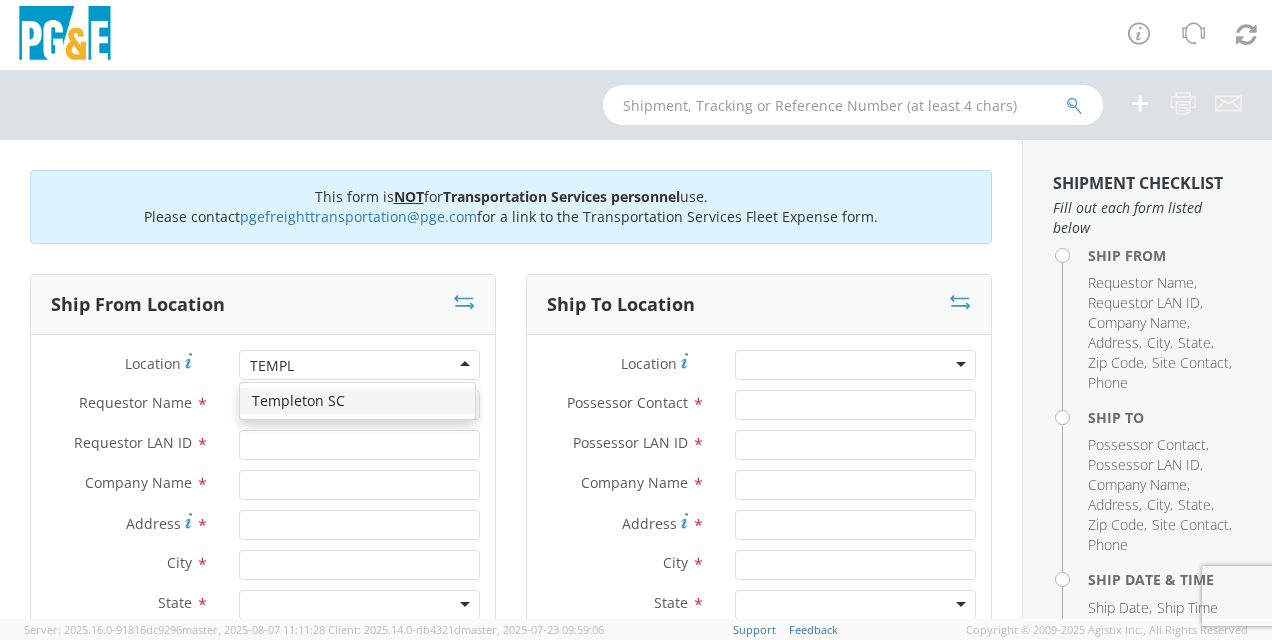 type 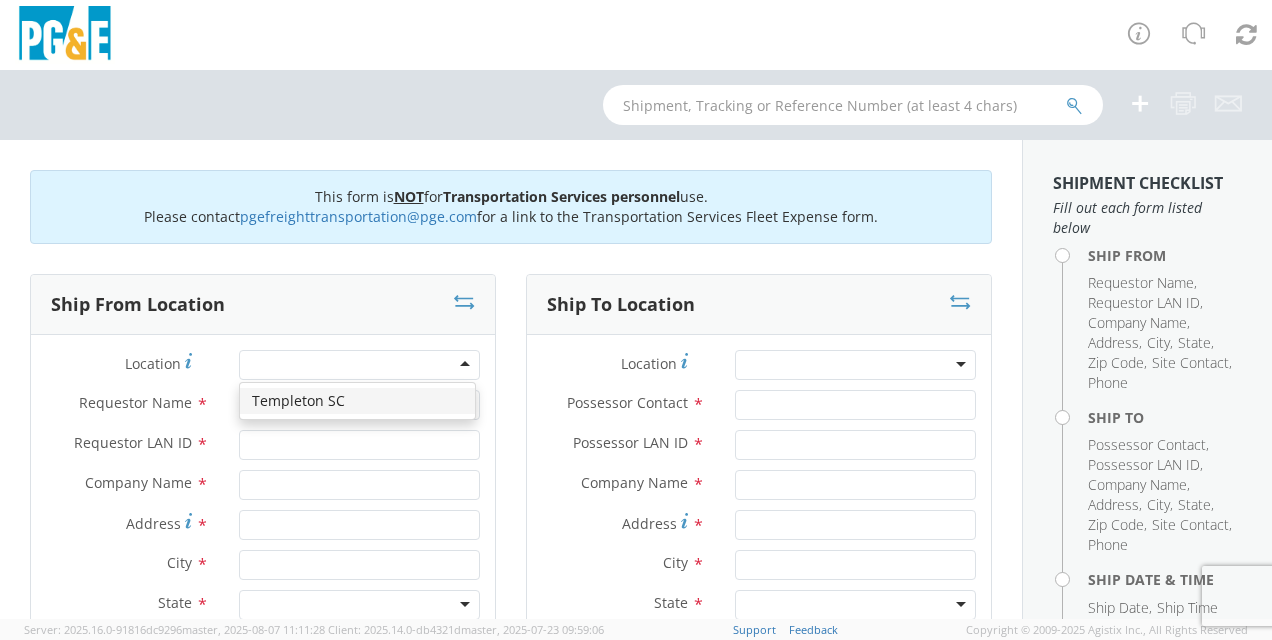 type on "PG&E" 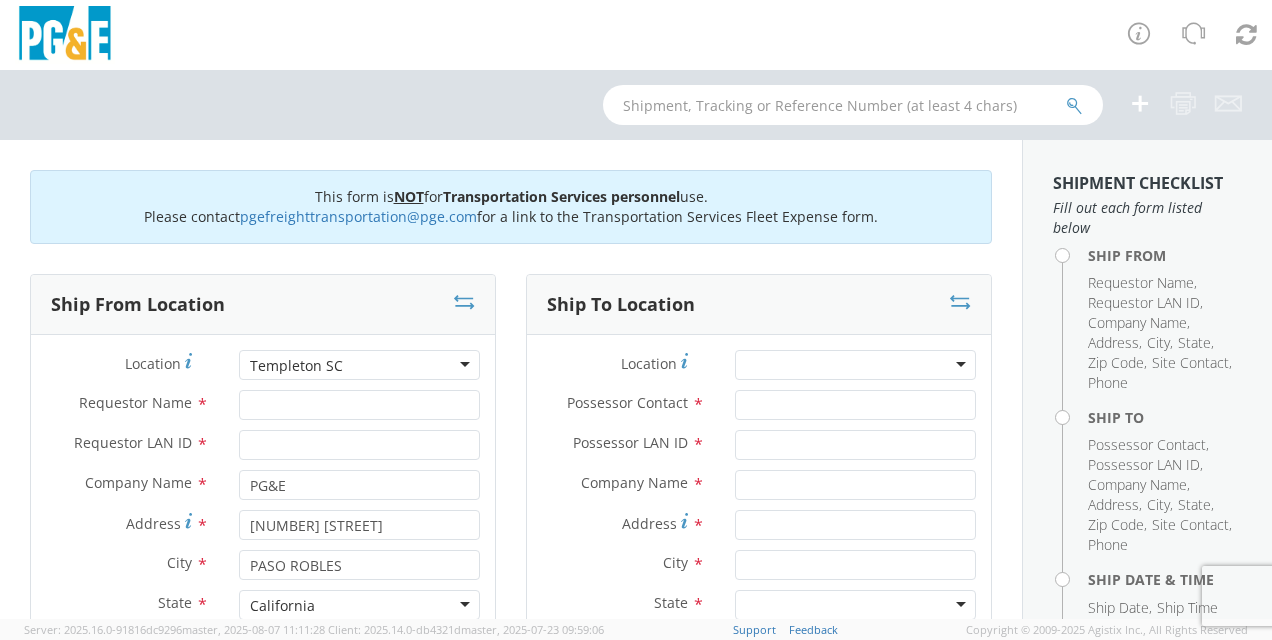 scroll, scrollTop: 0, scrollLeft: 0, axis: both 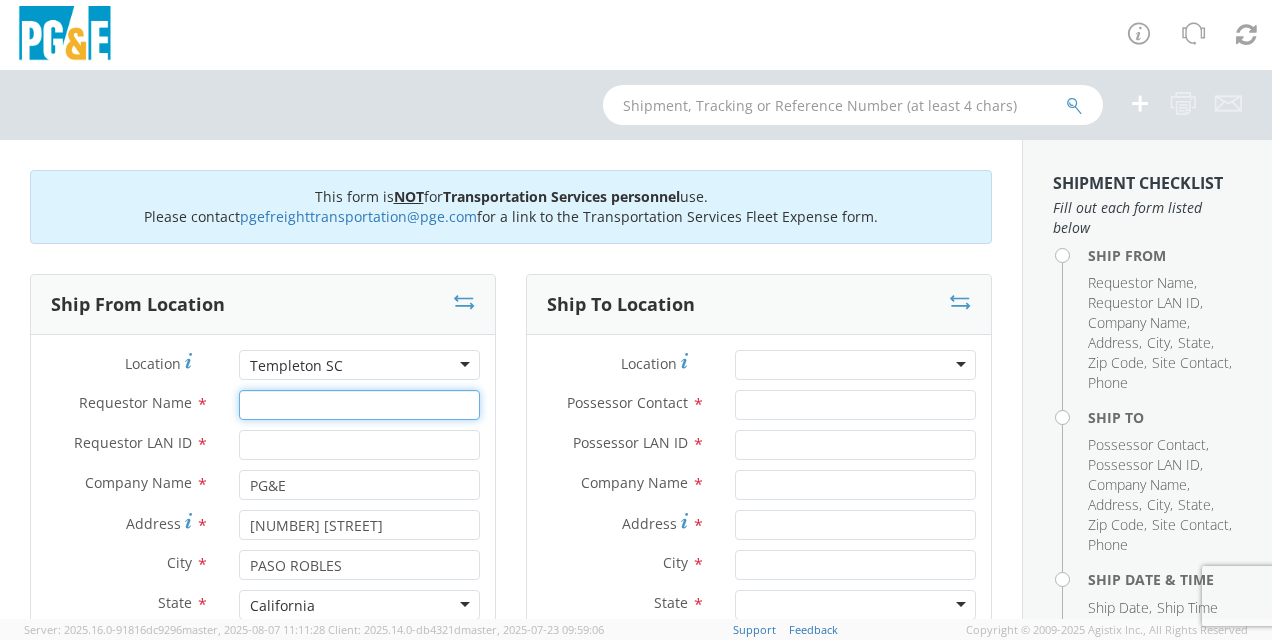 click on "Requestor Name        *" at bounding box center (359, 405) 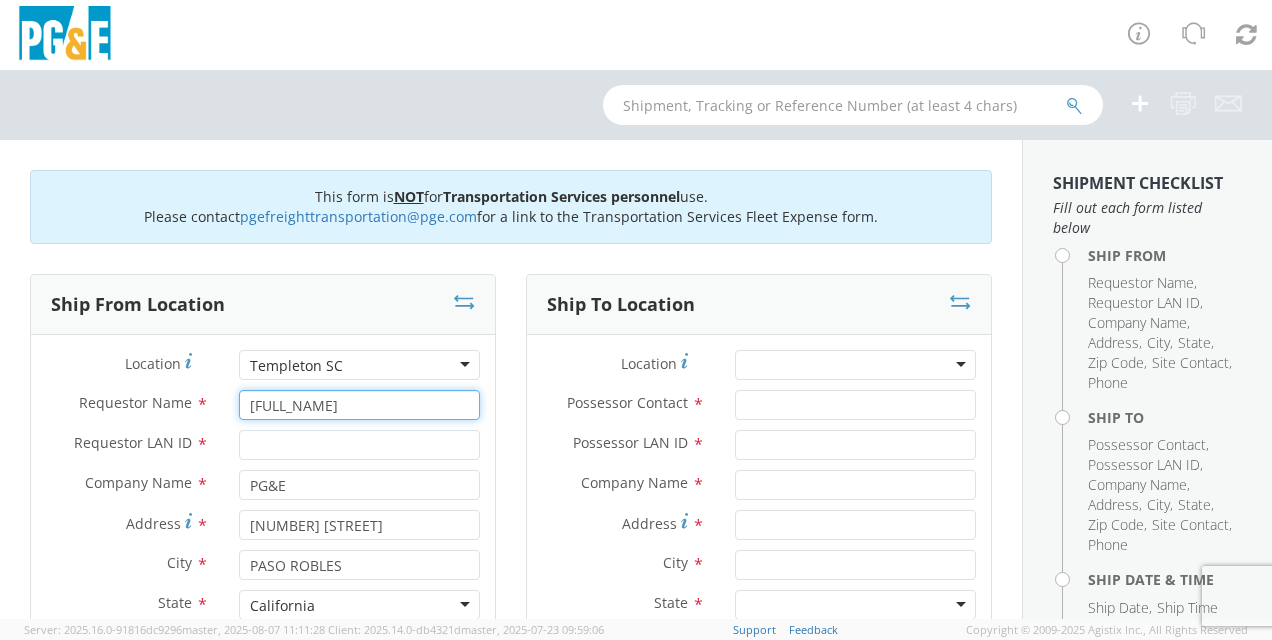 type 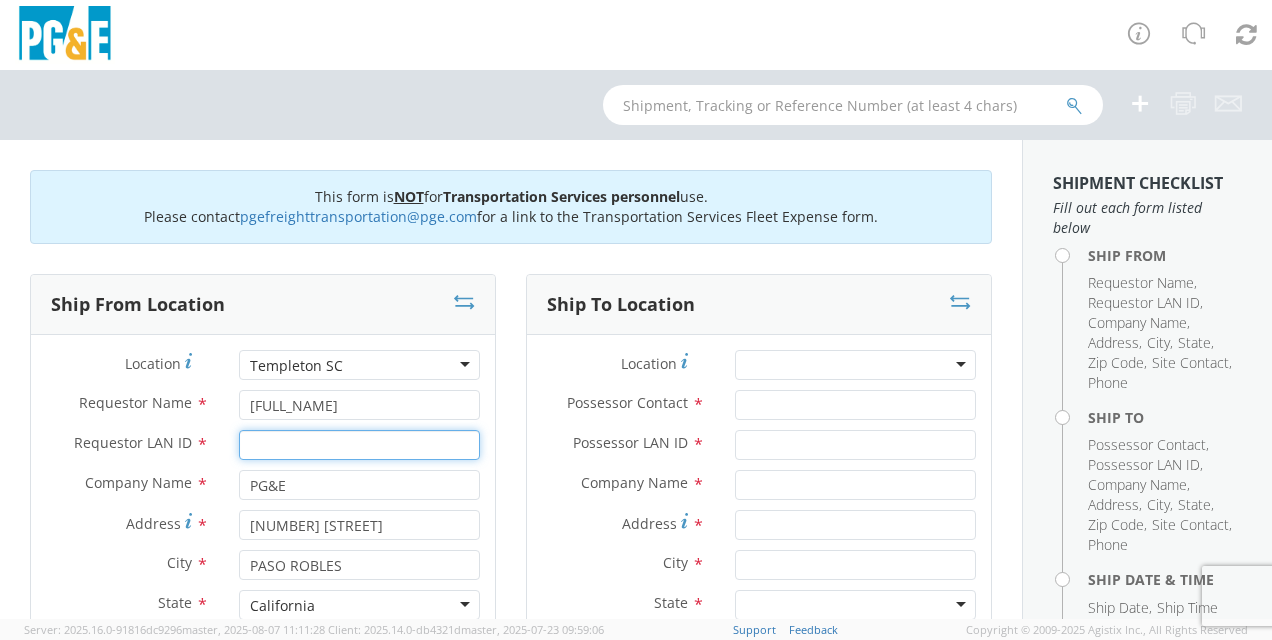 click on "Requestor LAN ID        *" at bounding box center (359, 445) 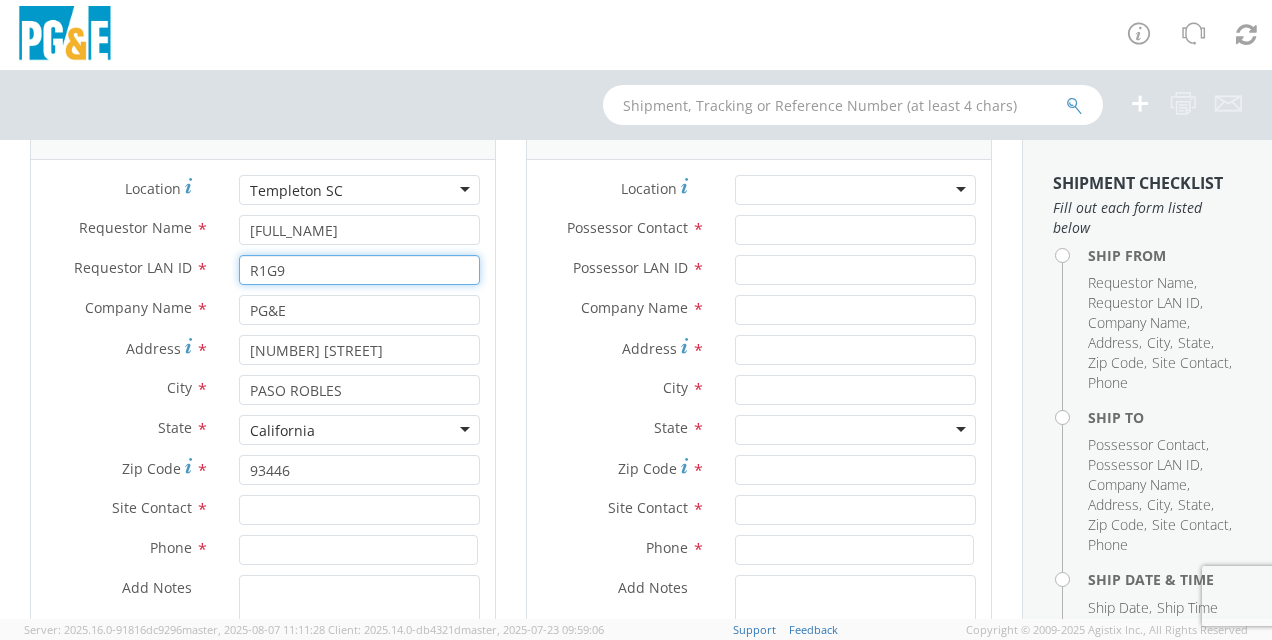 scroll, scrollTop: 200, scrollLeft: 0, axis: vertical 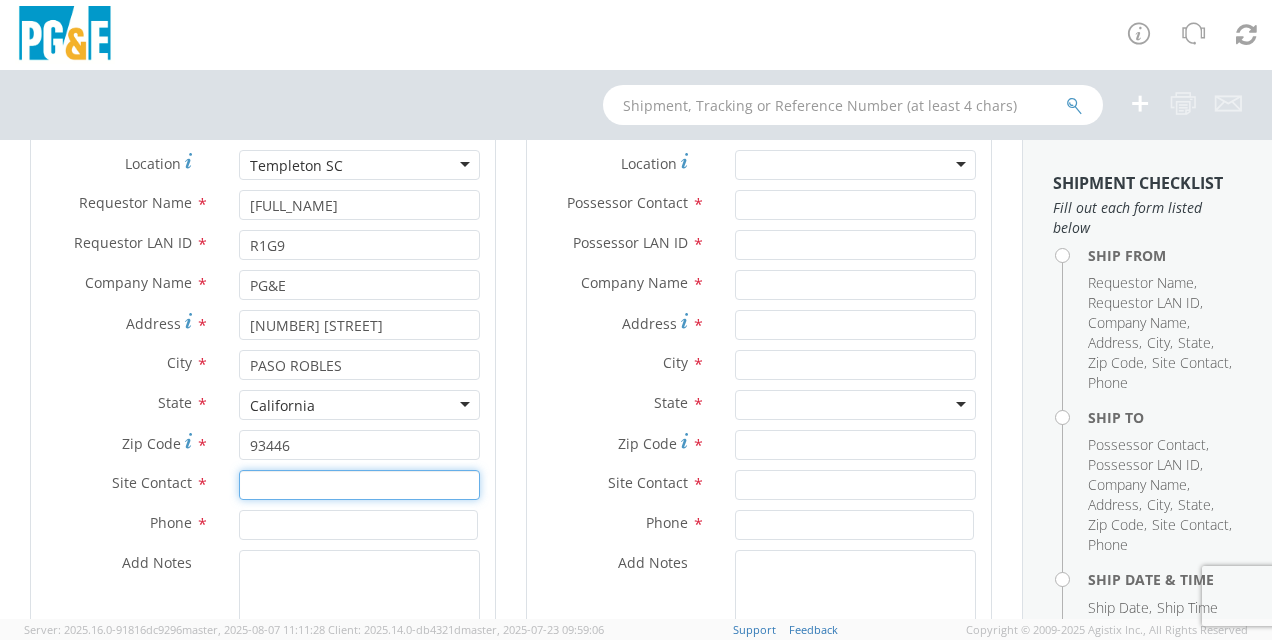 click at bounding box center [359, 485] 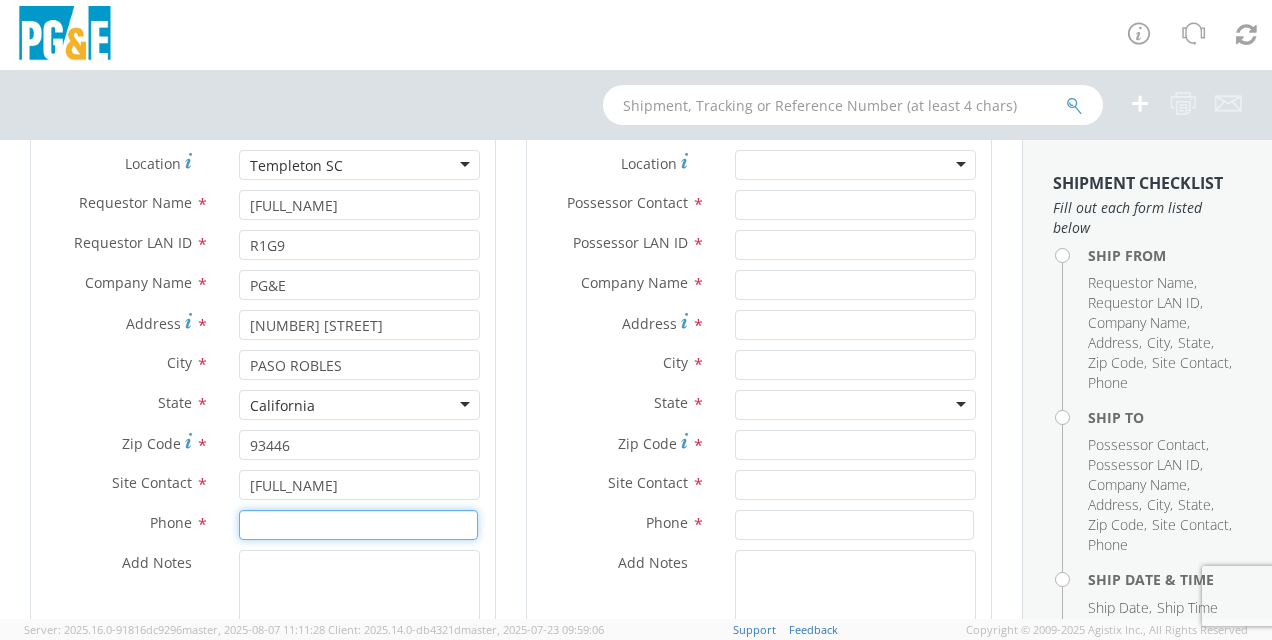 click at bounding box center (358, 525) 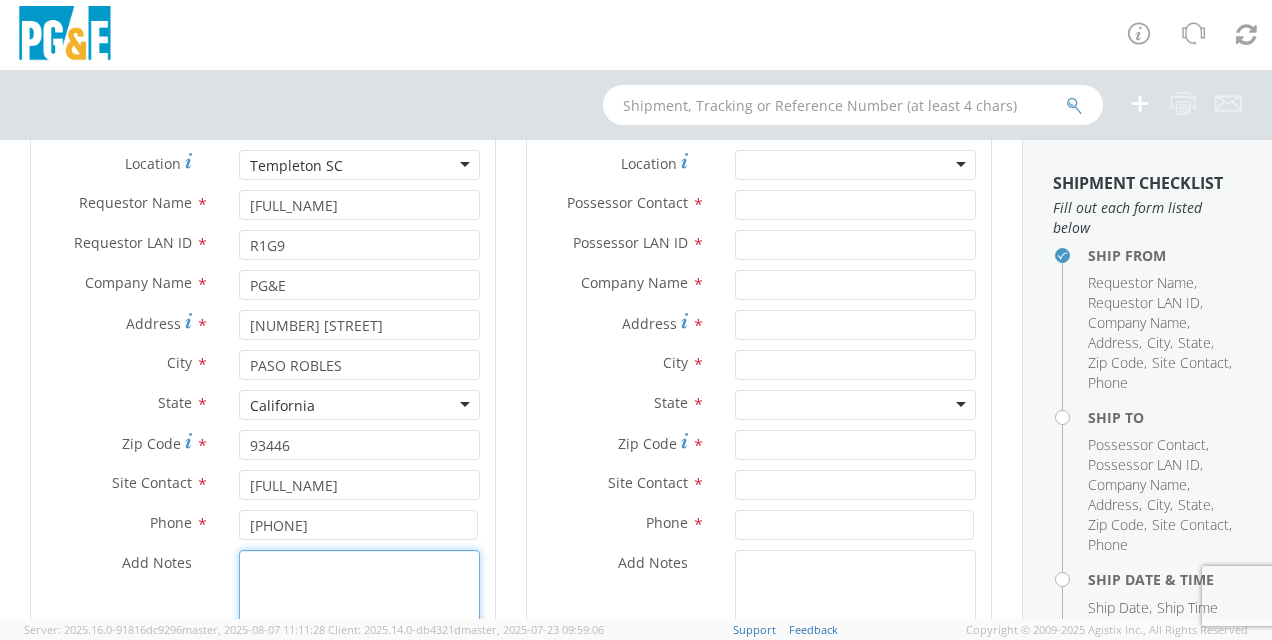 click on "Add Notes        *" at bounding box center [359, 618] 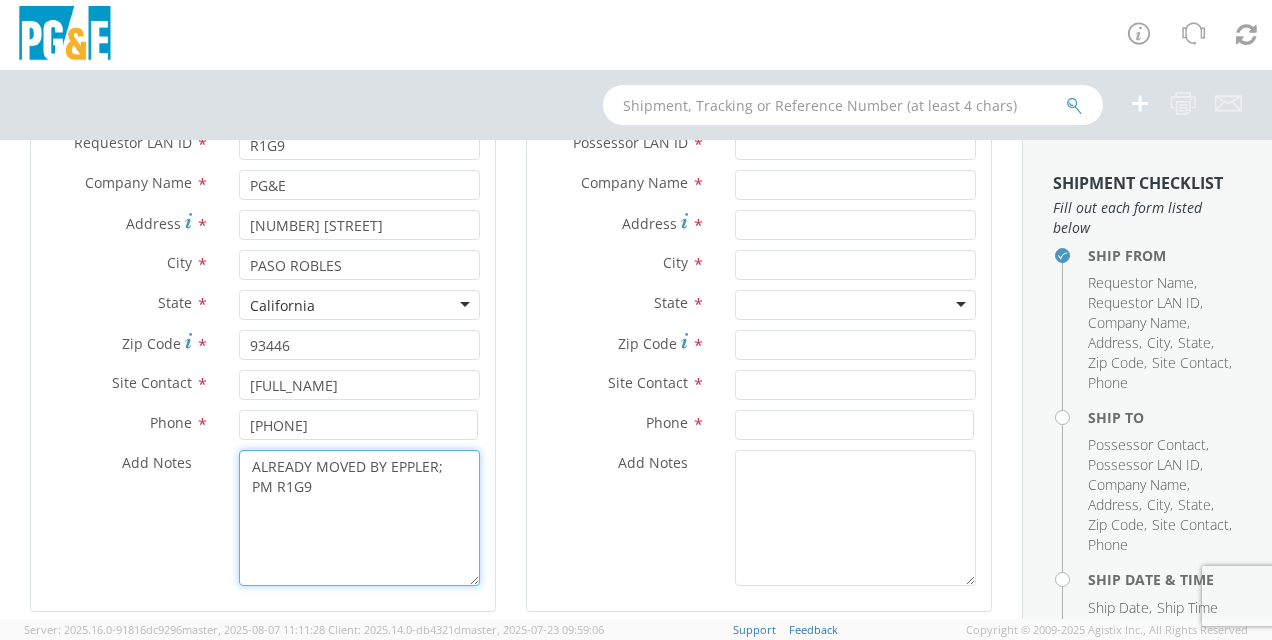 scroll, scrollTop: 200, scrollLeft: 0, axis: vertical 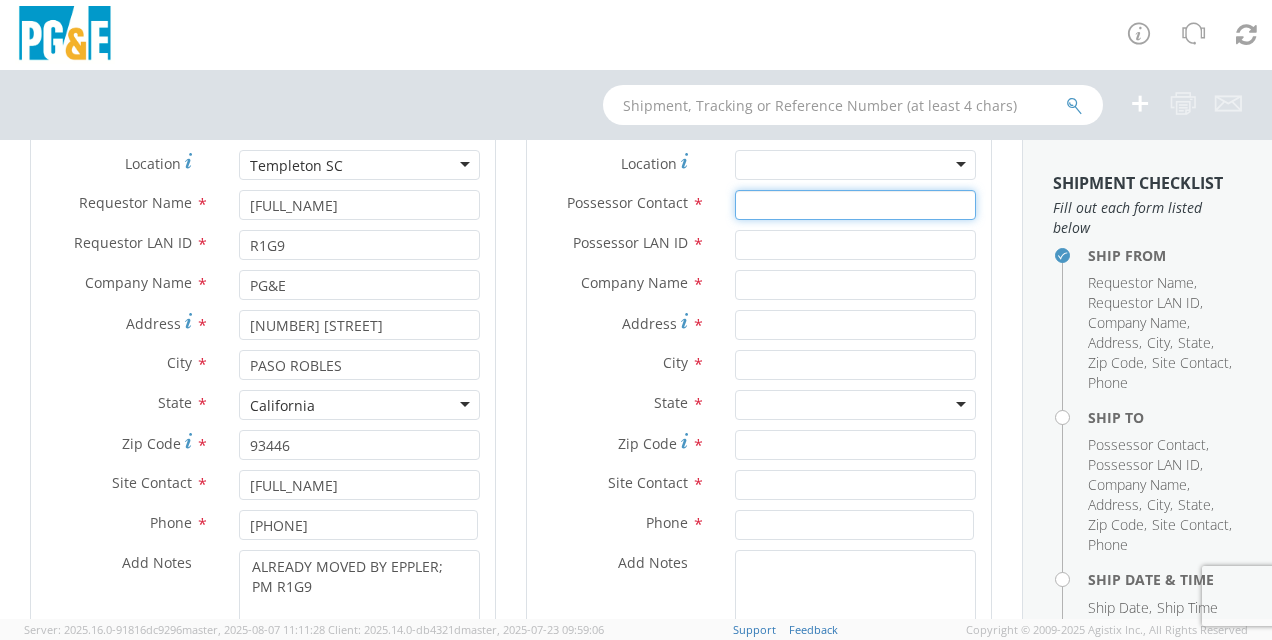 click on "Possessor Contact        *" at bounding box center [855, 205] 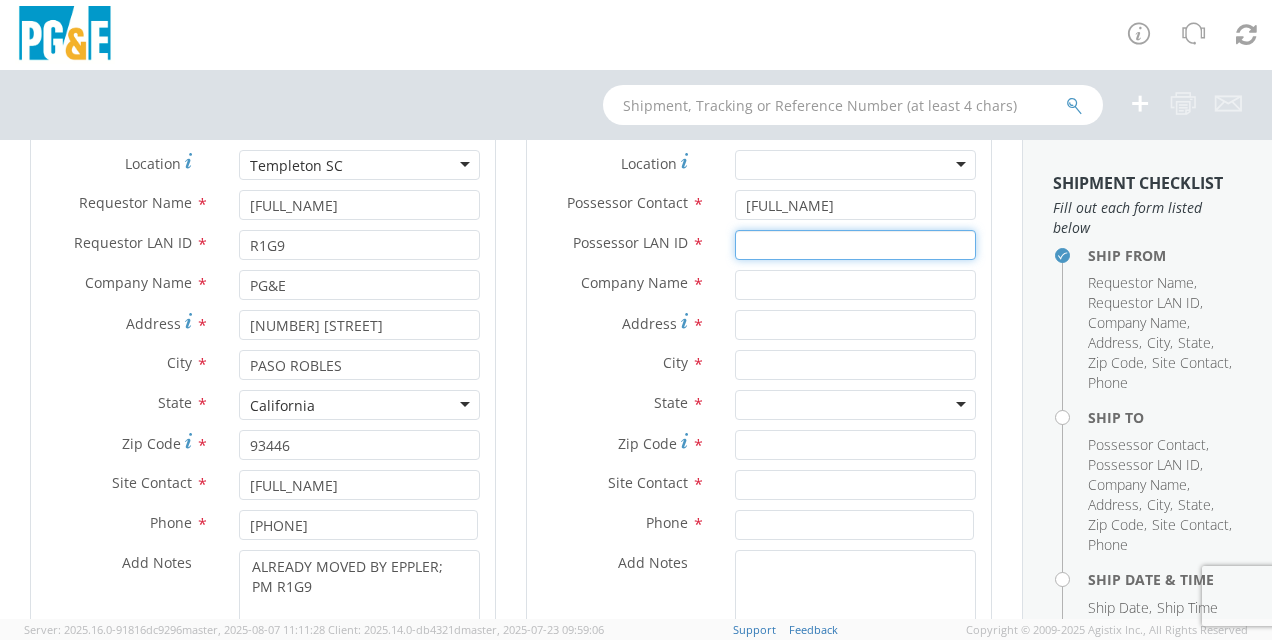 click on "Possessor LAN ID        *" at bounding box center [855, 245] 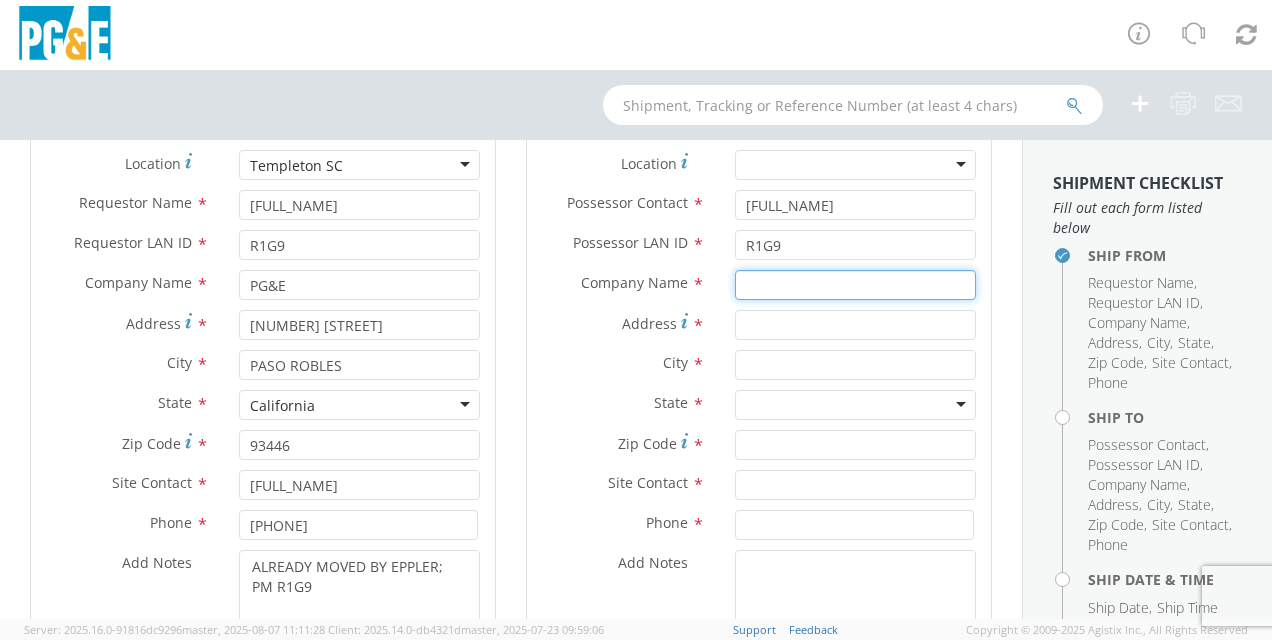 click at bounding box center (855, 285) 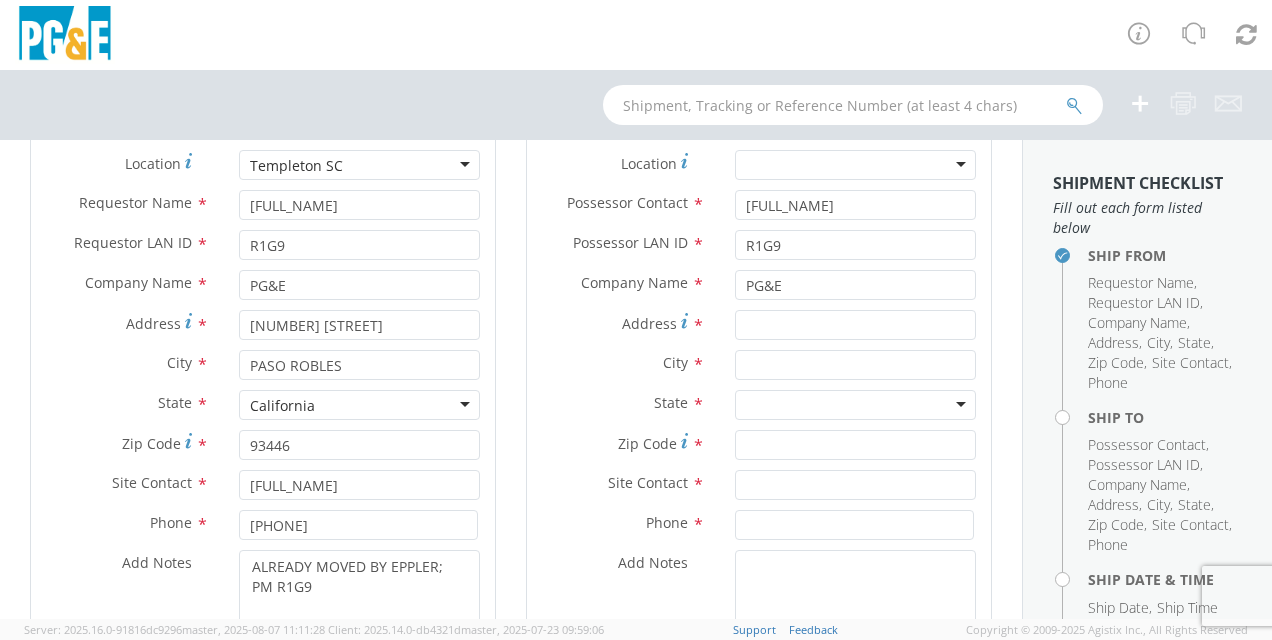 click on "Address        *" at bounding box center (623, 323) 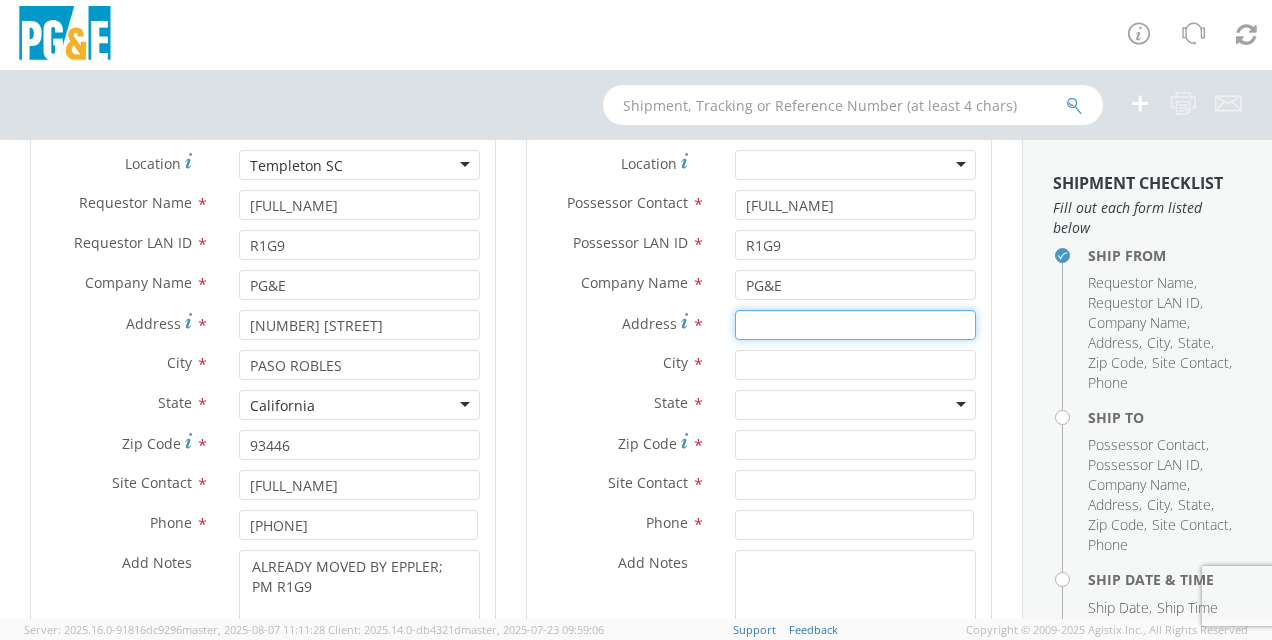 click on "Address        *" at bounding box center [855, 325] 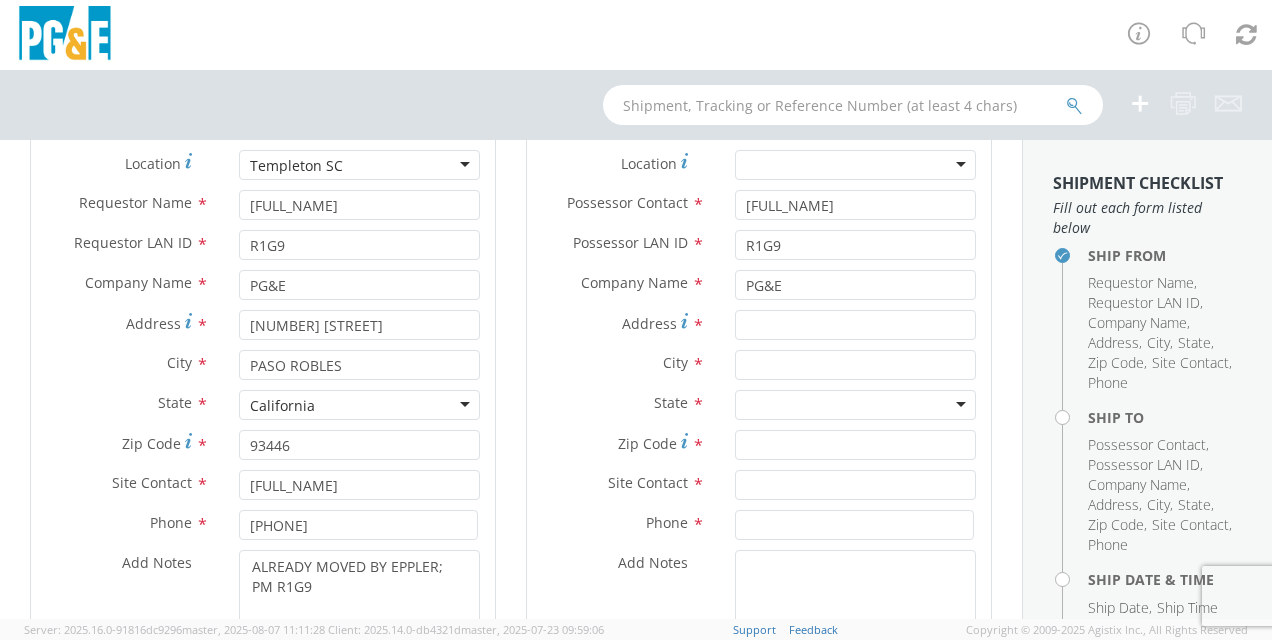 click at bounding box center [855, 165] 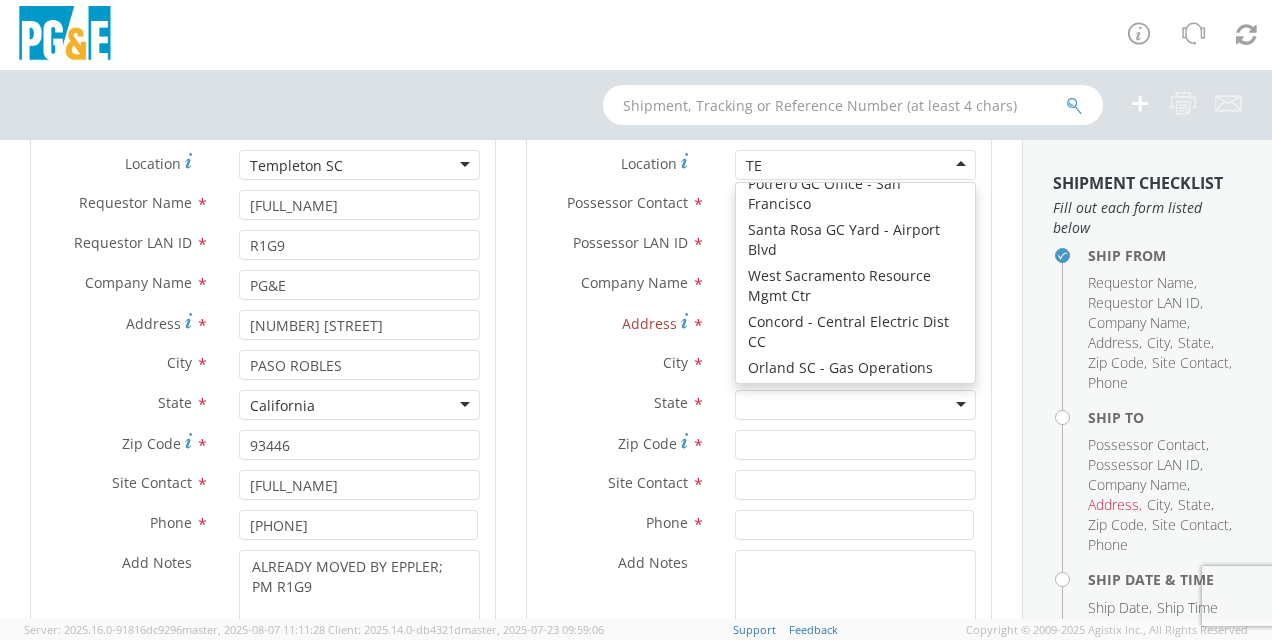 scroll, scrollTop: 4, scrollLeft: 0, axis: vertical 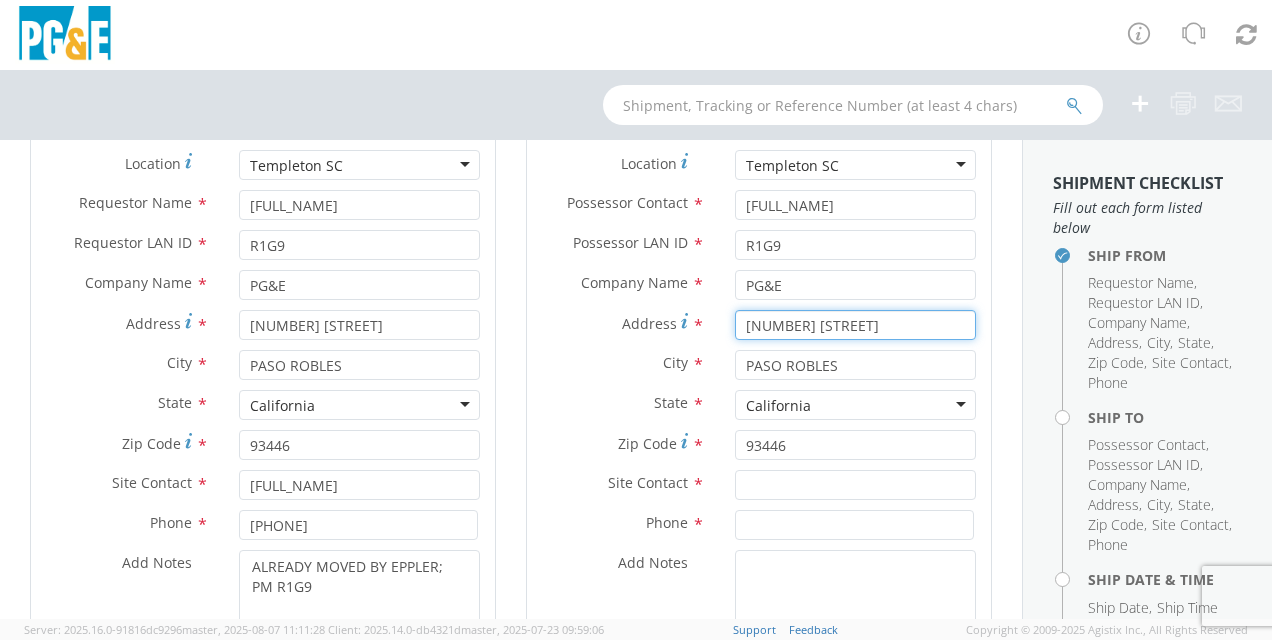 drag, startPoint x: 908, startPoint y: 317, endPoint x: 709, endPoint y: 310, distance: 199.12308 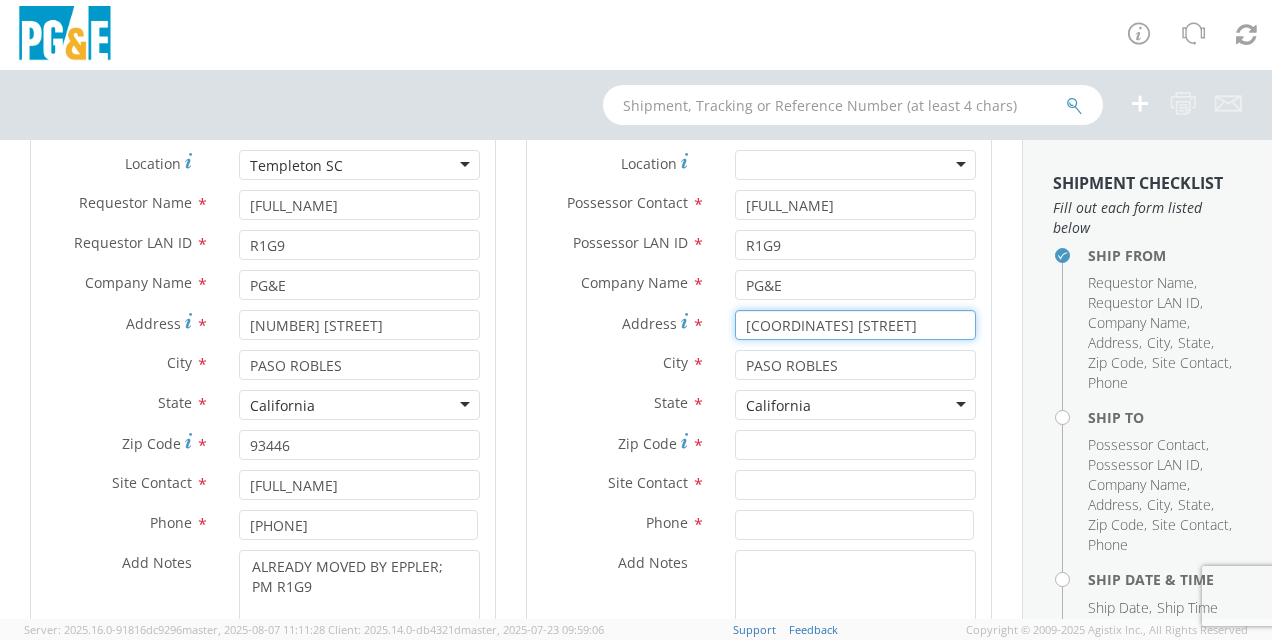 scroll, scrollTop: 0, scrollLeft: 48, axis: horizontal 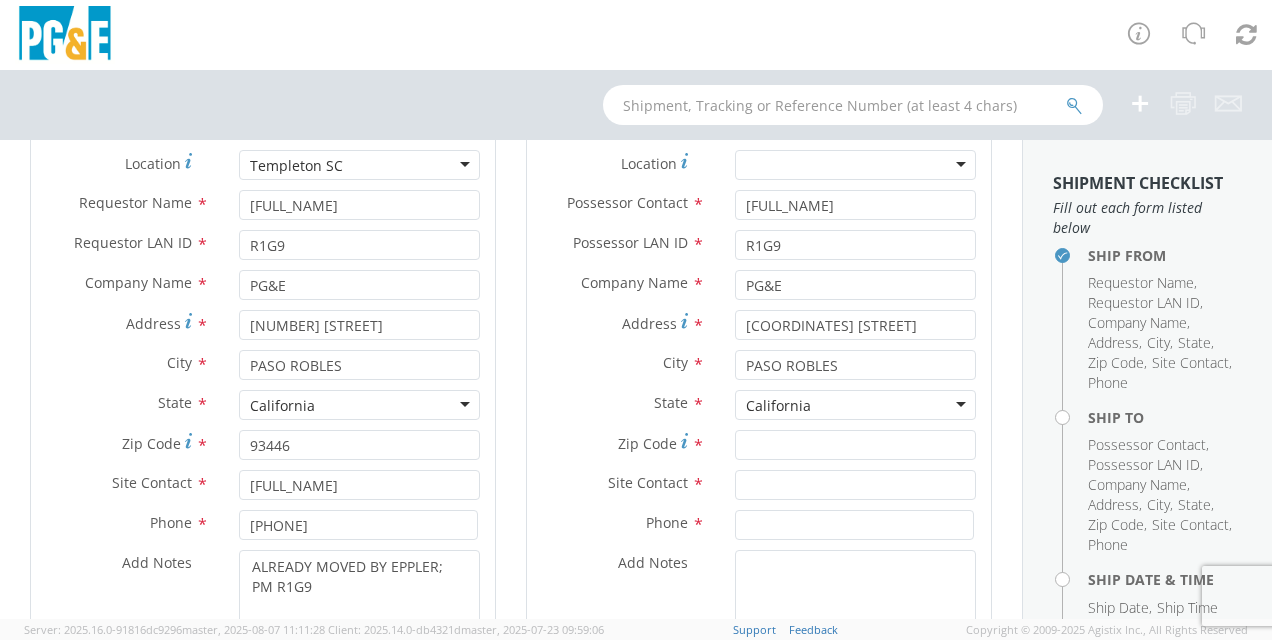 click on "State        *             California California Alabama Alaska Arizona Arkansas Armed Forces Americas Armed Forces Europe Armed Forces Pacific California Colorado Connecticut Delaware District of Columbia Florida Georgia Hawaii Idaho Illinois Indiana Iowa Kansas Kentucky Louisiana Maine Maryland Massachusetts Michigan Minnesota Mississippi Missouri Montana Nebraska Nevada New Hampshire New Jersey New Mexico New York North Carolina North Dakota Ohio Oklahoma Oregon Palau Pennsylvania Puerto Rico Rhode Island South Carolina South Dakota Tennessee Texas Utah Vermont Virginia Washington West Virginia Wisconsin Wyoming" at bounding box center (759, 410) 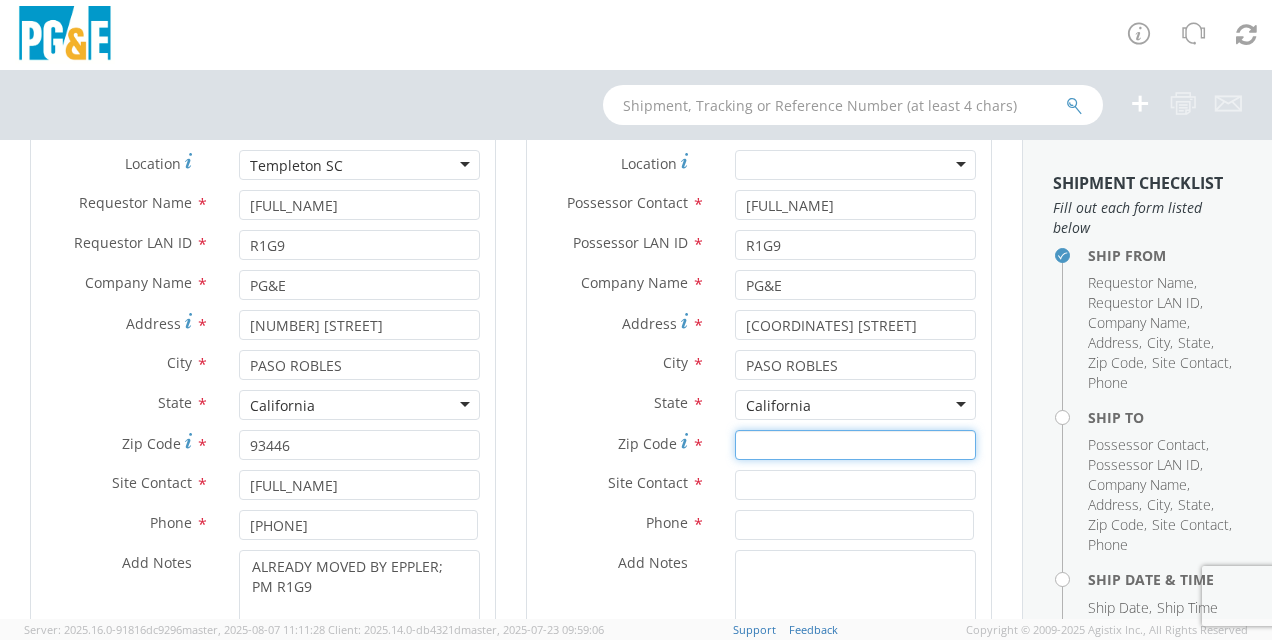 click on "Zip Code        *" at bounding box center (855, 445) 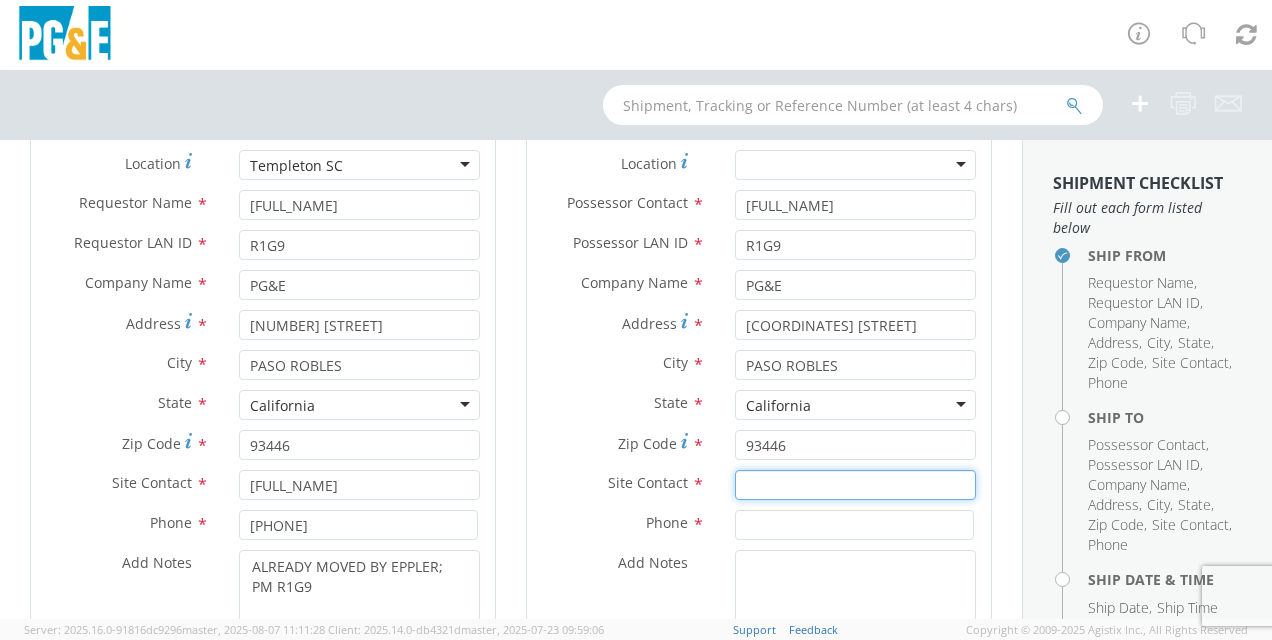 click at bounding box center [855, 485] 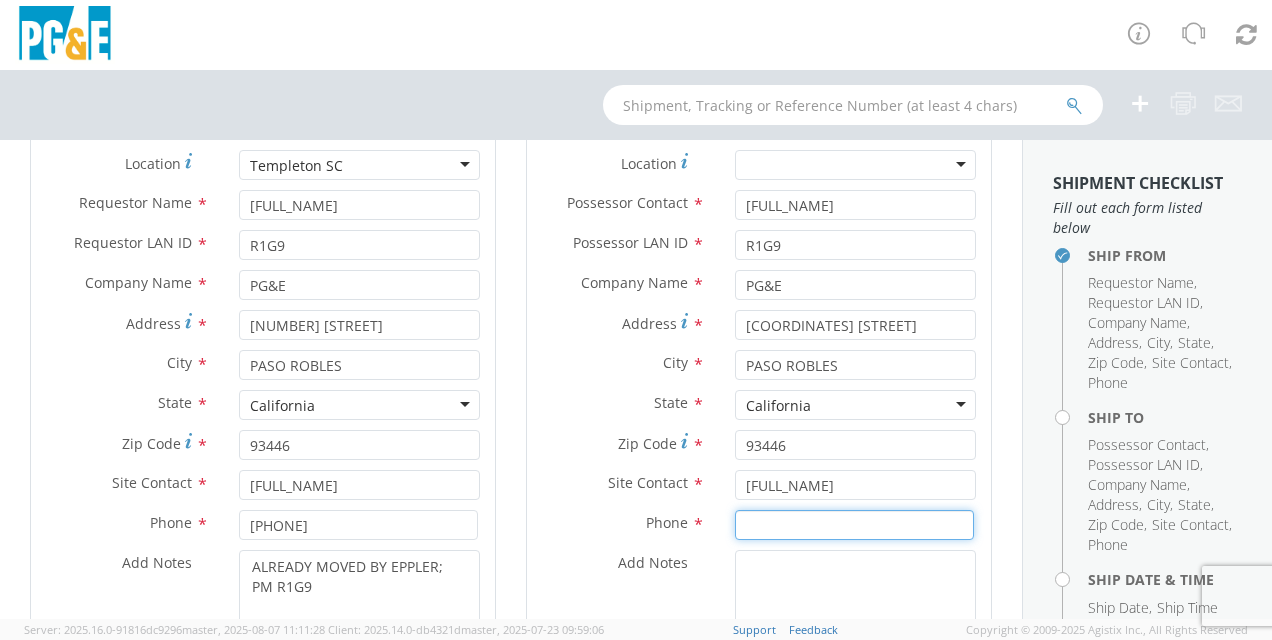 click at bounding box center [854, 525] 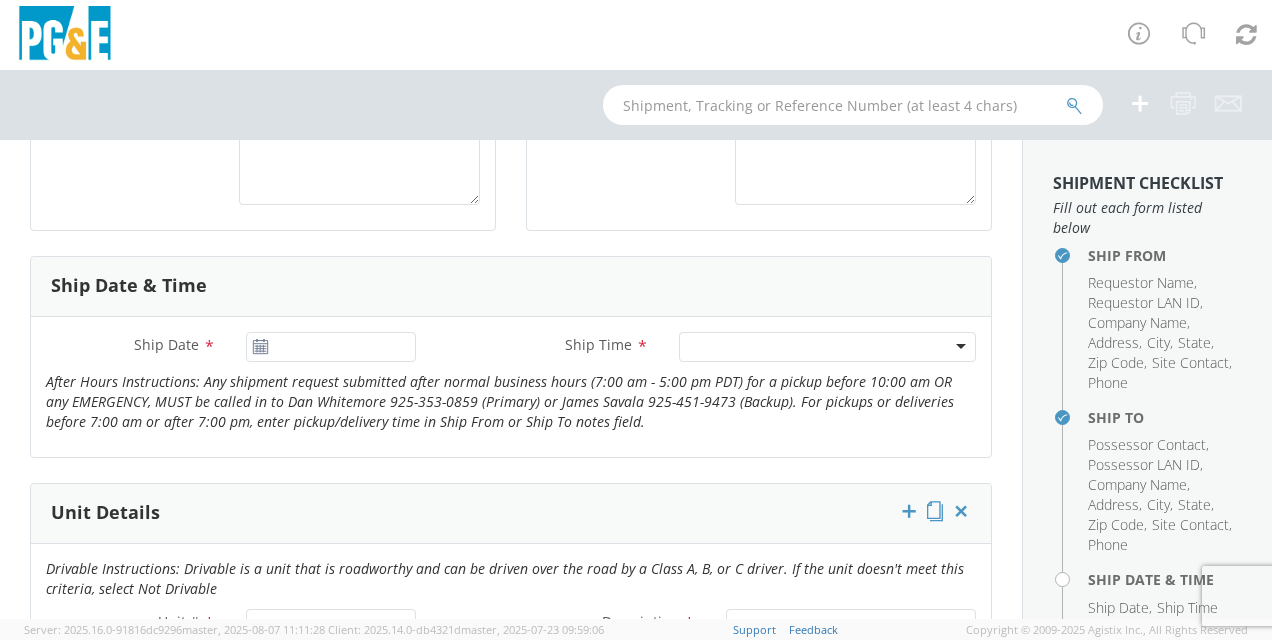 scroll, scrollTop: 700, scrollLeft: 0, axis: vertical 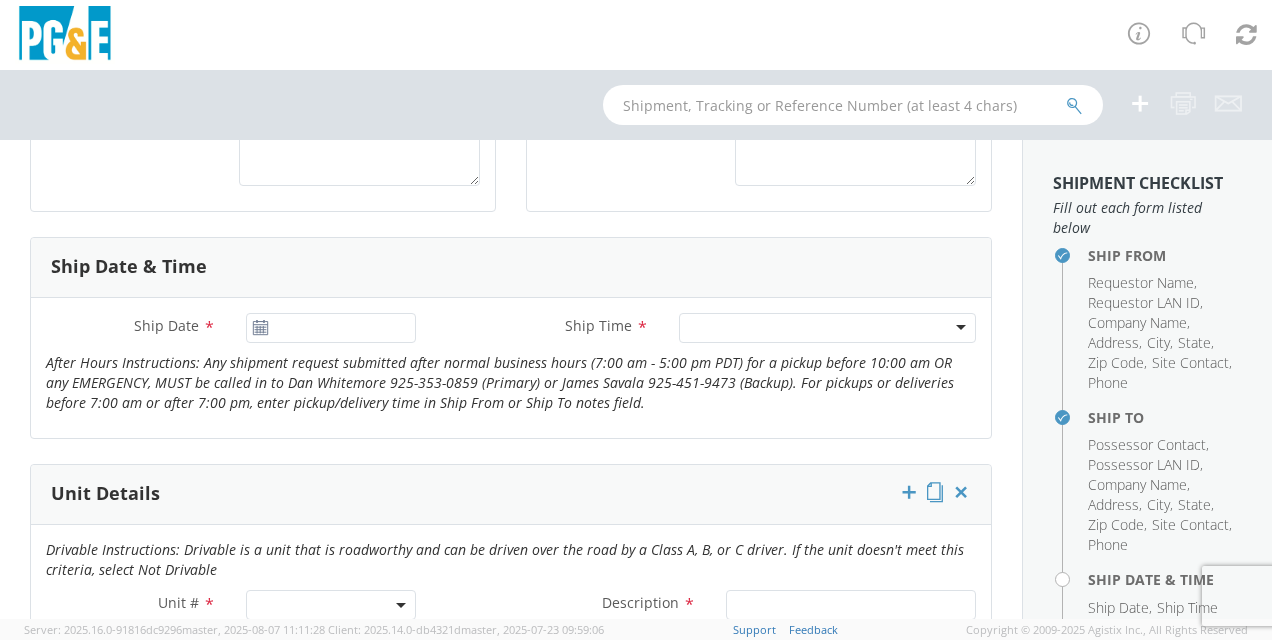 click 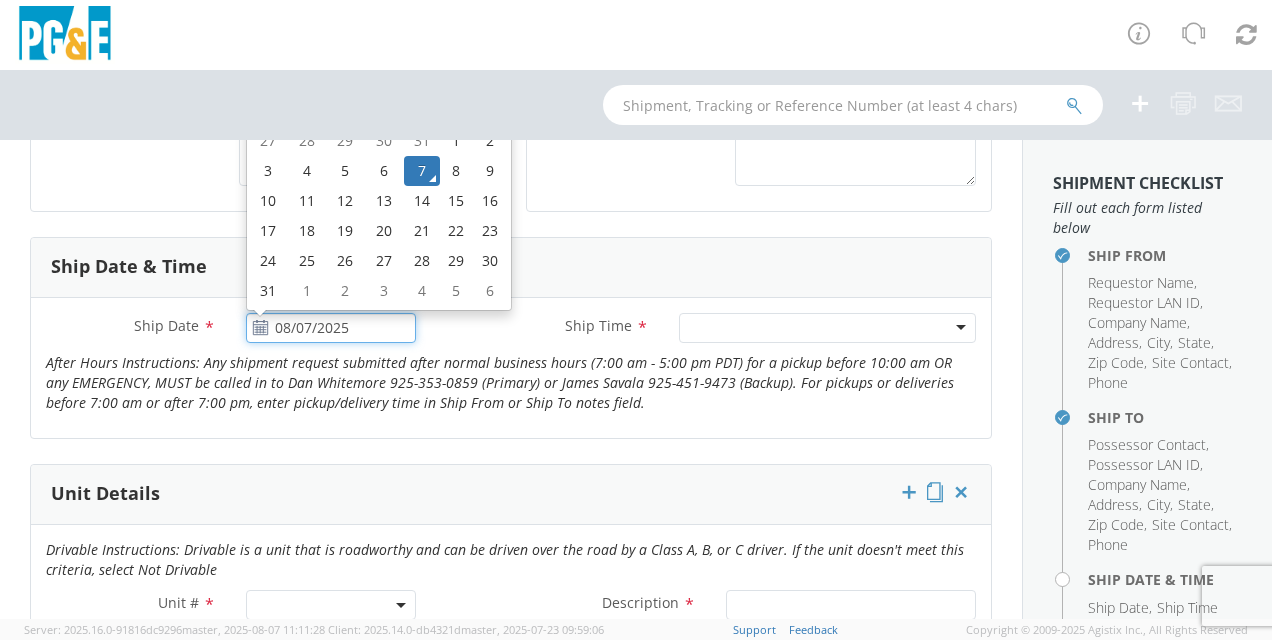 click on "08/07/2025" at bounding box center [331, 328] 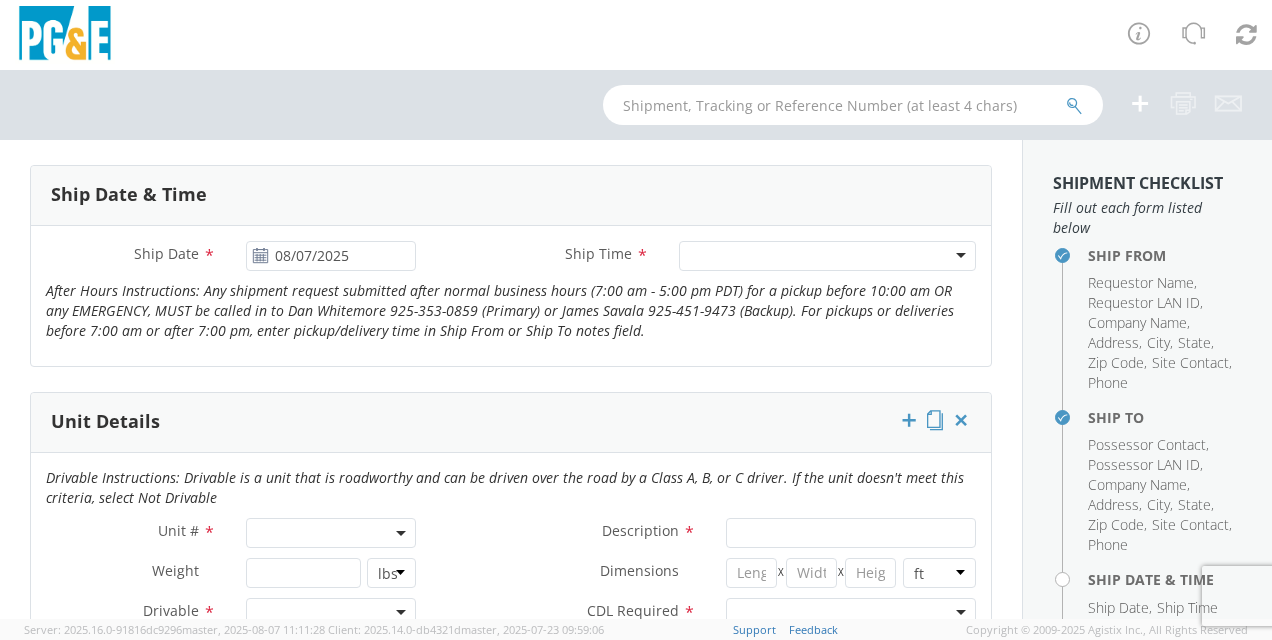 scroll, scrollTop: 800, scrollLeft: 0, axis: vertical 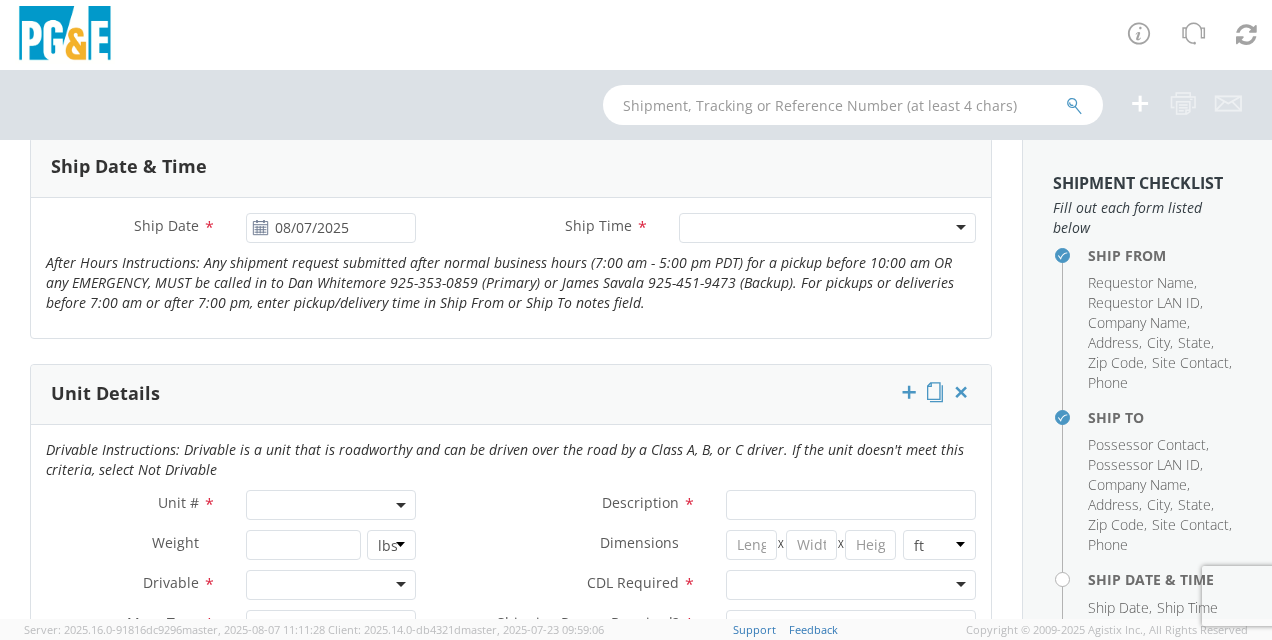 click 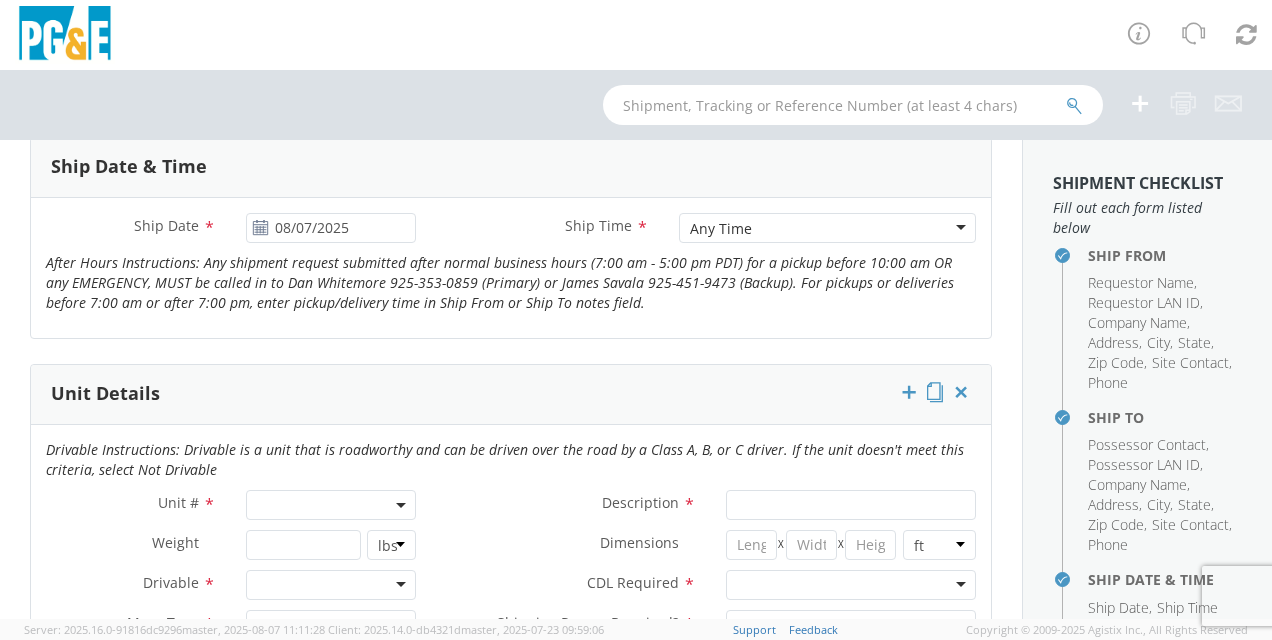 drag, startPoint x: 732, startPoint y: 264, endPoint x: 558, endPoint y: 333, distance: 187.18173 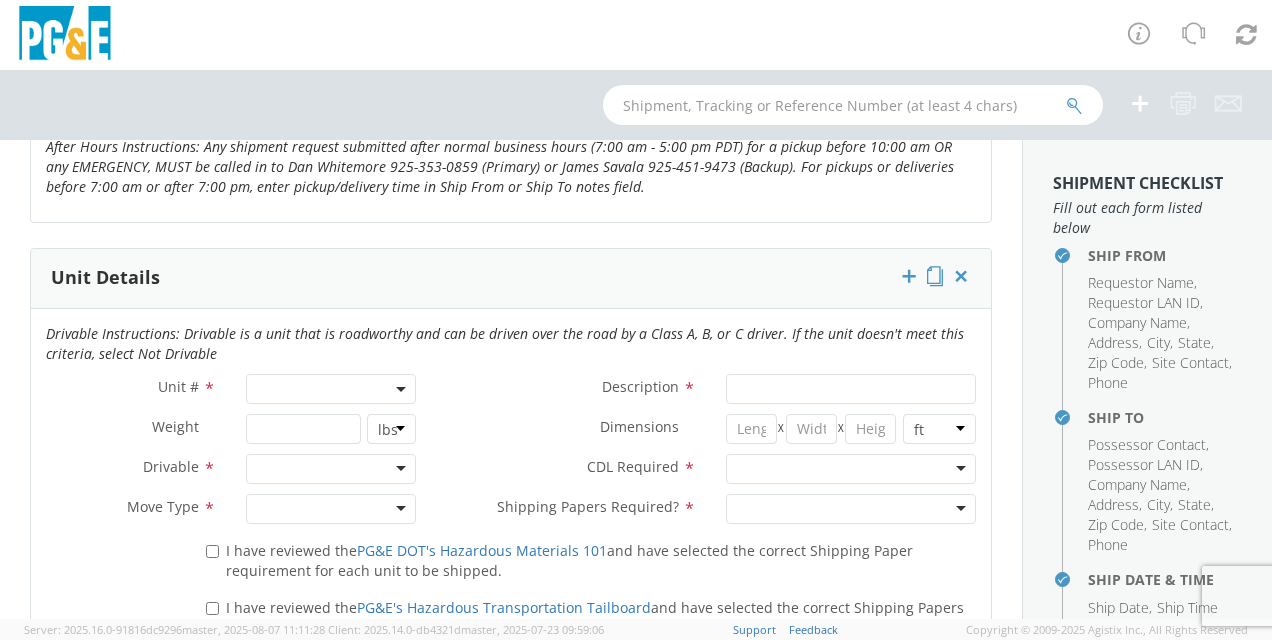 scroll, scrollTop: 1000, scrollLeft: 0, axis: vertical 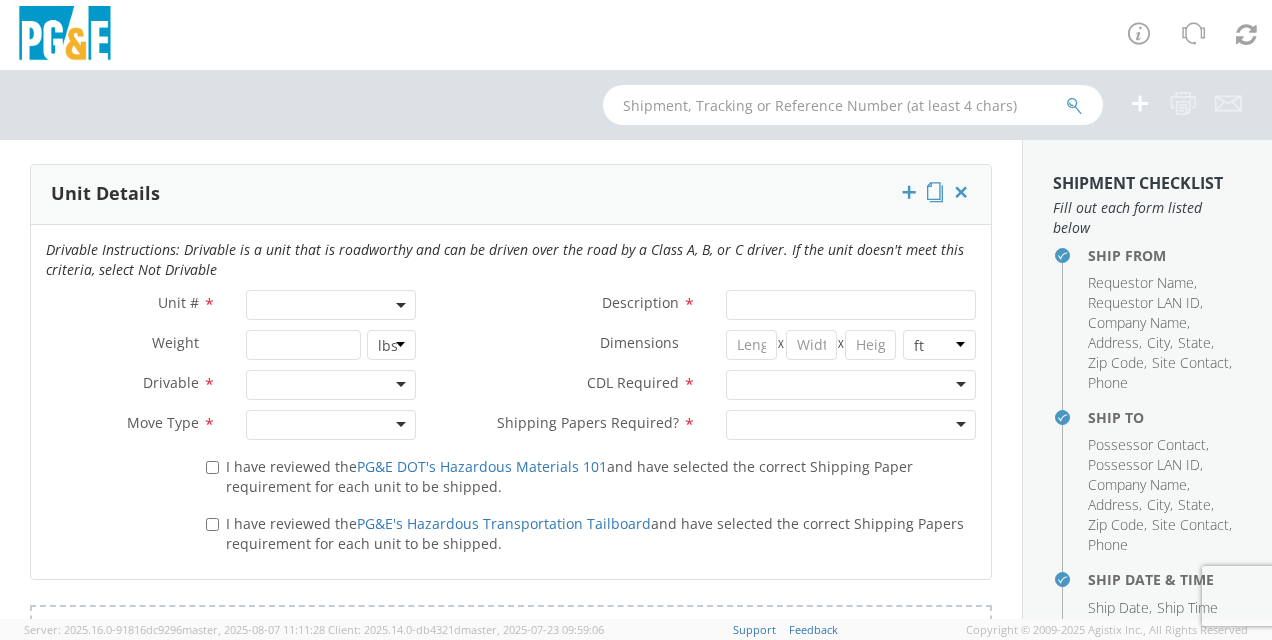 click 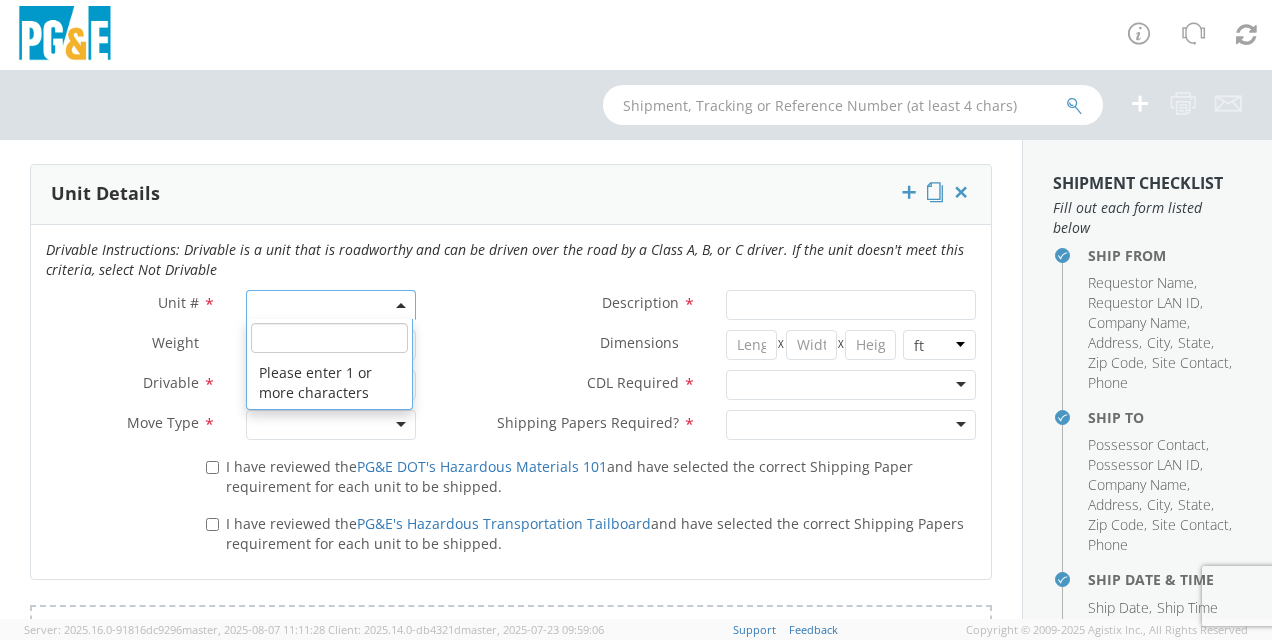 click 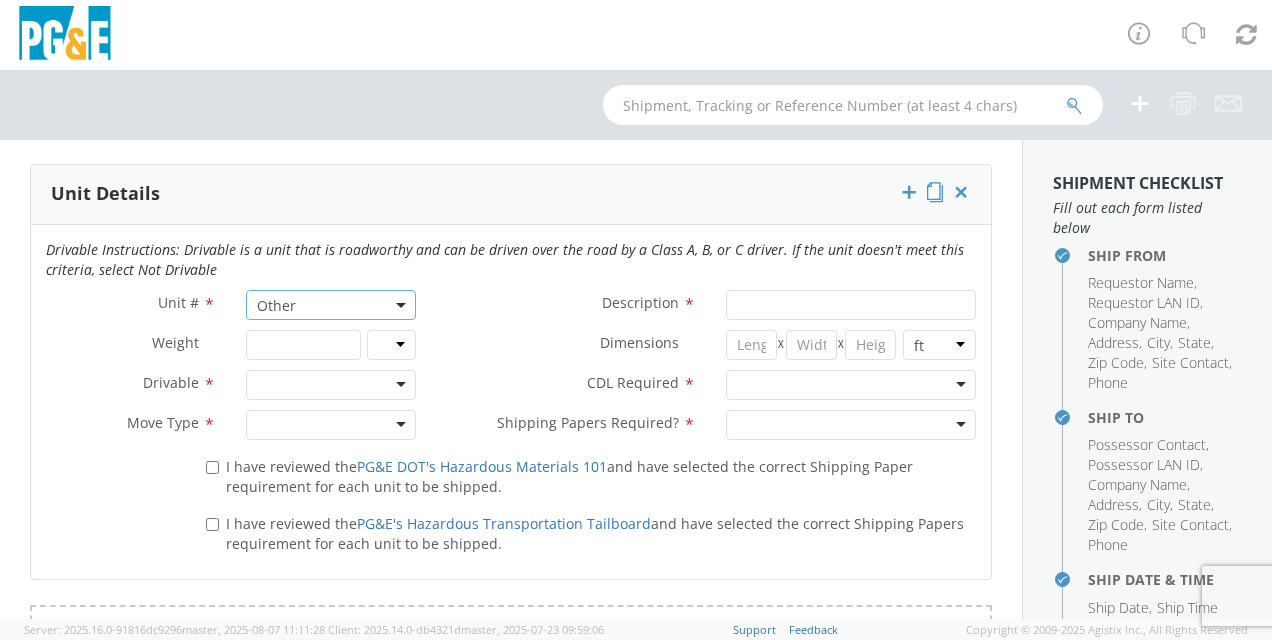 click 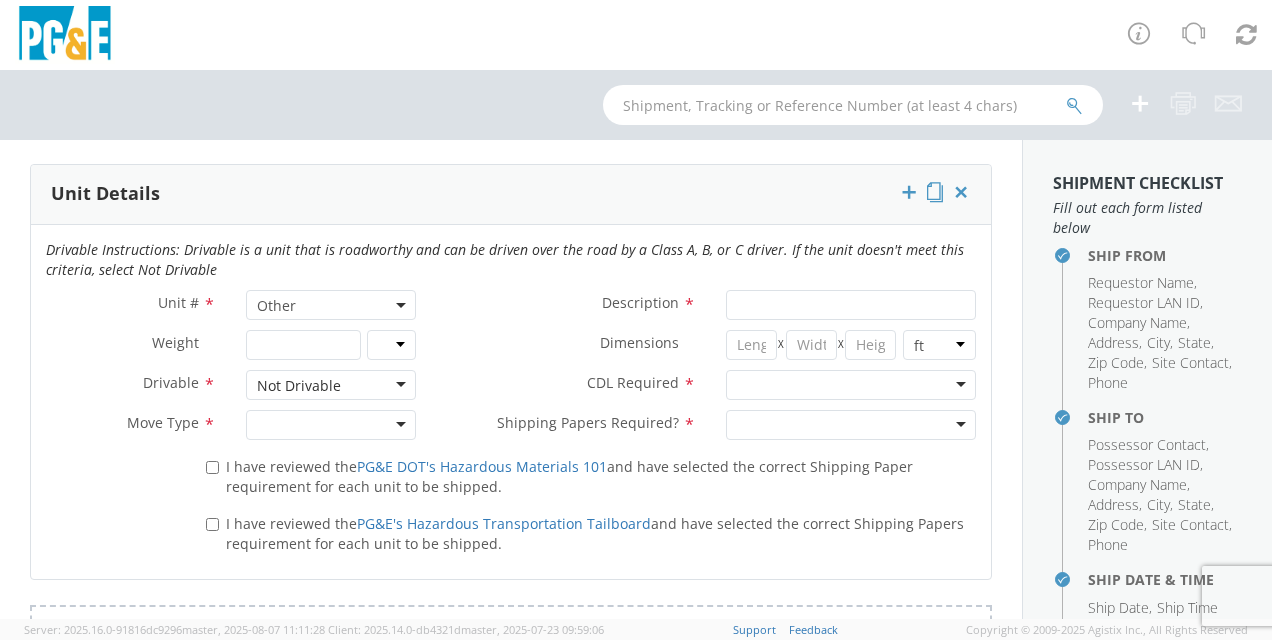 drag, startPoint x: 317, startPoint y: 438, endPoint x: 308, endPoint y: 431, distance: 11.401754 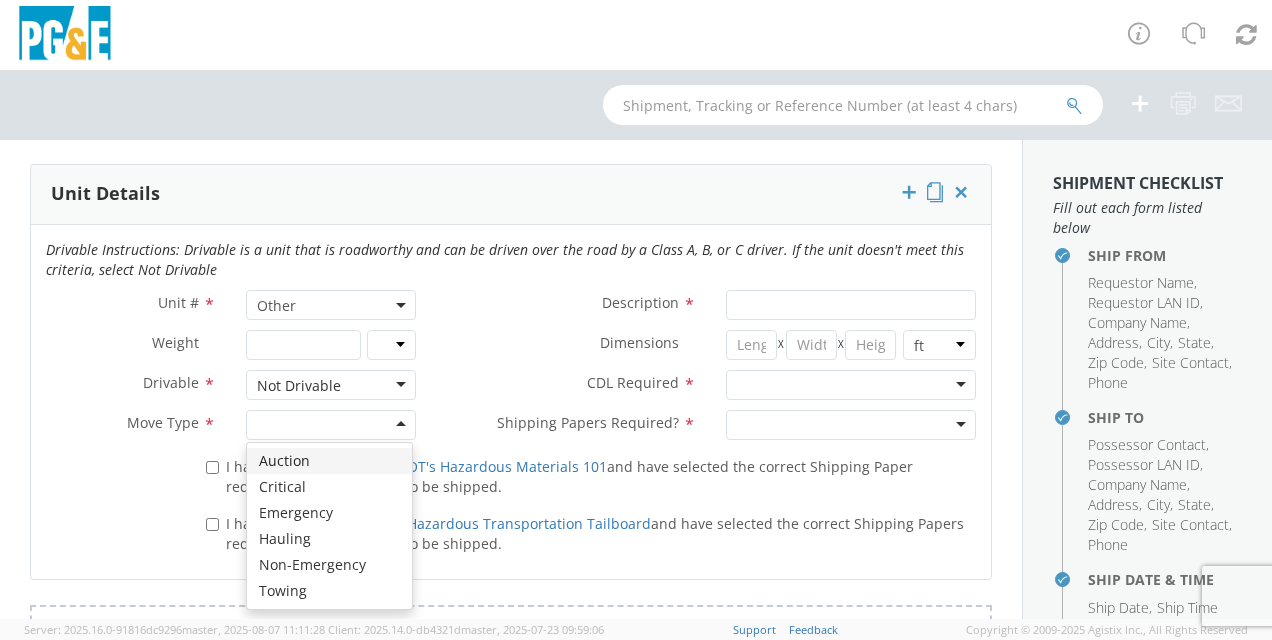 click 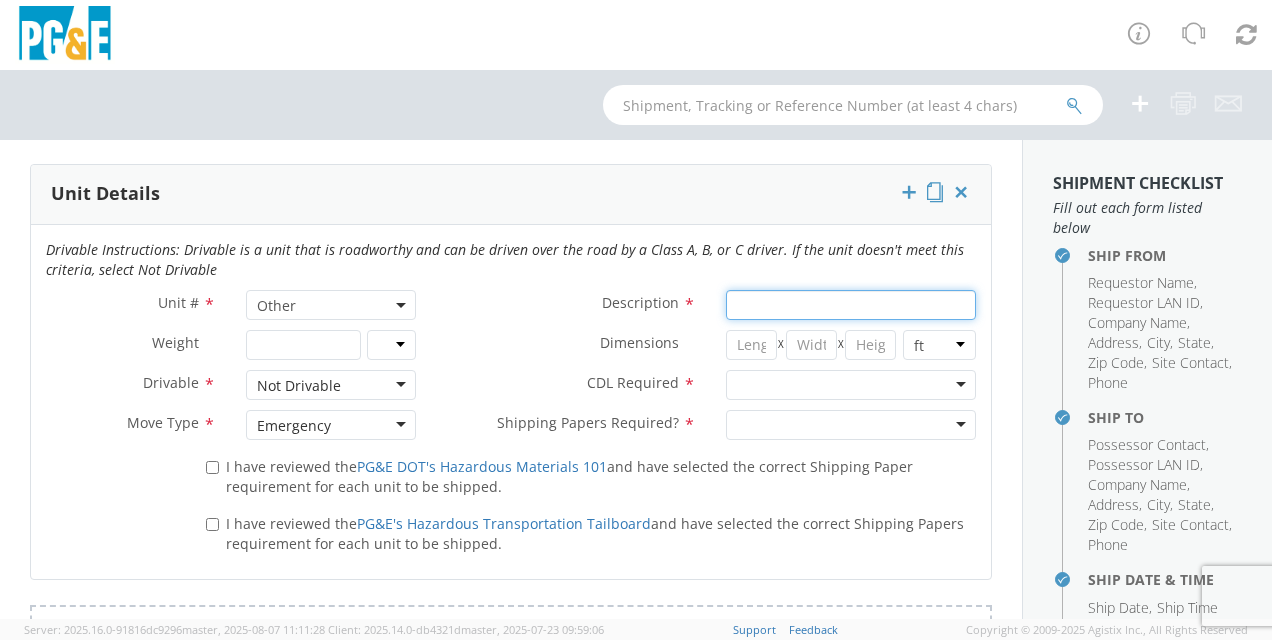 click on "Description        *" at bounding box center [851, 305] 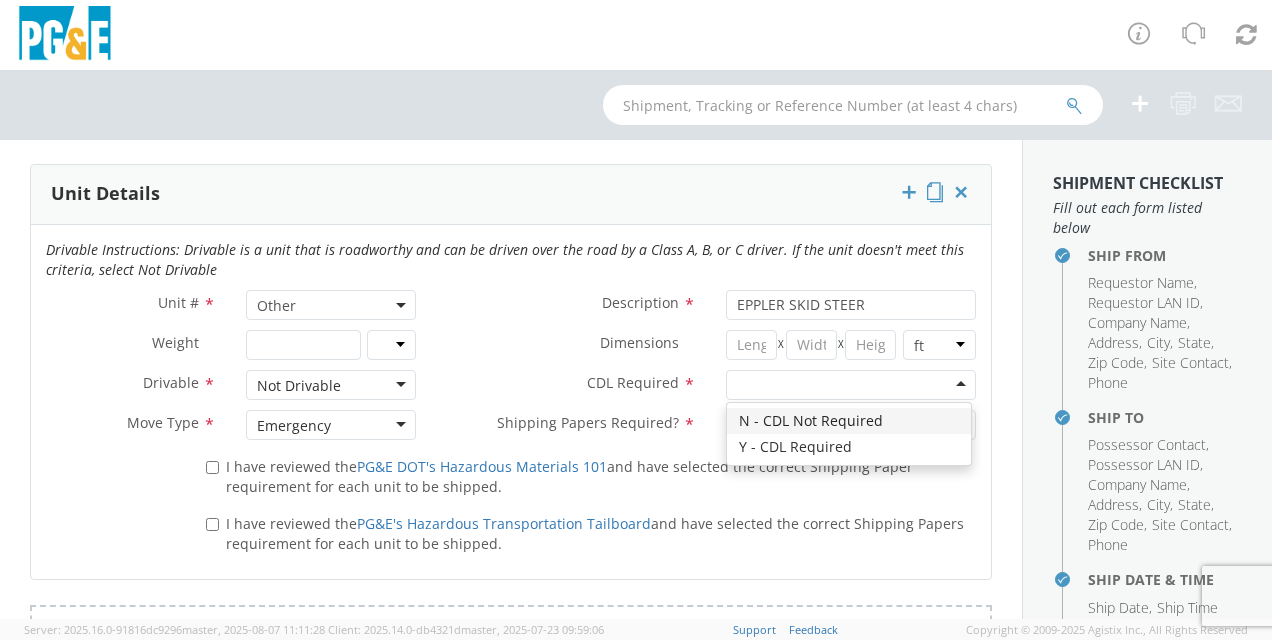 click 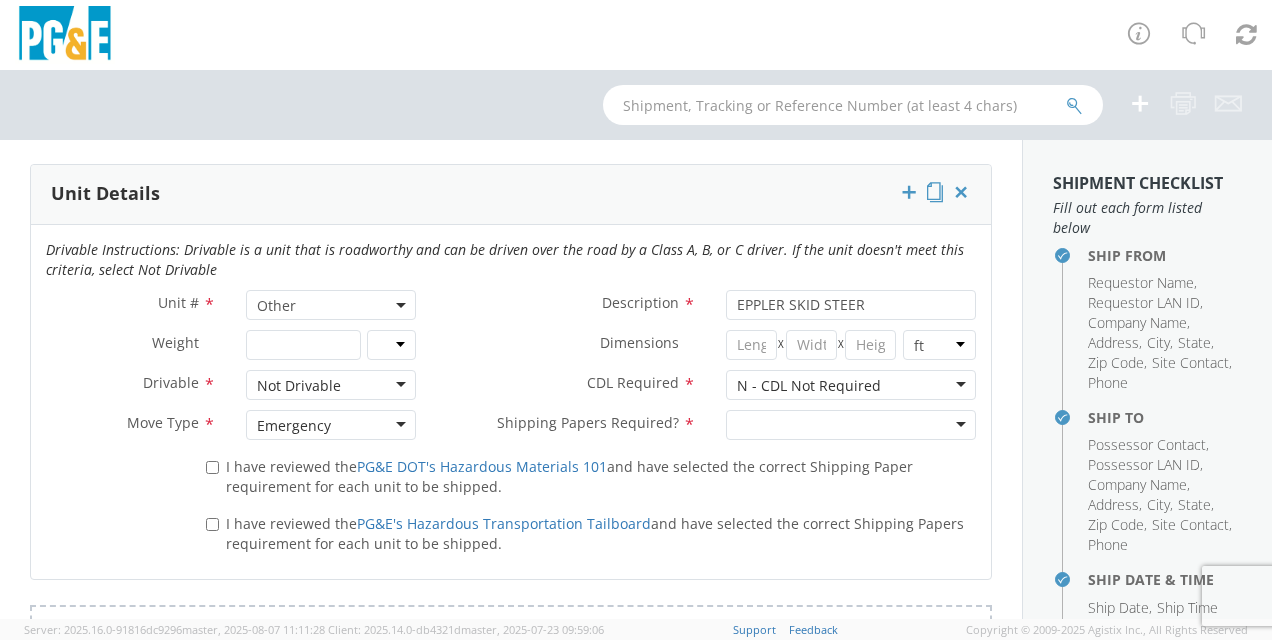 click 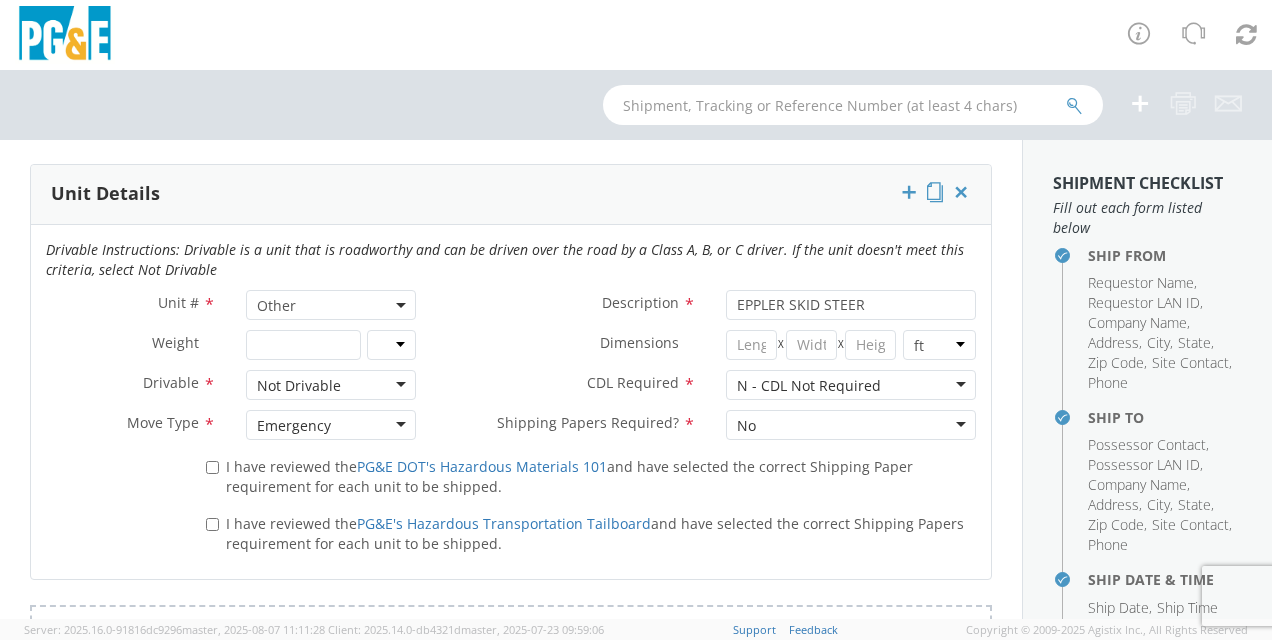 click on "I have reviewed the  PG&E DOT's Hazardous Materials 101
and have selected the correct Shipping Paper requirement for each unit to be shipped." 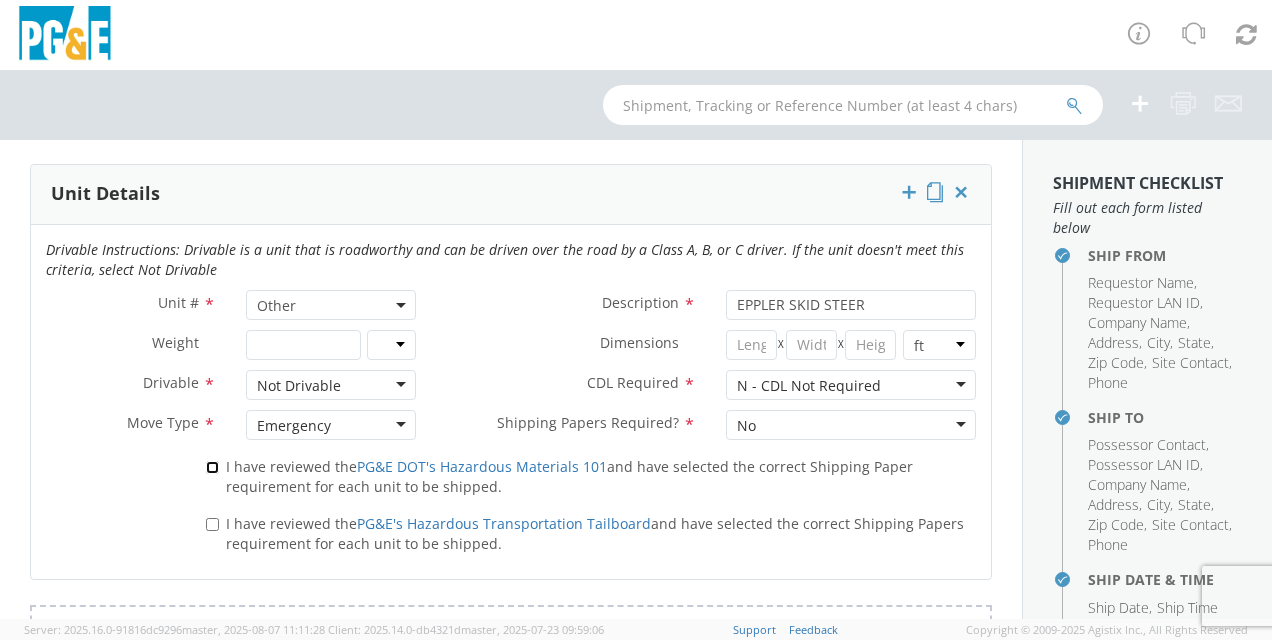 click on "I have reviewed the  PG&E DOT's Hazardous Materials 101
and have selected the correct Shipping Paper requirement for each unit to be shipped." at bounding box center [212, 467] 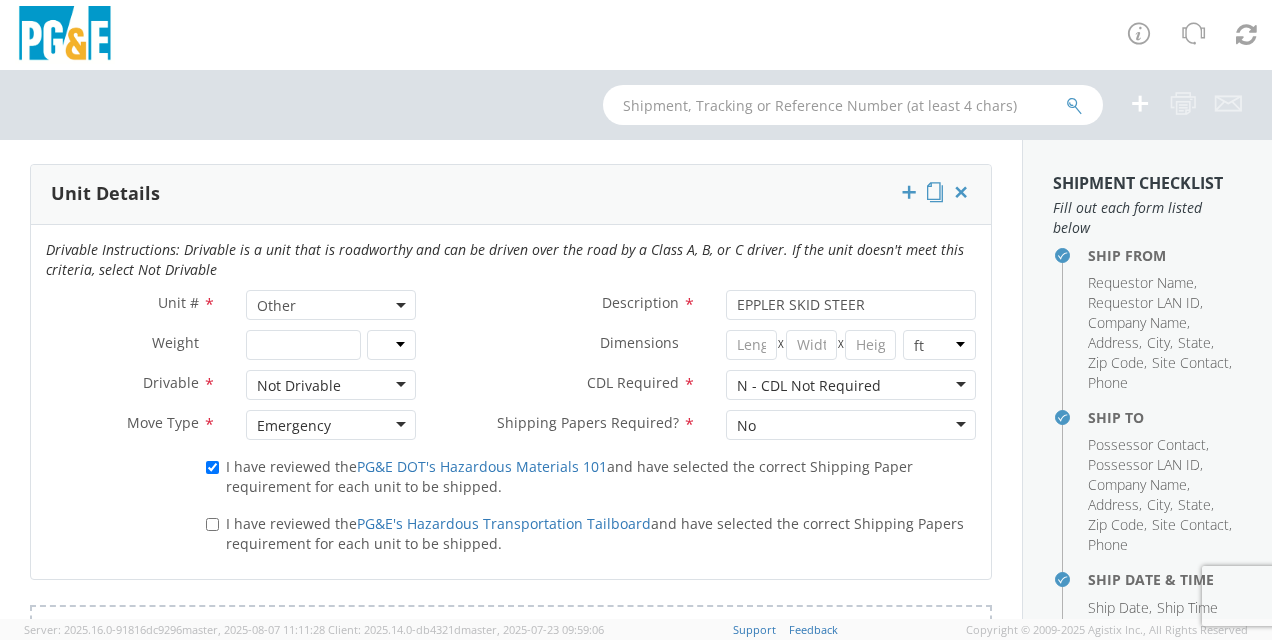 drag, startPoint x: 297, startPoint y: 522, endPoint x: 320, endPoint y: 544, distance: 31.827662 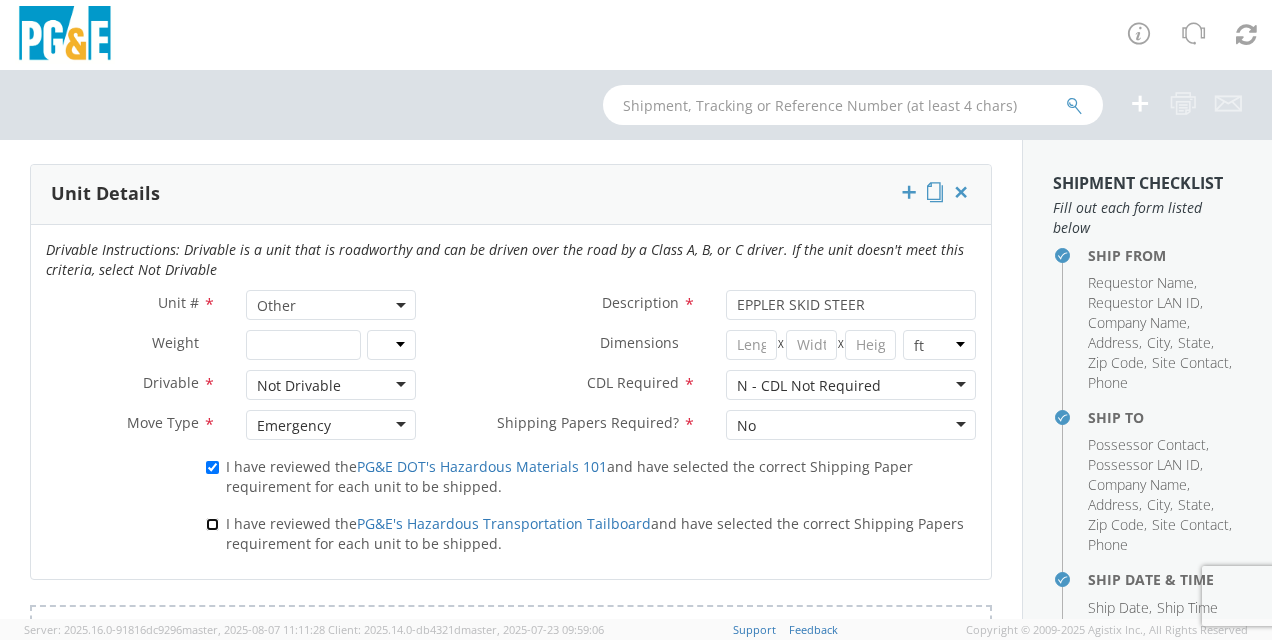 click on "I have reviewed the  PG&E's Hazardous Transportation Tailboard
and have selected the correct Shipping Papers requirement for each unit to be shipped." at bounding box center (212, 524) 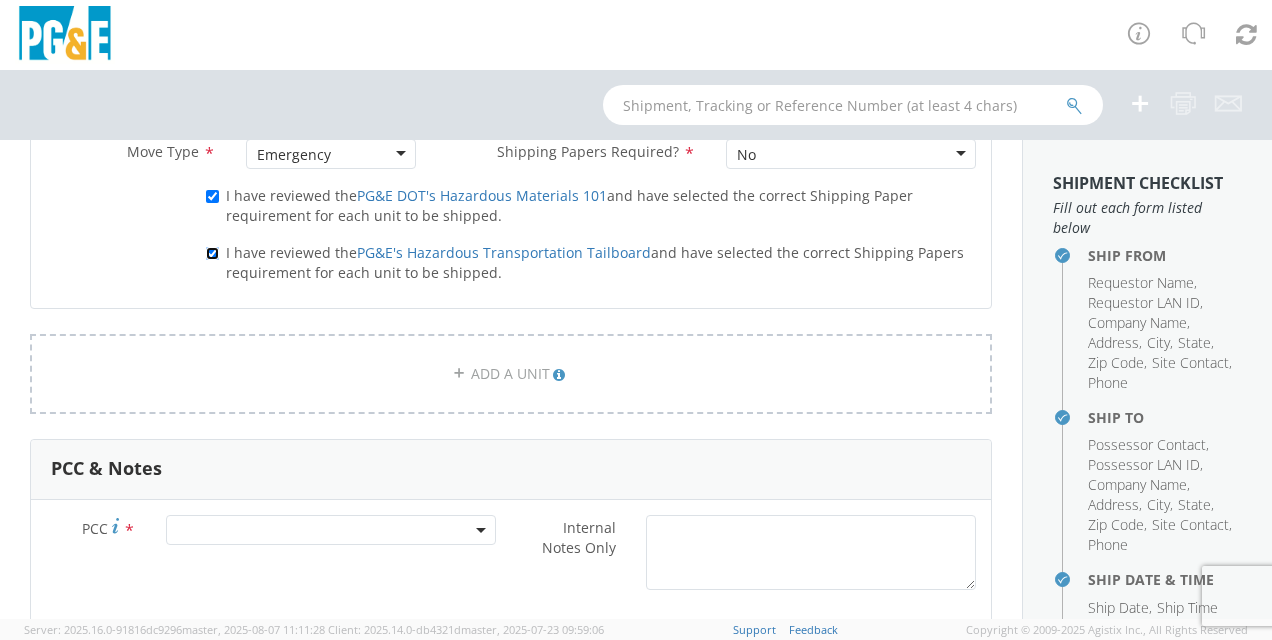 scroll, scrollTop: 1300, scrollLeft: 0, axis: vertical 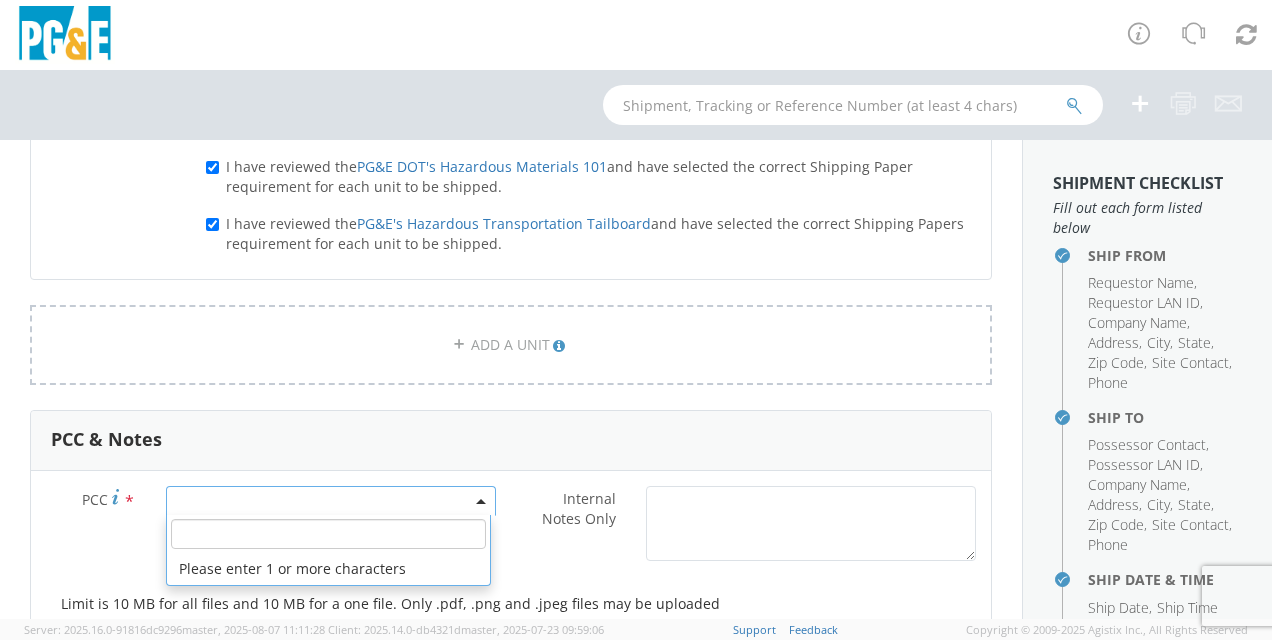 click 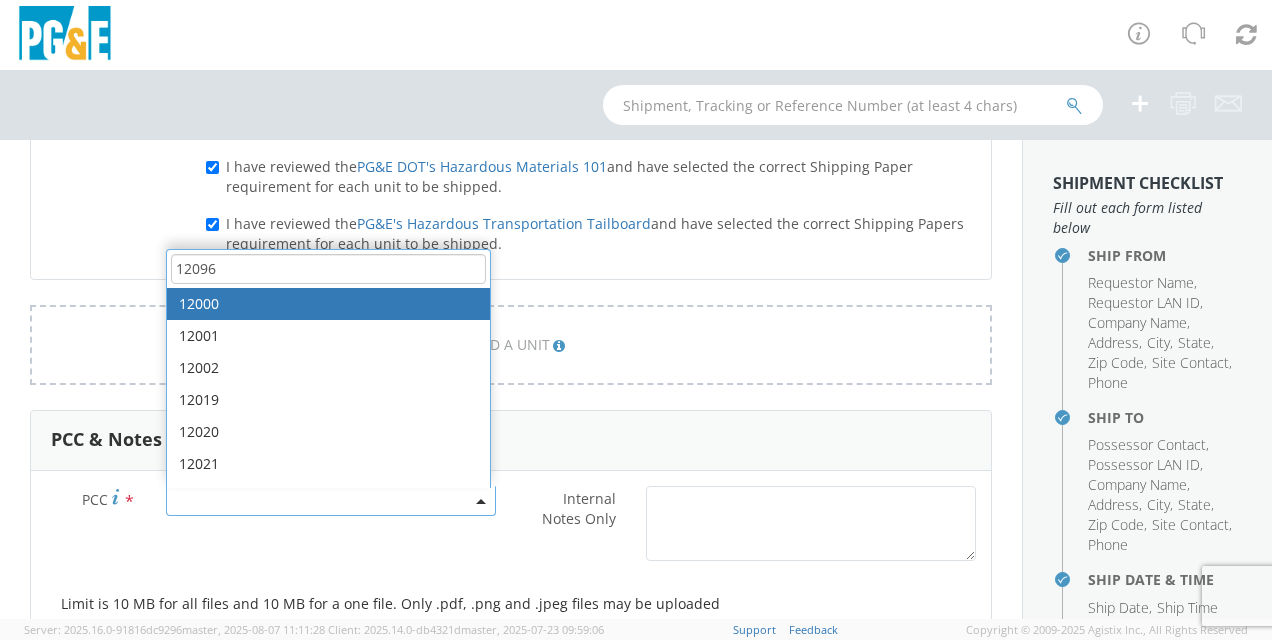 click on "12096" 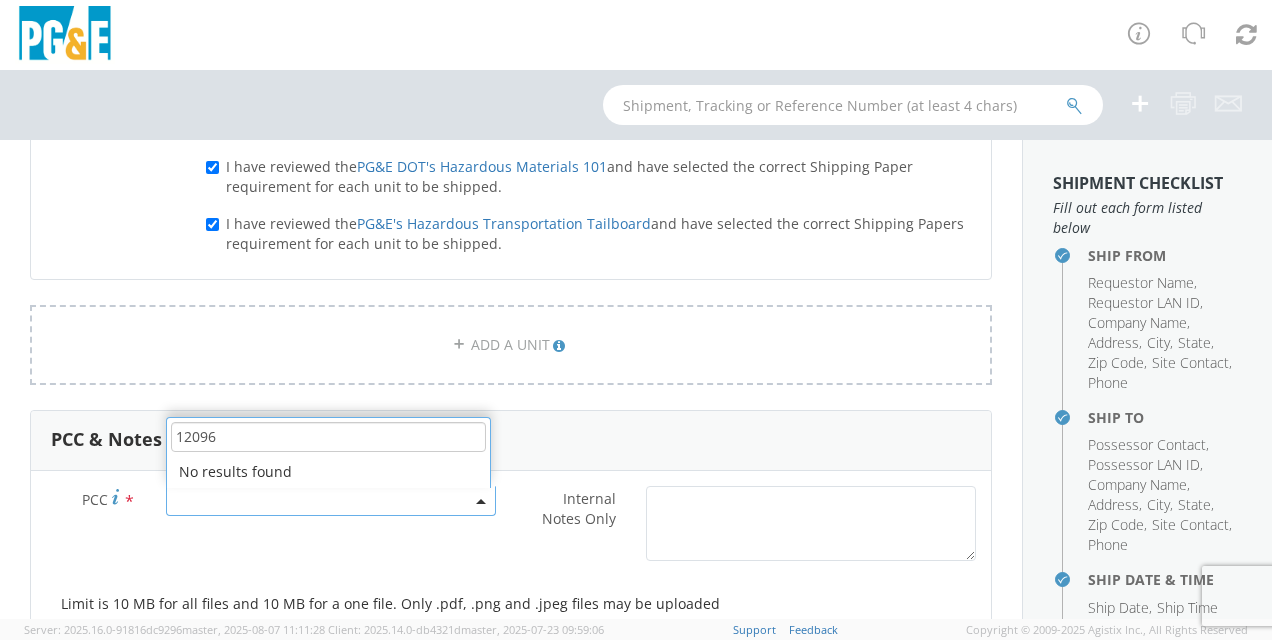 drag, startPoint x: 255, startPoint y: 436, endPoint x: 124, endPoint y: 418, distance: 132.23087 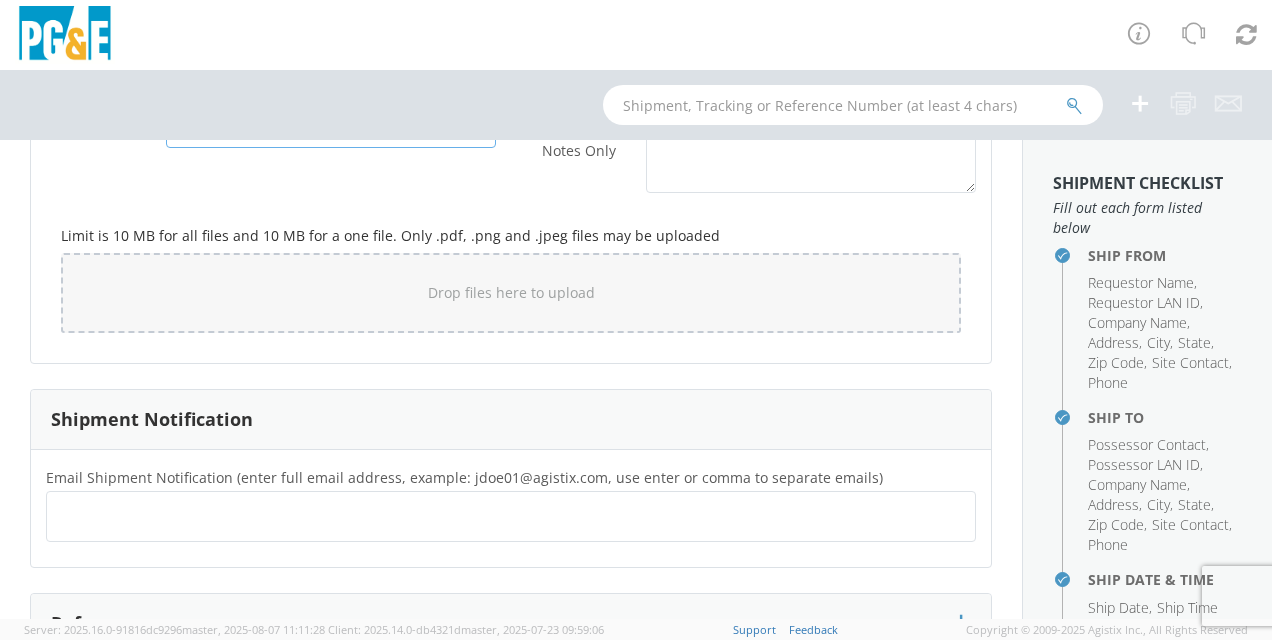scroll, scrollTop: 1700, scrollLeft: 0, axis: vertical 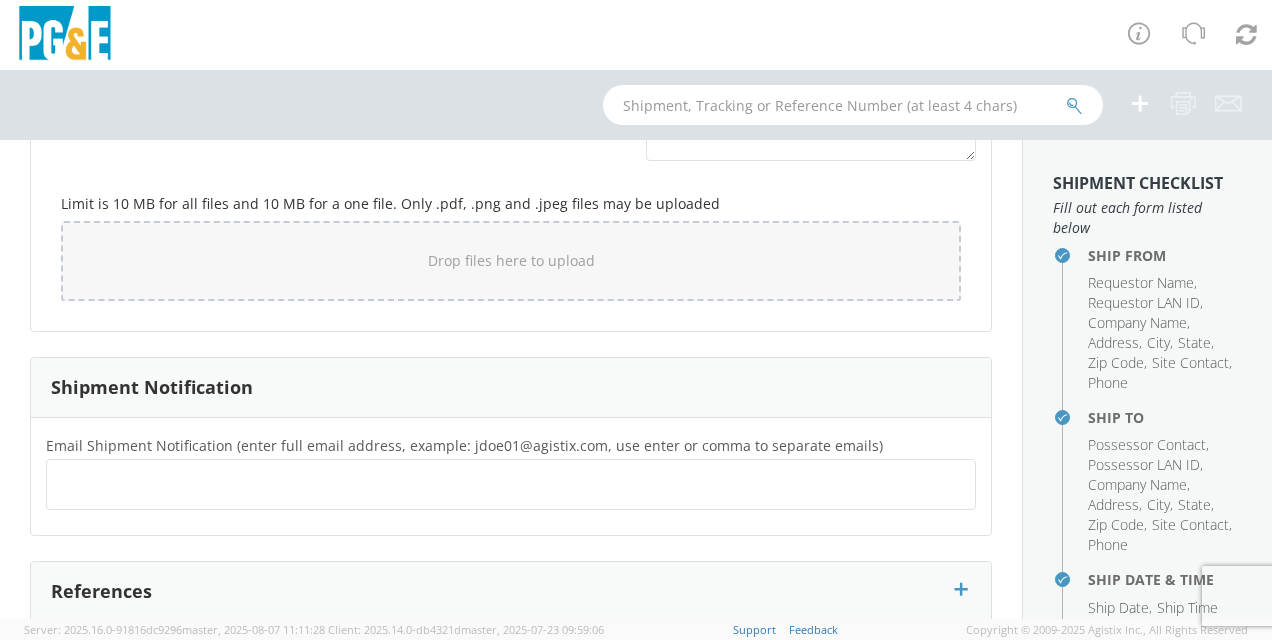 click 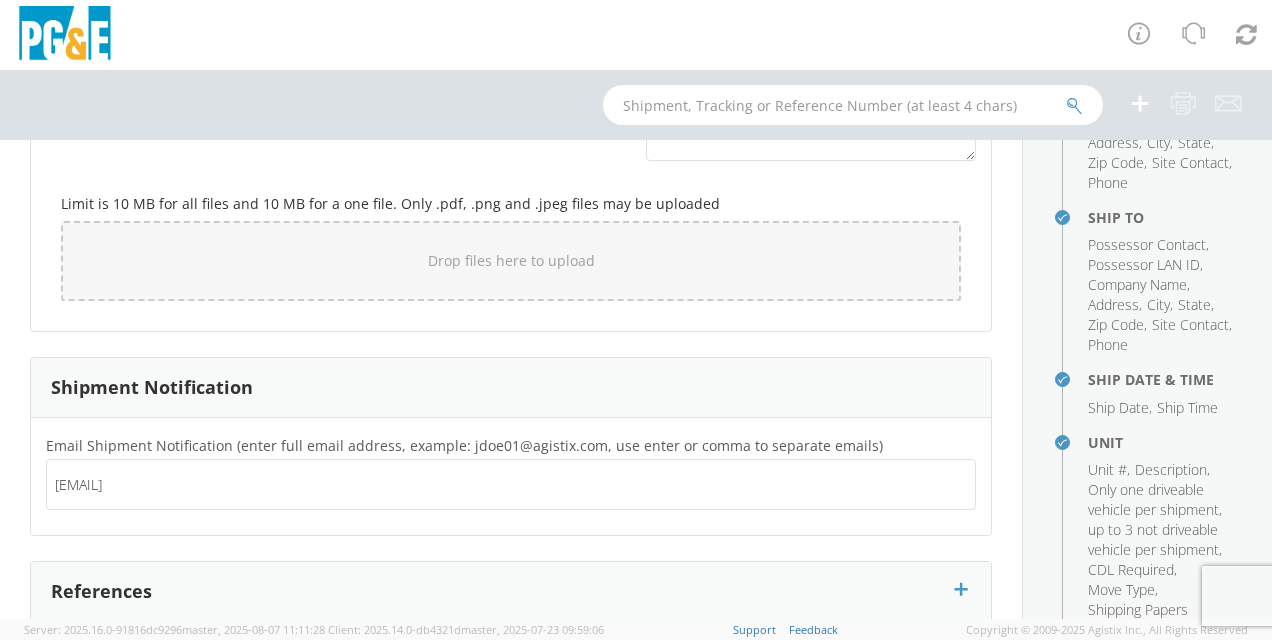 scroll, scrollTop: 400, scrollLeft: 0, axis: vertical 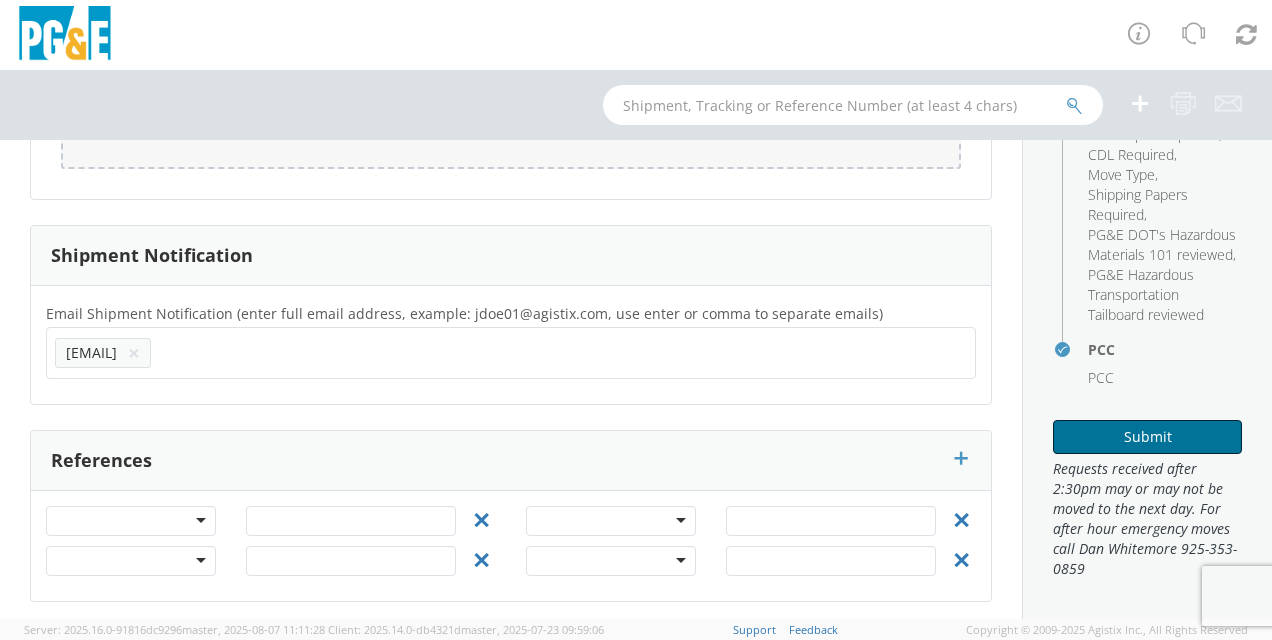 click on "Submit" at bounding box center [1147, 437] 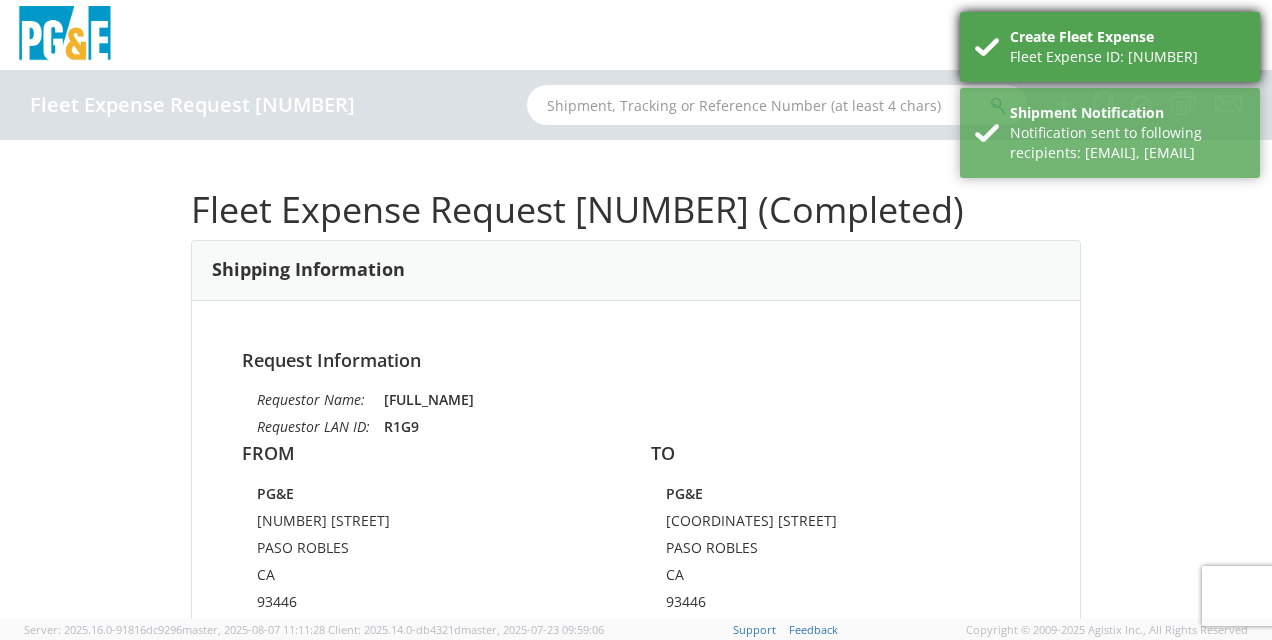 click on "Create Fleet Expense" at bounding box center (1127, 37) 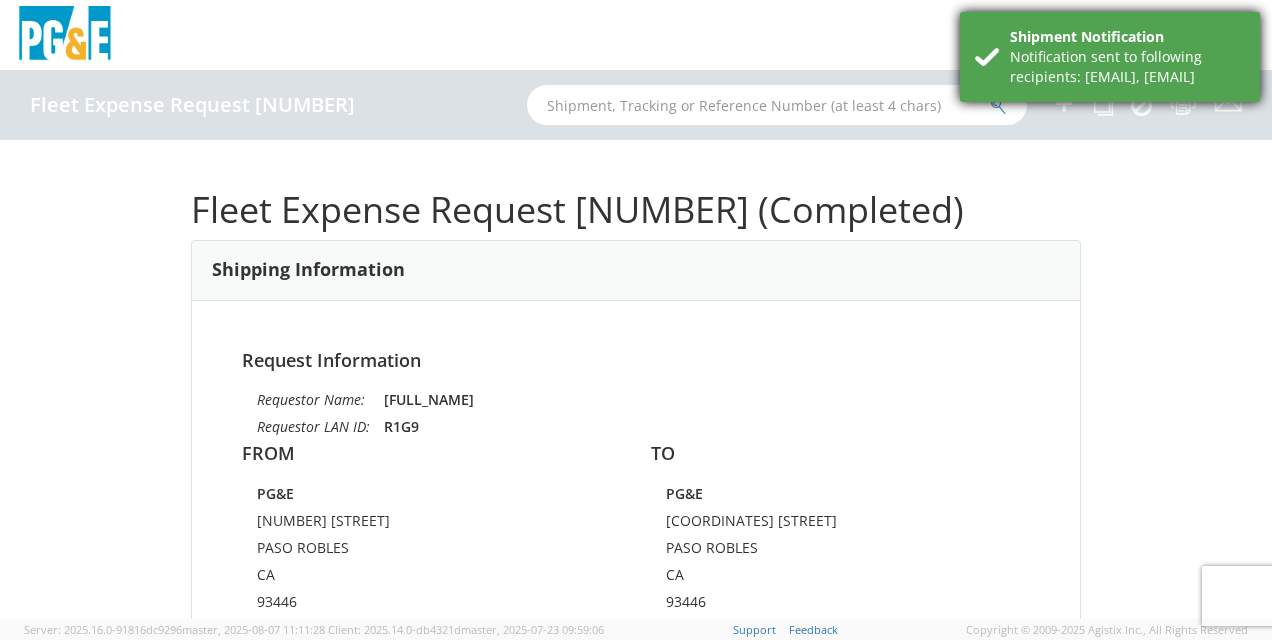click on "Shipment Notification Notification sent to following recipients: [EMAIL], [EMAIL]" at bounding box center [1110, 57] 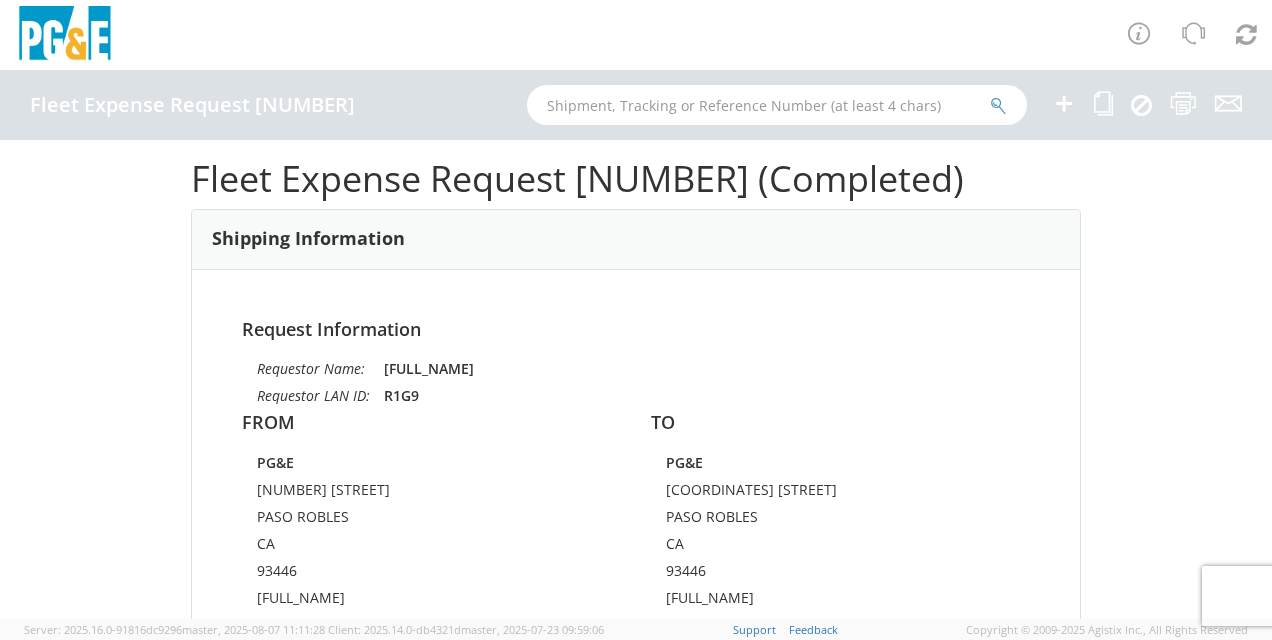 scroll, scrollTop: 0, scrollLeft: 0, axis: both 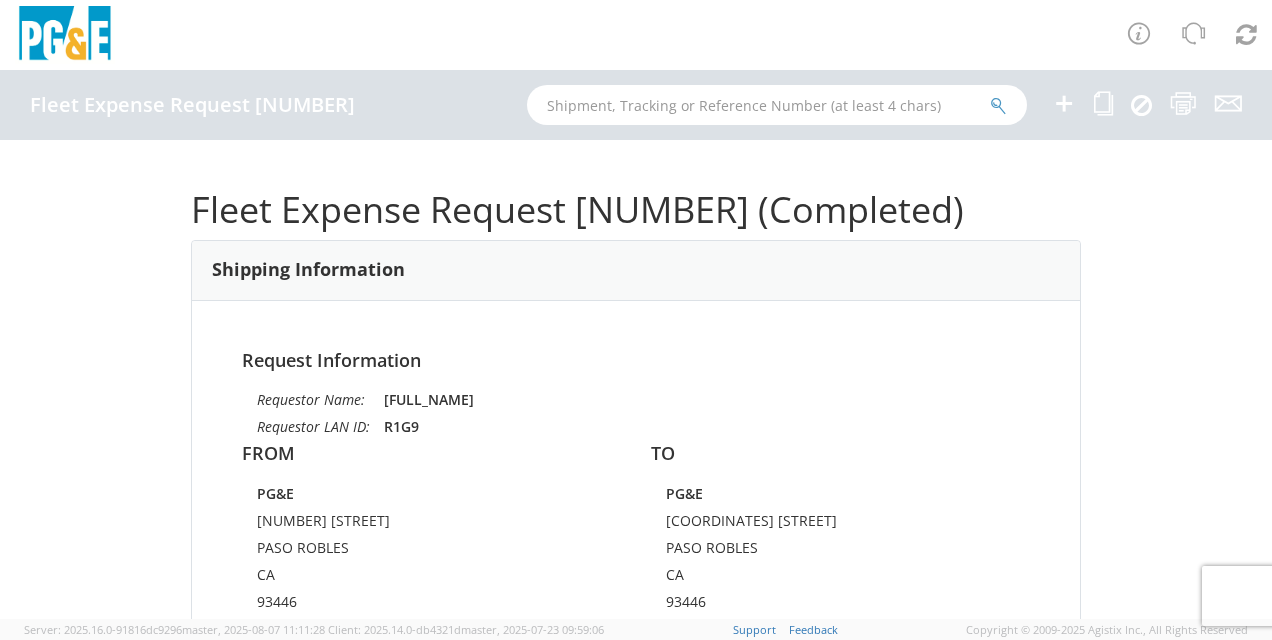 click at bounding box center (1064, 103) 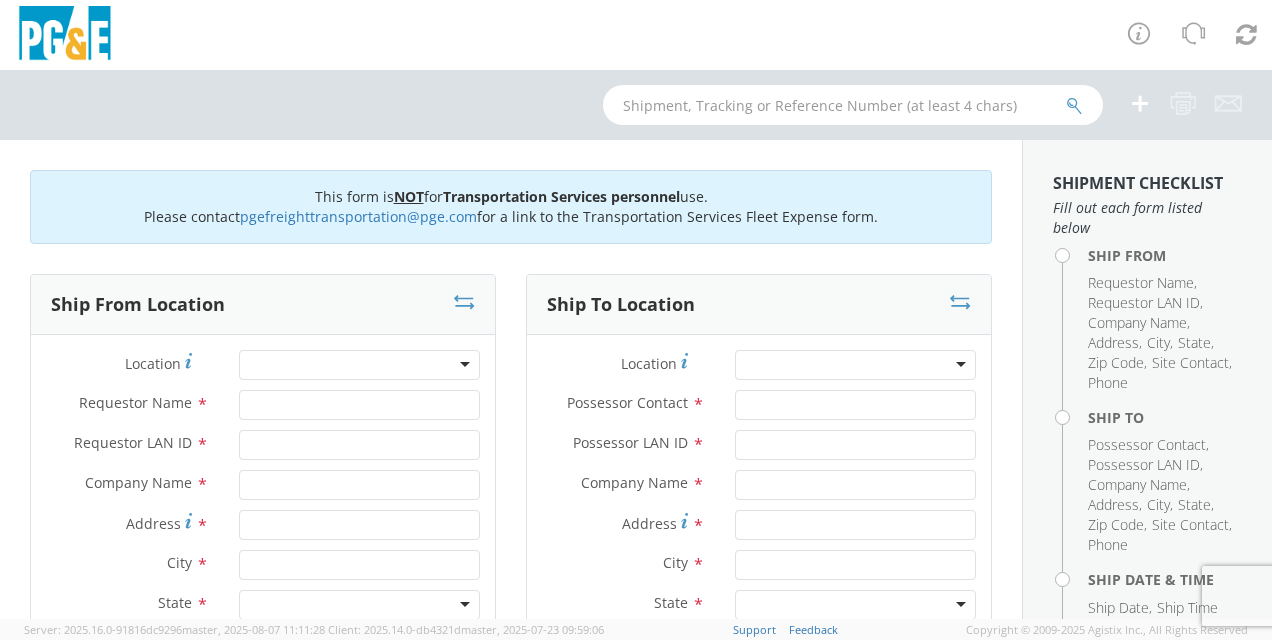 click at bounding box center [359, 365] 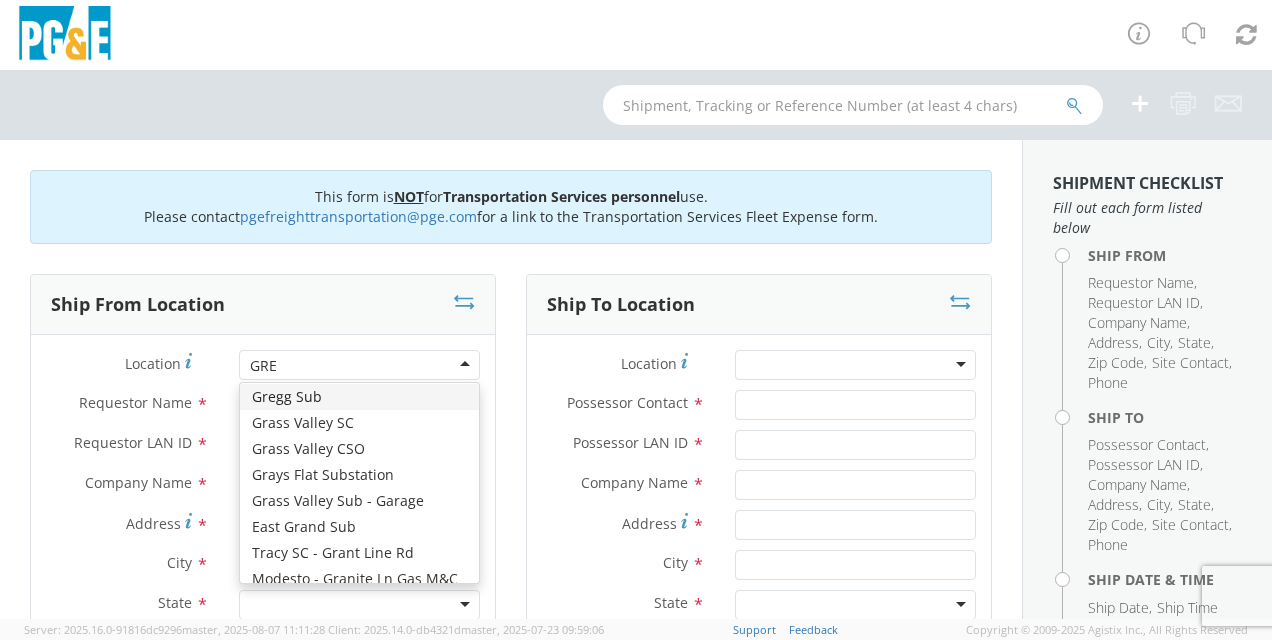 scroll, scrollTop: 0, scrollLeft: 0, axis: both 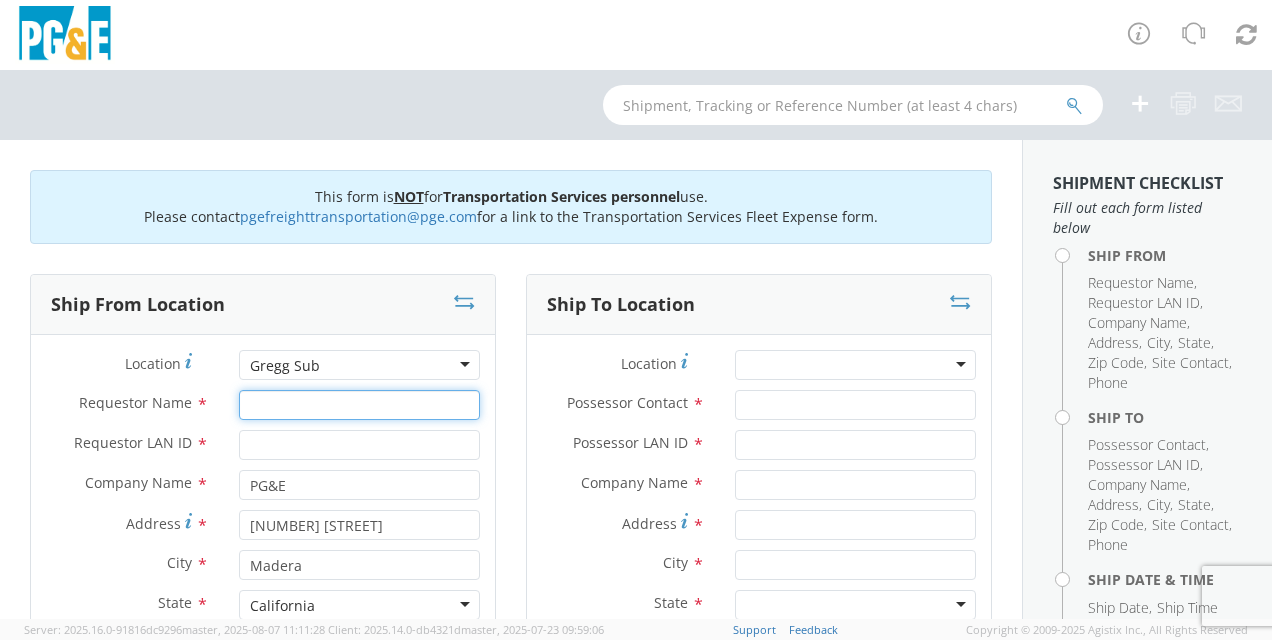 click on "Requestor Name        *" at bounding box center (359, 405) 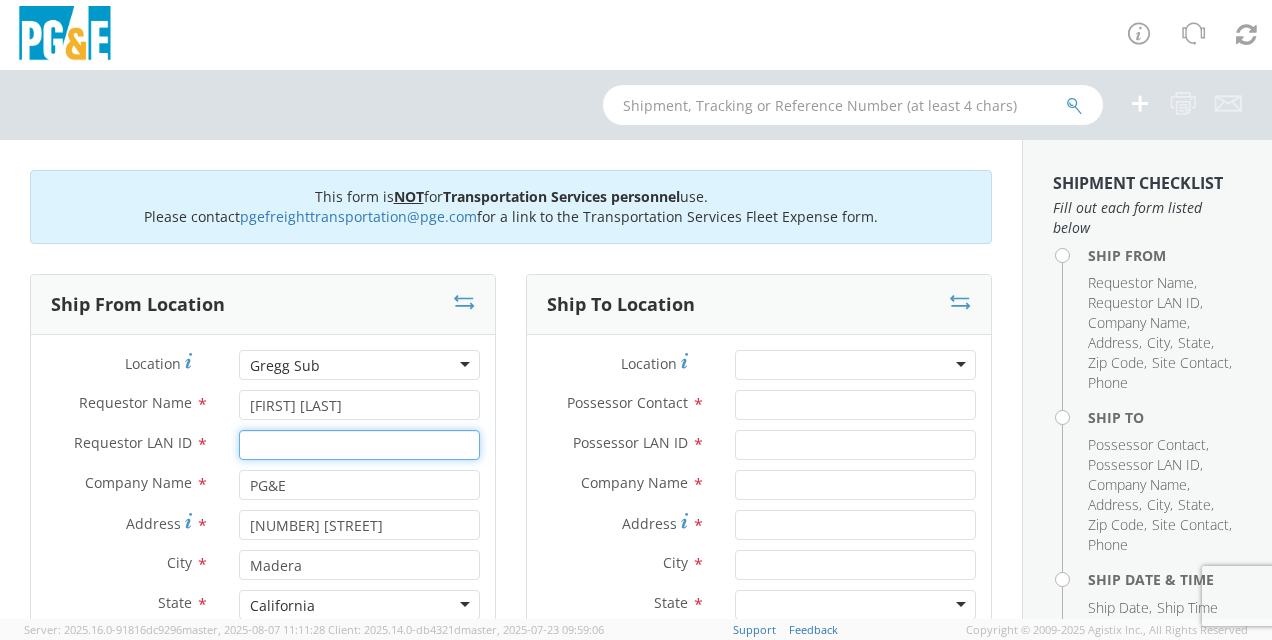 click on "Requestor LAN ID        *" at bounding box center (359, 445) 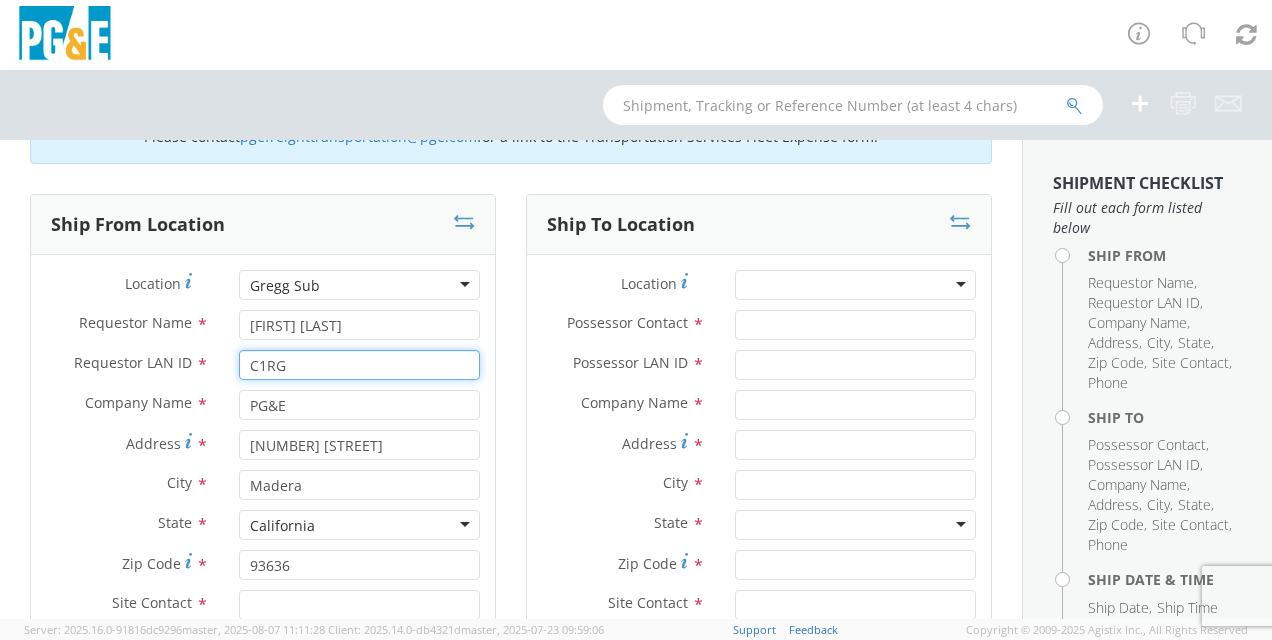 scroll, scrollTop: 200, scrollLeft: 0, axis: vertical 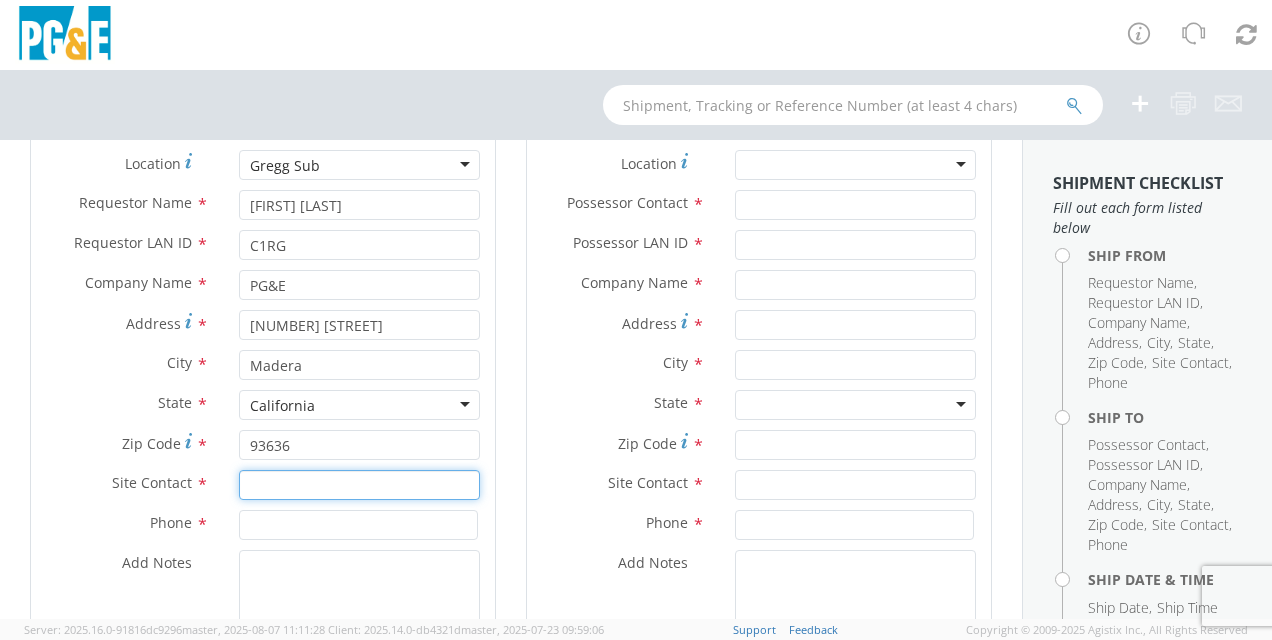 click at bounding box center (359, 485) 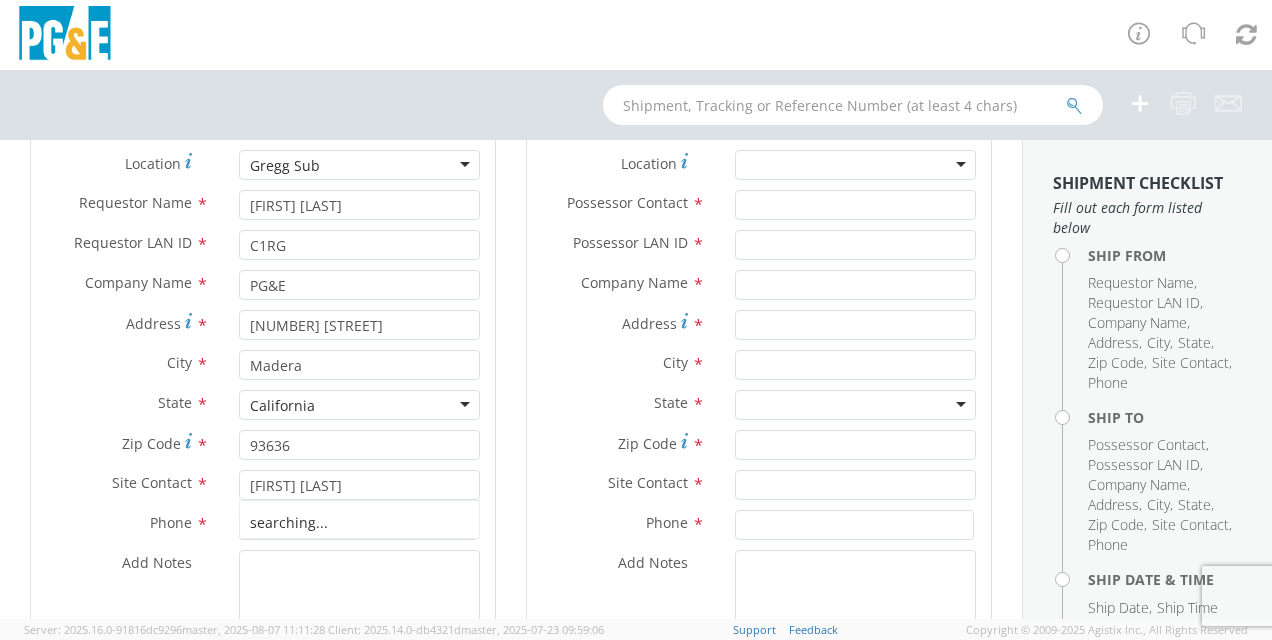 drag, startPoint x: 200, startPoint y: 526, endPoint x: 224, endPoint y: 532, distance: 24.738634 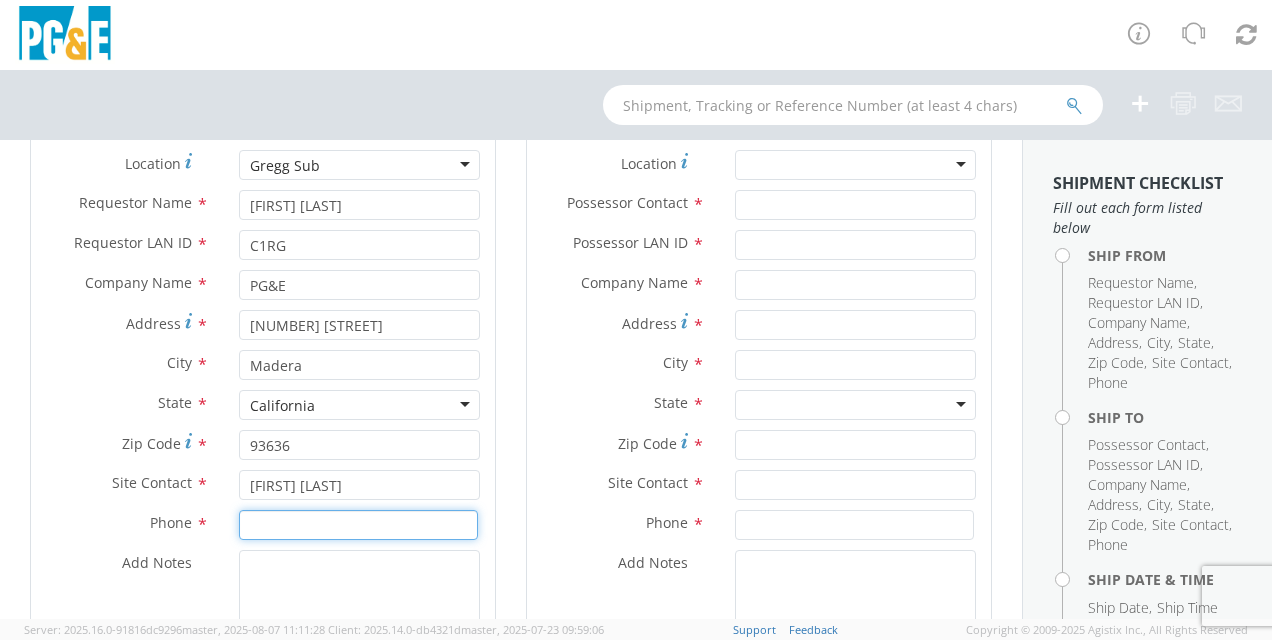 click at bounding box center [358, 525] 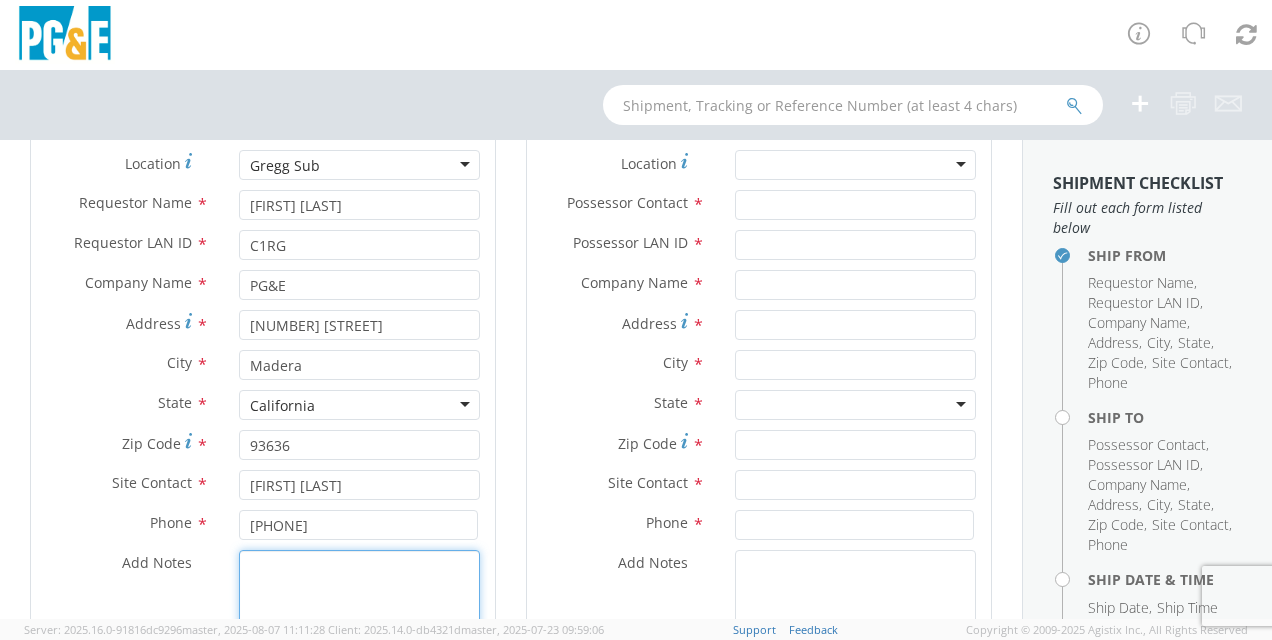click on "Add Notes        *" at bounding box center (359, 618) 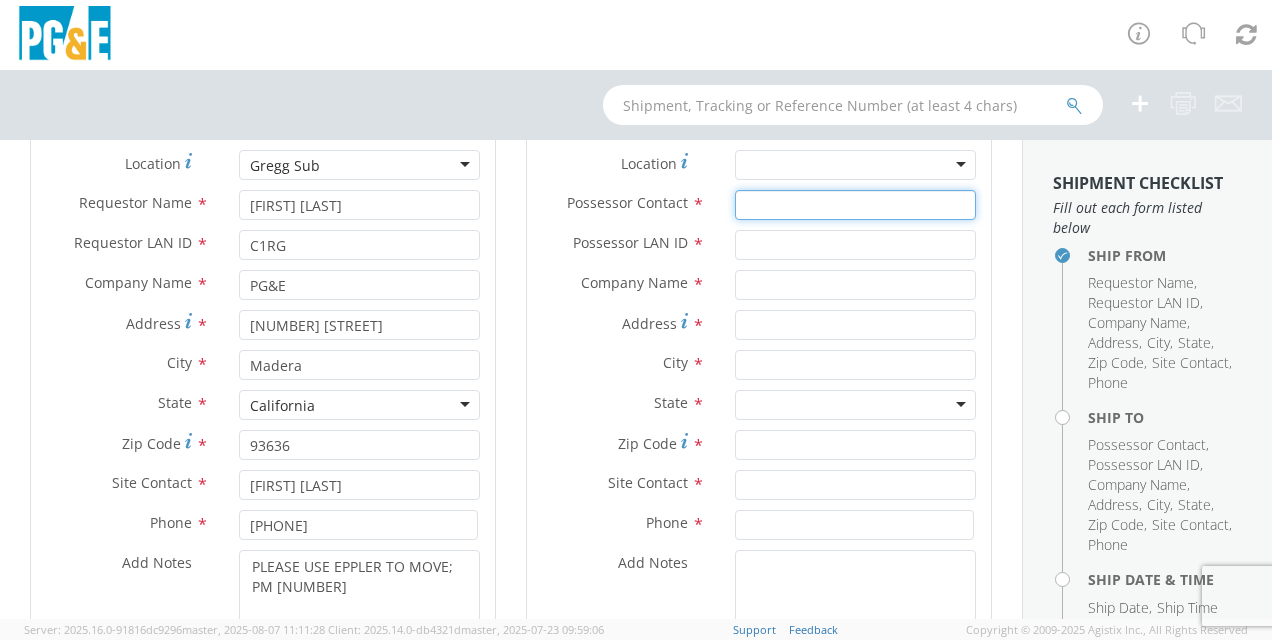 click on "Possessor Contact        *" at bounding box center [855, 205] 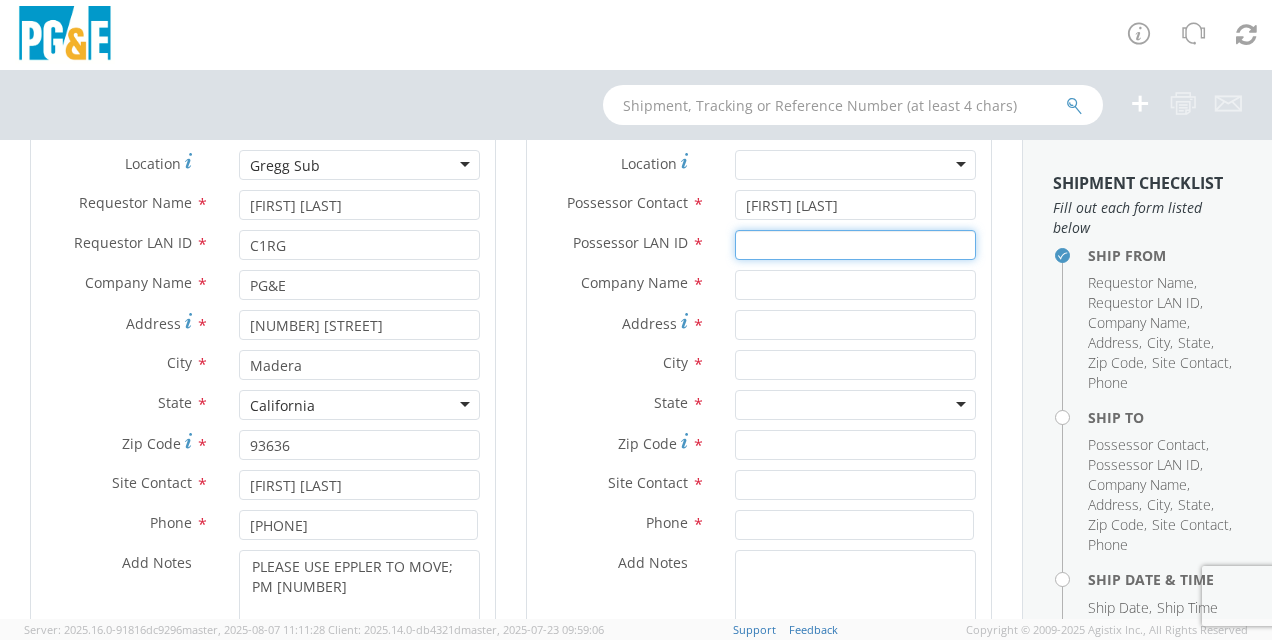 click on "Possessor LAN ID        *" at bounding box center [855, 245] 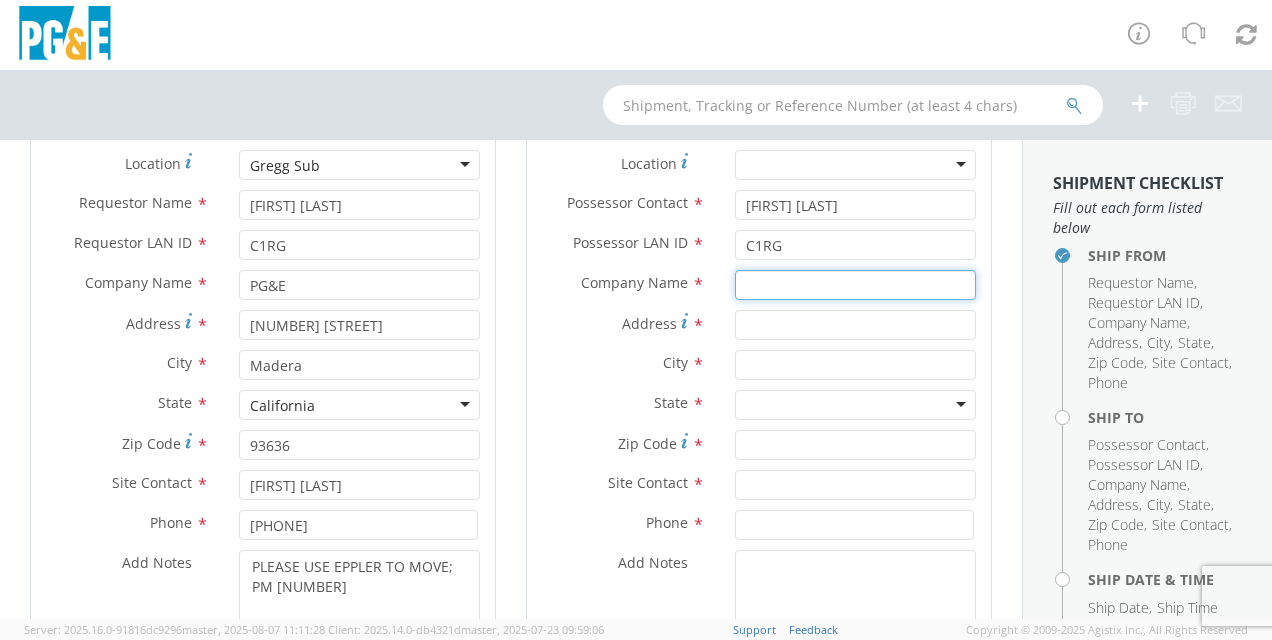 click at bounding box center (855, 285) 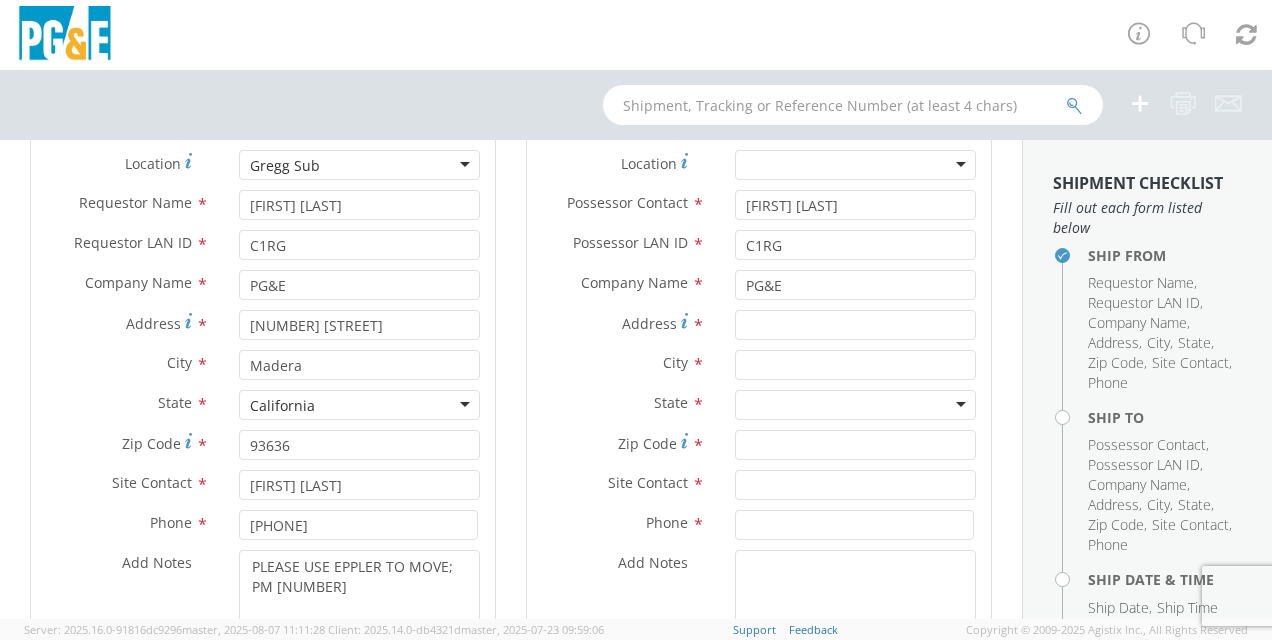 drag, startPoint x: 624, startPoint y: 312, endPoint x: 682, endPoint y: 320, distance: 58.549126 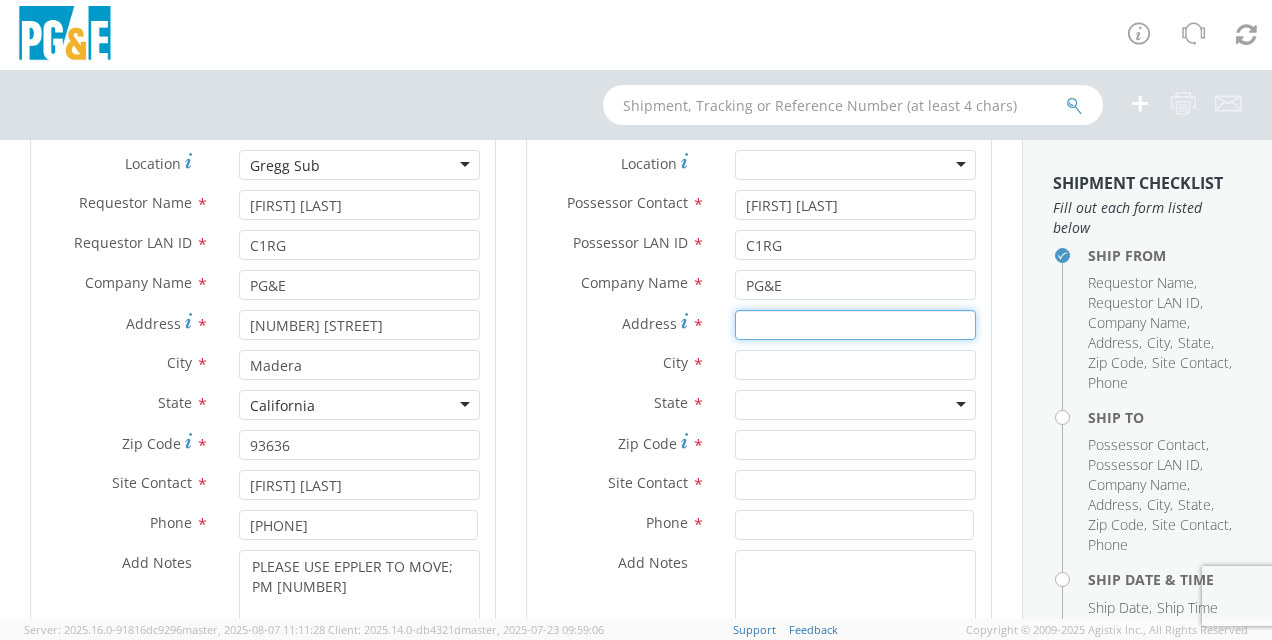 click on "Address        *" at bounding box center [855, 325] 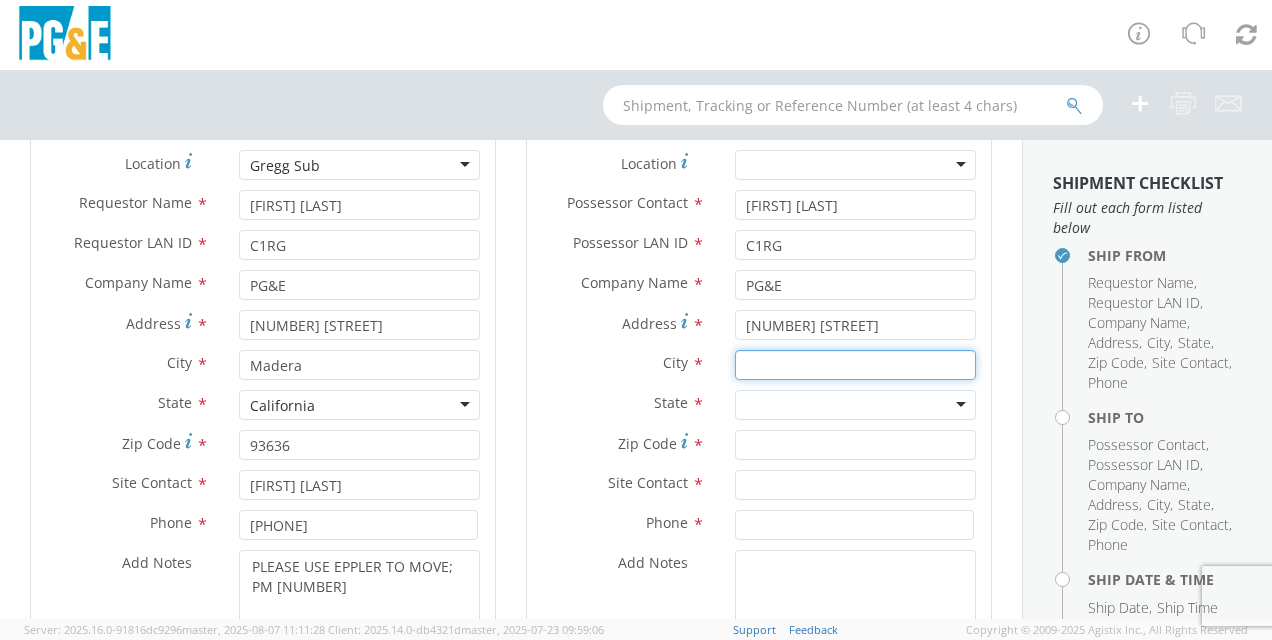 click at bounding box center [855, 365] 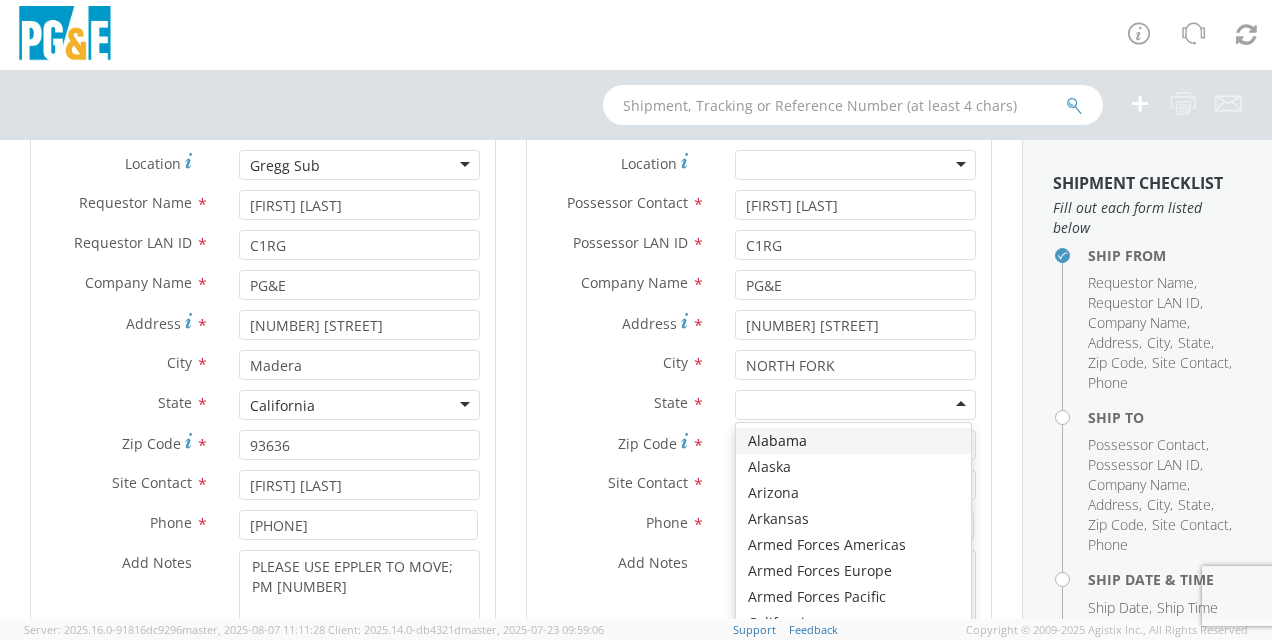 click at bounding box center (855, 405) 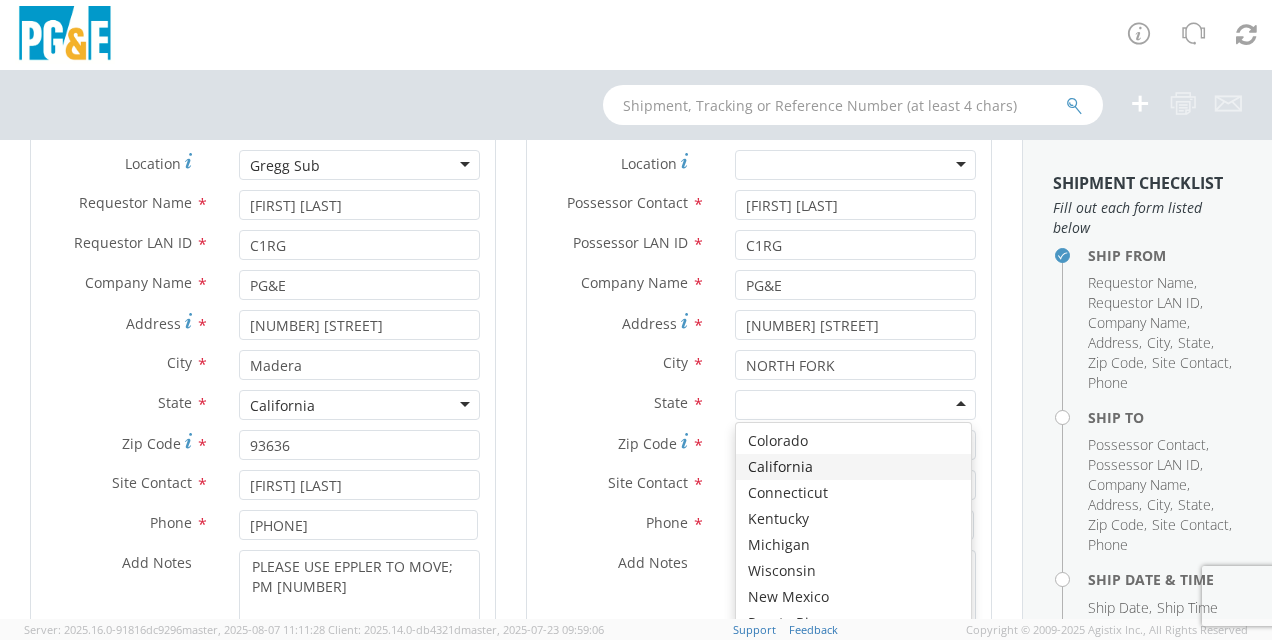 scroll, scrollTop: 0, scrollLeft: 0, axis: both 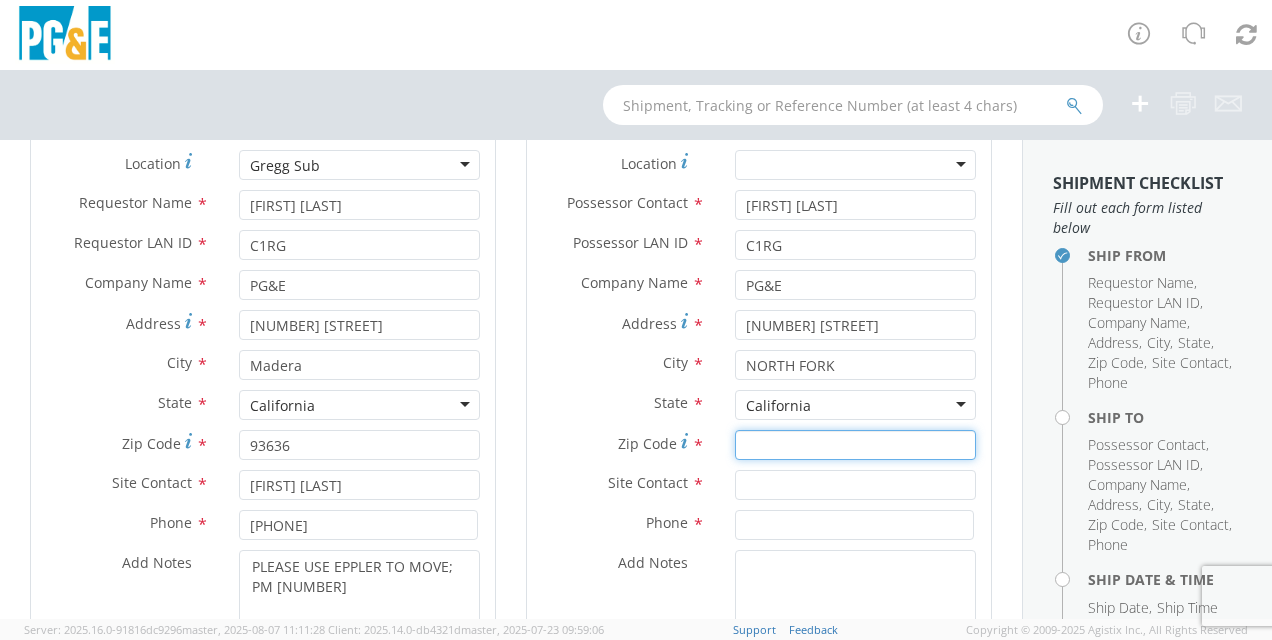 click on "Zip Code        *" at bounding box center [855, 445] 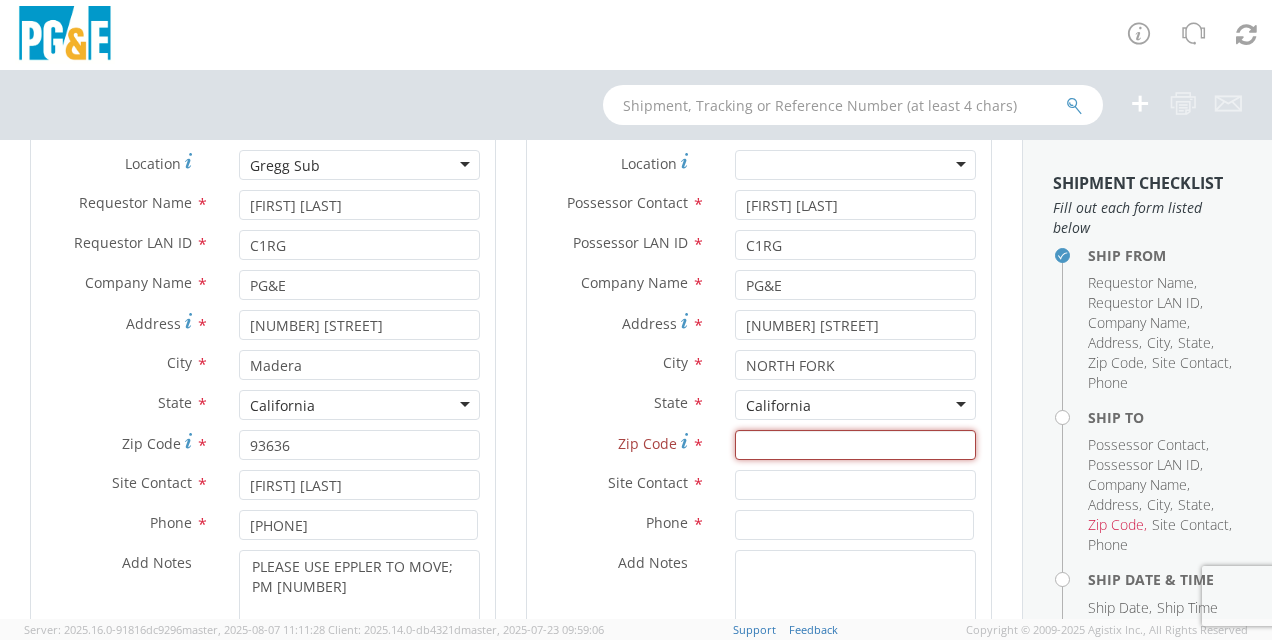 click on "Zip Code        *" at bounding box center (855, 445) 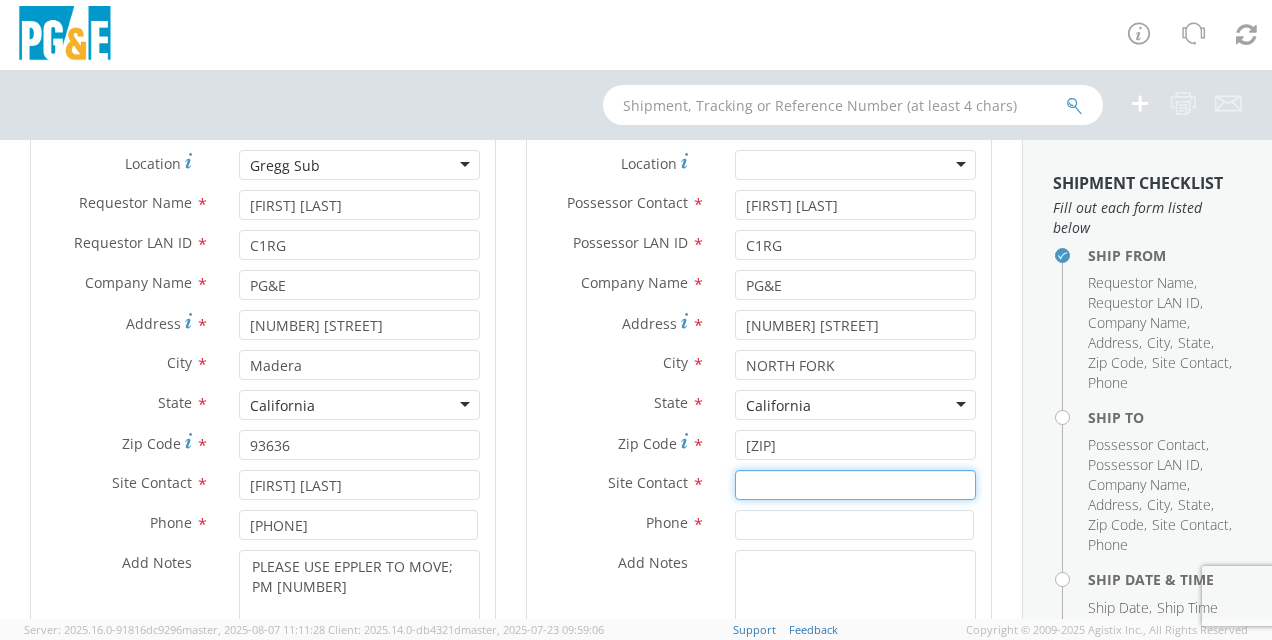 click at bounding box center [855, 485] 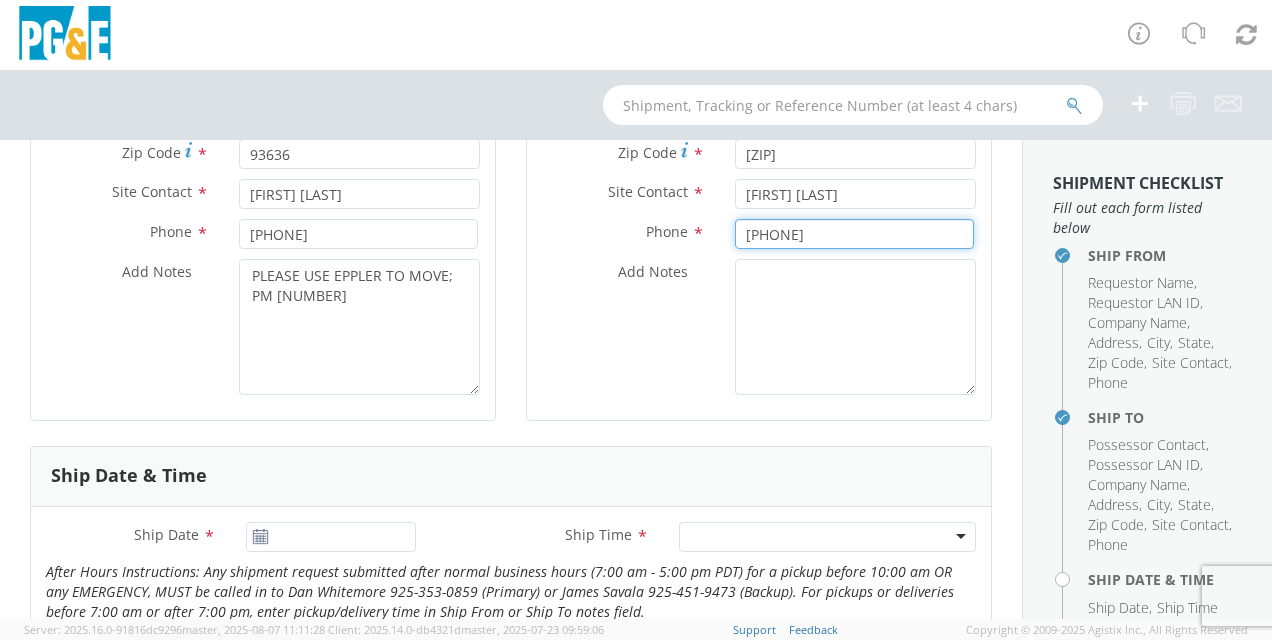 scroll, scrollTop: 500, scrollLeft: 0, axis: vertical 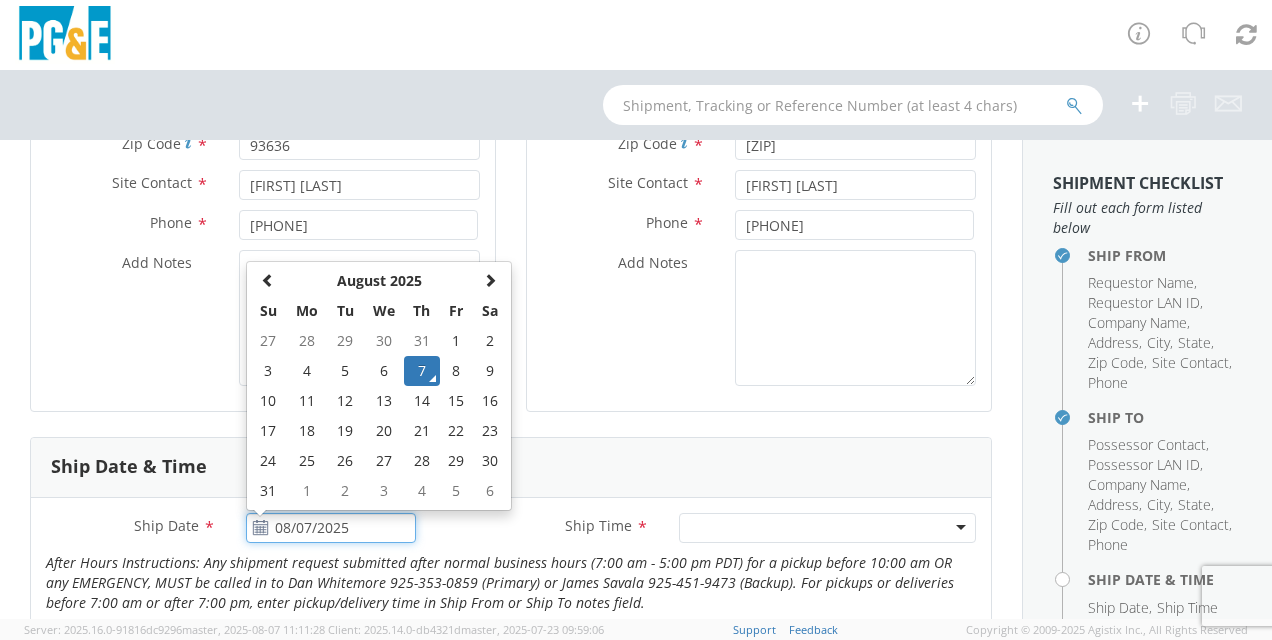 click on "08/07/2025" at bounding box center [331, 528] 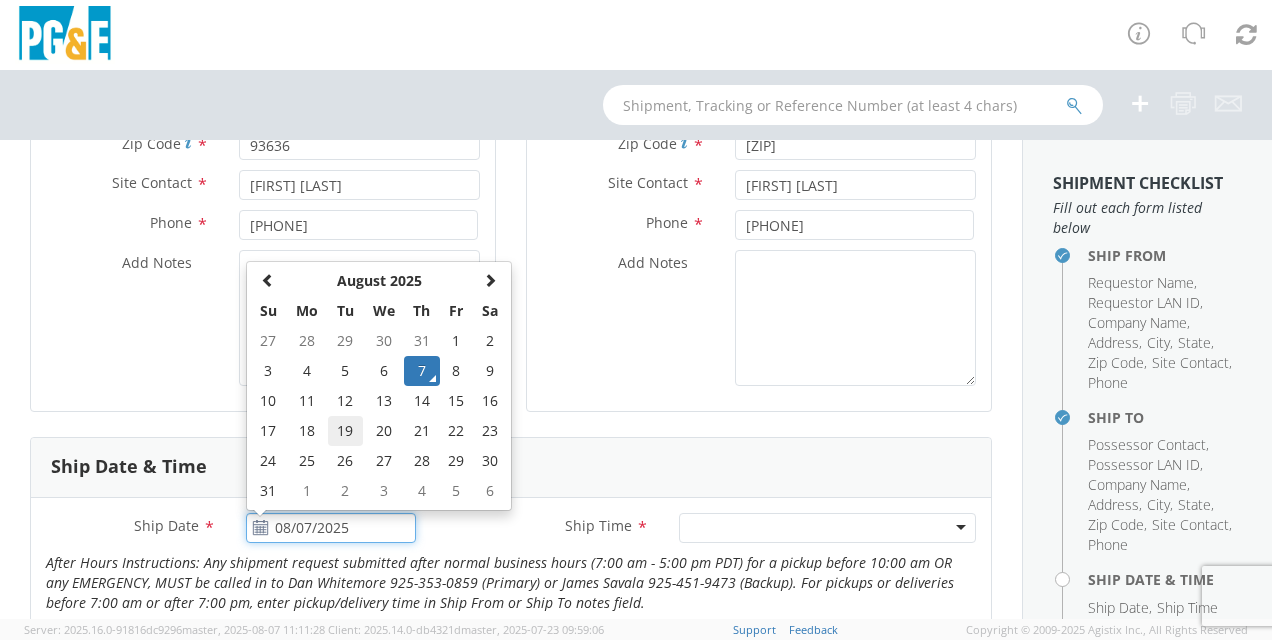click on "19" 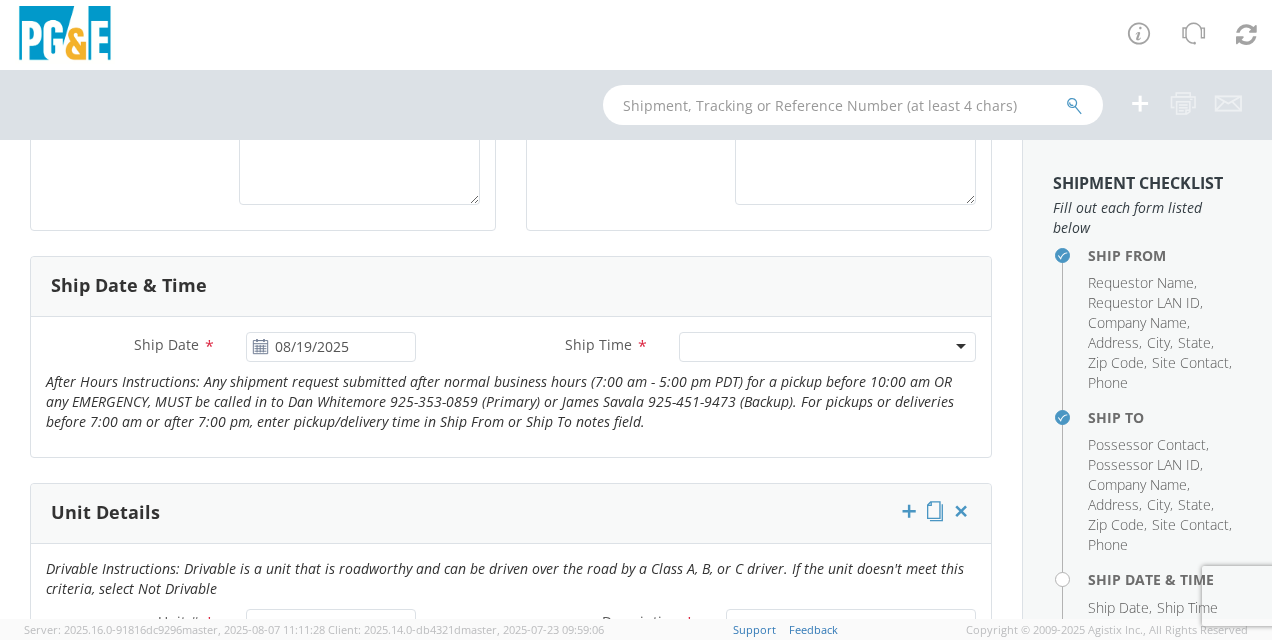 scroll, scrollTop: 700, scrollLeft: 0, axis: vertical 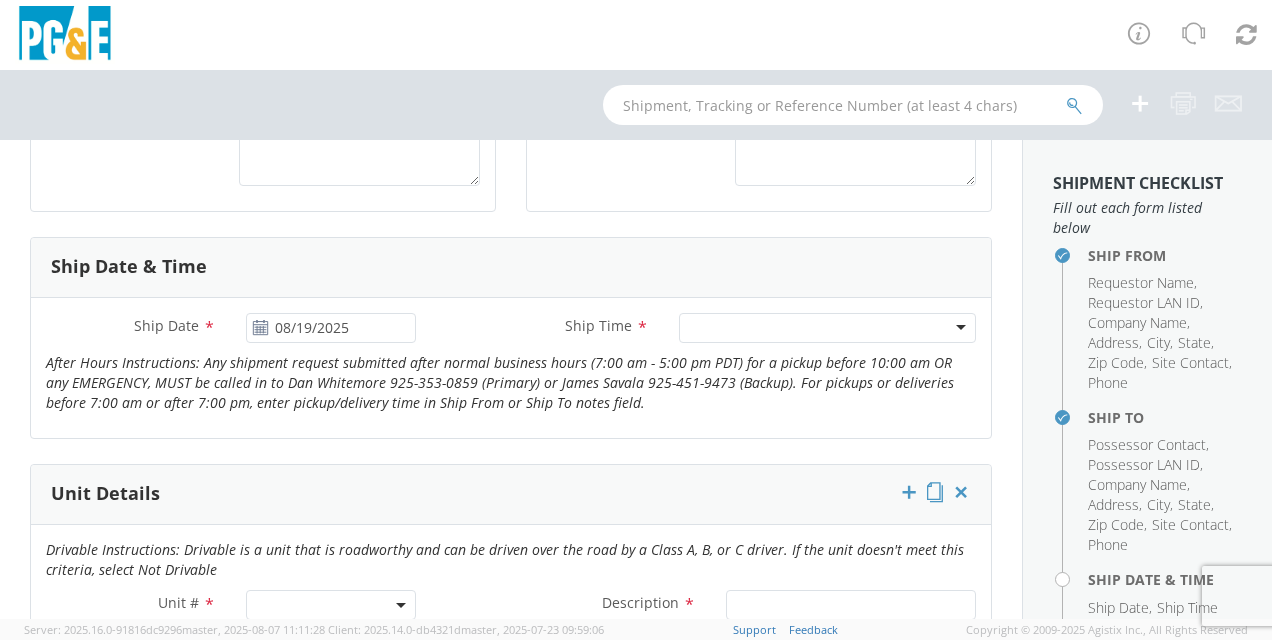 click 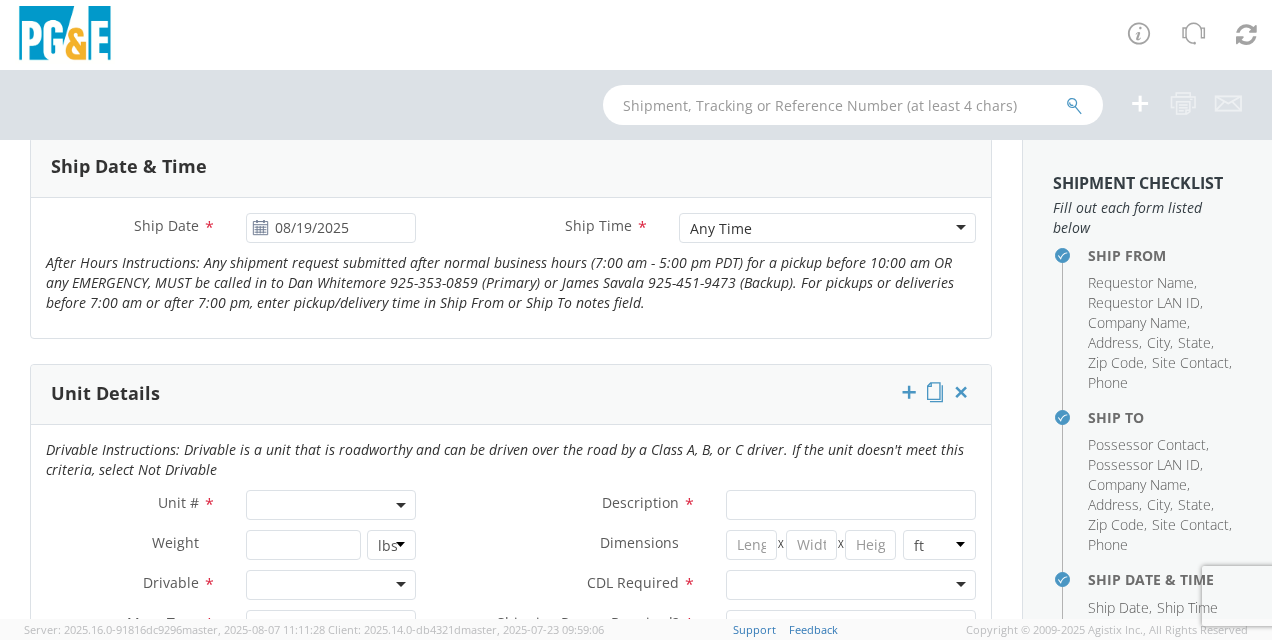scroll, scrollTop: 900, scrollLeft: 0, axis: vertical 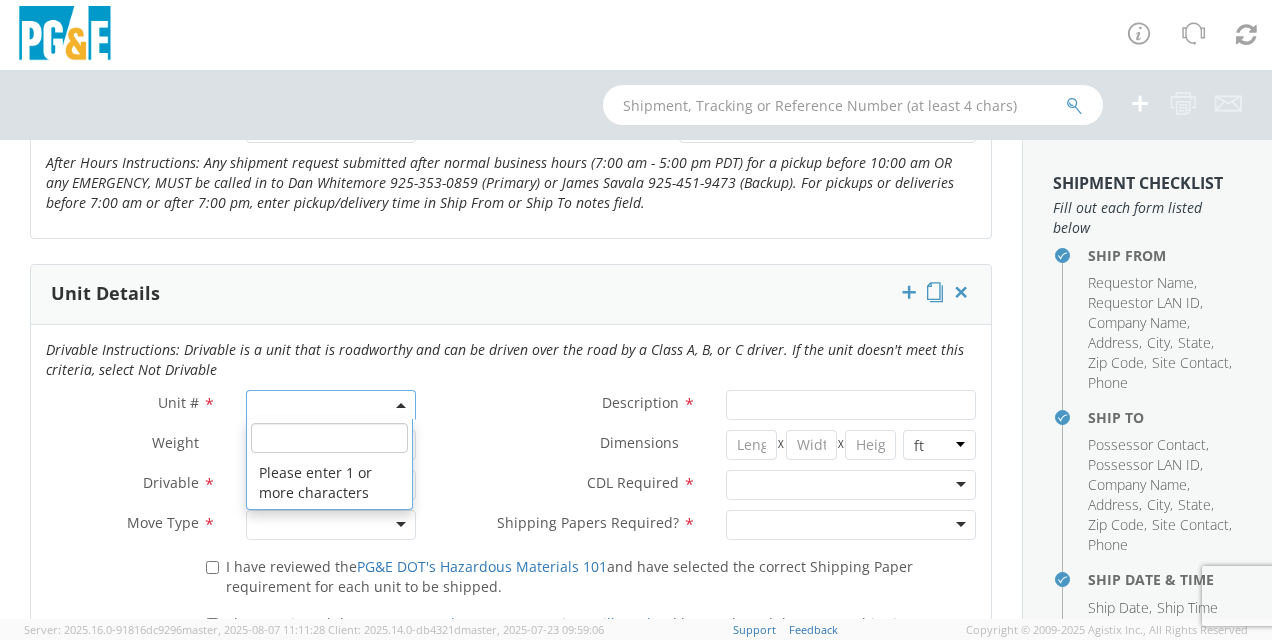 click 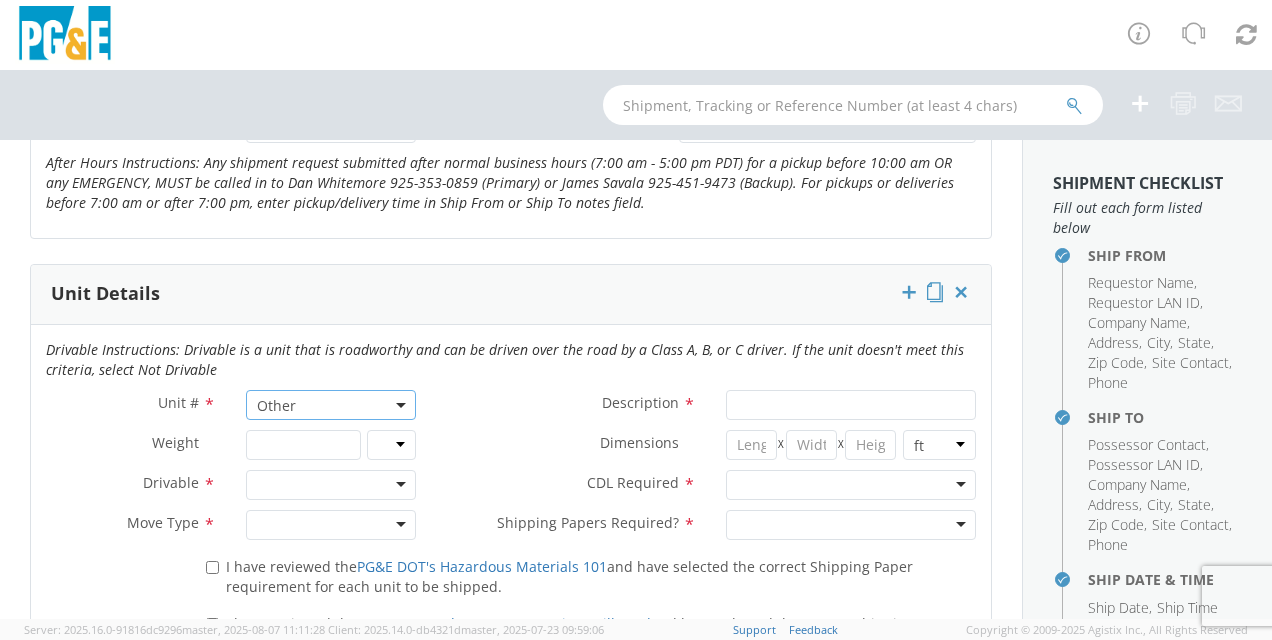 click 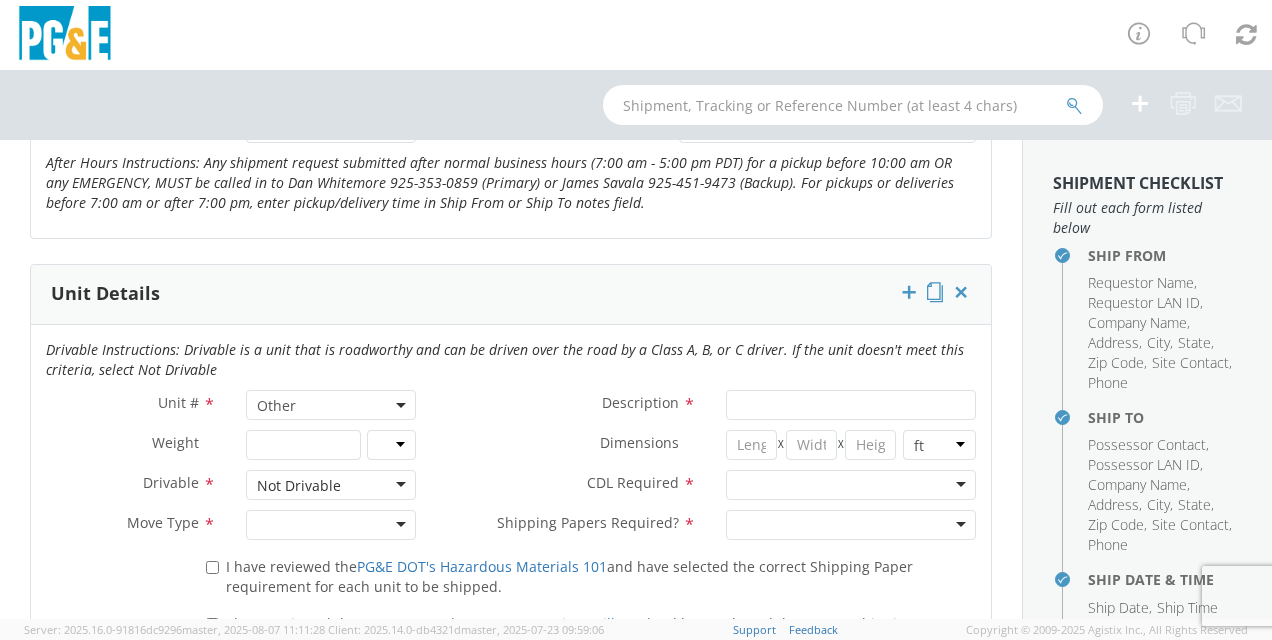 drag, startPoint x: 305, startPoint y: 543, endPoint x: 287, endPoint y: 534, distance: 20.12461 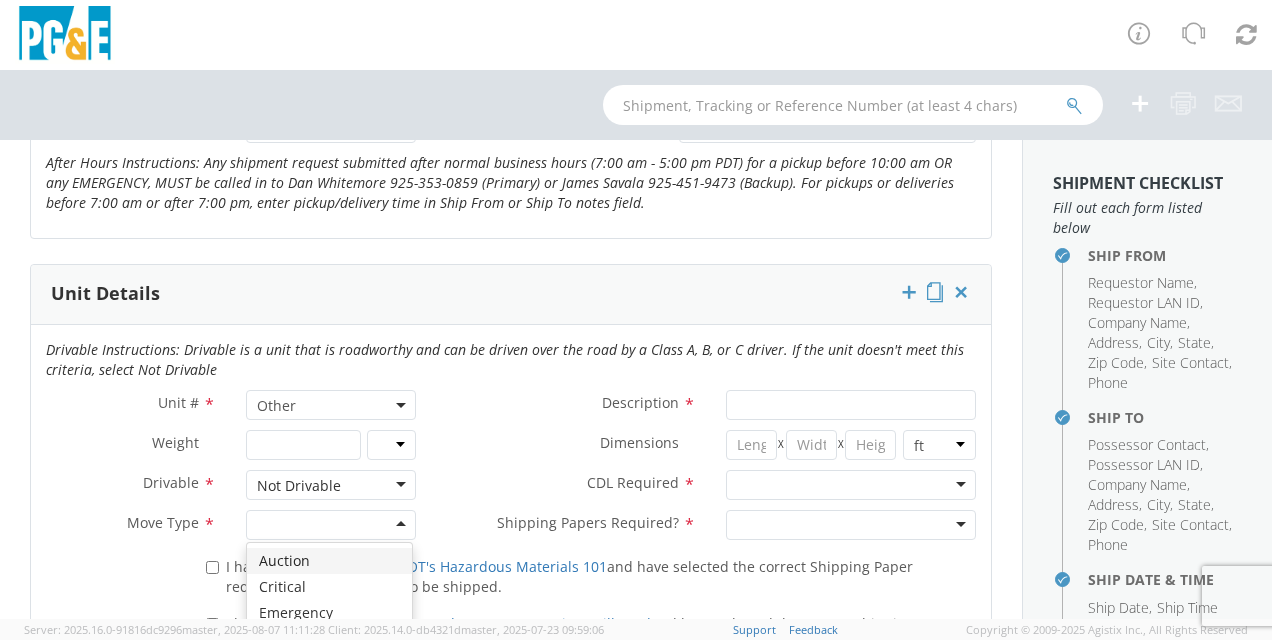 click 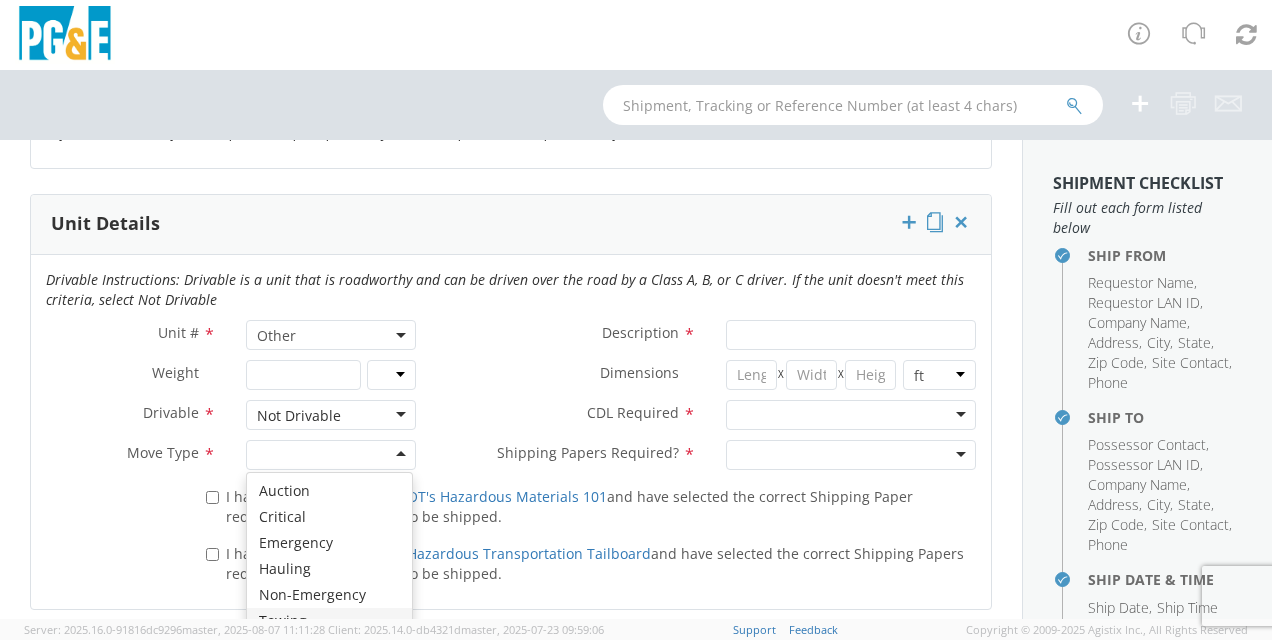 scroll, scrollTop: 1000, scrollLeft: 0, axis: vertical 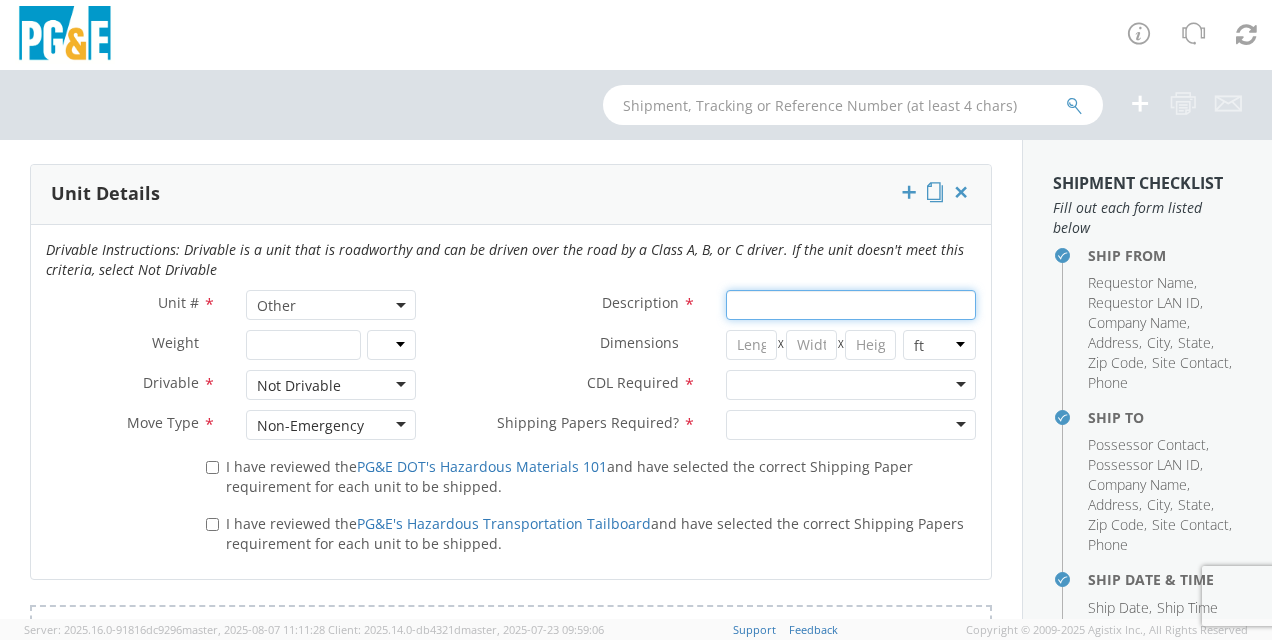 click on "Description        *" at bounding box center (851, 305) 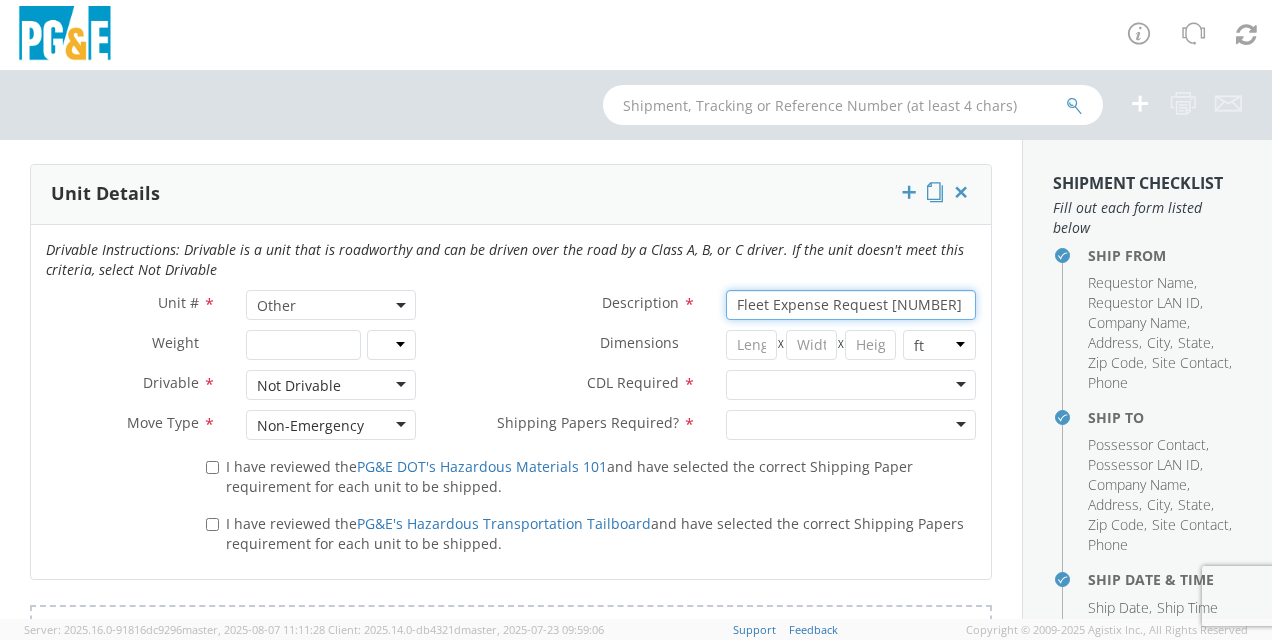 drag, startPoint x: 848, startPoint y: 298, endPoint x: 864, endPoint y: 346, distance: 50.596443 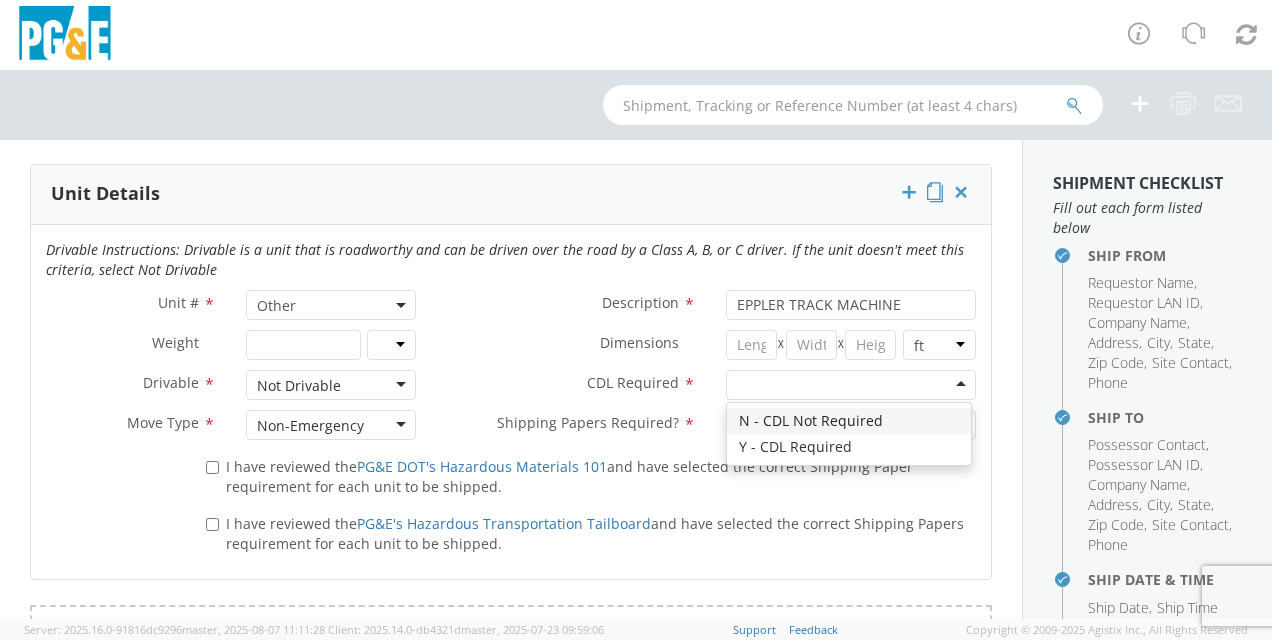 click 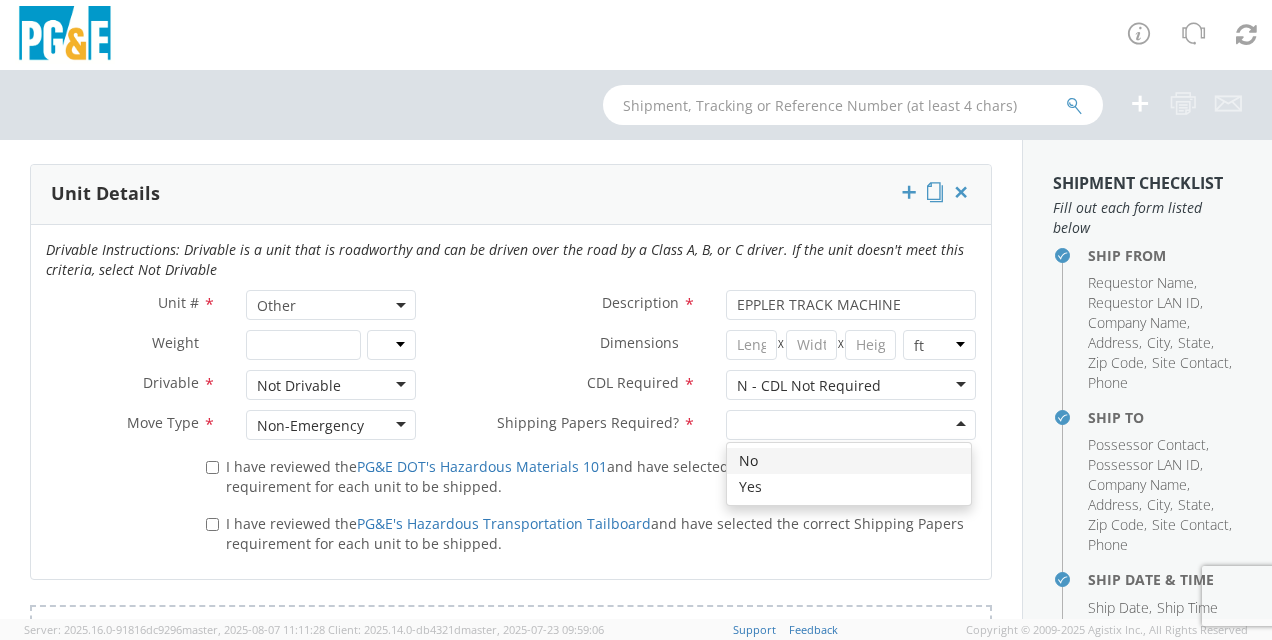 click 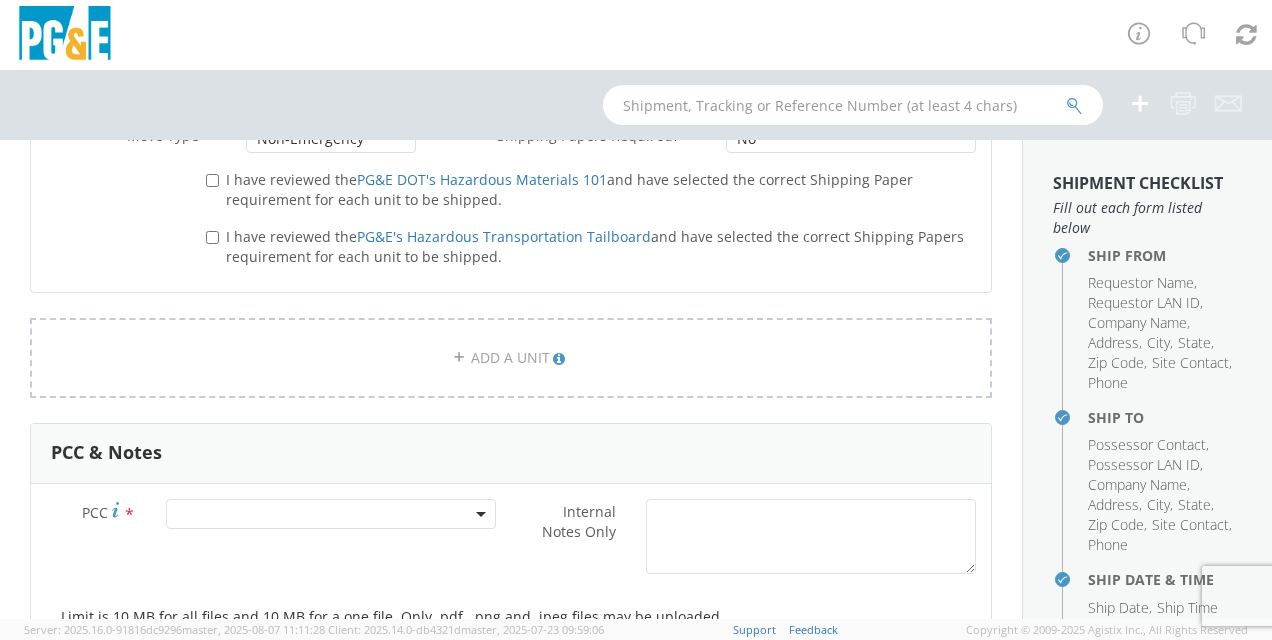 scroll, scrollTop: 1300, scrollLeft: 0, axis: vertical 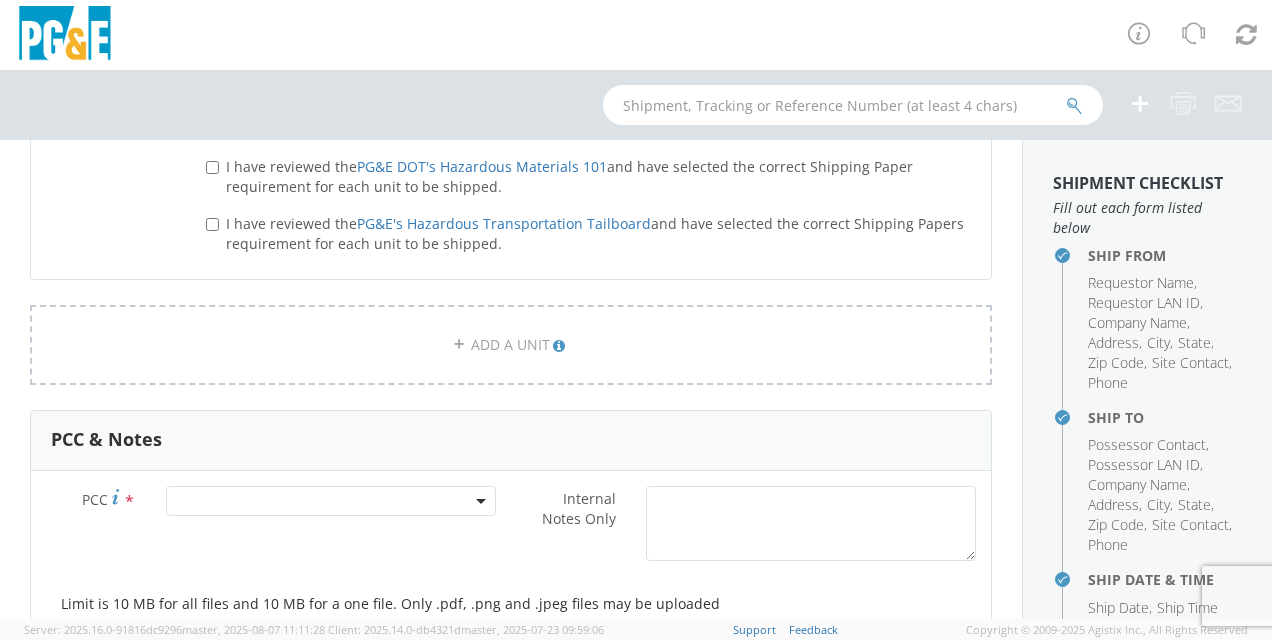 drag, startPoint x: 257, startPoint y: 174, endPoint x: 264, endPoint y: 186, distance: 13.892444 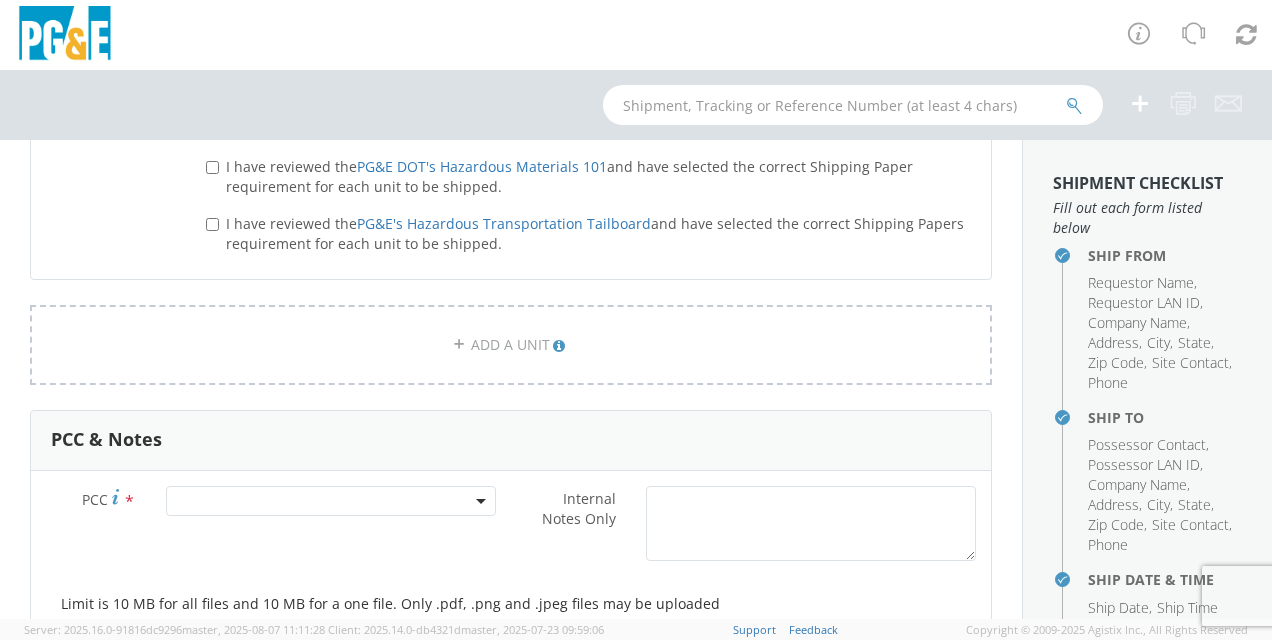 click on "I have reviewed the  PG&E DOT's Hazardous Materials 101
and have selected the correct Shipping Paper requirement for each unit to be shipped." 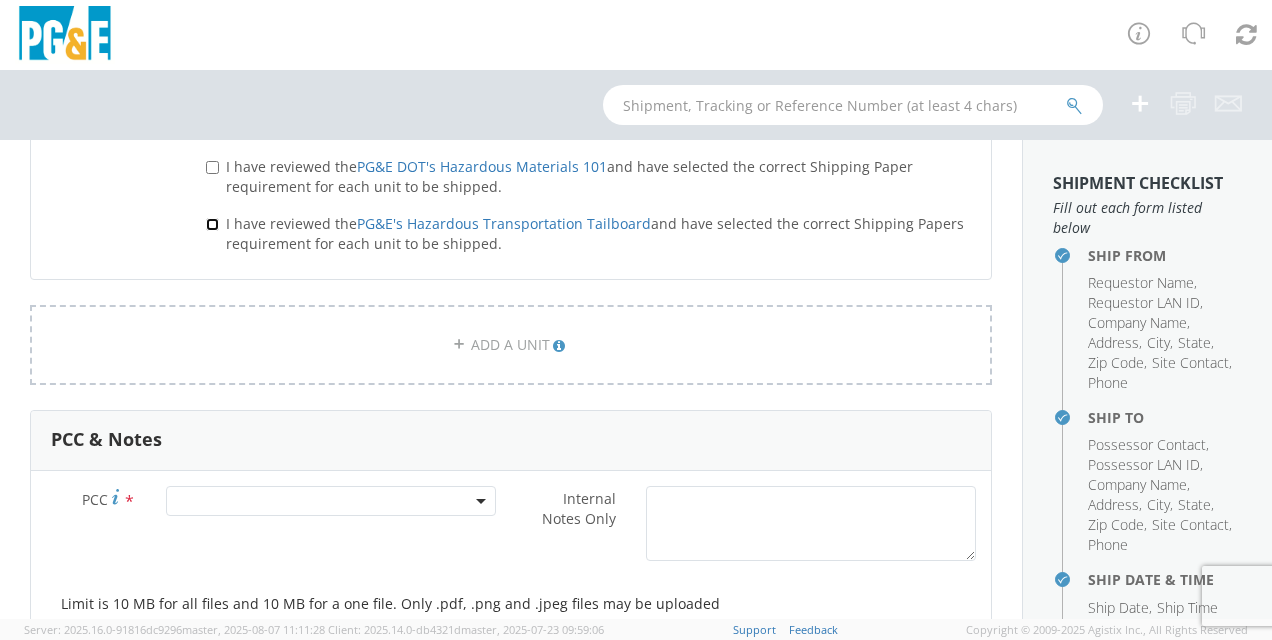 click on "I have reviewed the  PG&E's Hazardous Transportation Tailboard
and have selected the correct Shipping Papers requirement for each unit to be shipped." at bounding box center [212, 224] 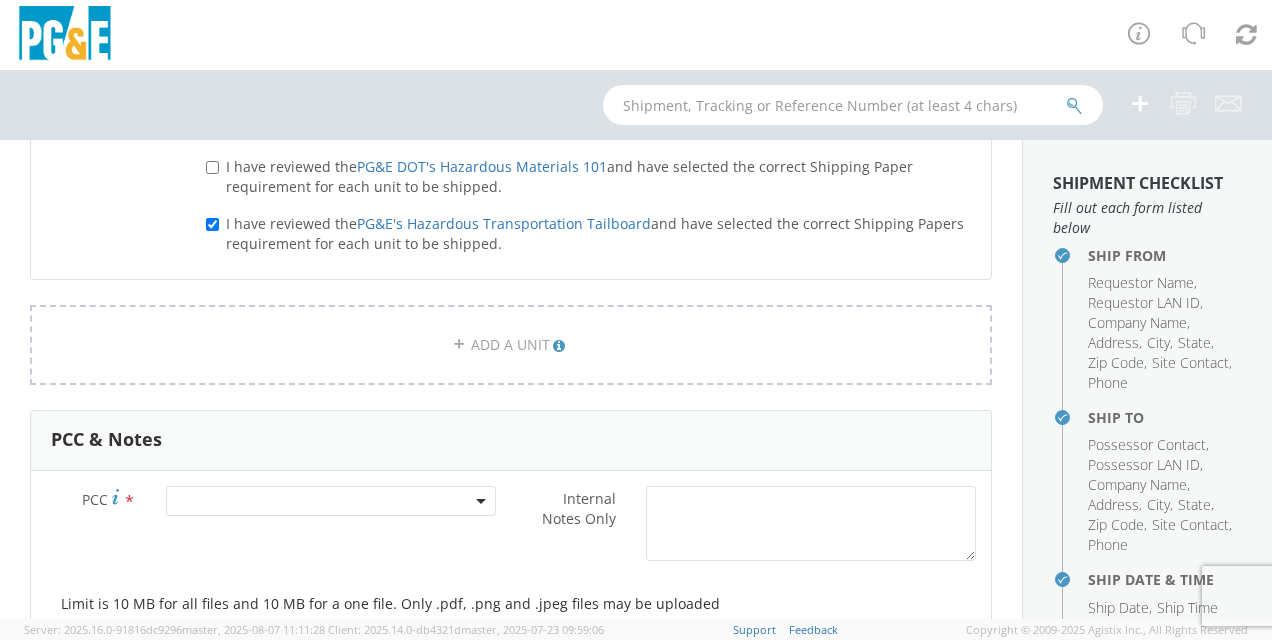 drag, startPoint x: 228, startPoint y: 158, endPoint x: 237, endPoint y: 171, distance: 15.811388 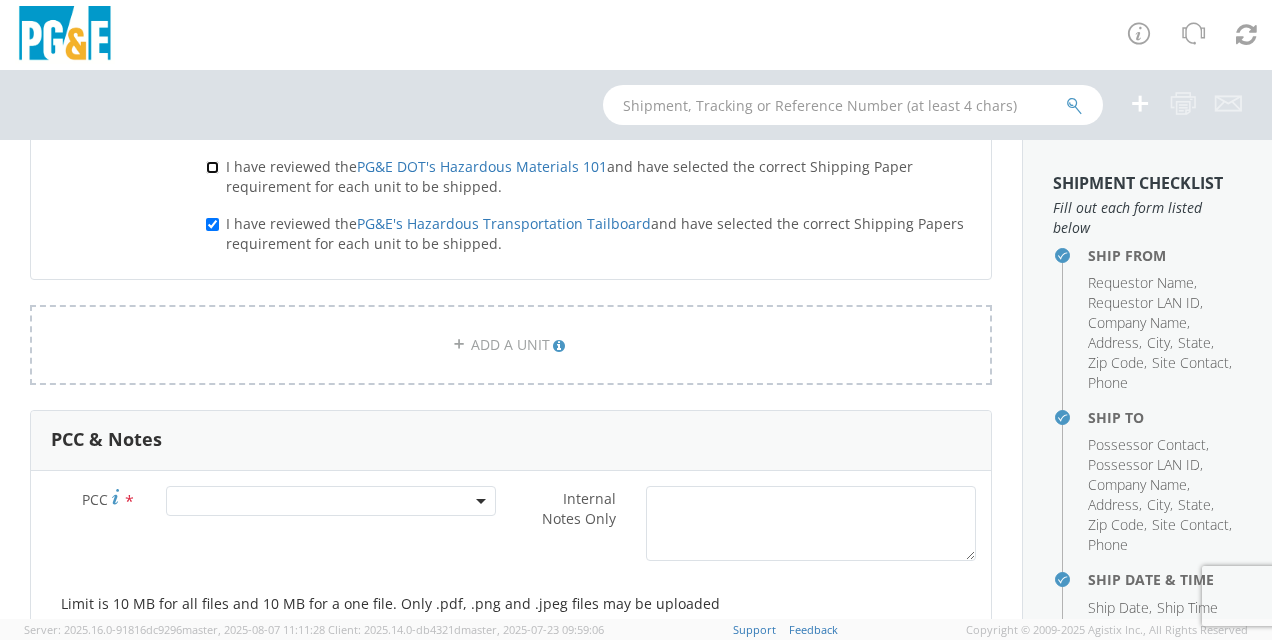 click on "I have reviewed the  PG&E DOT's Hazardous Materials 101
and have selected the correct Shipping Paper requirement for each unit to be shipped." at bounding box center (212, 167) 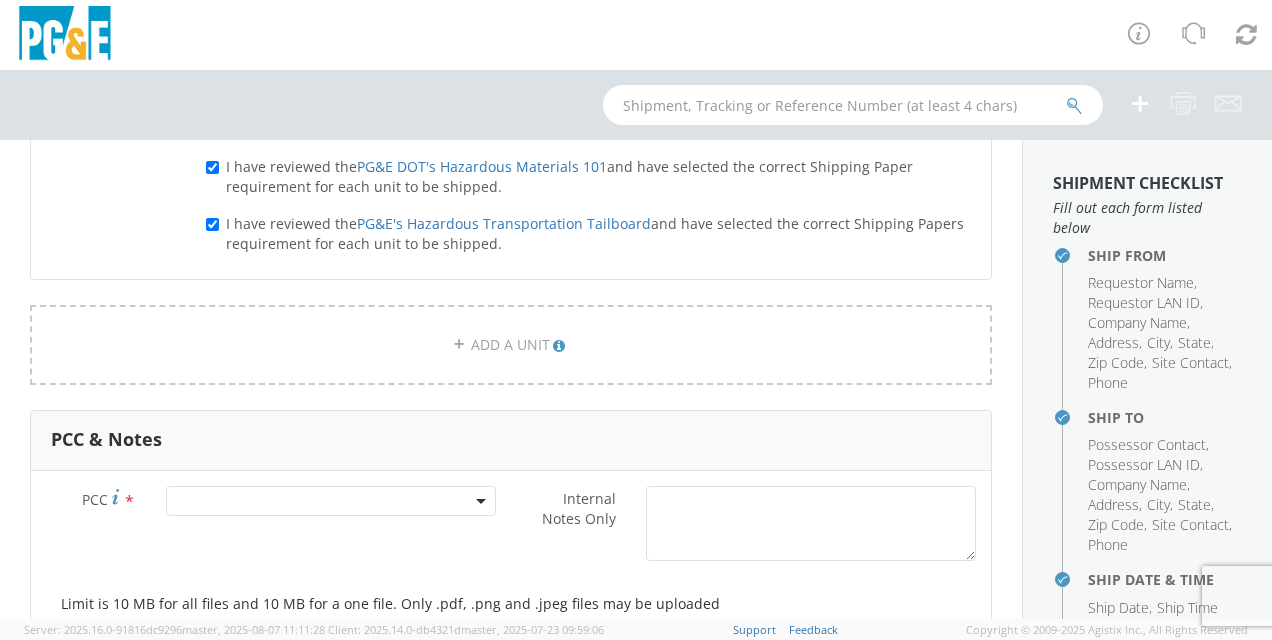 drag, startPoint x: 206, startPoint y: 483, endPoint x: 221, endPoint y: 506, distance: 27.45906 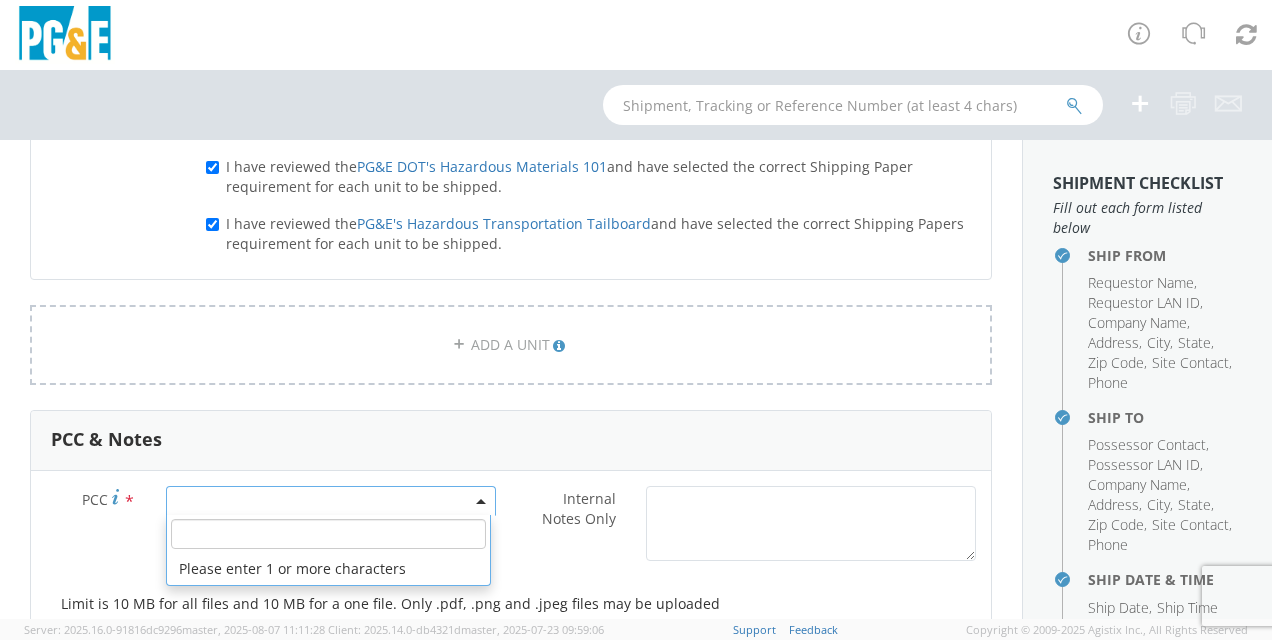 click 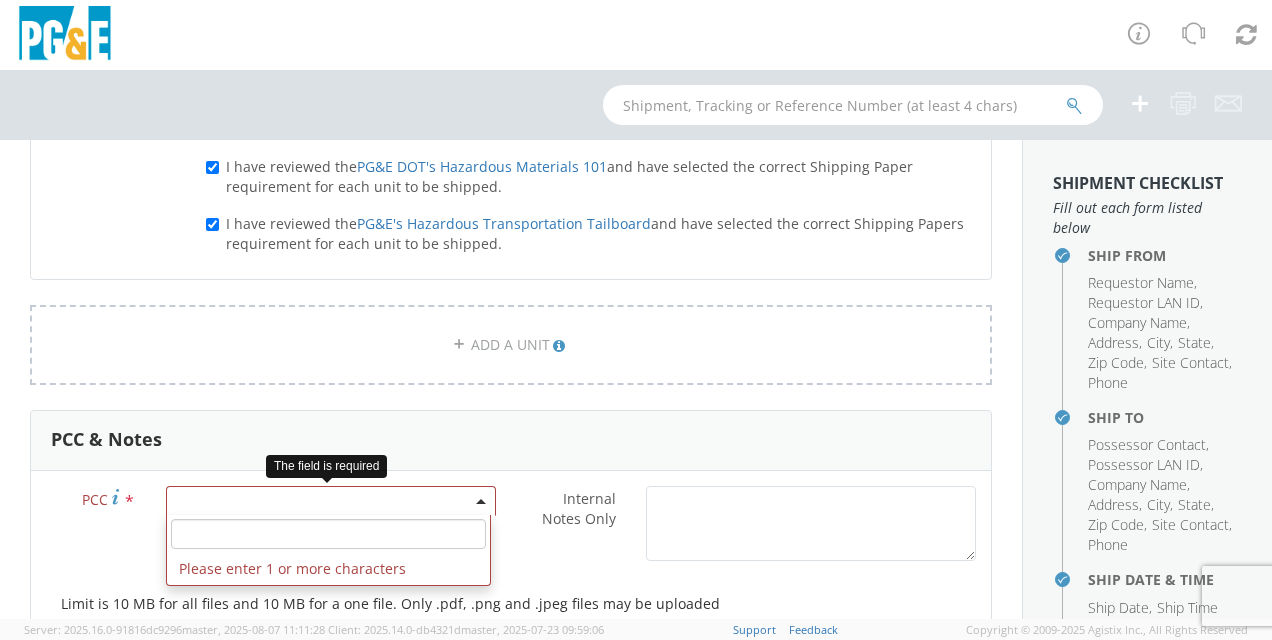 click 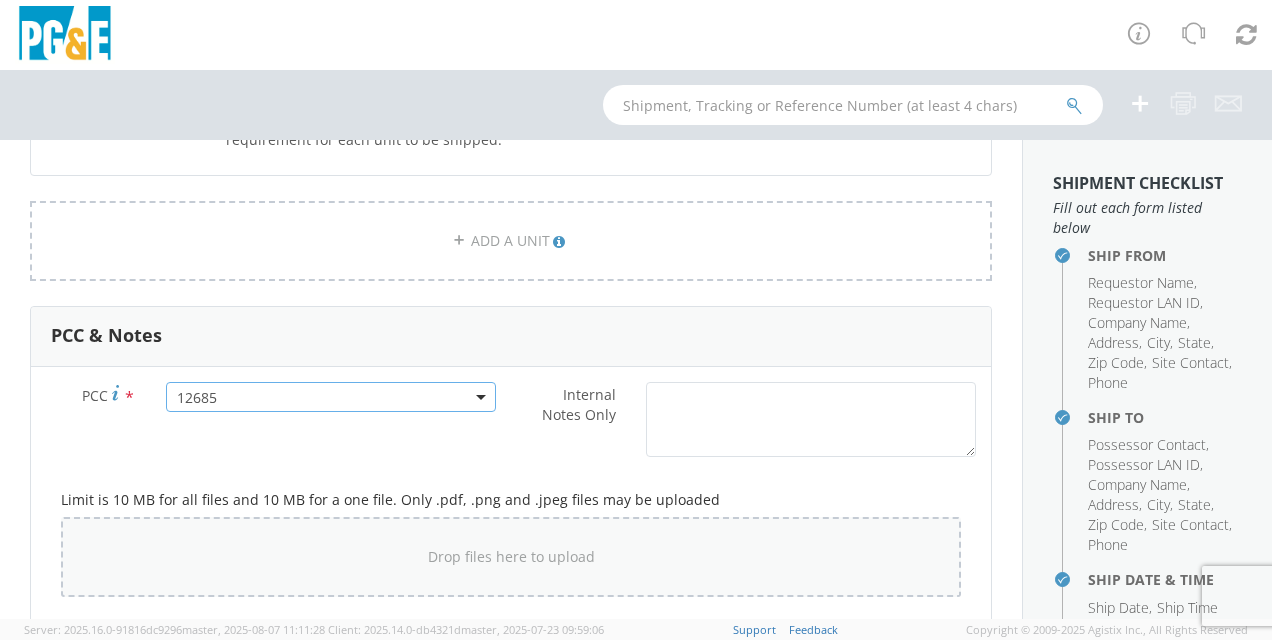 scroll, scrollTop: 1600, scrollLeft: 0, axis: vertical 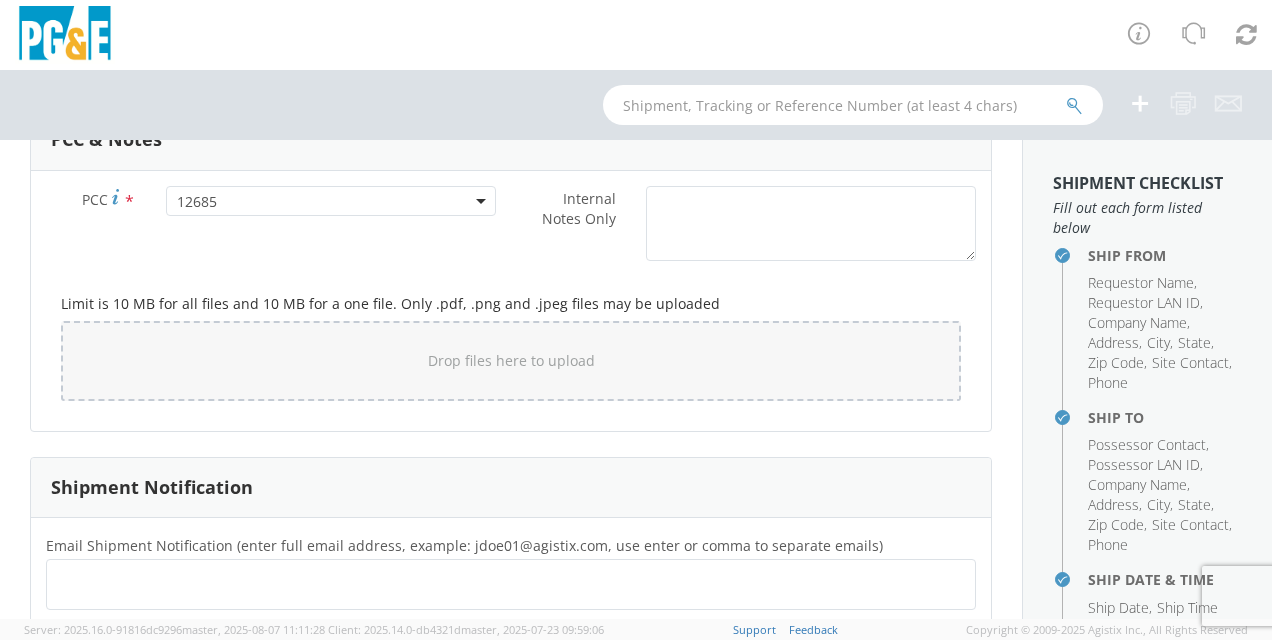 click 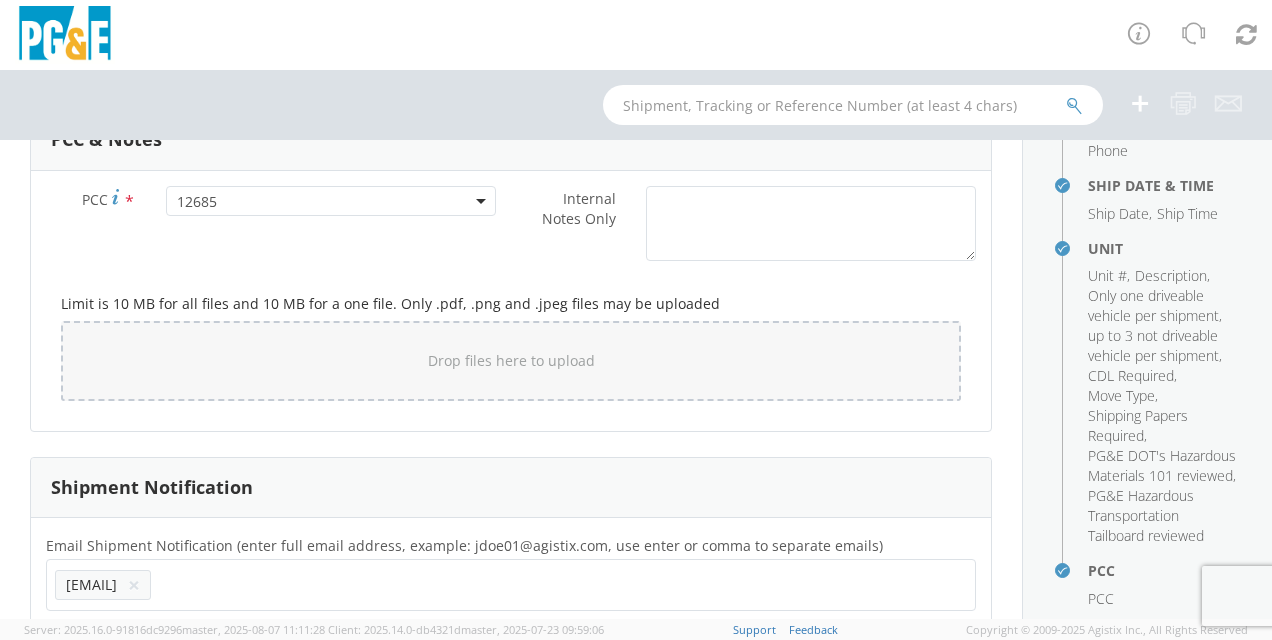 scroll, scrollTop: 500, scrollLeft: 0, axis: vertical 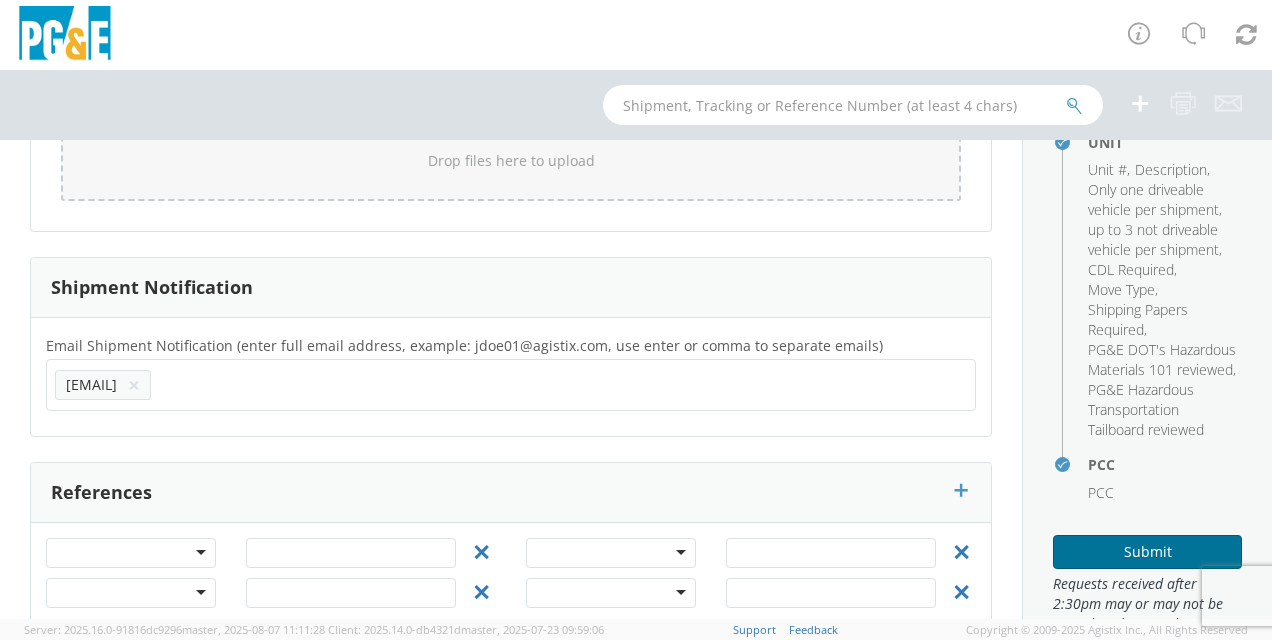 click on "Submit" at bounding box center (1147, 552) 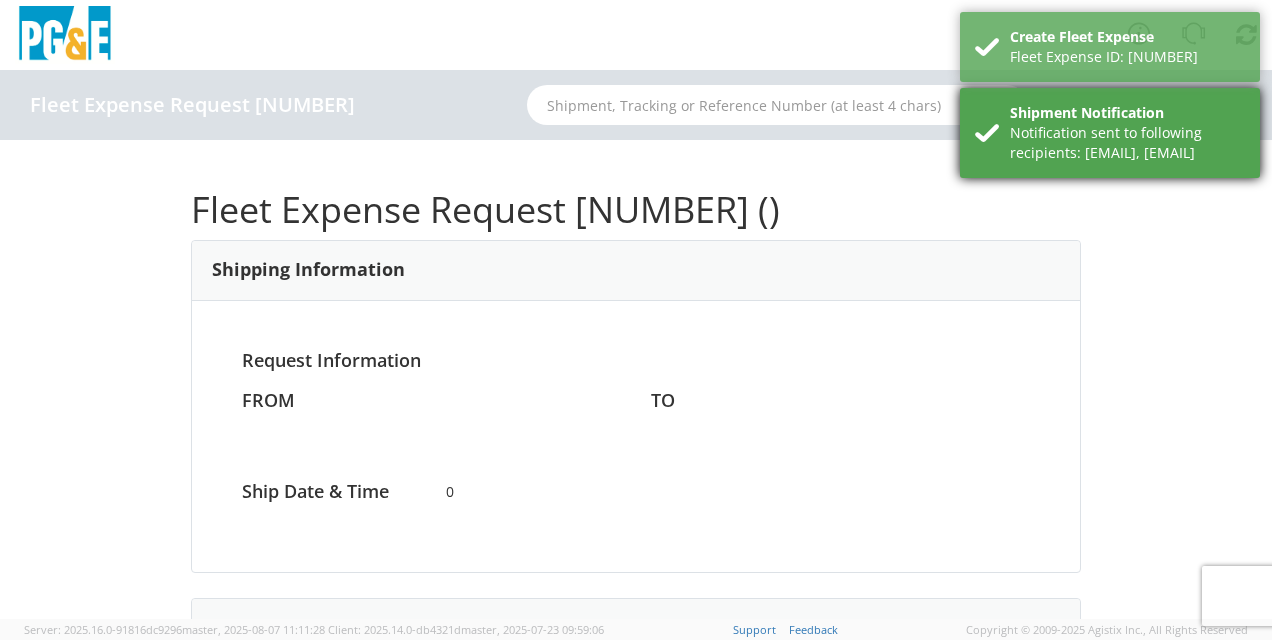 drag, startPoint x: 1140, startPoint y: 48, endPoint x: 1141, endPoint y: 60, distance: 12.0415945 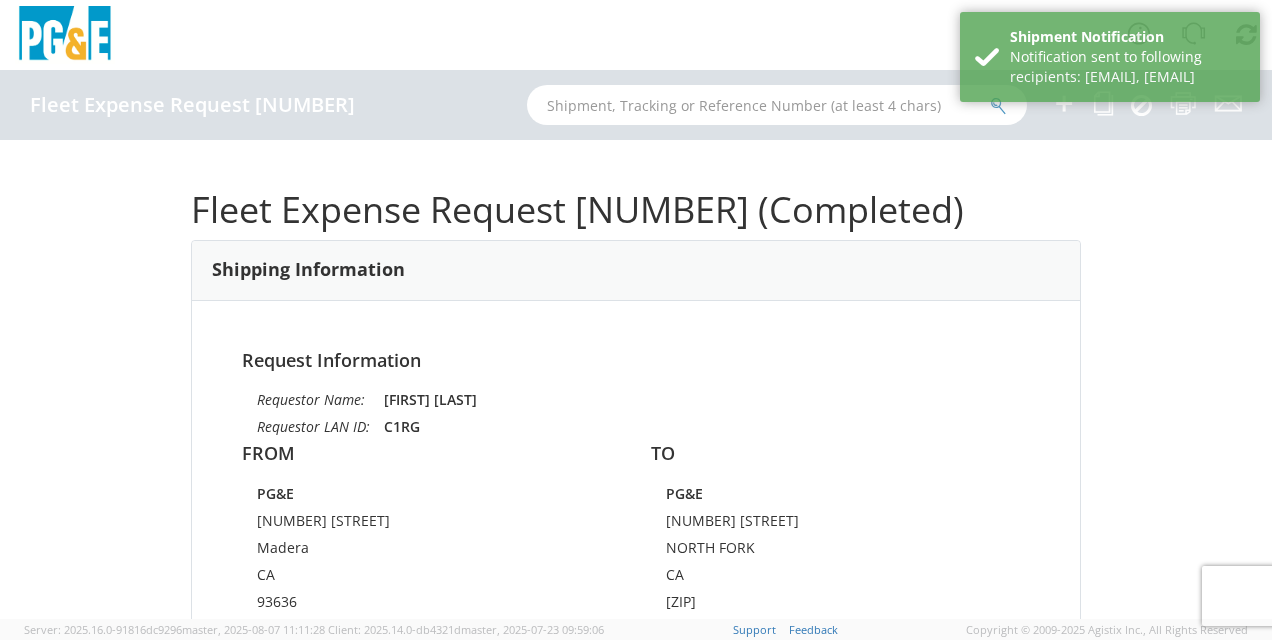click on "Notification sent to following recipients: [EMAIL], [EMAIL]" at bounding box center [1127, 67] 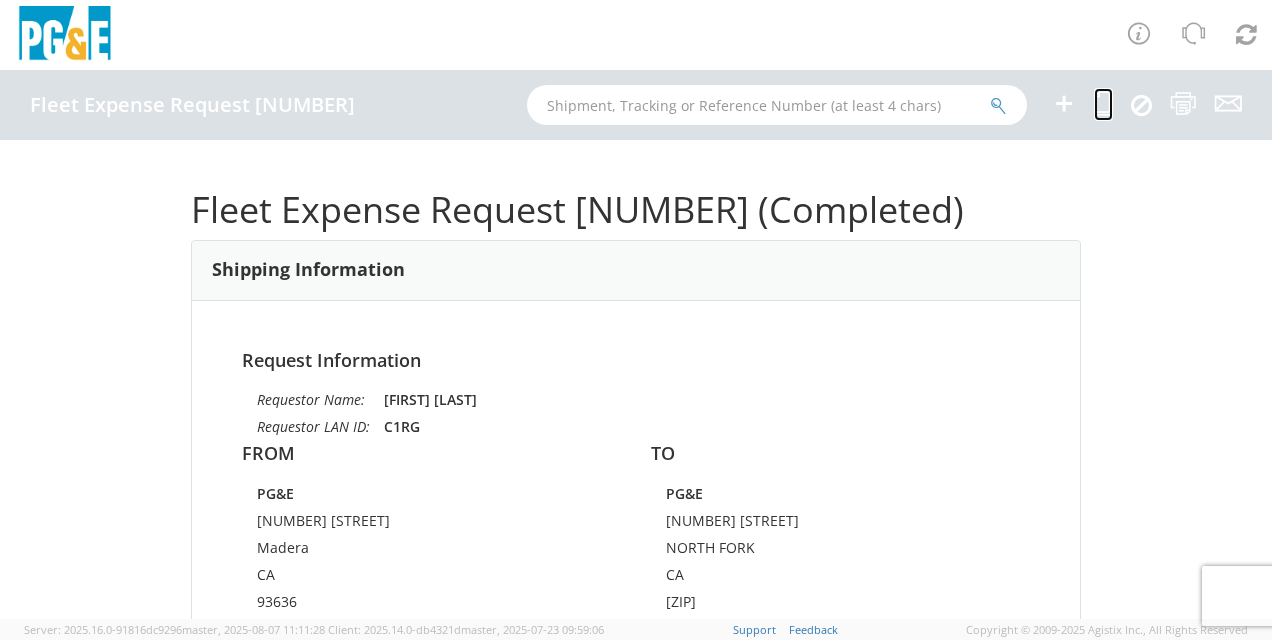 click at bounding box center [1103, 103] 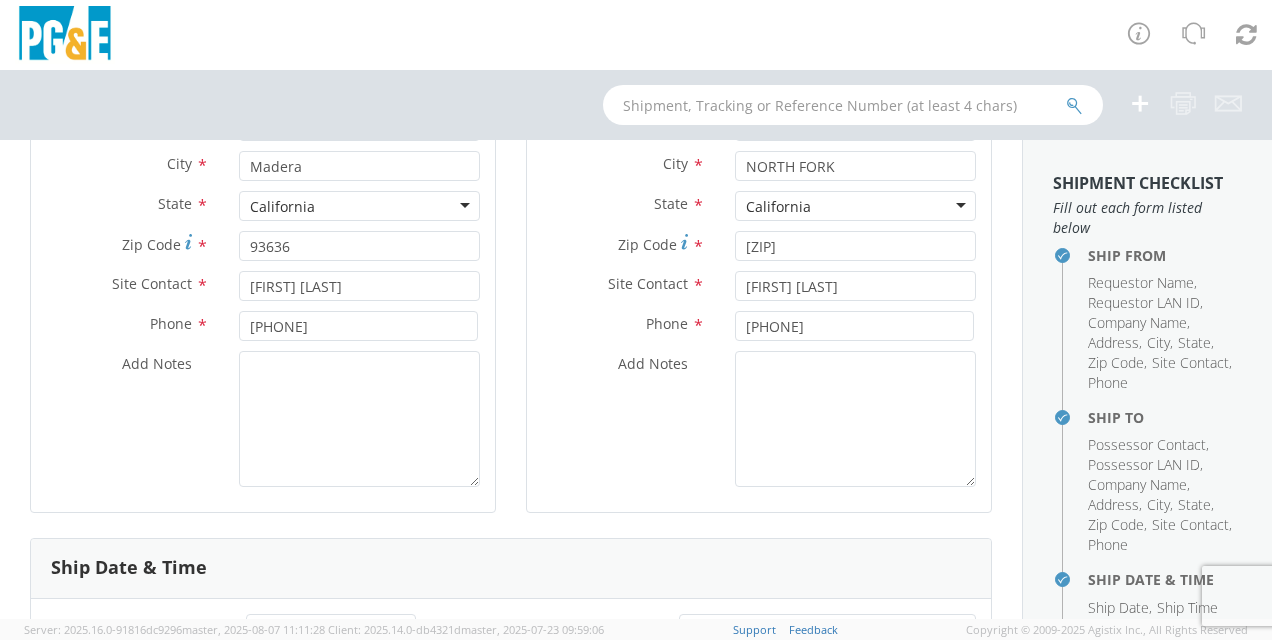 scroll, scrollTop: 400, scrollLeft: 0, axis: vertical 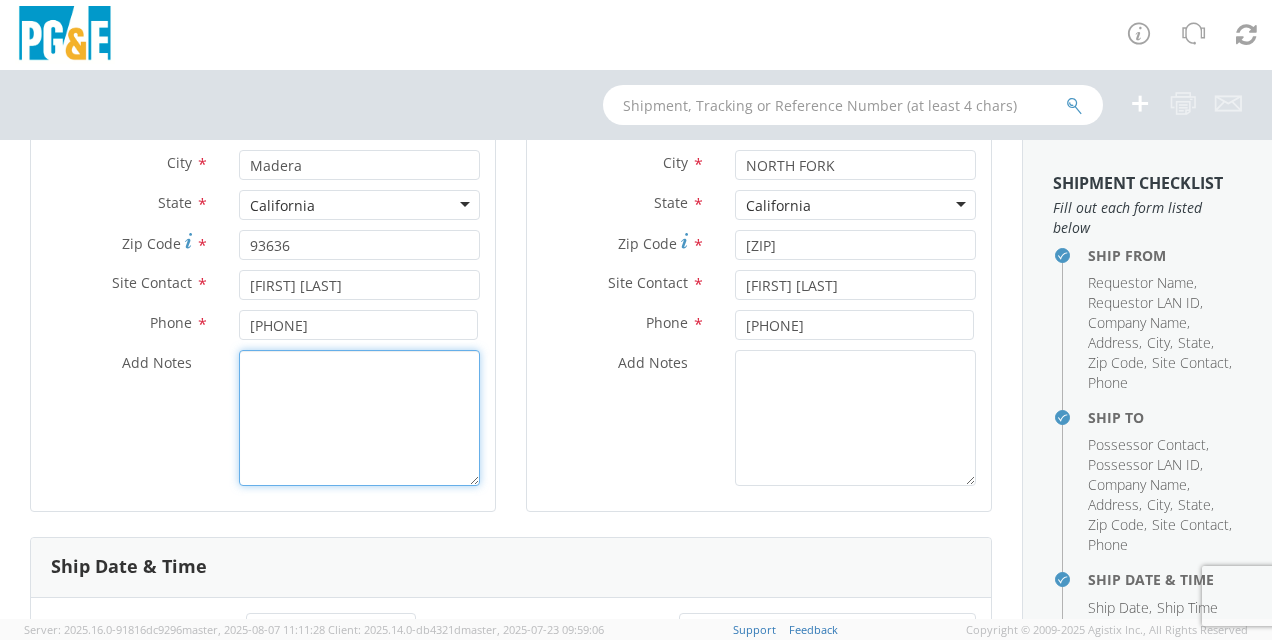 click on "Add Notes        *" at bounding box center [359, 418] 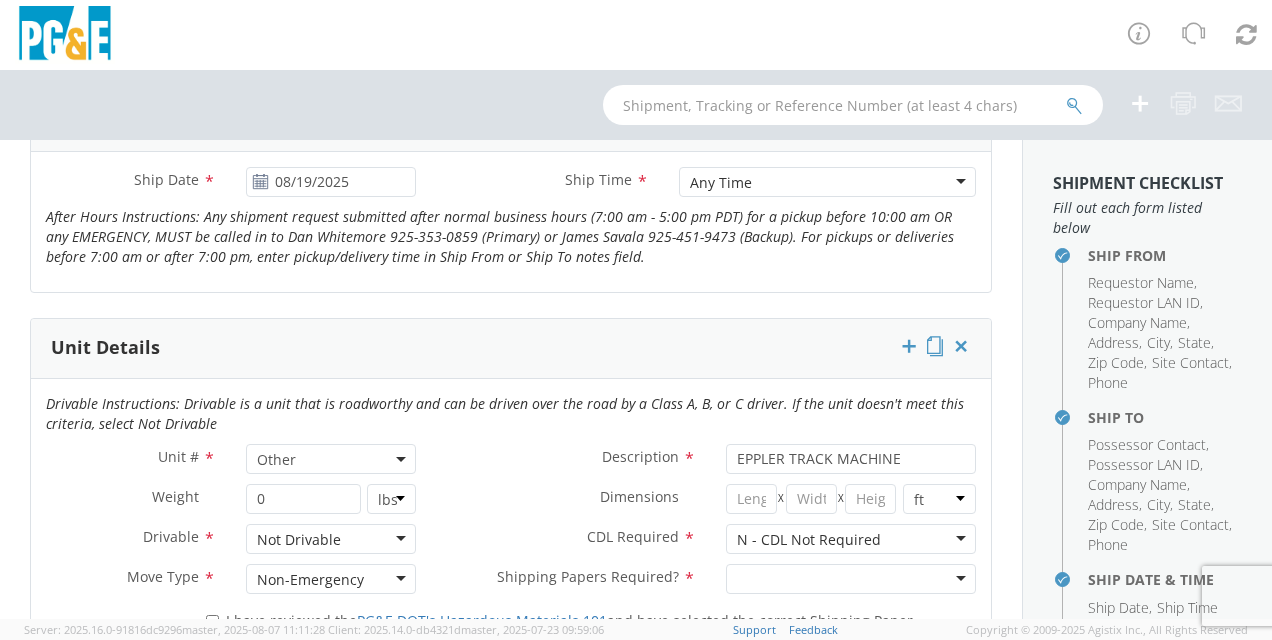 scroll, scrollTop: 900, scrollLeft: 0, axis: vertical 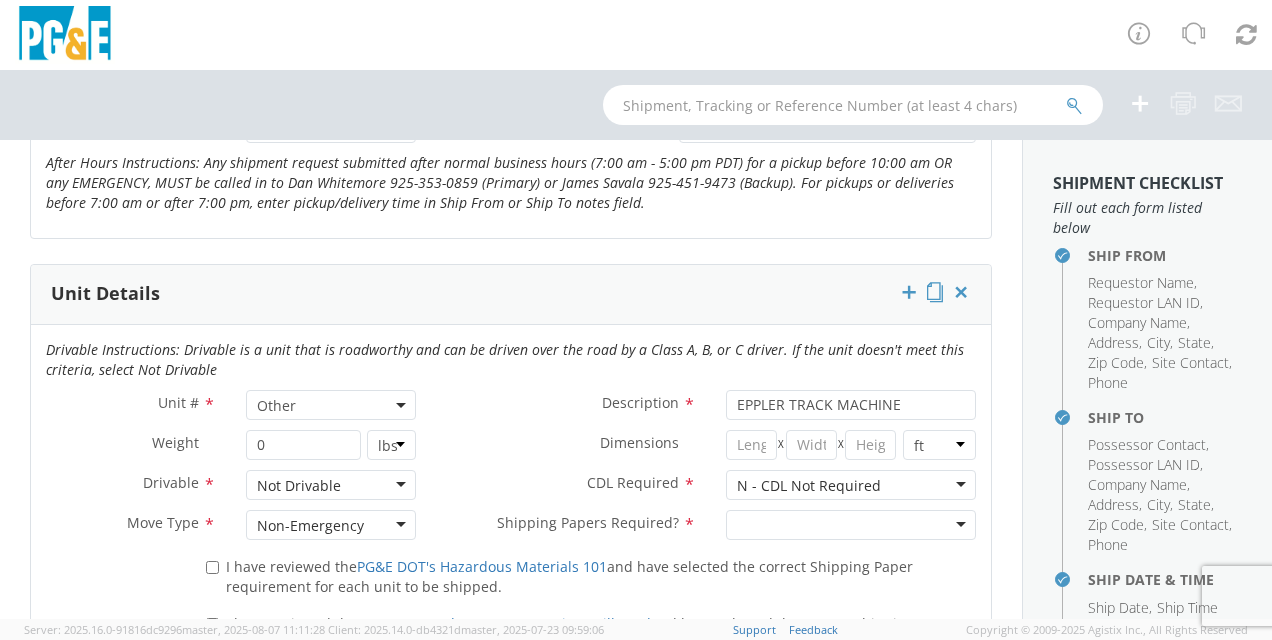 drag, startPoint x: 245, startPoint y: 573, endPoint x: 264, endPoint y: 592, distance: 26.870058 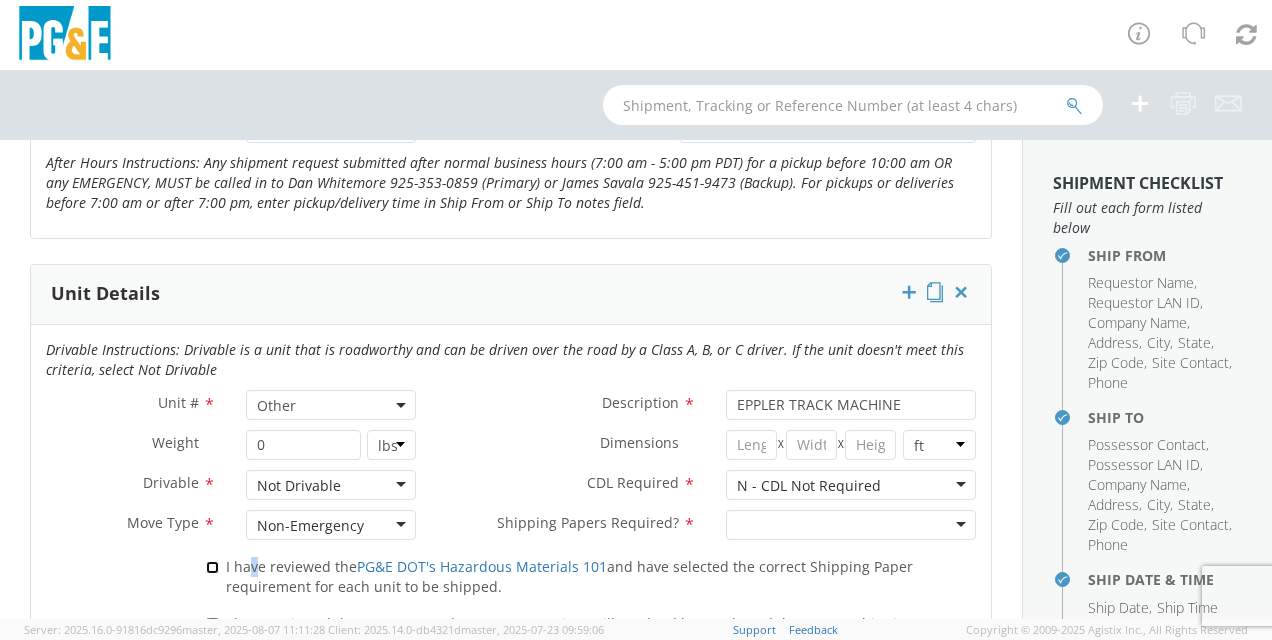 click on "I have reviewed the  PG&E DOT's Hazardous Materials 101
and have selected the correct Shipping Paper requirement for each unit to be shipped." at bounding box center (212, 567) 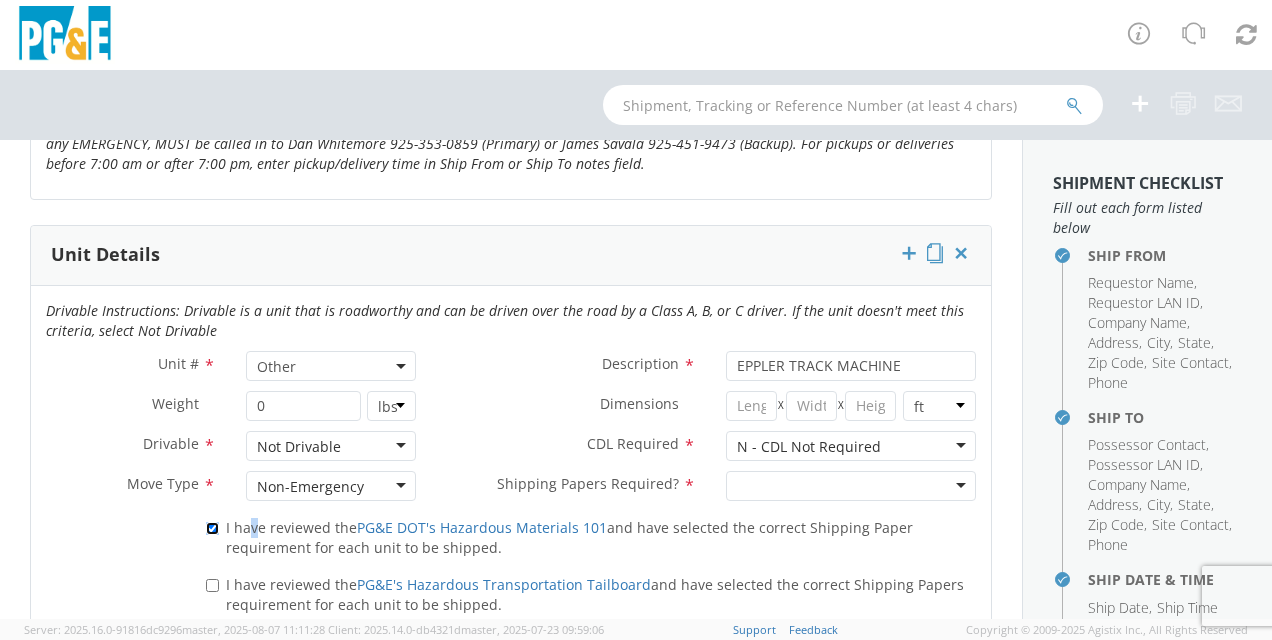 scroll, scrollTop: 1000, scrollLeft: 0, axis: vertical 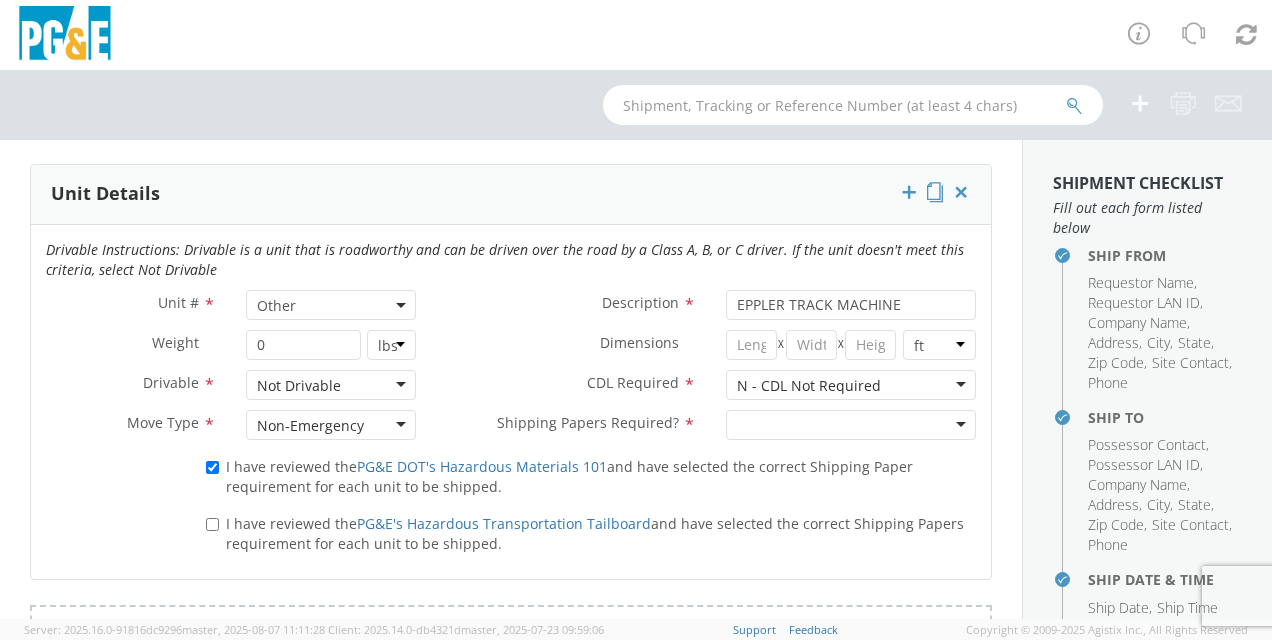 click on "I have reviewed the  PG&E's Hazardous Transportation Tailboard
and have selected the correct Shipping Papers requirement for each unit to be shipped." 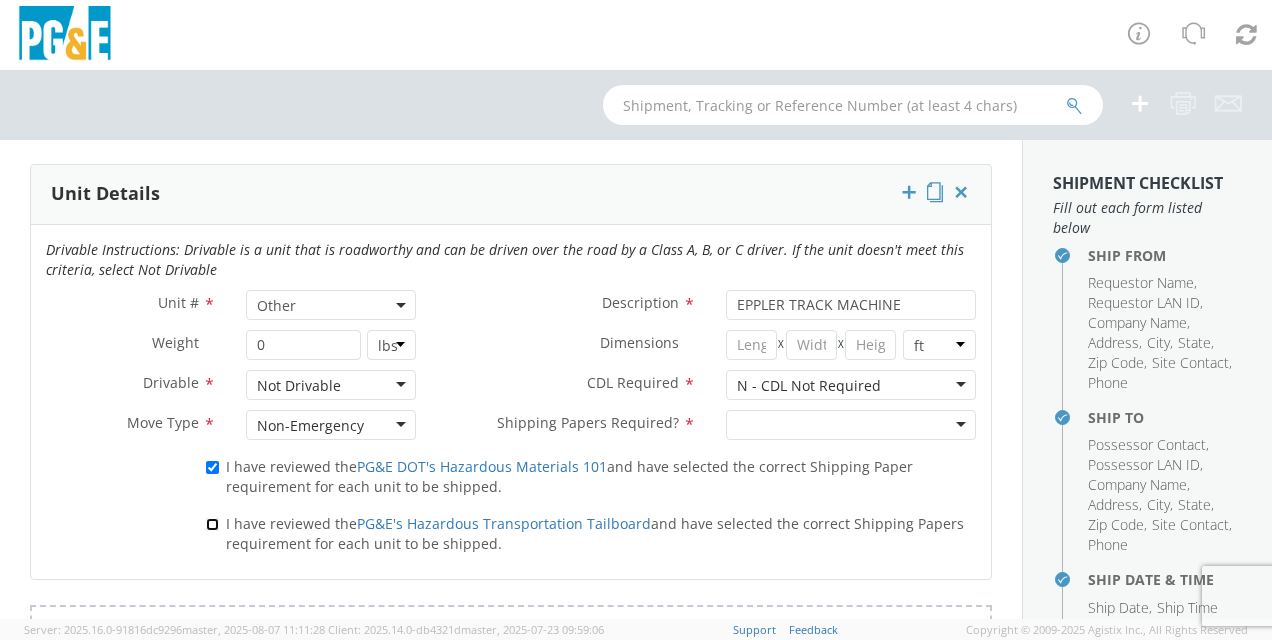 click on "I have reviewed the  PG&E's Hazardous Transportation Tailboard
and have selected the correct Shipping Papers requirement for each unit to be shipped." at bounding box center (212, 524) 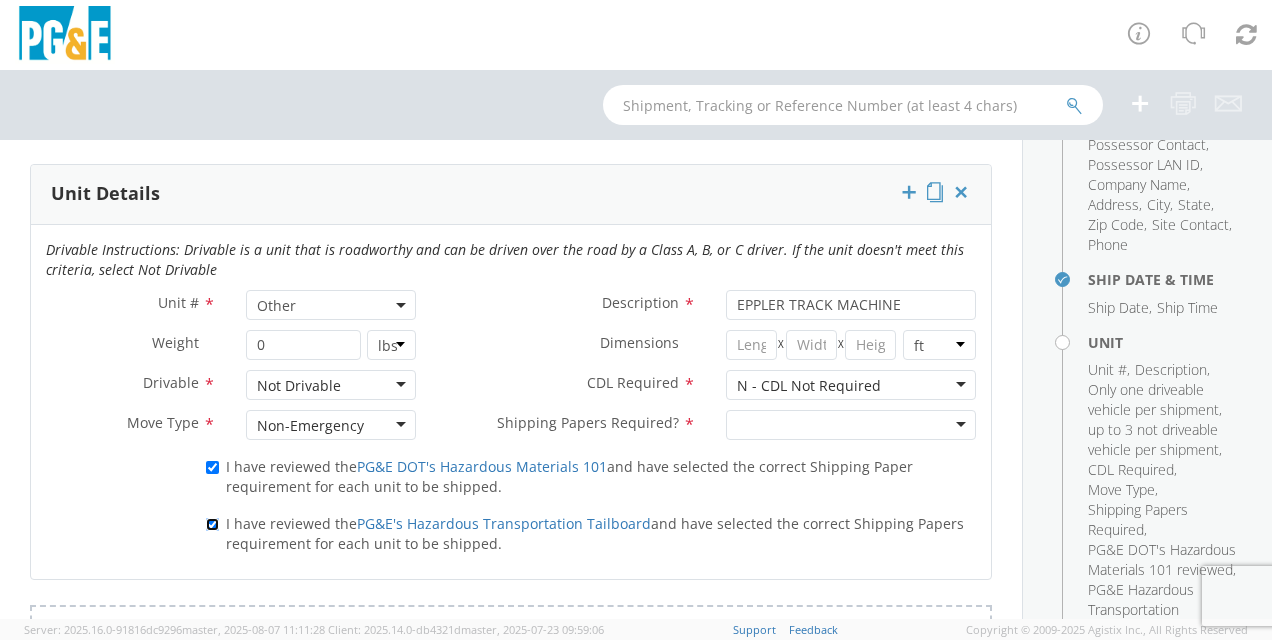 scroll, scrollTop: 500, scrollLeft: 0, axis: vertical 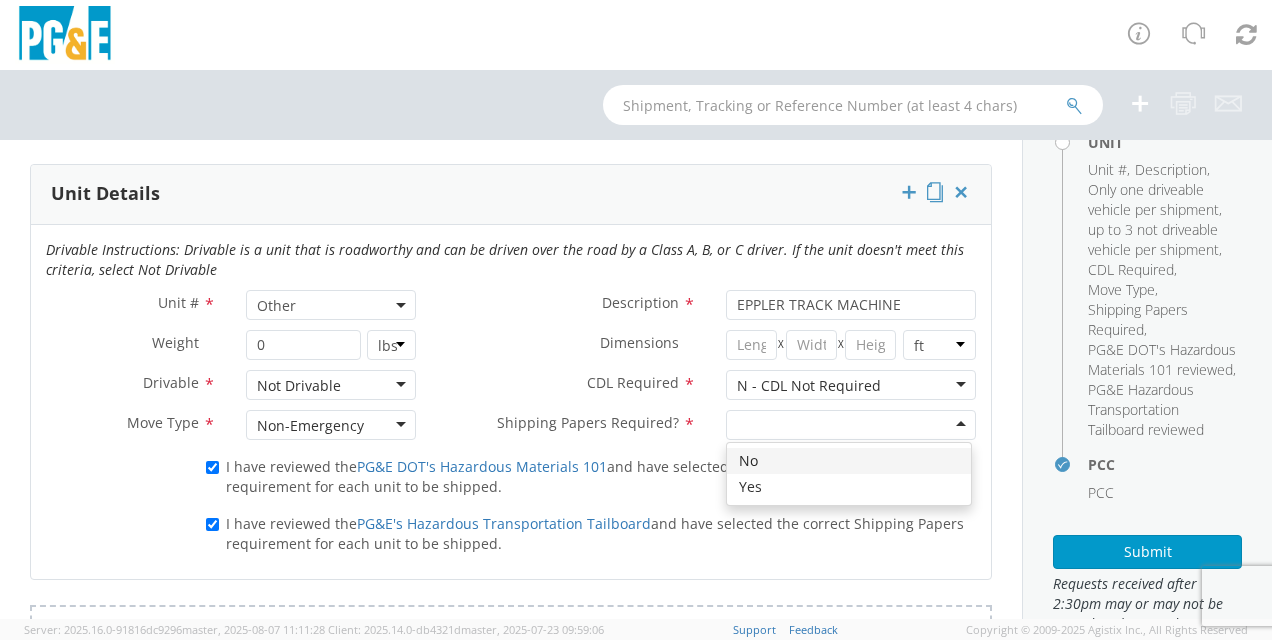 click 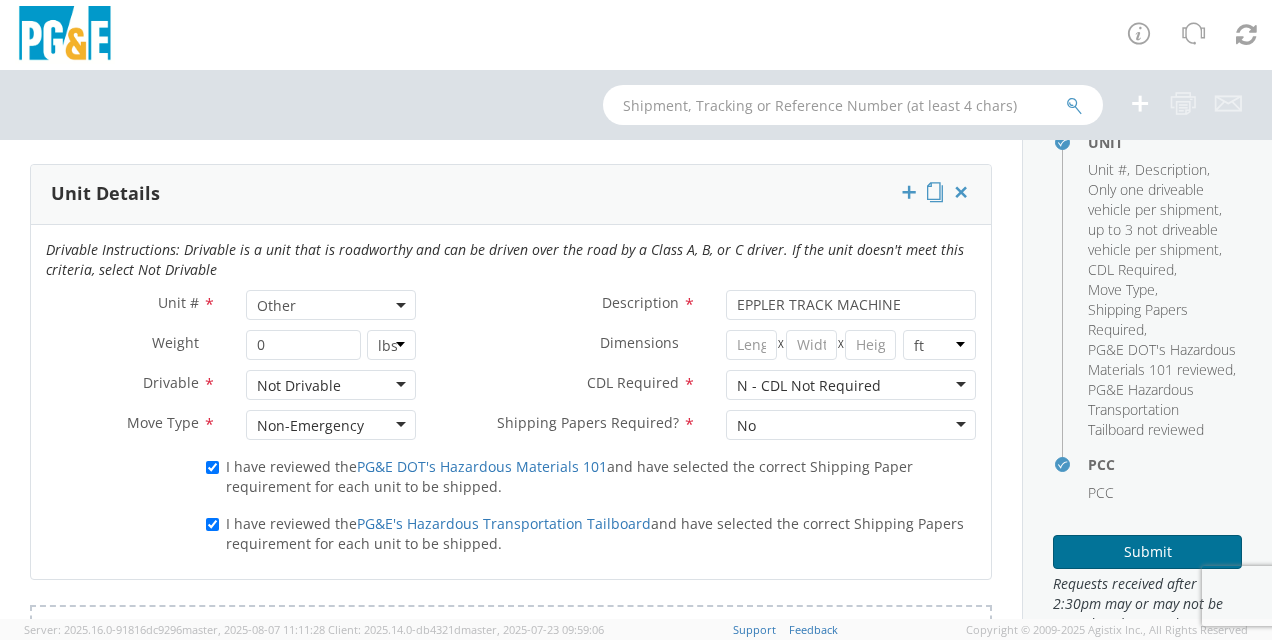 click on "Submit" at bounding box center [1147, 552] 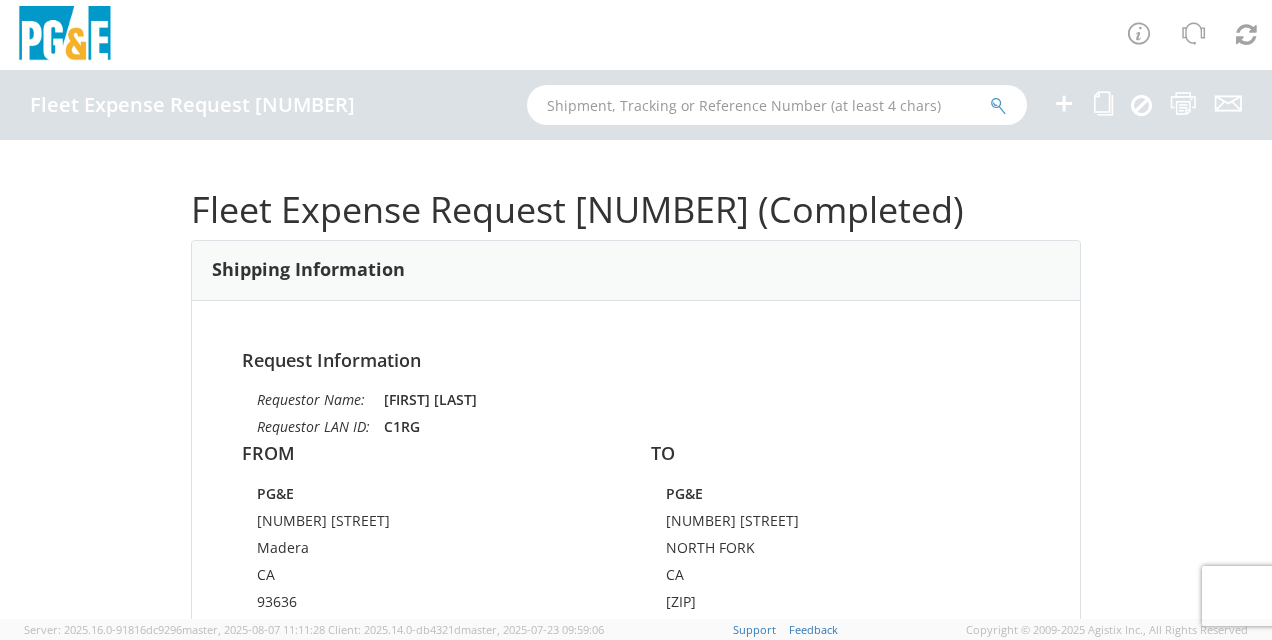 click at bounding box center [1064, 103] 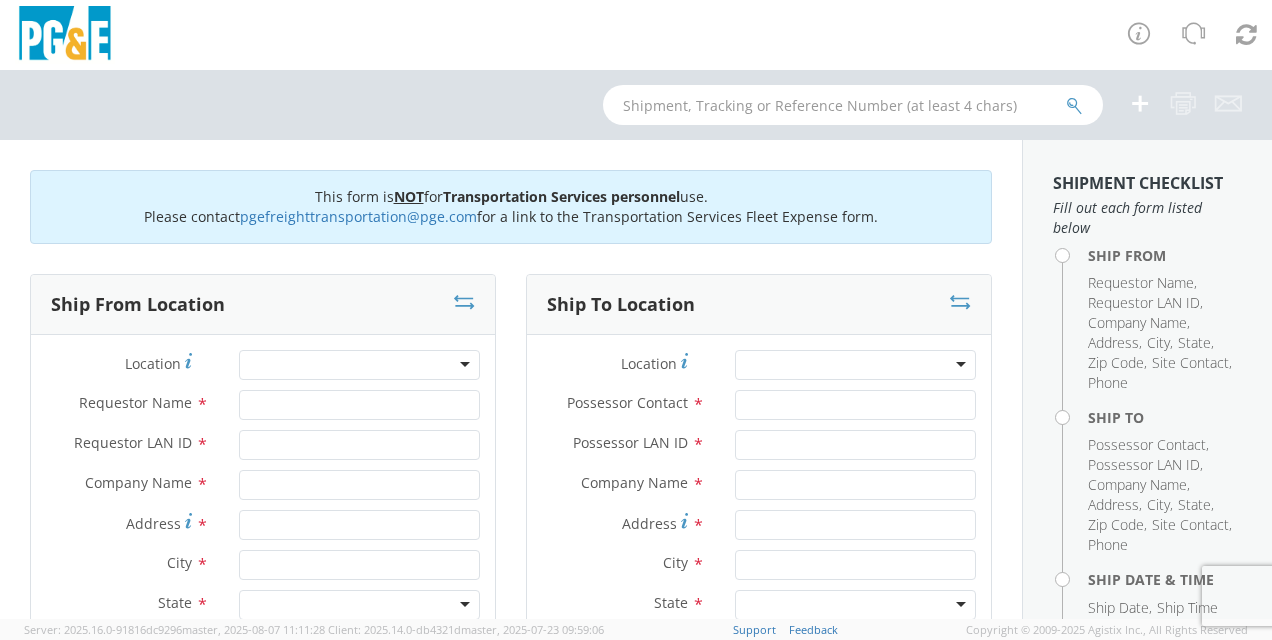 click at bounding box center [359, 365] 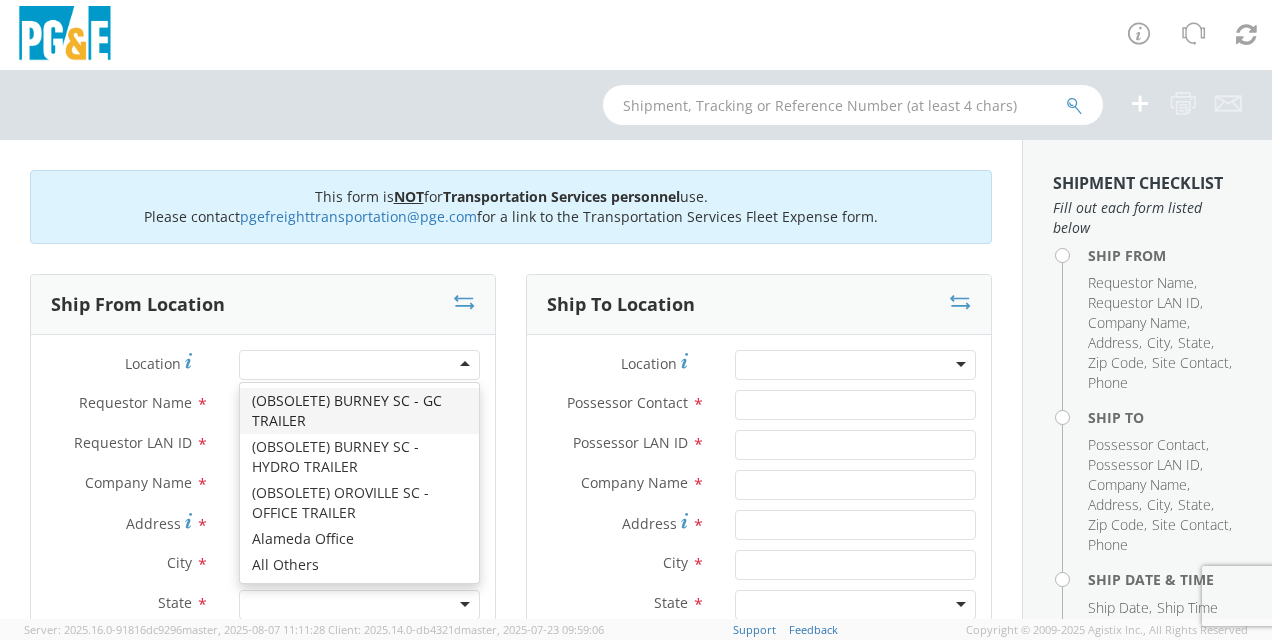 click at bounding box center (359, 365) 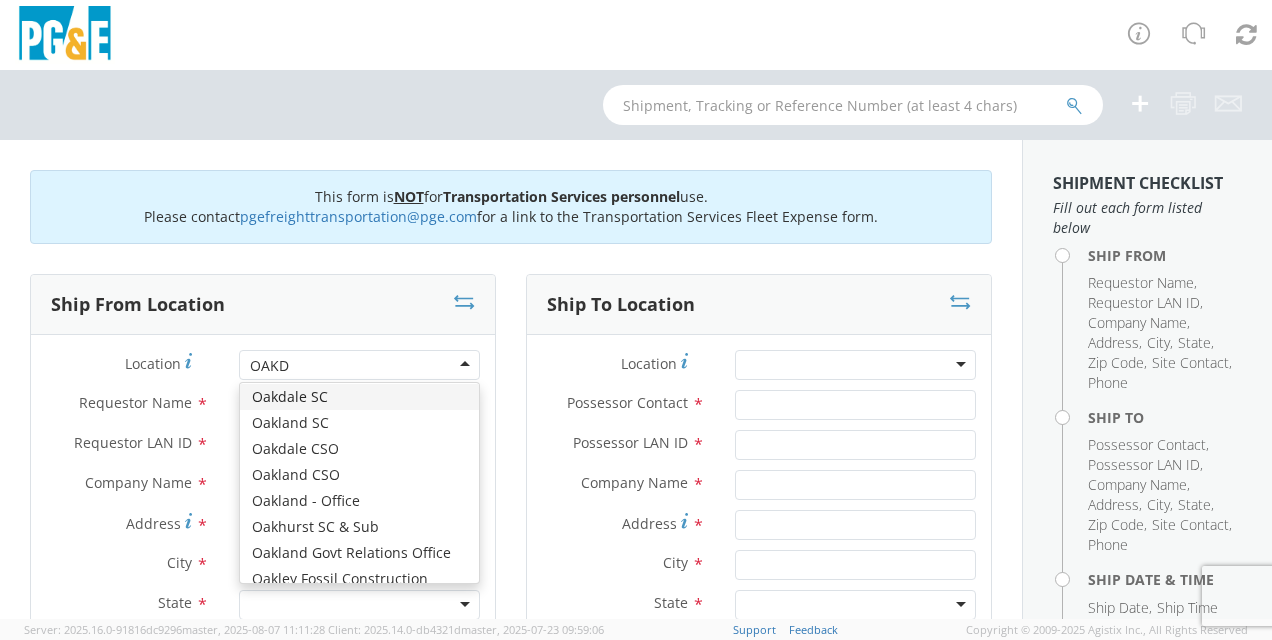 scroll, scrollTop: 0, scrollLeft: 0, axis: both 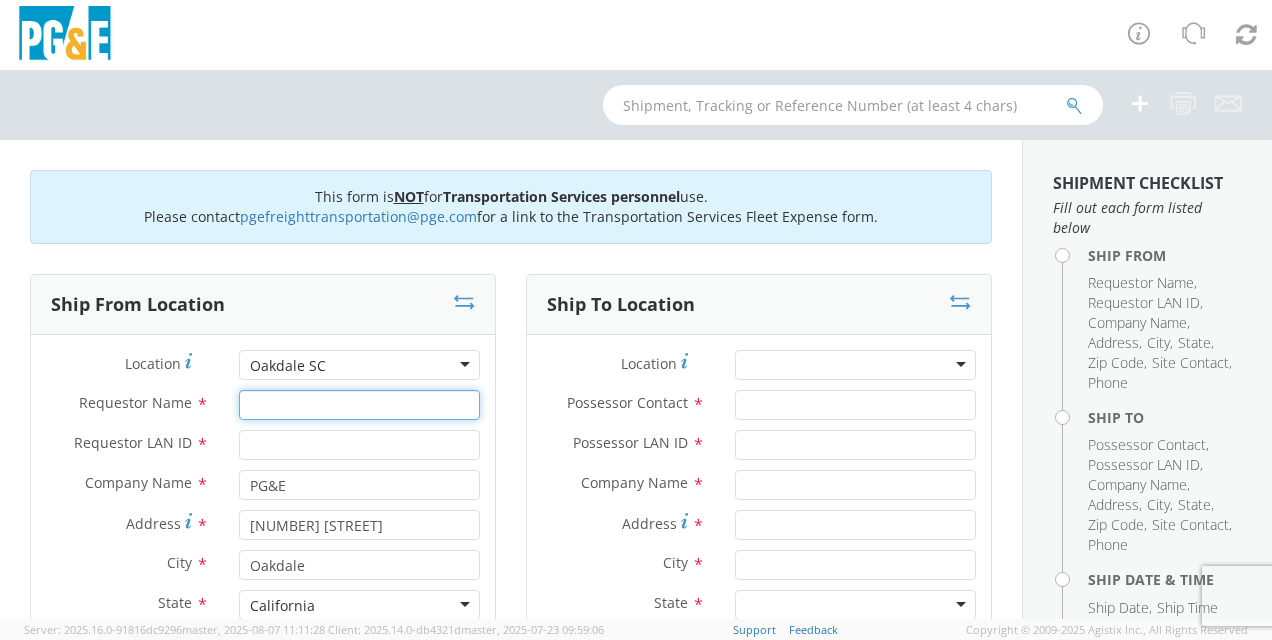 click on "Requestor Name        *" at bounding box center [359, 405] 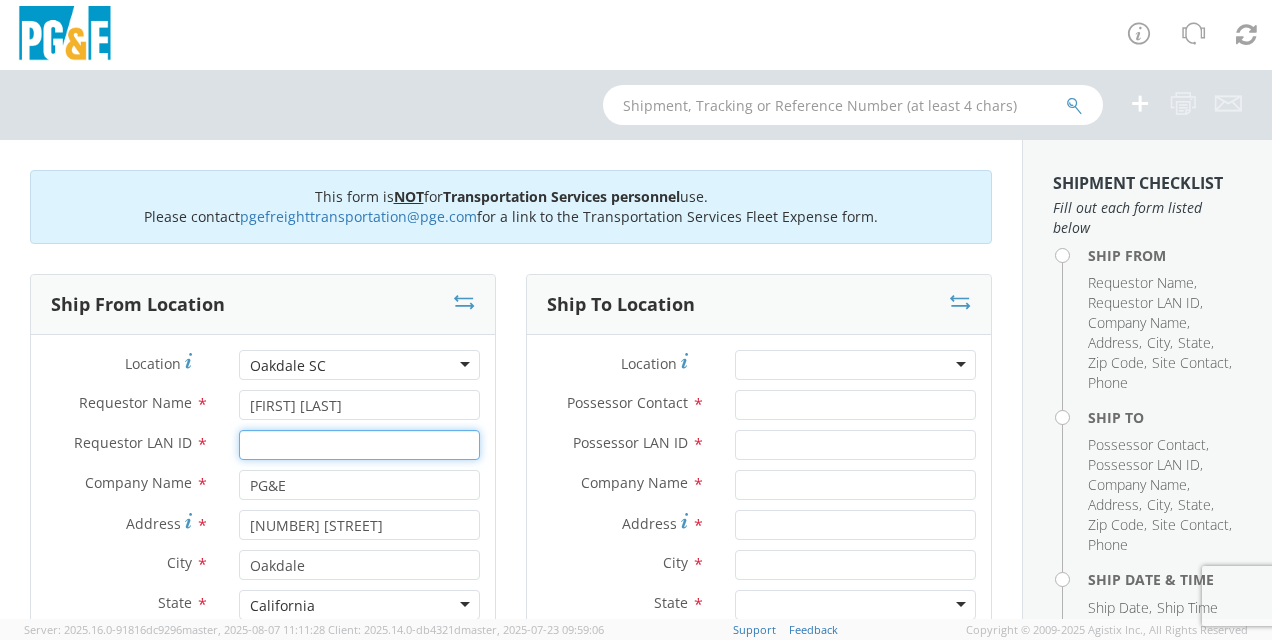 click on "Requestor LAN ID        *" at bounding box center (359, 445) 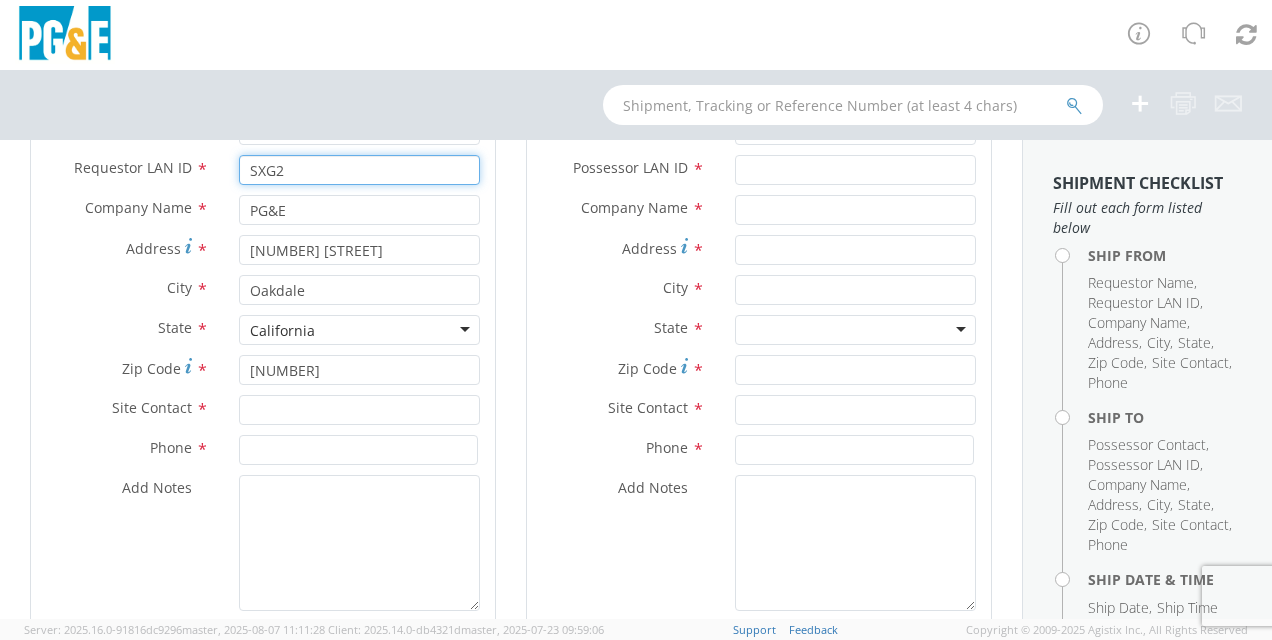 scroll, scrollTop: 300, scrollLeft: 0, axis: vertical 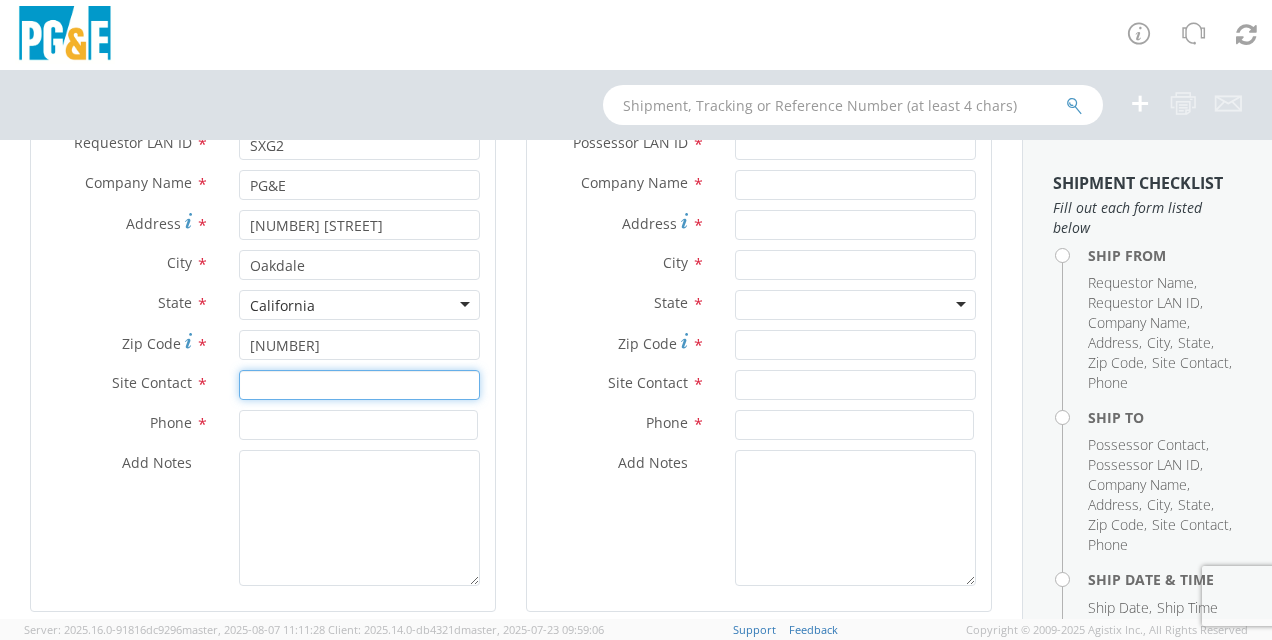 click at bounding box center (359, 385) 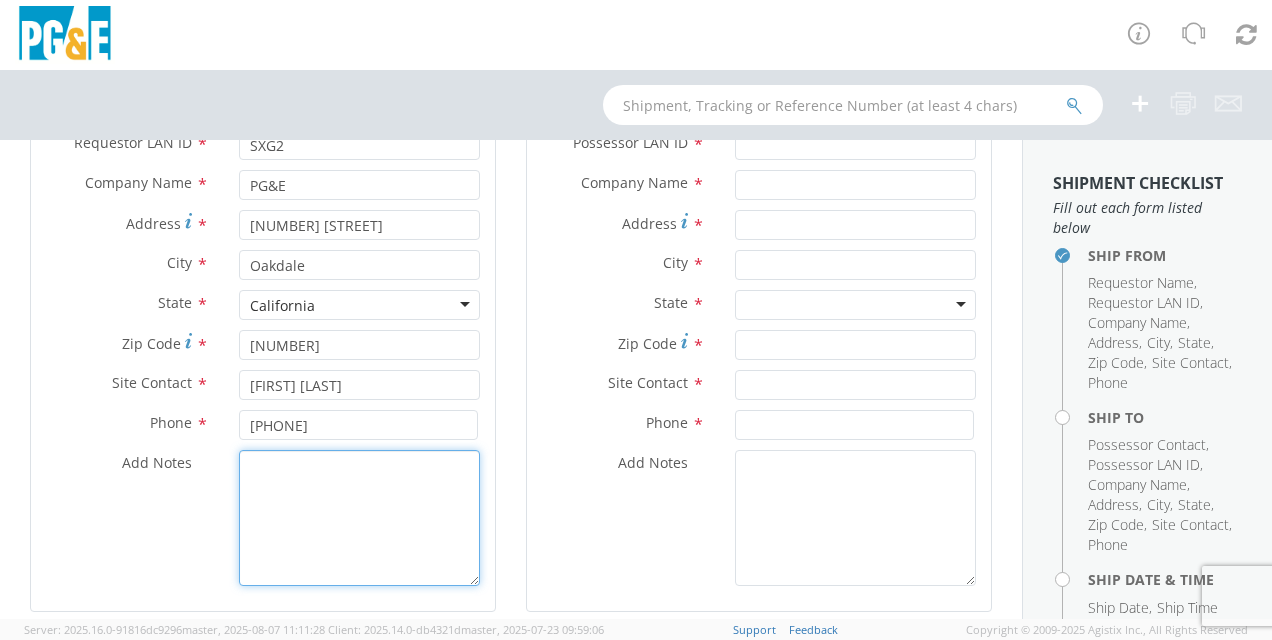 click on "Add Notes        *" at bounding box center (359, 518) 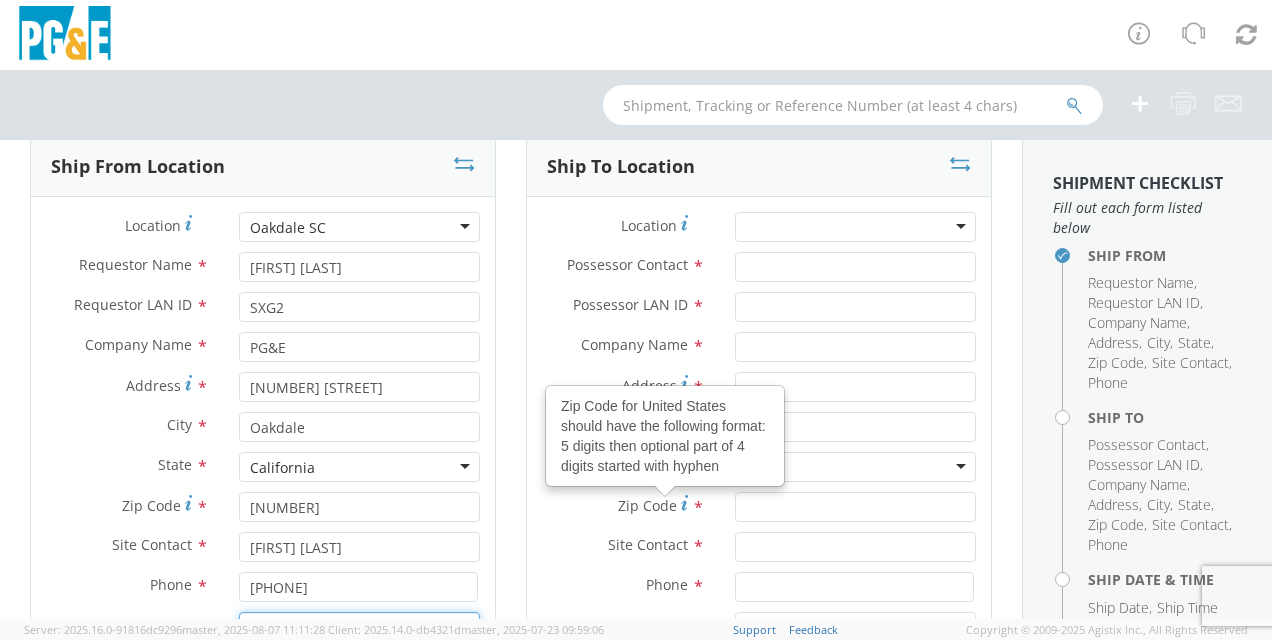 scroll, scrollTop: 100, scrollLeft: 0, axis: vertical 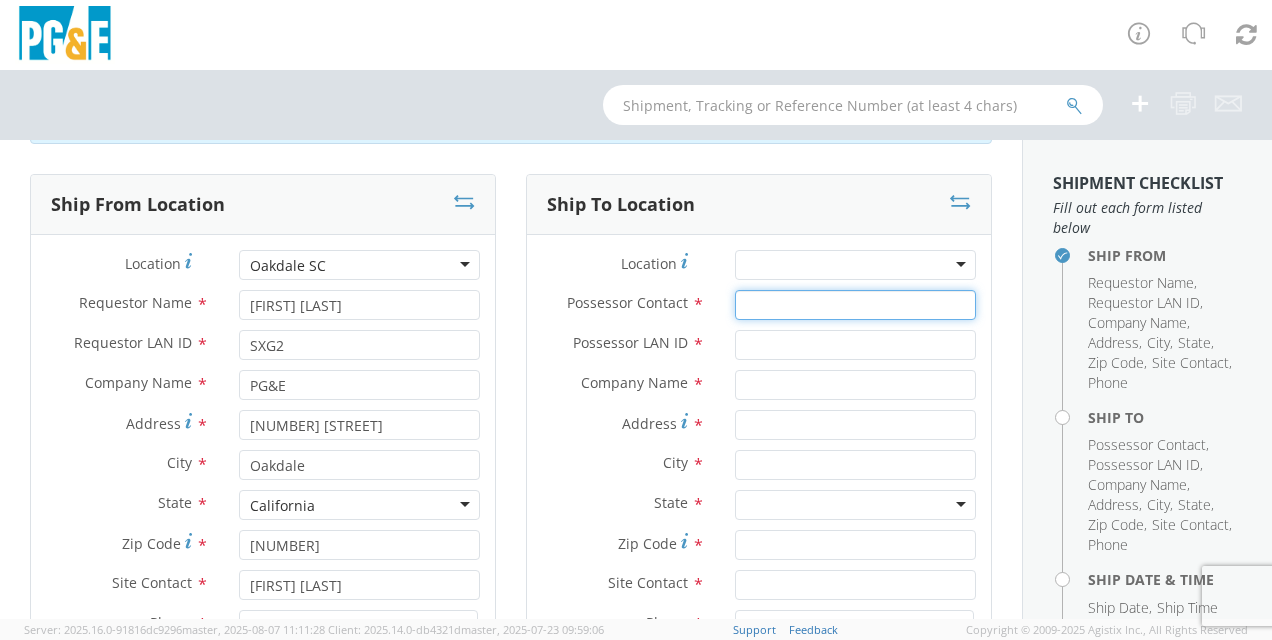 click on "Possessor Contact        *" at bounding box center [855, 305] 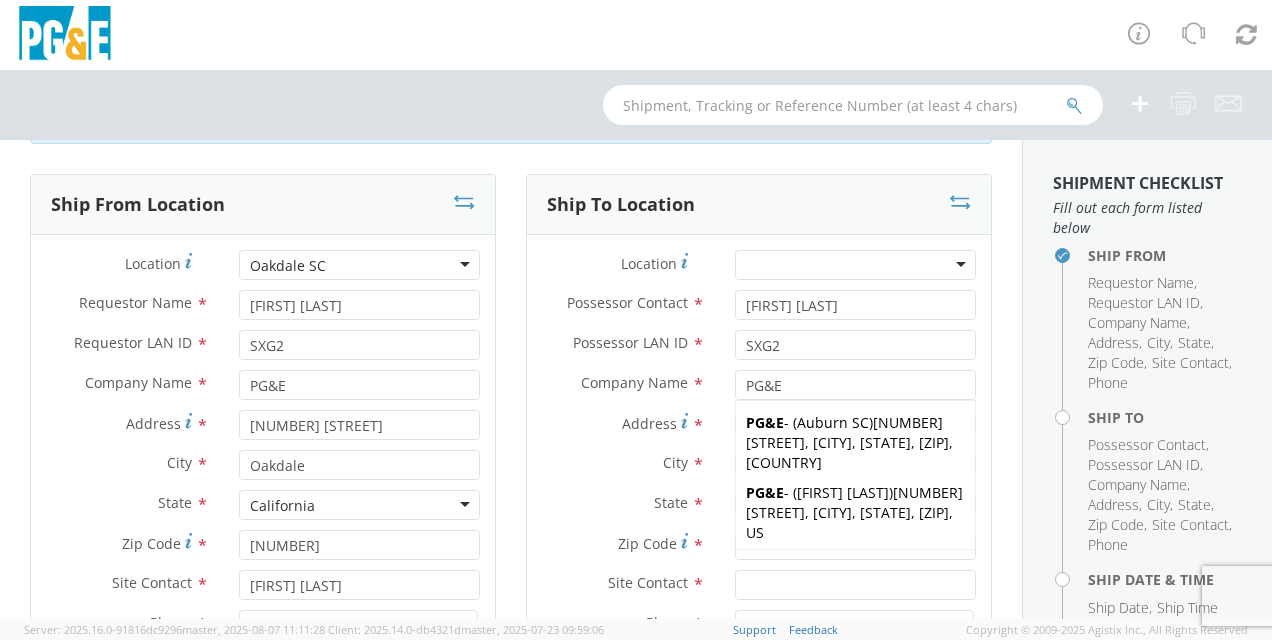click on "Company Name        *           PG&E PG&E PG&E  - ( Auburn SC )  [NUMBER] [STREET], [CITY], [STATE], [ZIP], [COUNTRY] PG&E  - ( [FIRST] [LAST] )  [NUMBER] [STREET], [CITY], [STATE], [ZIP], [COUNTRY] PG&E  - ( [FIRST] [LAST] )  [ZIP], [ZIP], [STATE], [ZIP], [COUNTRY] PG&E  - ( [FIRST] [LAST] )  [NUMBER] [STREET], [CITY], [STATE], [ZIP], [COUNTRY] PG&E  - ( [FIRST] [LAST] )  [NUMBER] [STREET], [CITY], [STATE], [ZIP], [COUNTRY] PG&E  - ( [FIRST] [LAST] )  [NUMBER] [STREET], [CITY], [STATE], [ZIP], [COUNTRY] PG&E  - ( [FIRST] [LAST] )  [NUMBER] [STREET], [CITY], [STATE], [ZIP], [COUNTRY] PG&E  - ( [FIRST] [LAST] )  [NUMBER] [STREET], [CITY], [STATE], [ZIP], [COUNTRY] PG&E  - ( [FIRST] [LAST] )  [NUMBER] [STREET], [CITY], [STATE], [ZIP], [COUNTRY] PG&E  - ( [FIRST] [LAST] )  [NUMBER] [STREET], [CITY], [STATE], [ZIP], [COUNTRY]" at bounding box center (759, 390) 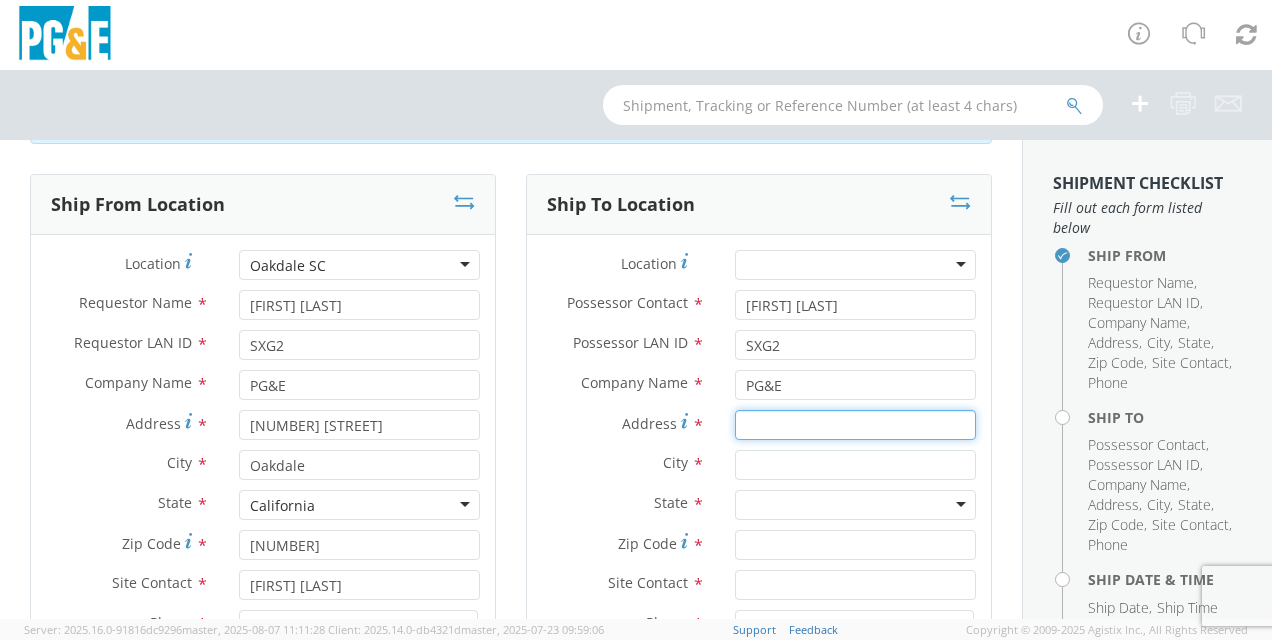 click on "Address        *" at bounding box center [855, 425] 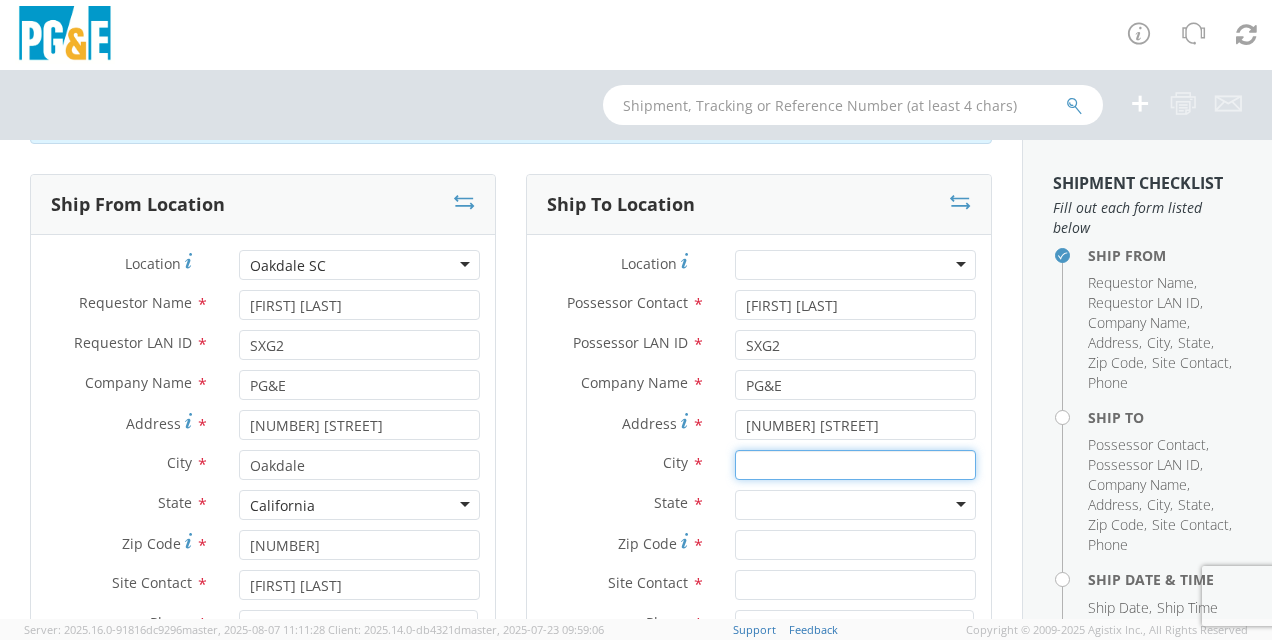 click at bounding box center (855, 465) 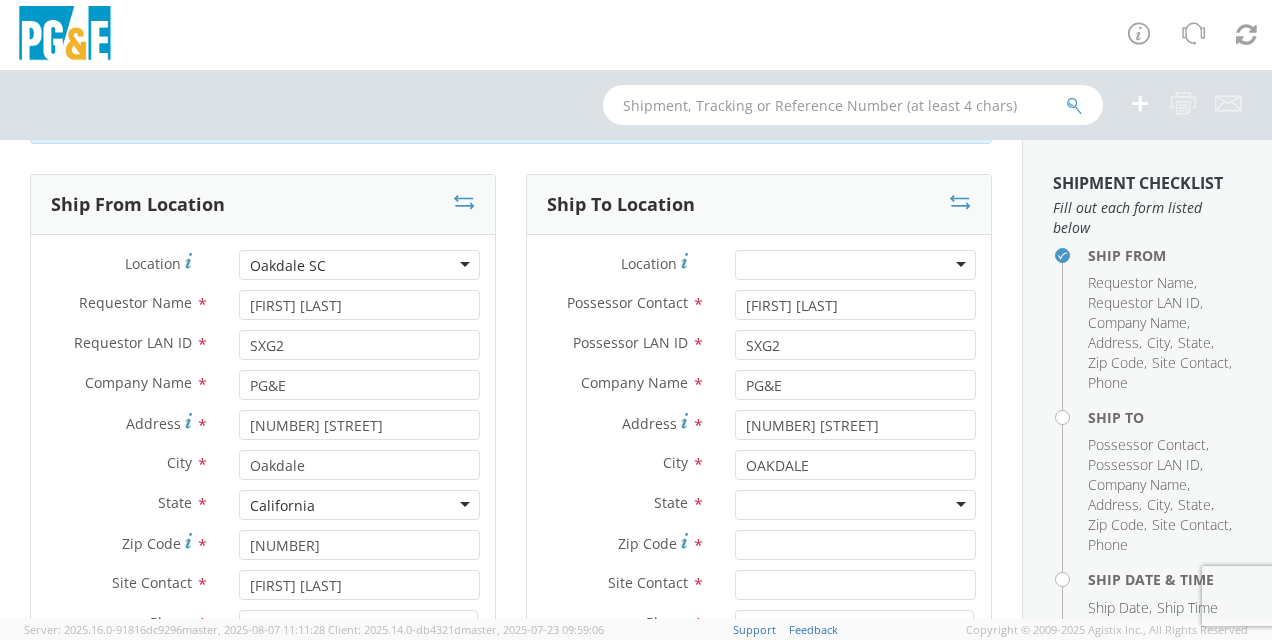 click on "City        *           [CITY] [CITY] PG&E  - ( ) [NUMBER] [STREET] [CITY], [ZIP]-[ZIP] [STATE], [COUNTRY] PG&E  - ( ) [STREET], [NUMBER] [LOCATION] [CITY], [STATE], [COUNTRY]" at bounding box center (759, 465) 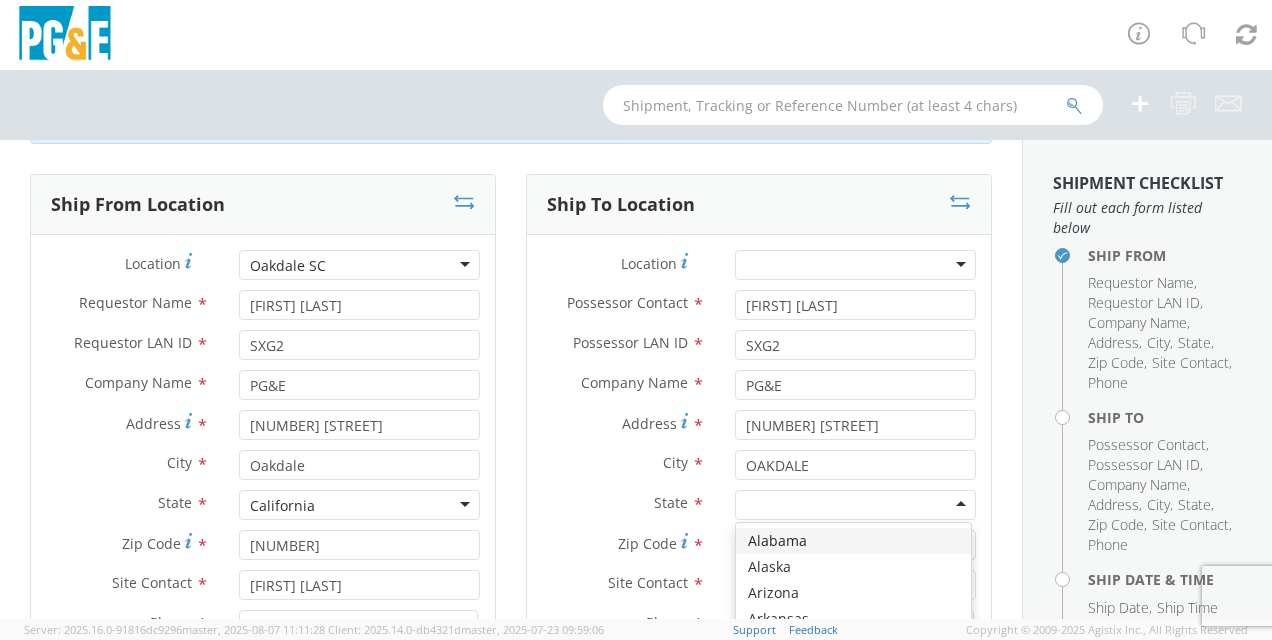 click at bounding box center (855, 505) 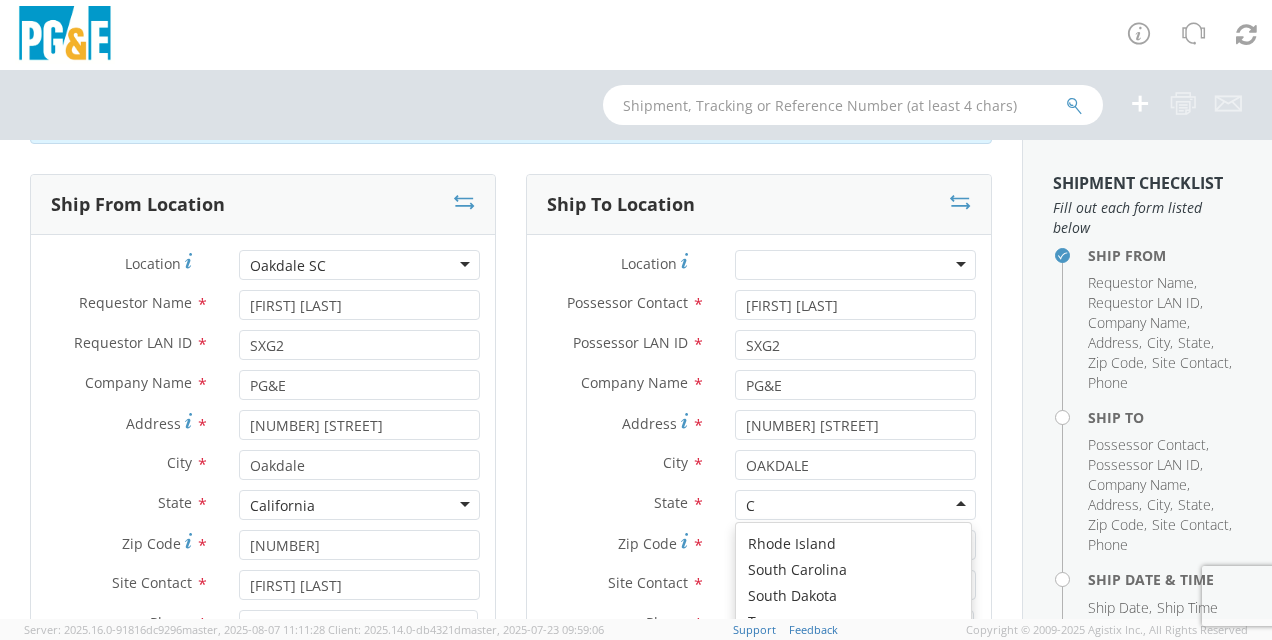 scroll, scrollTop: 5, scrollLeft: 0, axis: vertical 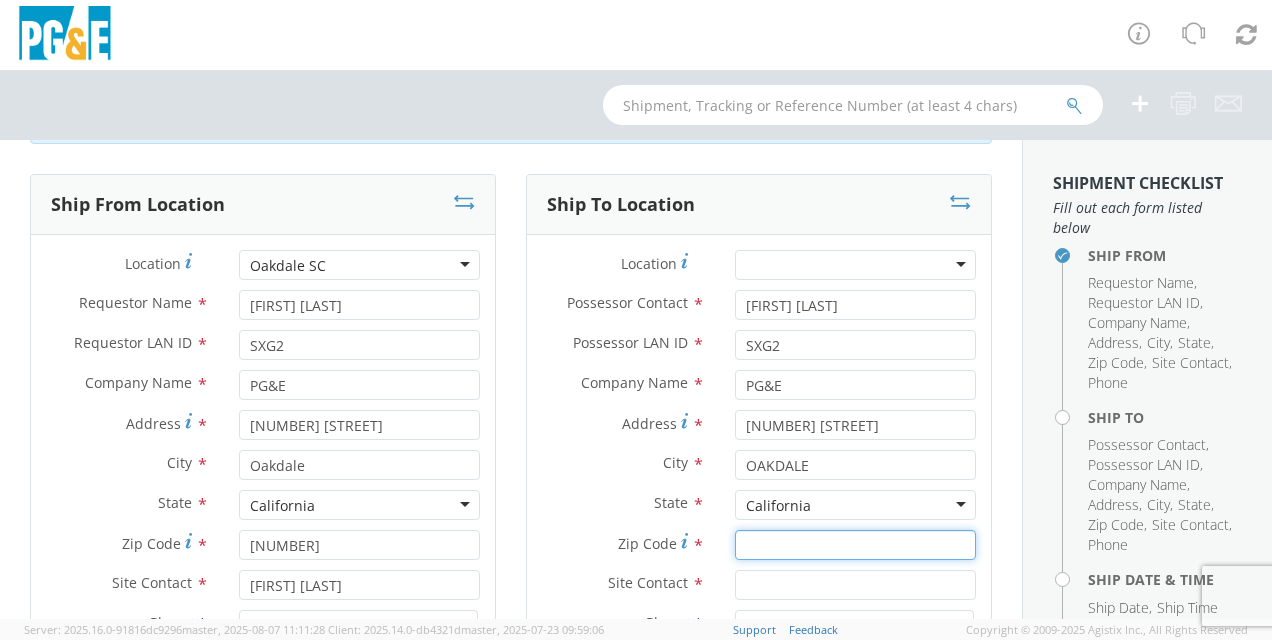 click on "Zip Code        *" at bounding box center (855, 545) 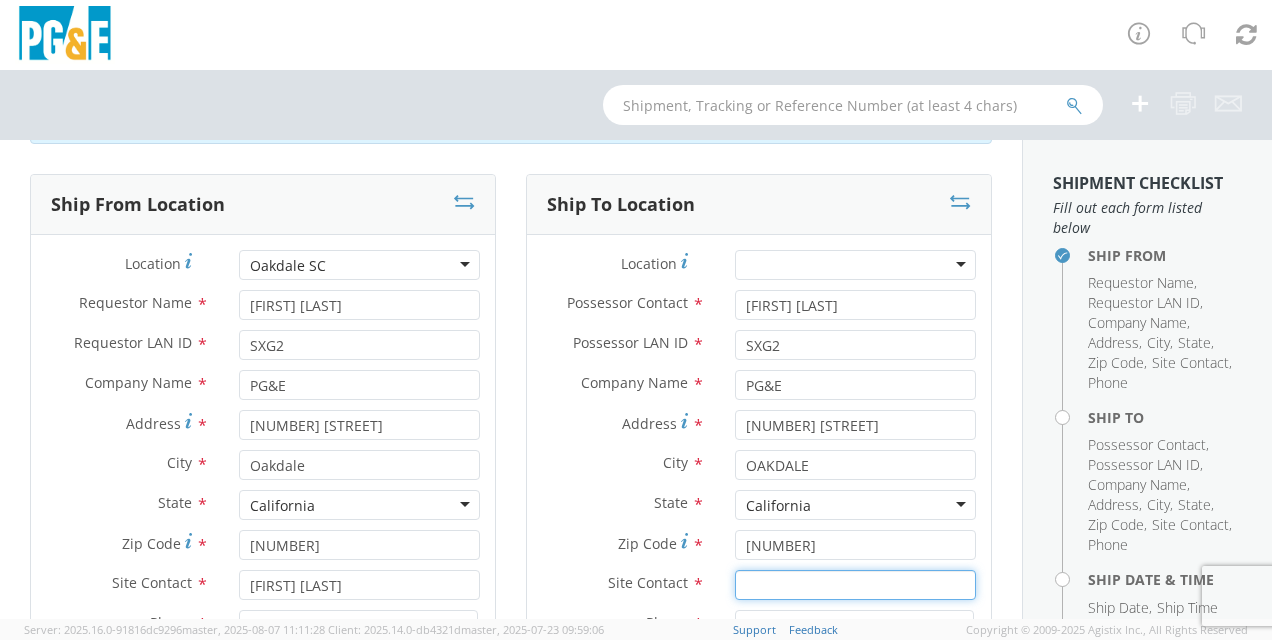 click at bounding box center (855, 585) 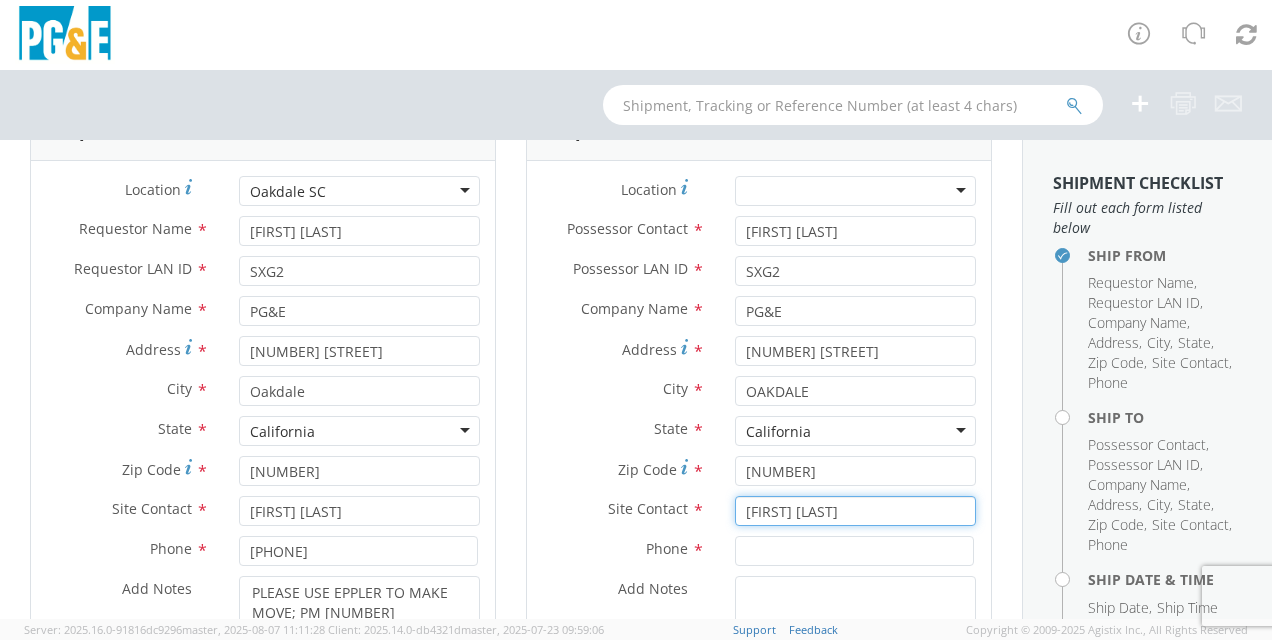 scroll, scrollTop: 300, scrollLeft: 0, axis: vertical 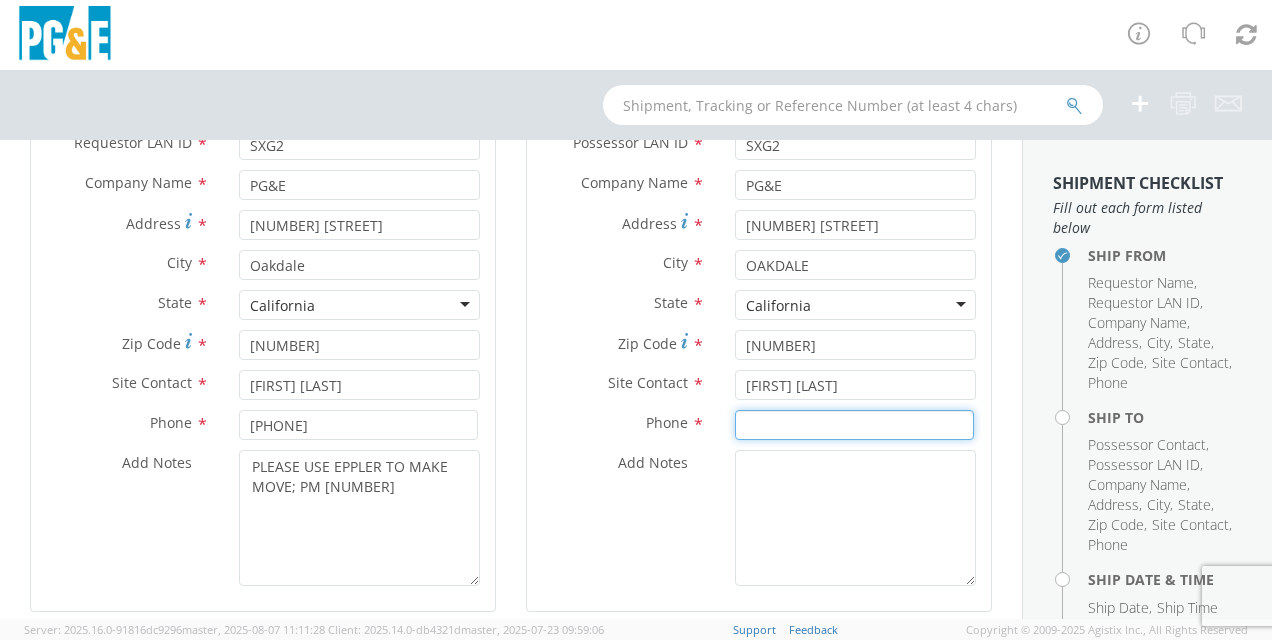 click at bounding box center [854, 425] 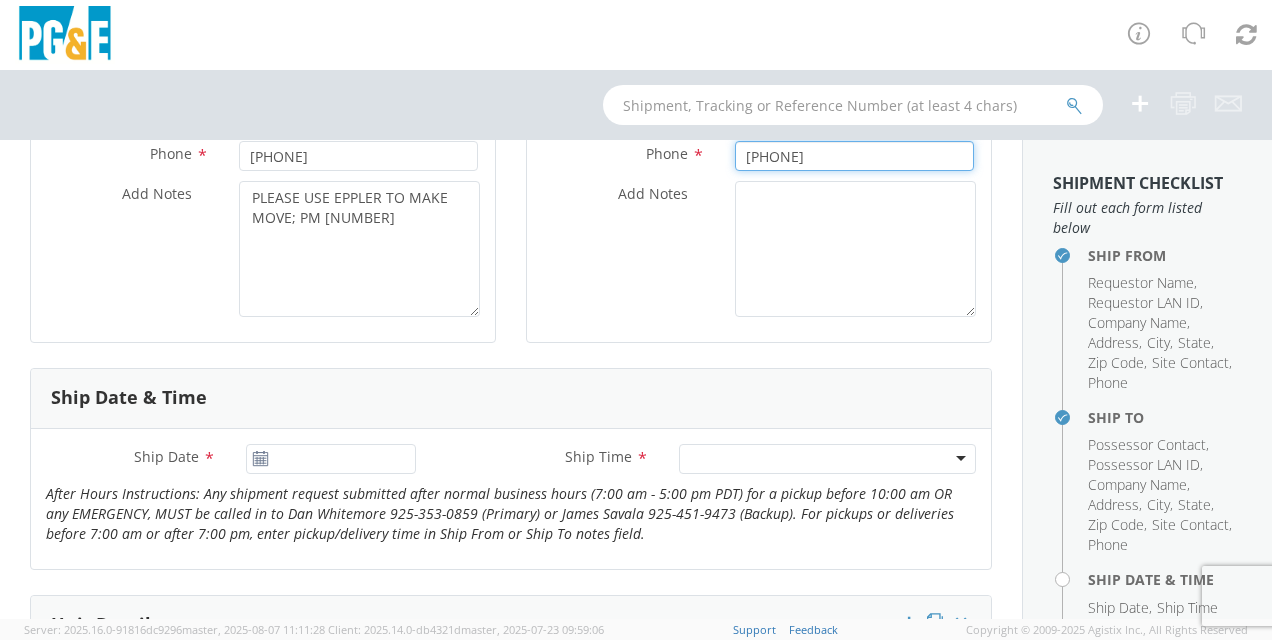 scroll, scrollTop: 600, scrollLeft: 0, axis: vertical 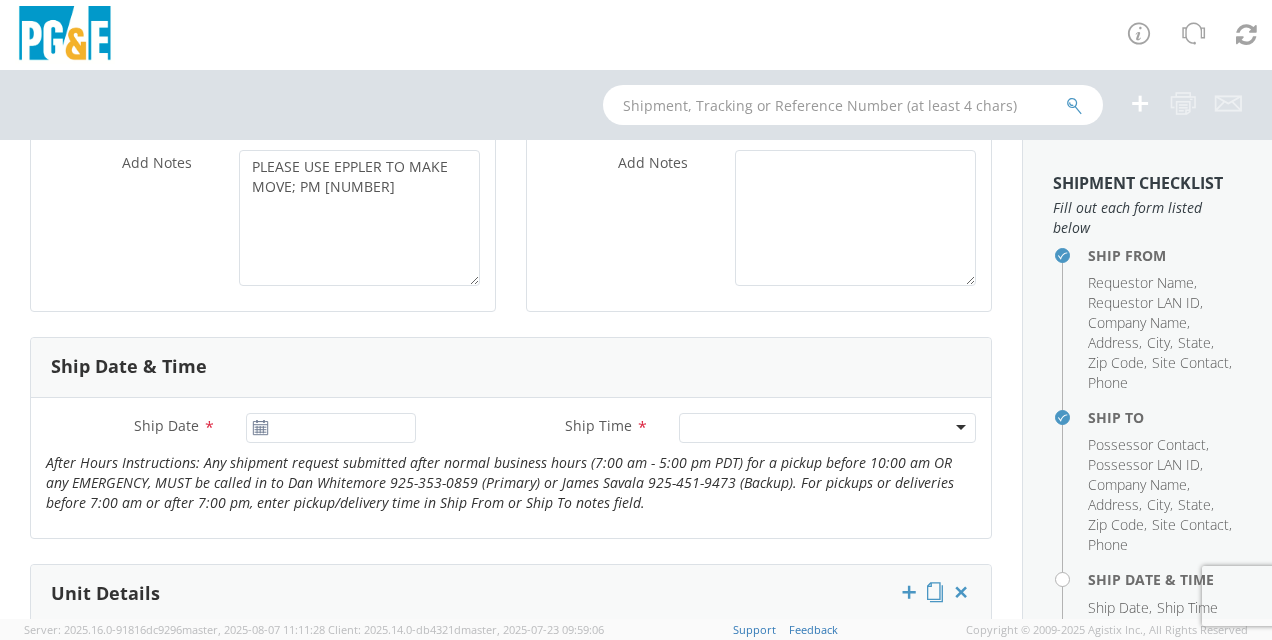 click on "Ship Date        *" 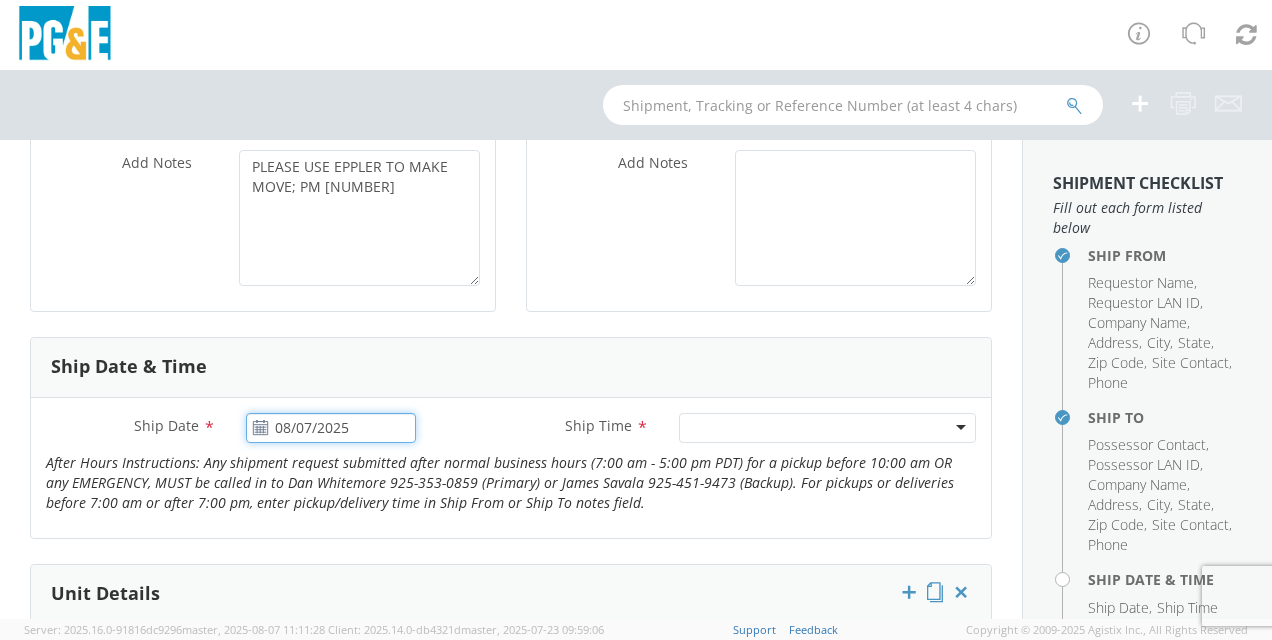 click on "08/07/2025" at bounding box center (331, 428) 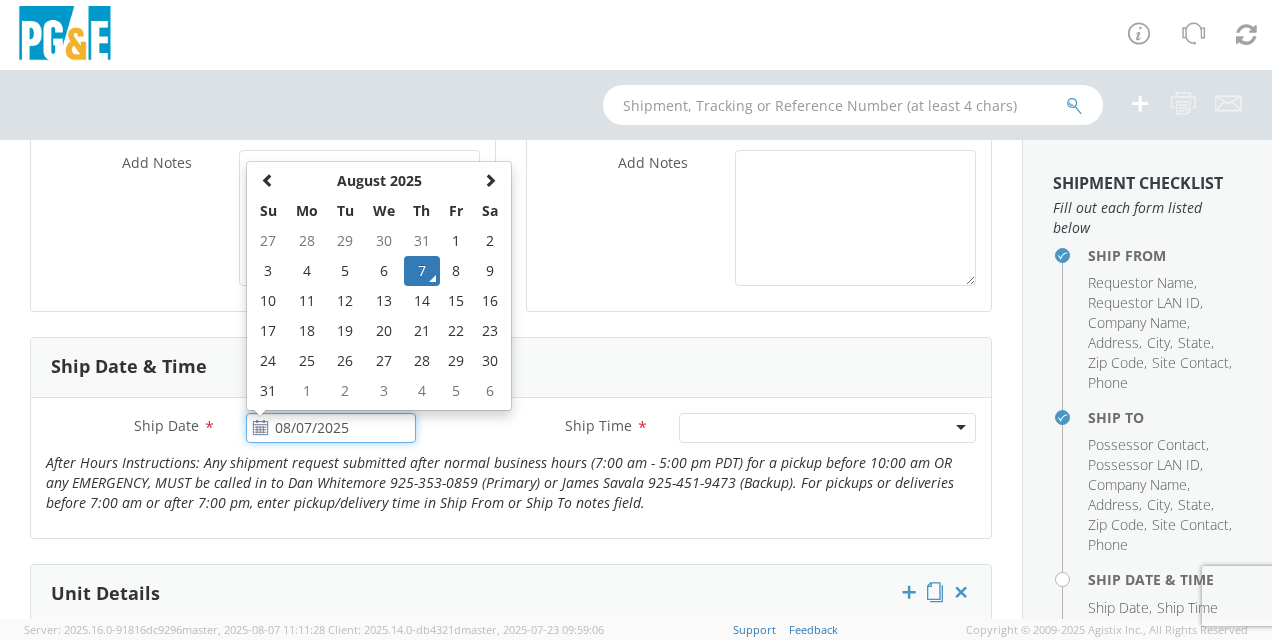 click on "8" 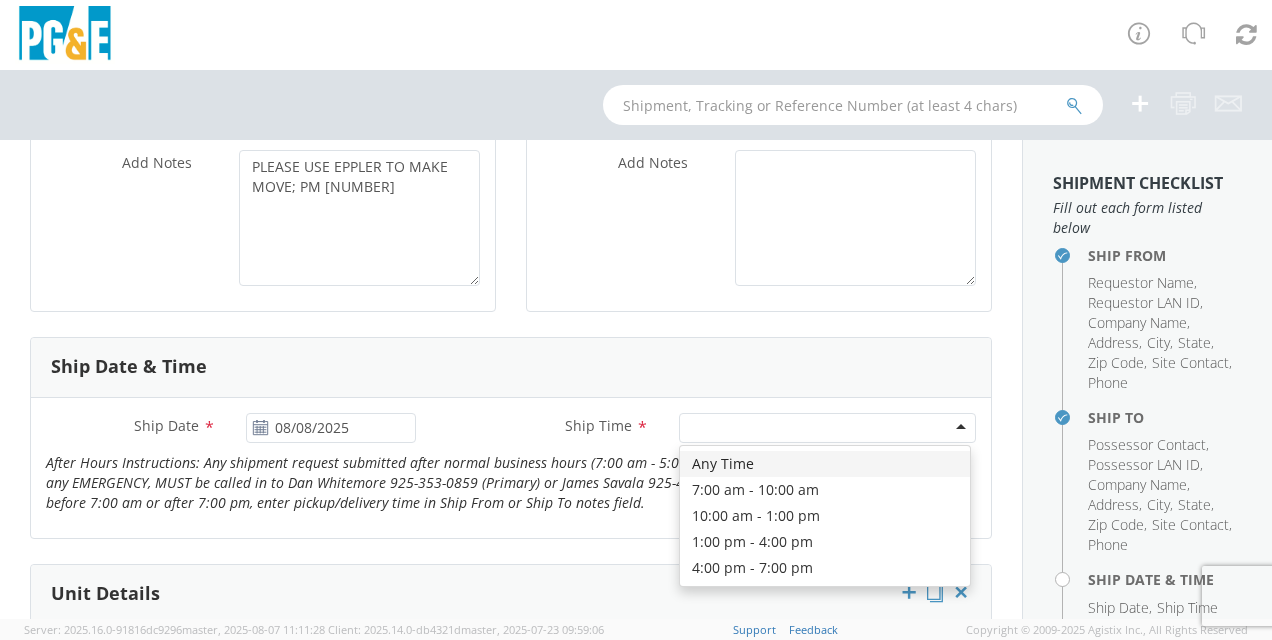 click 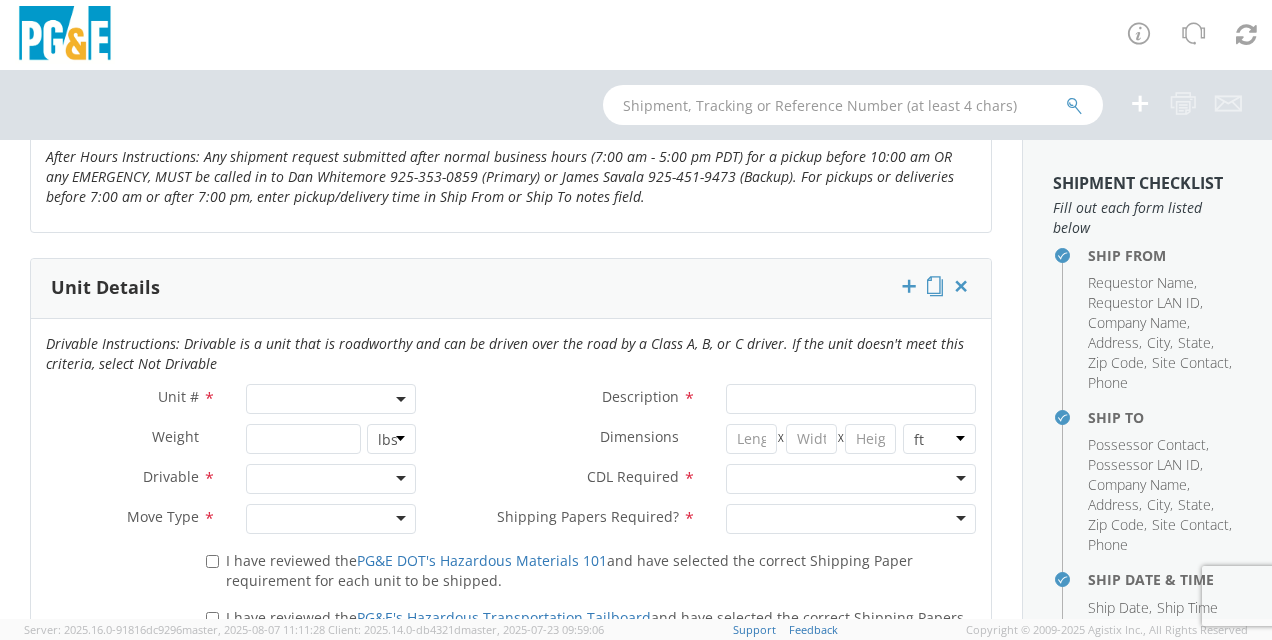 scroll, scrollTop: 1000, scrollLeft: 0, axis: vertical 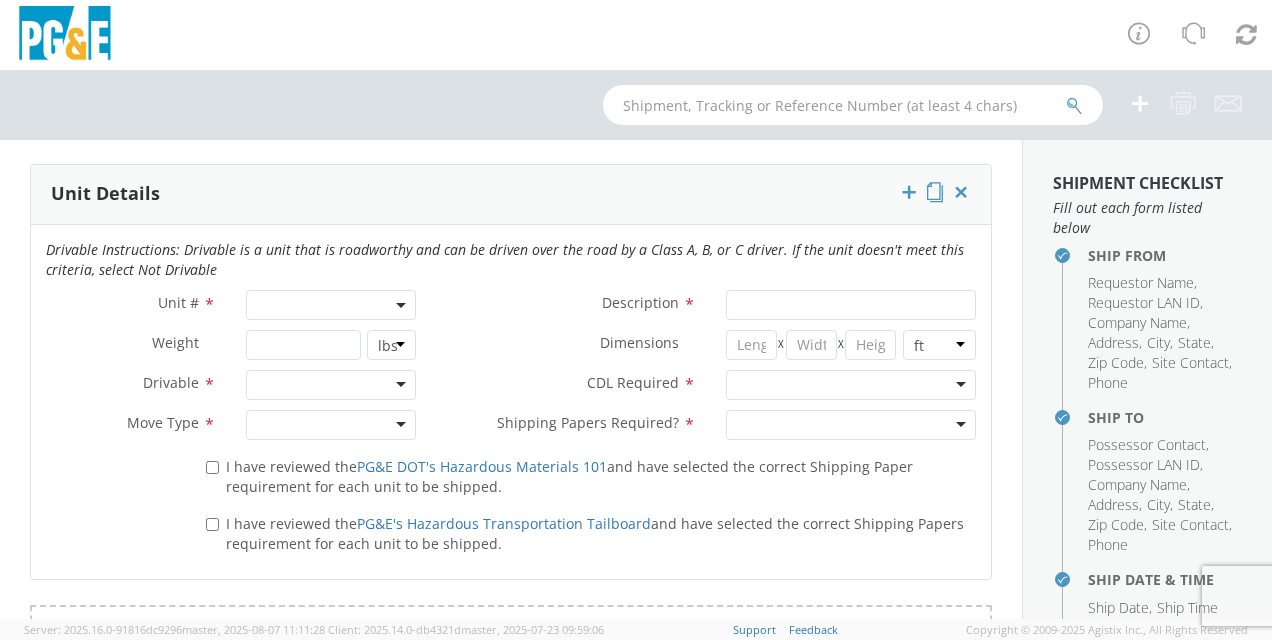 click 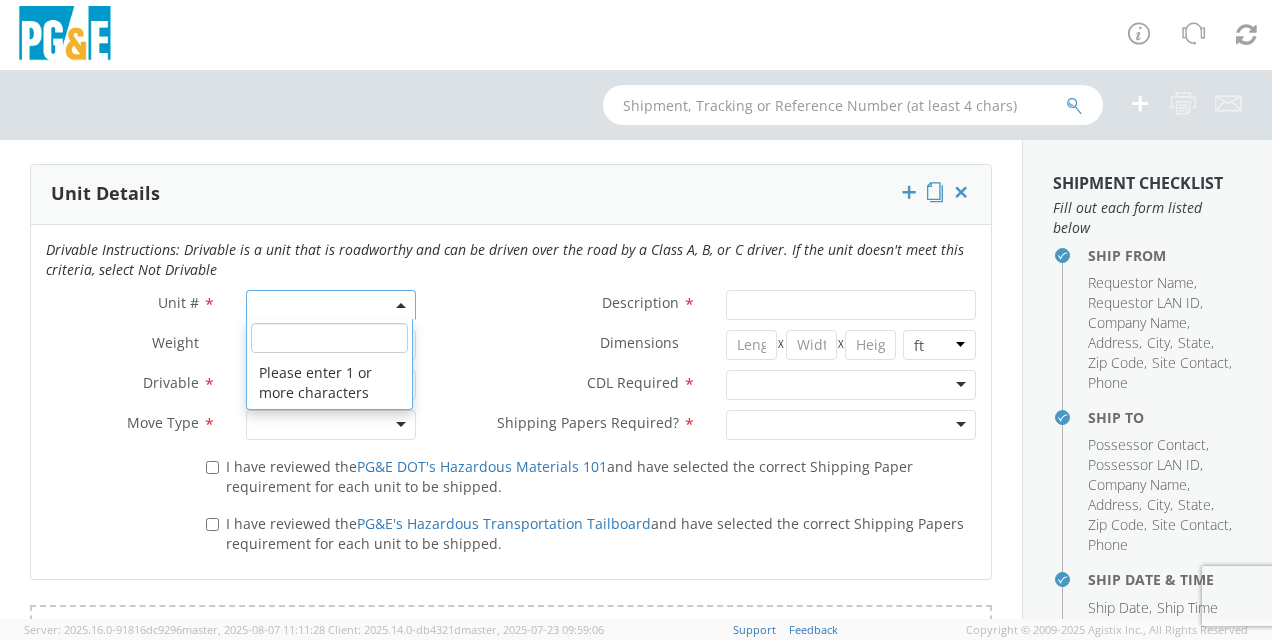 click 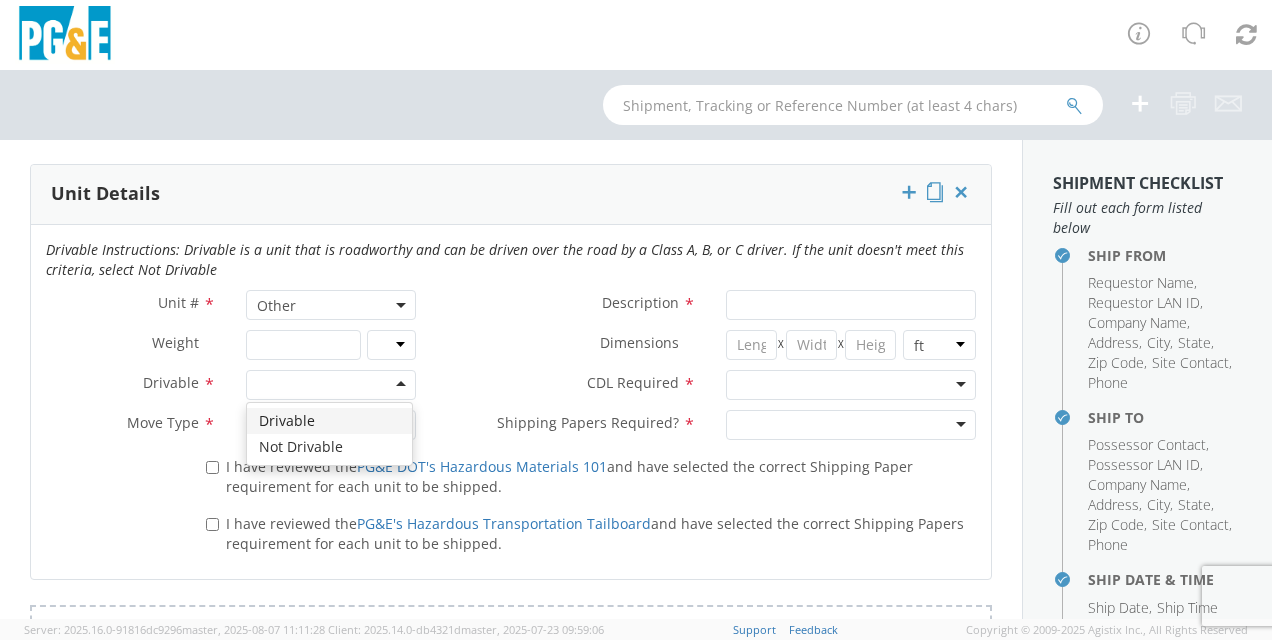 click 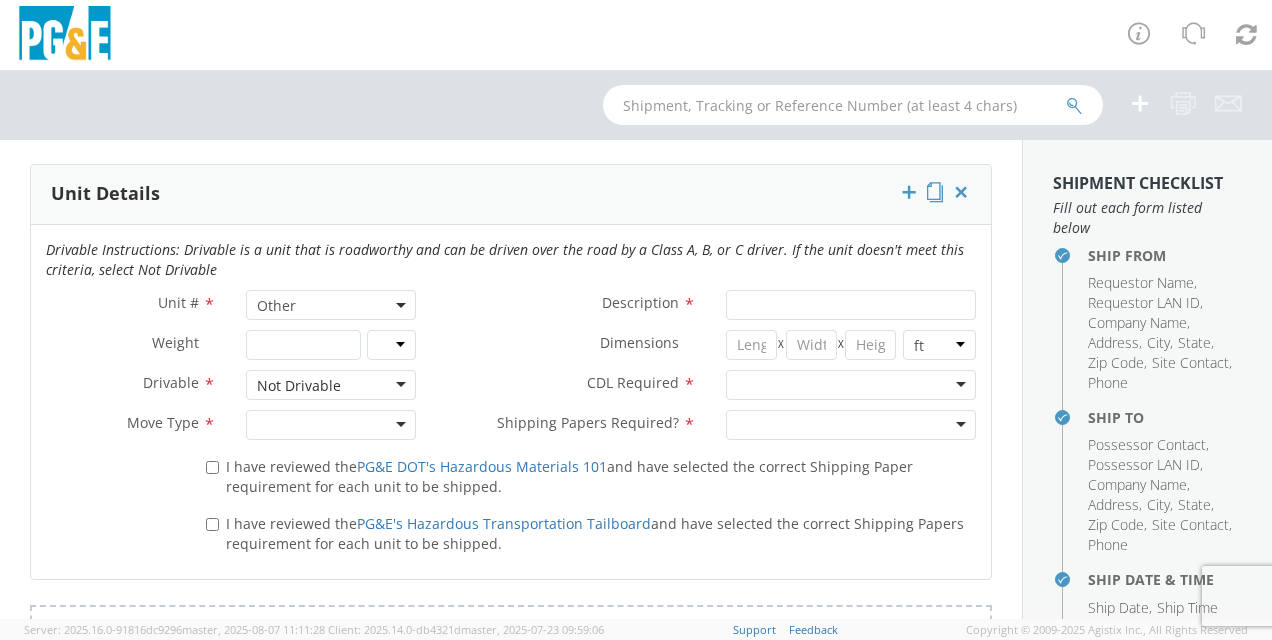 click 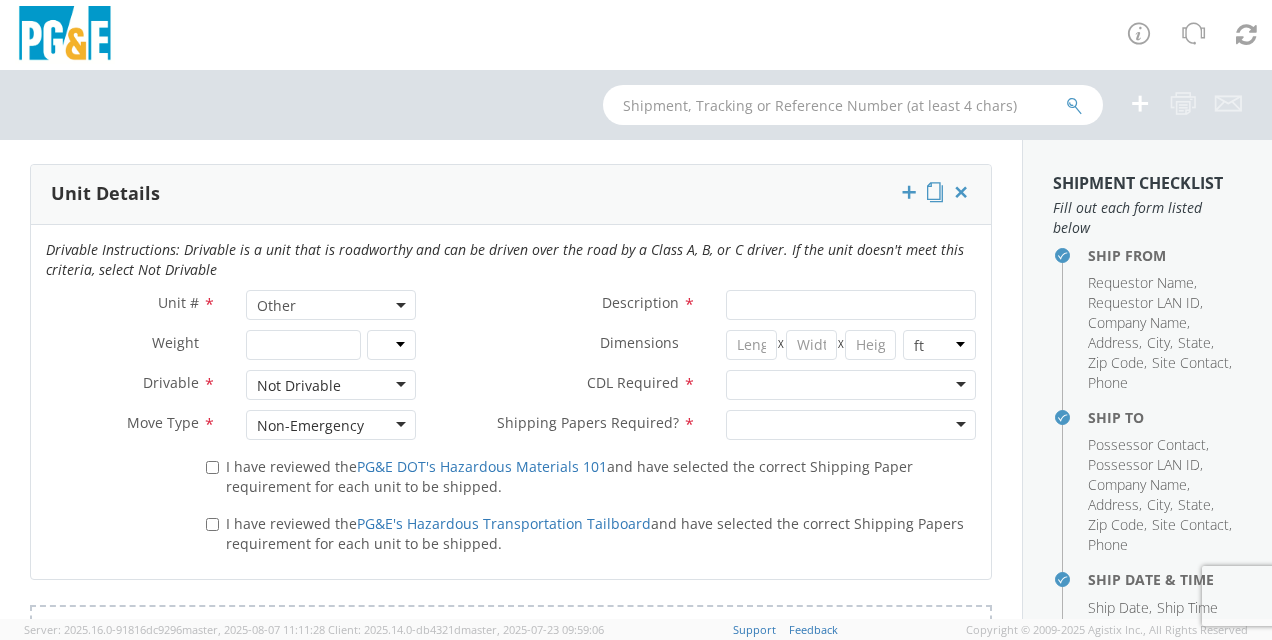 click on "I have reviewed the  PG&E DOT's Hazardous Materials 101
and have selected the correct Shipping Paper requirement for each unit to be shipped." 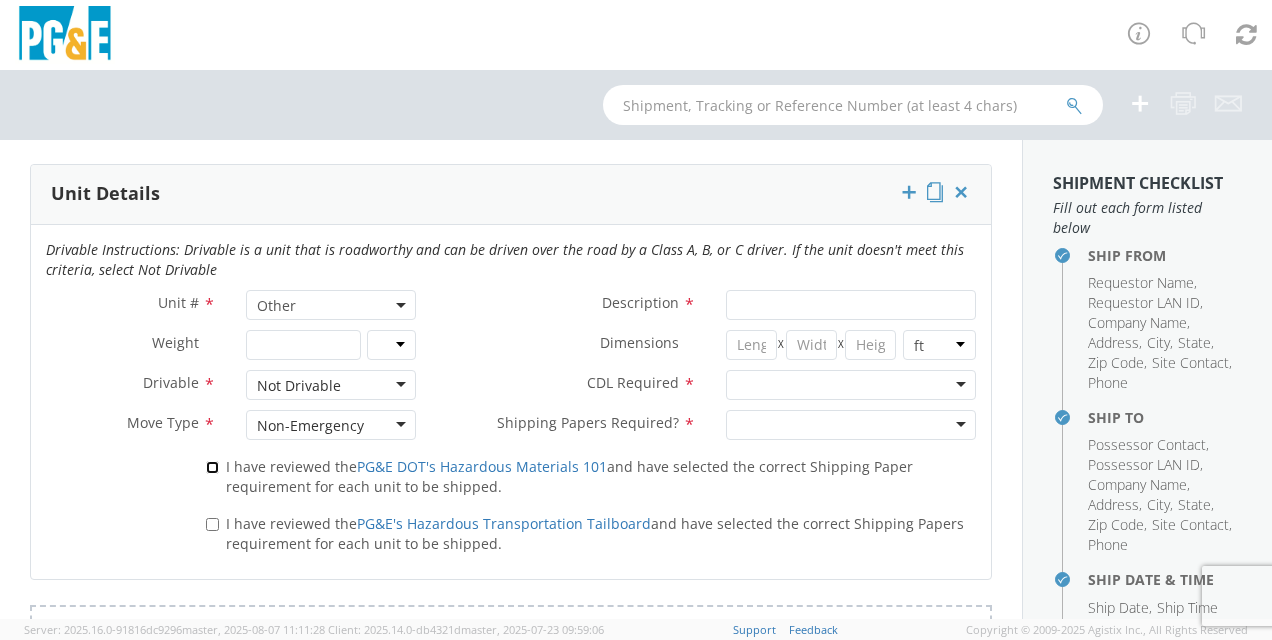 click on "I have reviewed the  PG&E DOT's Hazardous Materials 101
and have selected the correct Shipping Paper requirement for each unit to be shipped." at bounding box center [212, 467] 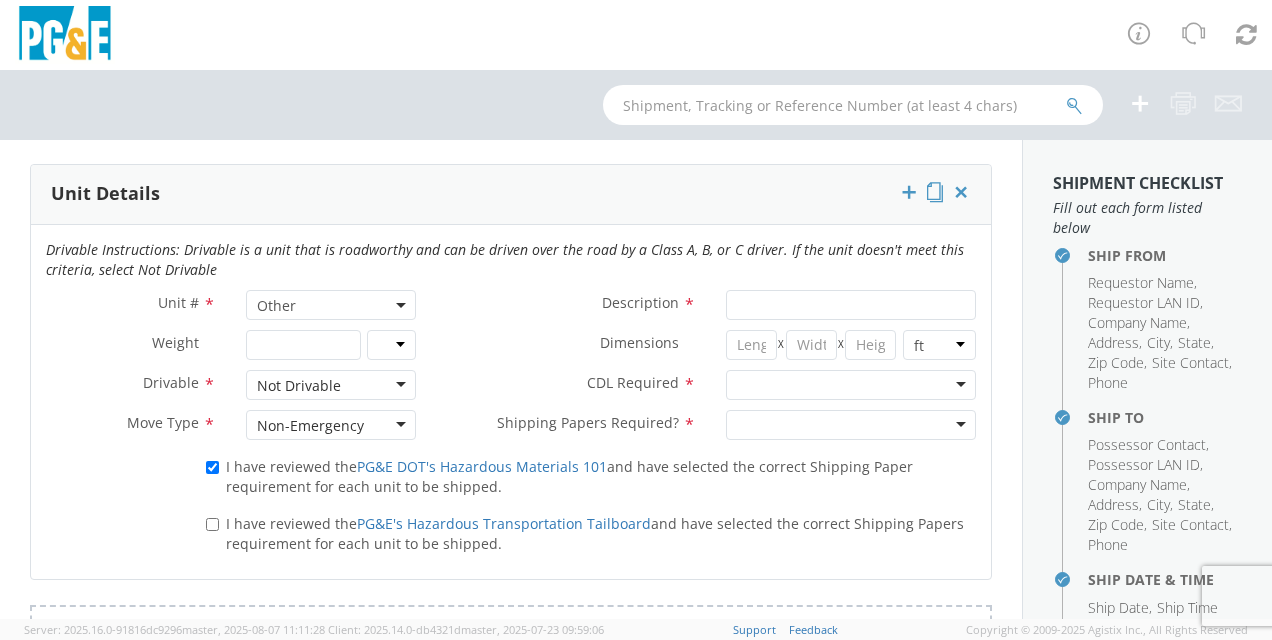 drag, startPoint x: 245, startPoint y: 500, endPoint x: 262, endPoint y: 519, distance: 25.495098 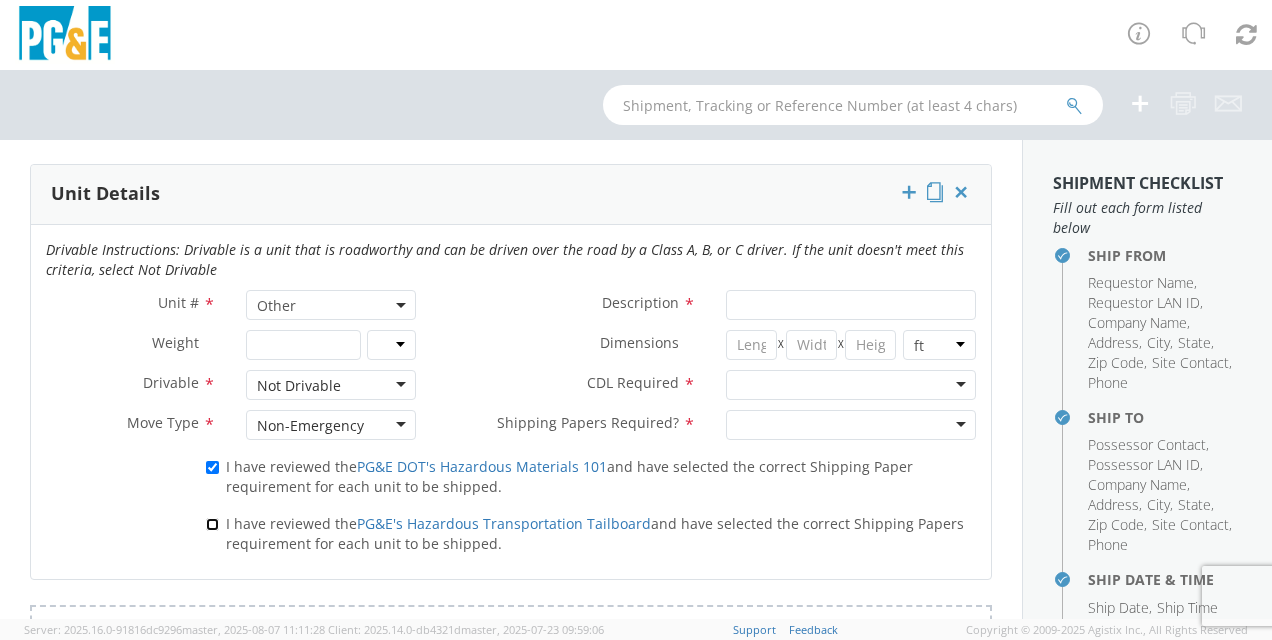 click on "I have reviewed the  PG&E's Hazardous Transportation Tailboard
and have selected the correct Shipping Papers requirement for each unit to be shipped." at bounding box center [212, 524] 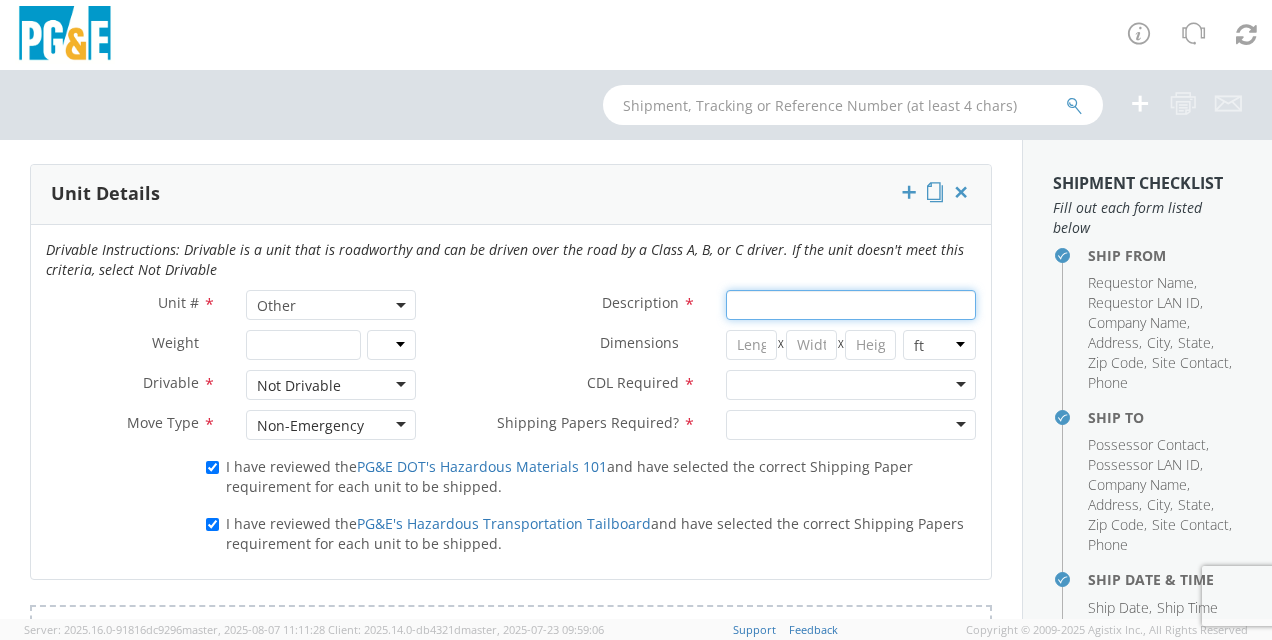 click on "Description        *" at bounding box center (851, 305) 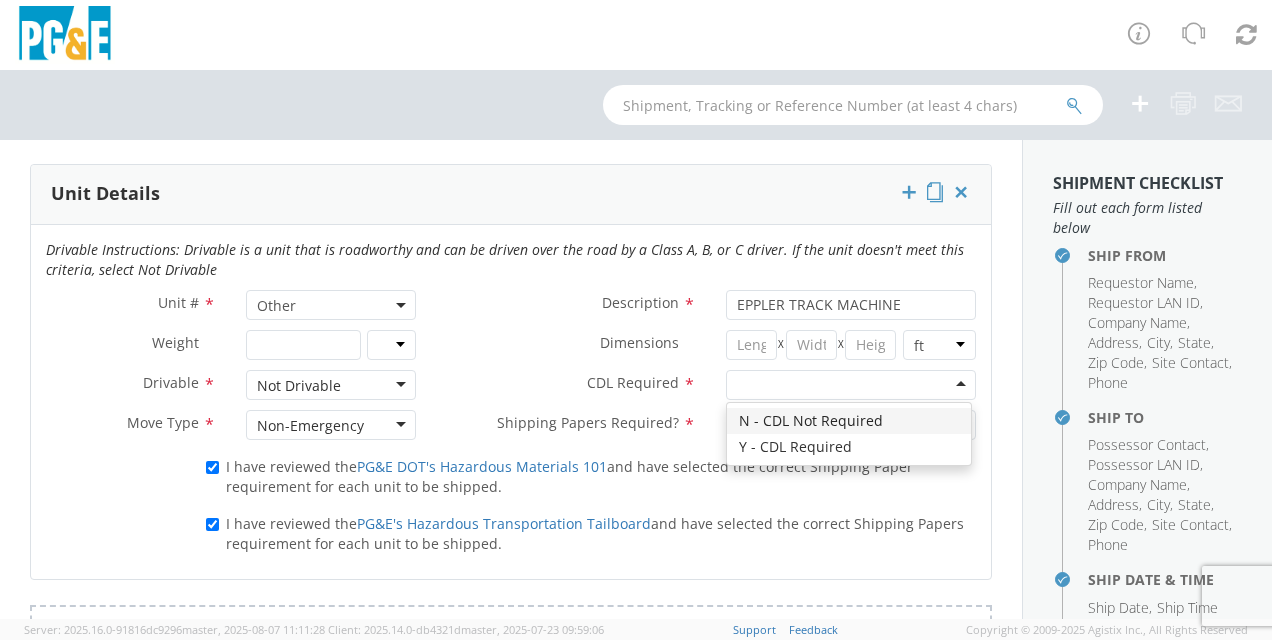 click 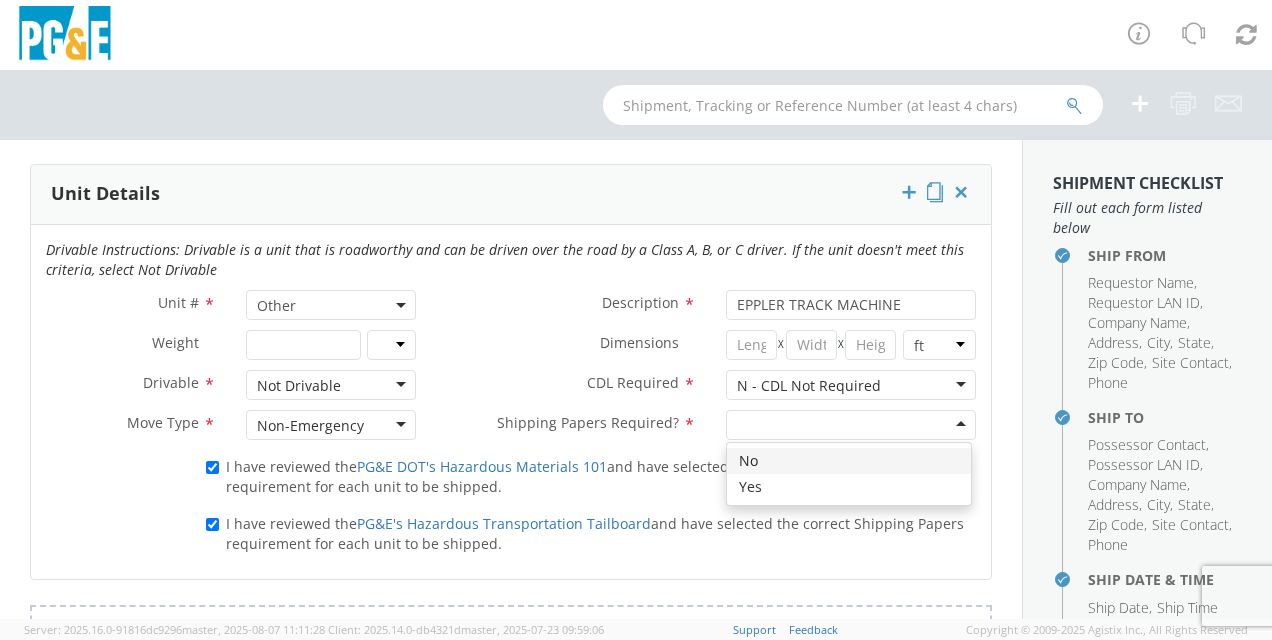 click 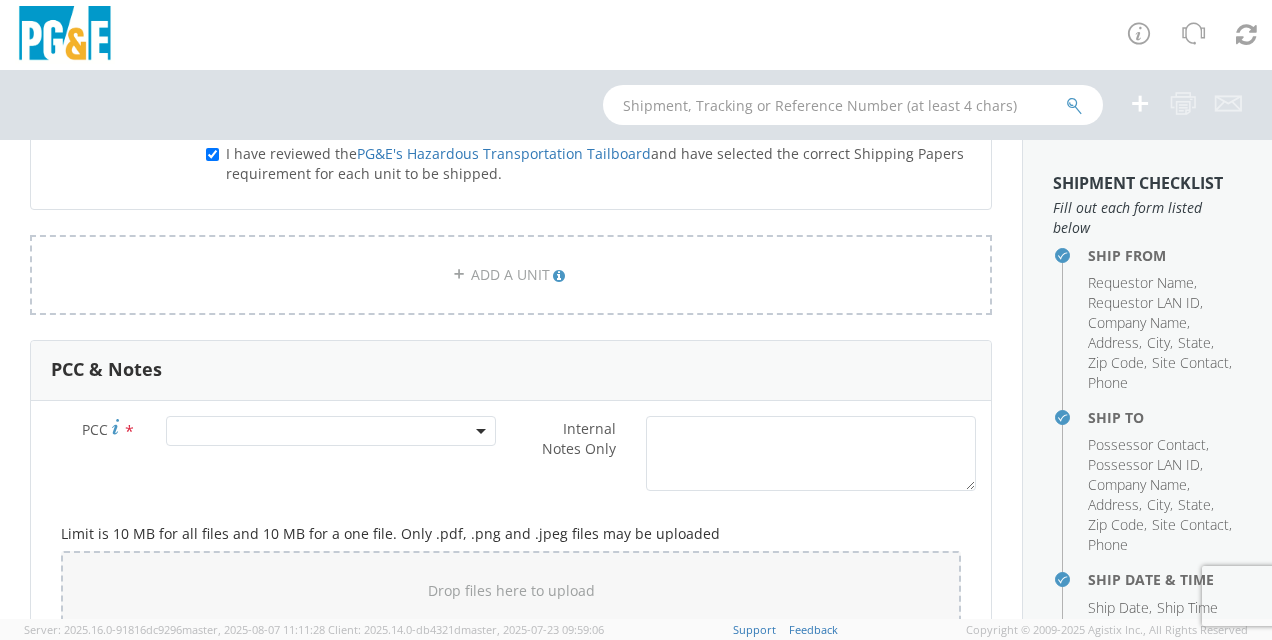 scroll, scrollTop: 1400, scrollLeft: 0, axis: vertical 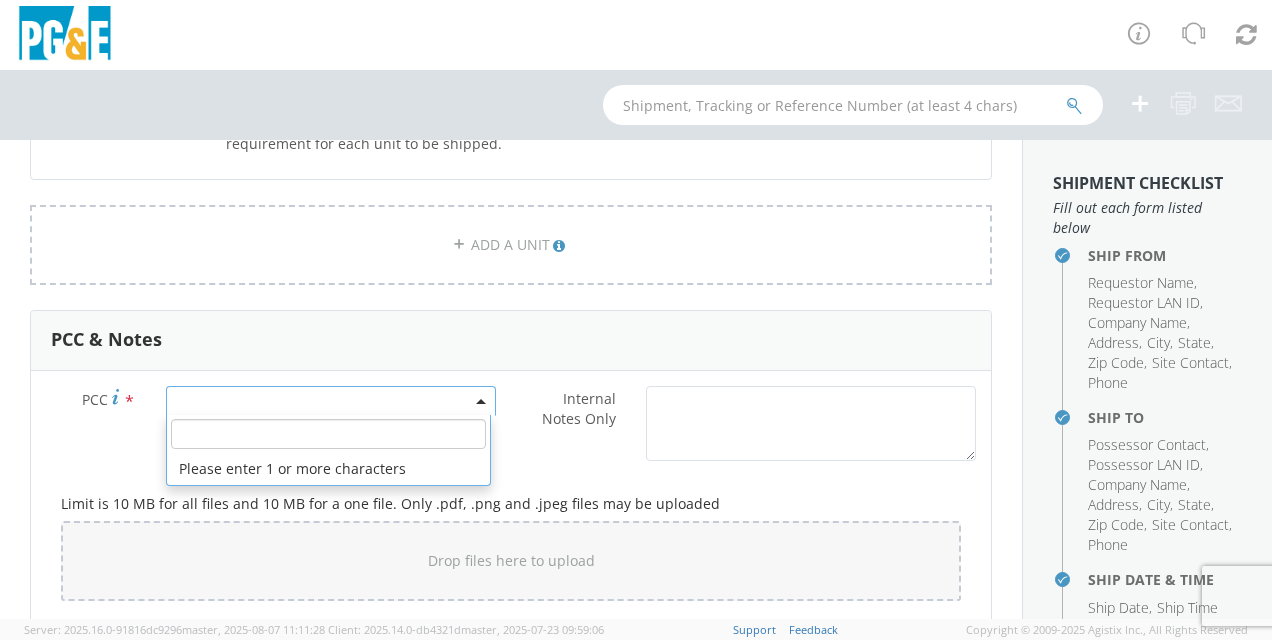 click 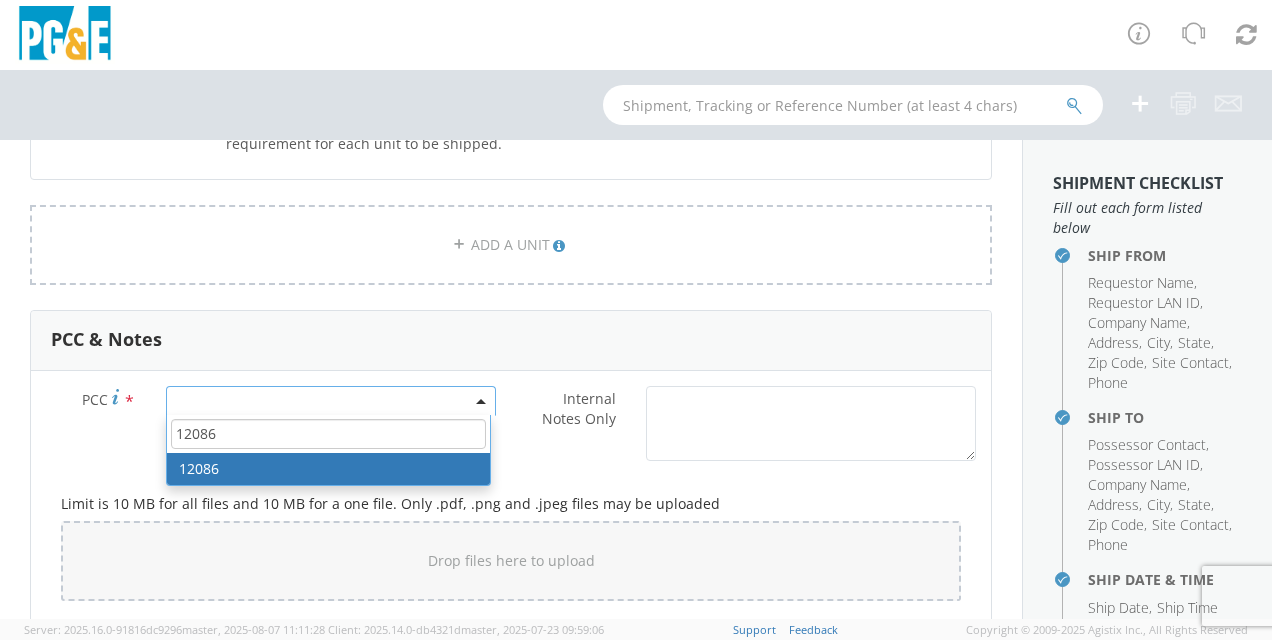 drag, startPoint x: 207, startPoint y: 461, endPoint x: 220, endPoint y: 454, distance: 14.764823 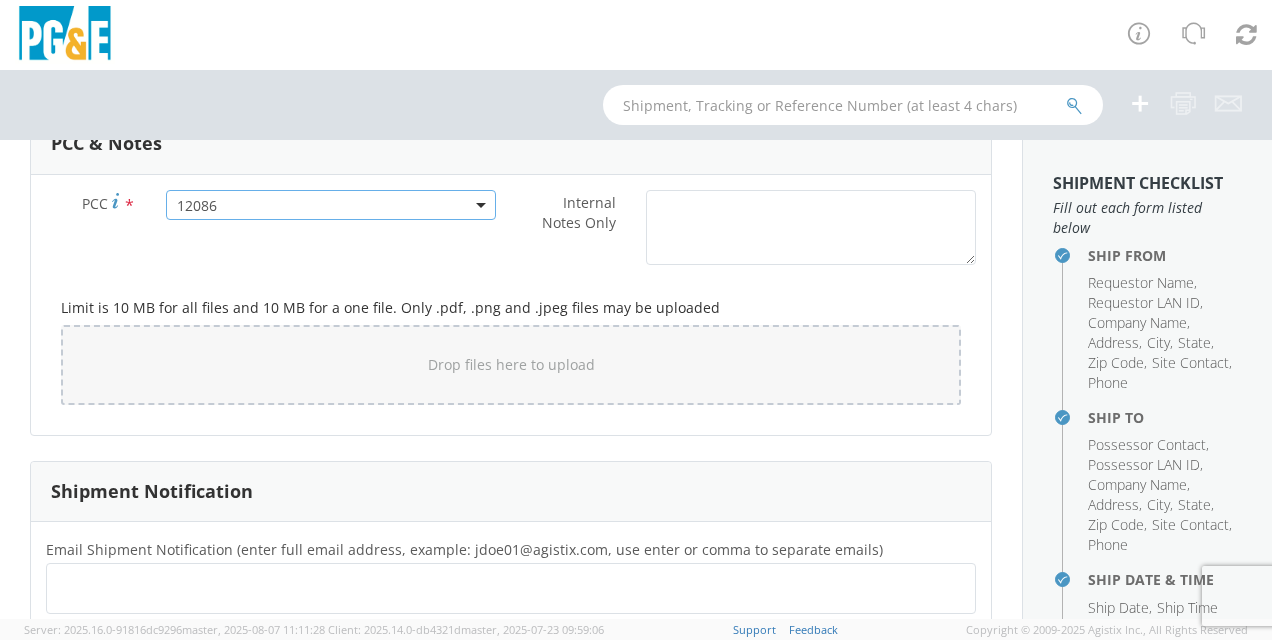 scroll, scrollTop: 1600, scrollLeft: 0, axis: vertical 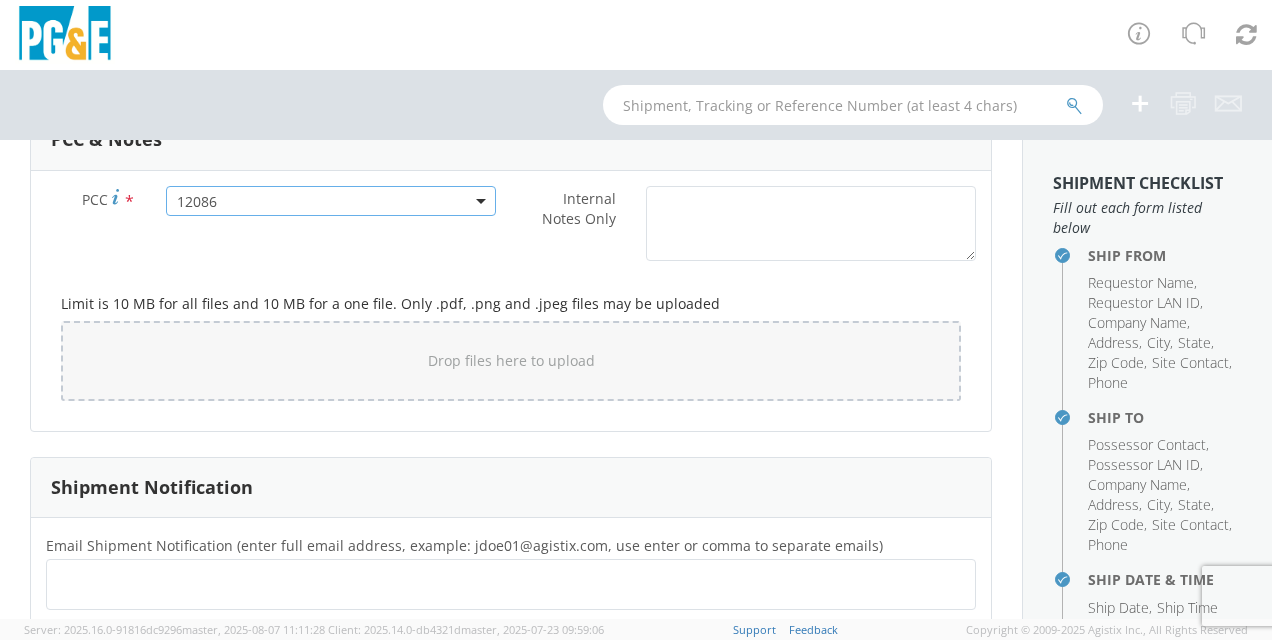 click 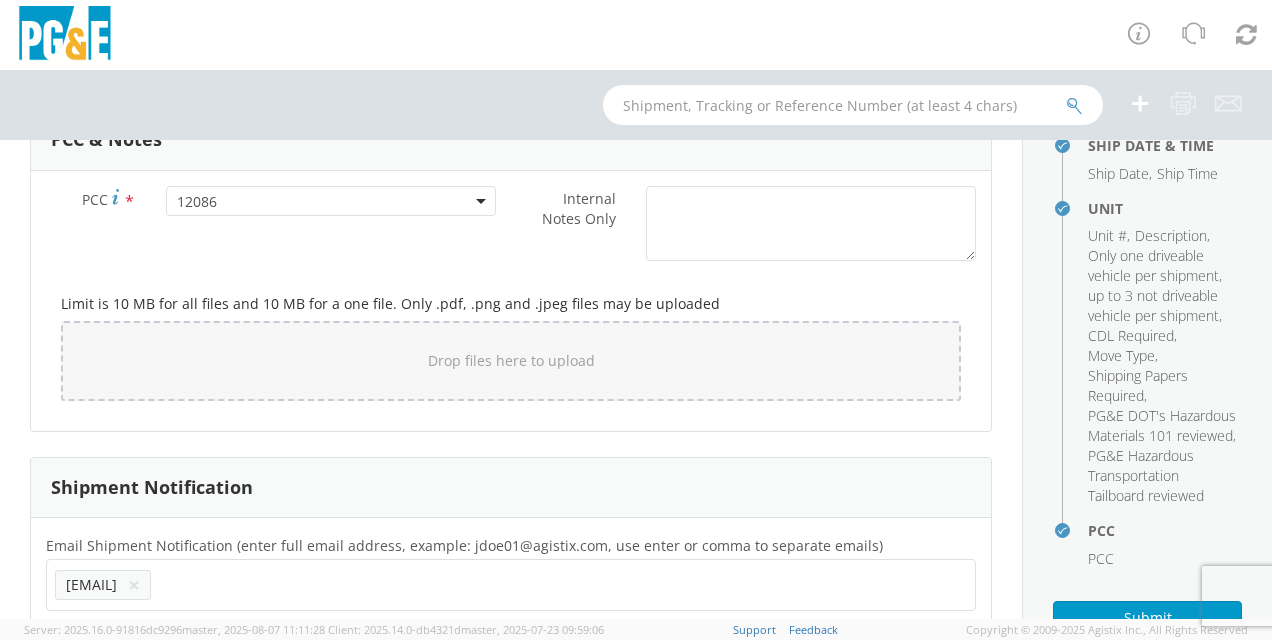 scroll, scrollTop: 600, scrollLeft: 0, axis: vertical 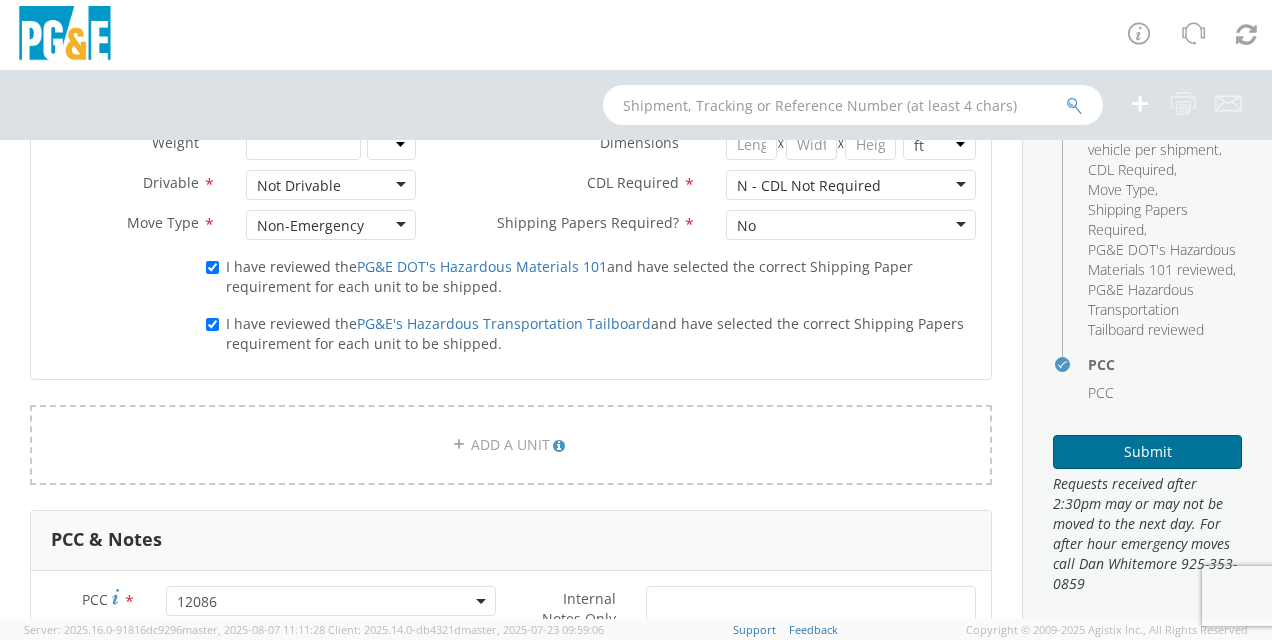 click on "Submit" at bounding box center (1147, 452) 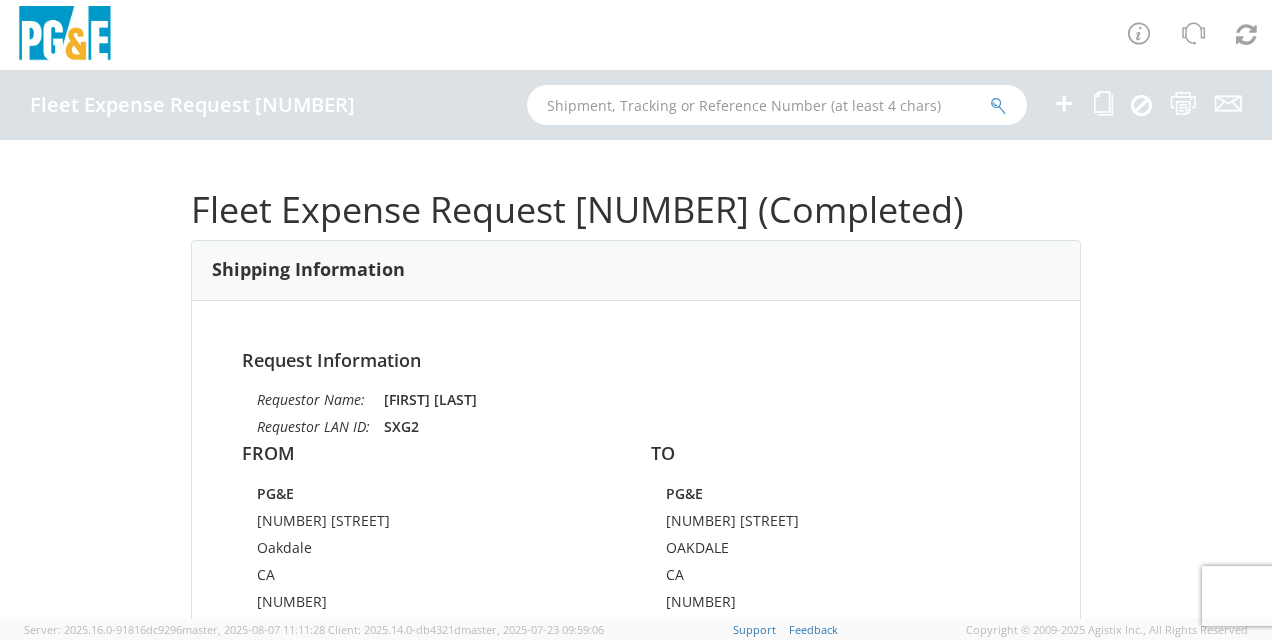 click at bounding box center [1064, 103] 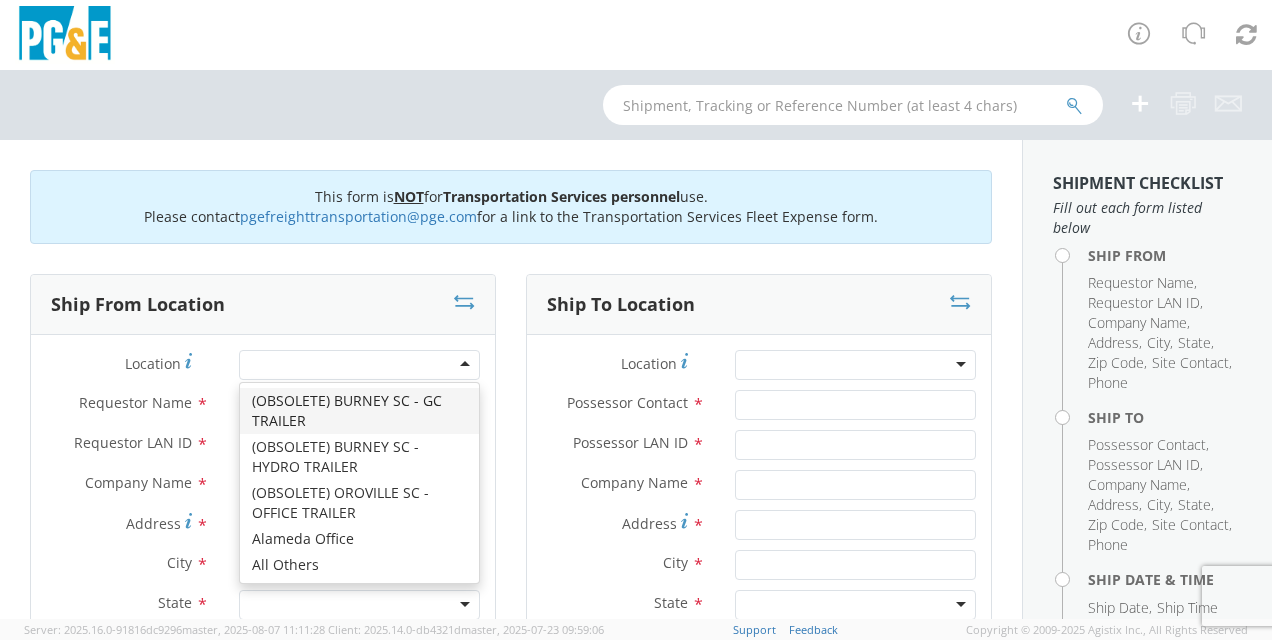 drag, startPoint x: 254, startPoint y: 366, endPoint x: 256, endPoint y: 378, distance: 12.165525 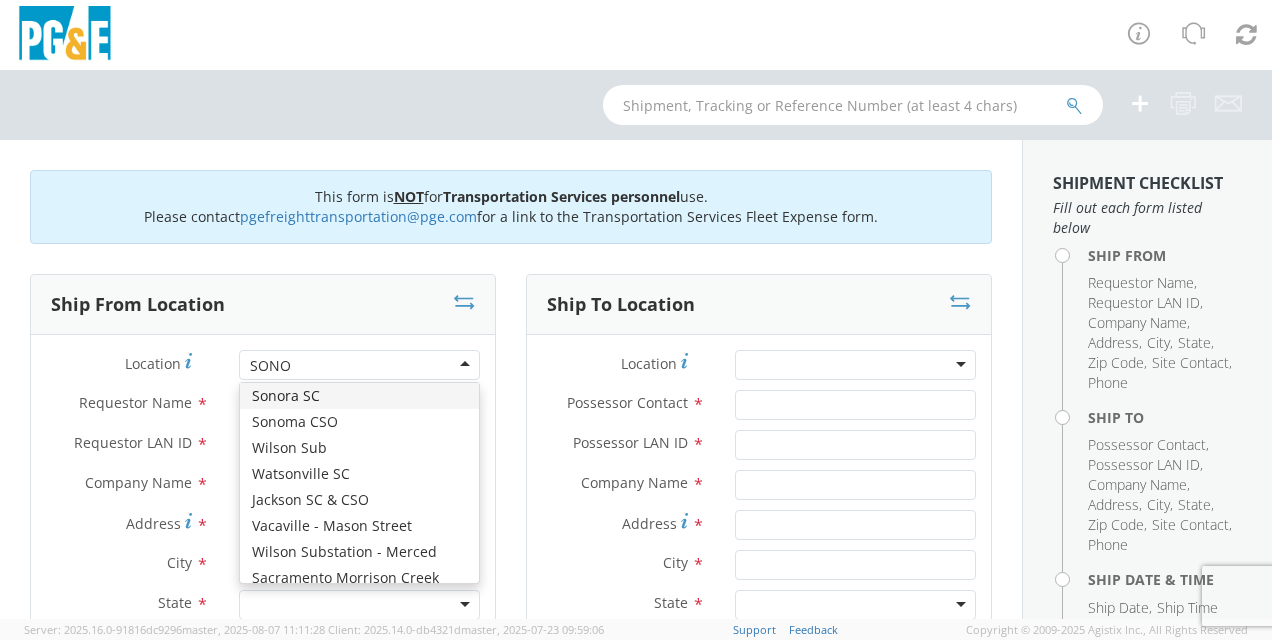 scroll, scrollTop: 0, scrollLeft: 0, axis: both 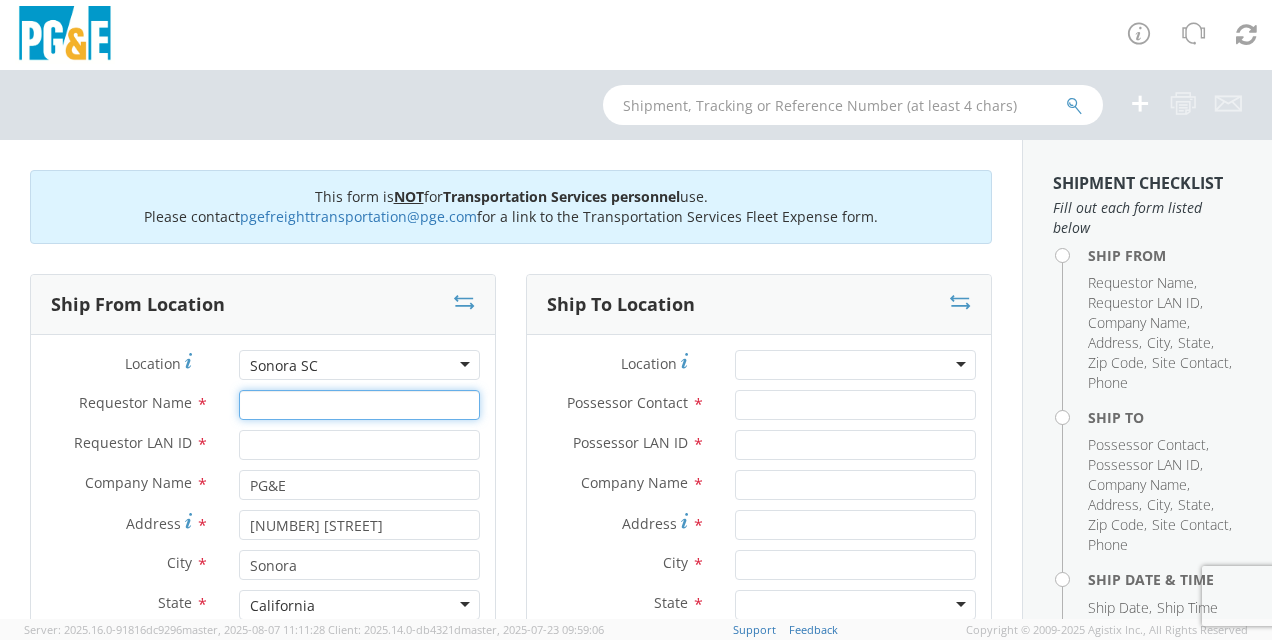 click on "Requestor Name        *" at bounding box center (359, 405) 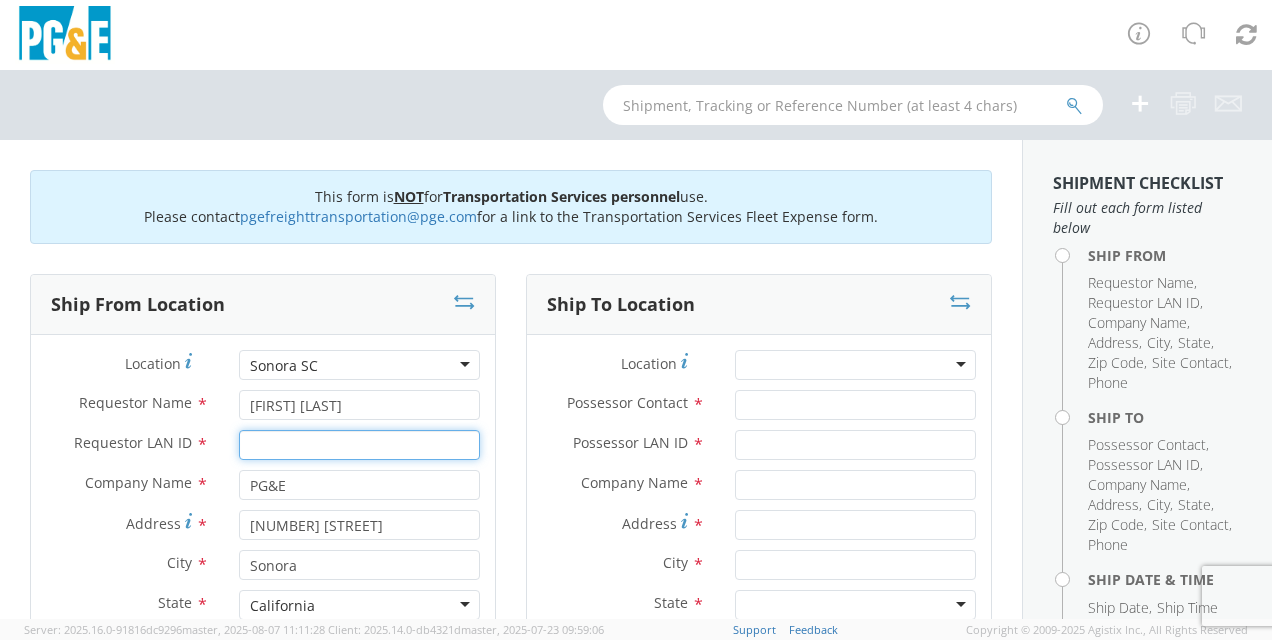 click on "Requestor LAN ID        *" at bounding box center (359, 445) 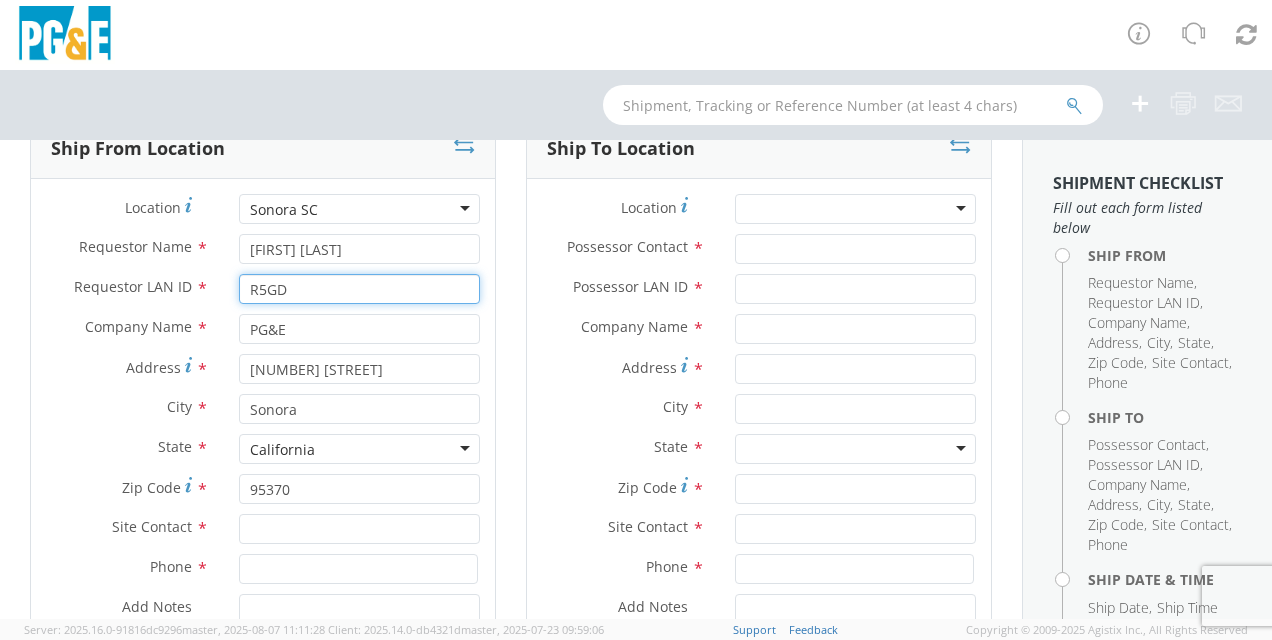scroll, scrollTop: 200, scrollLeft: 0, axis: vertical 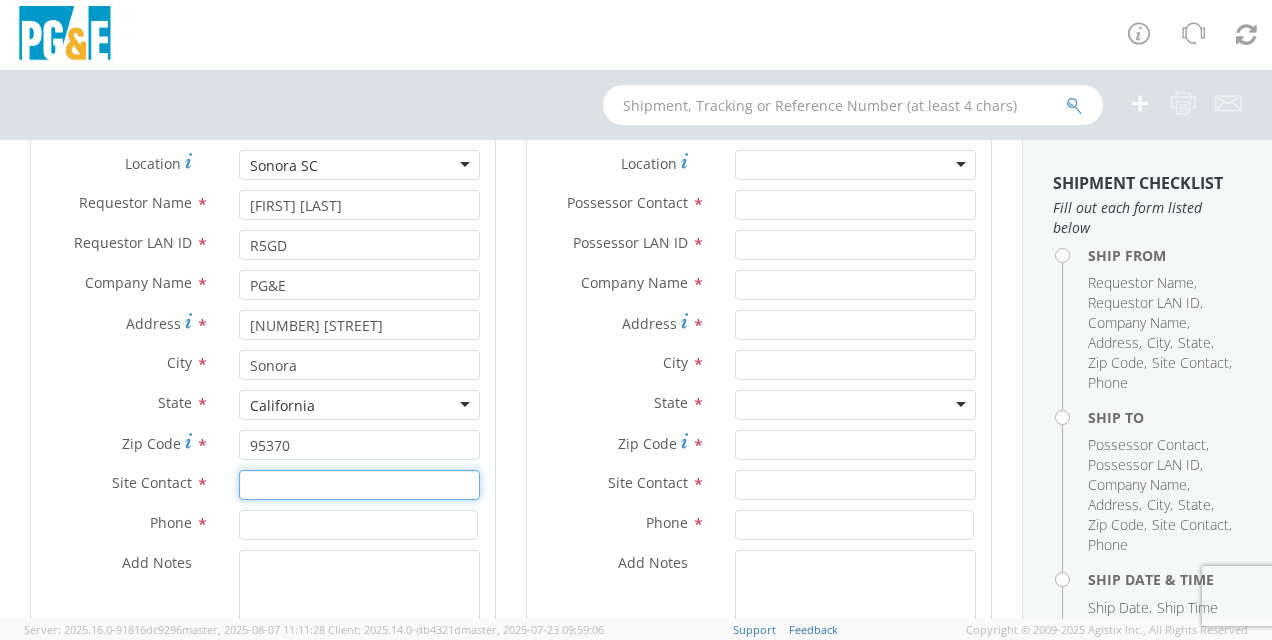 click at bounding box center (359, 485) 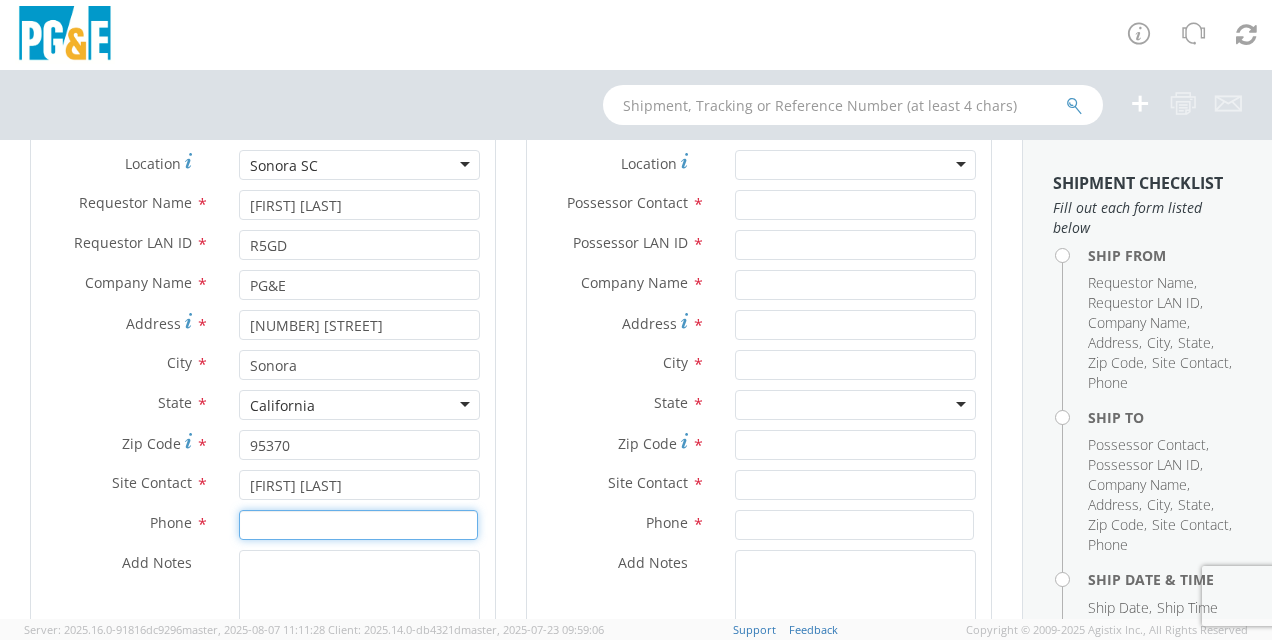click at bounding box center [358, 525] 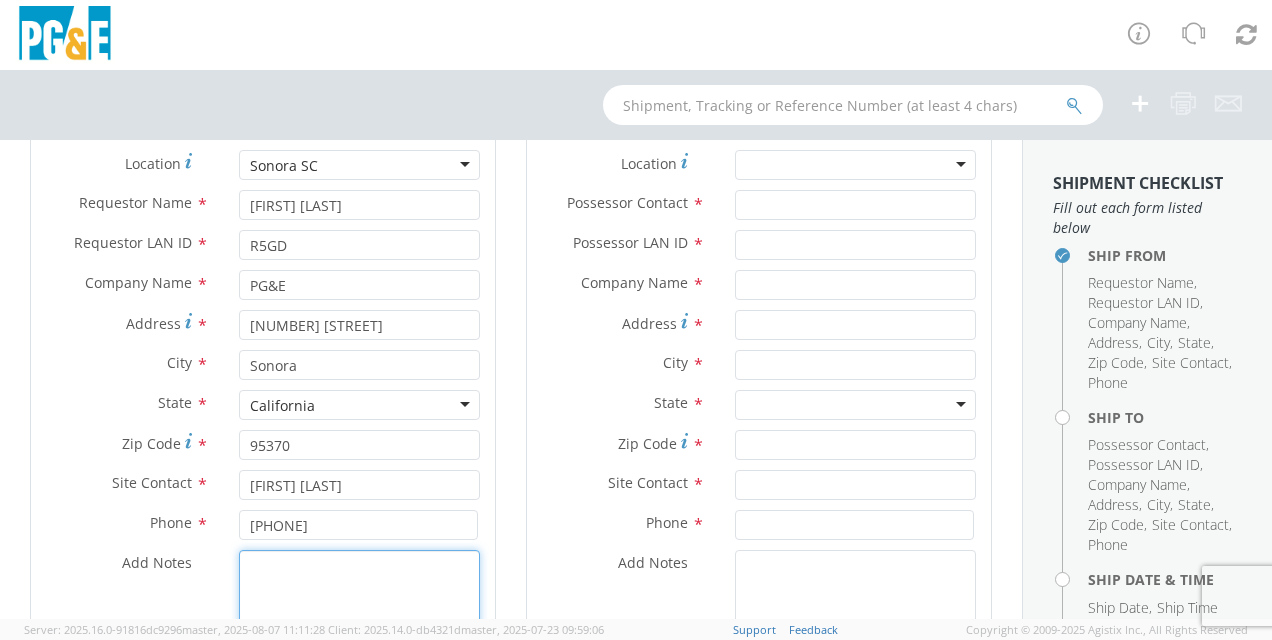 click on "Add Notes        *" at bounding box center [359, 618] 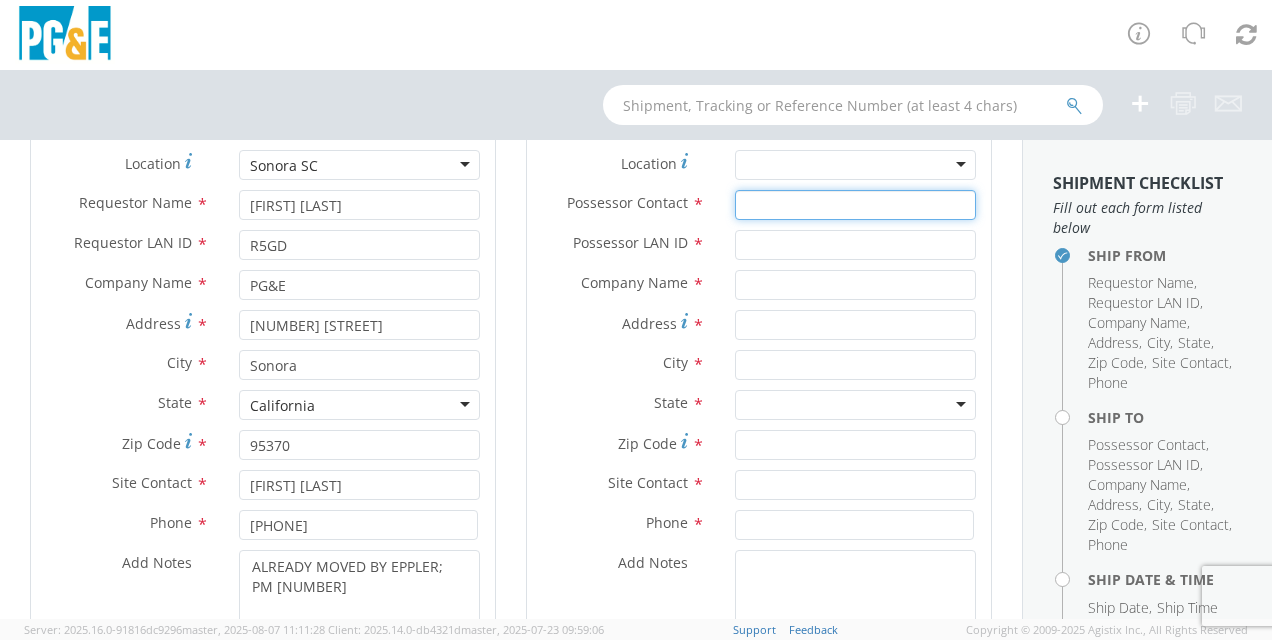 drag, startPoint x: 808, startPoint y: 204, endPoint x: 798, endPoint y: 212, distance: 12.806249 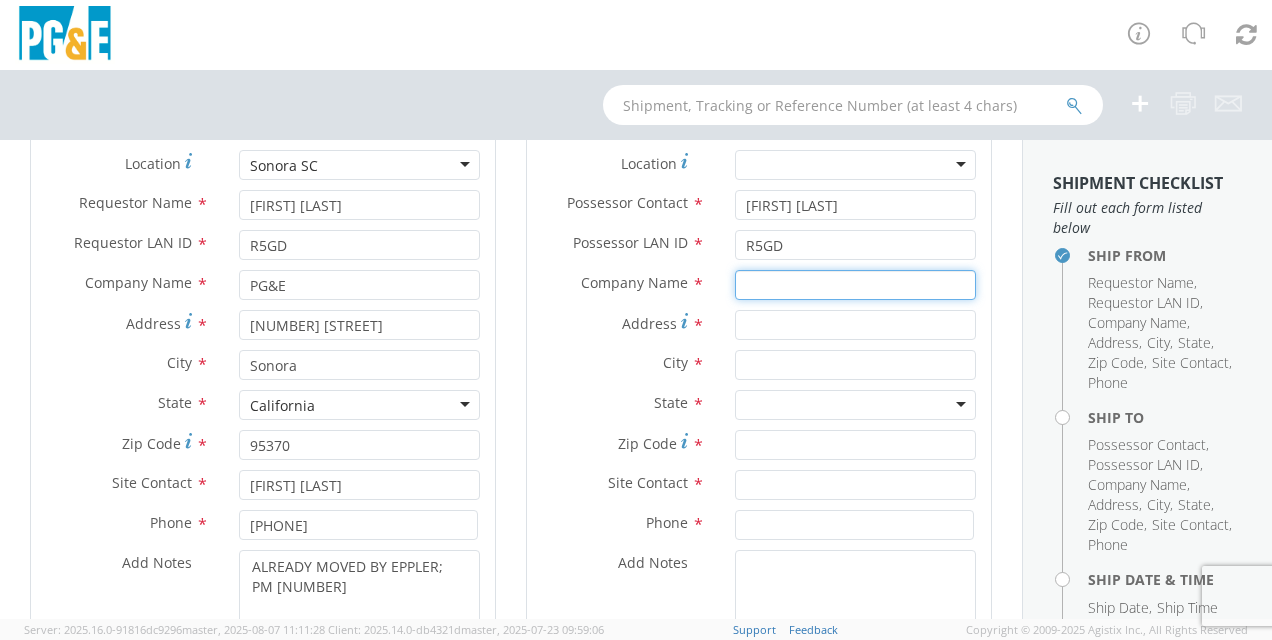 click at bounding box center [855, 285] 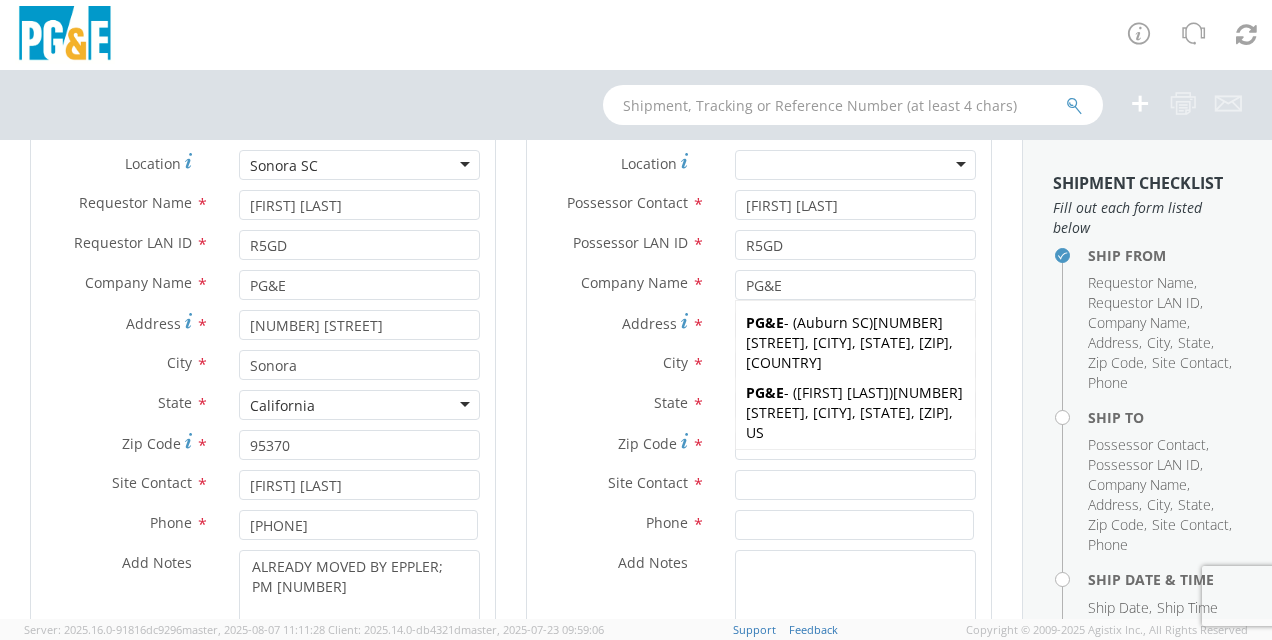 click on "Address        *" at bounding box center [623, 323] 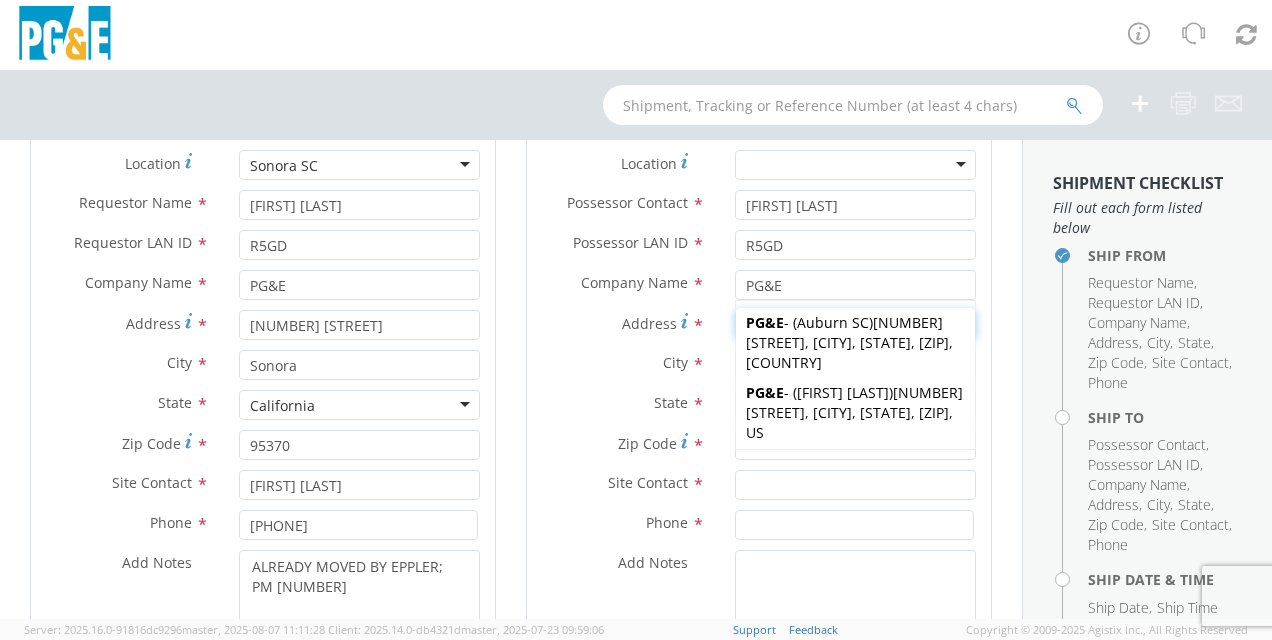 click on "Address        *" at bounding box center (855, 325) 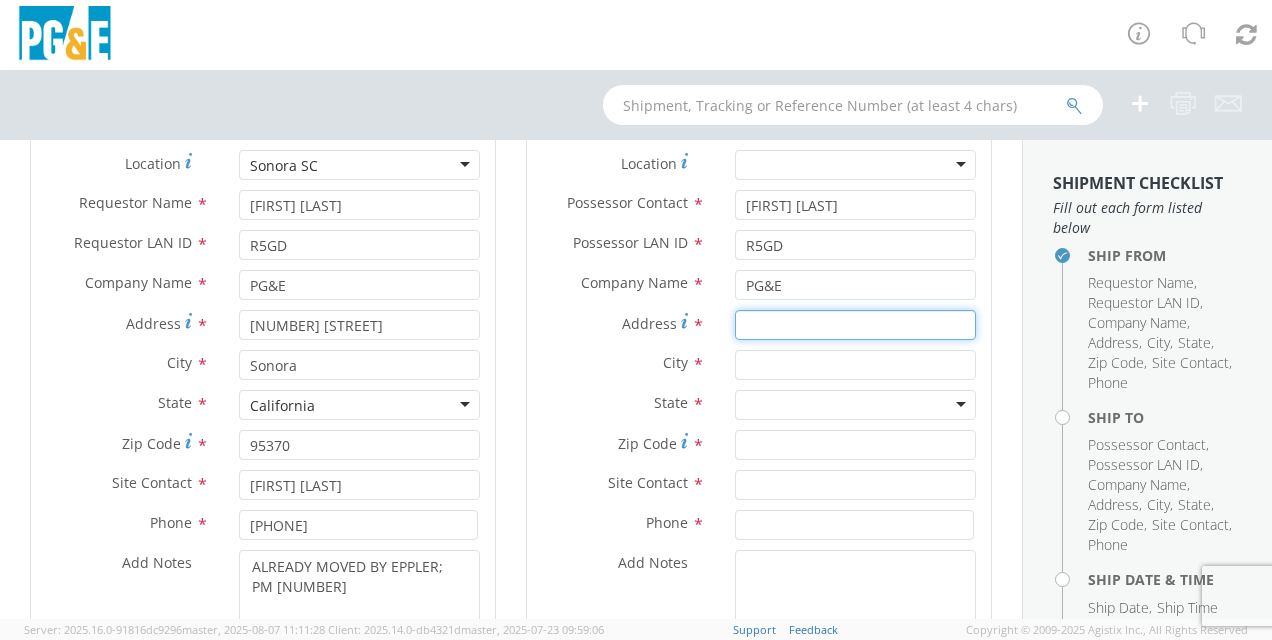 click on "Address        *" at bounding box center [855, 325] 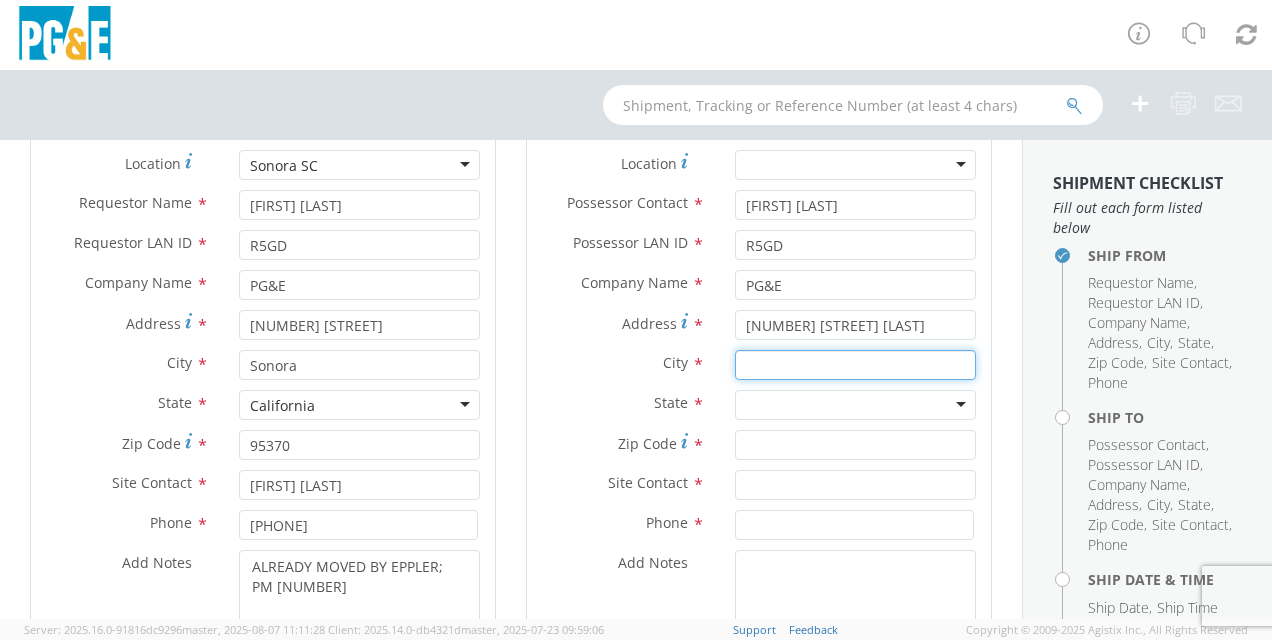 click at bounding box center [855, 365] 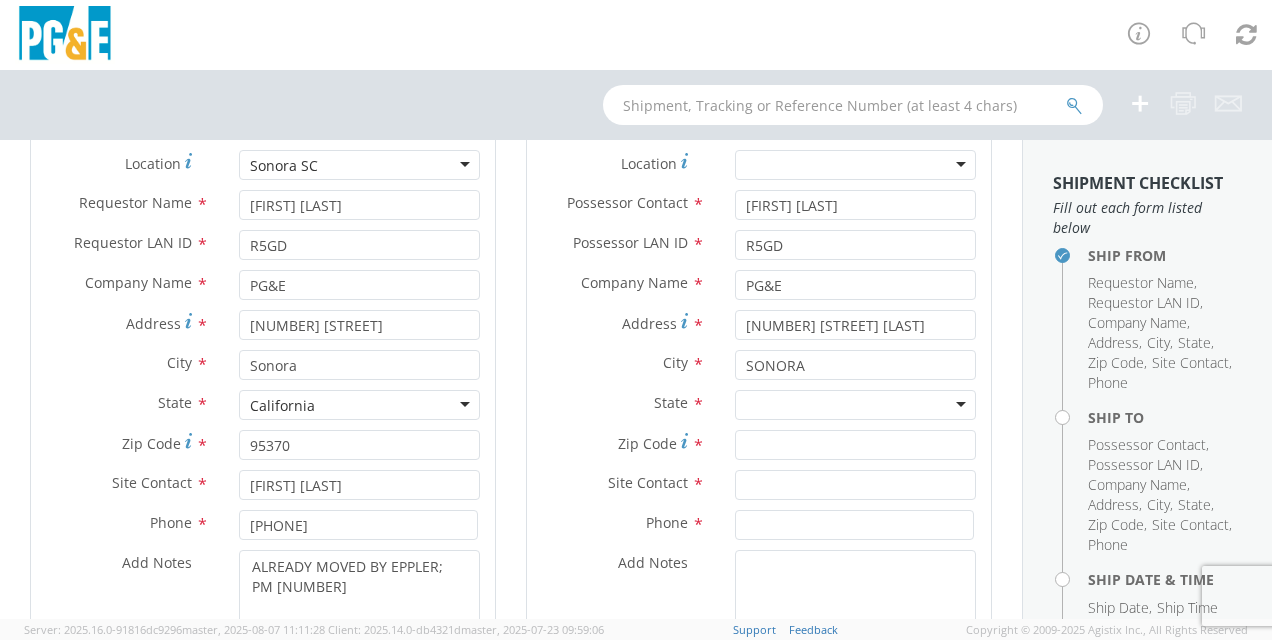 click at bounding box center (855, 405) 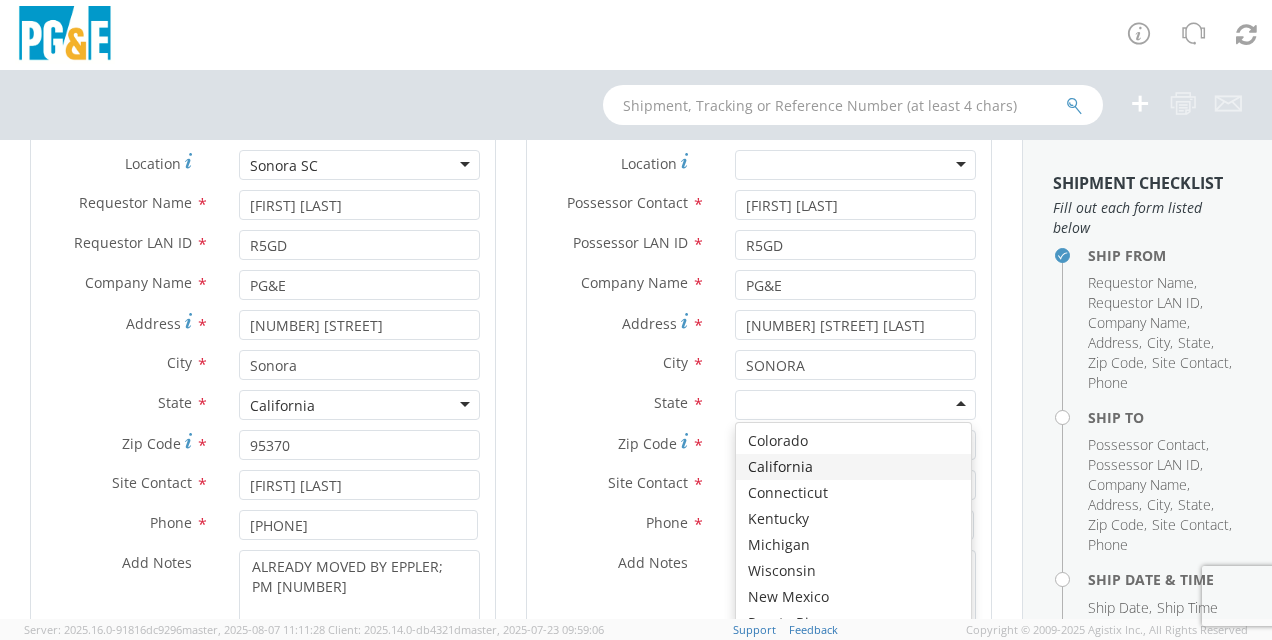 scroll, scrollTop: 0, scrollLeft: 0, axis: both 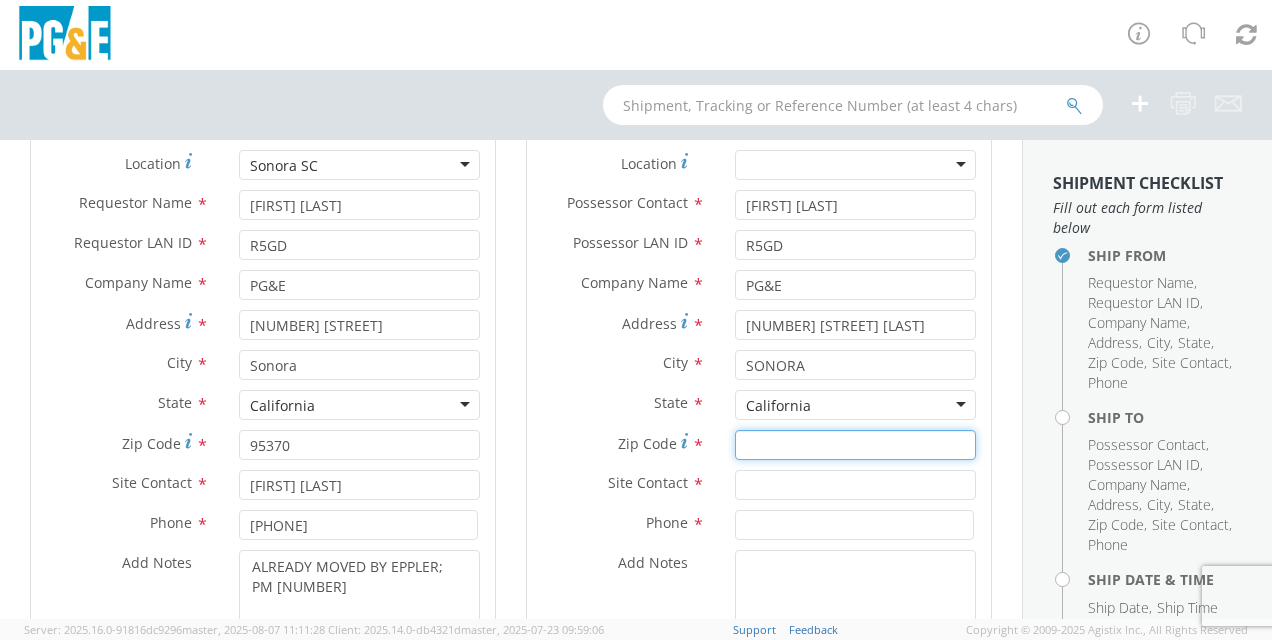 click on "Zip Code        *" at bounding box center [855, 445] 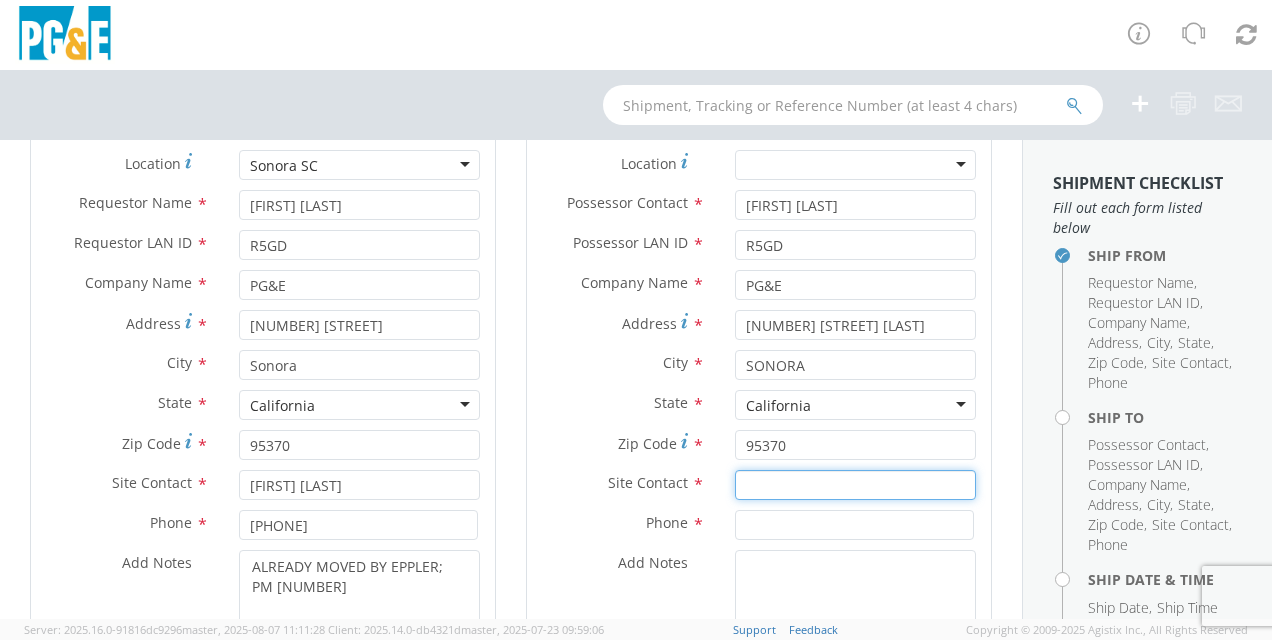 click at bounding box center [855, 485] 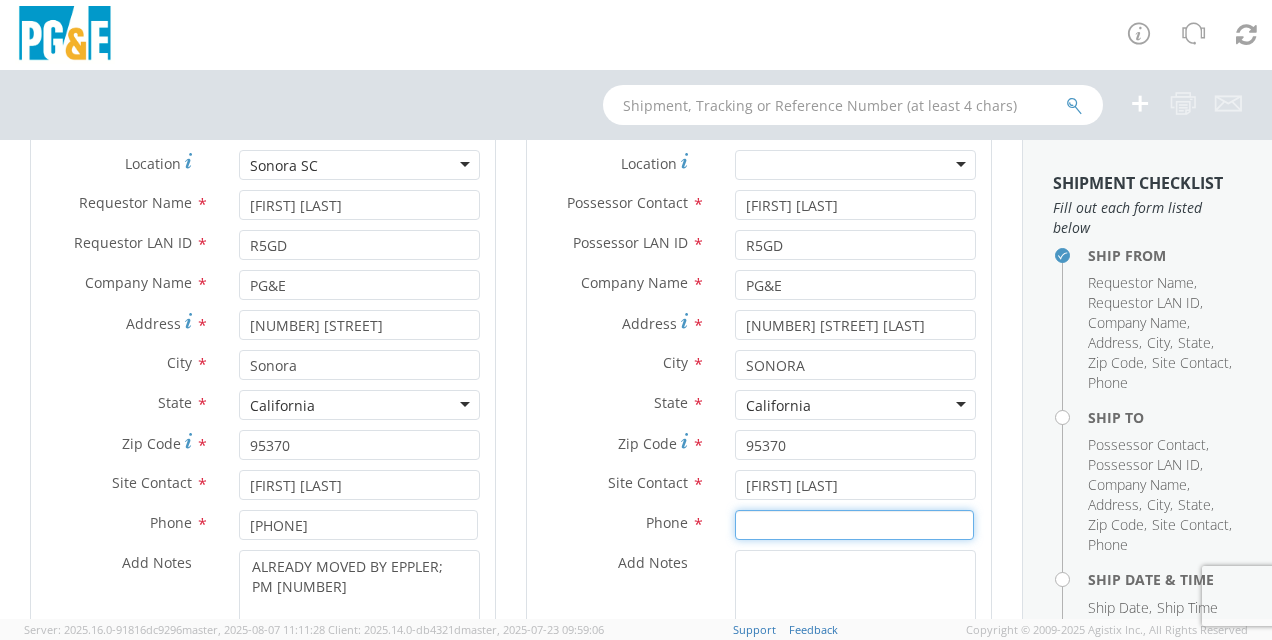 click at bounding box center [854, 525] 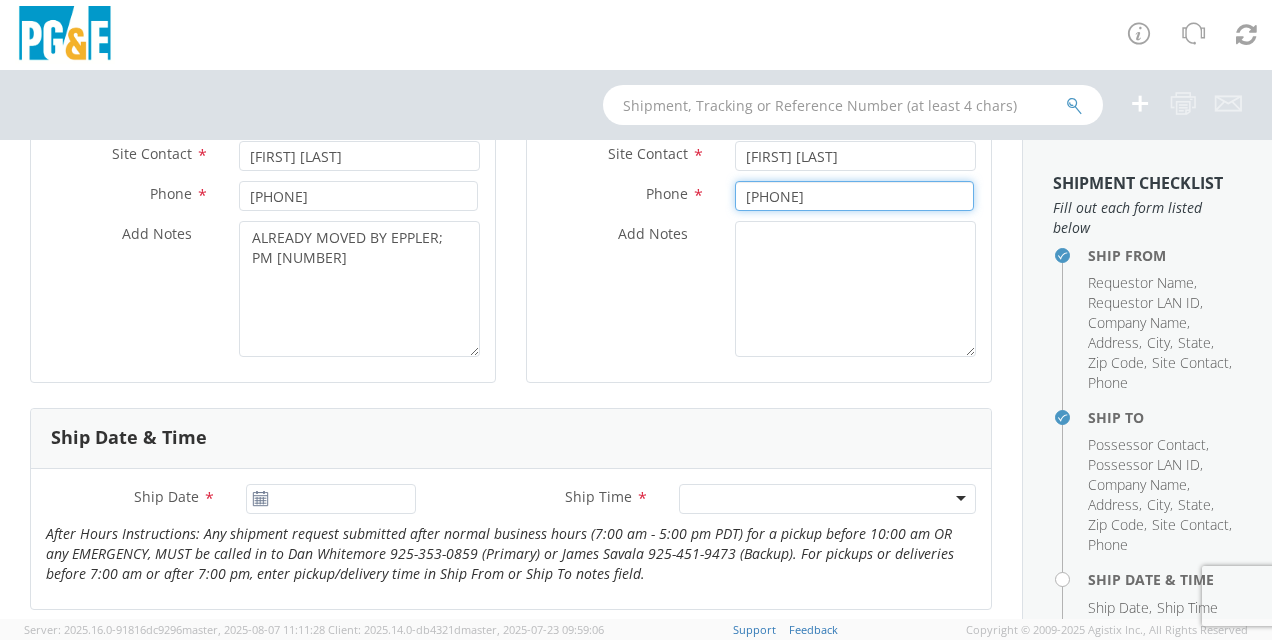 scroll, scrollTop: 600, scrollLeft: 0, axis: vertical 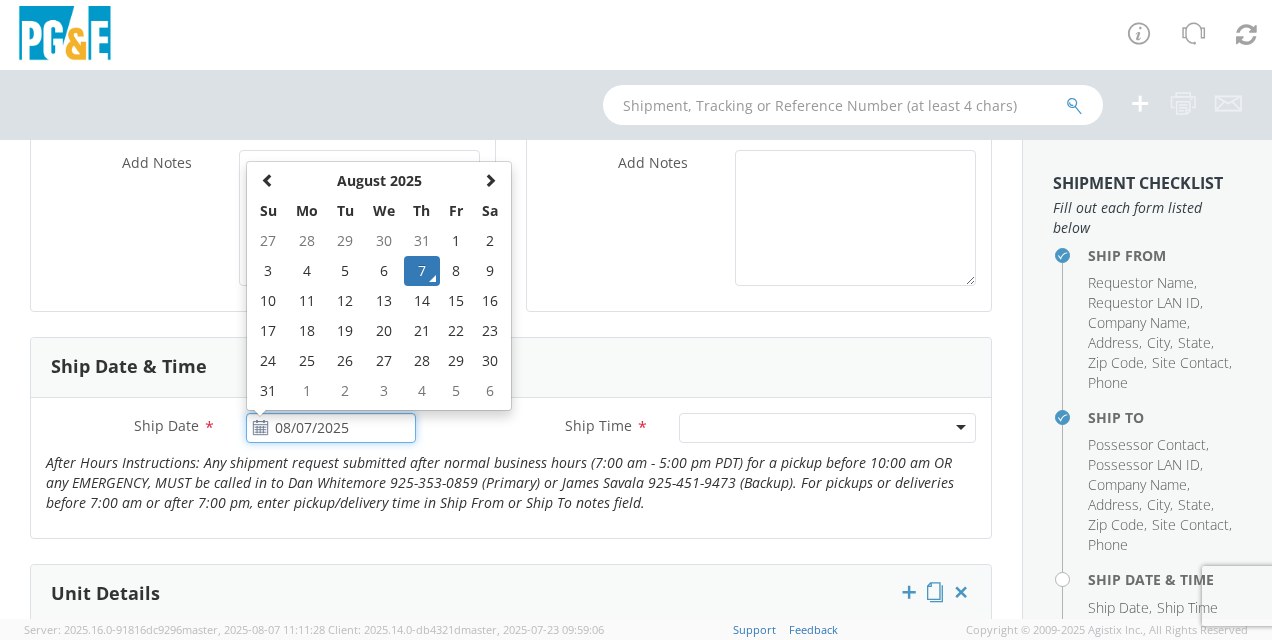 click on "08/07/2025" at bounding box center (331, 428) 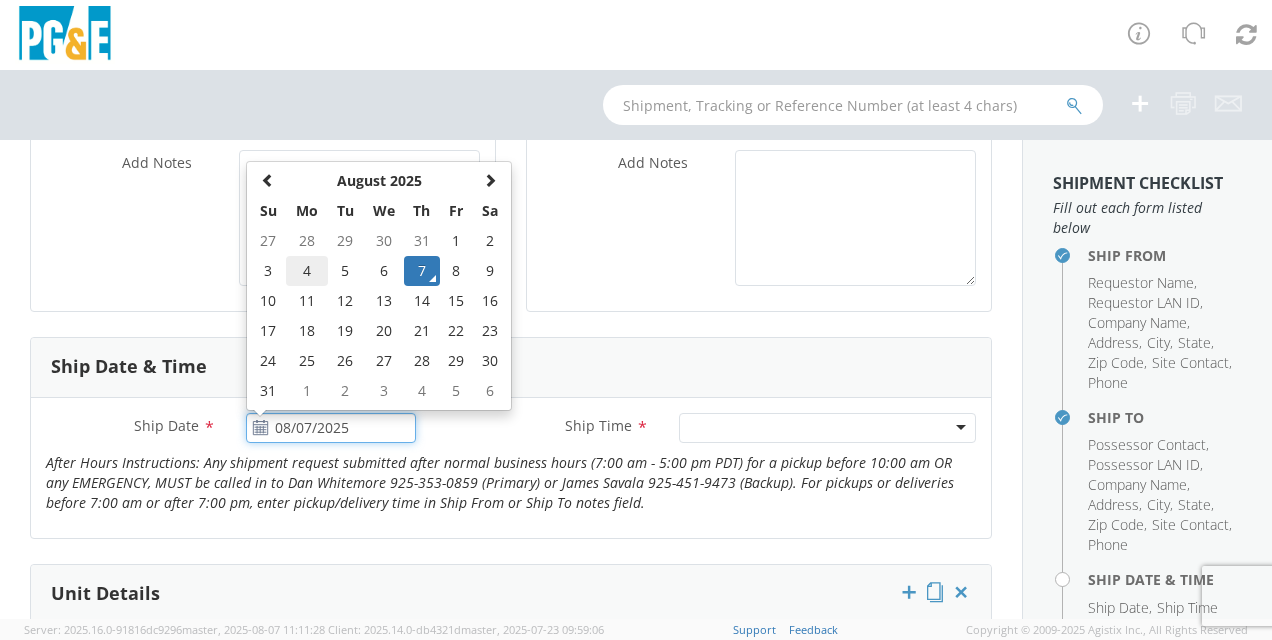 click on "4" 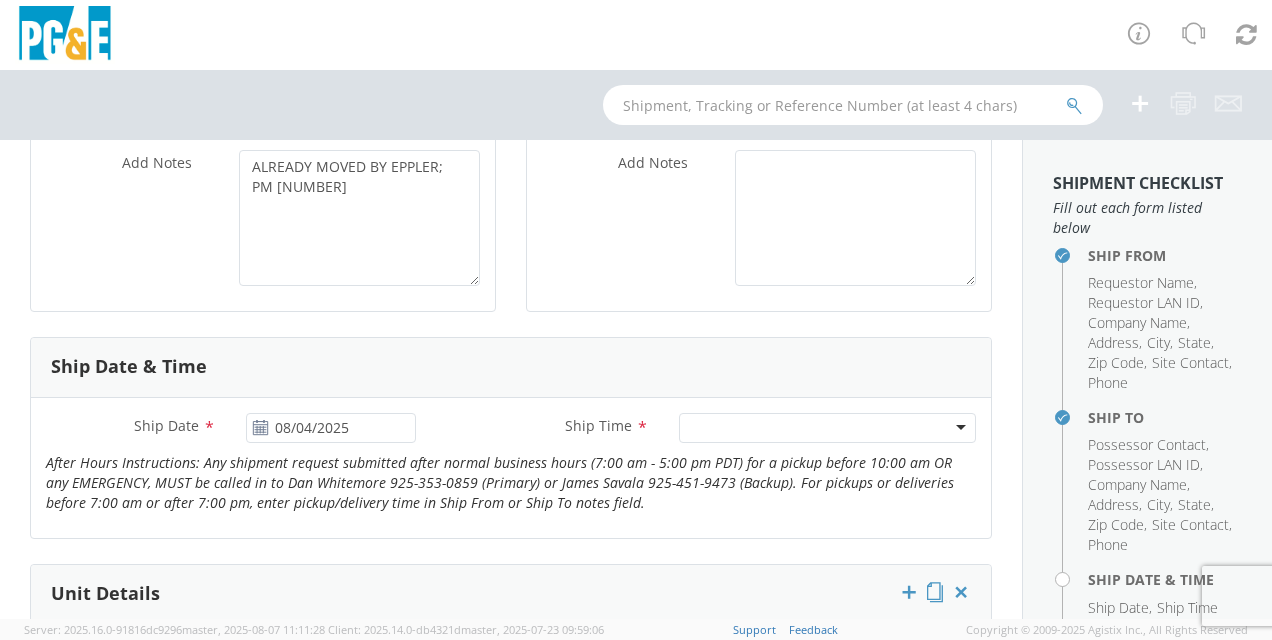 click on "Any Time 7:00 am - 10:00 am 10:00 am - 1:00 pm 1:00 pm - 4:00 pm 4:00 pm - 7:00 pm" 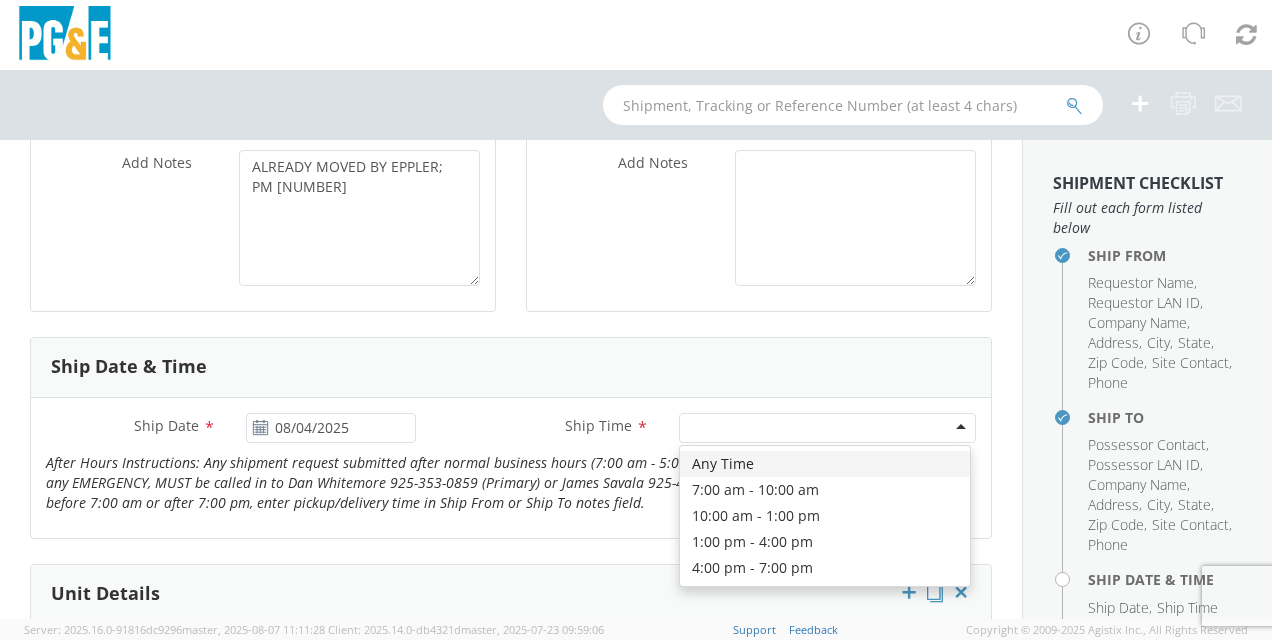 click 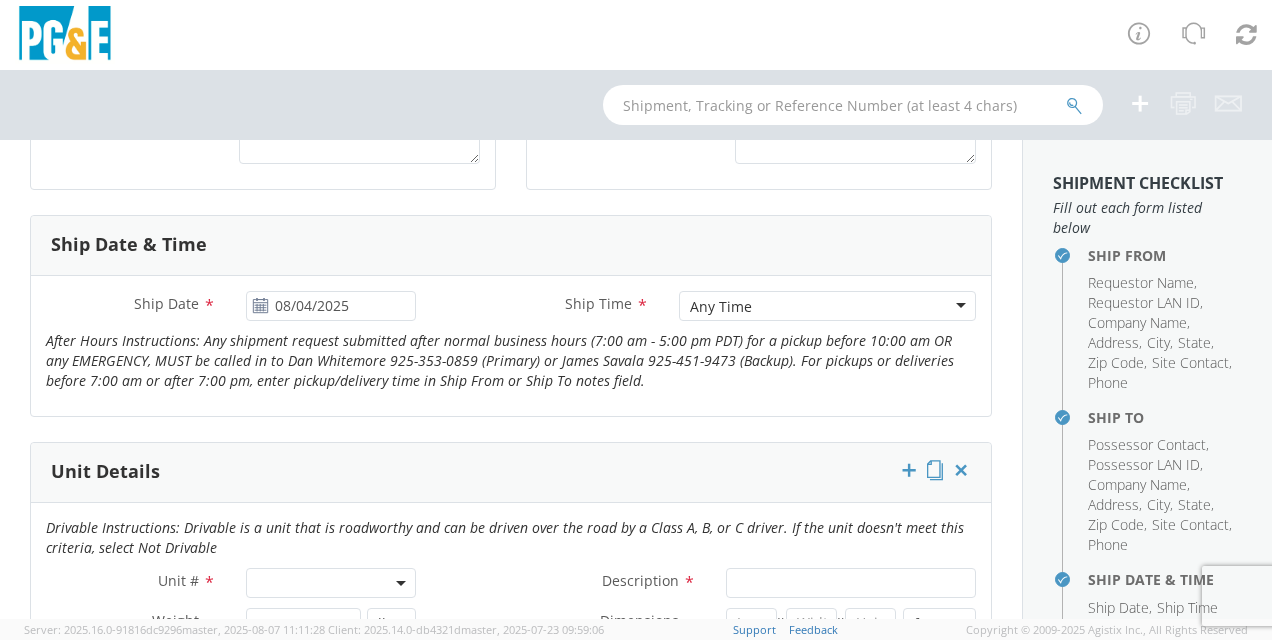 scroll, scrollTop: 900, scrollLeft: 0, axis: vertical 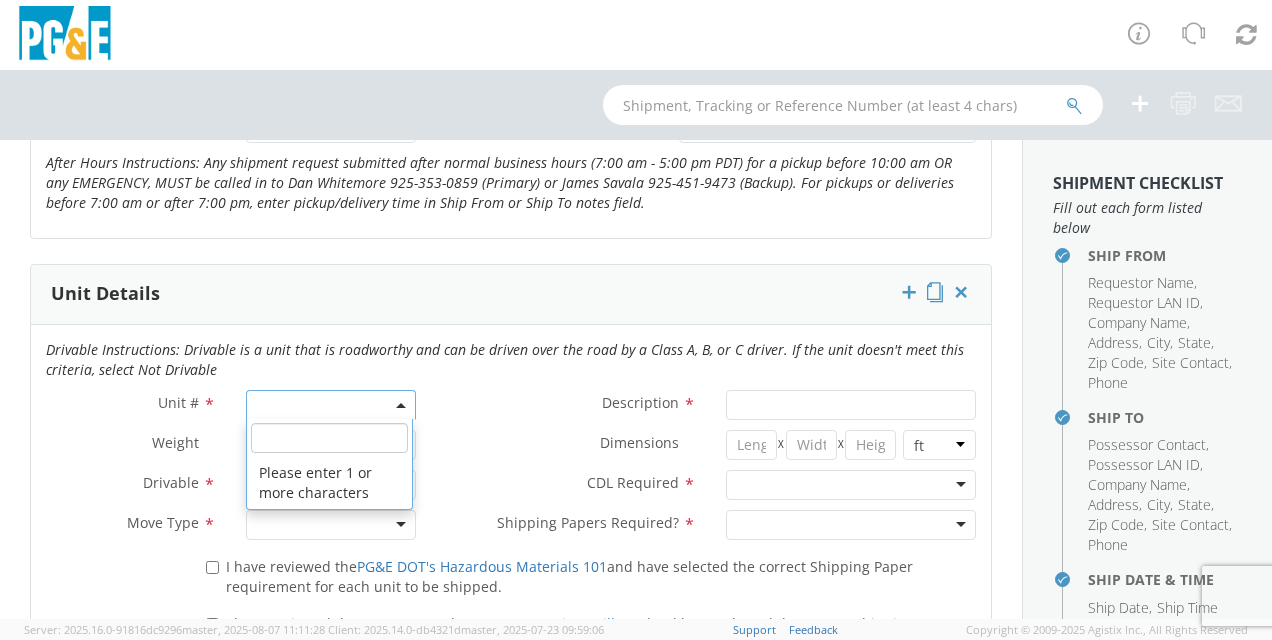 click 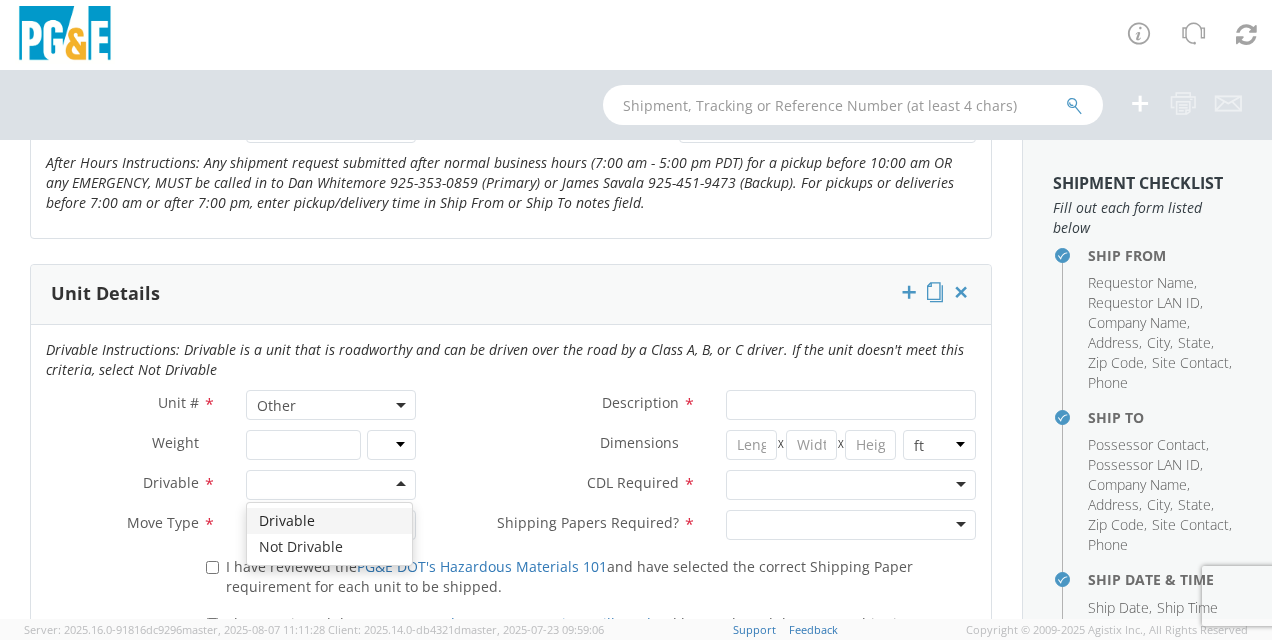 click 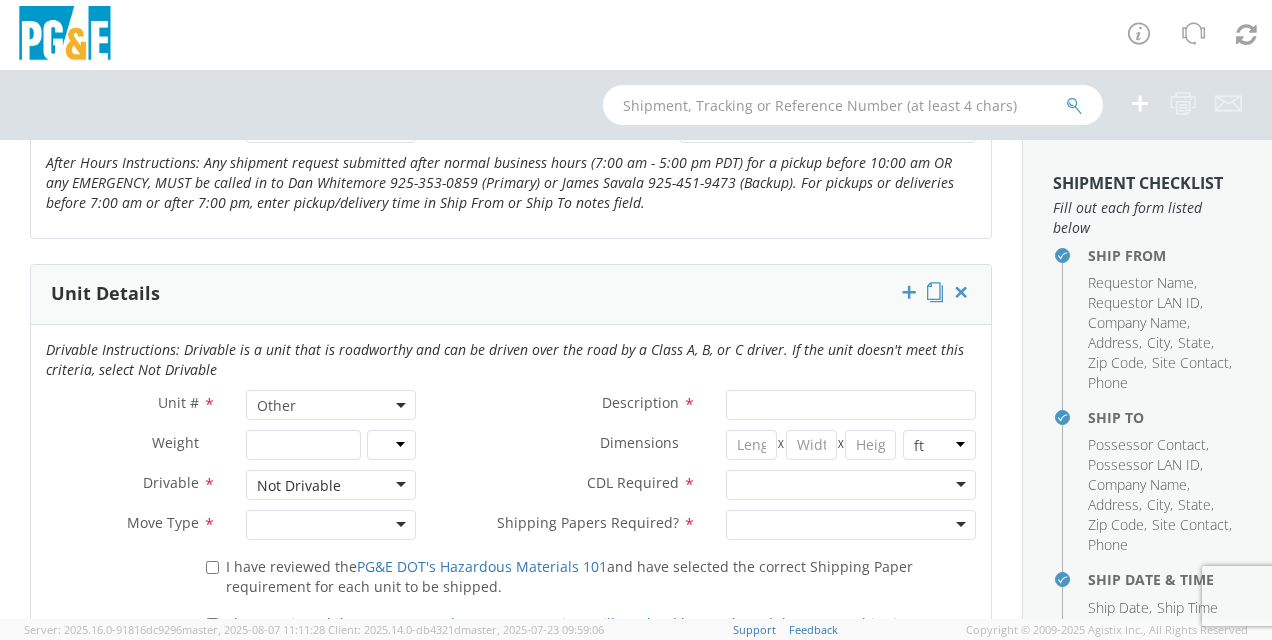 click 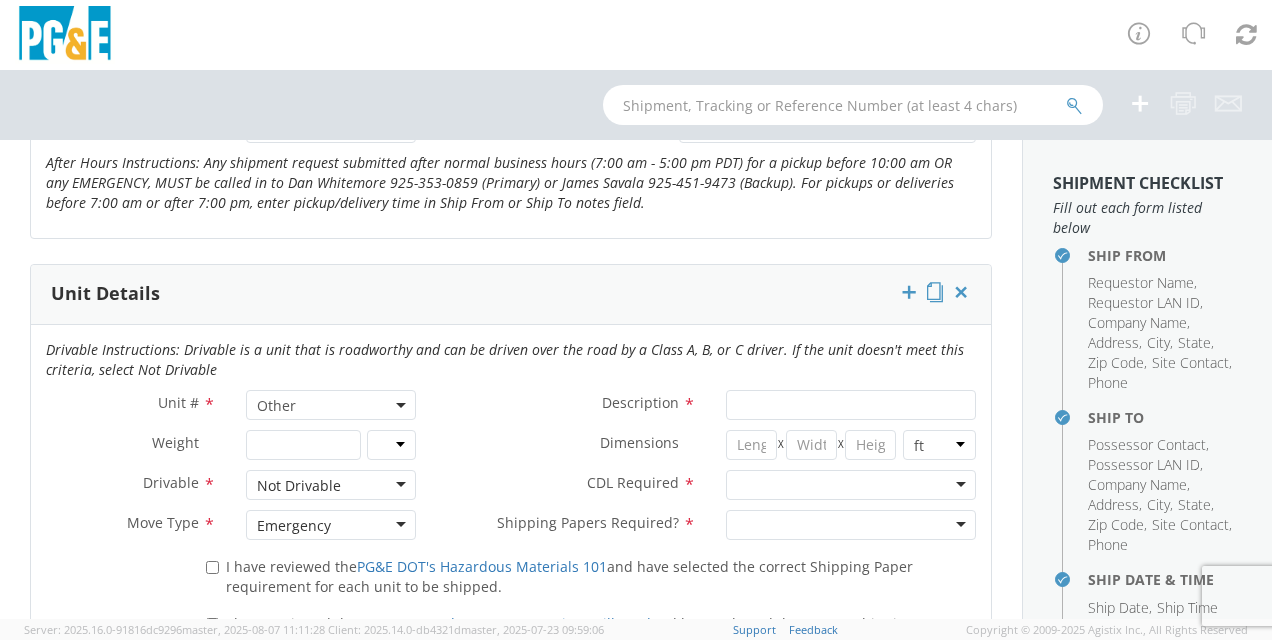 drag, startPoint x: 282, startPoint y: 603, endPoint x: 608, endPoint y: 428, distance: 370.00134 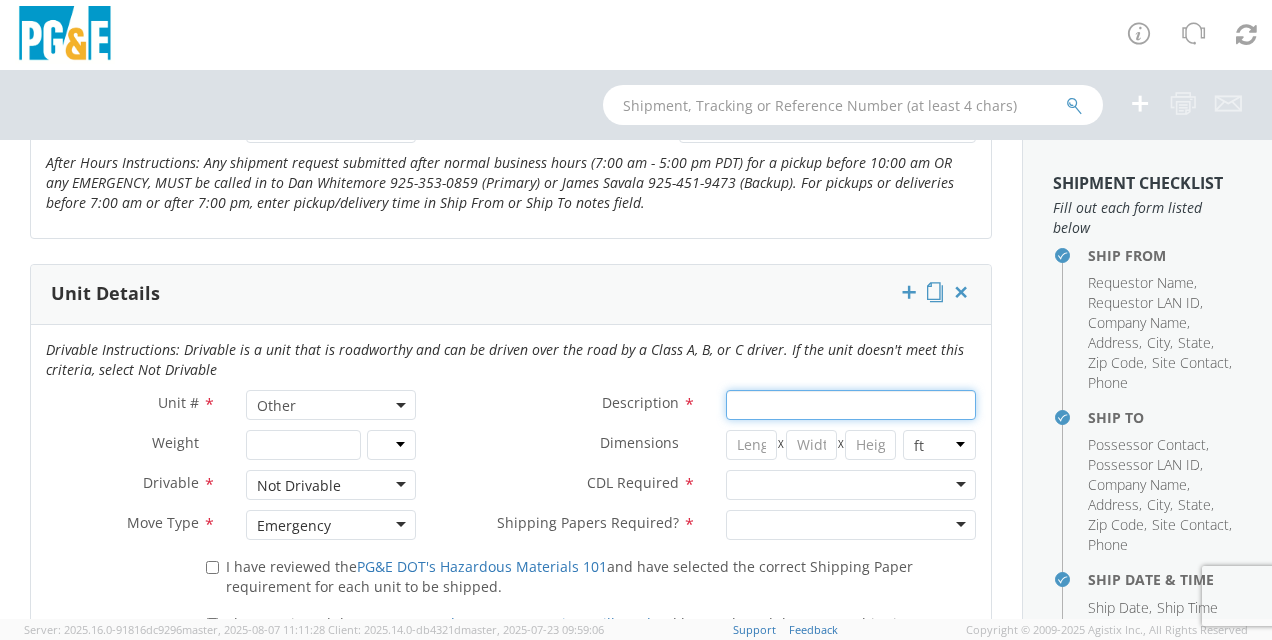 click on "Description        *" at bounding box center [851, 405] 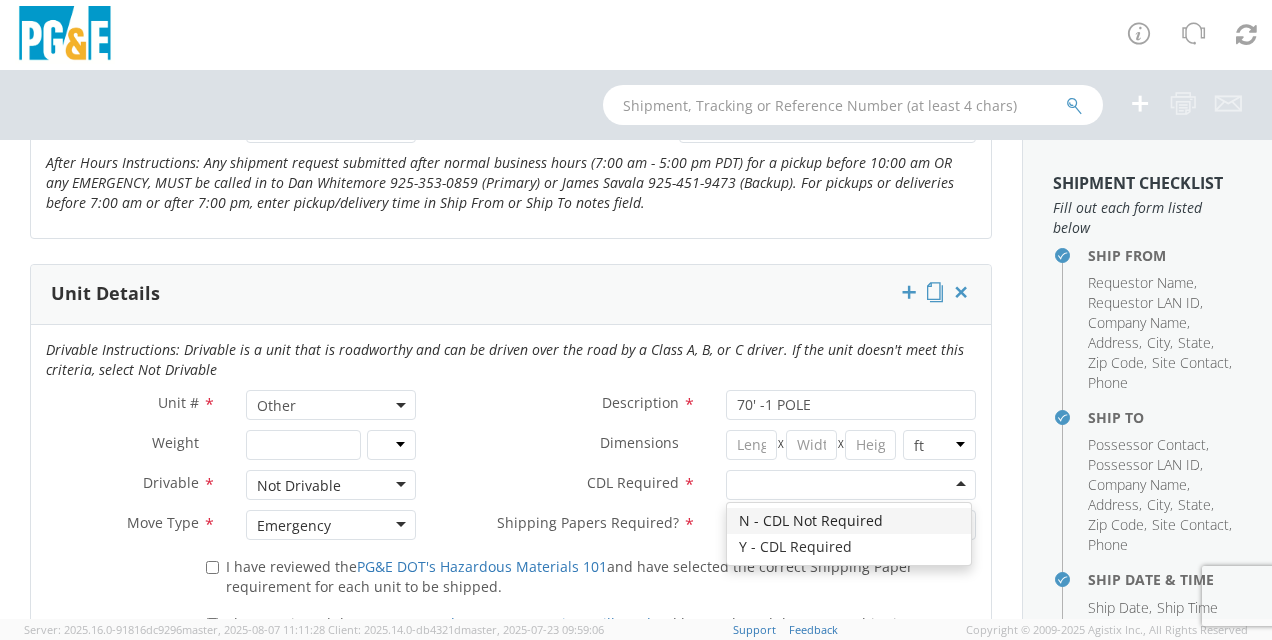 click 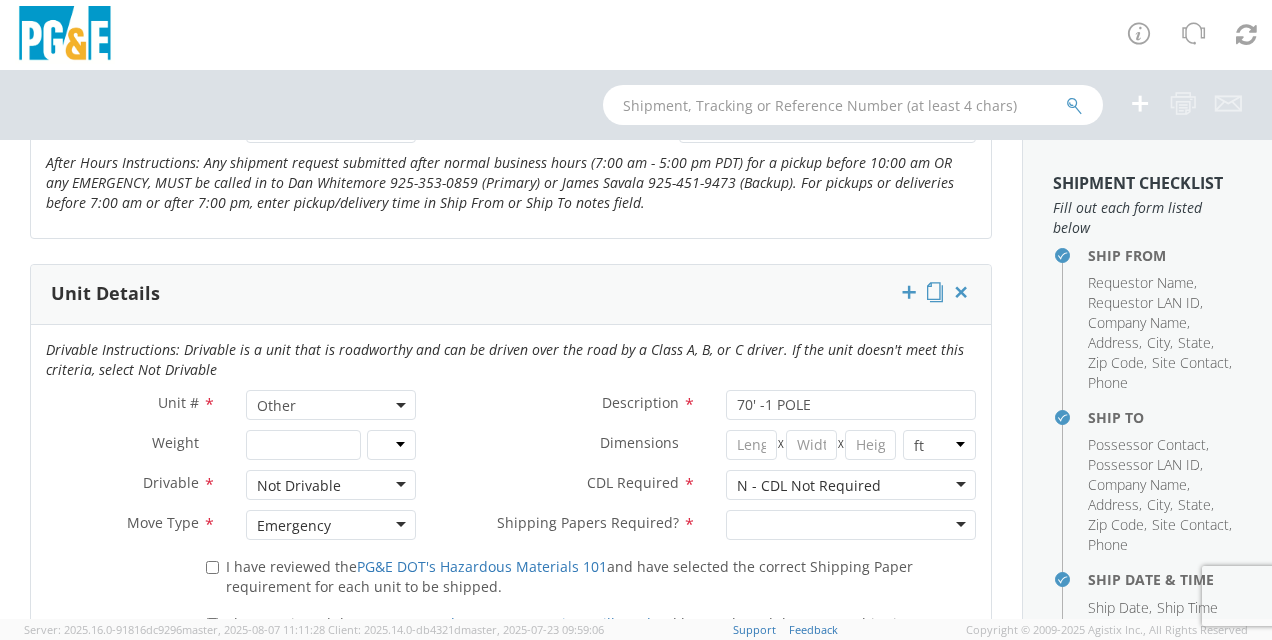 click 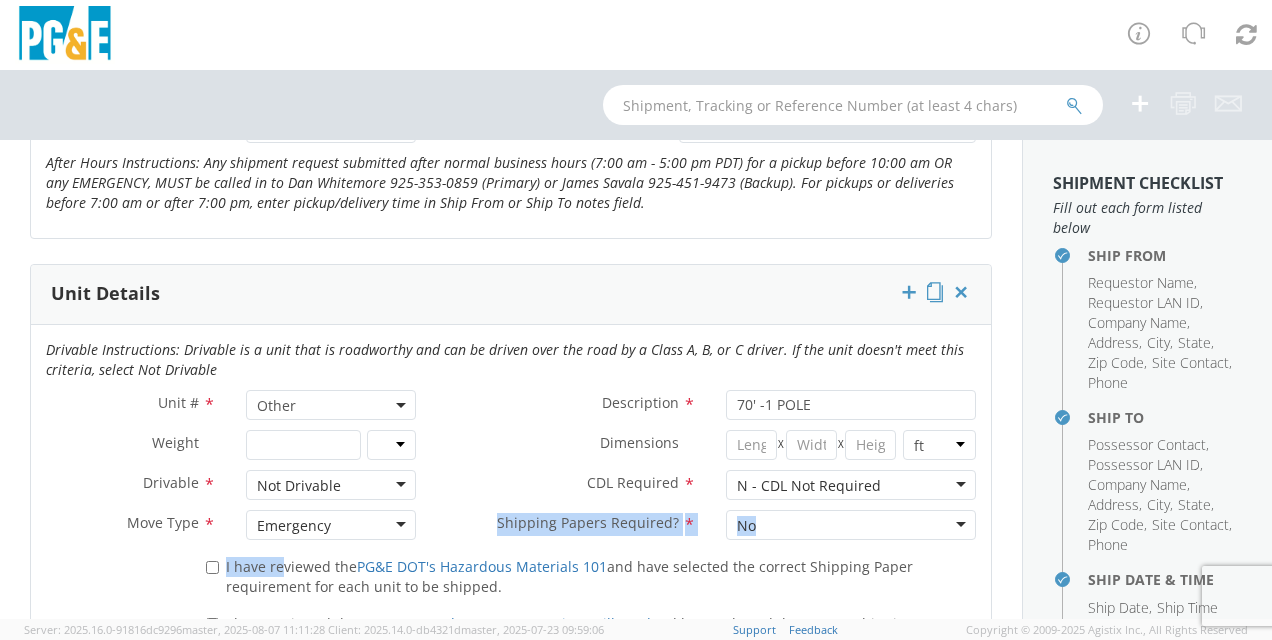 click on "Drivable Instructions: Drivable is a unit that is roadworthy and can be driven over the road by a Class A, B, or C driver. If the unit doesn't meet this criteria, select Not Drivable               Unit #        *               Other Other                                           Description        *       [NUMBER] [LOCATION]                                                   Weight        *                             lbs kgs                                       Dimensions        *                       X X       in cm ft                                         Drivable        *             Not Drivable Not Drivable Drivable Not Drivable                                             CDL Required        *             N - CDL Not Required N - CDL Not Required N - CDL Not Required Y - CDL Required                                             Move Type        *             Emergency Emergency Auction Critical Emergency Hauling Non-Emergency Towing                                                   *" at bounding box center [511, 1001] 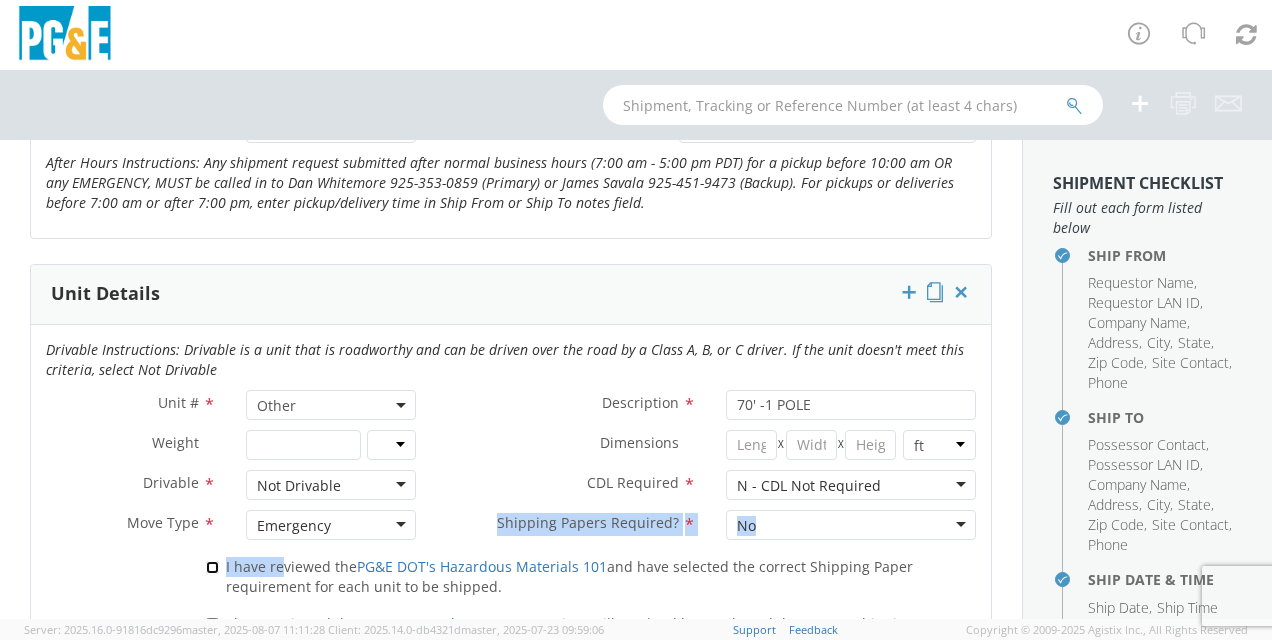 click on "I have reviewed the  PG&E DOT's Hazardous Materials 101
and have selected the correct Shipping Paper requirement for each unit to be shipped." at bounding box center (212, 567) 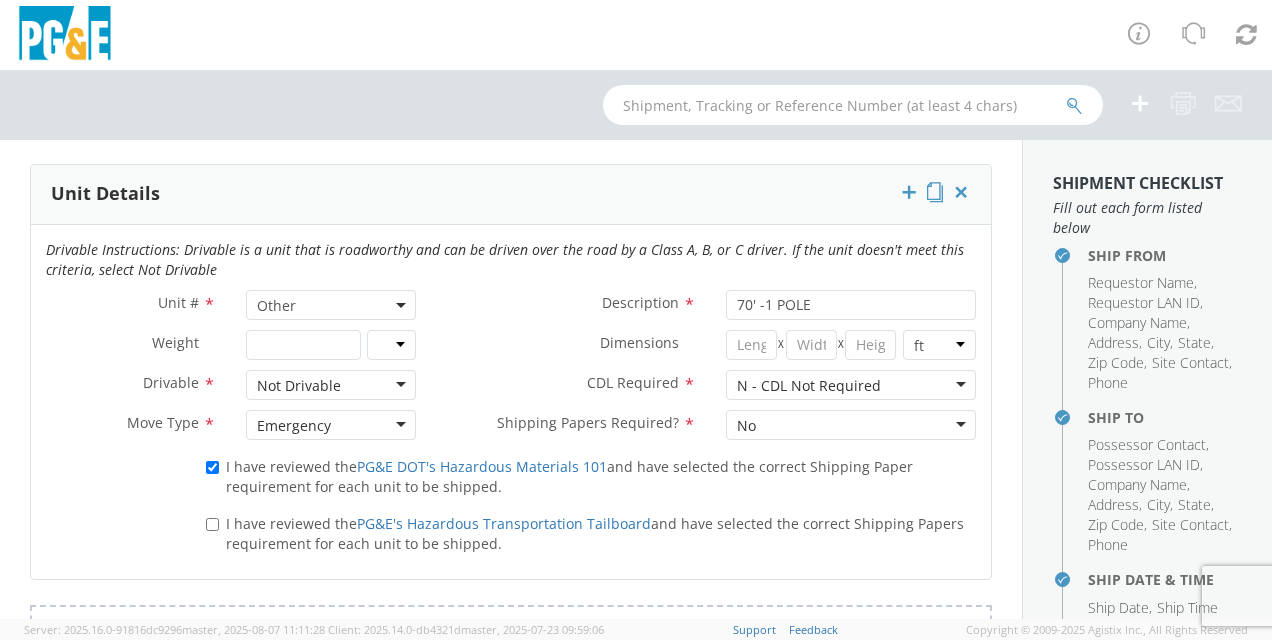 click on "I have reviewed the  PG&E's Hazardous Transportation Tailboard
and have selected the correct Shipping Papers requirement for each unit to be shipped." 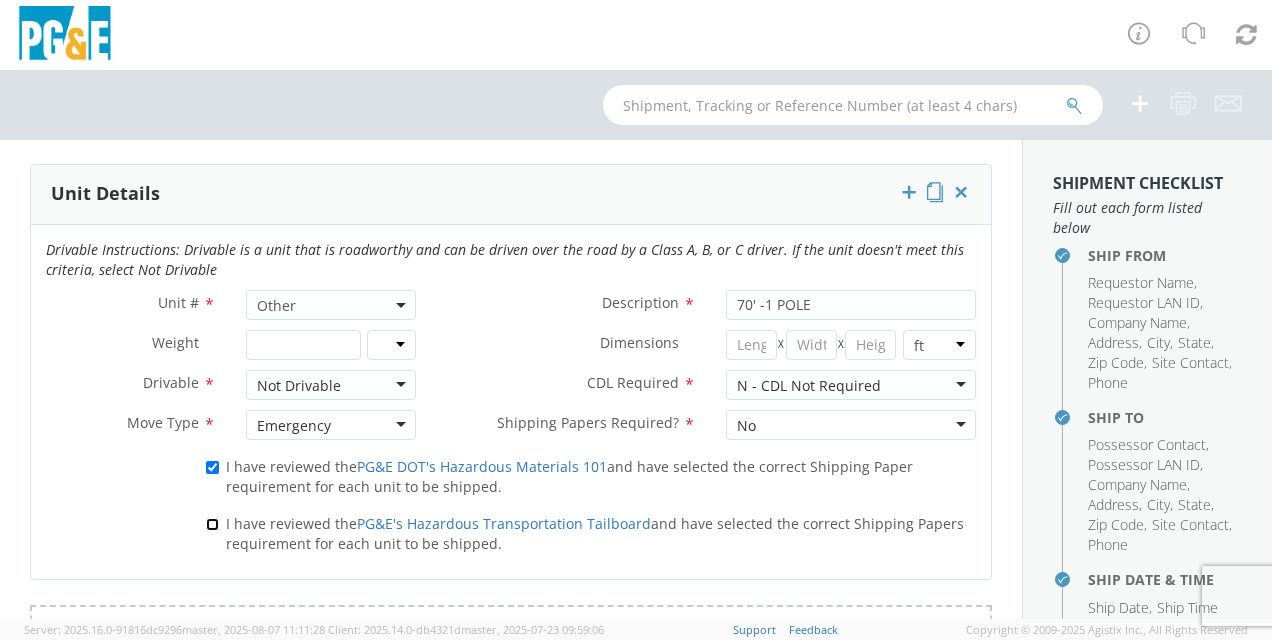 click on "I have reviewed the  PG&E's Hazardous Transportation Tailboard
and have selected the correct Shipping Papers requirement for each unit to be shipped." at bounding box center [212, 524] 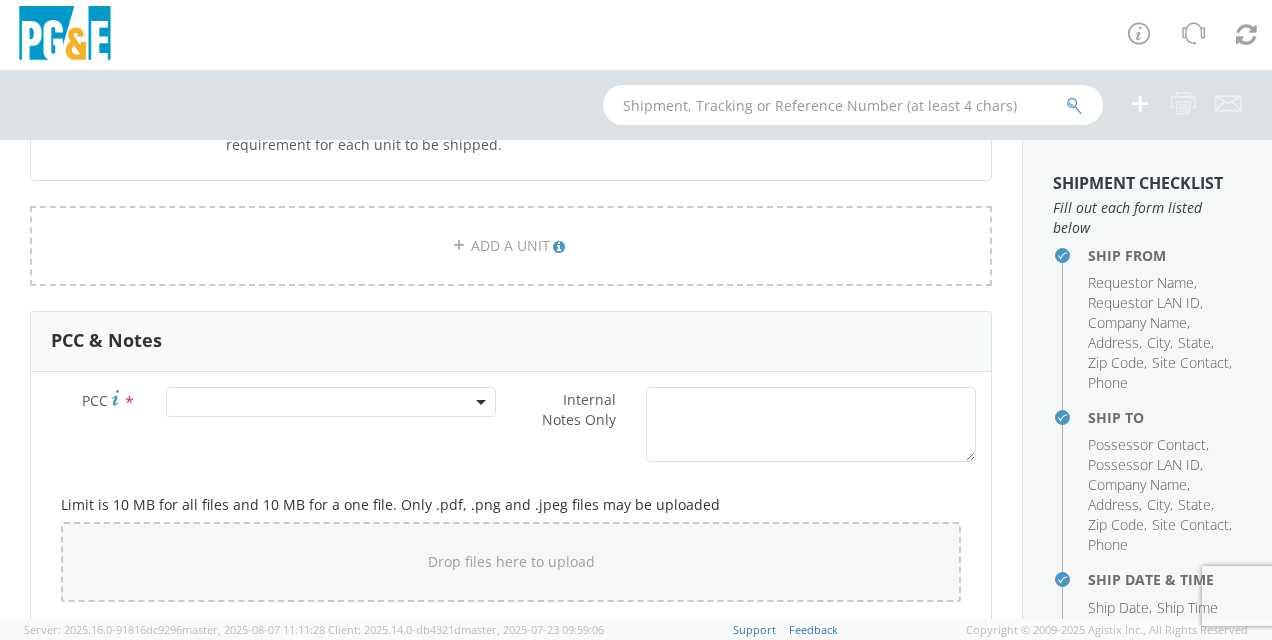 scroll, scrollTop: 1400, scrollLeft: 0, axis: vertical 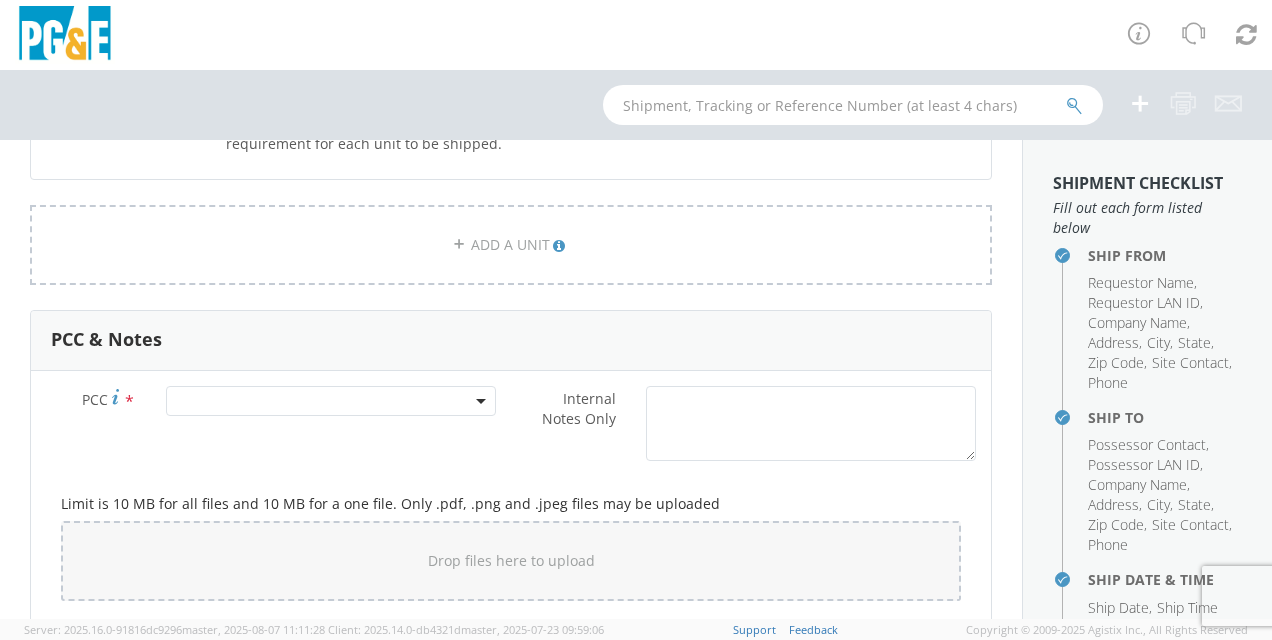 click 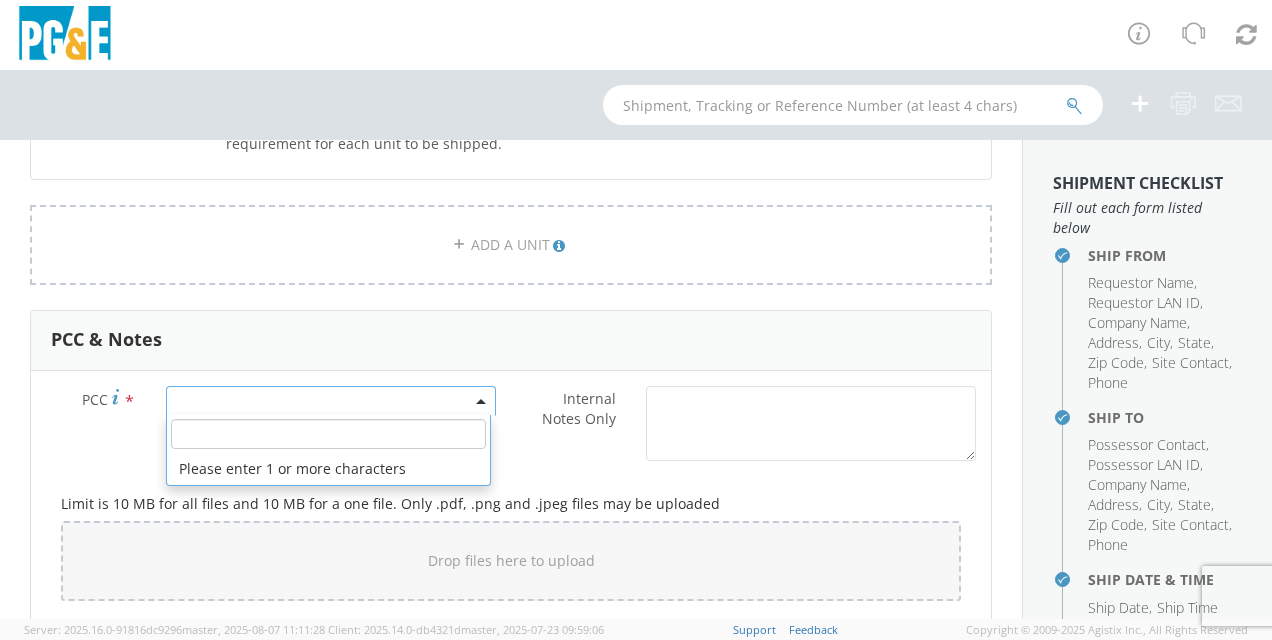 click 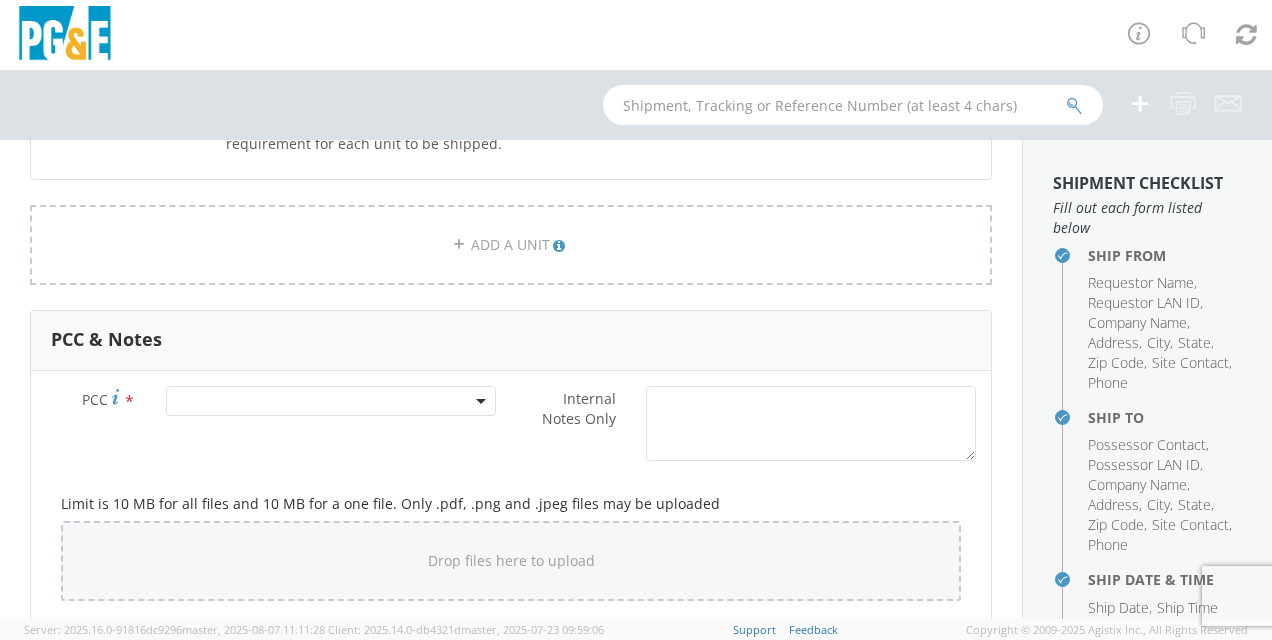 drag, startPoint x: 78, startPoint y: 425, endPoint x: 132, endPoint y: 425, distance: 54 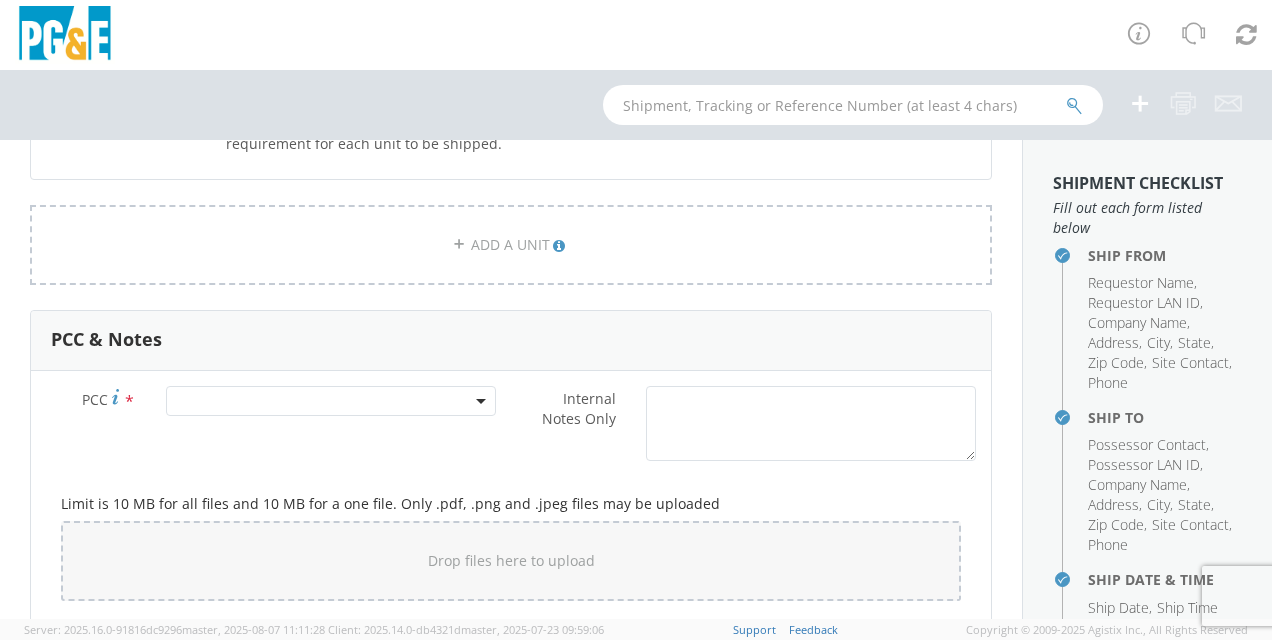 click on "PCC * Internal Notes Only *" at bounding box center [511, 776] 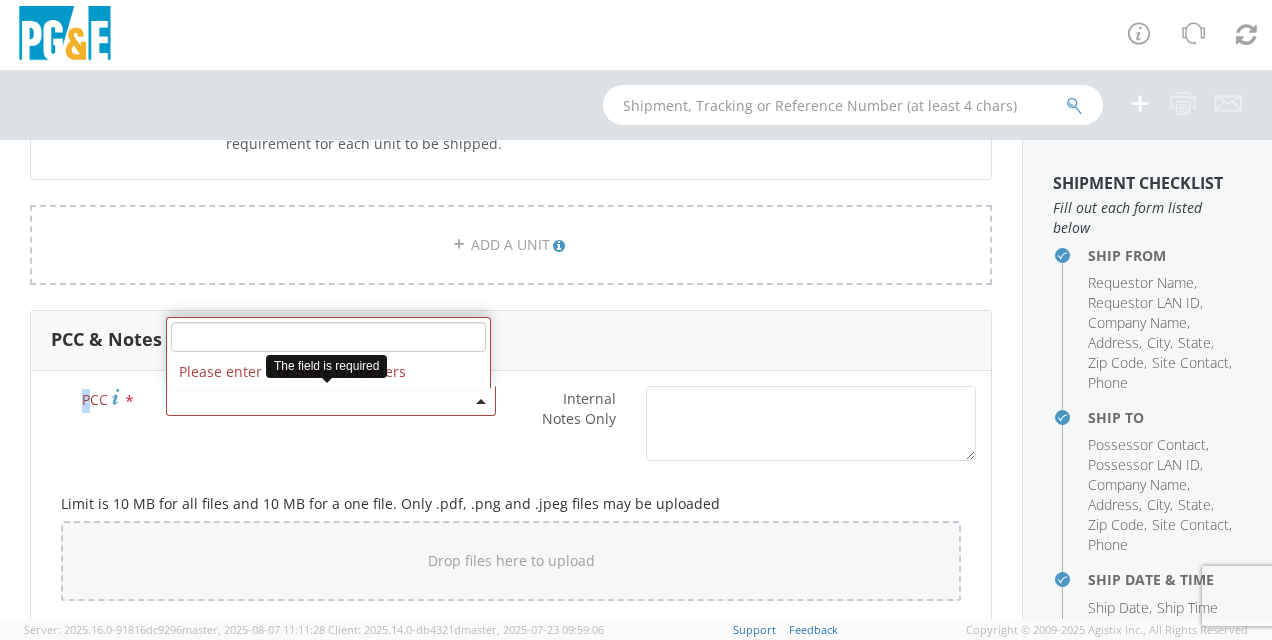 click on "Please enter 1 or more characters" 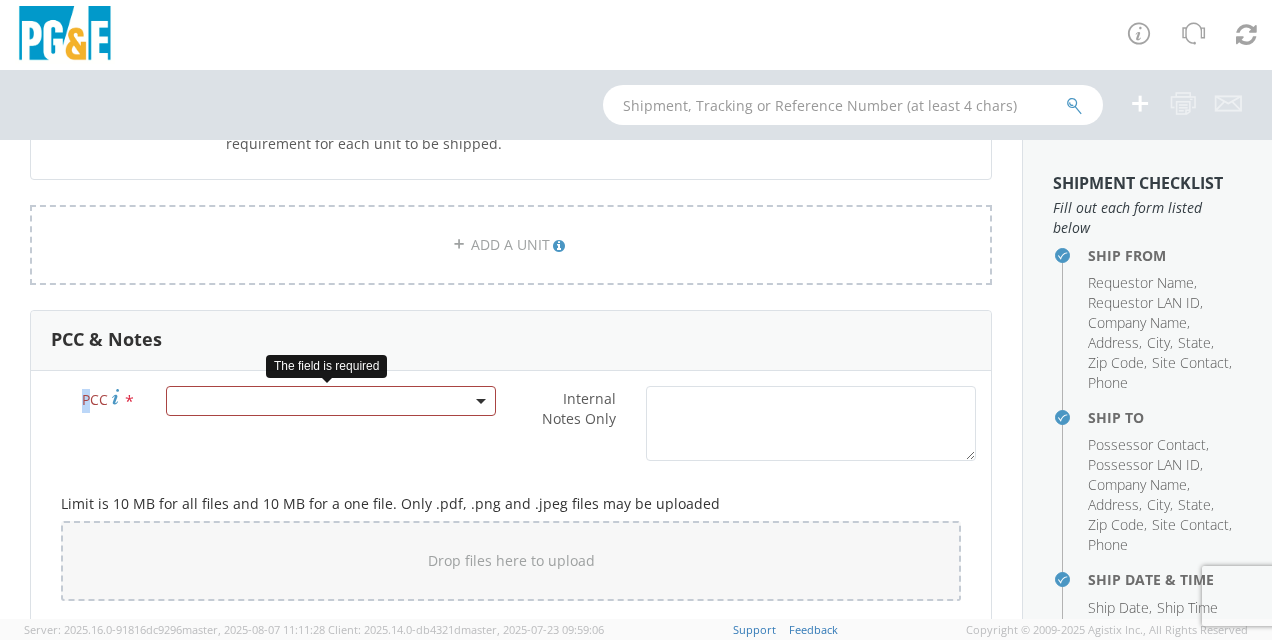 click 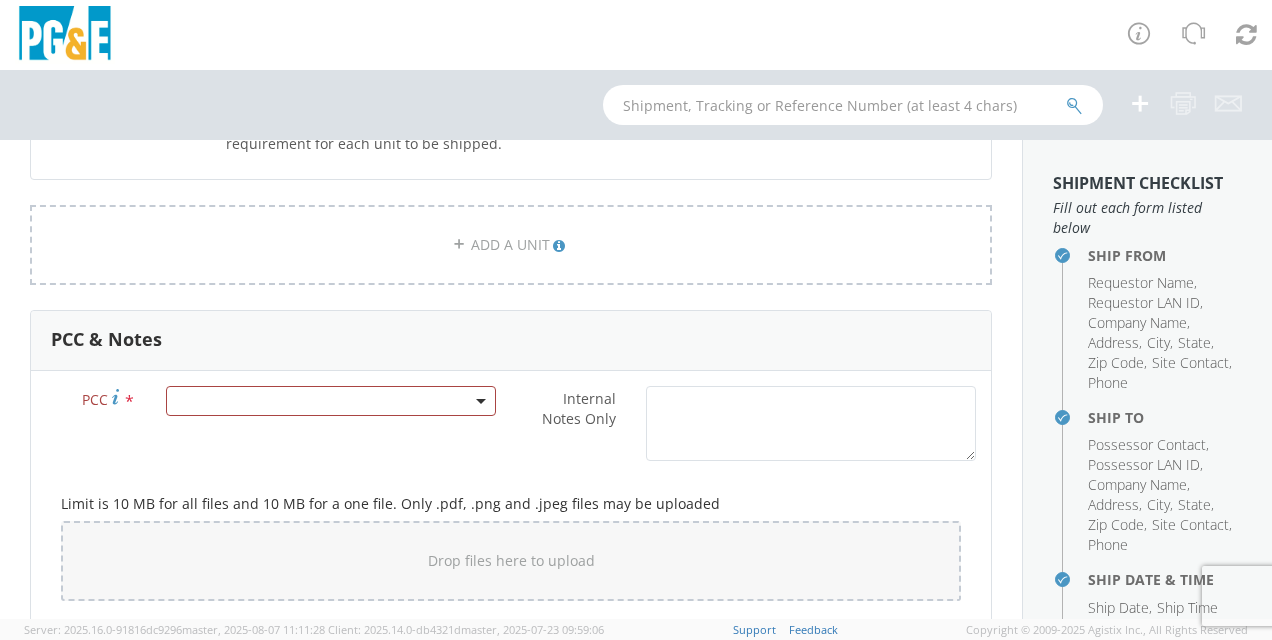 click on "PCC & Notes" at bounding box center [511, 688] 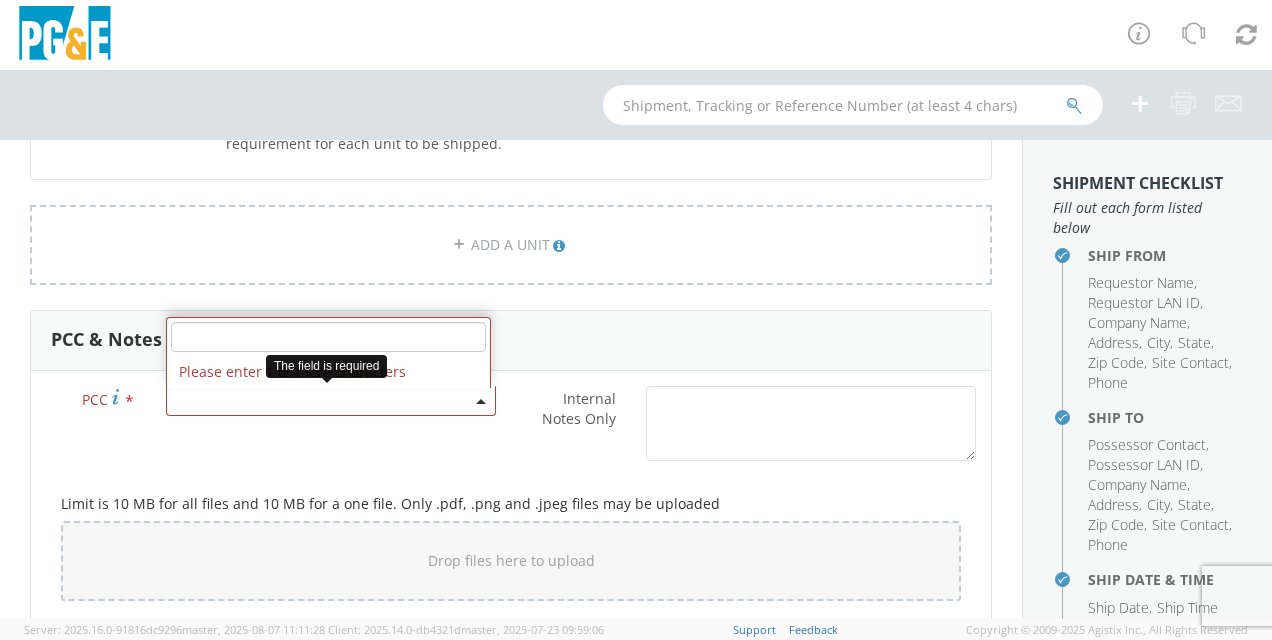 click 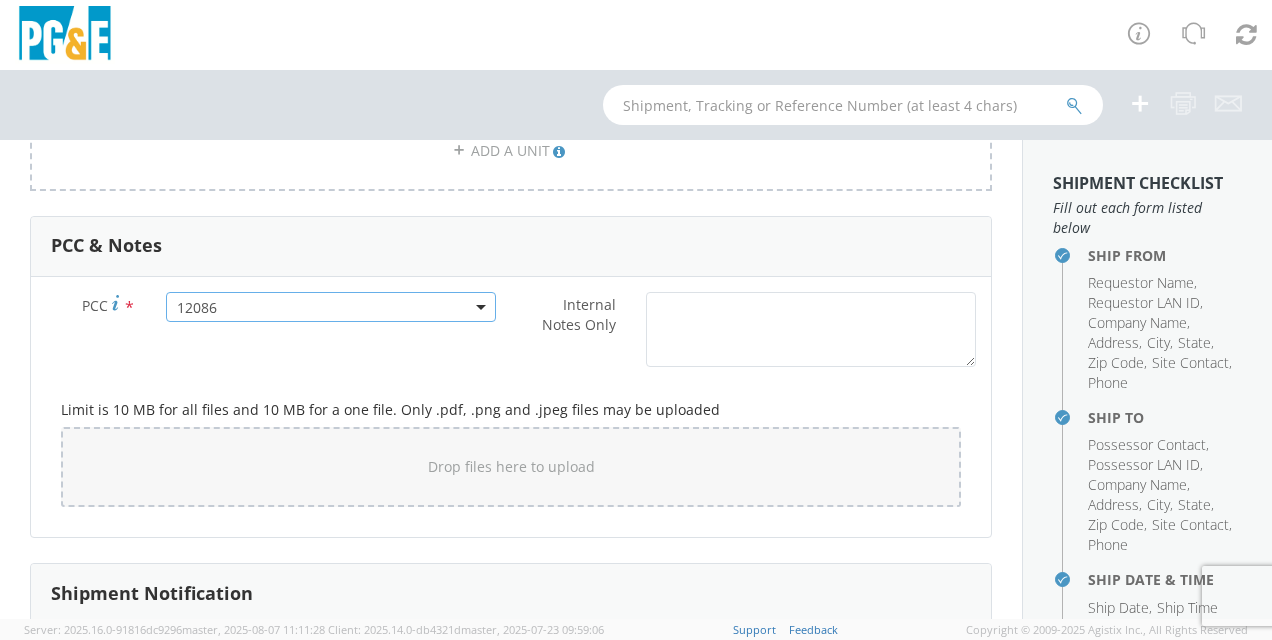 scroll, scrollTop: 1600, scrollLeft: 0, axis: vertical 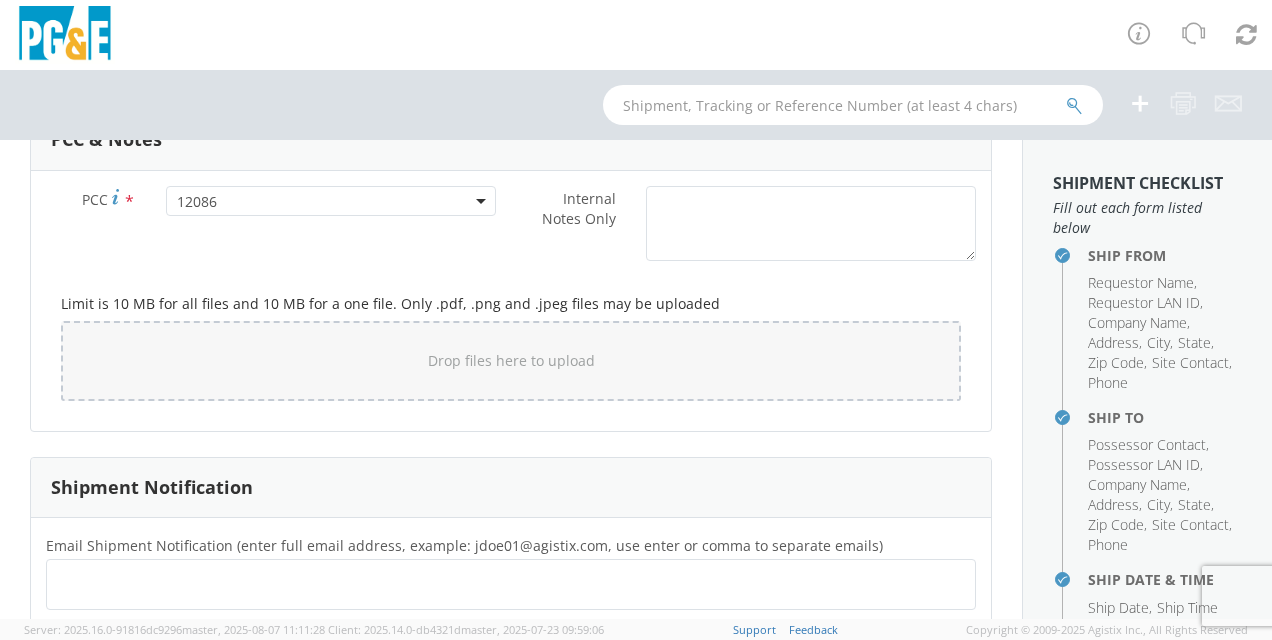 click 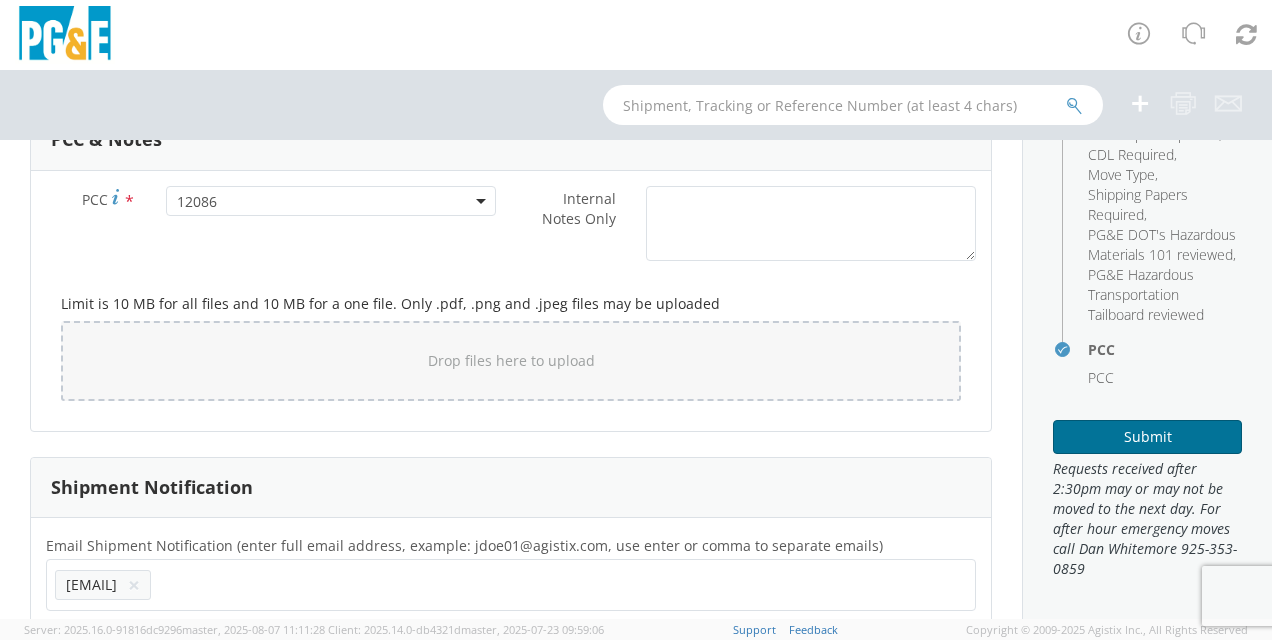 scroll, scrollTop: 653, scrollLeft: 0, axis: vertical 